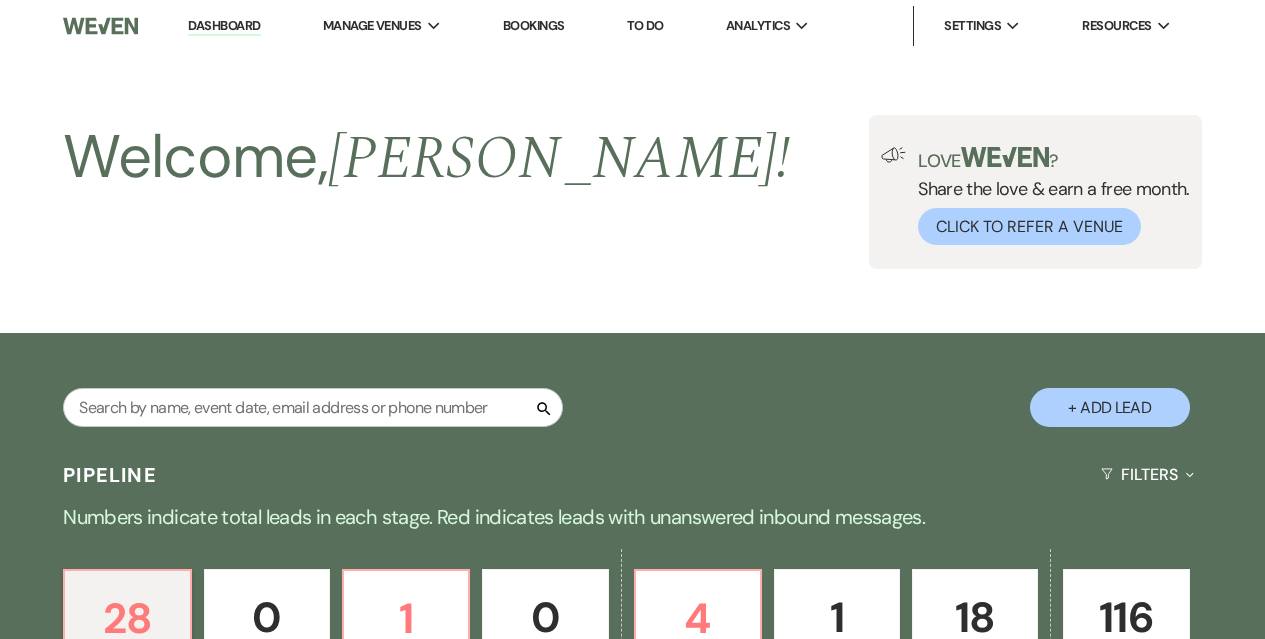 scroll, scrollTop: 0, scrollLeft: 0, axis: both 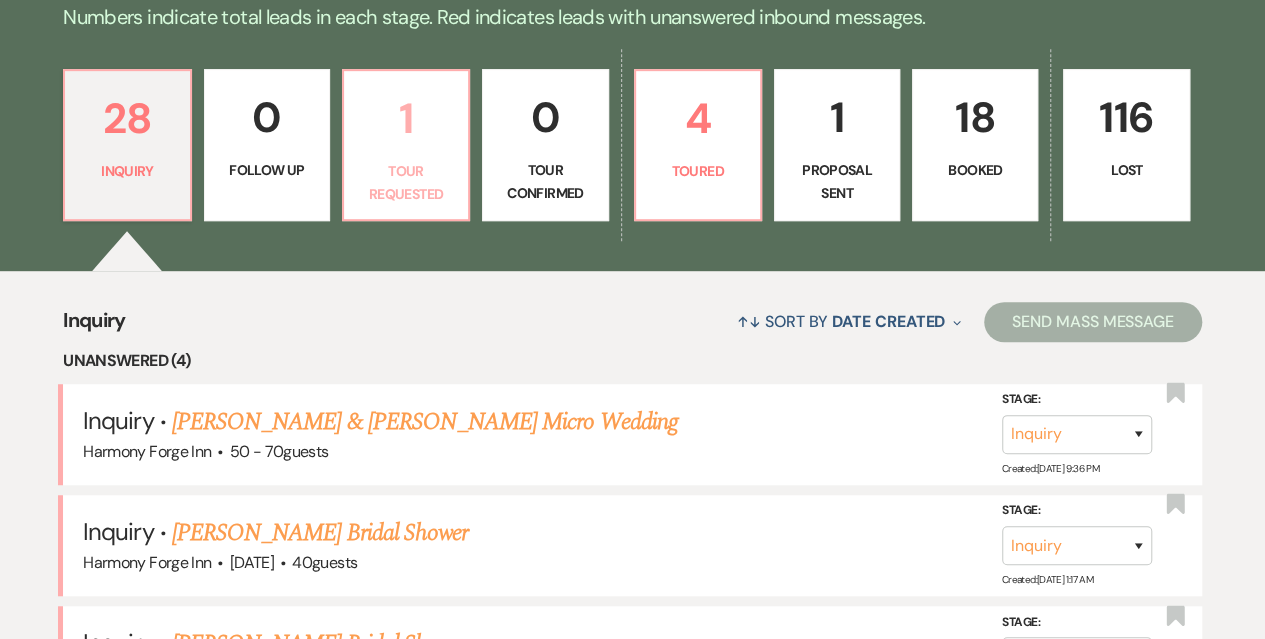 click on "Tour Requested" at bounding box center [406, 182] 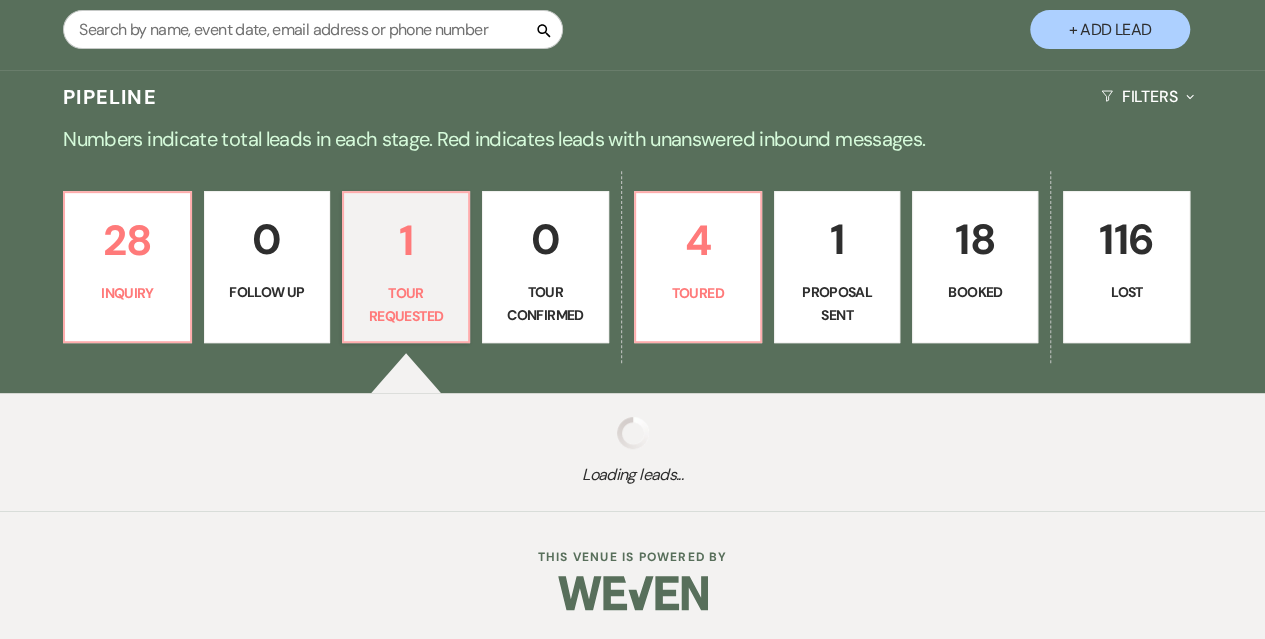 scroll, scrollTop: 500, scrollLeft: 0, axis: vertical 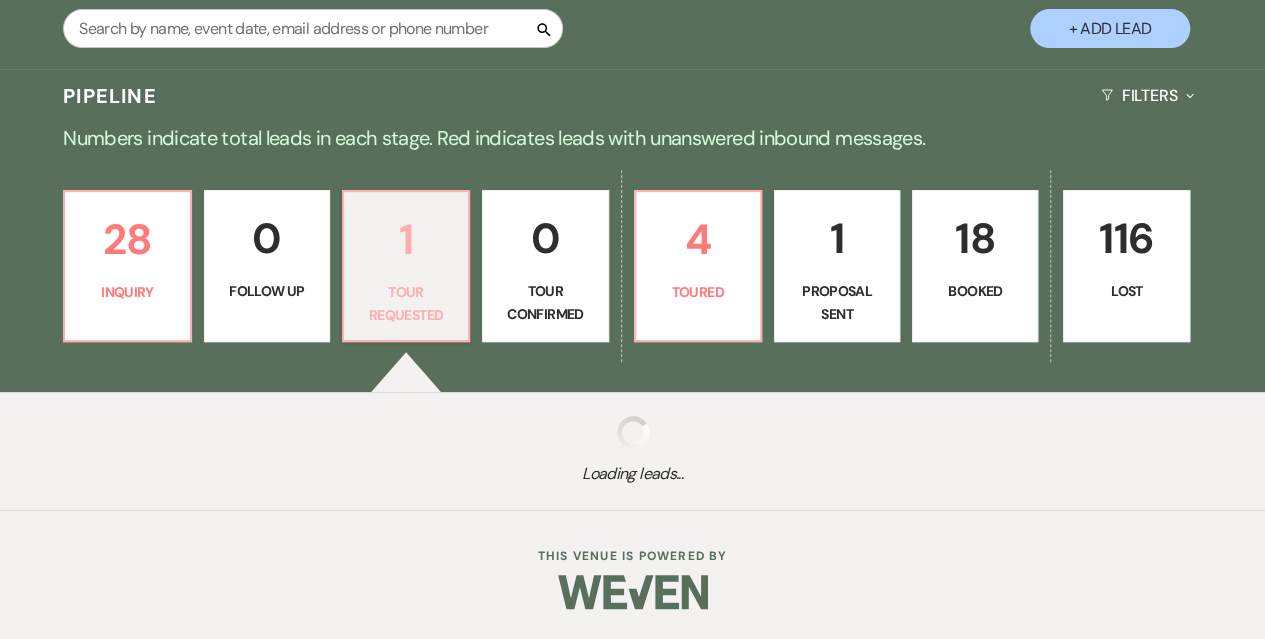 select on "2" 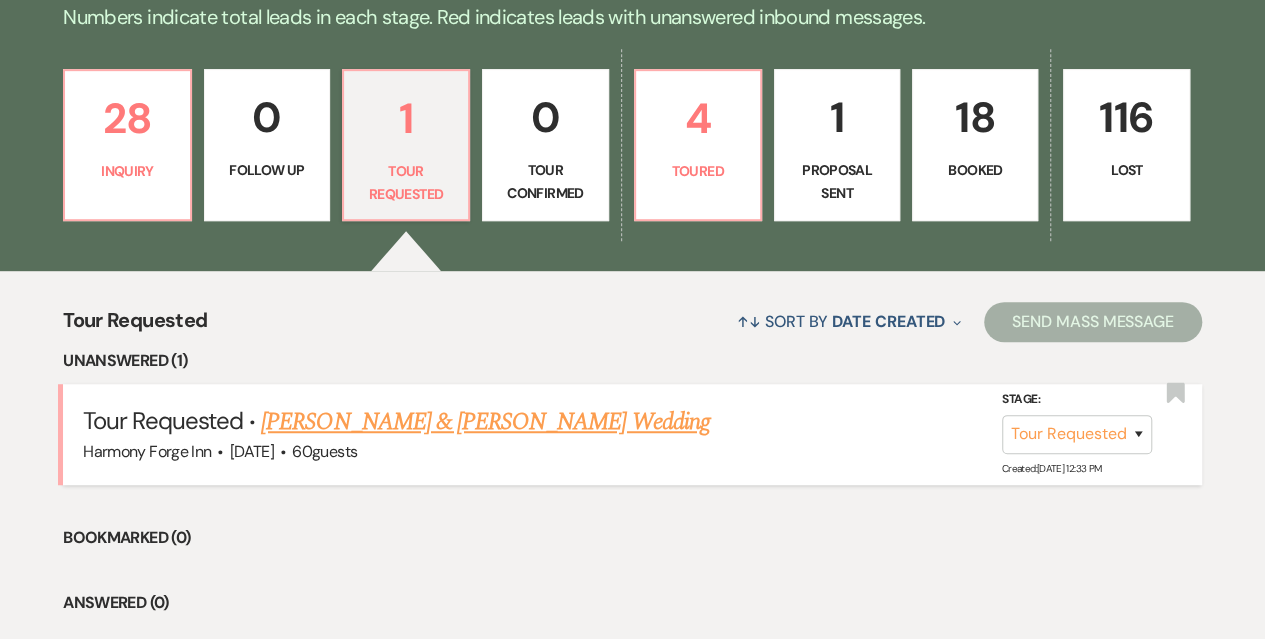 click on "Raymond Centanni & ABIGAIL DALE's Wedding" at bounding box center [485, 422] 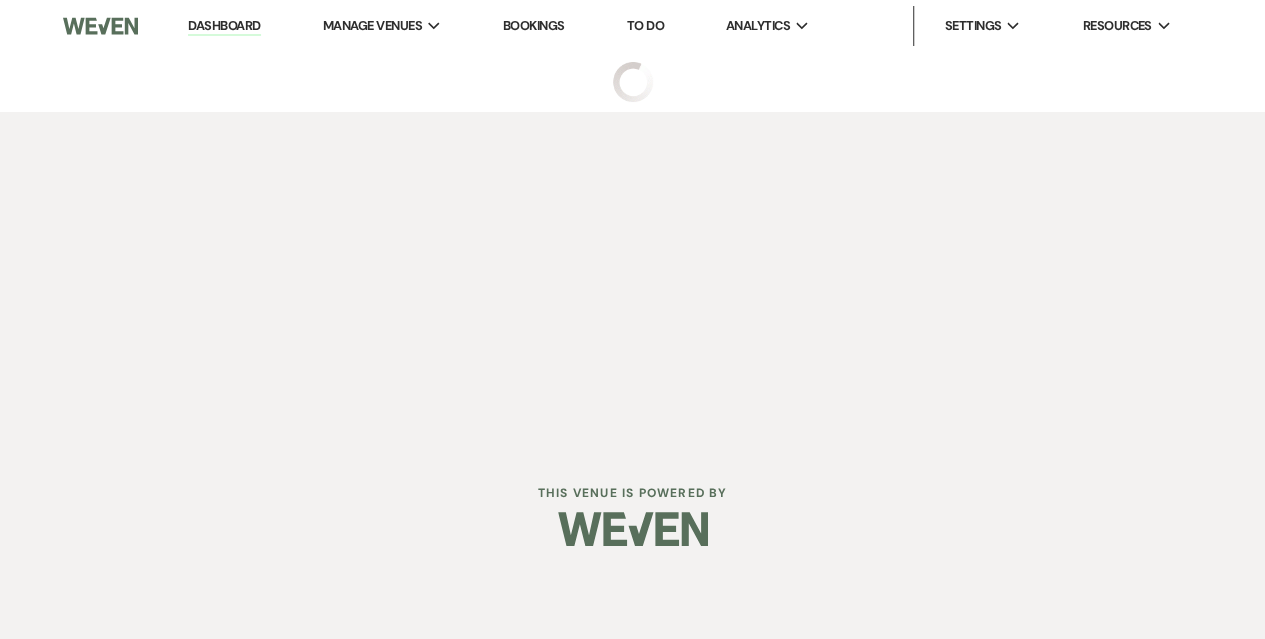 scroll, scrollTop: 0, scrollLeft: 0, axis: both 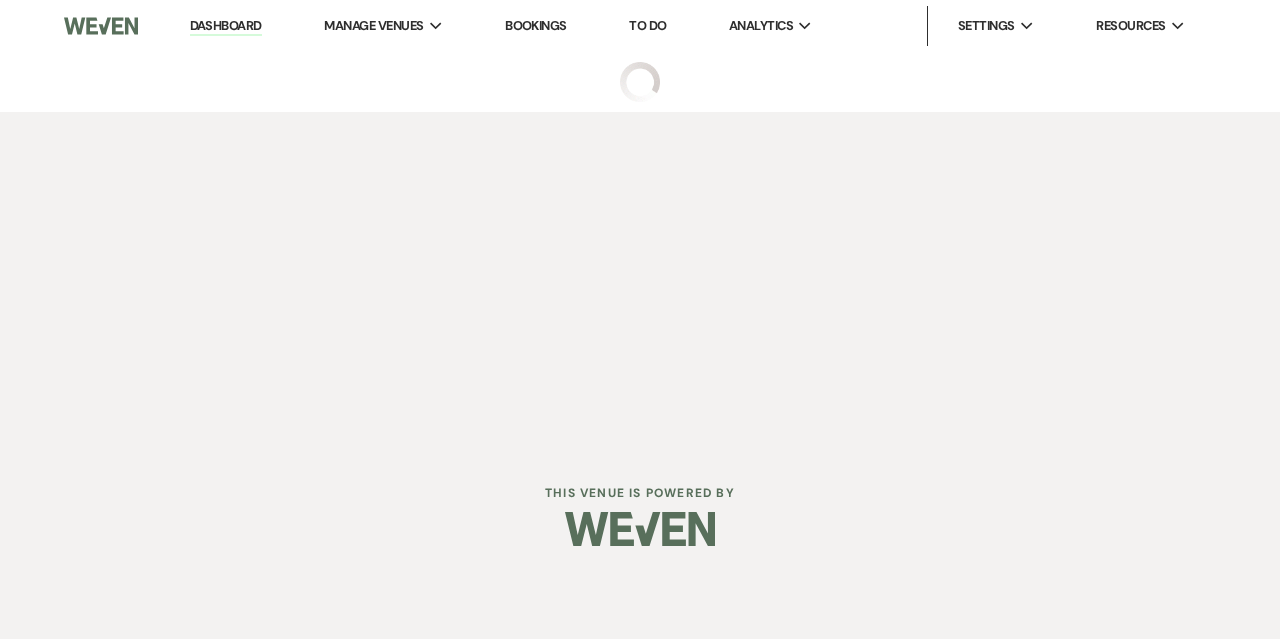 select on "2" 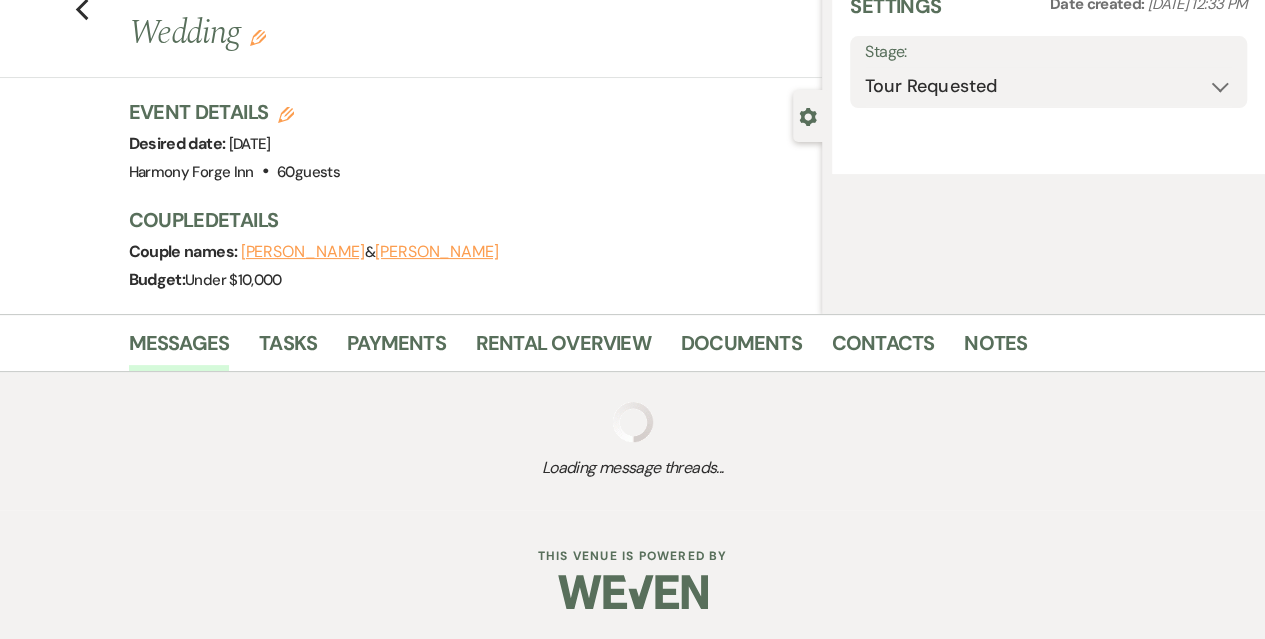 select on "5" 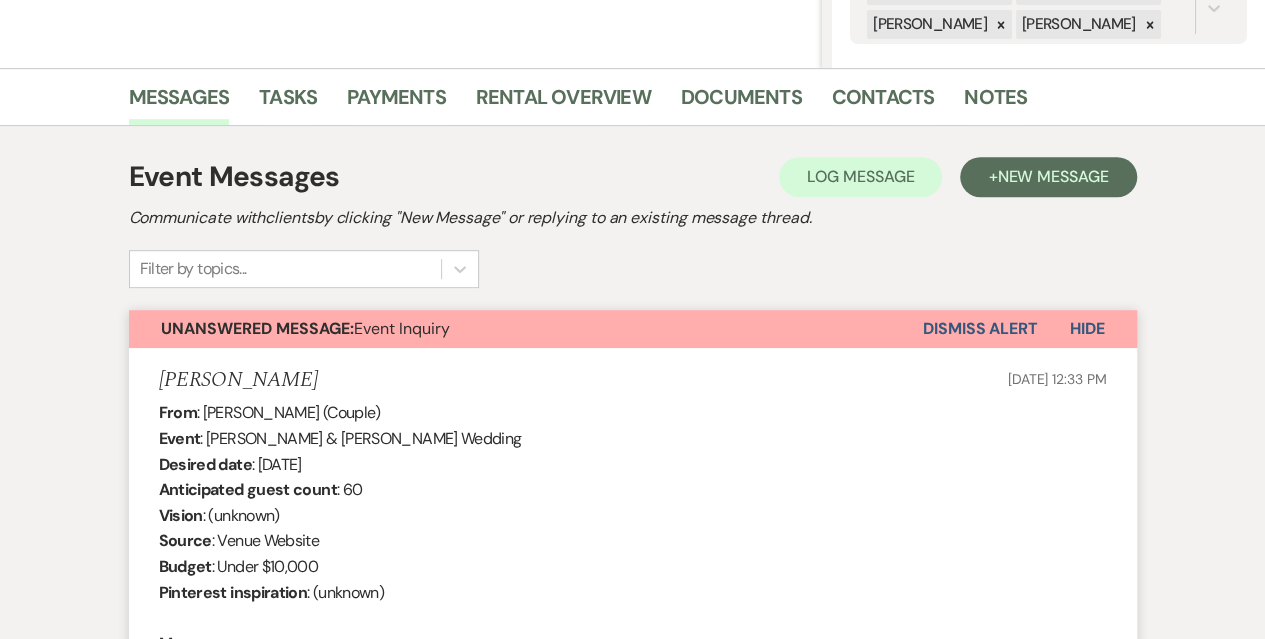 scroll, scrollTop: 149, scrollLeft: 0, axis: vertical 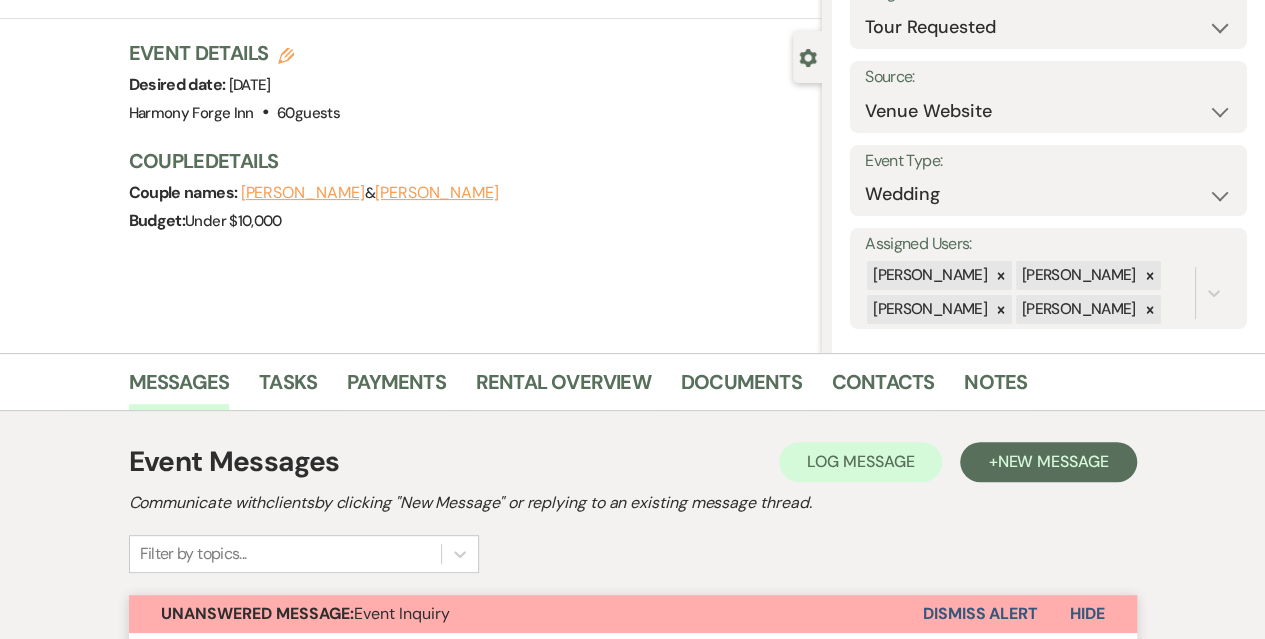 click on "Dismiss Alert" at bounding box center [980, 614] 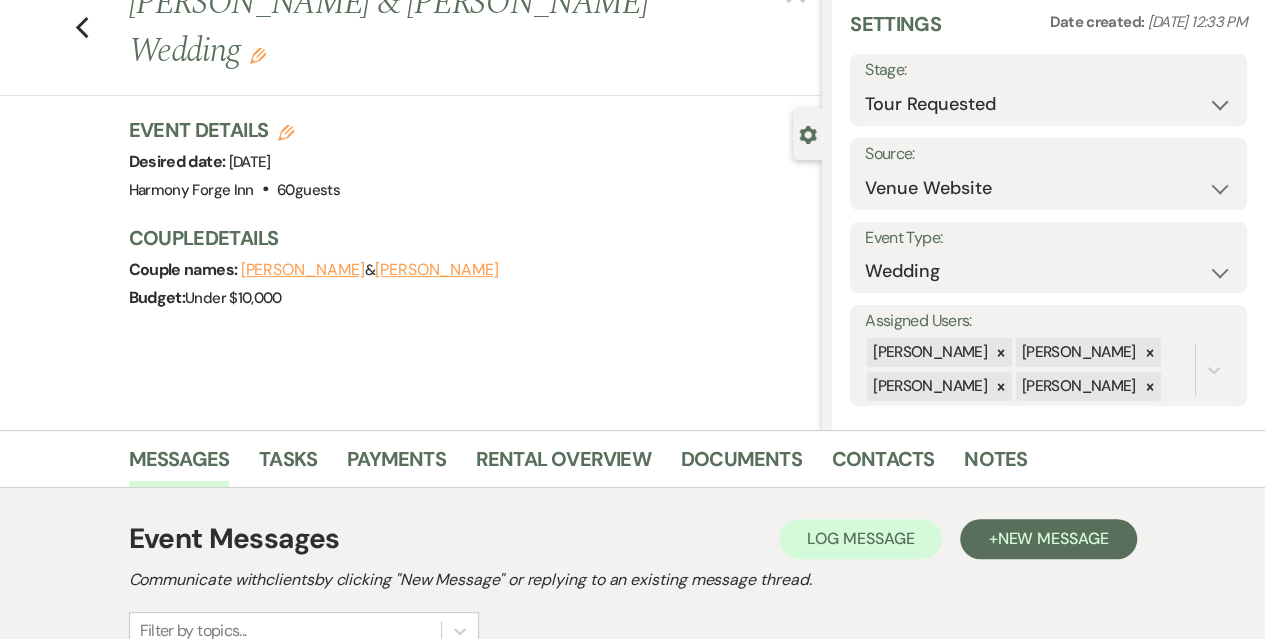 scroll, scrollTop: 0, scrollLeft: 0, axis: both 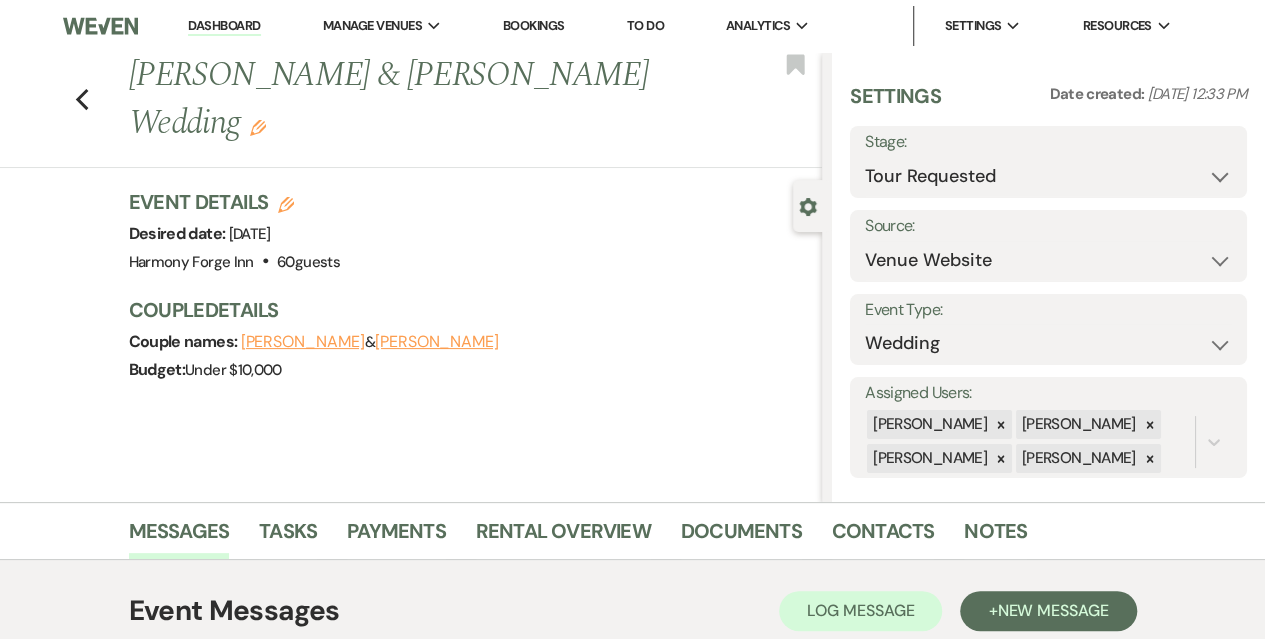 click on "Dashboard" at bounding box center [224, 26] 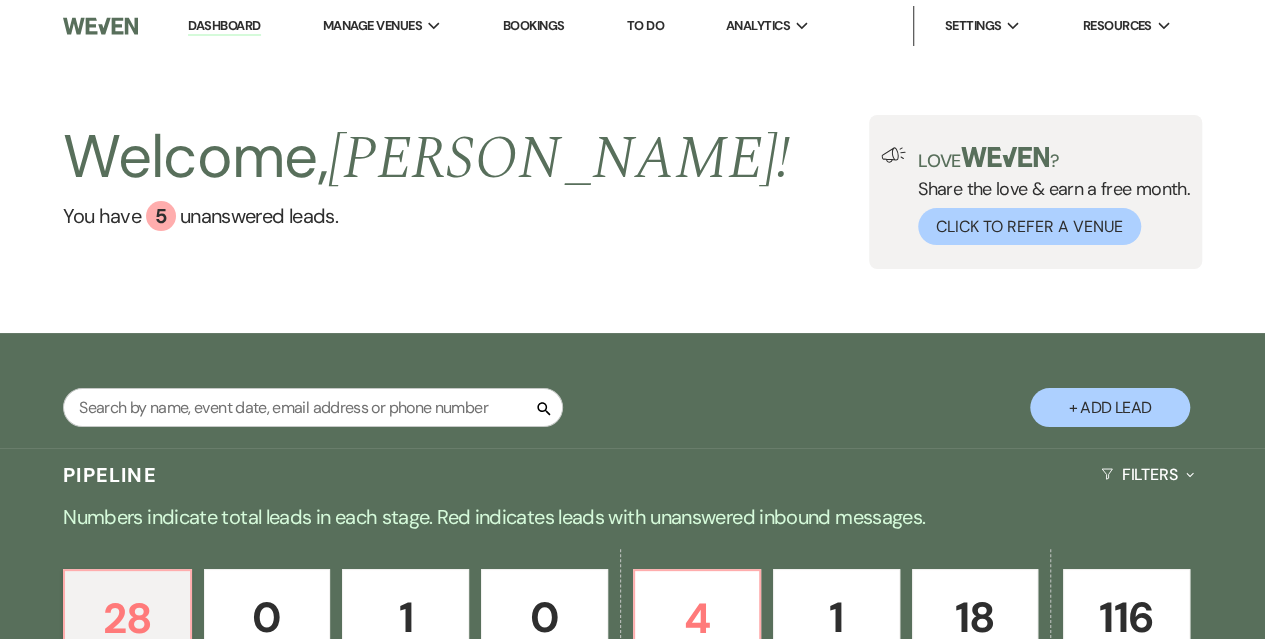 scroll, scrollTop: 300, scrollLeft: 0, axis: vertical 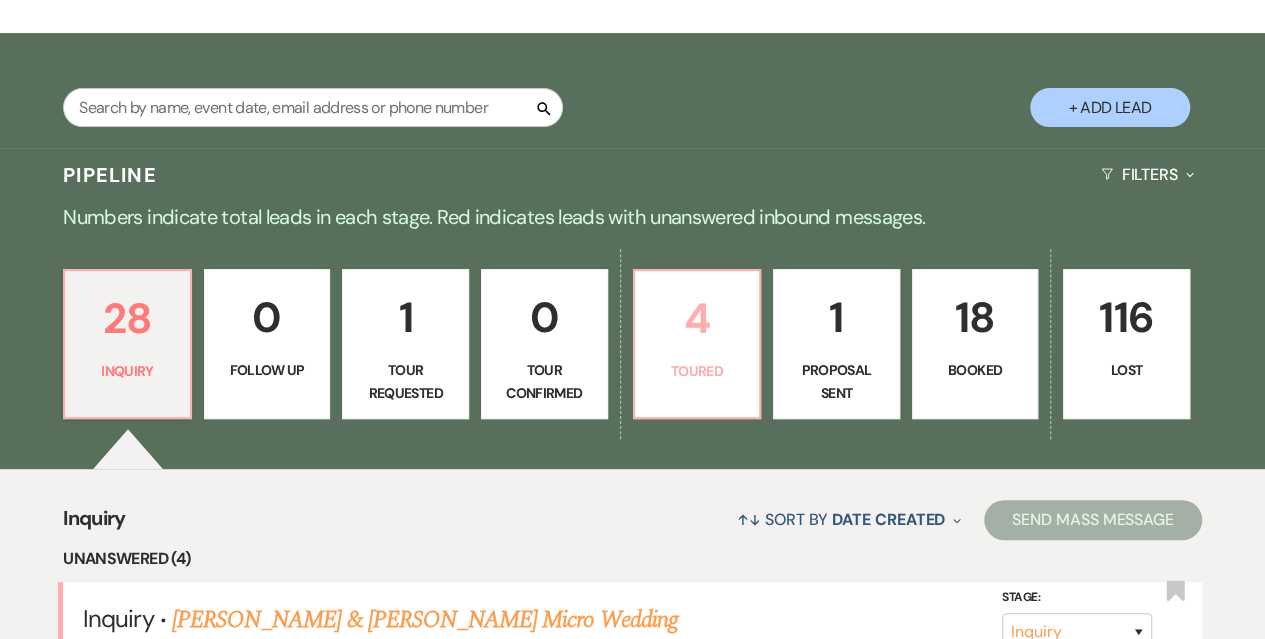 click on "4" at bounding box center [697, 318] 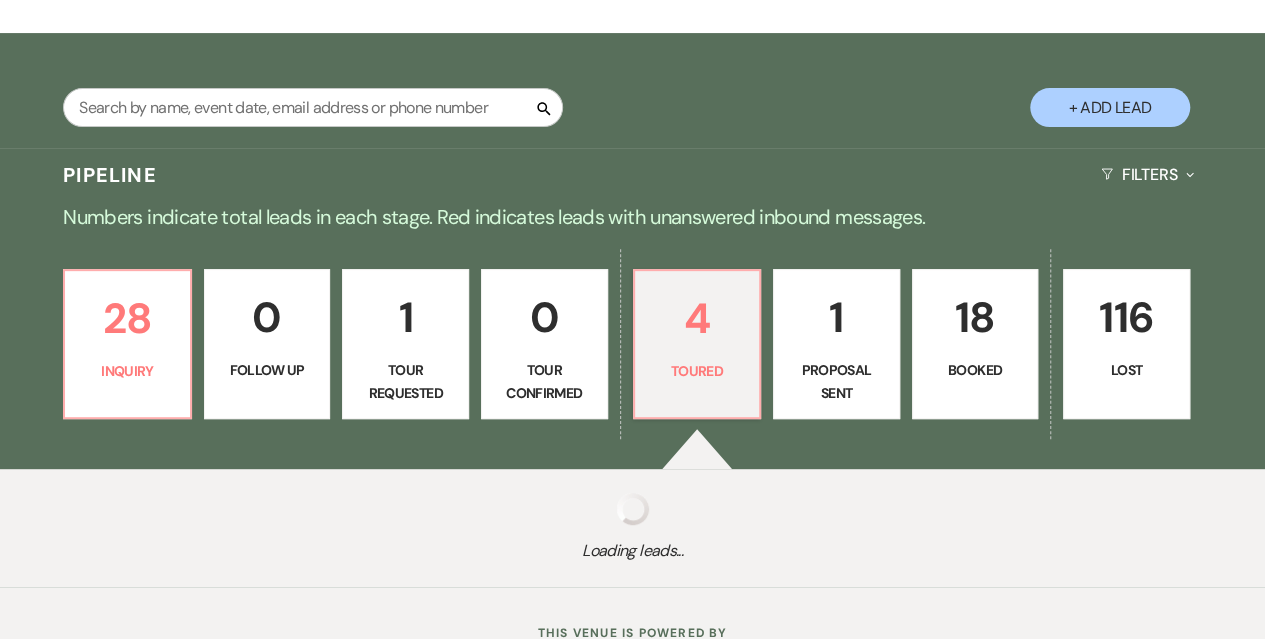 select on "5" 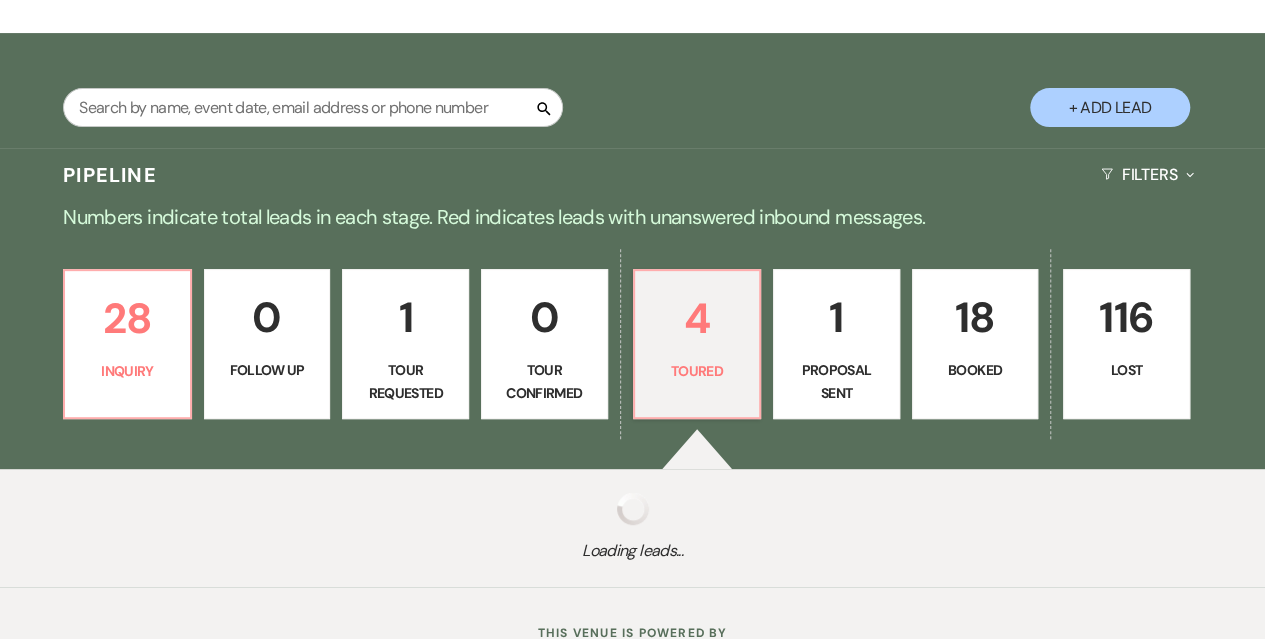 select on "5" 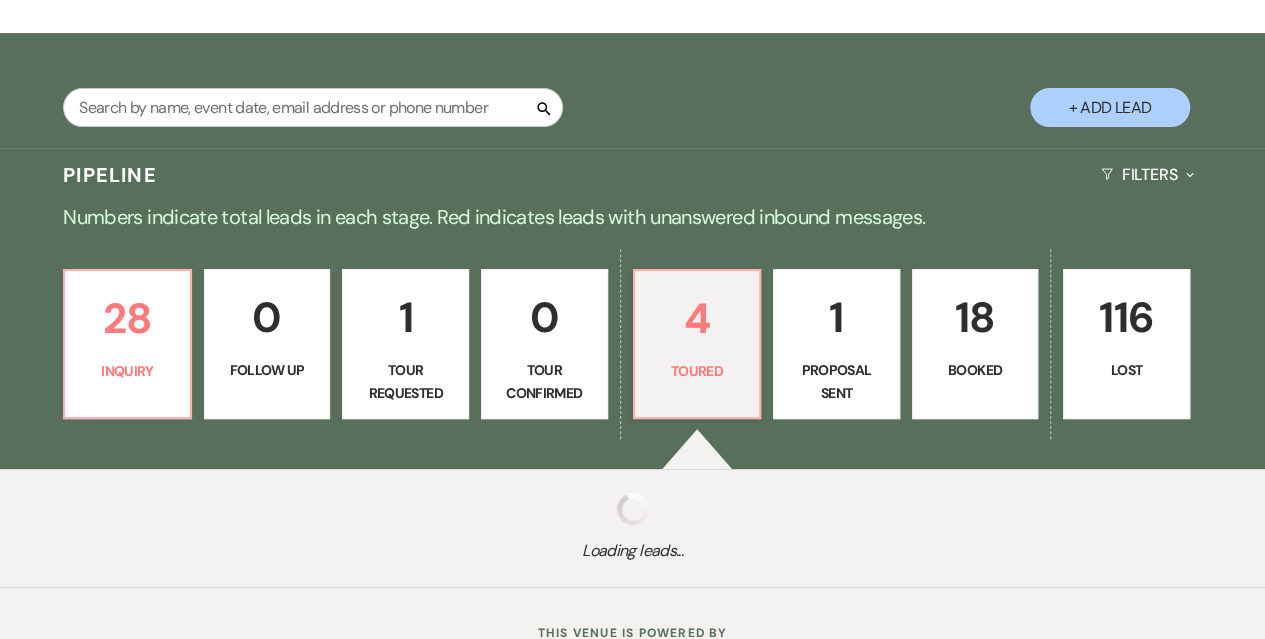 select on "5" 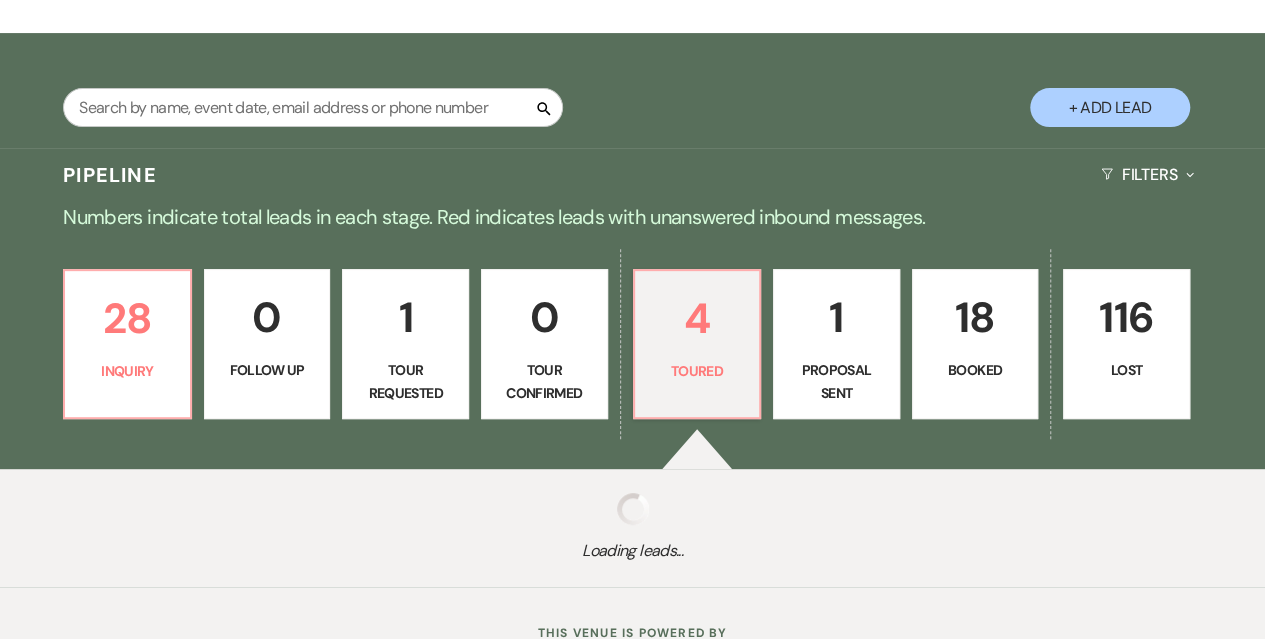 select on "5" 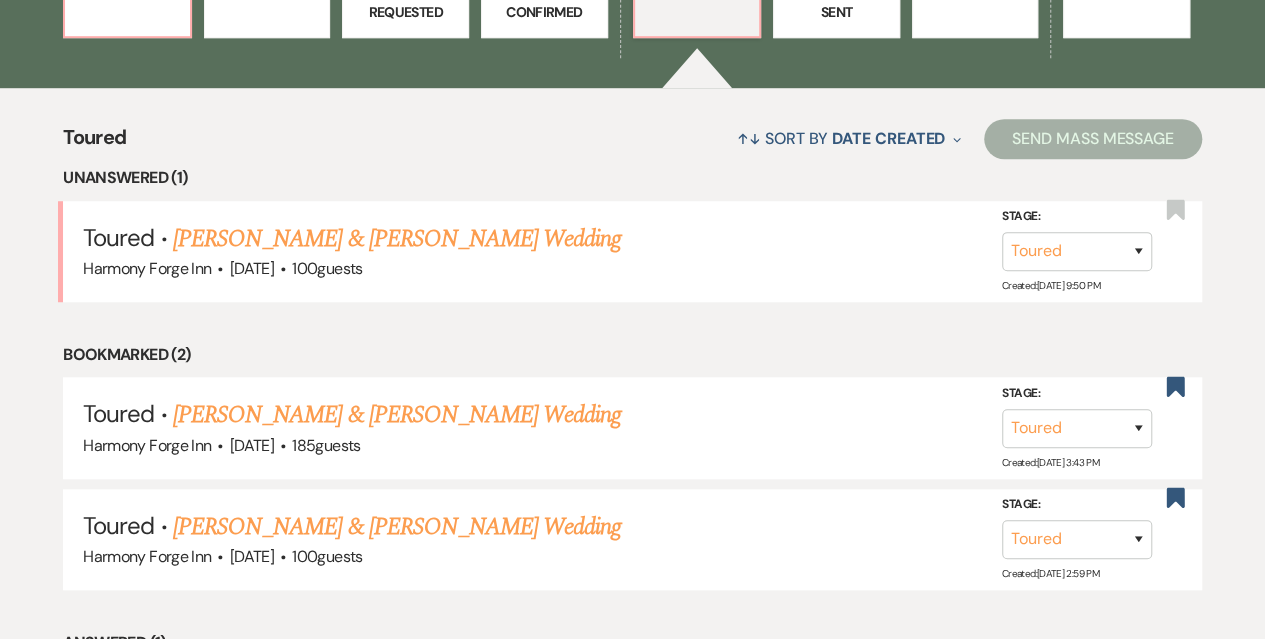 scroll, scrollTop: 700, scrollLeft: 0, axis: vertical 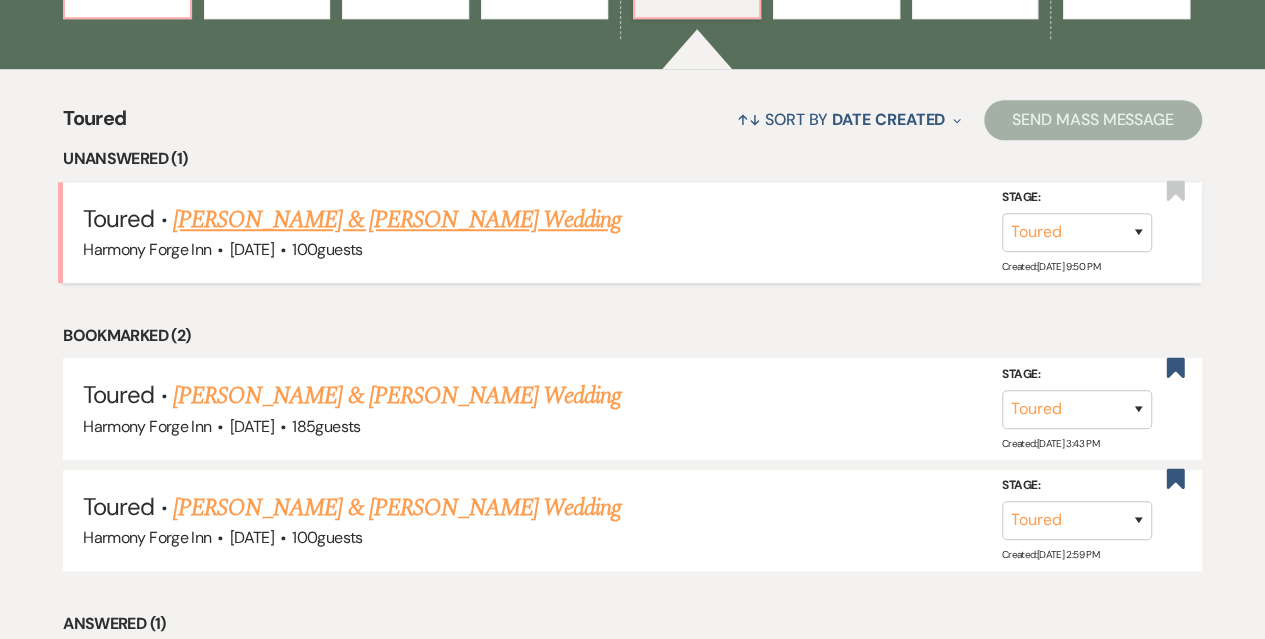 click on "[PERSON_NAME] & [PERSON_NAME] Wedding" at bounding box center (397, 220) 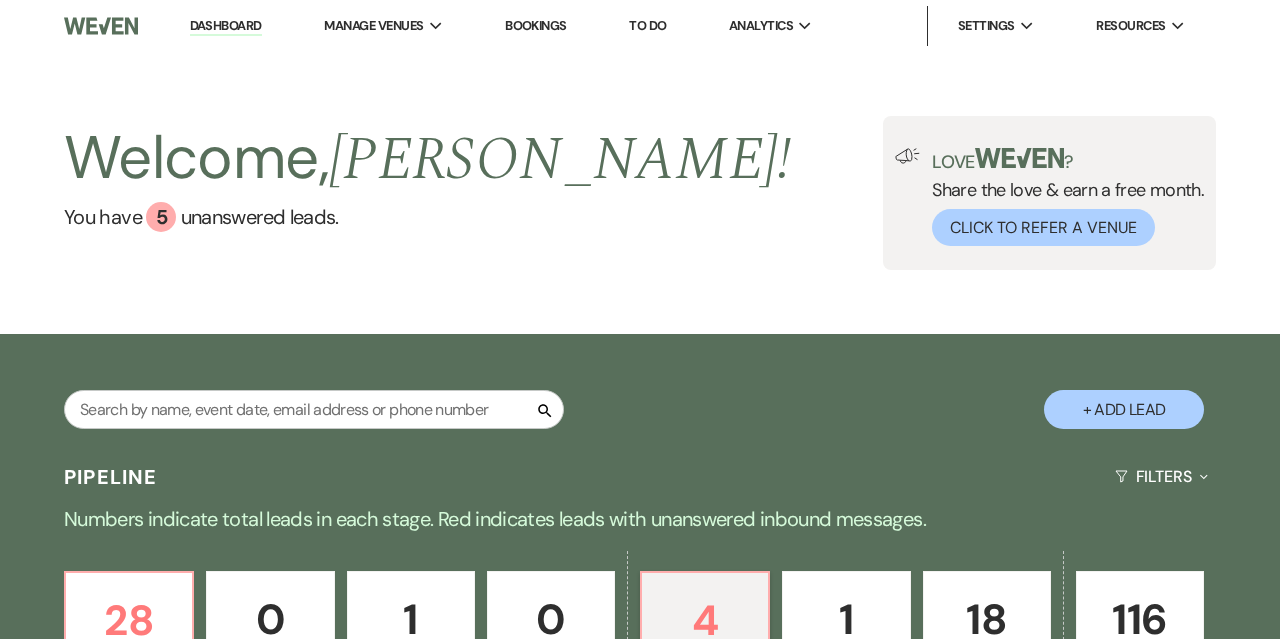 select on "5" 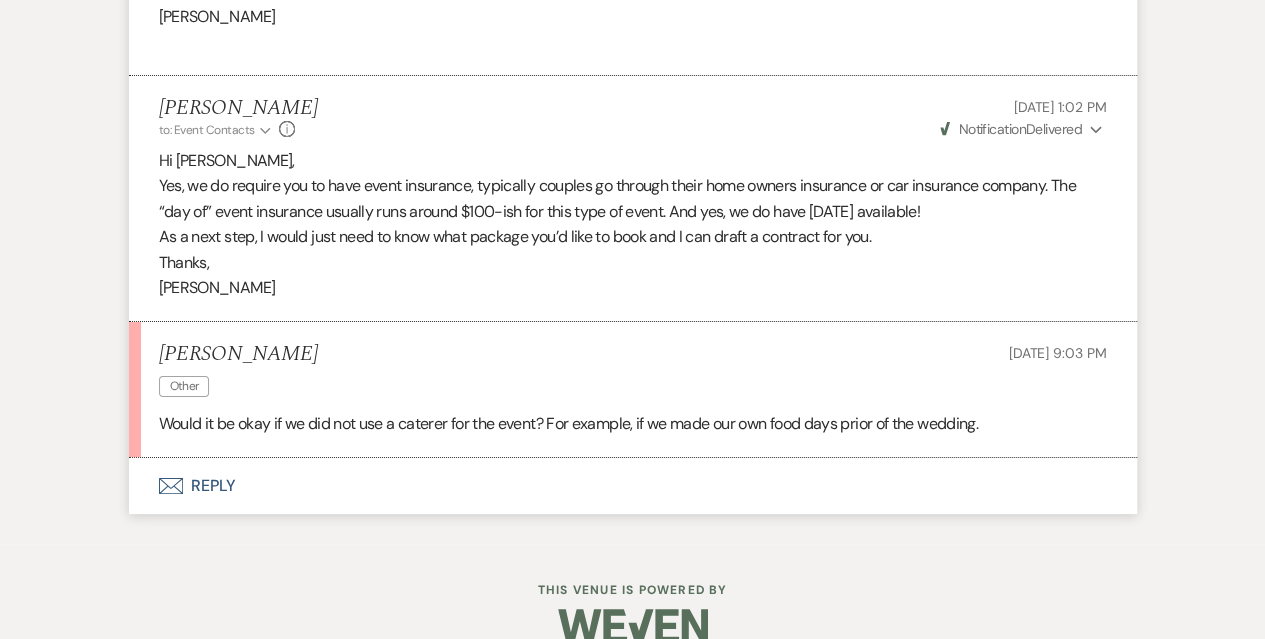 scroll, scrollTop: 3769, scrollLeft: 0, axis: vertical 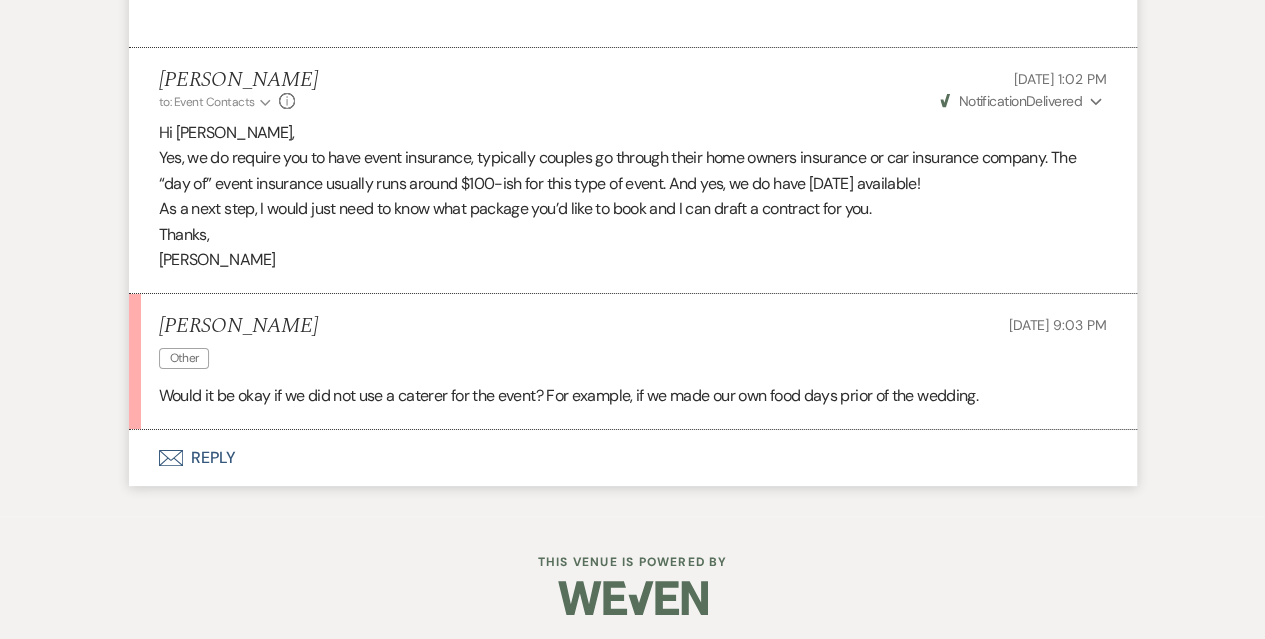 click on "Envelope Reply" at bounding box center (633, 458) 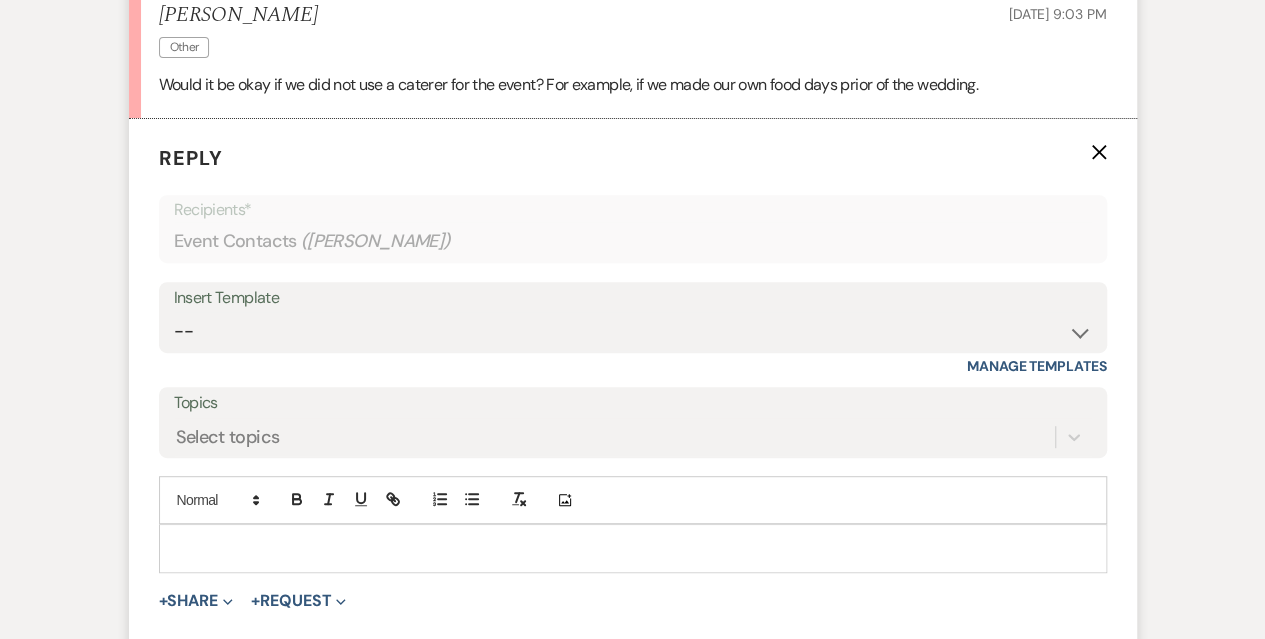scroll, scrollTop: 4081, scrollLeft: 0, axis: vertical 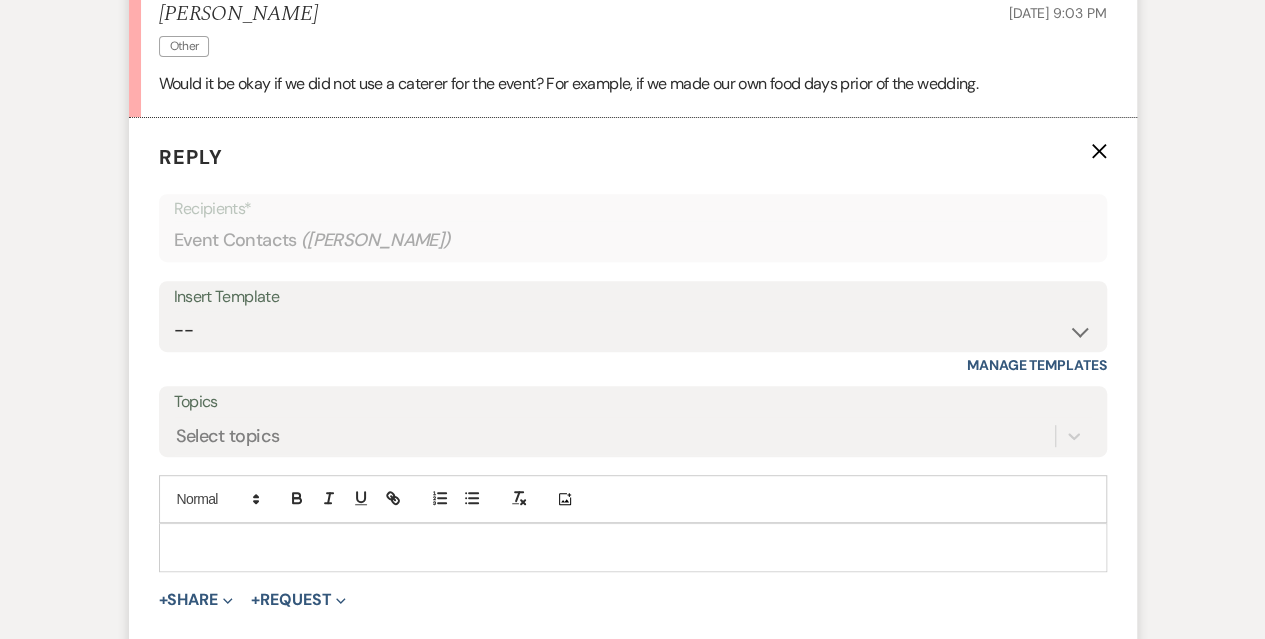 click at bounding box center (633, 547) 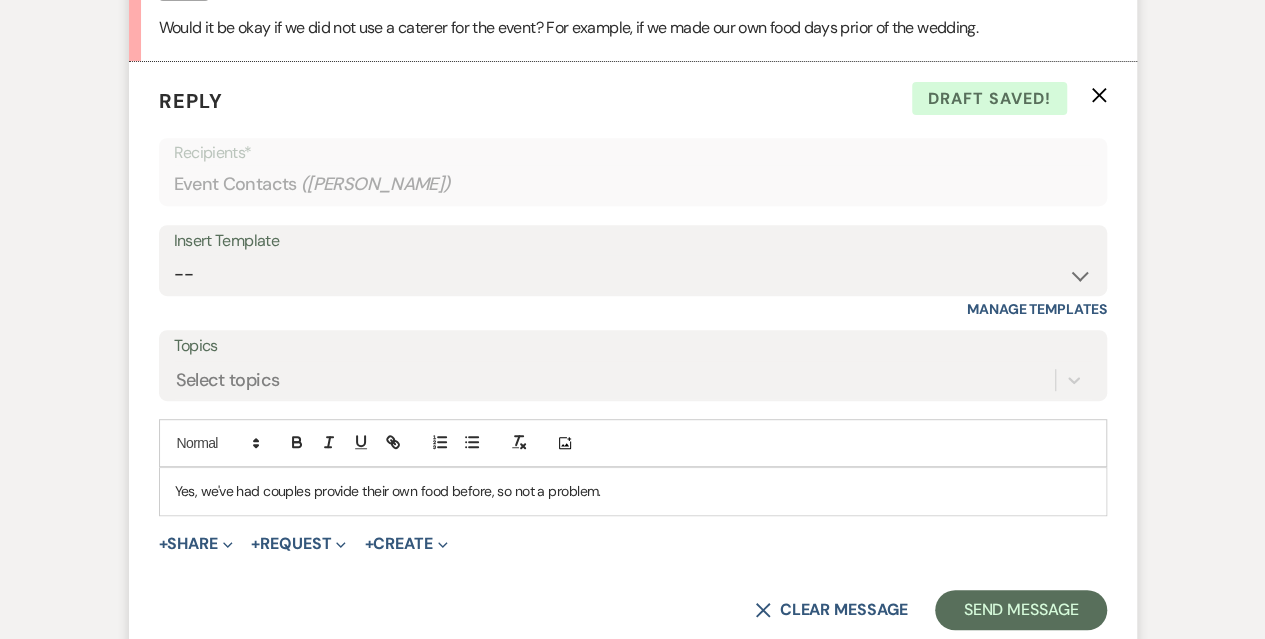 scroll, scrollTop: 3981, scrollLeft: 0, axis: vertical 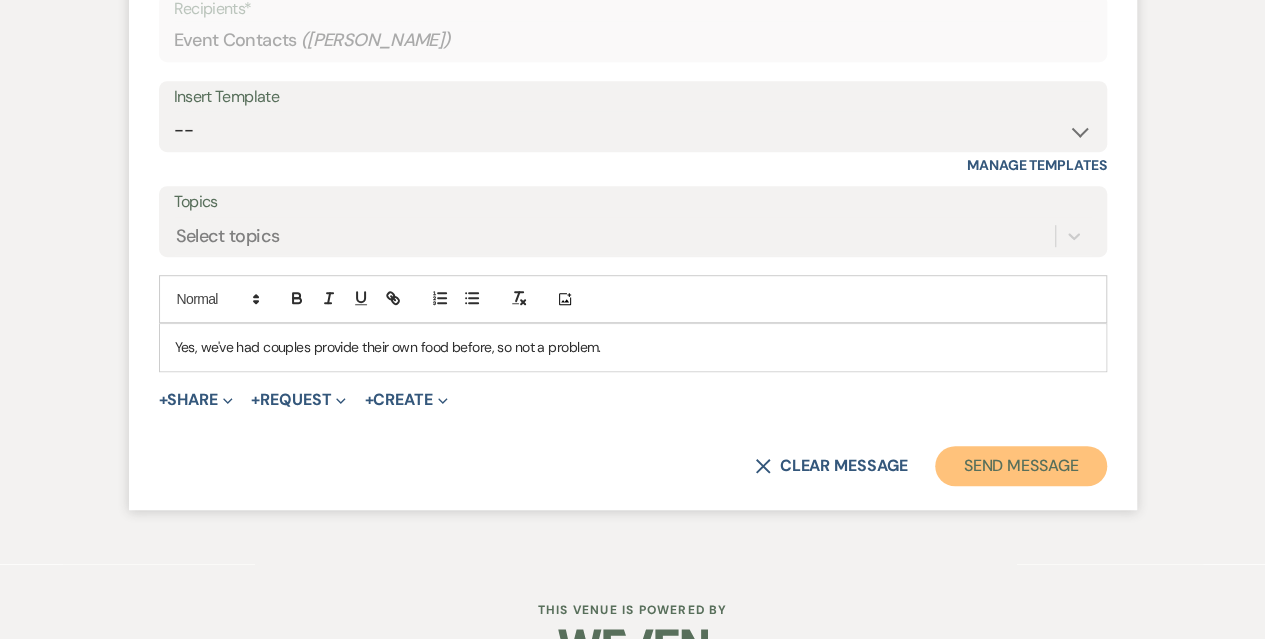 click on "Send Message" at bounding box center (1020, 466) 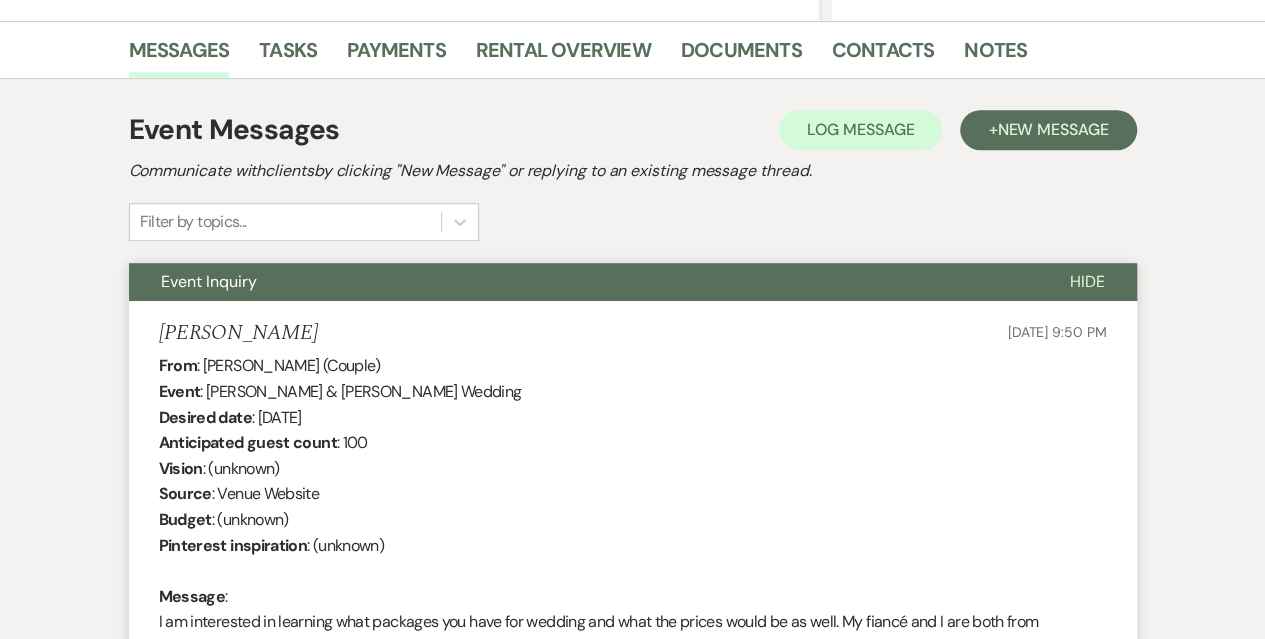 scroll, scrollTop: 486, scrollLeft: 0, axis: vertical 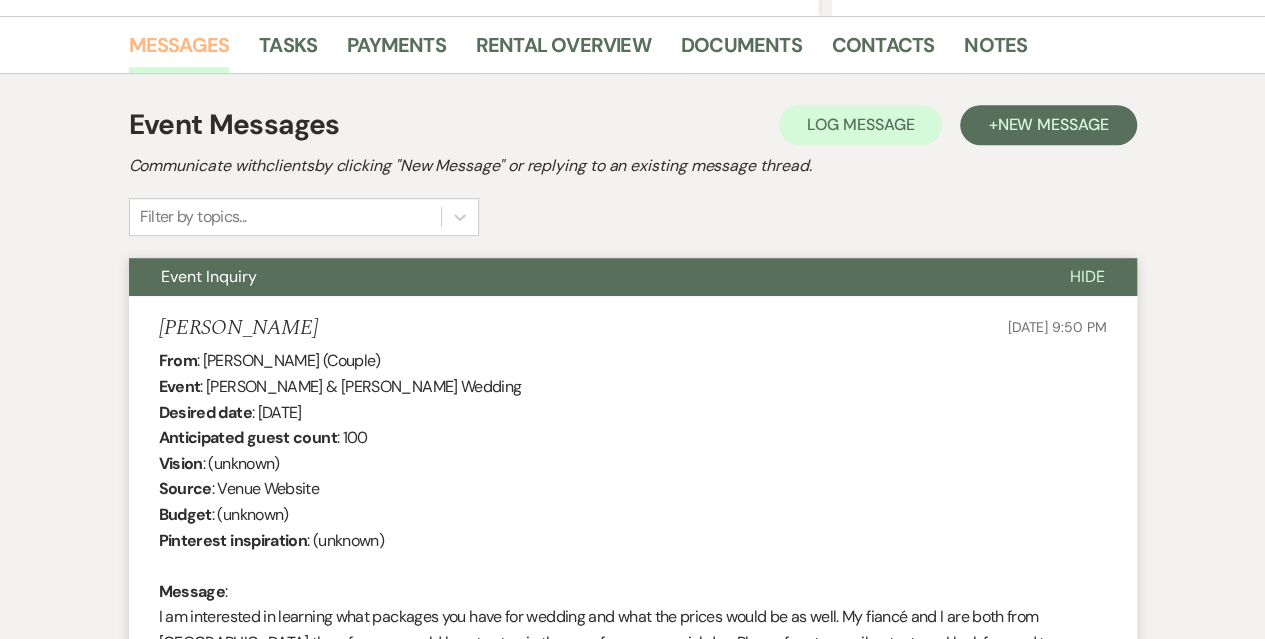 click on "Messages" at bounding box center [179, 51] 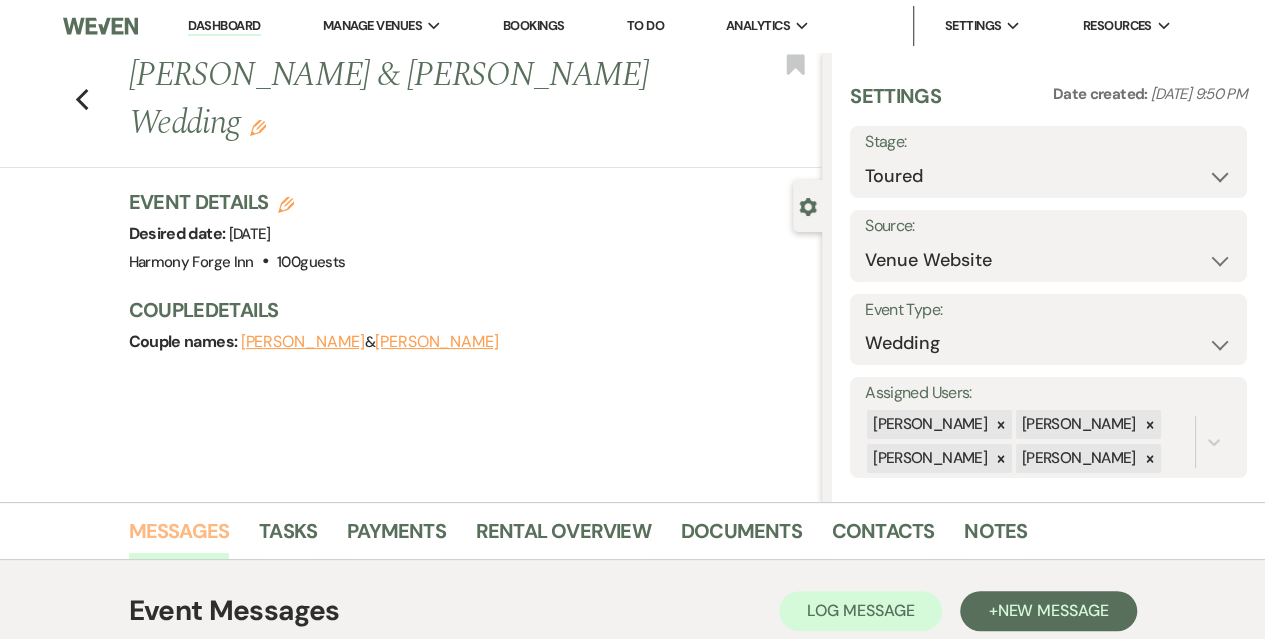scroll, scrollTop: 0, scrollLeft: 0, axis: both 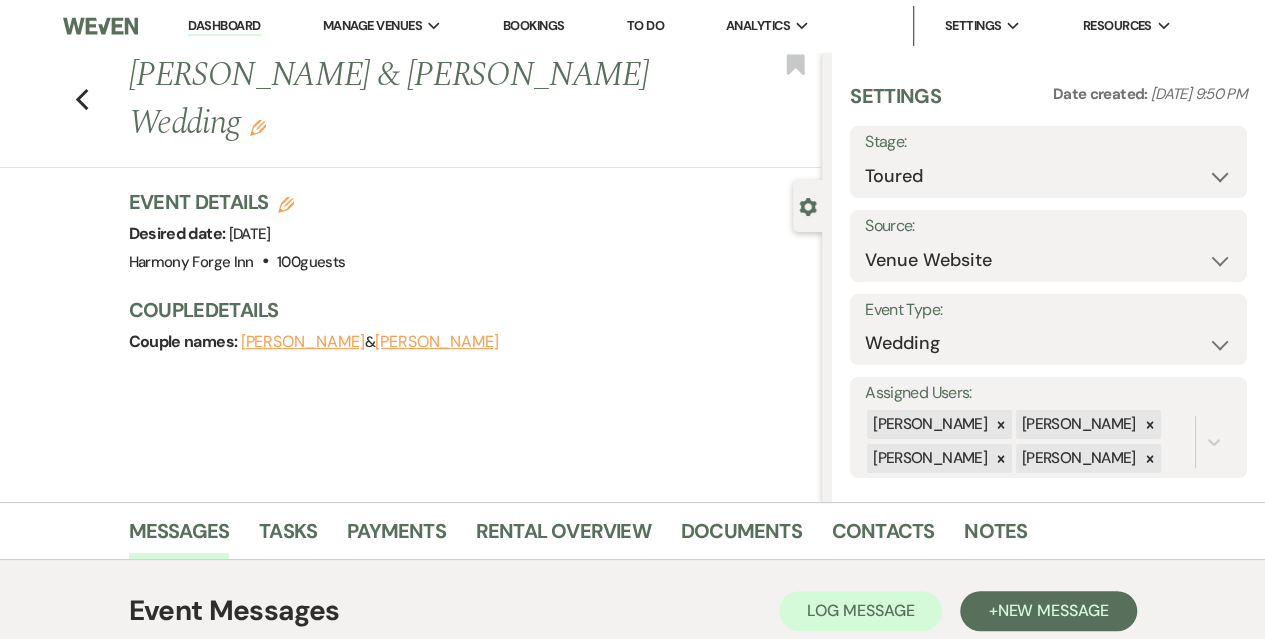 click on "Dashboard" at bounding box center [224, 26] 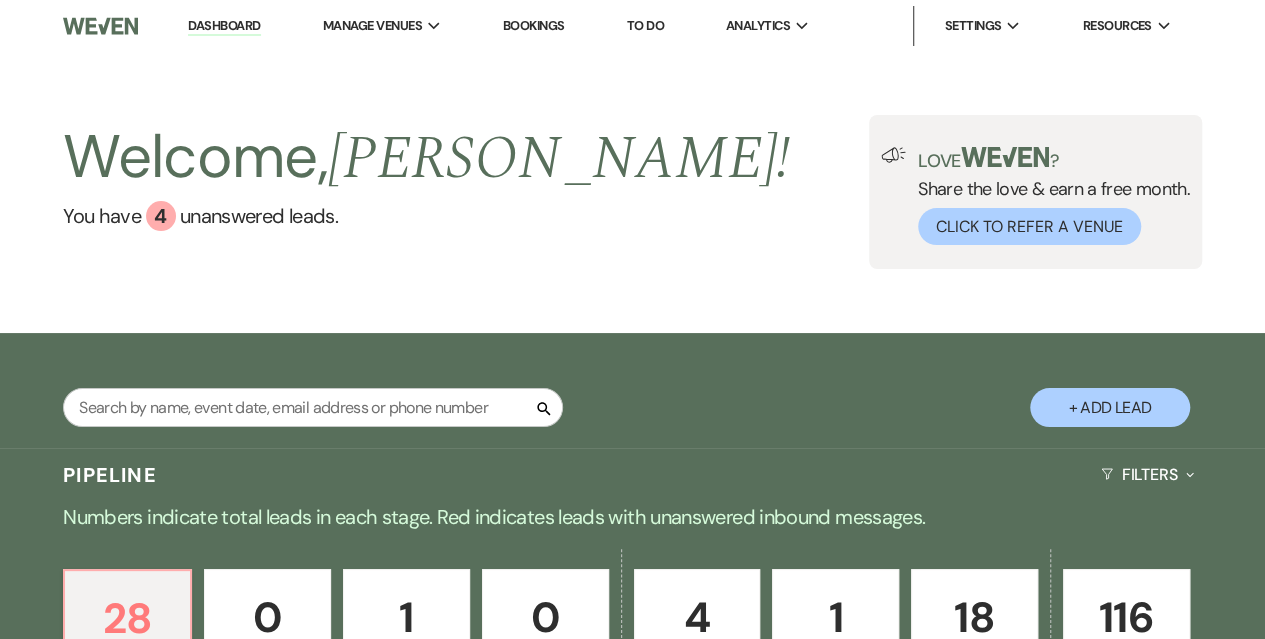 scroll, scrollTop: 300, scrollLeft: 0, axis: vertical 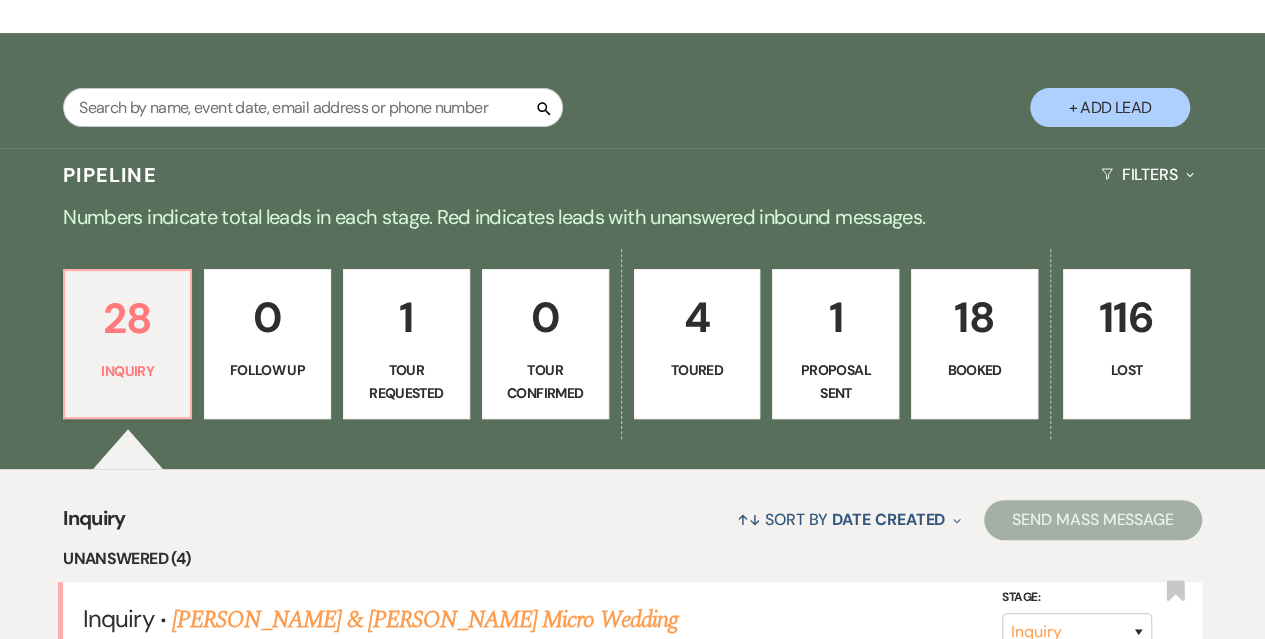 click on "Toured" at bounding box center [697, 370] 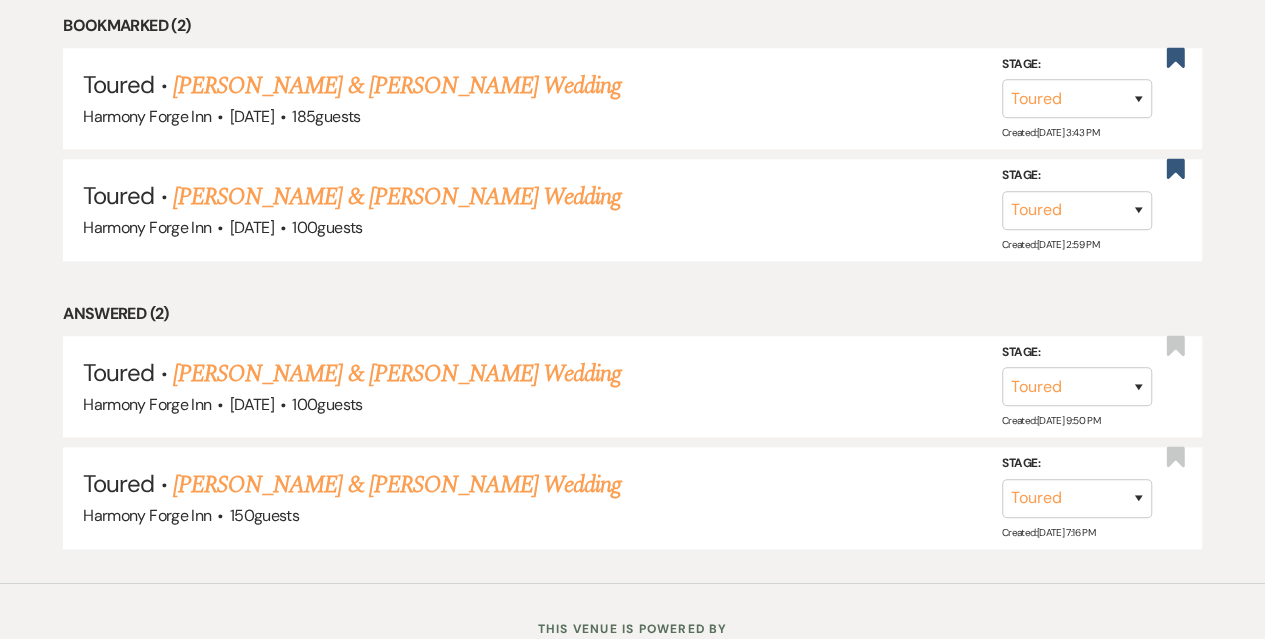 scroll, scrollTop: 968, scrollLeft: 0, axis: vertical 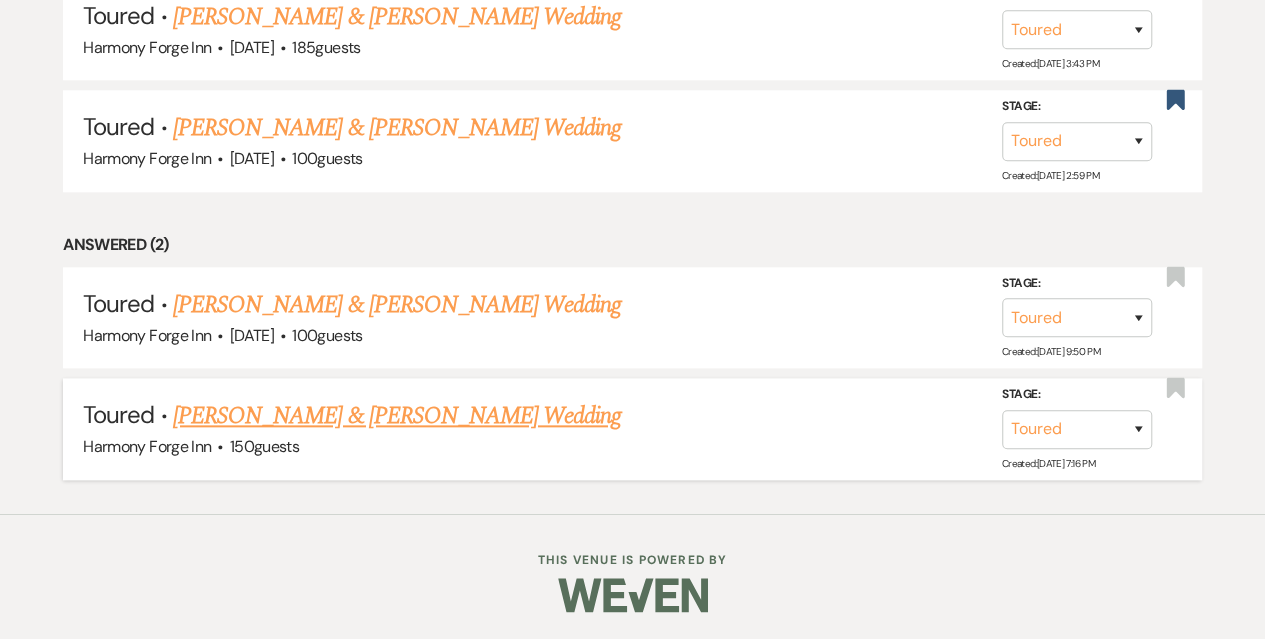 click on "[PERSON_NAME] & [PERSON_NAME] Wedding" at bounding box center (397, 416) 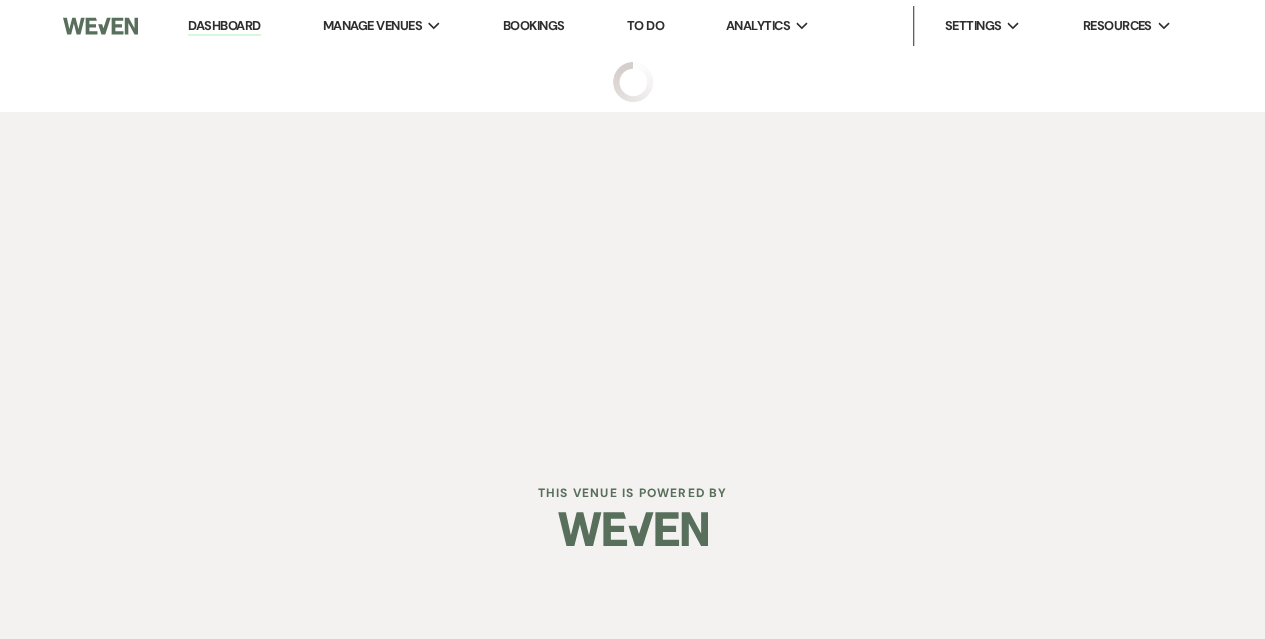 scroll, scrollTop: 0, scrollLeft: 0, axis: both 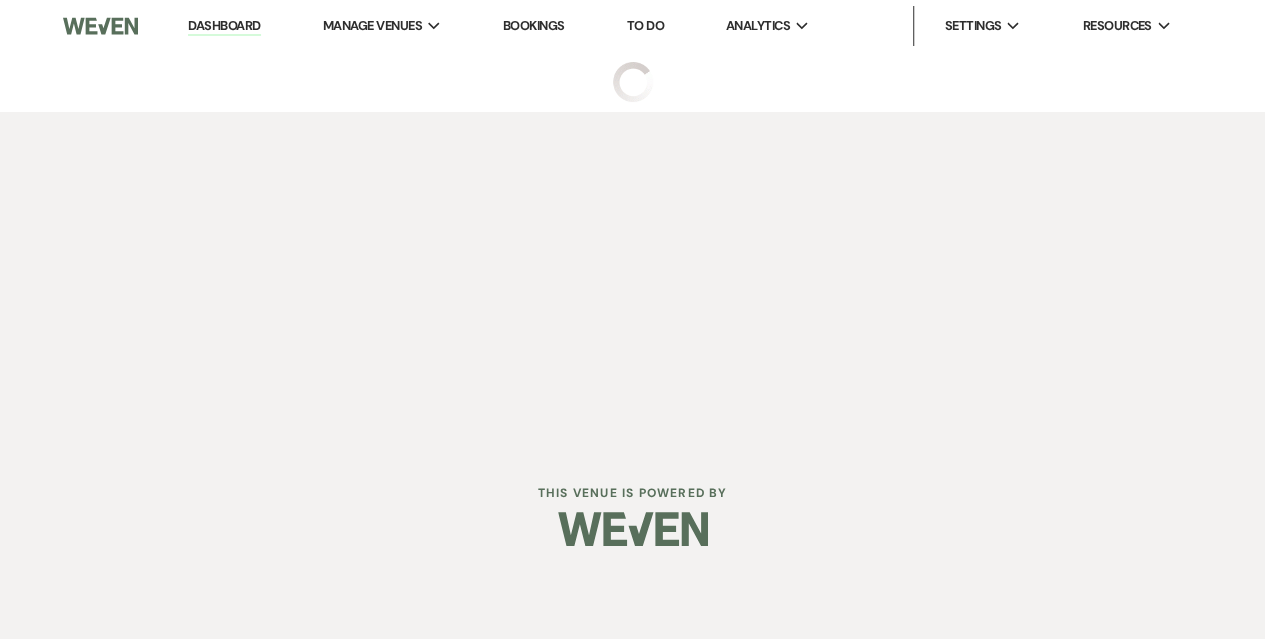 select on "5" 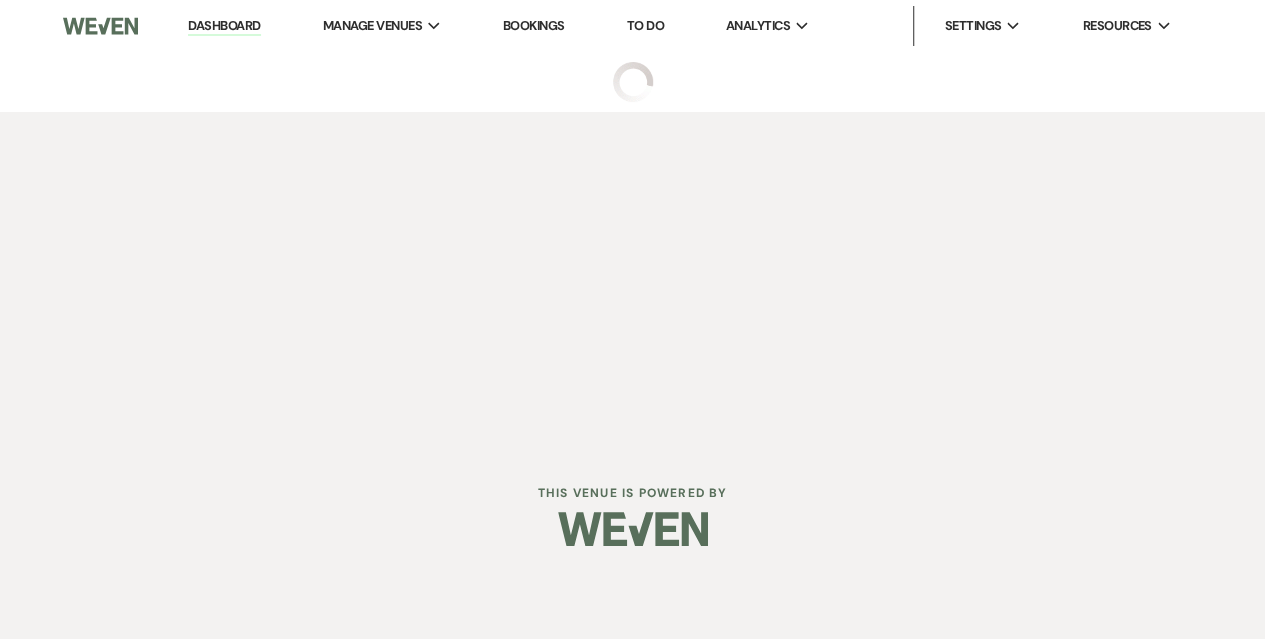 select on "5" 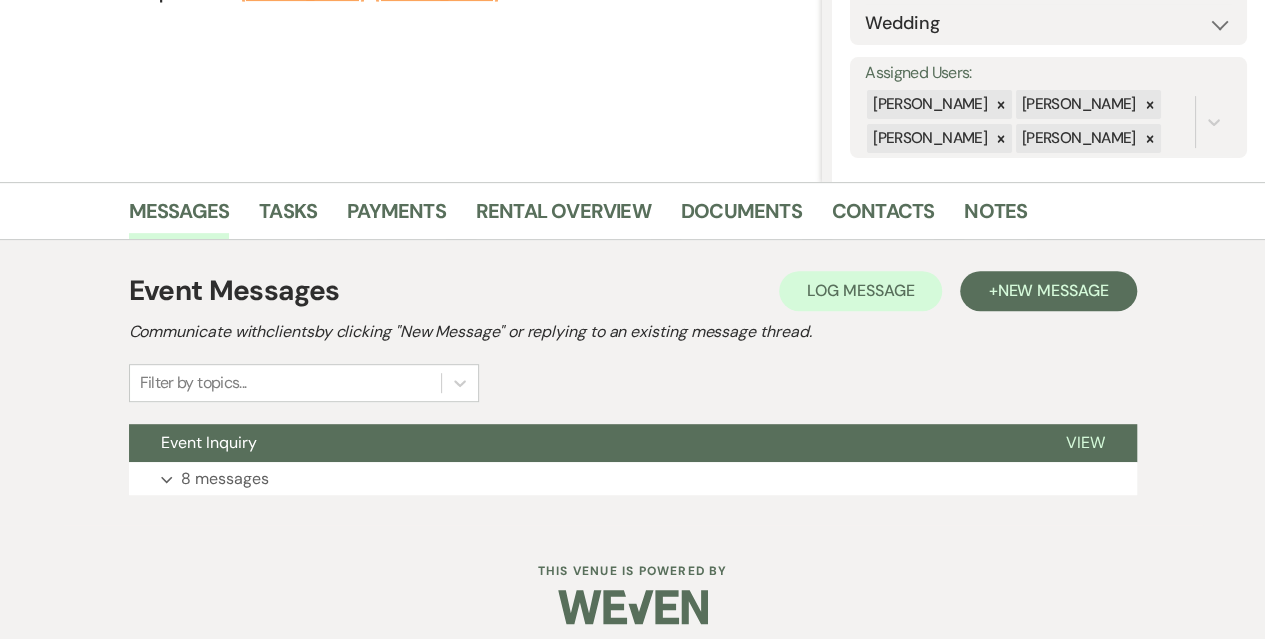 scroll, scrollTop: 334, scrollLeft: 0, axis: vertical 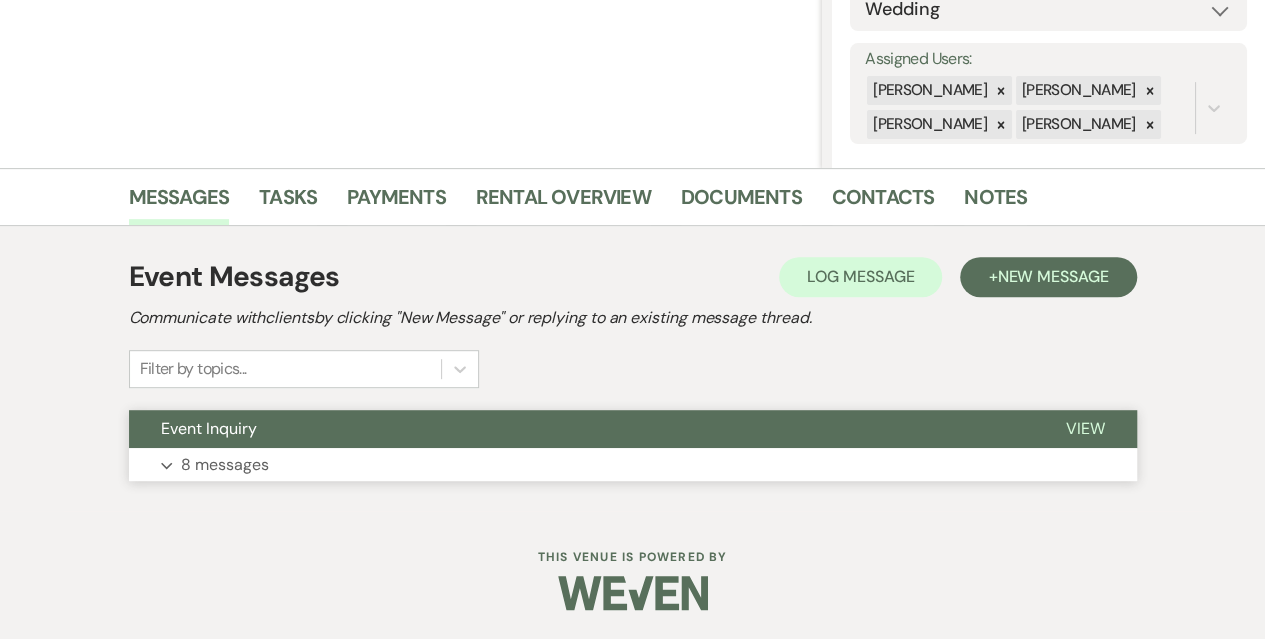 click on "8 messages" at bounding box center [225, 465] 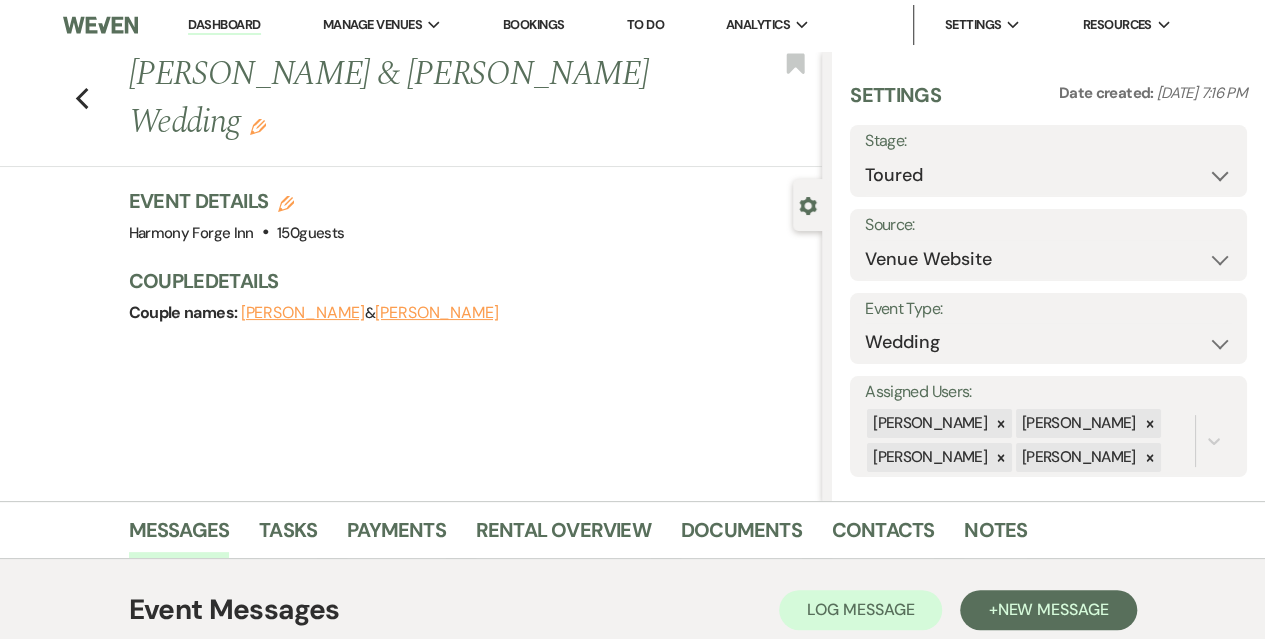 scroll, scrollTop: 0, scrollLeft: 0, axis: both 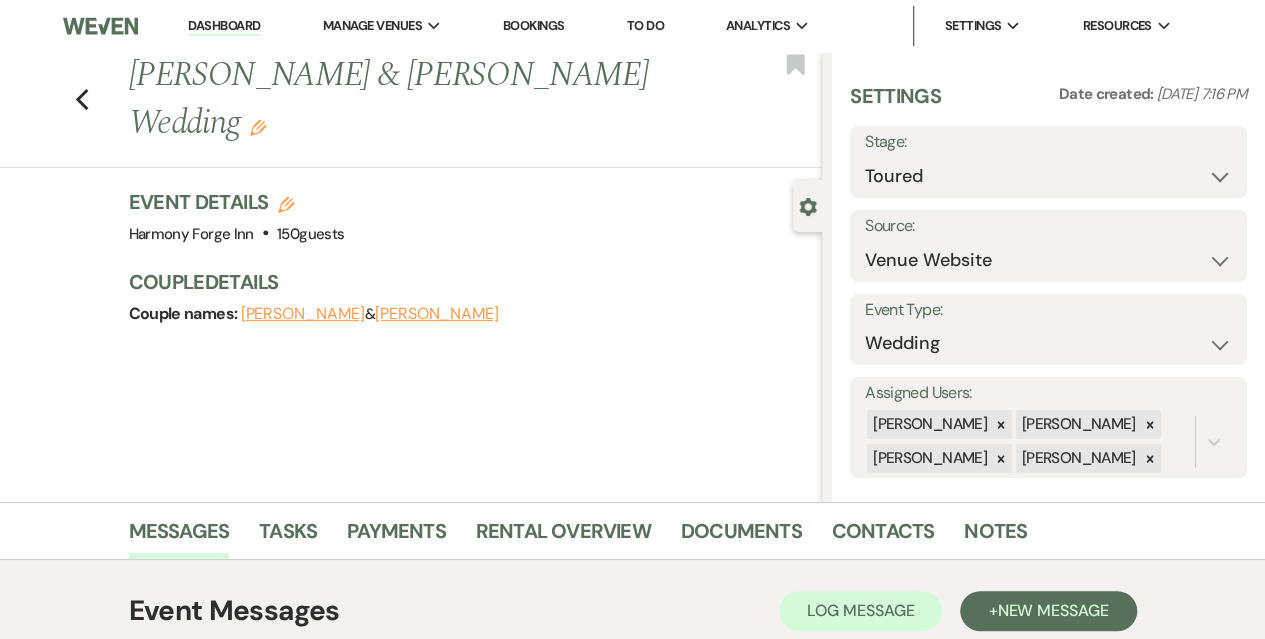 click on "Dashboard" at bounding box center (224, 26) 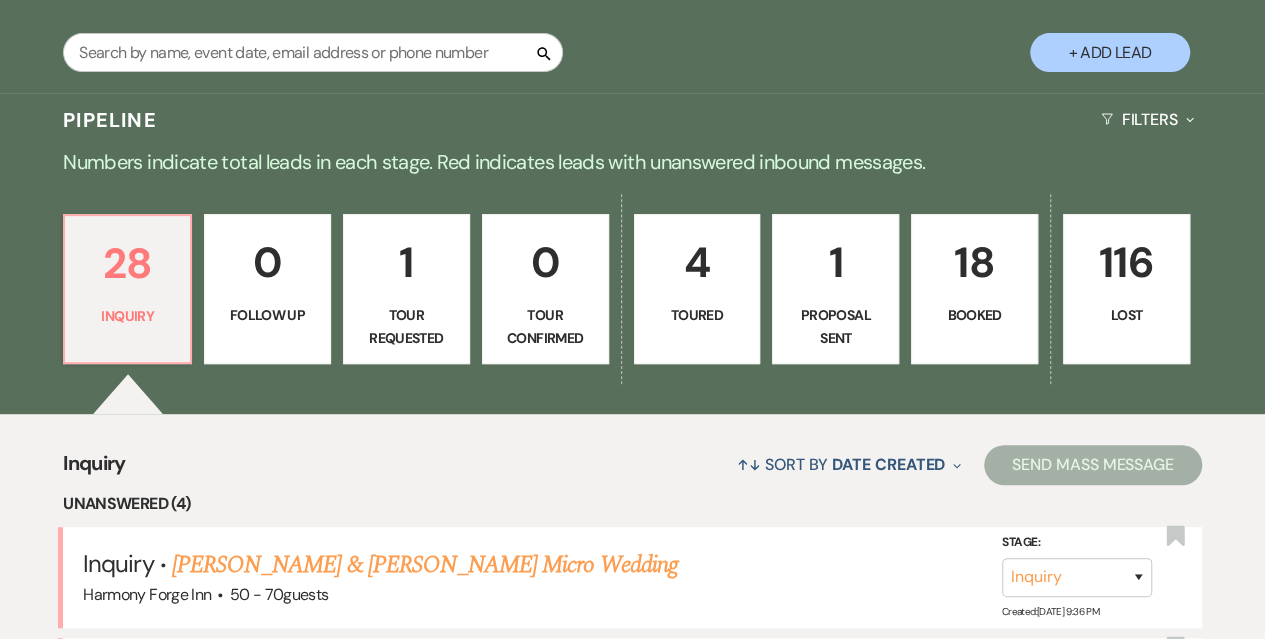 scroll, scrollTop: 500, scrollLeft: 0, axis: vertical 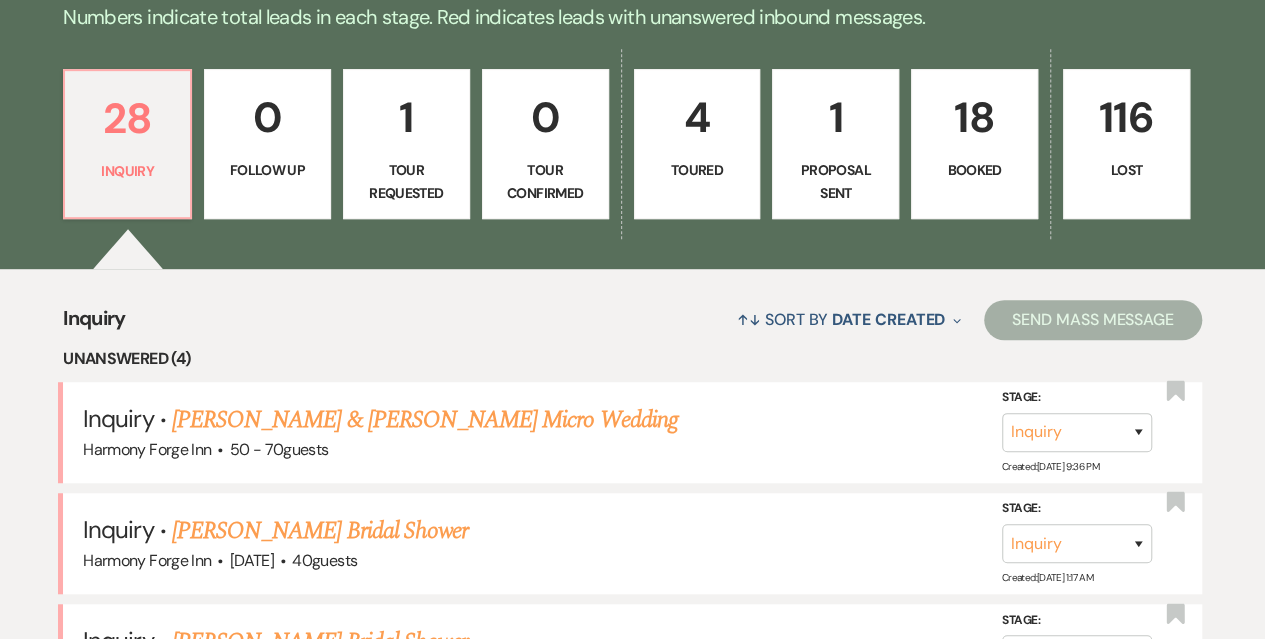 click on "4 Toured" at bounding box center (697, 144) 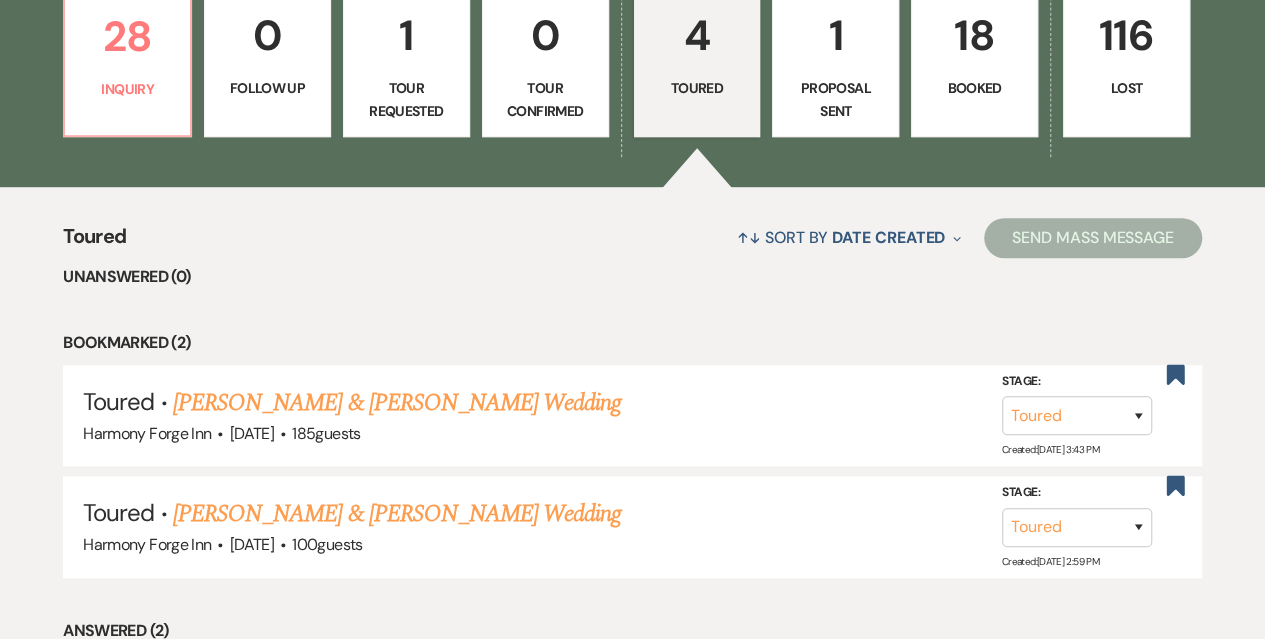 scroll, scrollTop: 500, scrollLeft: 0, axis: vertical 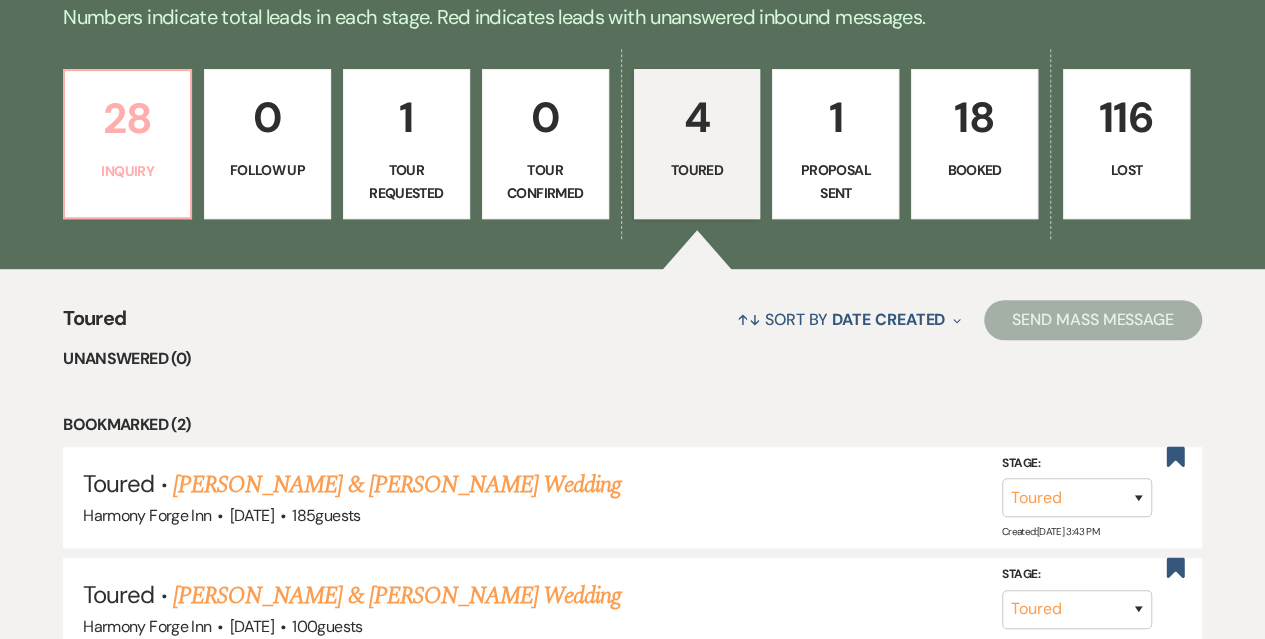 click on "Inquiry" at bounding box center (127, 171) 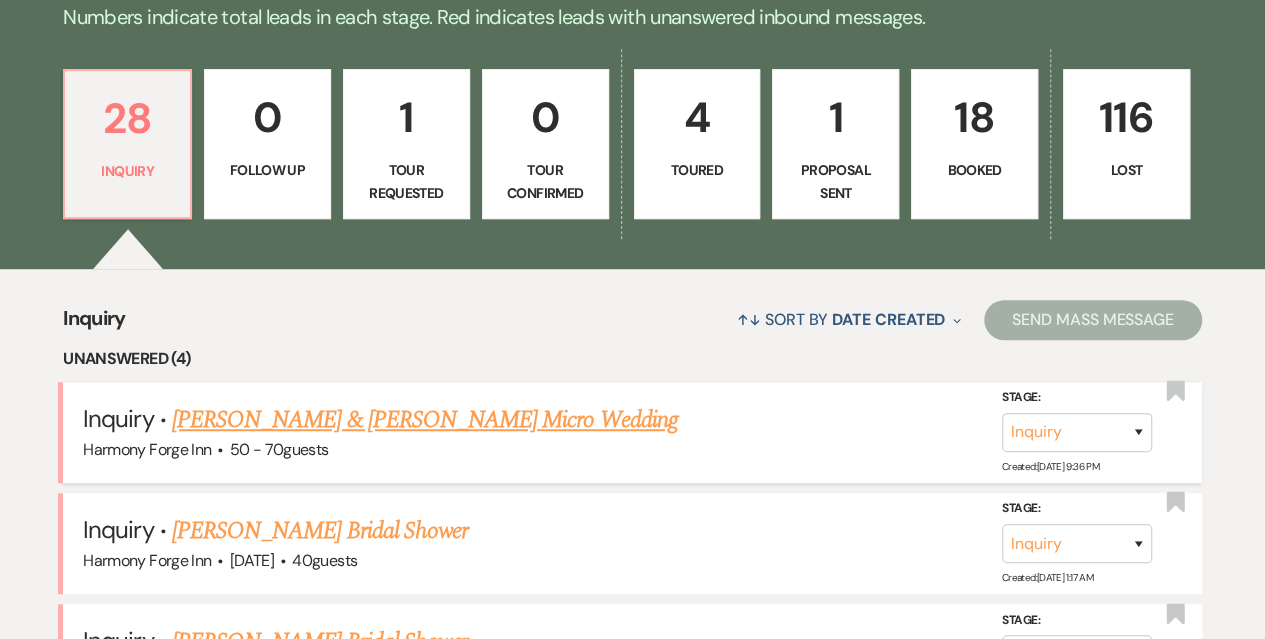 click on "[PERSON_NAME] & [PERSON_NAME] Micro Wedding" at bounding box center [425, 420] 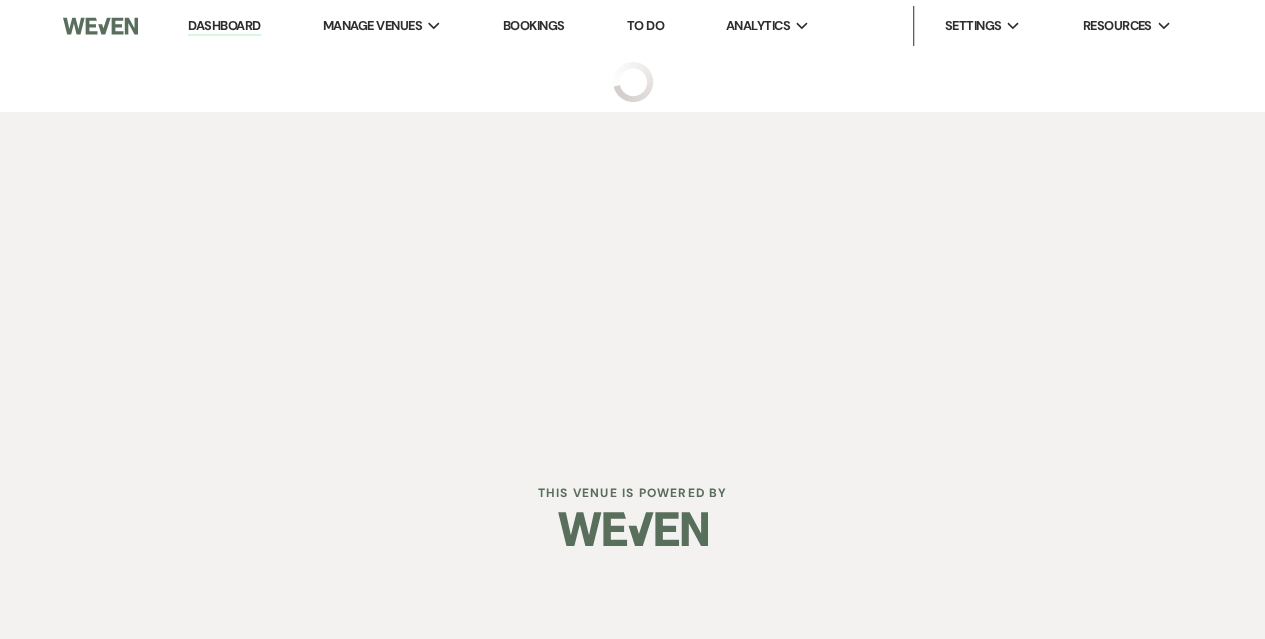 scroll, scrollTop: 0, scrollLeft: 0, axis: both 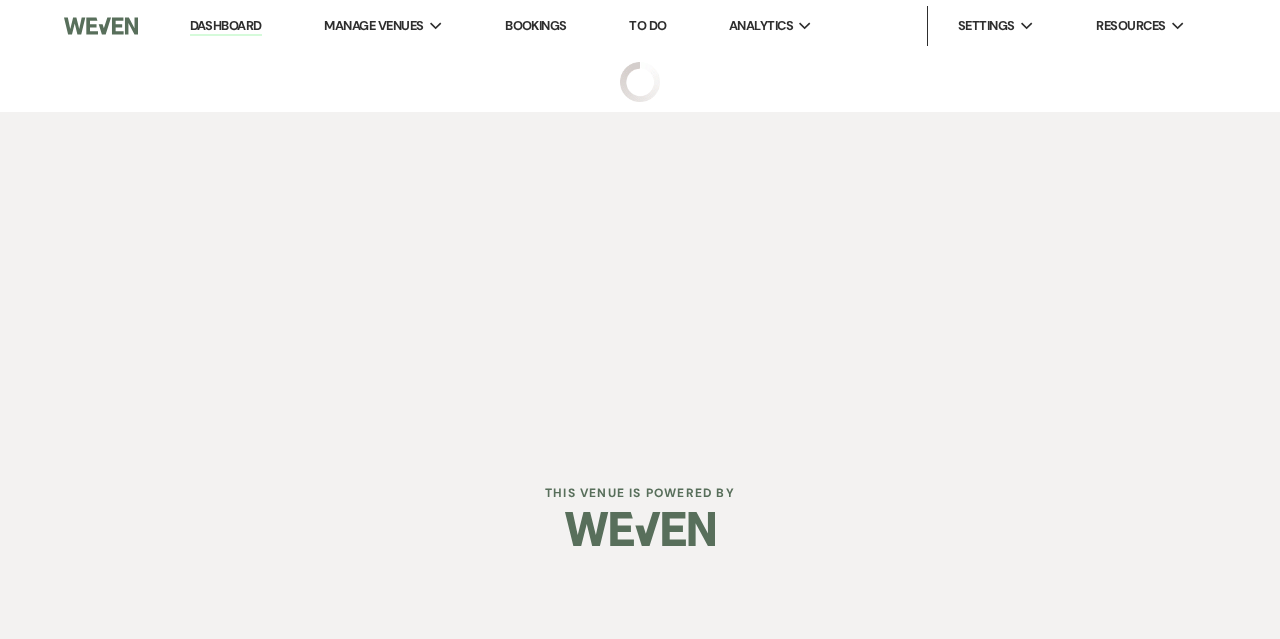 select on "5" 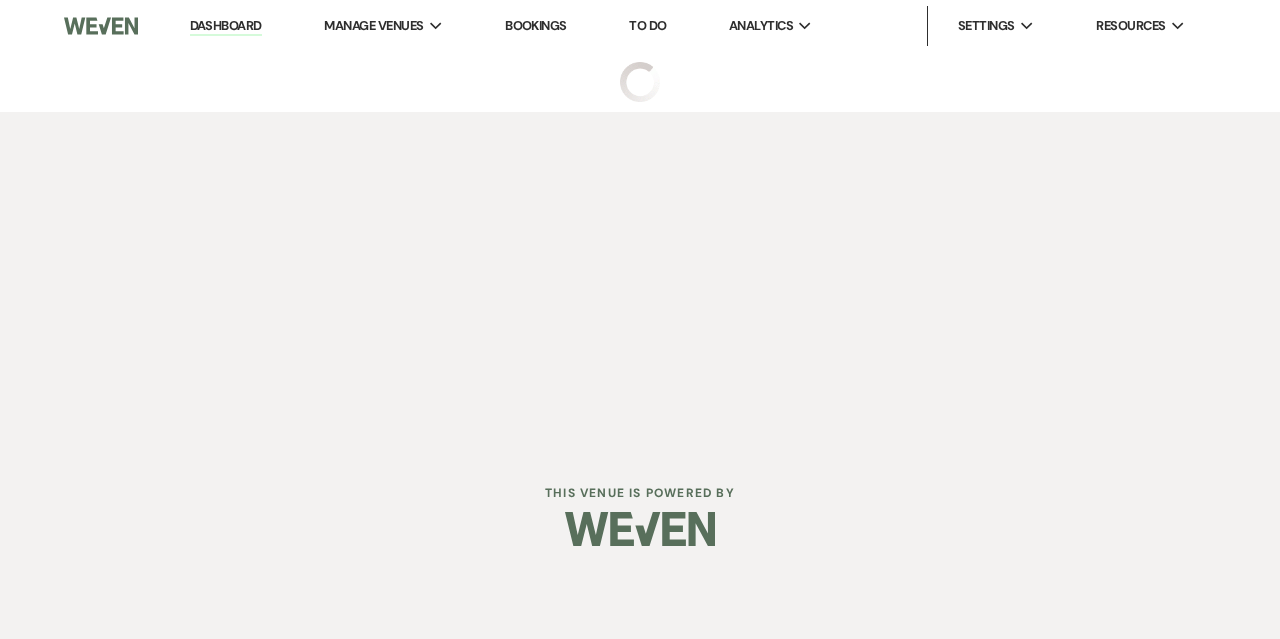 select on "16" 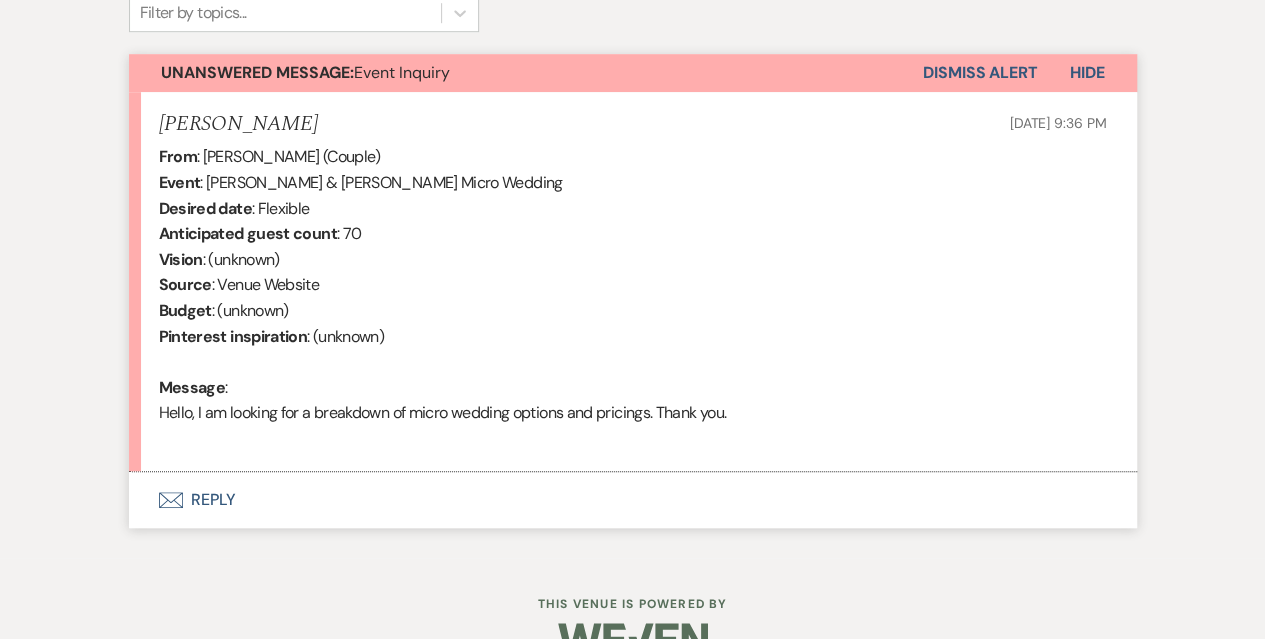 scroll, scrollTop: 736, scrollLeft: 0, axis: vertical 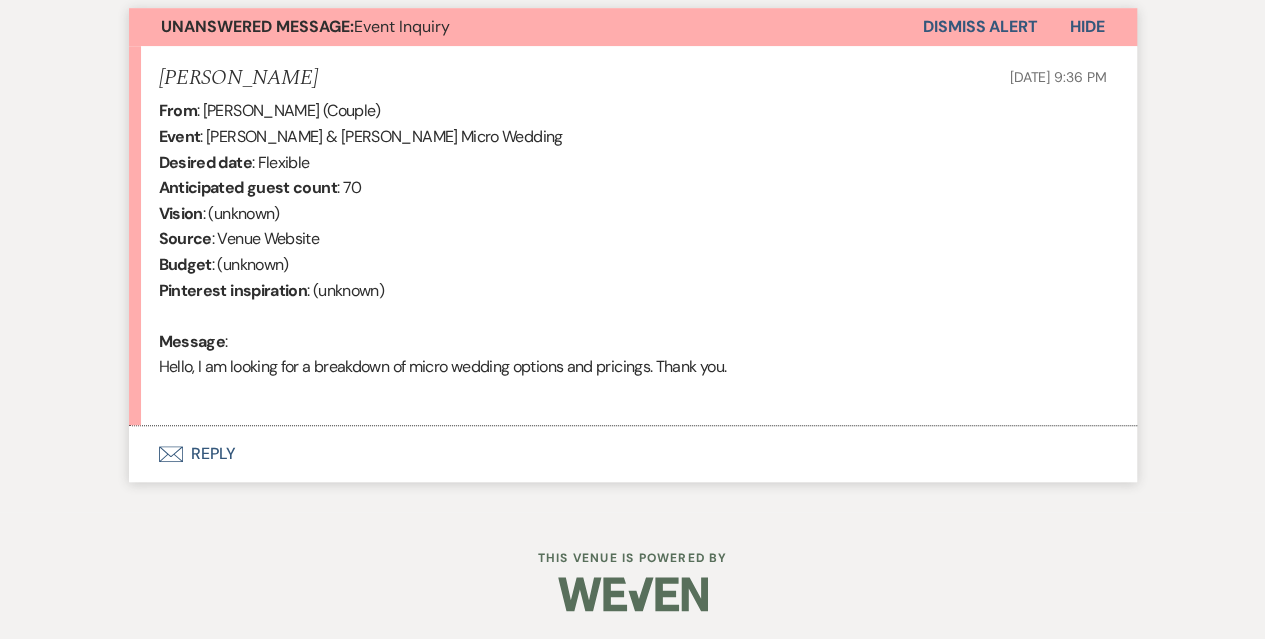 click on "Envelope Reply" at bounding box center [633, 454] 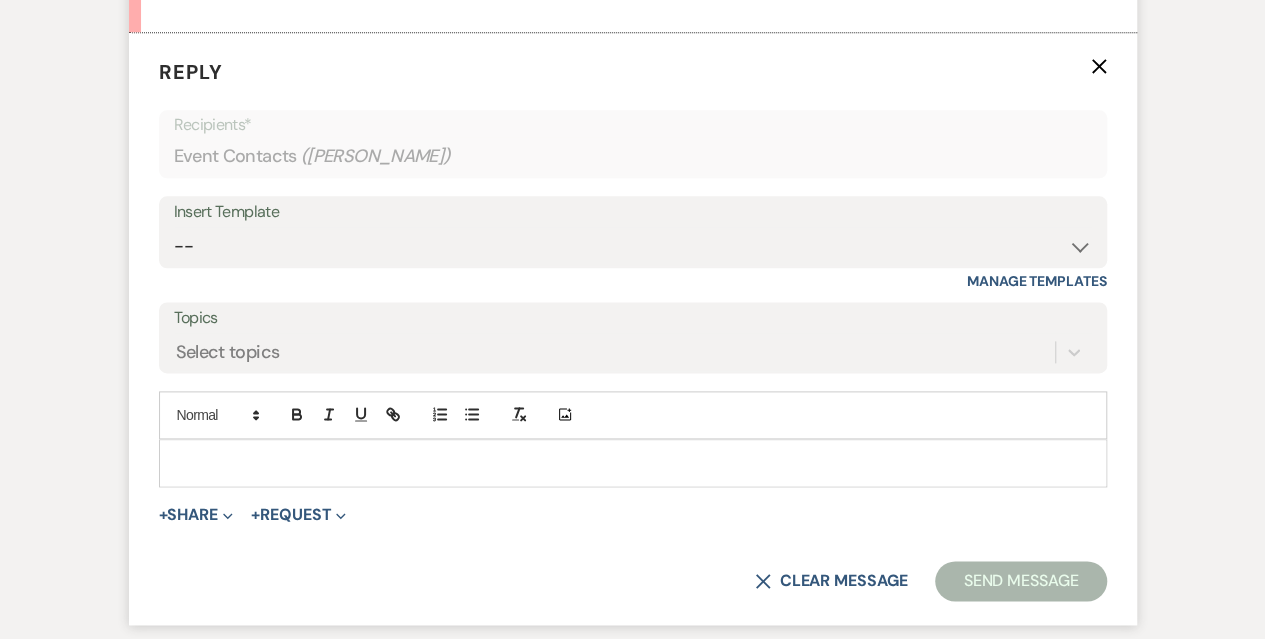 scroll, scrollTop: 1138, scrollLeft: 0, axis: vertical 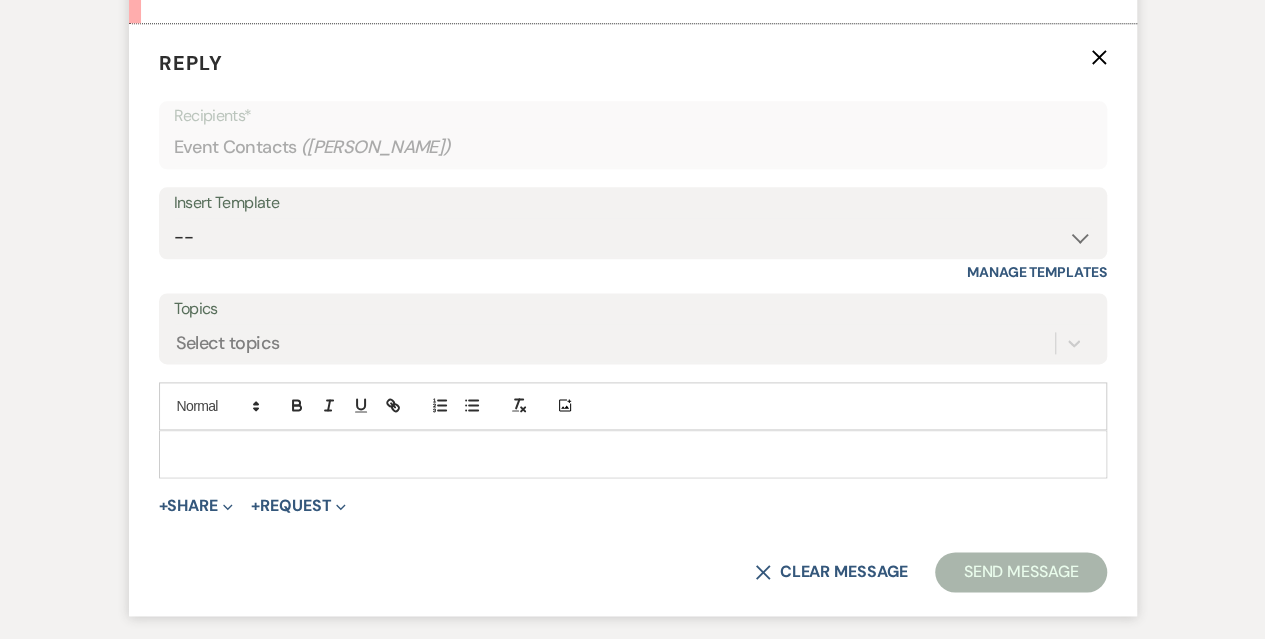 click at bounding box center [633, 454] 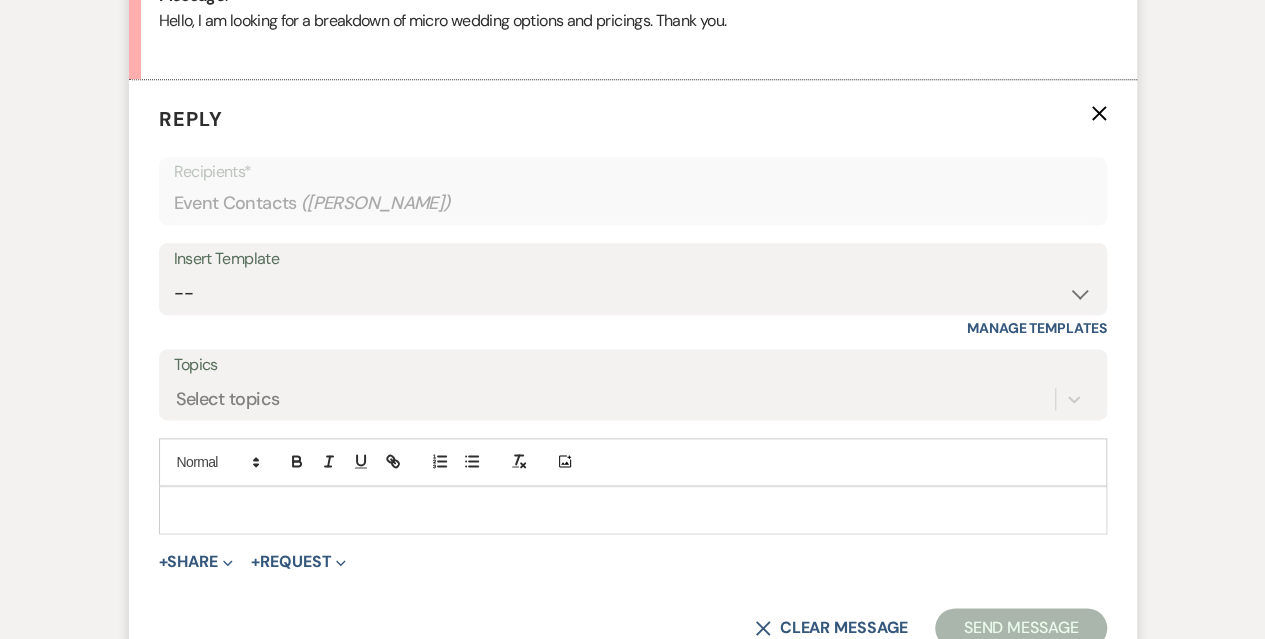 scroll, scrollTop: 1138, scrollLeft: 0, axis: vertical 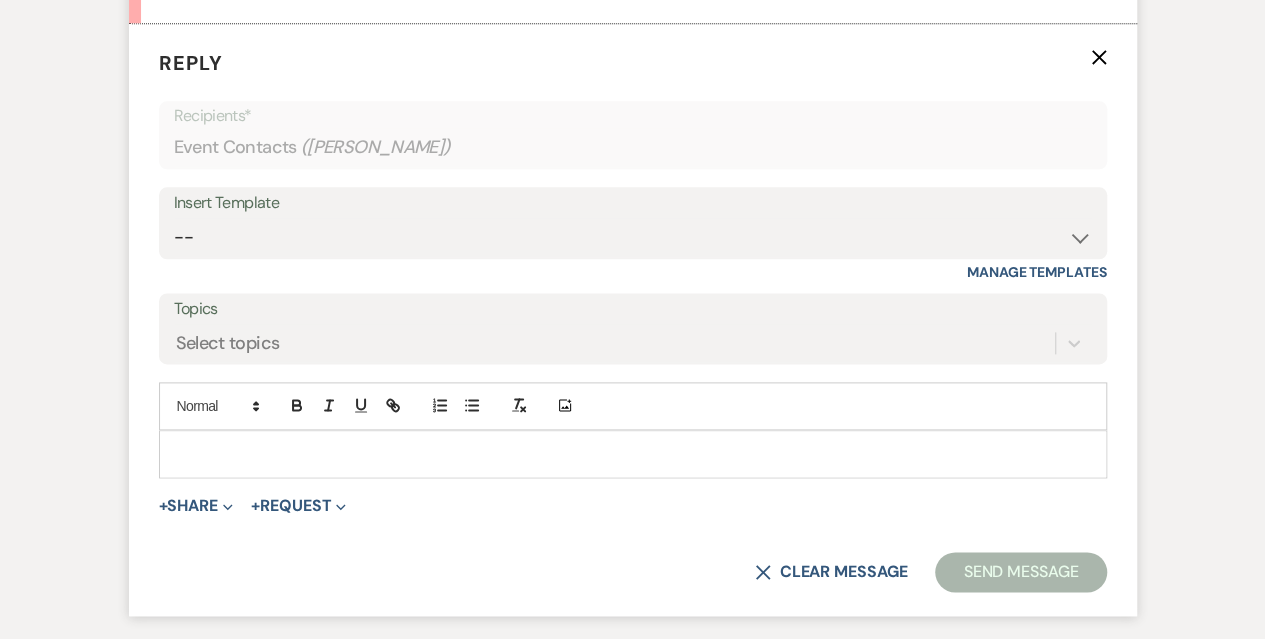 type 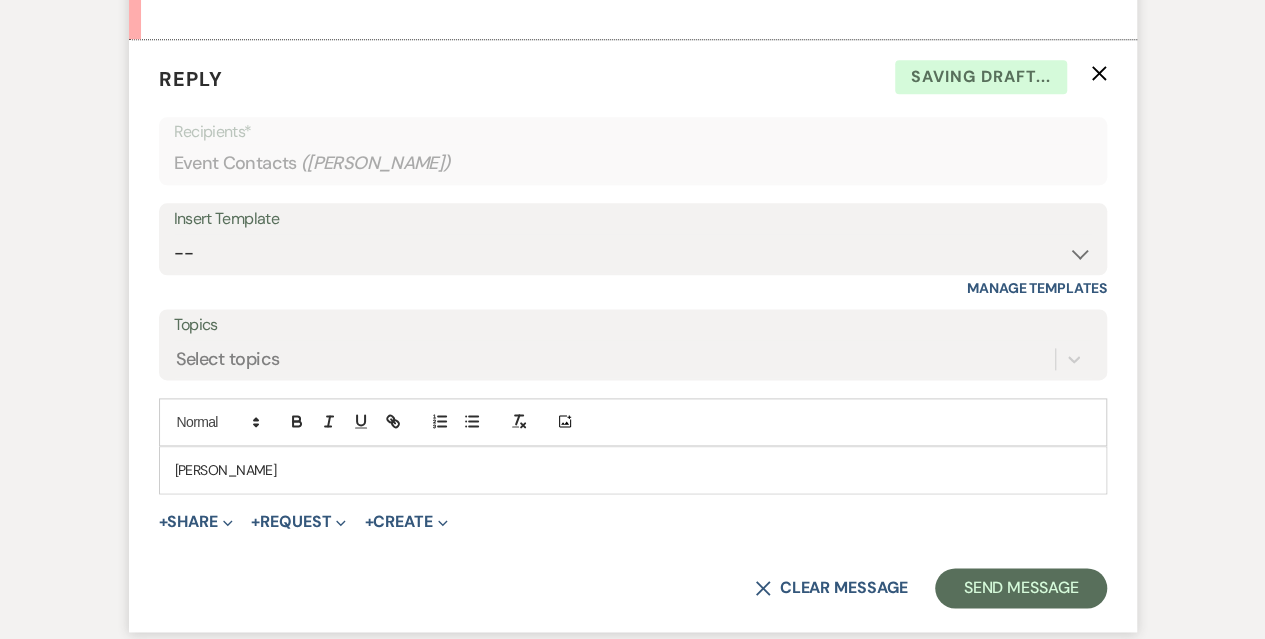 scroll, scrollTop: 1138, scrollLeft: 0, axis: vertical 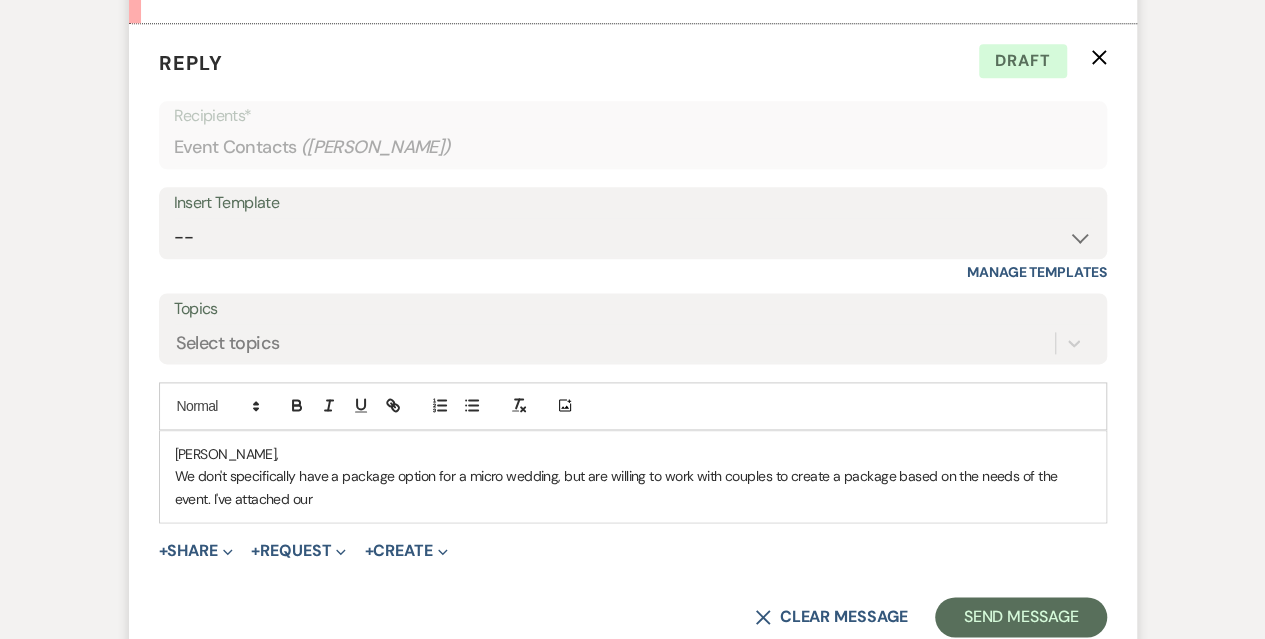 click on "We don't specifically have a package option for a micro wedding, but are willing to work with couples to create a package based on the needs of the event. I've attached our" at bounding box center (633, 487) 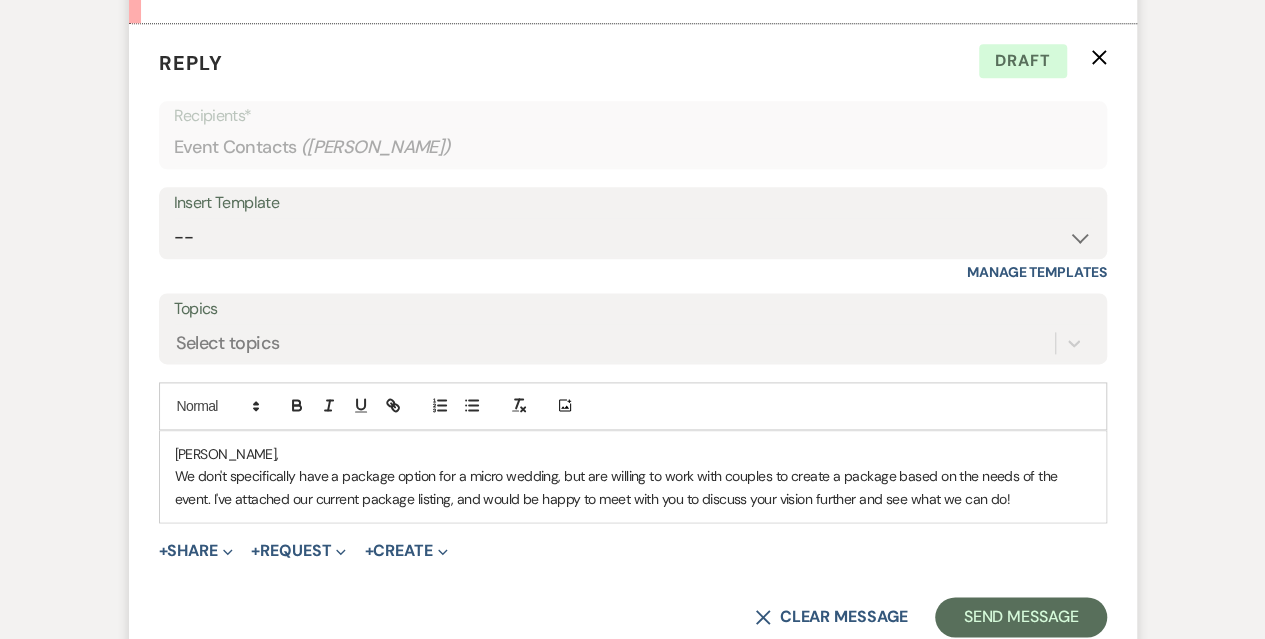 click on "We don't specifically have a package option for a micro wedding, but are willing to work with couples to create a package based on the needs of the event. I've attached our current package listing, and would be happy to meet with you to discuss your vision further and see what we can do!" at bounding box center (633, 487) 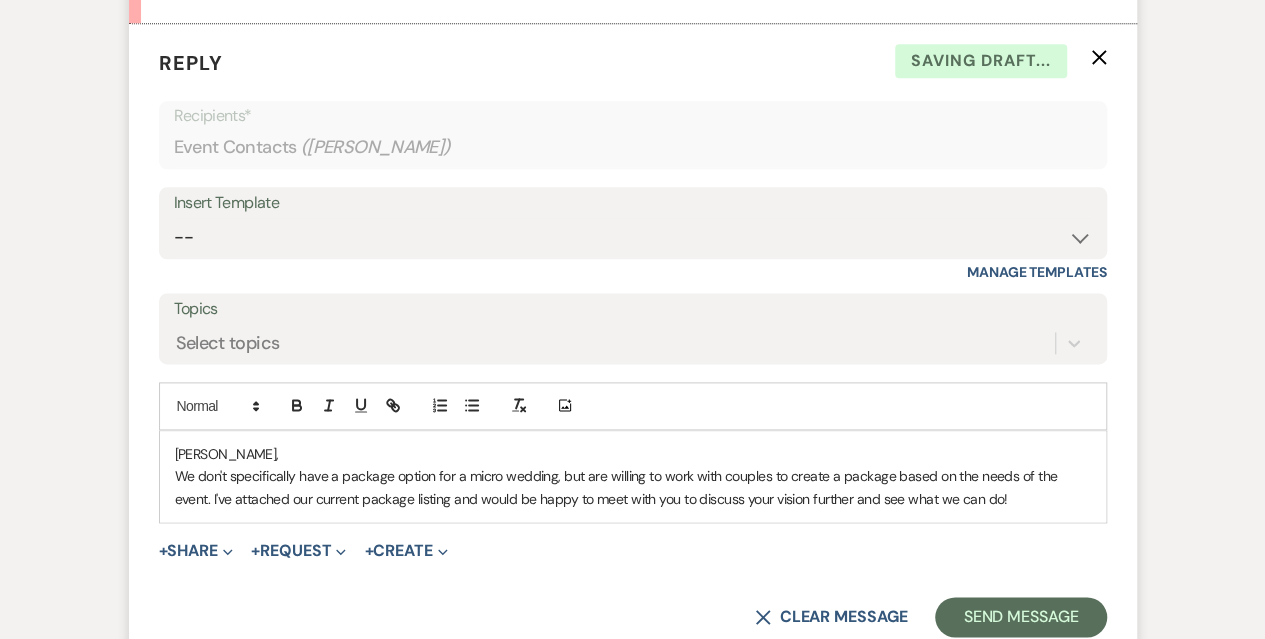 click on "We don't specifically have a package option for a micro wedding, but are willing to work with couples to create a package based on the needs of the event. I've attached our current package listing and would be happy to meet with you to discuss your vision further and see what we can do!" at bounding box center (633, 487) 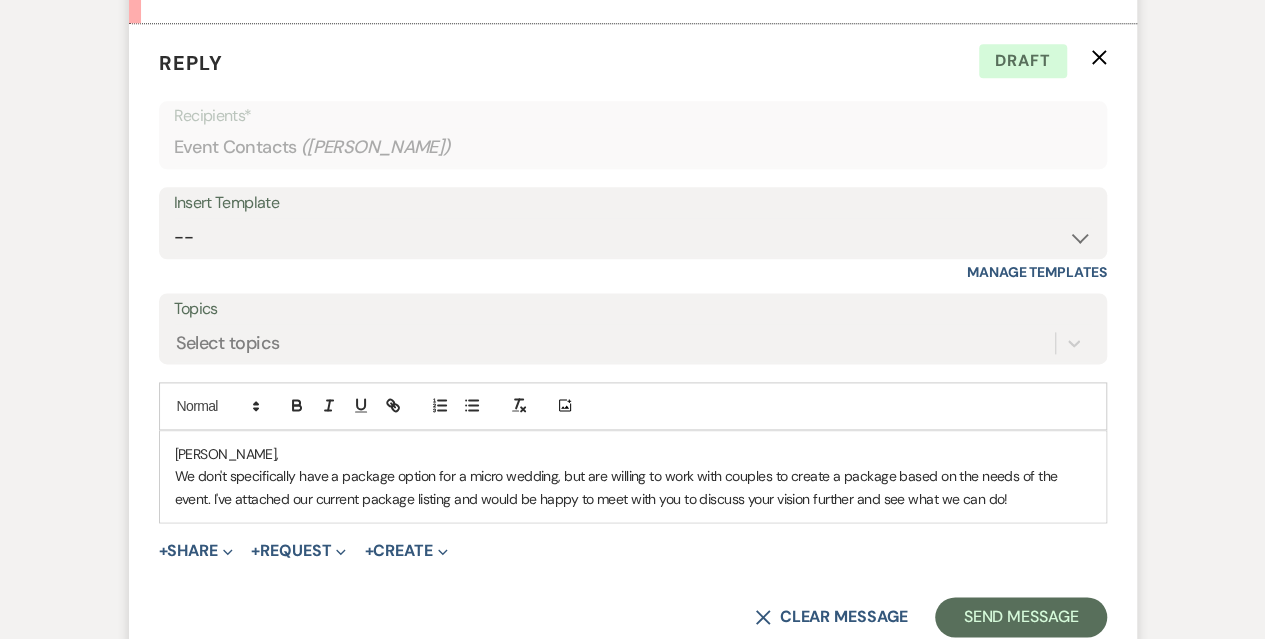 click on "We don't specifically have a package option for a micro wedding, but are willing to work with couples to create a package based on the needs of the event. I've attached our current package listing and would be happy to meet with you to discuss your vision further and see what we can do!" at bounding box center (633, 487) 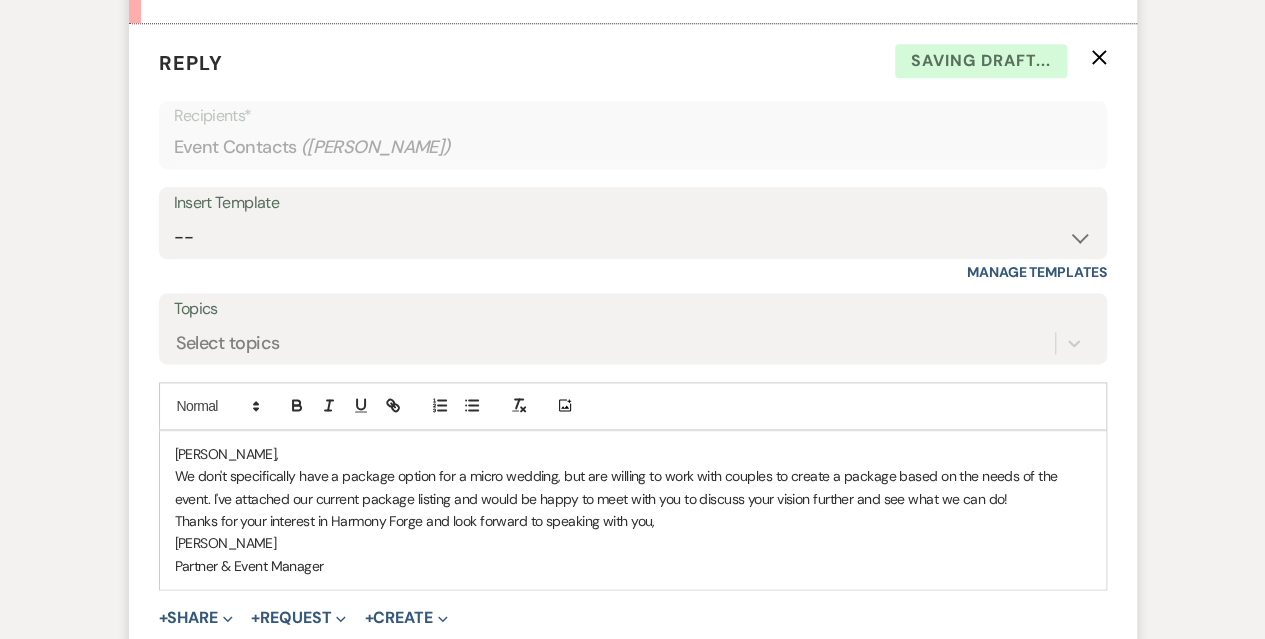 click on "Thanks for your interest in Harmony Forge and look forward to speaking with you," at bounding box center [633, 521] 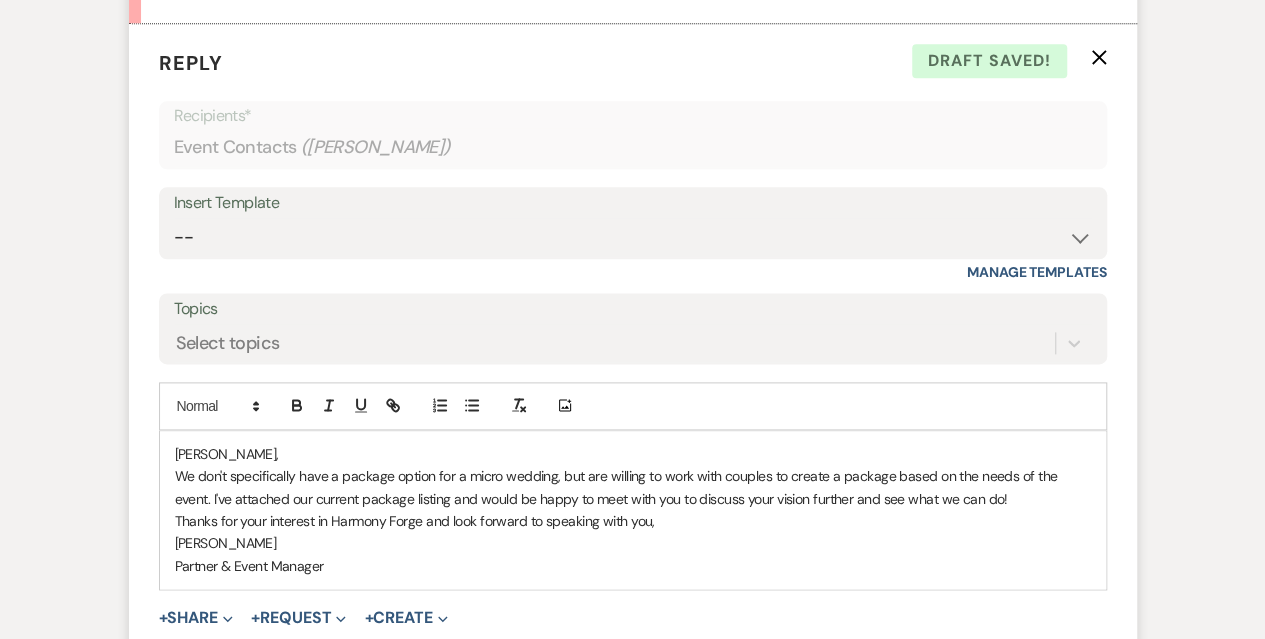 click on "We don't specifically have a package option for a micro wedding, but are willing to work with couples to create a package based on the needs of the event. I've attached our current package listing and would be happy to meet with you to discuss your vision further and see what we can do!" at bounding box center [633, 487] 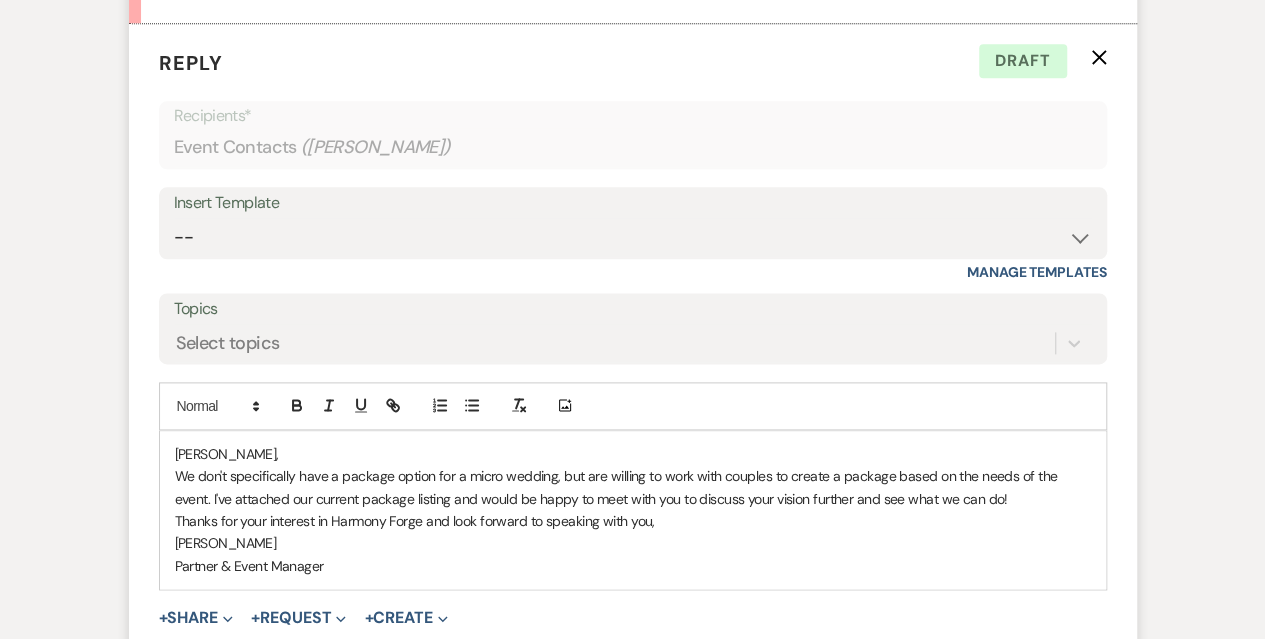 click on "Partner & Event Manager" at bounding box center [633, 566] 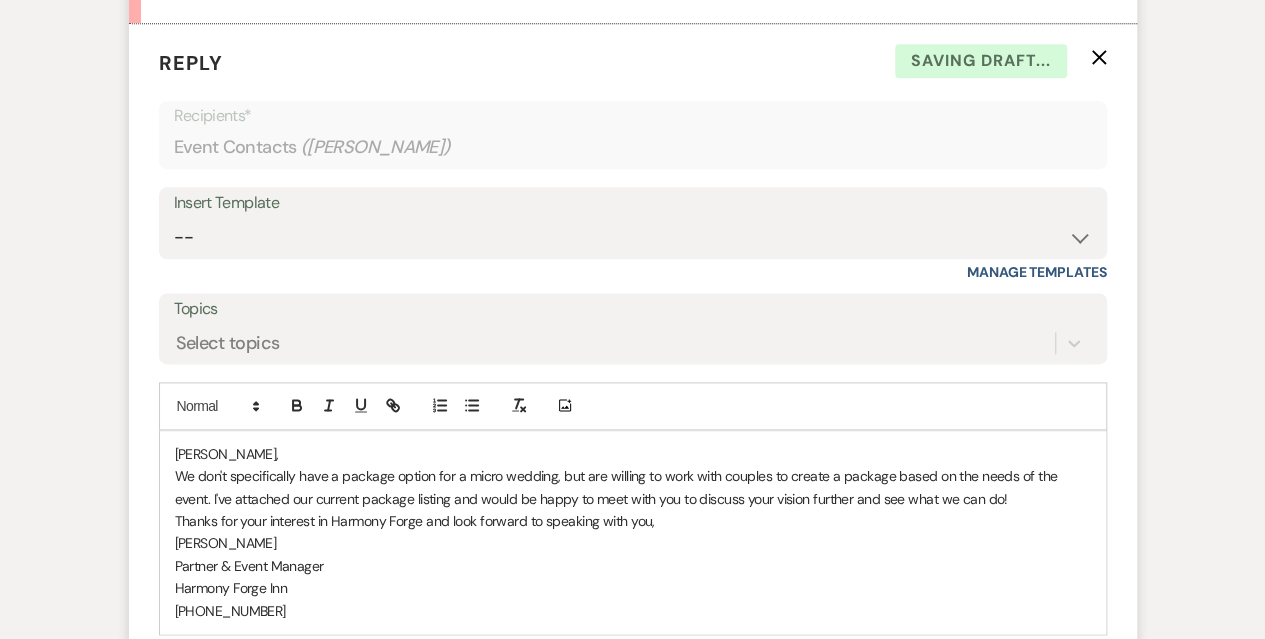 click on "We don't specifically have a package option for a micro wedding, but are willing to work with couples to create a package based on the needs of the event. I've attached our current package listing and would be happy to meet with you to discuss your vision further and see what we can do!" at bounding box center (633, 487) 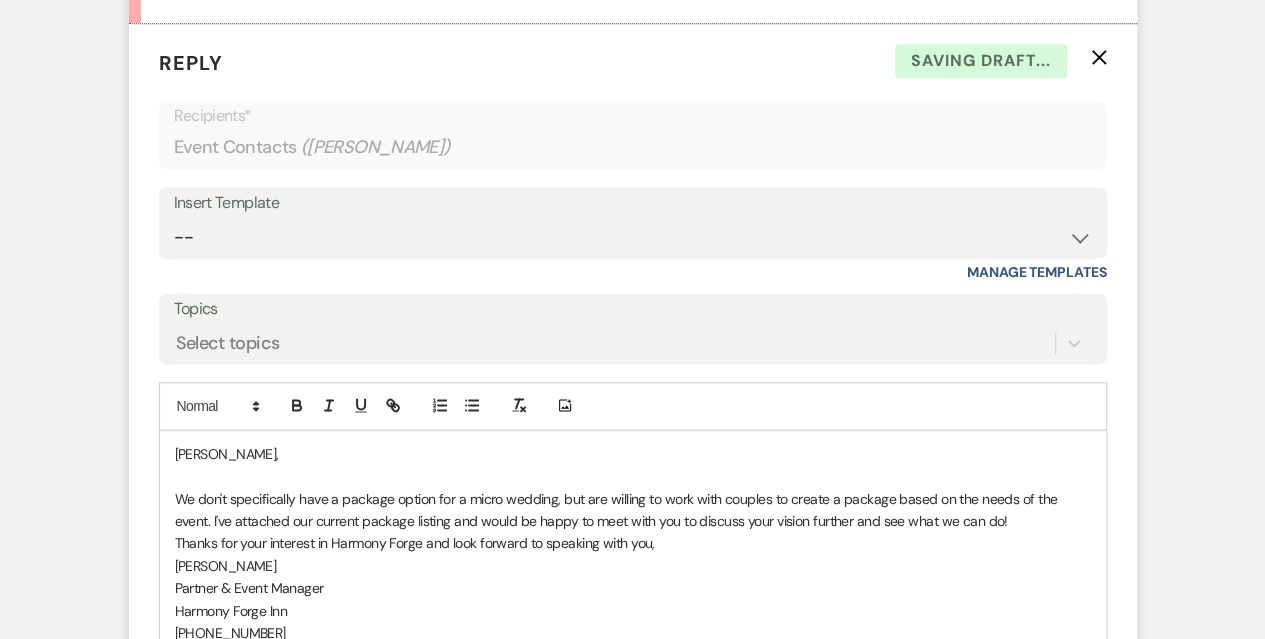 click on "Alexandra,  We don't specifically have a package option for a micro wedding, but are willing to work with couples to create a package based on the needs of the event. I've attached our current package listing and would be happy to meet with you to discuss your vision further and see what we can do!  Thanks for your interest in Harmony Forge and look forward to speaking with you,  Kasey Rhoa Partner & Event Manager Harmony Forge Inn 703-431-3049" at bounding box center (633, 544) 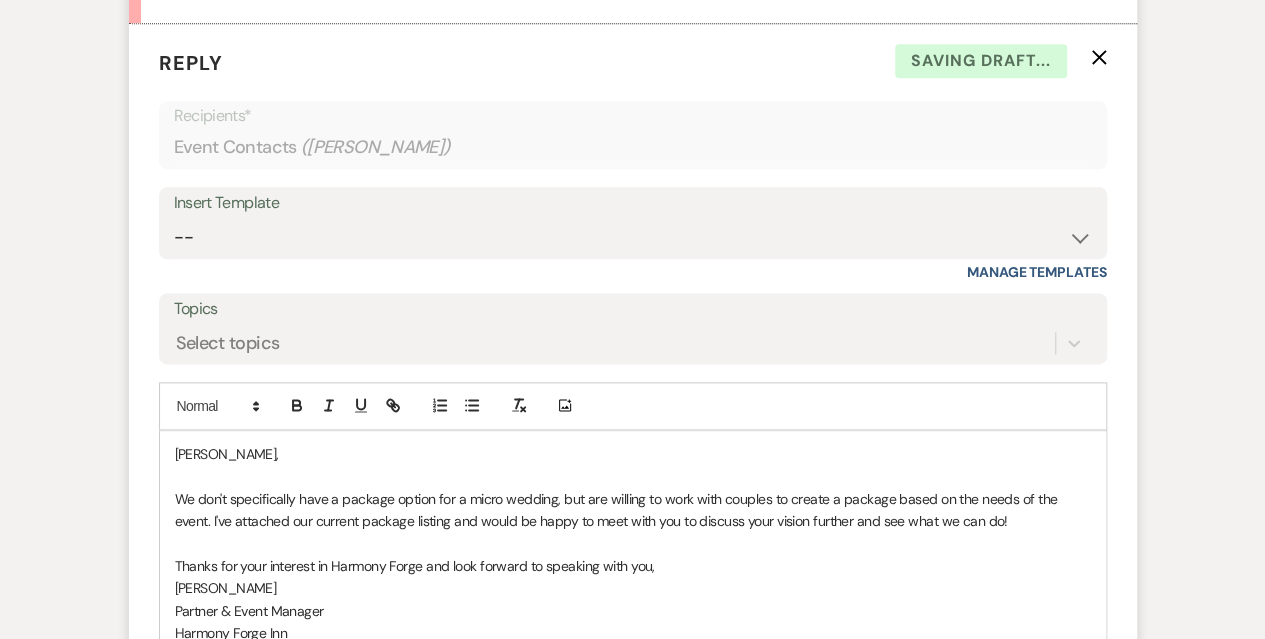 click on "Alexandra,  We don't specifically have a package option for a micro wedding, but are willing to work with couples to create a package based on the needs of the event. I've attached our current package listing and would be happy to meet with you to discuss your vision further and see what we can do!  Thanks for your interest in Harmony Forge and look forward to speaking with you,  Kasey Rhoa Partner & Event Manager Harmony Forge Inn 703-431-3049" at bounding box center [633, 555] 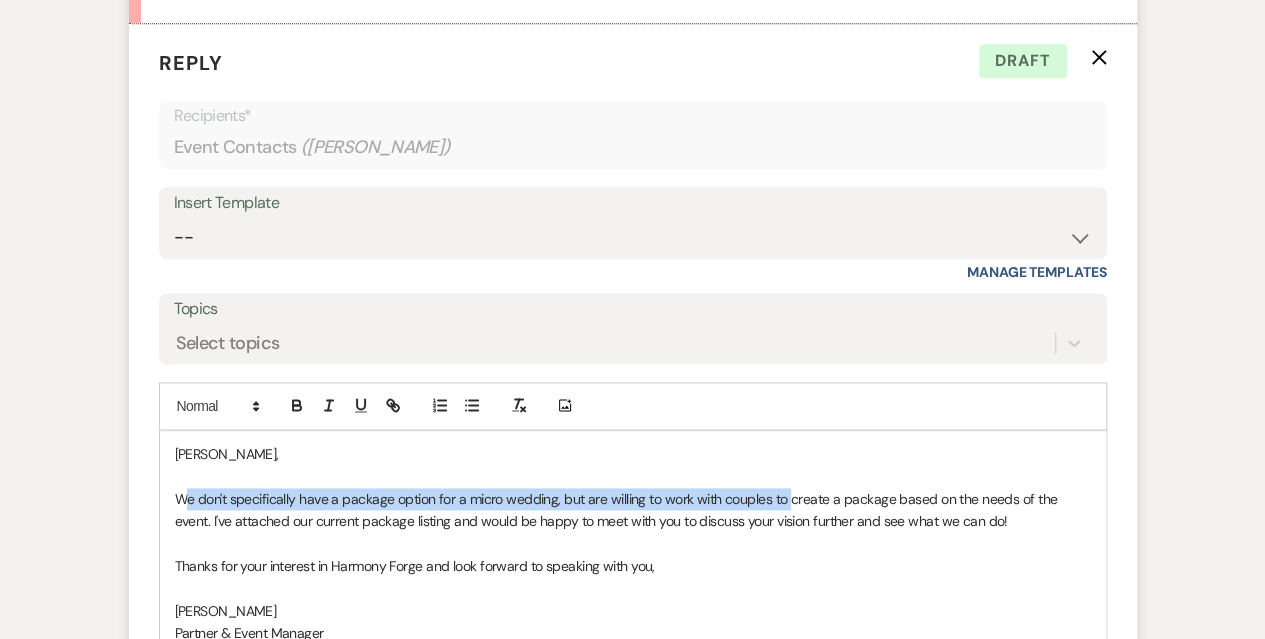 drag, startPoint x: 185, startPoint y: 495, endPoint x: 786, endPoint y: 498, distance: 601.0075 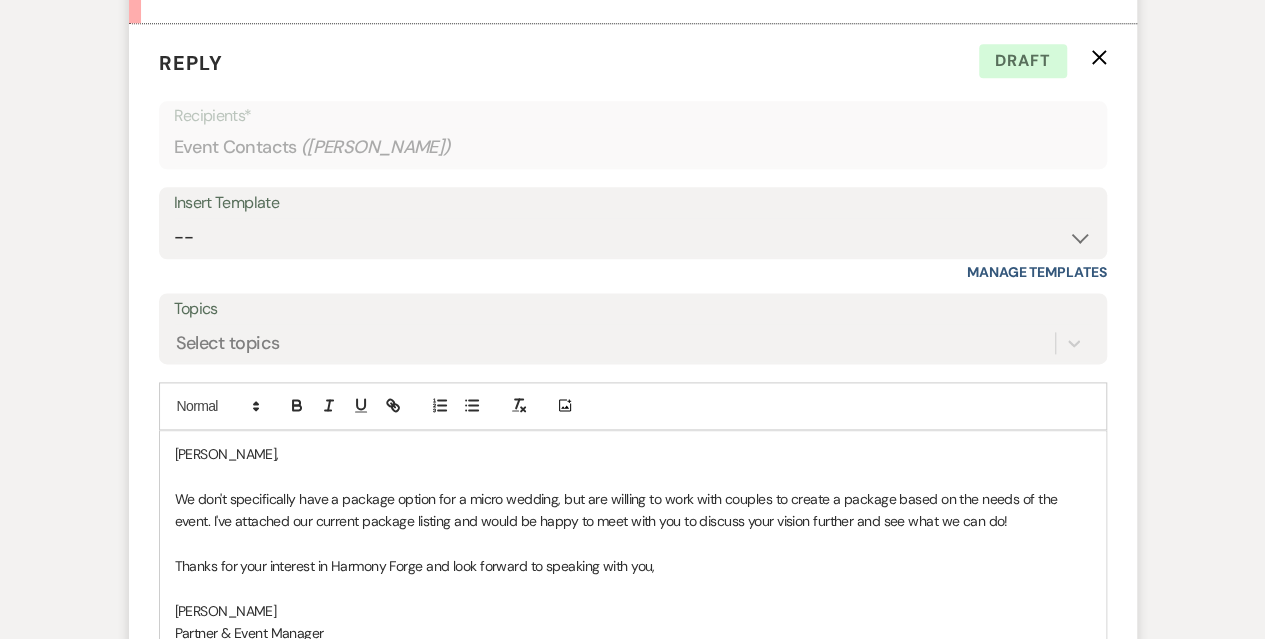 click at bounding box center [633, 543] 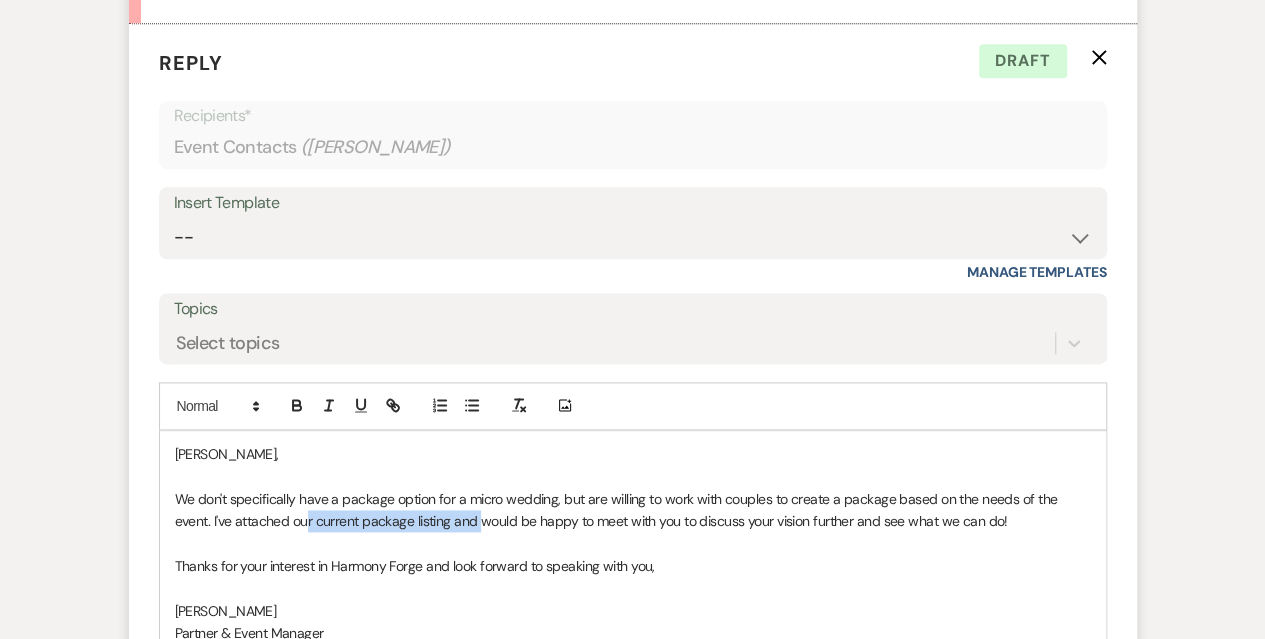 drag, startPoint x: 268, startPoint y: 517, endPoint x: 442, endPoint y: 517, distance: 174 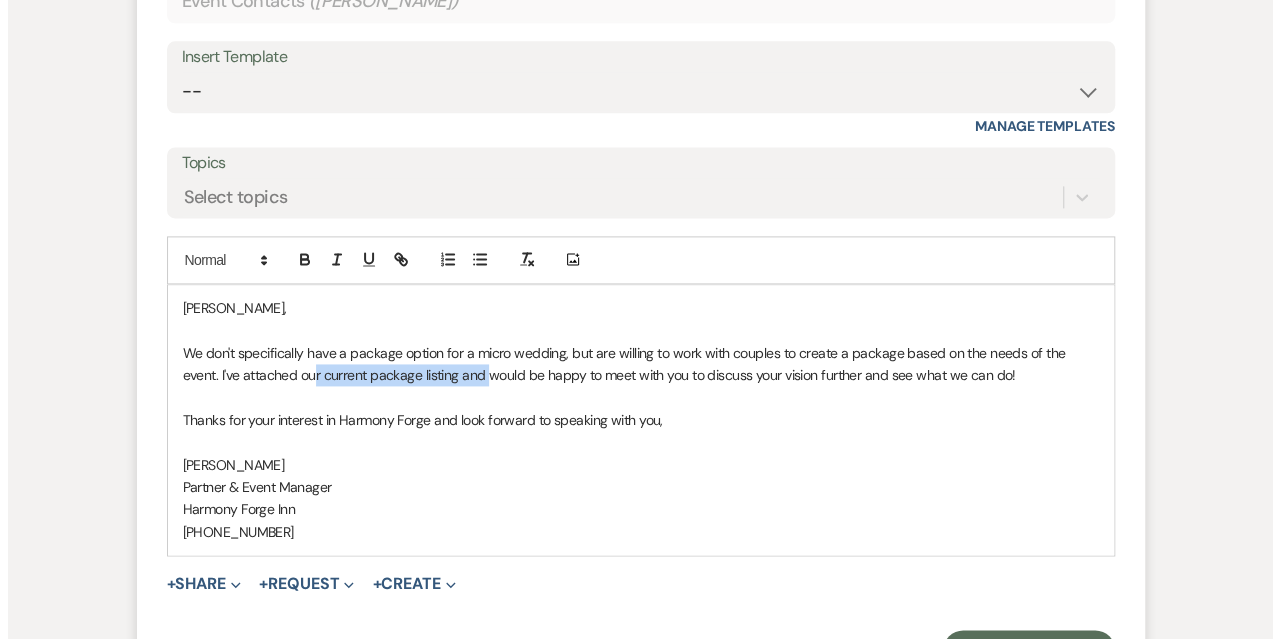 scroll, scrollTop: 1338, scrollLeft: 0, axis: vertical 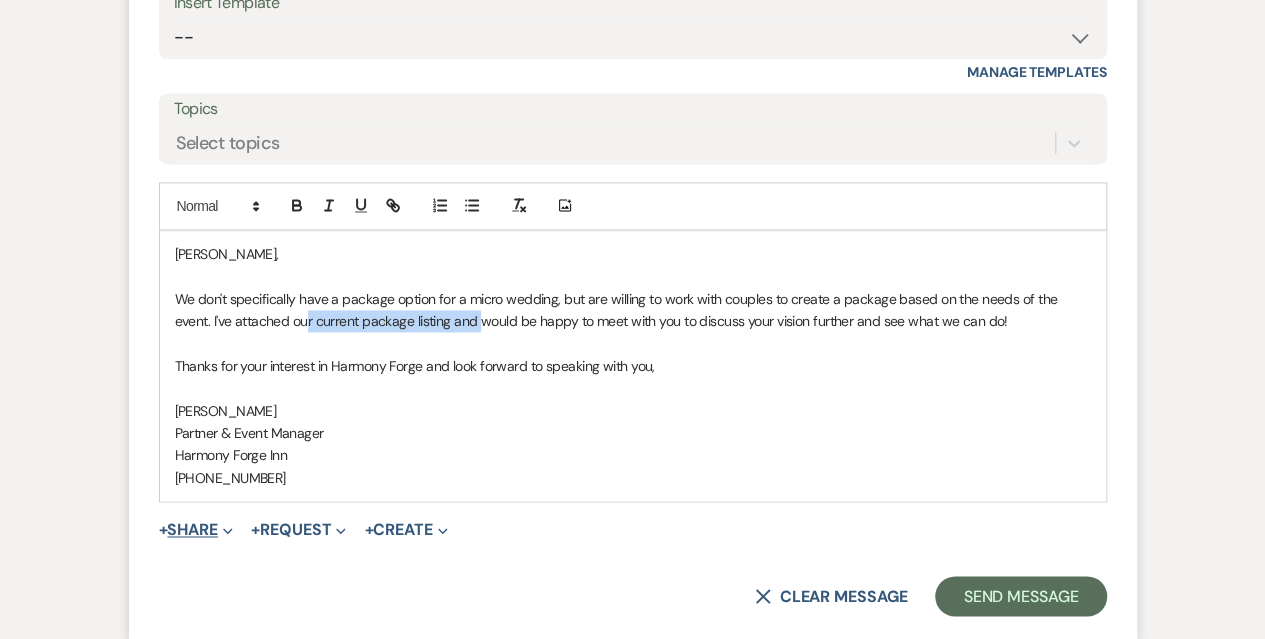 click on "+  Share Expand" at bounding box center (196, 530) 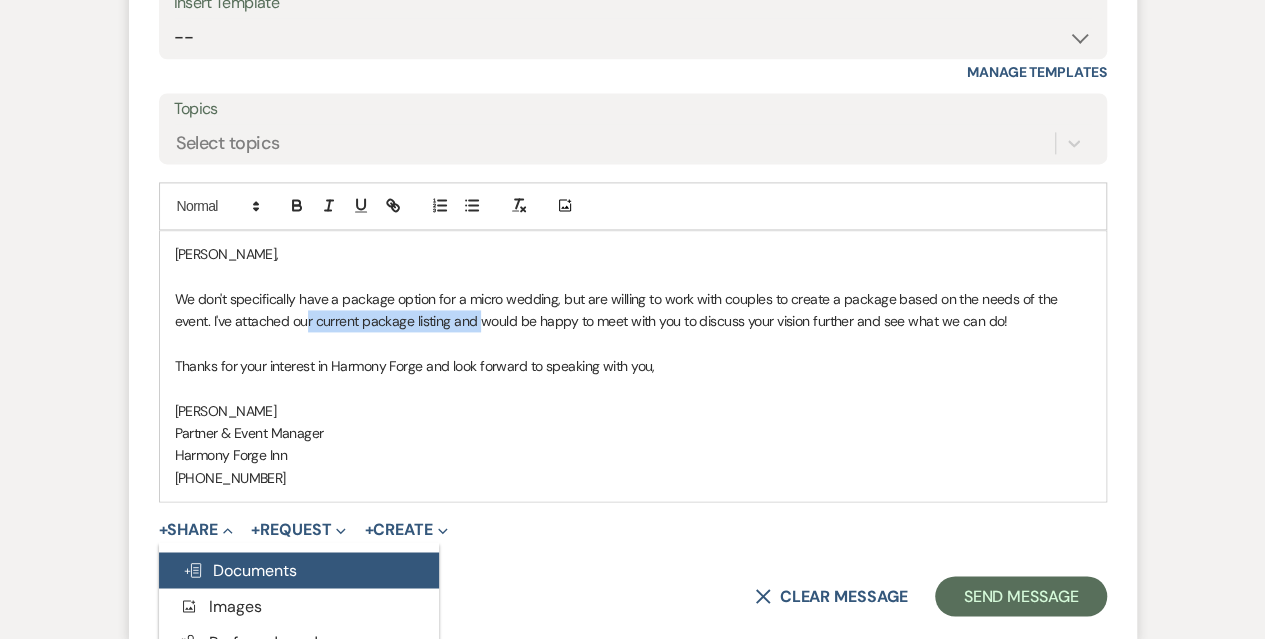 click on "Doc Upload Documents" at bounding box center (240, 569) 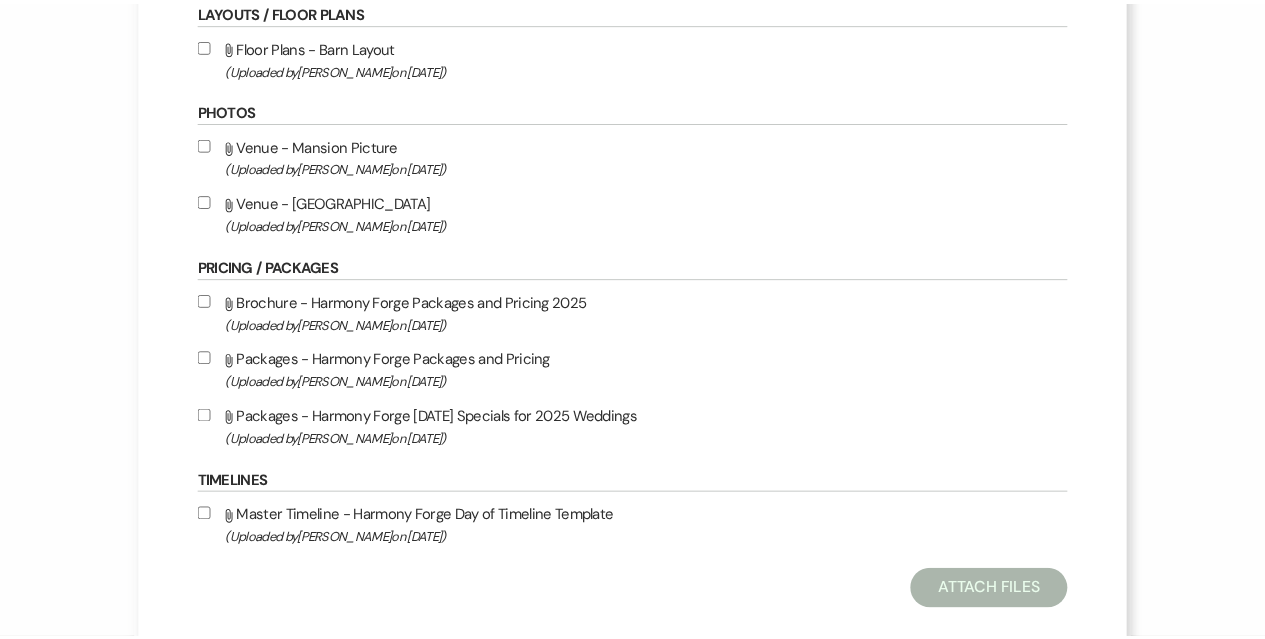 scroll, scrollTop: 846, scrollLeft: 0, axis: vertical 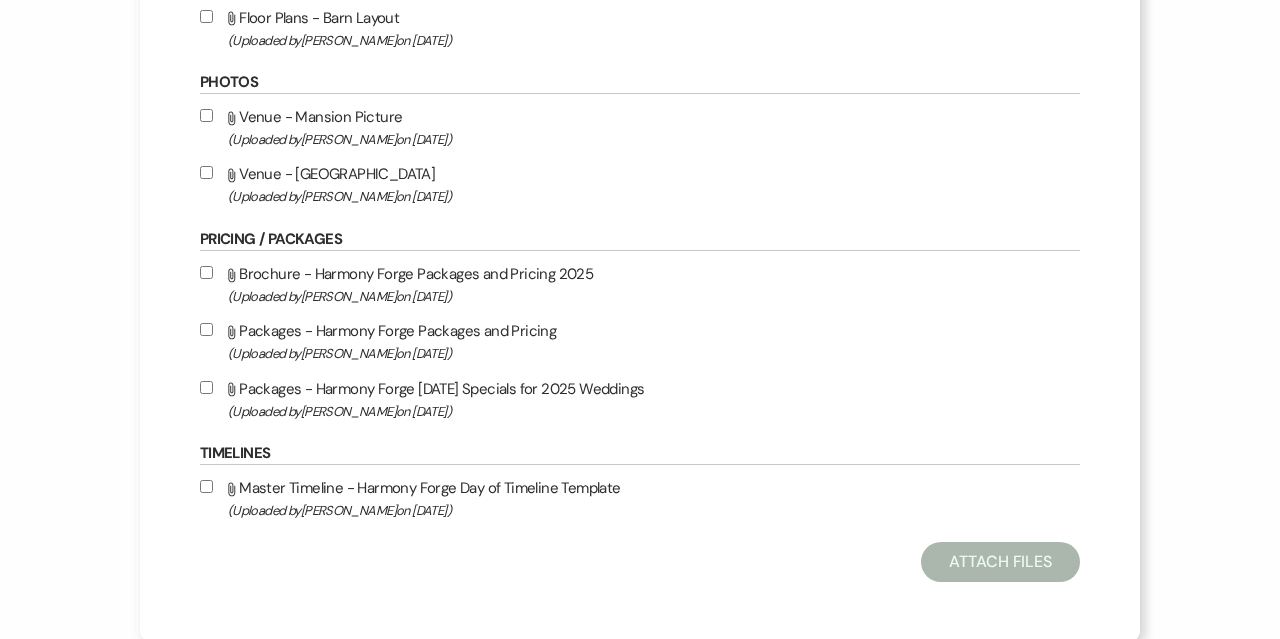 click on "Attach File Brochure - Harmony Forge Packages and Pricing 2025 (Uploaded by  Kasey Rhoa  on   Aug 15th, 2024 )" at bounding box center [206, 272] 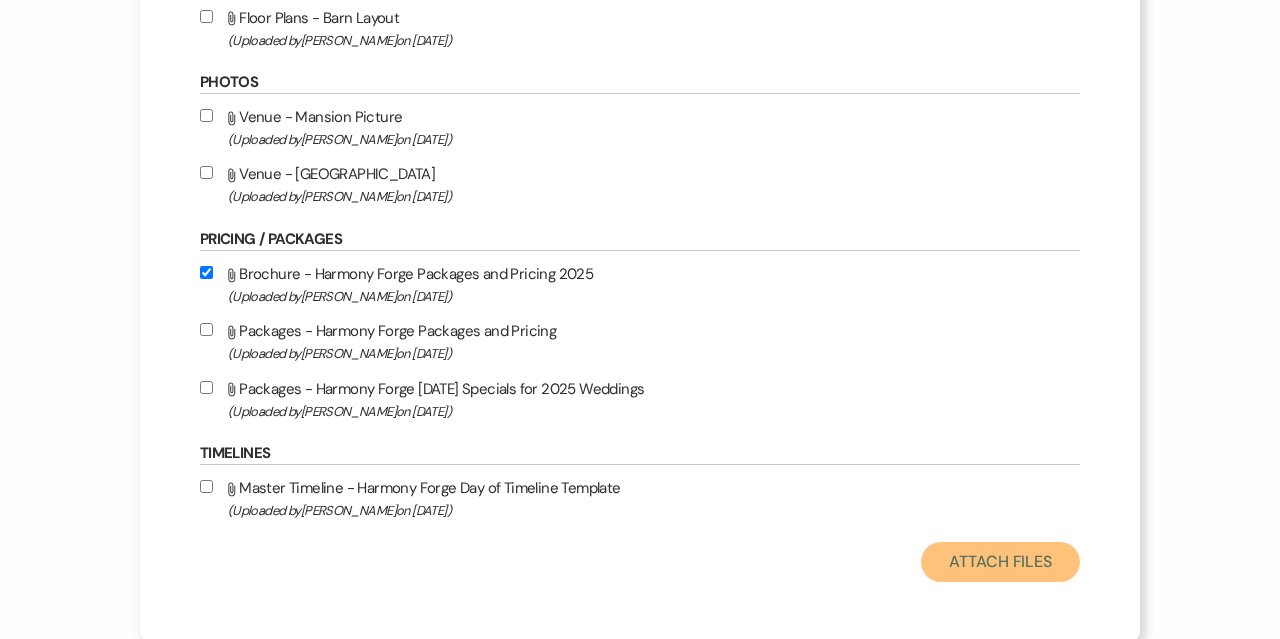 click on "Attach Files" at bounding box center (1000, 562) 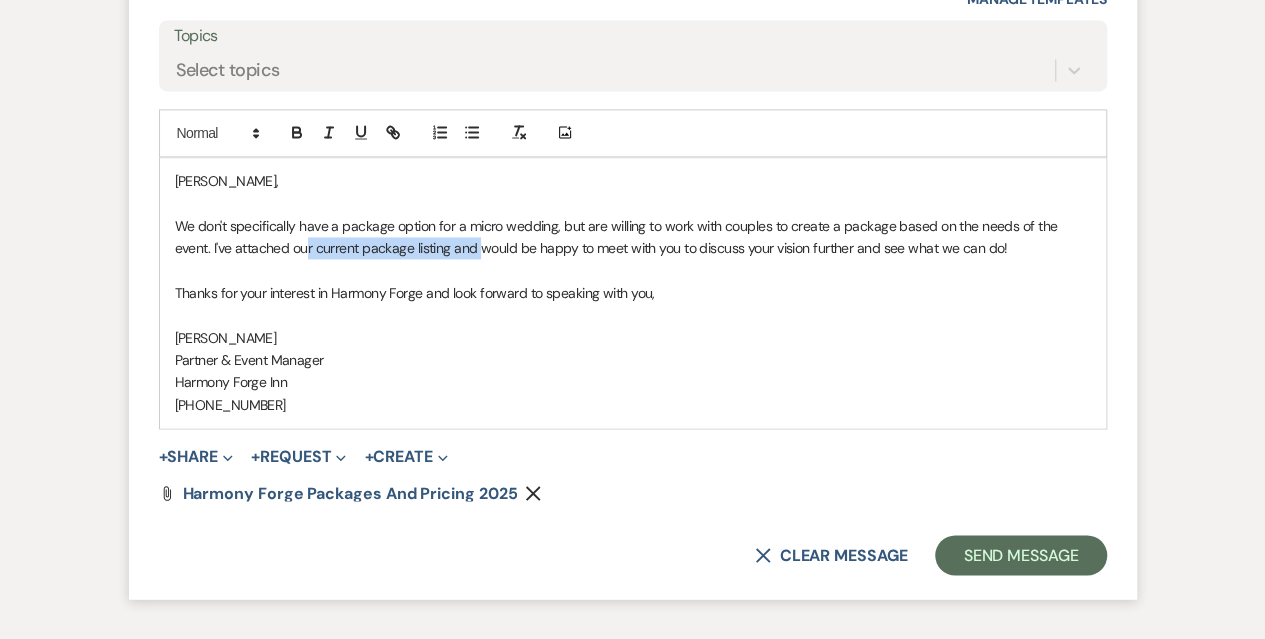scroll, scrollTop: 1438, scrollLeft: 0, axis: vertical 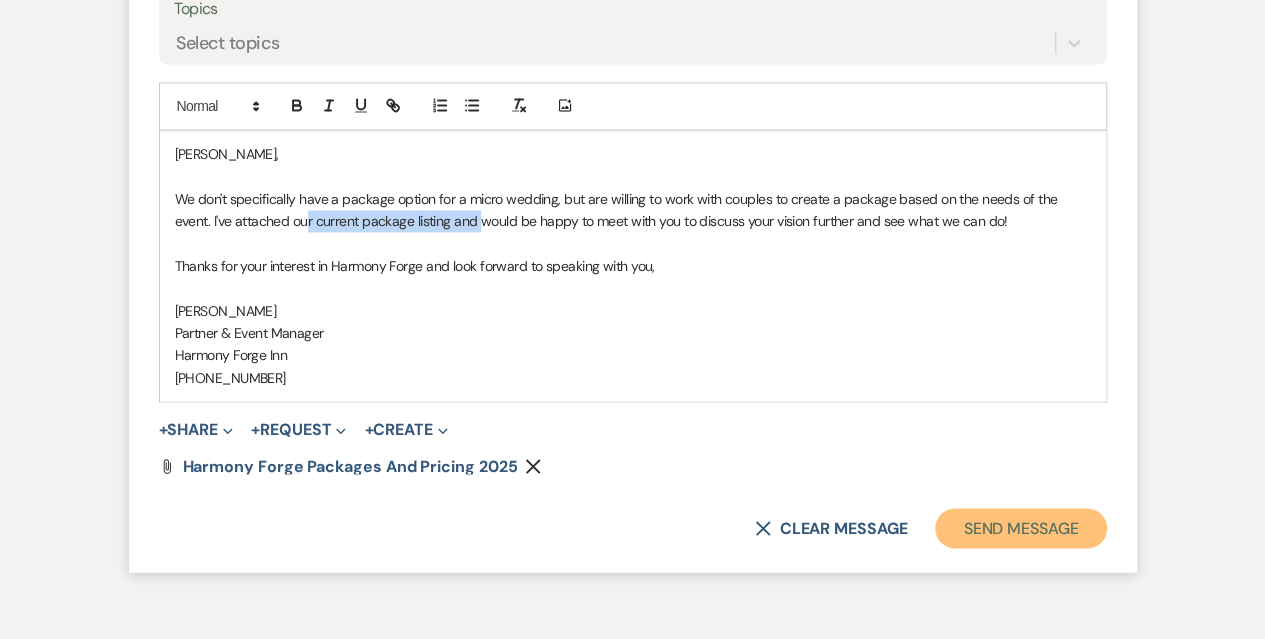 click on "Send Message" at bounding box center (1020, 528) 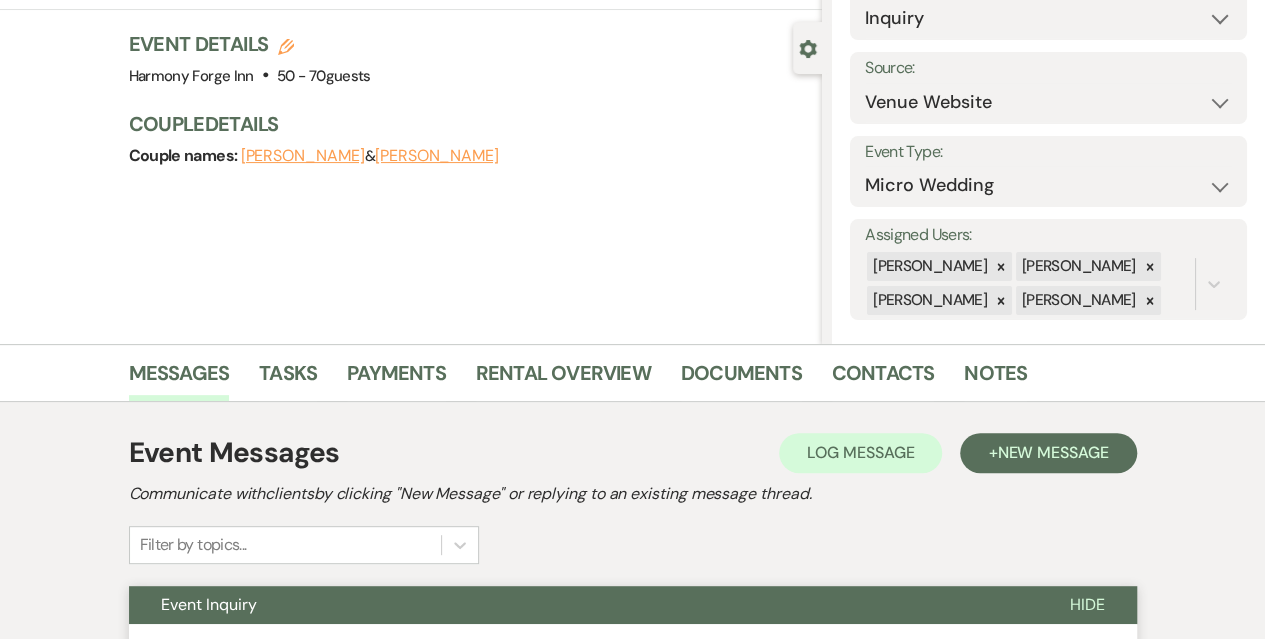 scroll, scrollTop: 0, scrollLeft: 0, axis: both 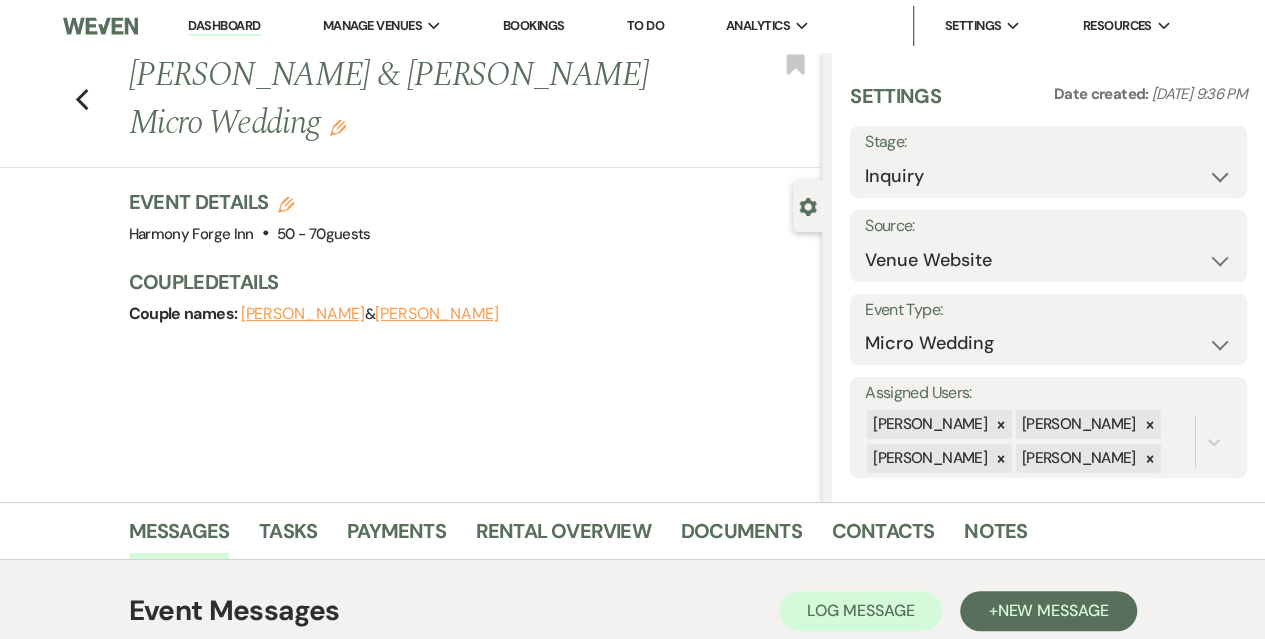 click on "Dashboard" at bounding box center (224, 26) 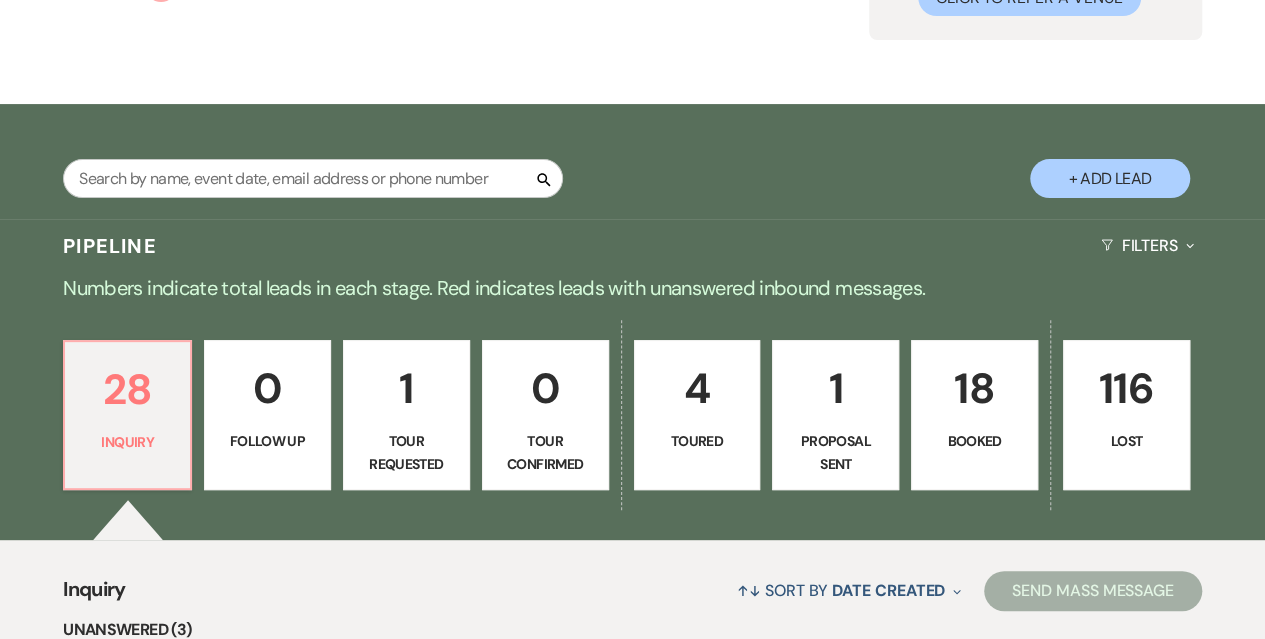 scroll, scrollTop: 0, scrollLeft: 0, axis: both 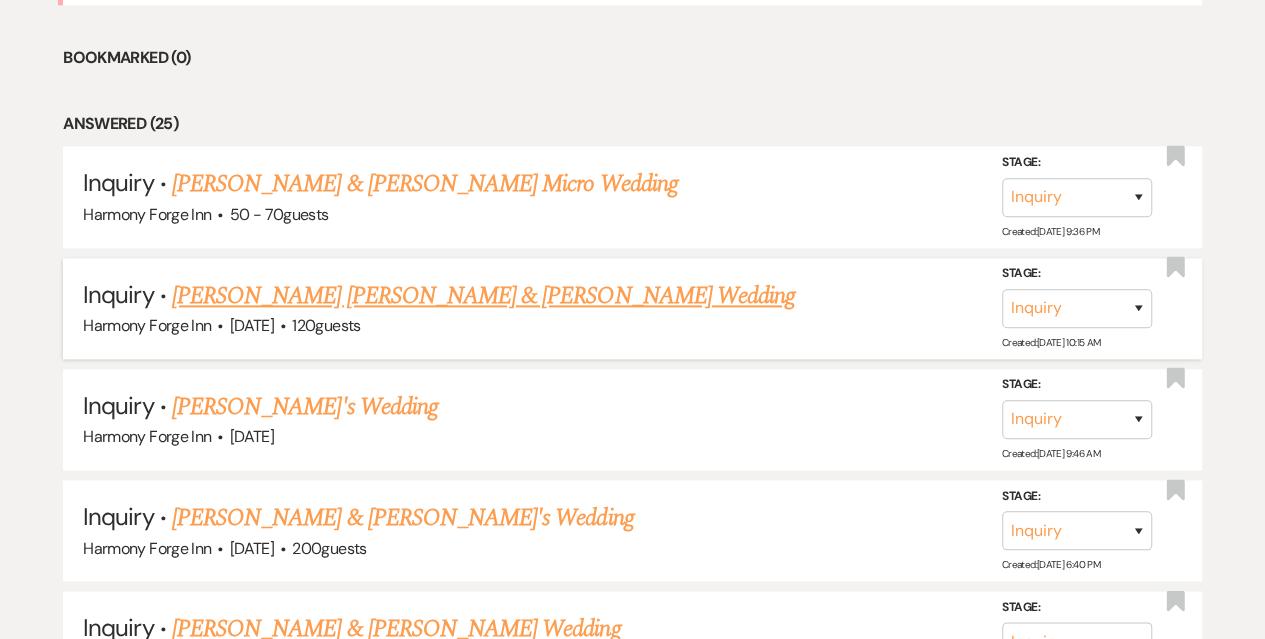 click on "[PERSON_NAME] [PERSON_NAME] & [PERSON_NAME] Wedding" at bounding box center [483, 296] 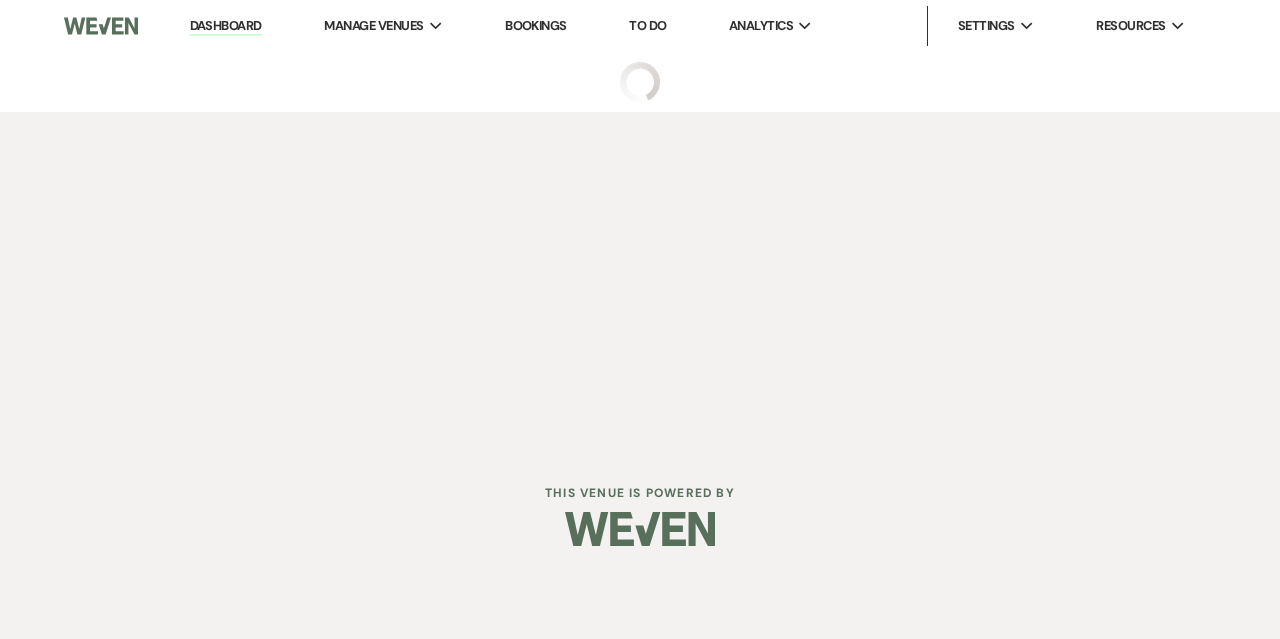 select on "5" 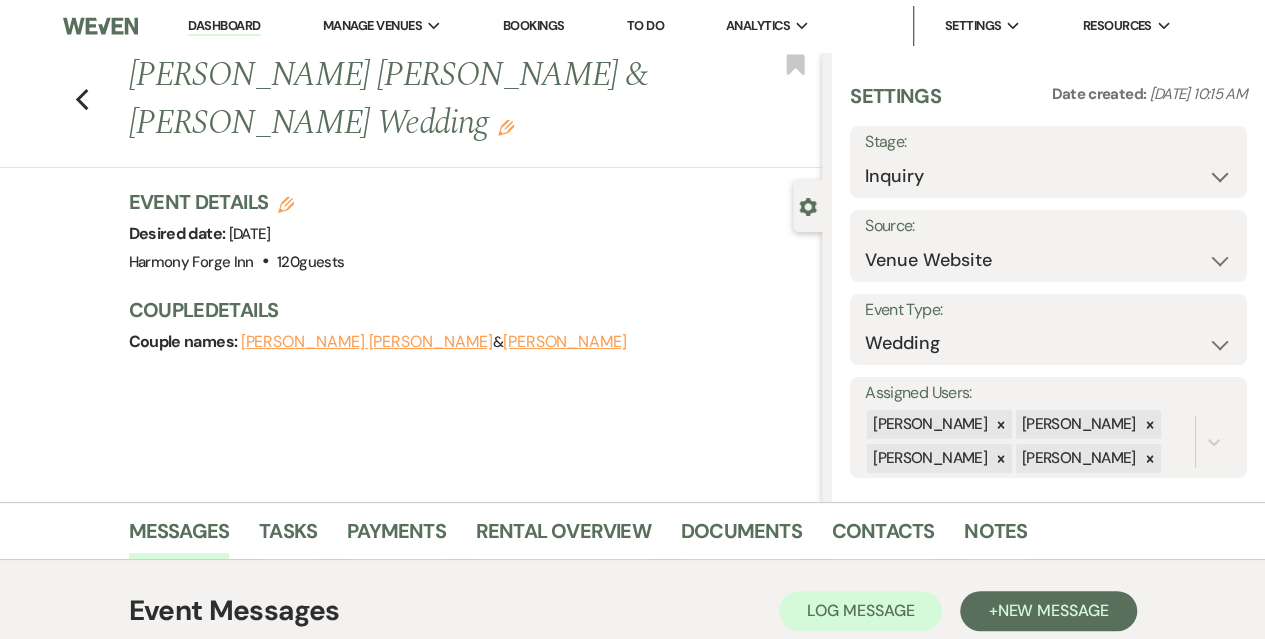 scroll, scrollTop: 334, scrollLeft: 0, axis: vertical 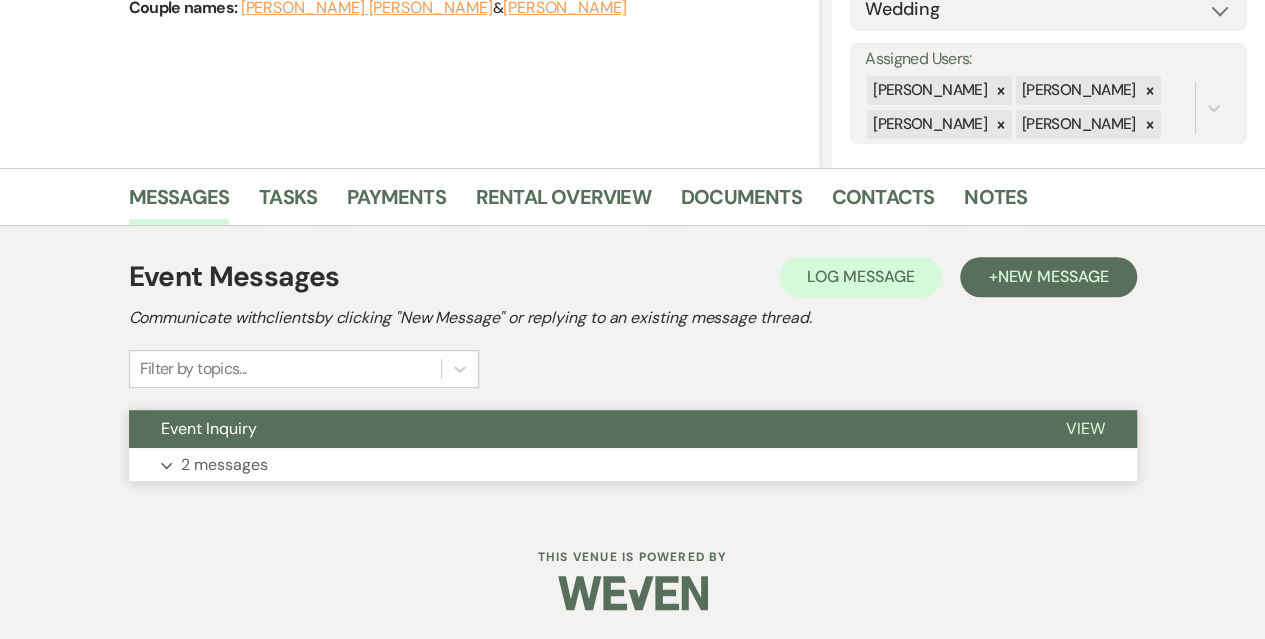 click on "2 messages" at bounding box center [224, 465] 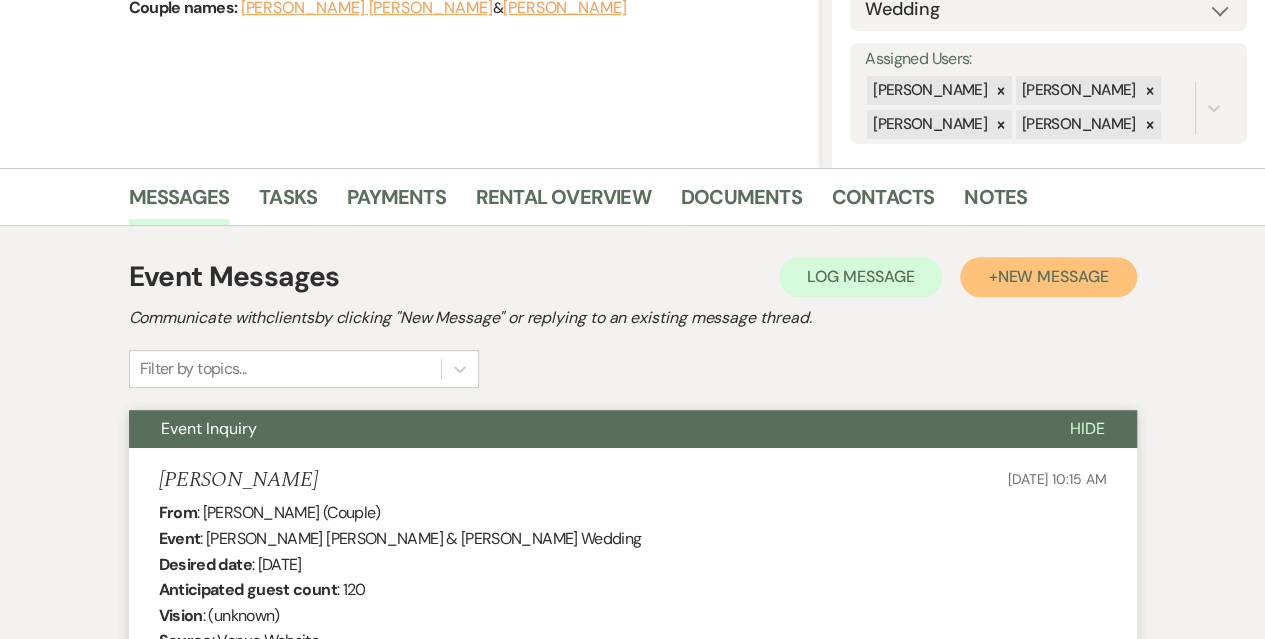 click on "New Message" at bounding box center [1052, 276] 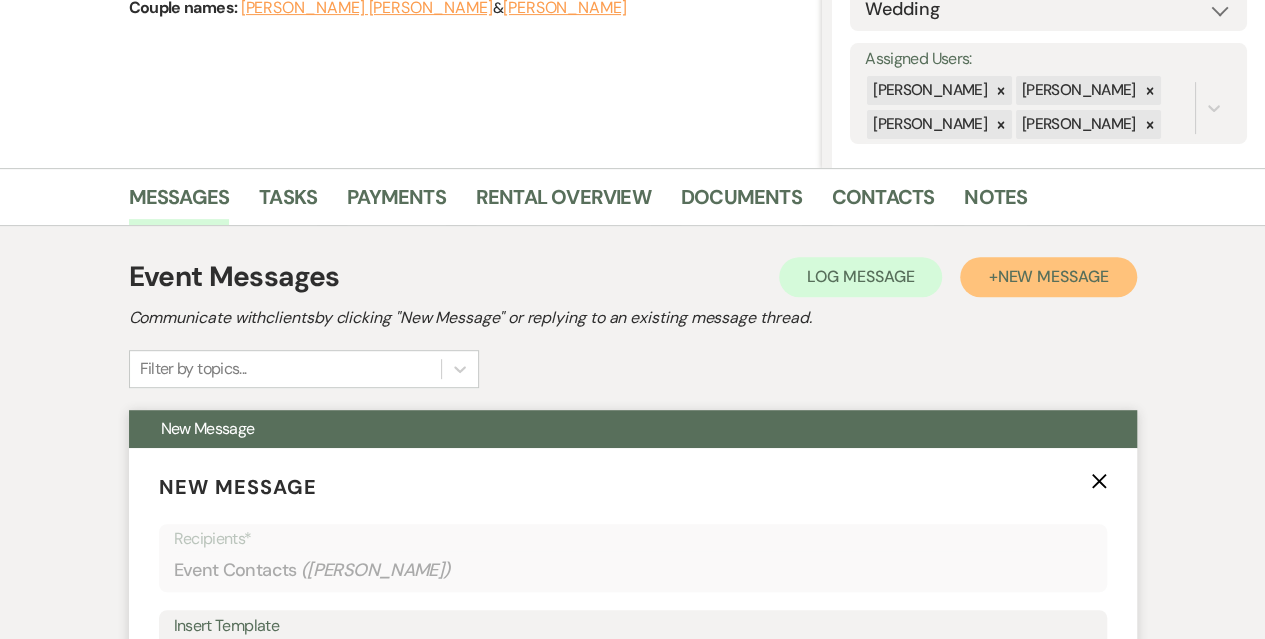 scroll, scrollTop: 634, scrollLeft: 0, axis: vertical 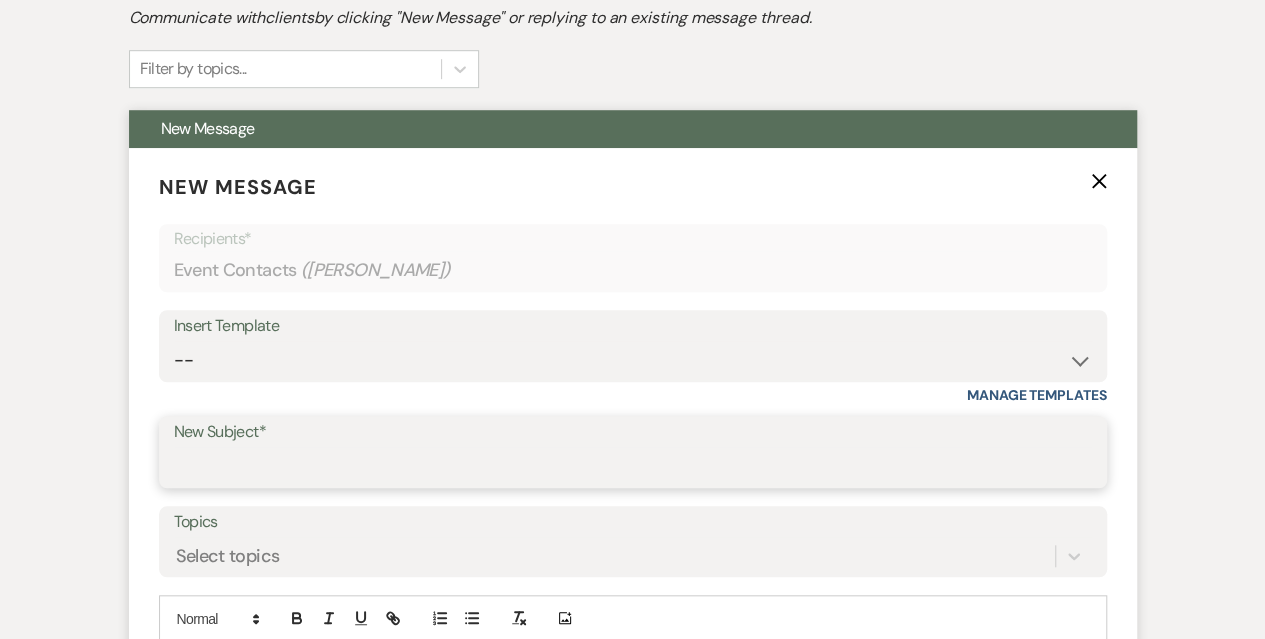 click on "New Subject*" at bounding box center [633, 466] 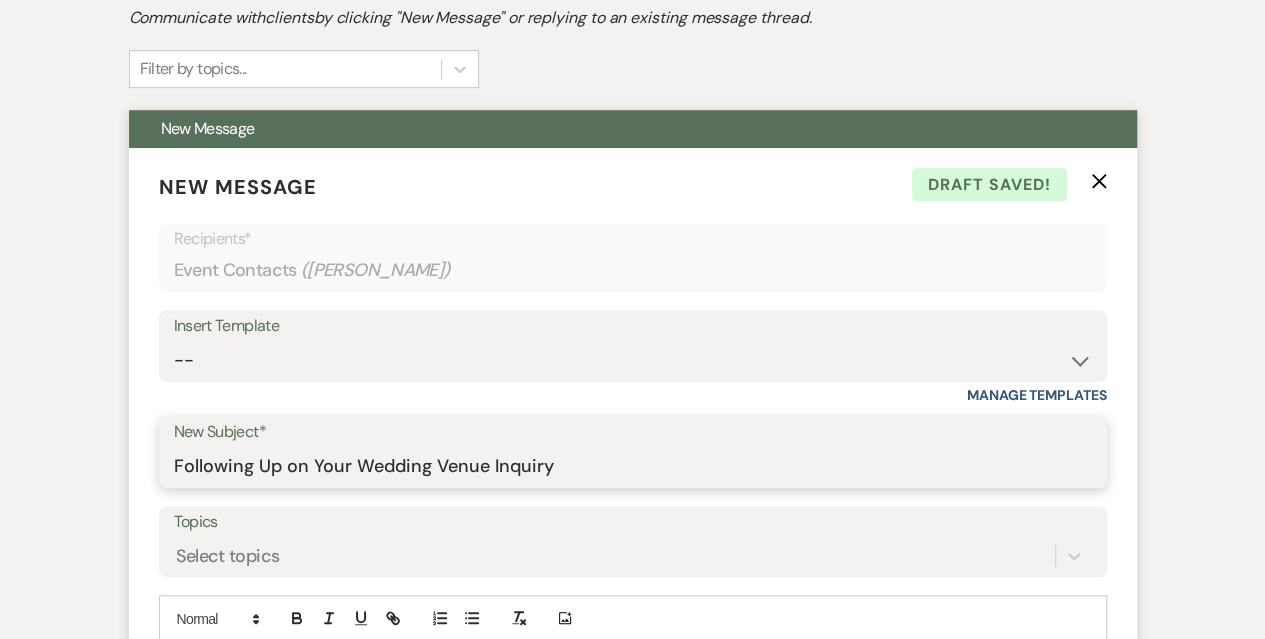 type on "Following Up on Your Wedding Venue Inquiry" 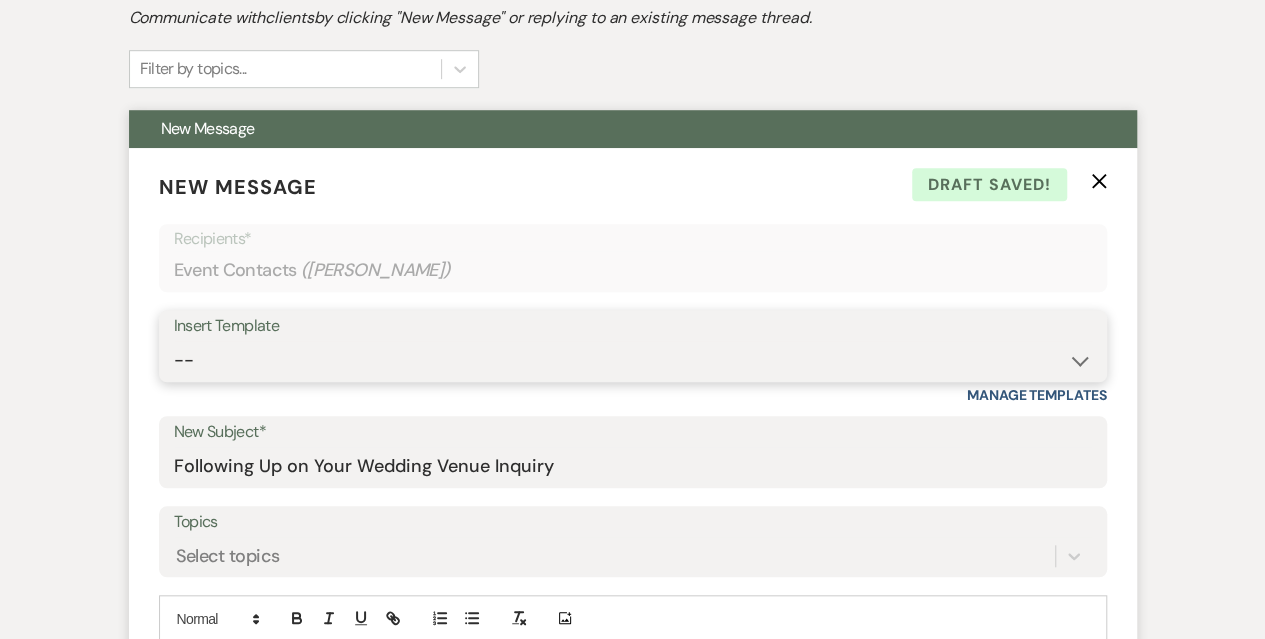 click on "-- Weven Planning Portal Introduction (Booked Events) Initial Inquiry Response Tour Request Response Follow Up Contract (Pre-Booked Leads) New inquiry Valentines Day 2025 Special Copy of Initial Inquiry Response Follow up - post tour" at bounding box center (633, 360) 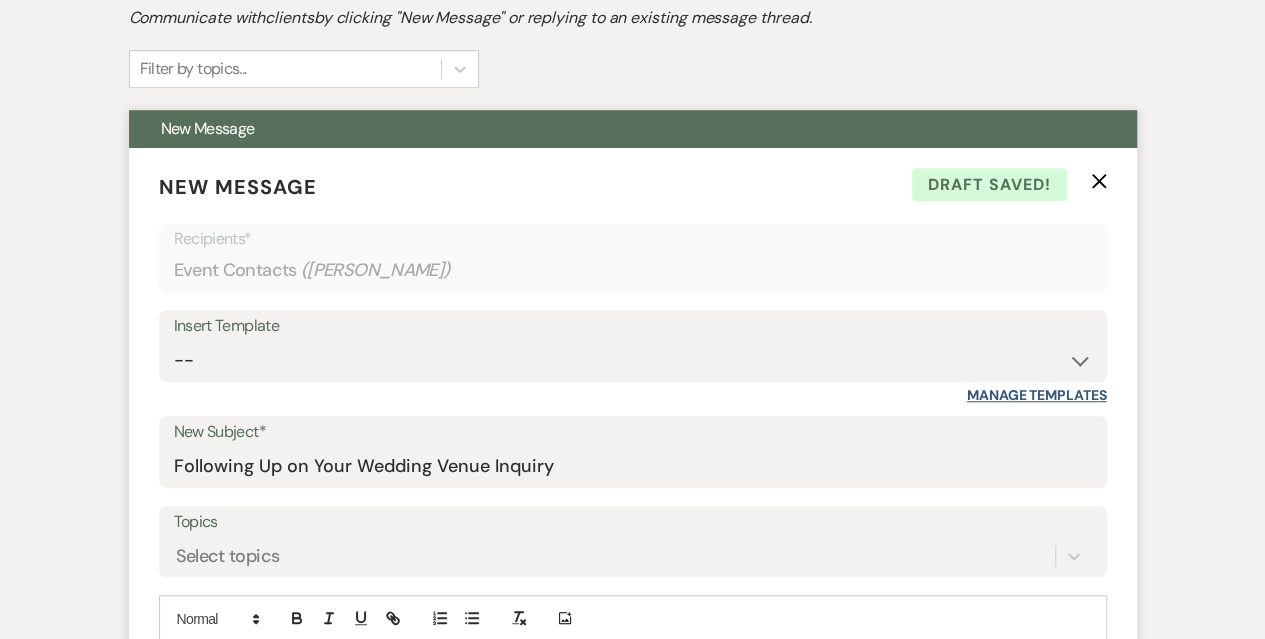 click on "Manage Templates" at bounding box center [1037, 395] 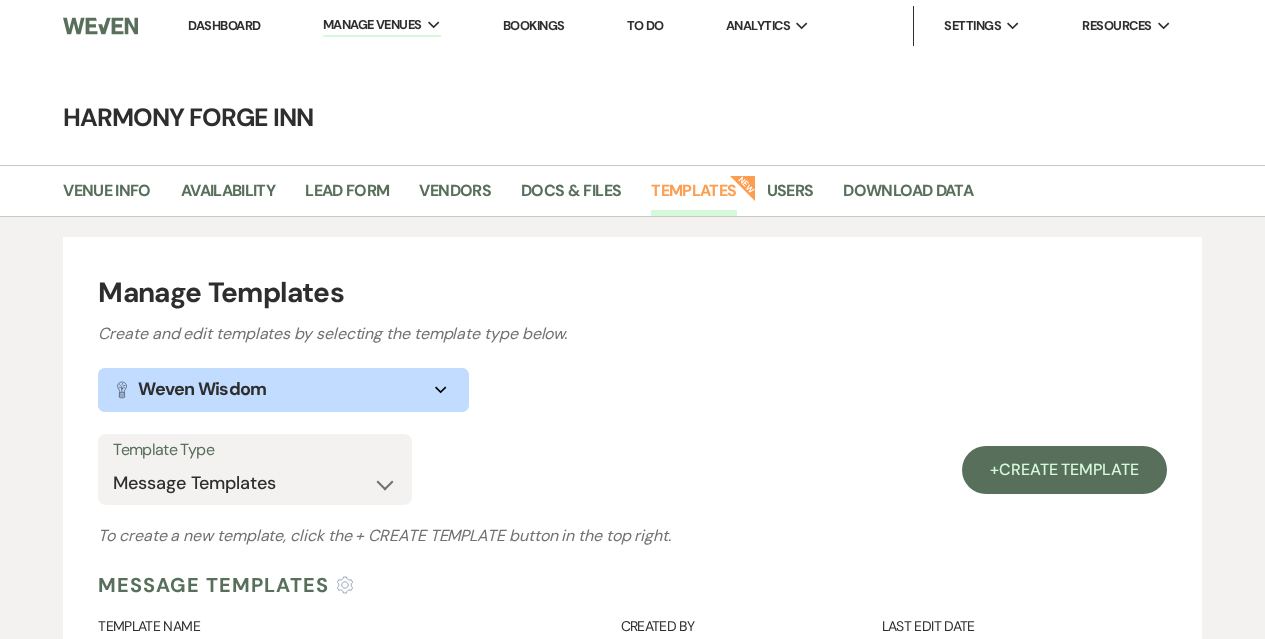 scroll, scrollTop: 300, scrollLeft: 0, axis: vertical 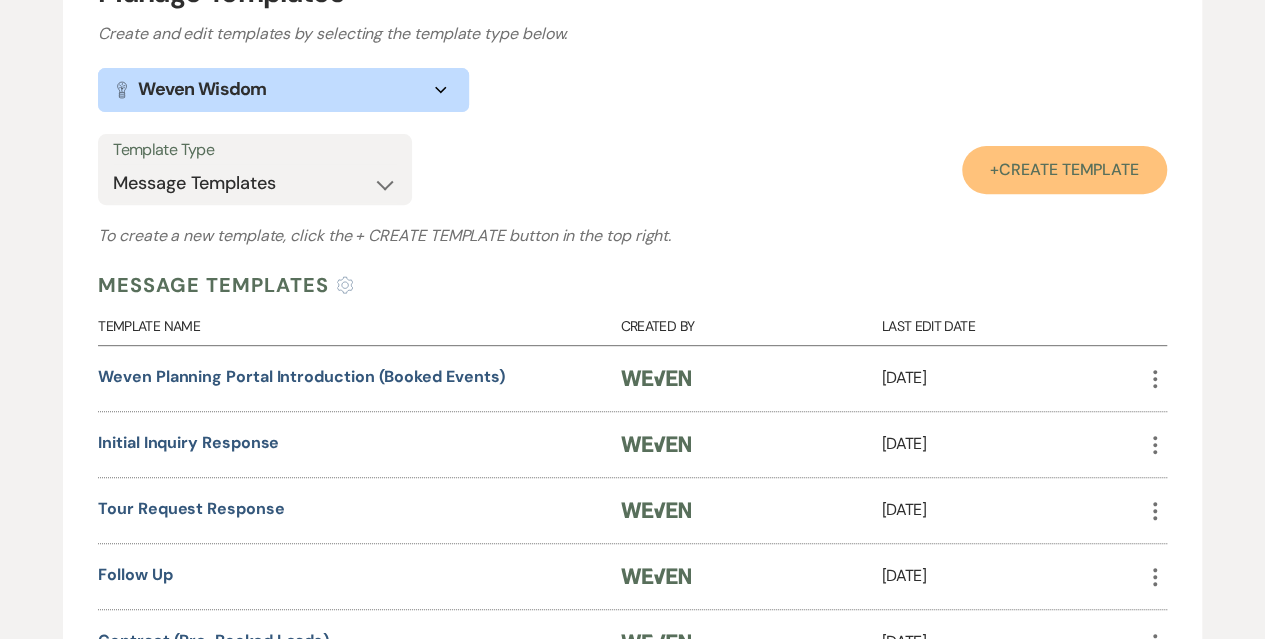 click on "+  Create Template" at bounding box center [1064, 170] 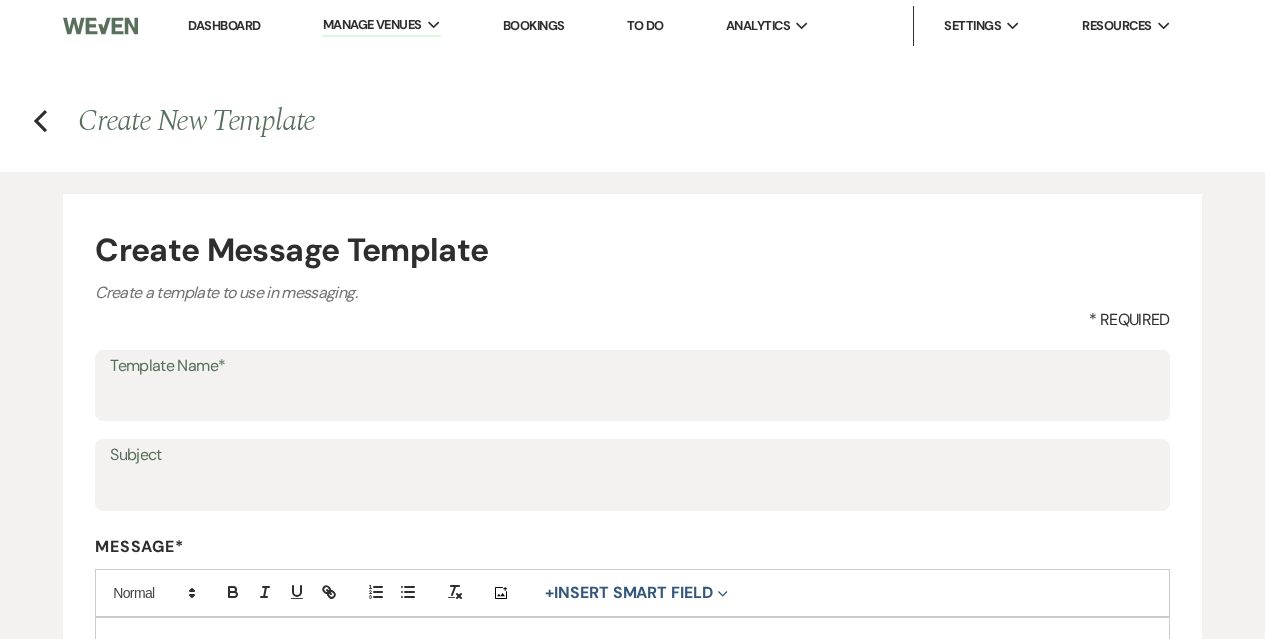 scroll, scrollTop: 0, scrollLeft: 0, axis: both 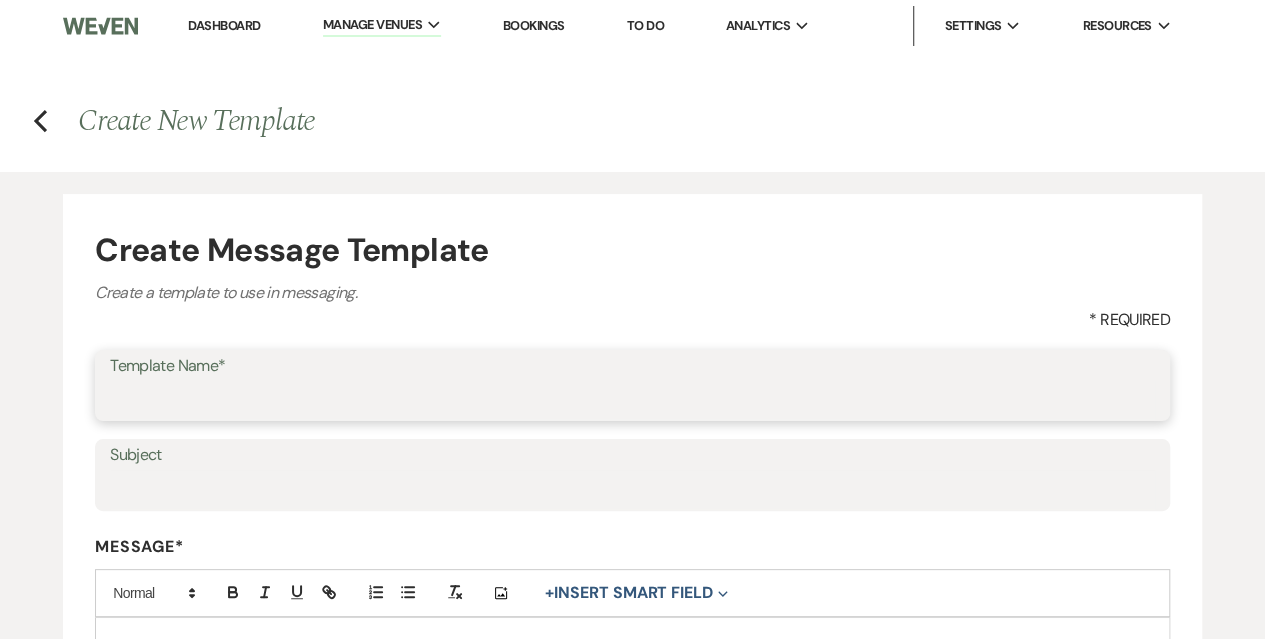 click on "Template Name*" at bounding box center [632, 399] 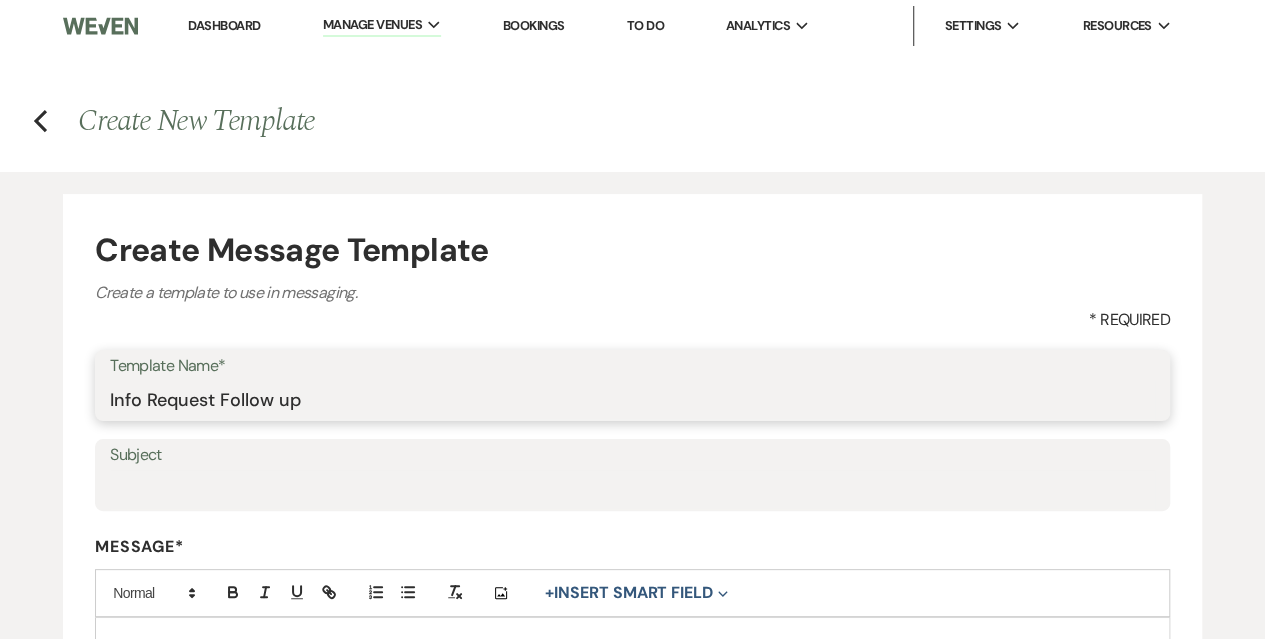 type on "Info Request Follow up" 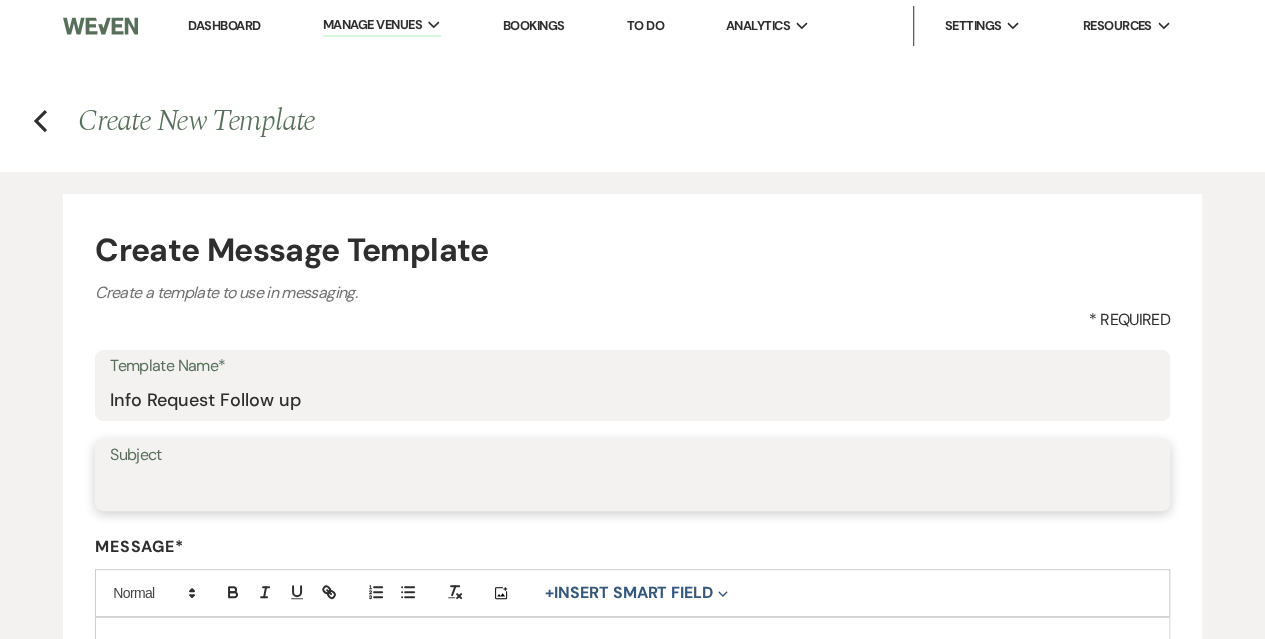 click on "Subject" at bounding box center (632, 489) 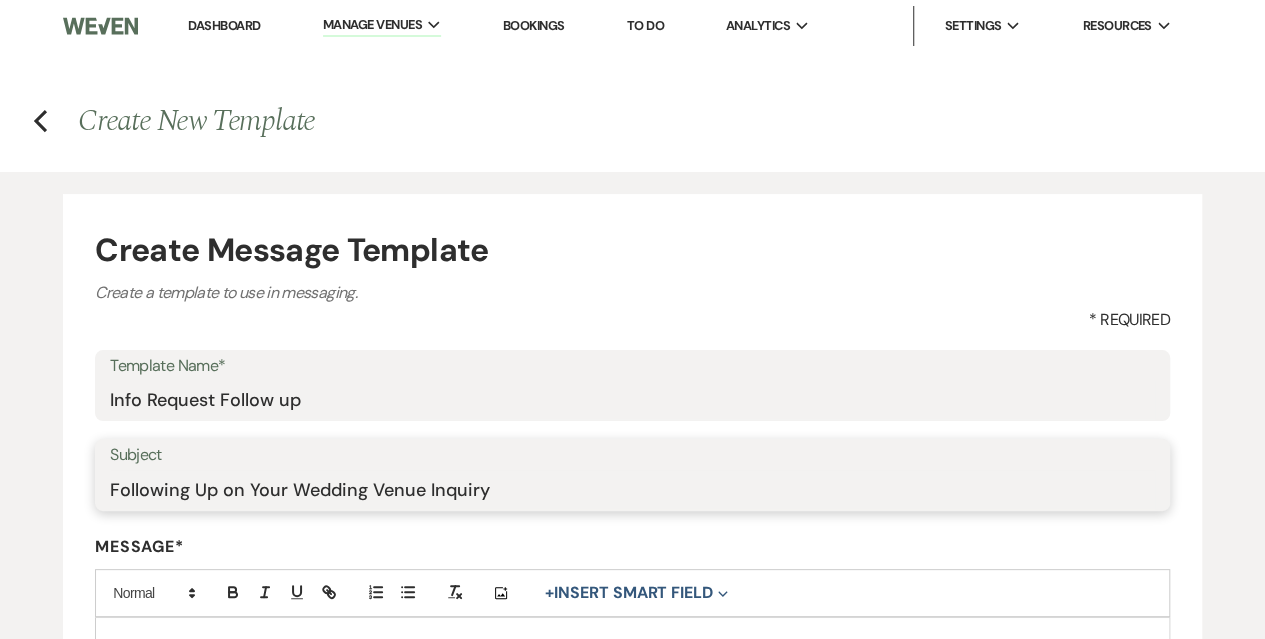 click on "Following Up on Your Wedding Venue Inquiry" at bounding box center [632, 489] 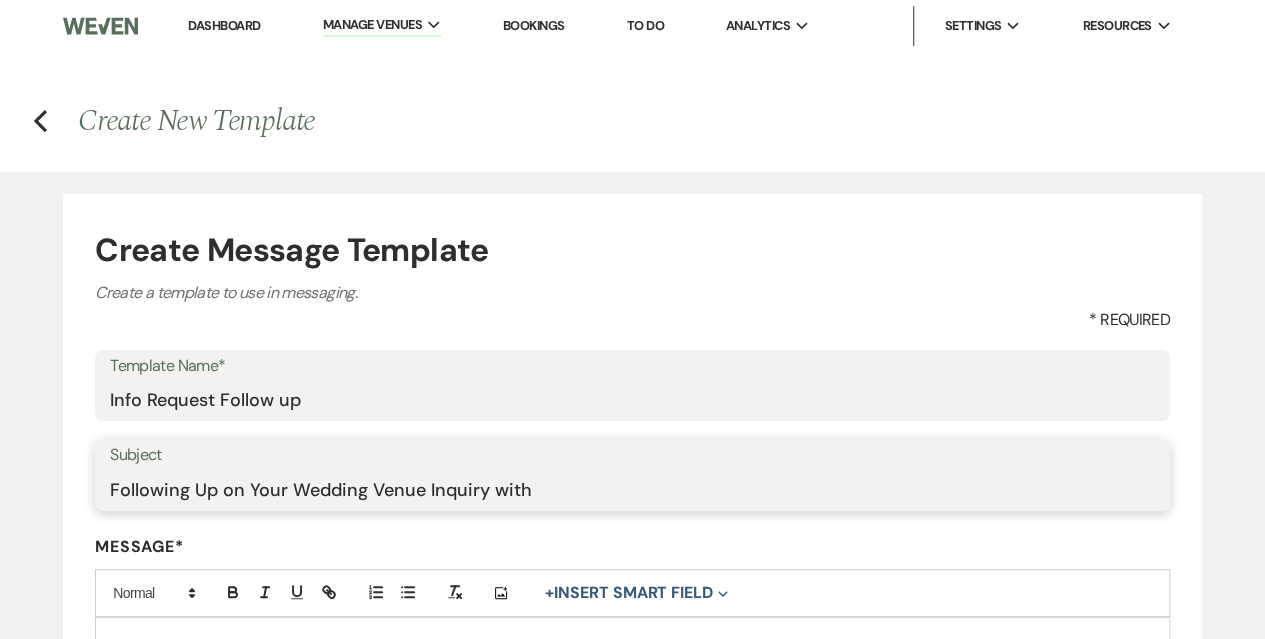 click on "Following Up on Your Wedding Venue Inquiry with" at bounding box center (632, 489) 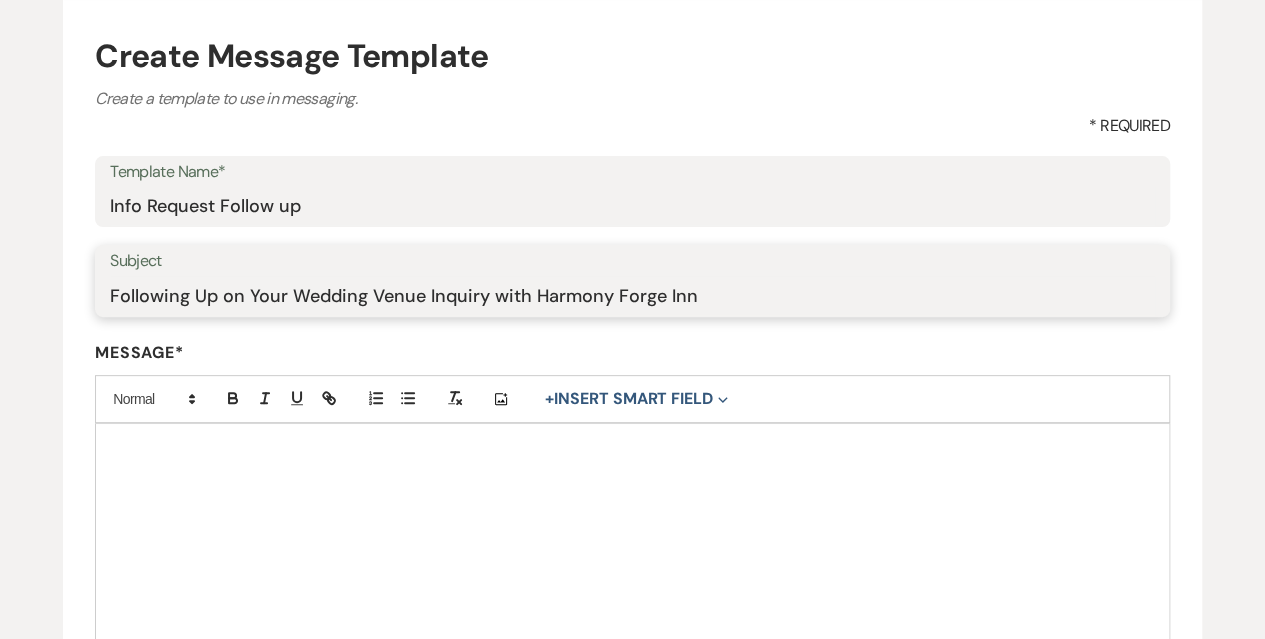 scroll, scrollTop: 200, scrollLeft: 0, axis: vertical 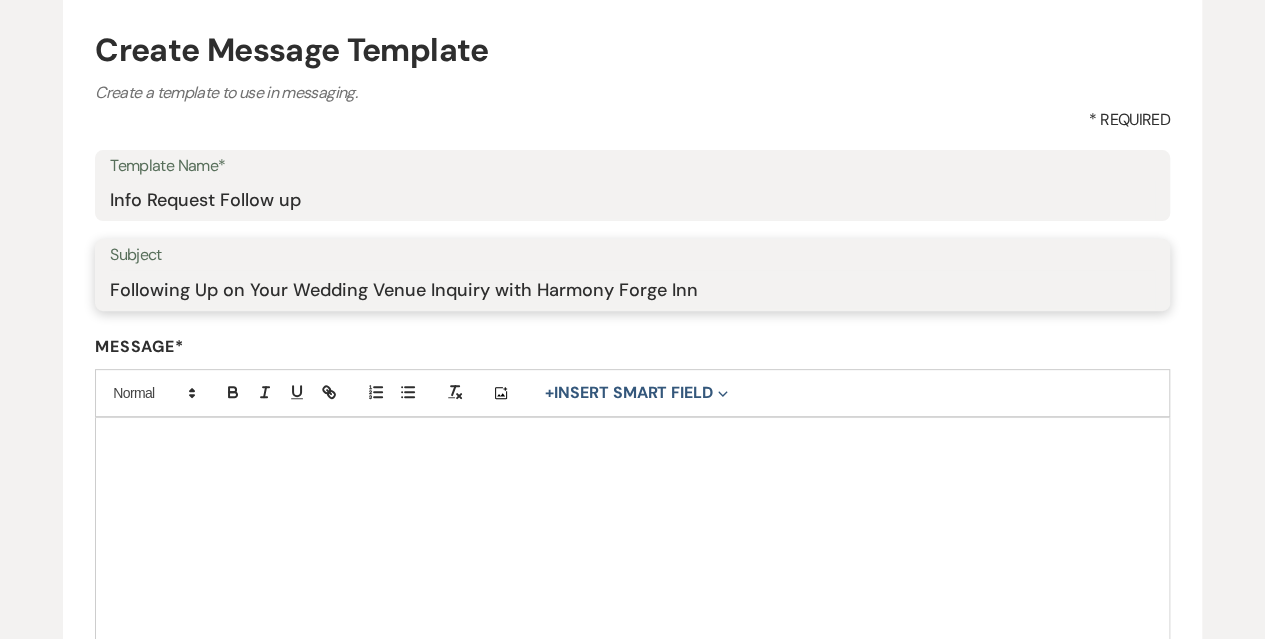 click on "Following Up on Your Wedding Venue Inquiry with Harmony Forge Inn" at bounding box center (632, 289) 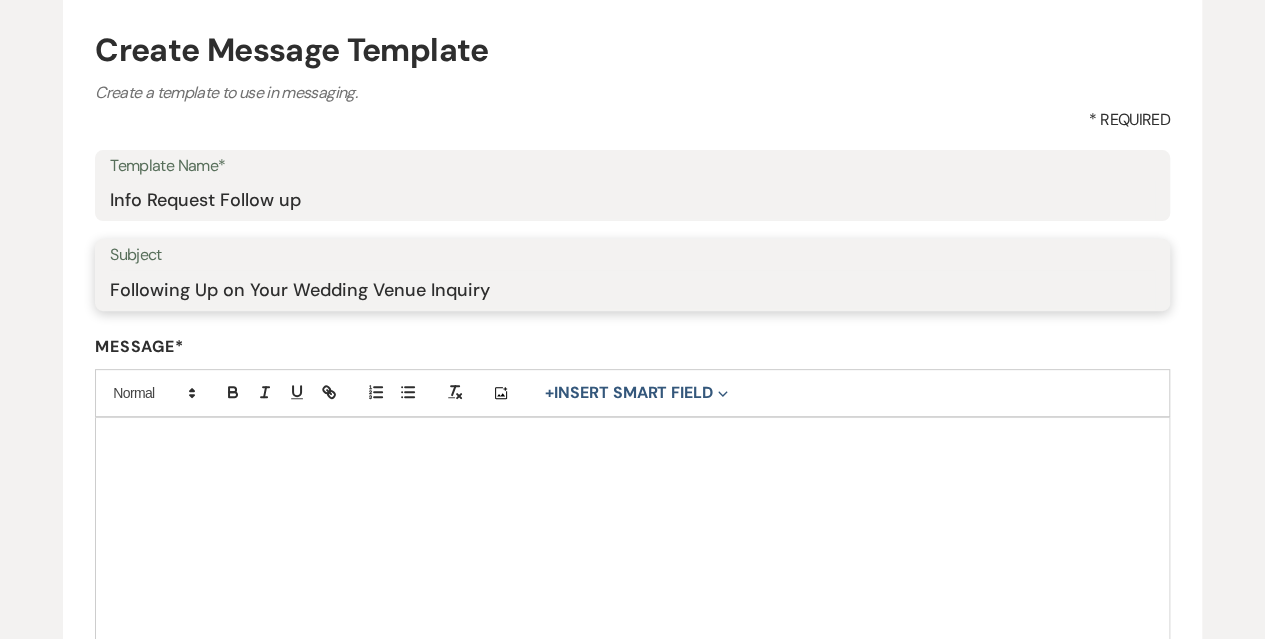 type on "Following Up on Your Wedding Venue Inquiry" 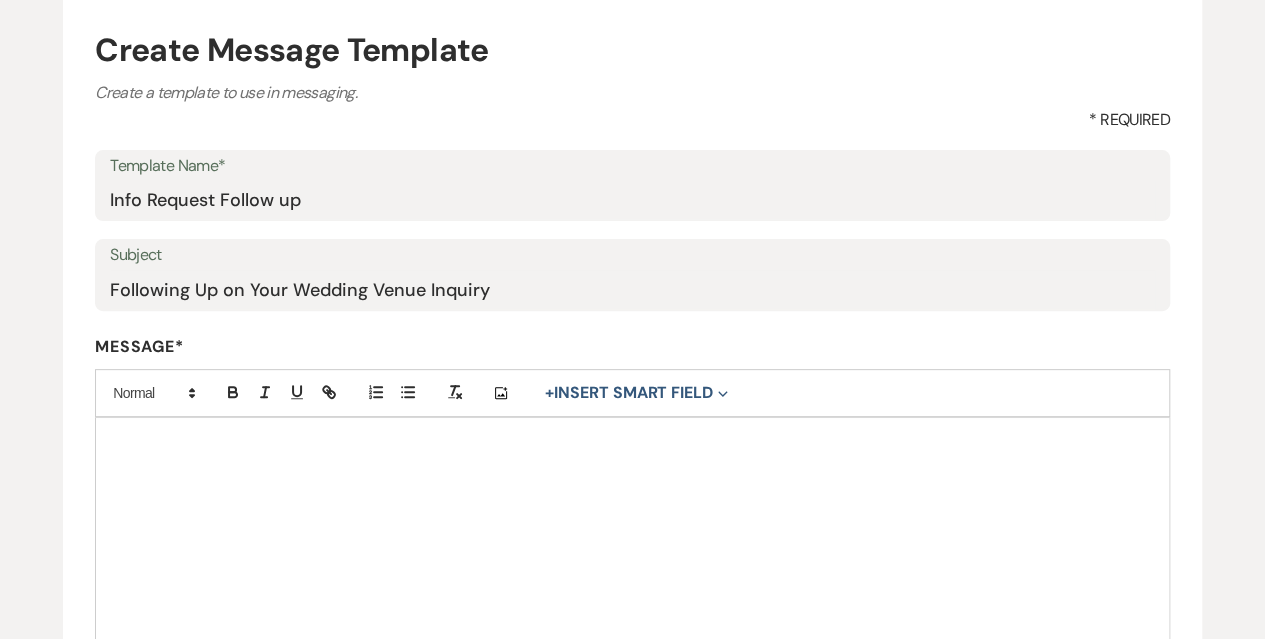 click at bounding box center (632, 543) 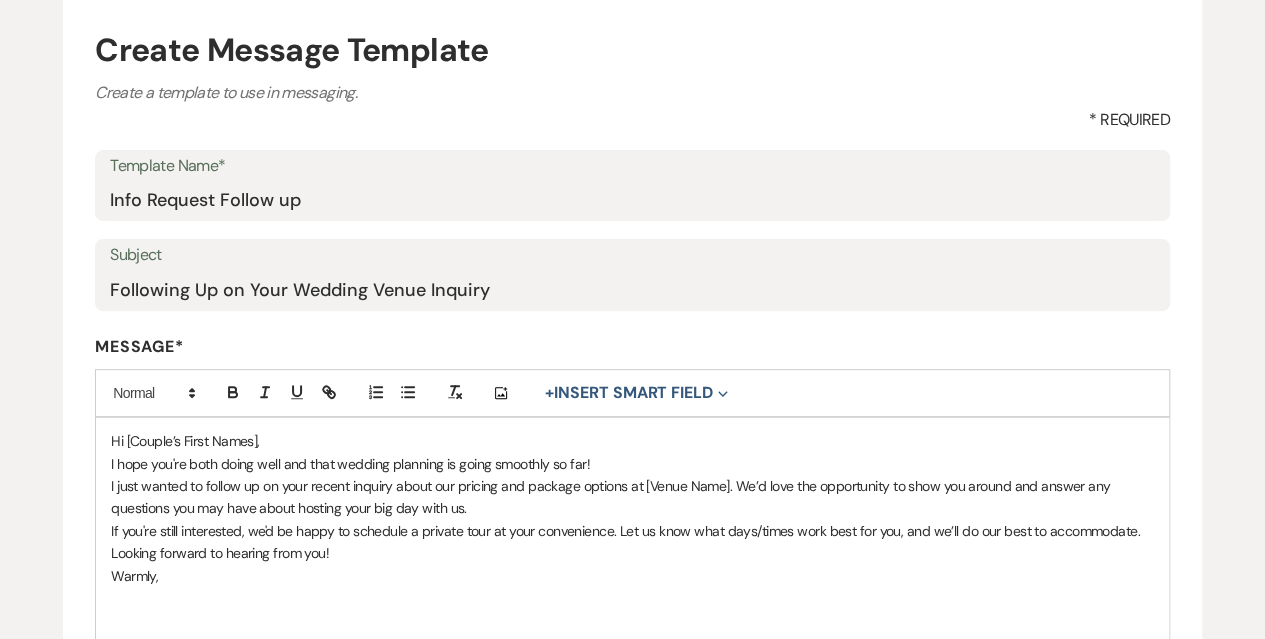 click on "Hi [Couple’s First Names]," at bounding box center (632, 441) 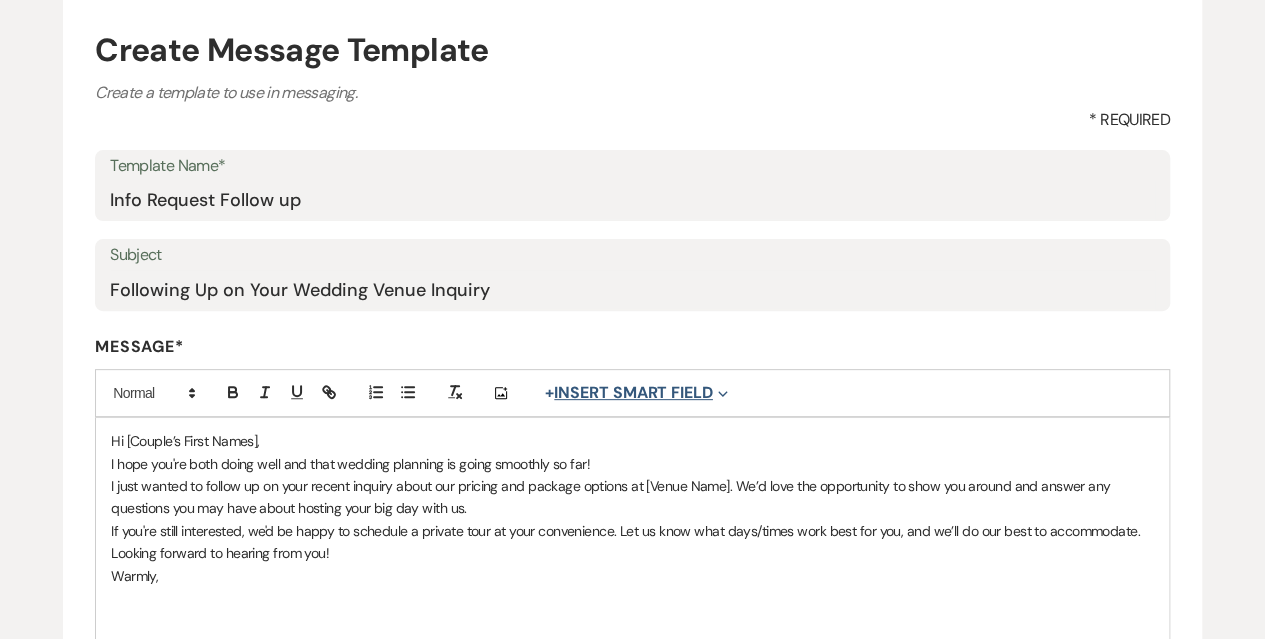 click on "+  Insert Smart Field Expand" at bounding box center (636, 393) 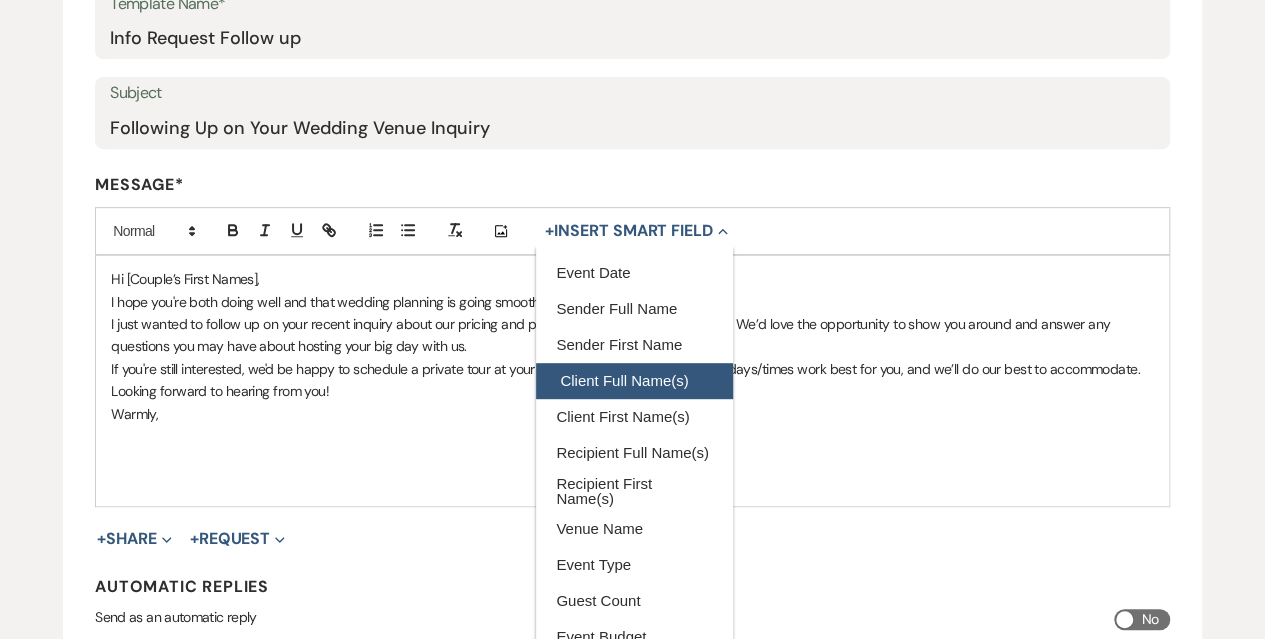 scroll, scrollTop: 400, scrollLeft: 0, axis: vertical 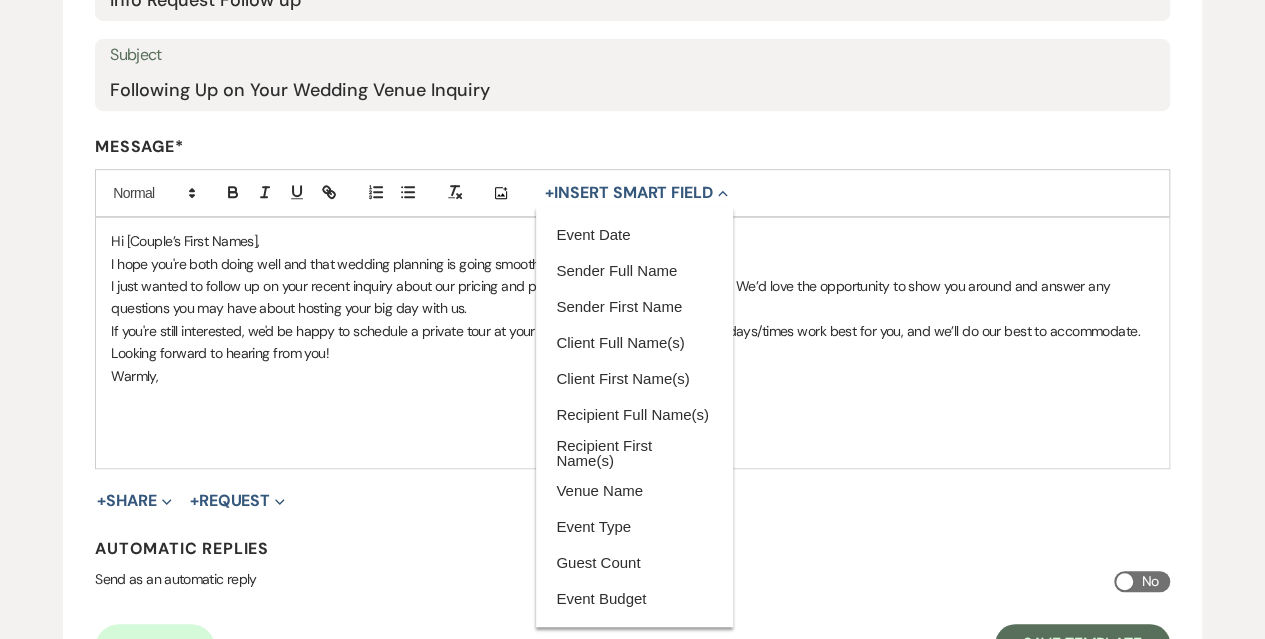 click on "I just wanted to follow up on your recent inquiry about our pricing and package options at [Venue Name]. We’d love the opportunity to show you around and answer any questions you may have about hosting your big day with us." at bounding box center [632, 297] 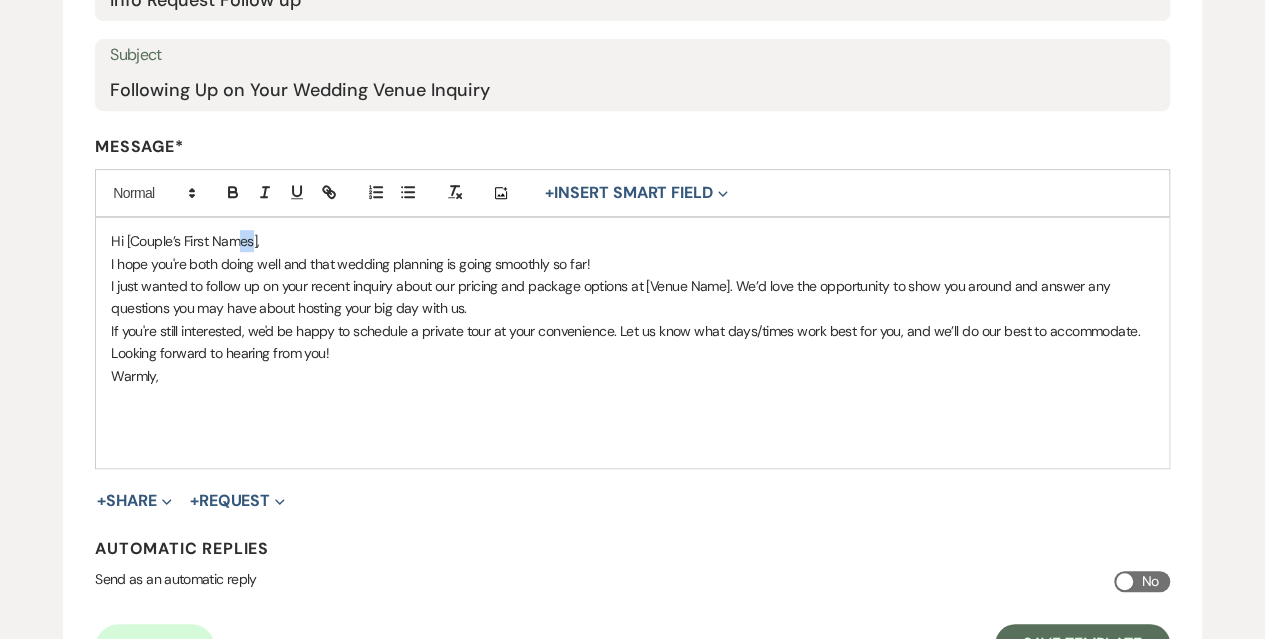 drag, startPoint x: 256, startPoint y: 237, endPoint x: 242, endPoint y: 237, distance: 14 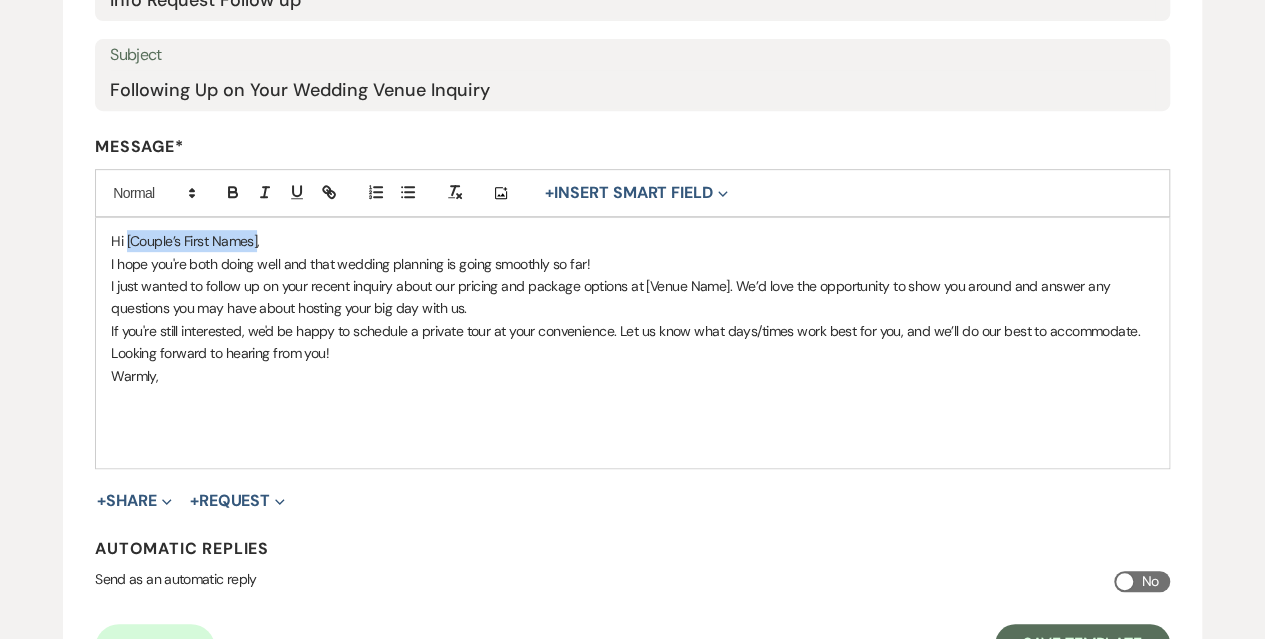 drag, startPoint x: 256, startPoint y: 238, endPoint x: 125, endPoint y: 238, distance: 131 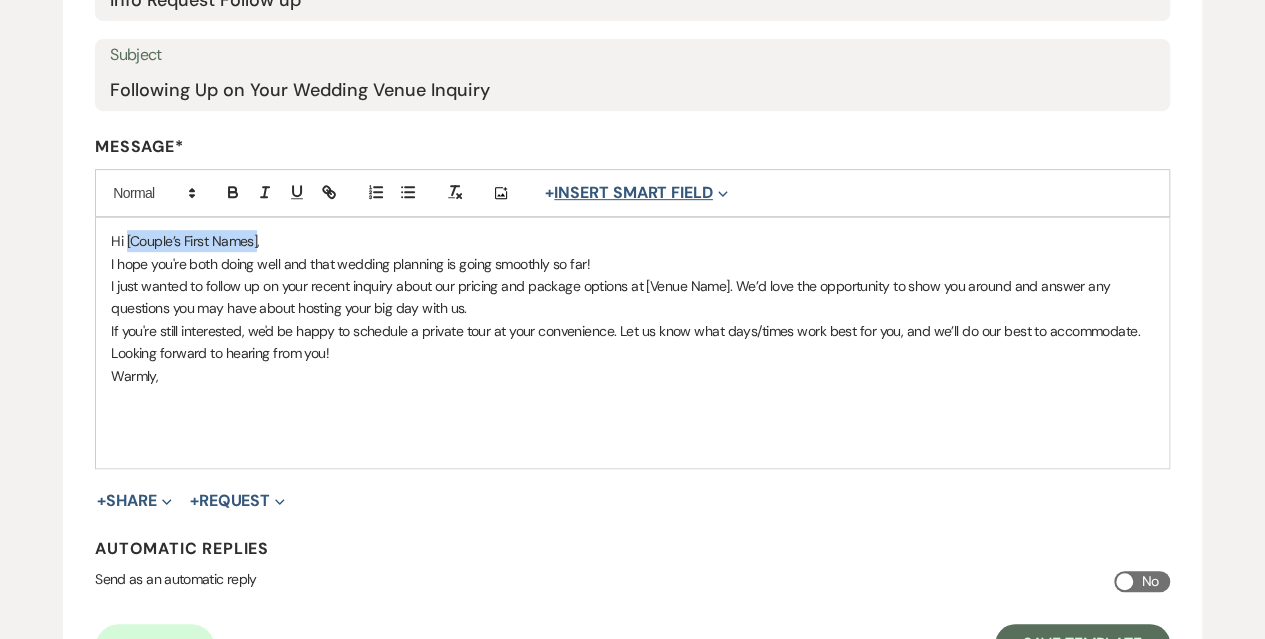 click on "+  Insert Smart Field Expand" at bounding box center (636, 193) 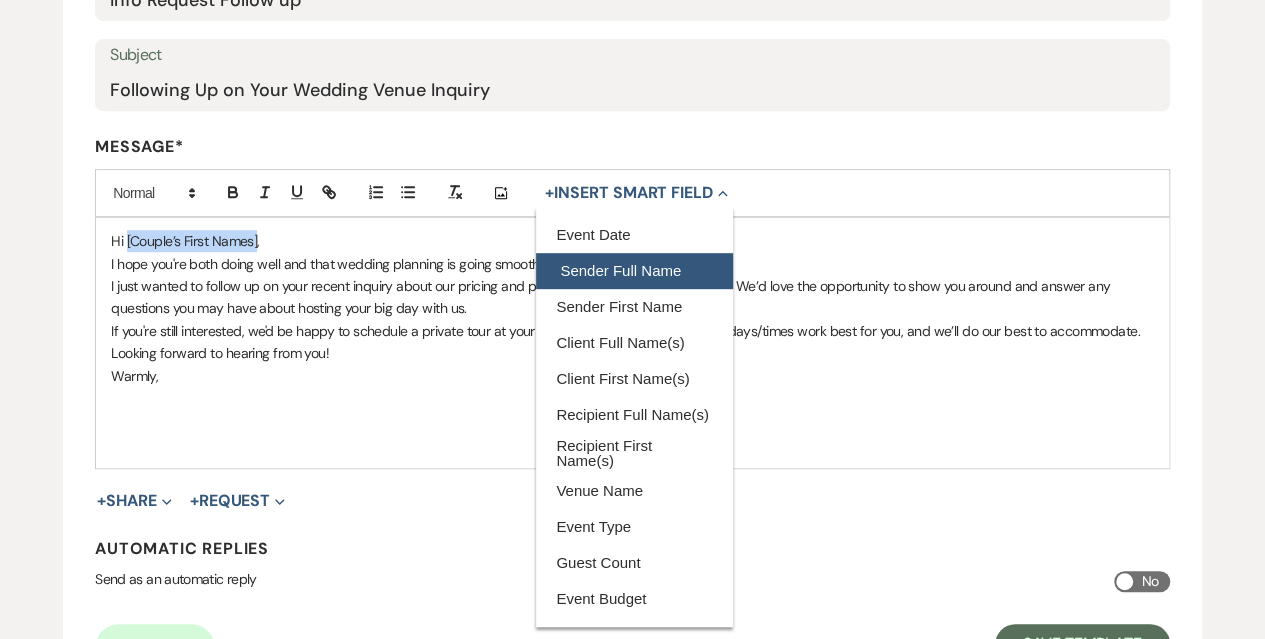 click on "Sender Full Name" at bounding box center (634, 271) 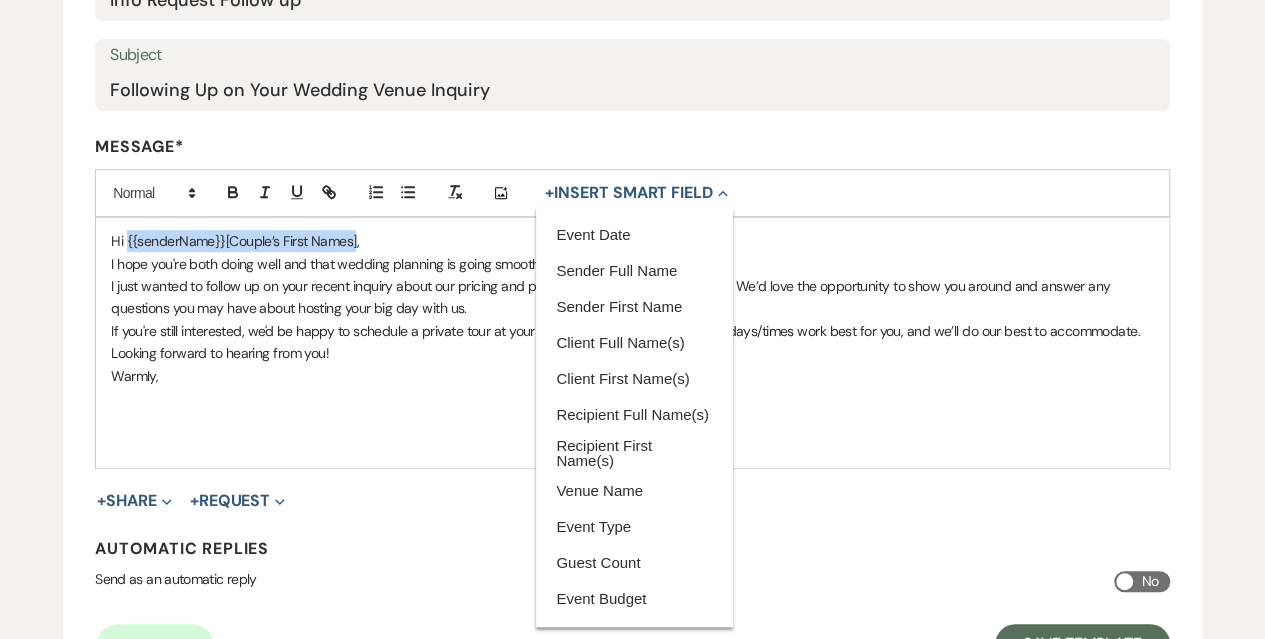 drag, startPoint x: 355, startPoint y: 241, endPoint x: 128, endPoint y: 238, distance: 227.01982 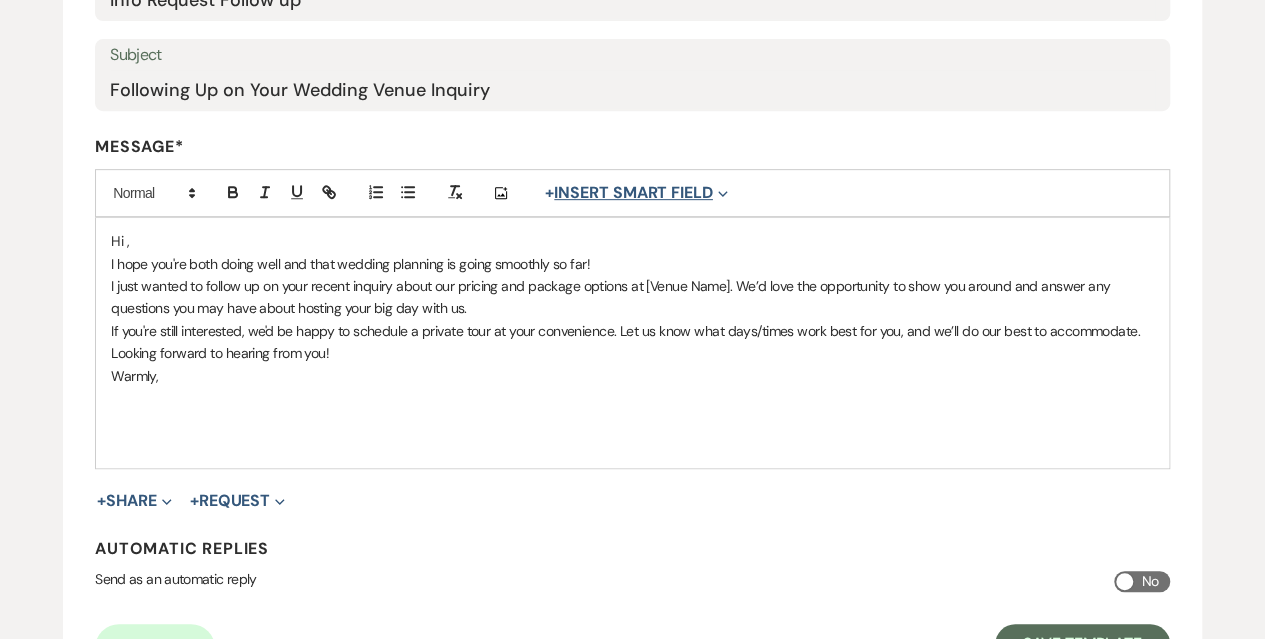 click on "+  Insert Smart Field Expand" at bounding box center [636, 193] 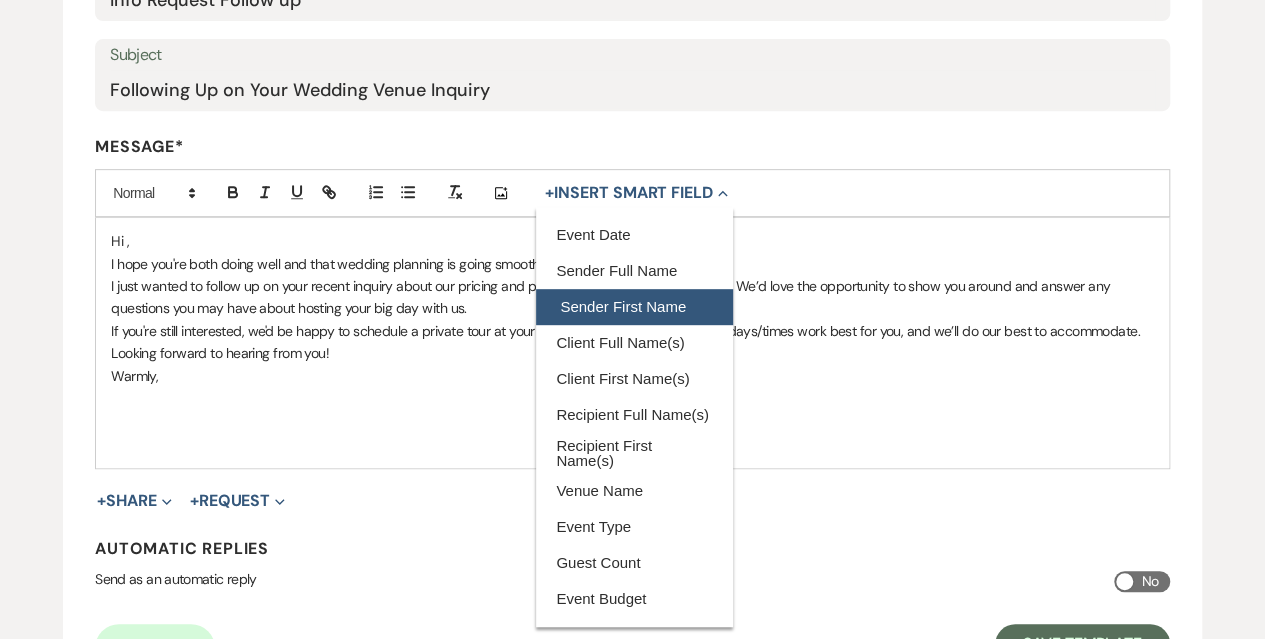 click on "Sender First Name" at bounding box center (634, 307) 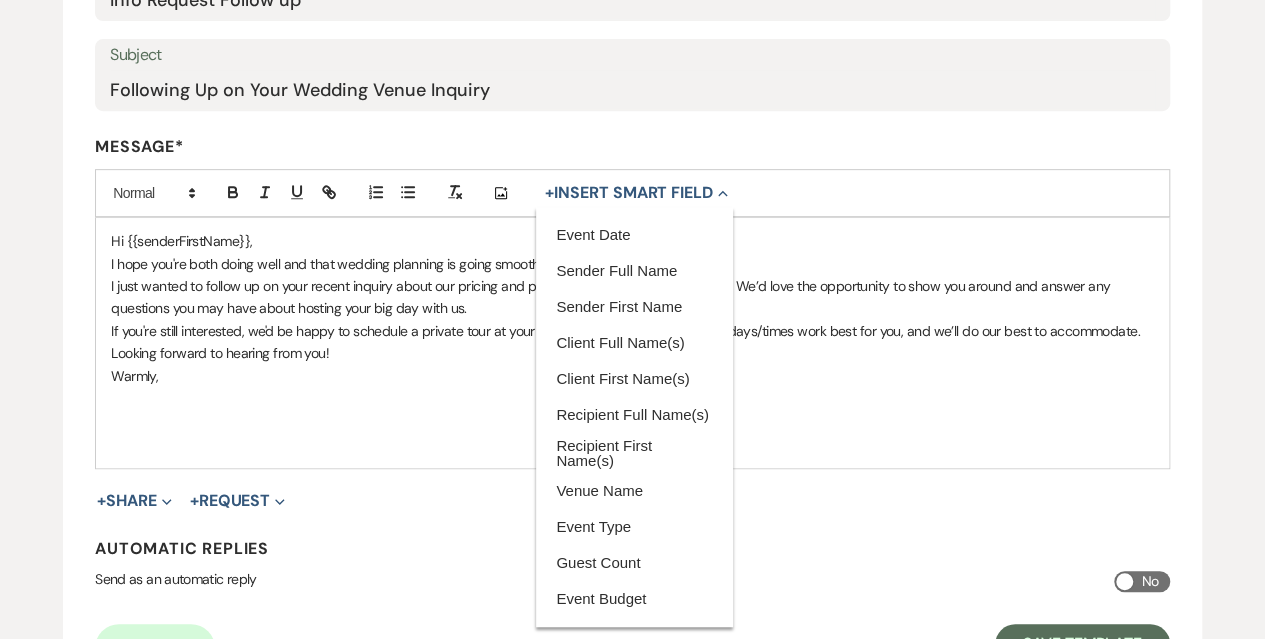 click on "I just wanted to follow up on your recent inquiry about our pricing and package options at [Venue Name]. We’d love the opportunity to show you around and answer any questions you may have about hosting your big day with us." at bounding box center [632, 297] 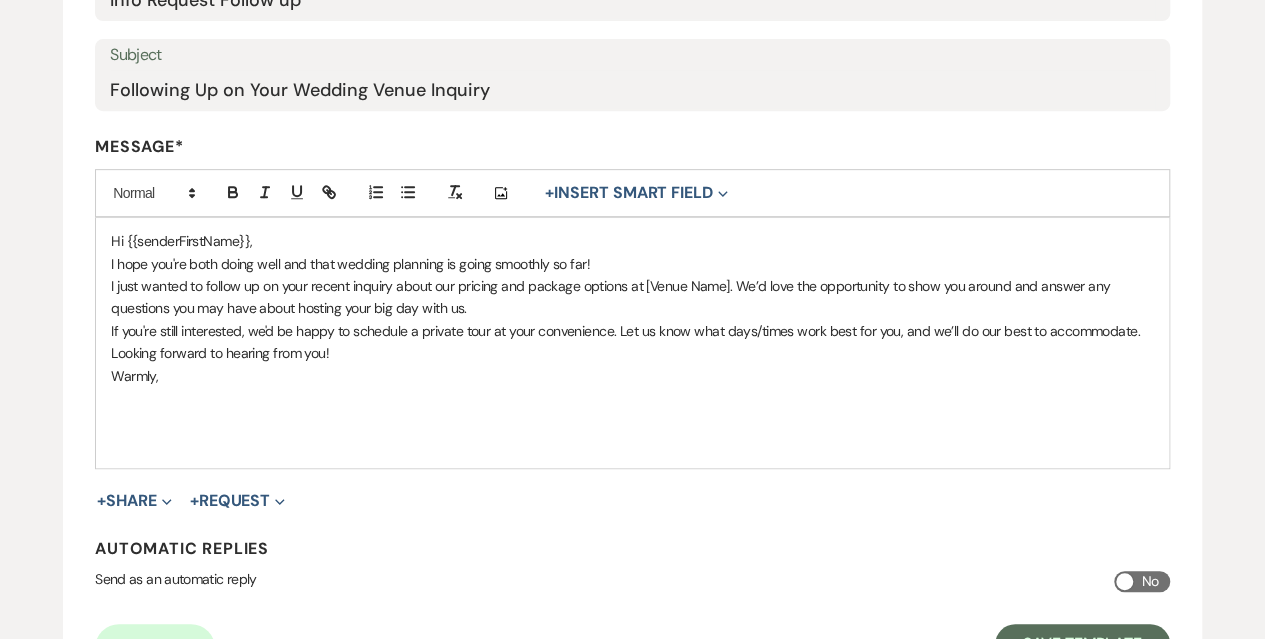 click on "Hi {{senderFirstName}}, I hope you're both doing well and that wedding planning is going smoothly so far! I just wanted to follow up on your recent inquiry about our pricing and package options at [Venue Name]. We’d love the opportunity to show you around and answer any questions you may have about hosting your big day with us. If you're still interested, we'd be happy to schedule a private tour at your convenience. Let us know what days/times work best for you, and we’ll do our best to accommodate. Looking forward to hearing from you! Warmly," at bounding box center [632, 343] 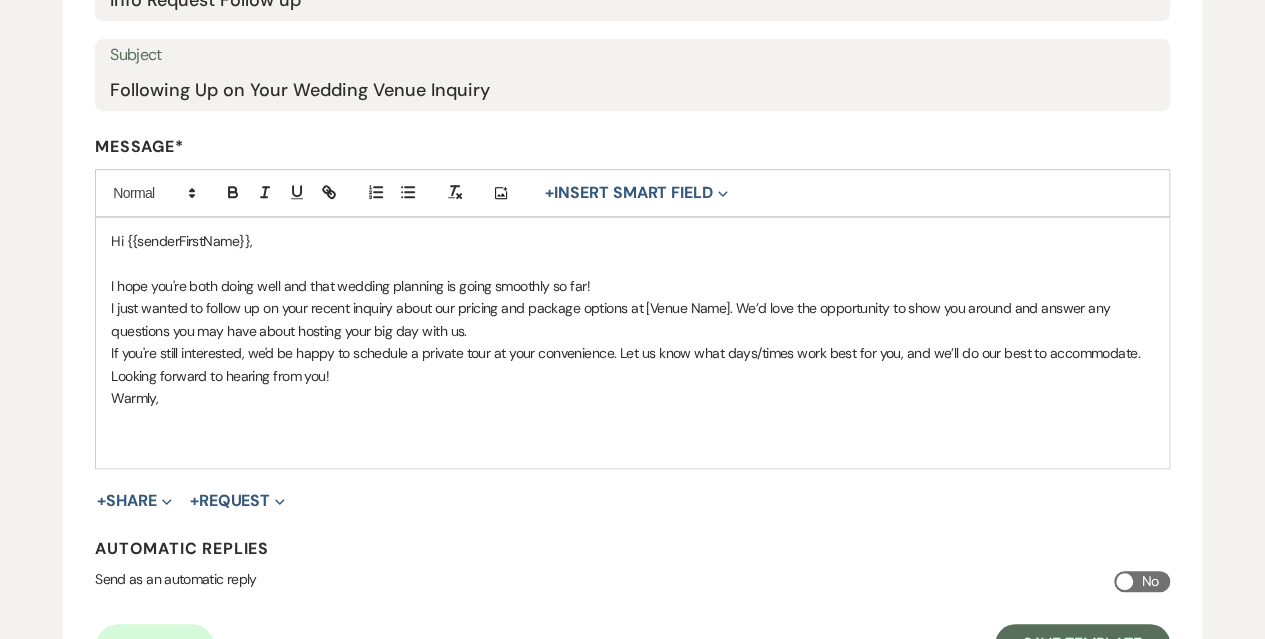 click on "I hope you're both doing well and that wedding planning is going smoothly so far!" at bounding box center (632, 286) 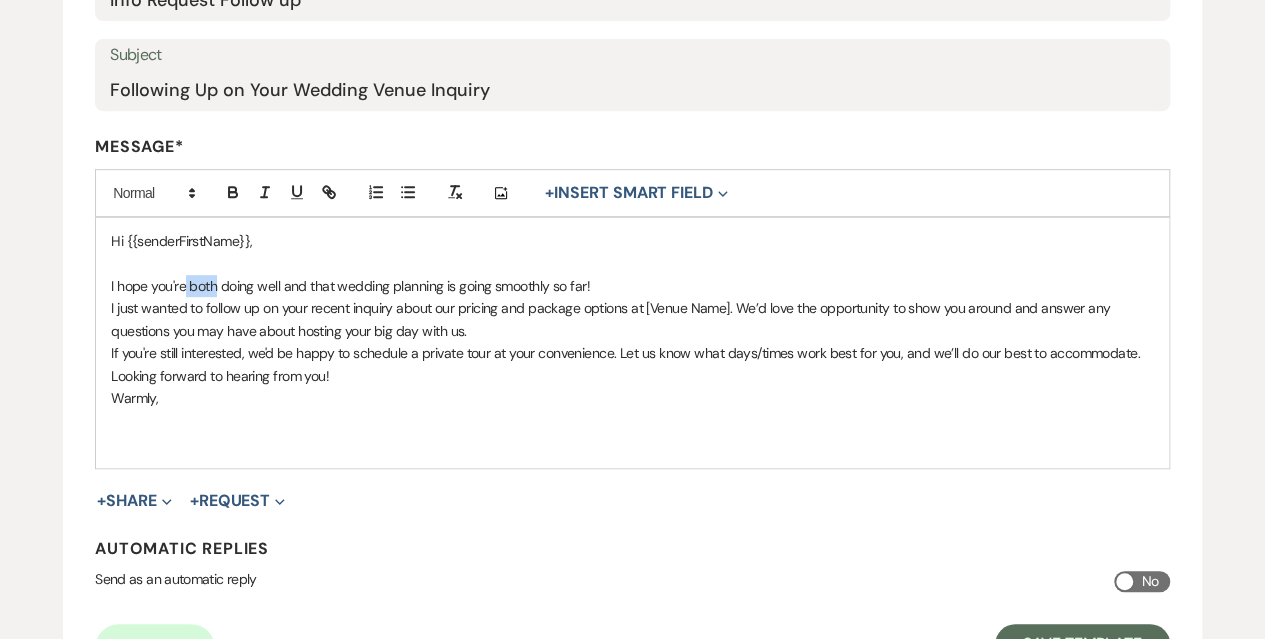 drag, startPoint x: 218, startPoint y: 287, endPoint x: 184, endPoint y: 287, distance: 34 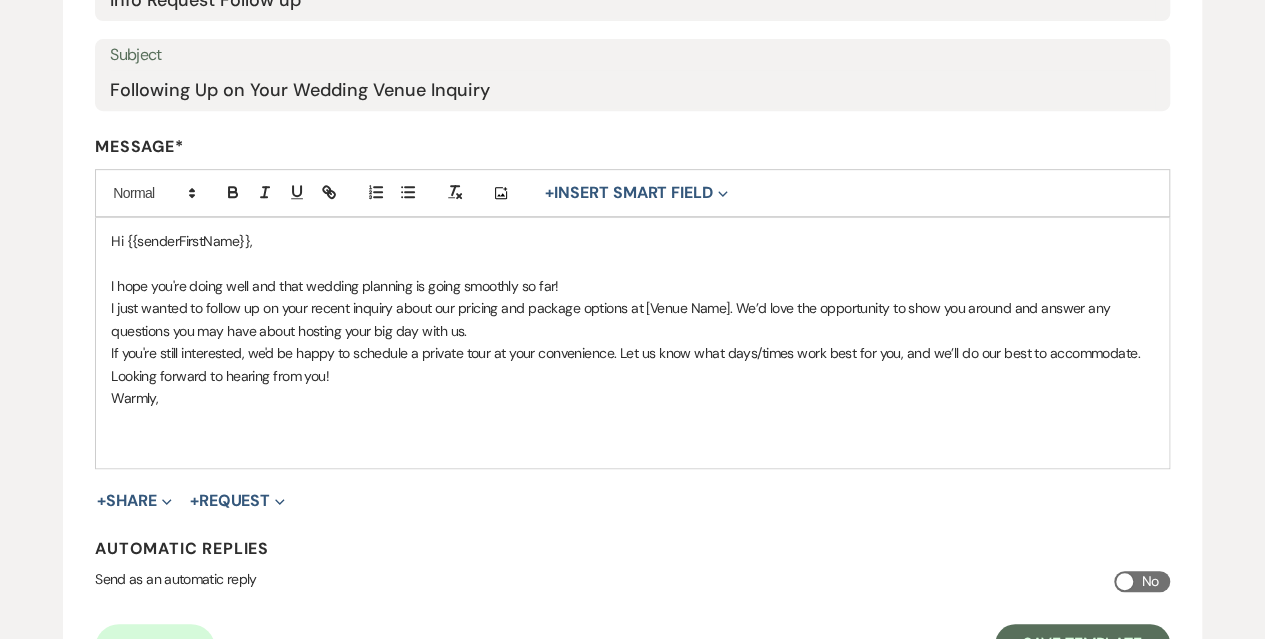 click on "Hi {{senderFirstName}}, I hope you're doing well and that wedding planning is going smoothly so far! I just wanted to follow up on your recent inquiry about our pricing and package options at [Venue Name]. We’d love the opportunity to show you around and answer any questions you may have about hosting your big day with us. If you're still interested, we'd be happy to schedule a private tour at your convenience. Let us know what days/times work best for you, and we’ll do our best to accommodate. Looking forward to hearing from you! Warmly," at bounding box center [632, 343] 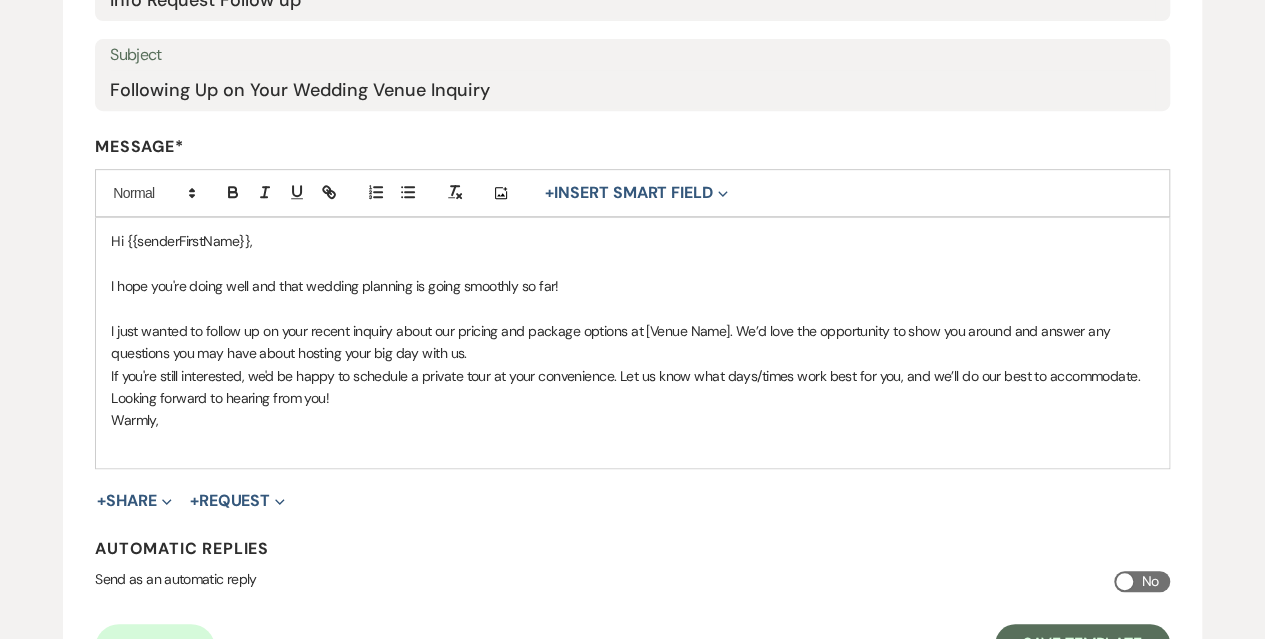 click on "I just wanted to follow up on your recent inquiry about our pricing and package options at [Venue Name]. We’d love the opportunity to show you around and answer any questions you may have about hosting your big day with us." at bounding box center [632, 342] 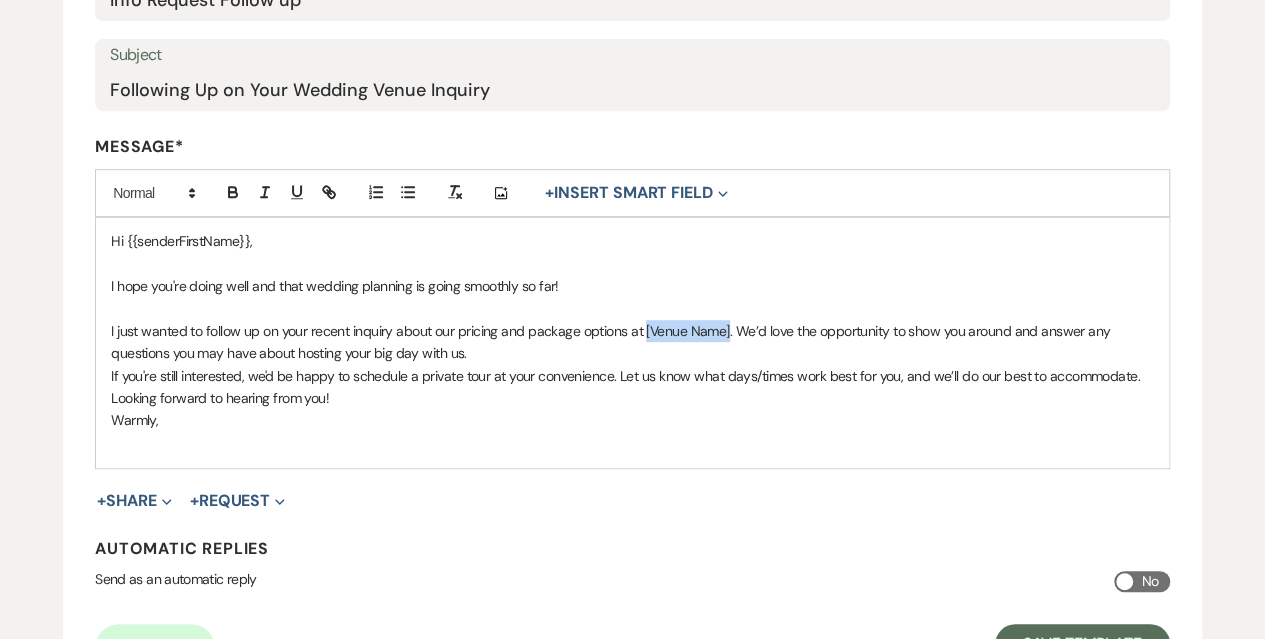 drag, startPoint x: 726, startPoint y: 330, endPoint x: 643, endPoint y: 326, distance: 83.09633 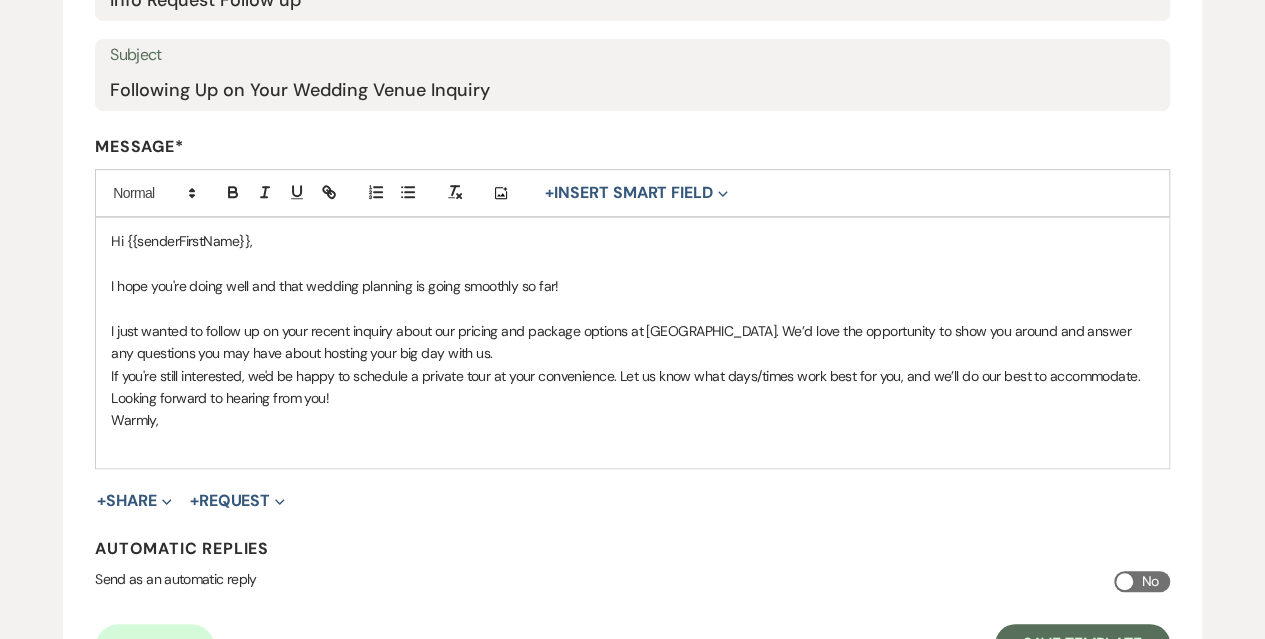click on "I just wanted to follow up on your recent inquiry about our pricing and package options at [GEOGRAPHIC_DATA]. We’d love the opportunity to show you around and answer any questions you may have about hosting your big day with us." at bounding box center [632, 342] 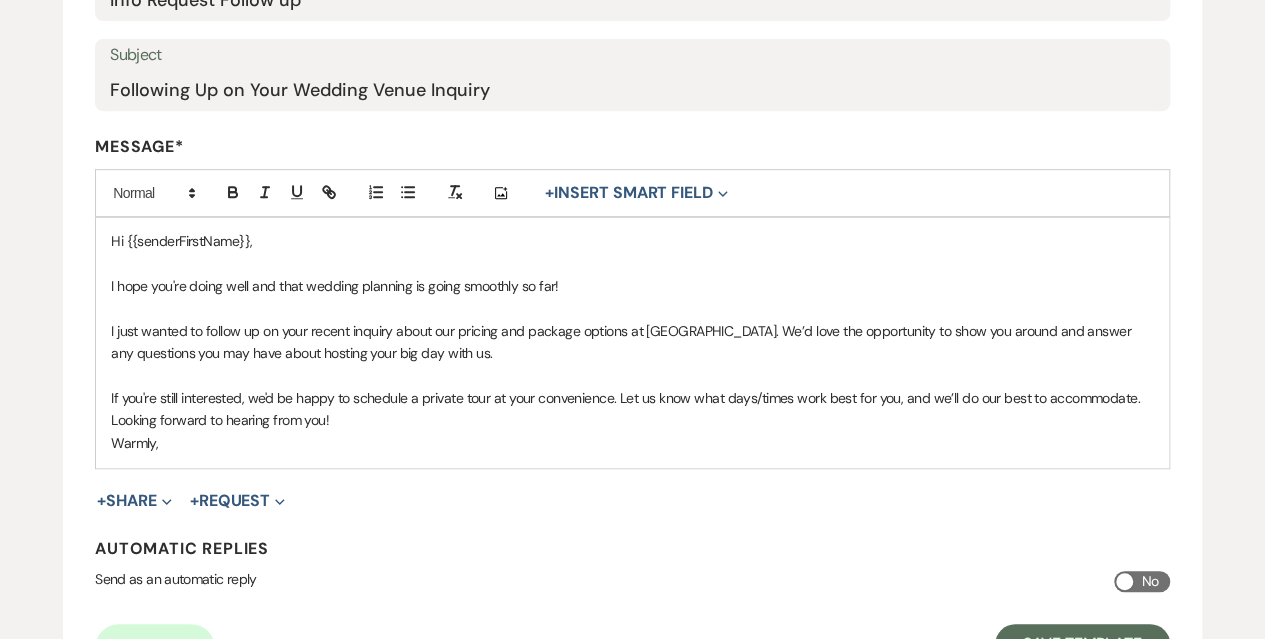 click on "Hi {{senderFirstName}}, I hope you're doing well and that wedding planning is going smoothly so far! I just wanted to follow up on your recent inquiry about our pricing and package options at Harmony Forge Inn. We’d love the opportunity to show you around and answer any questions you may have about hosting your big day with us. If you're still interested, we'd be happy to schedule a private tour at your convenience. Let us know what days/times work best for you, and we’ll do our best to accommodate. Looking forward to hearing from you! Warmly," at bounding box center (632, 343) 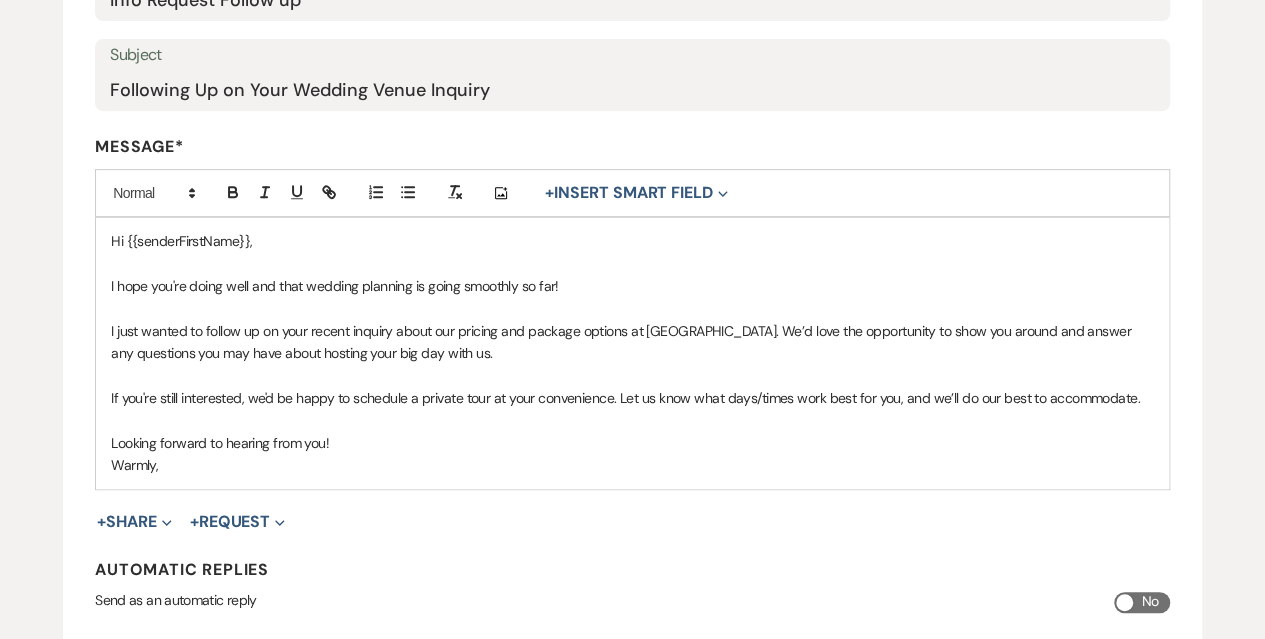 click on "Looking forward to hearing from you!" at bounding box center (632, 443) 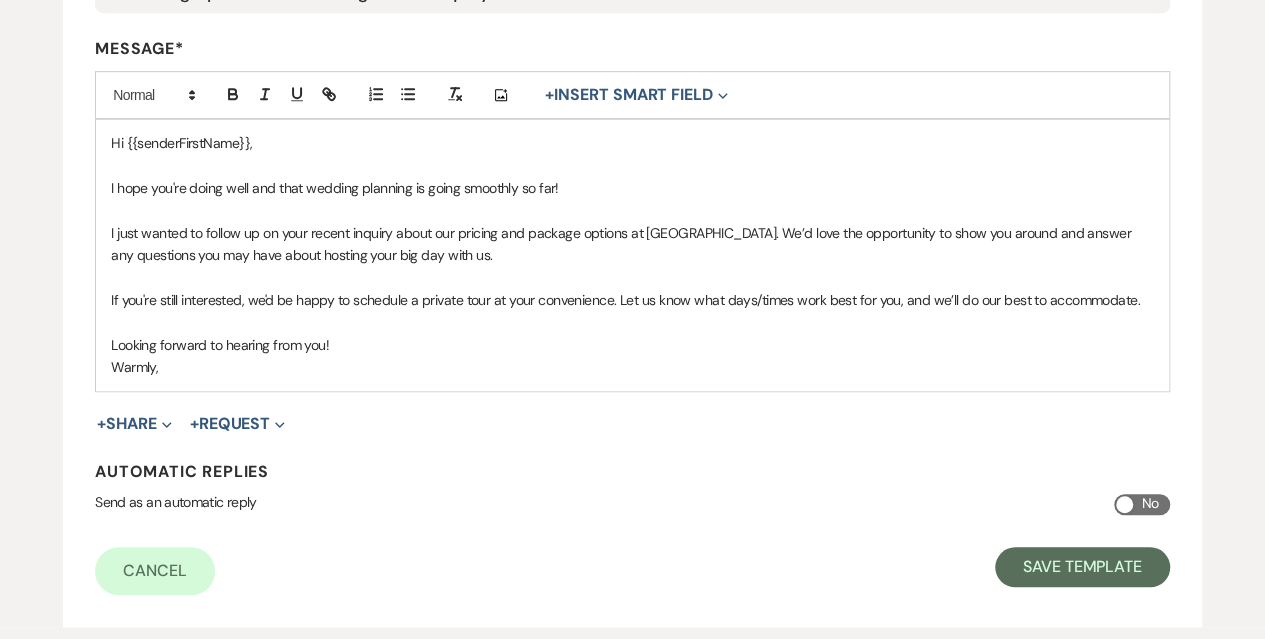 scroll, scrollTop: 500, scrollLeft: 0, axis: vertical 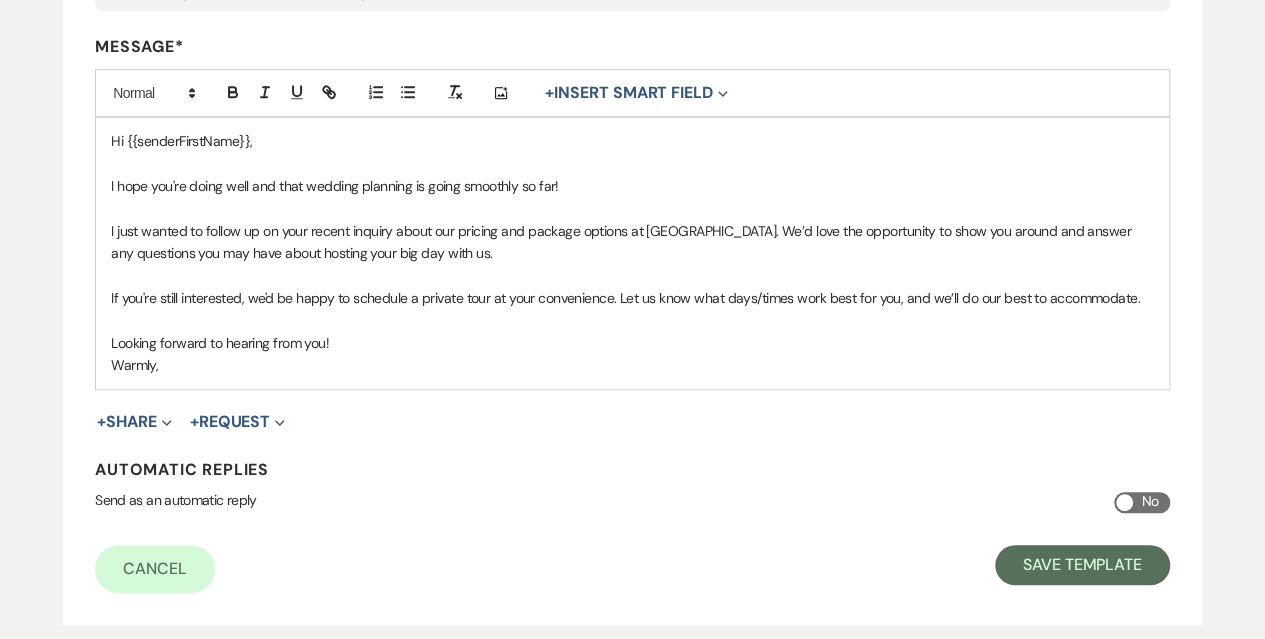 click on "Warmly," at bounding box center [632, 365] 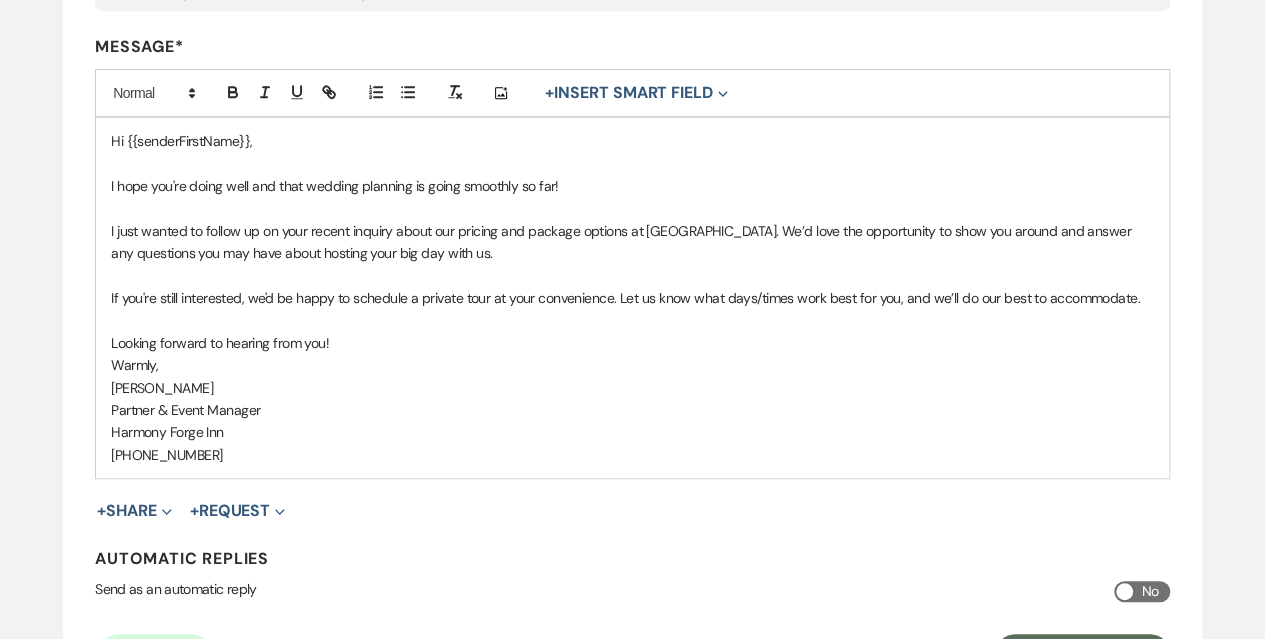 click on "Partner & Event Manager" at bounding box center (632, 410) 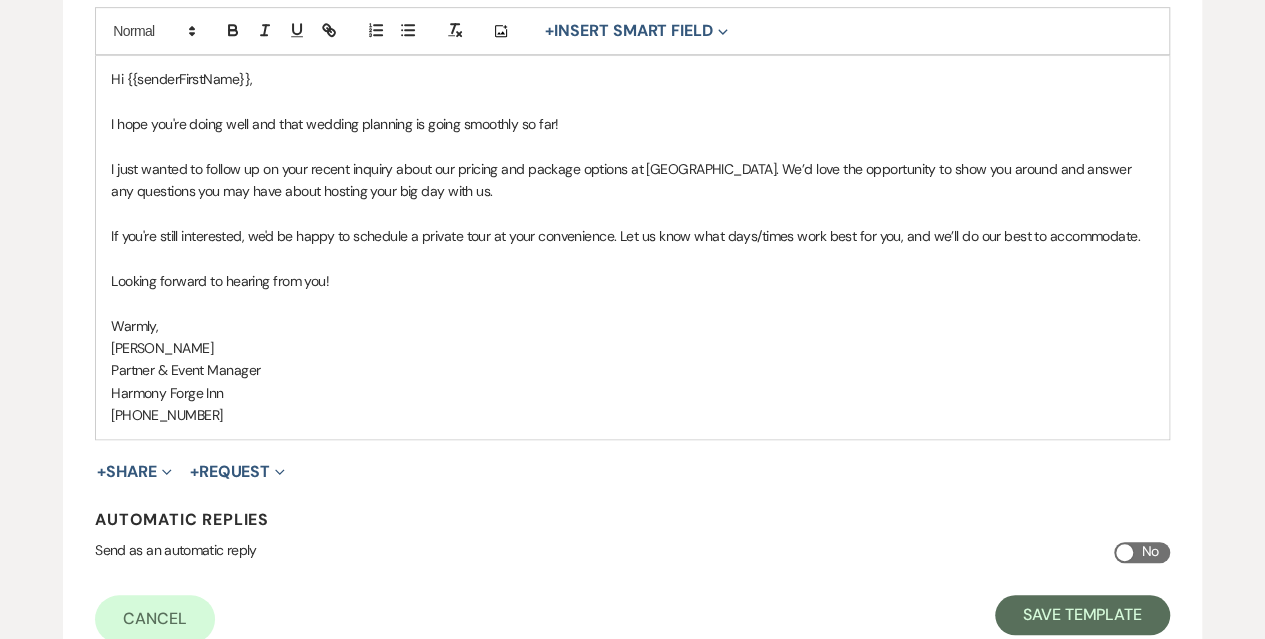 scroll, scrollTop: 600, scrollLeft: 0, axis: vertical 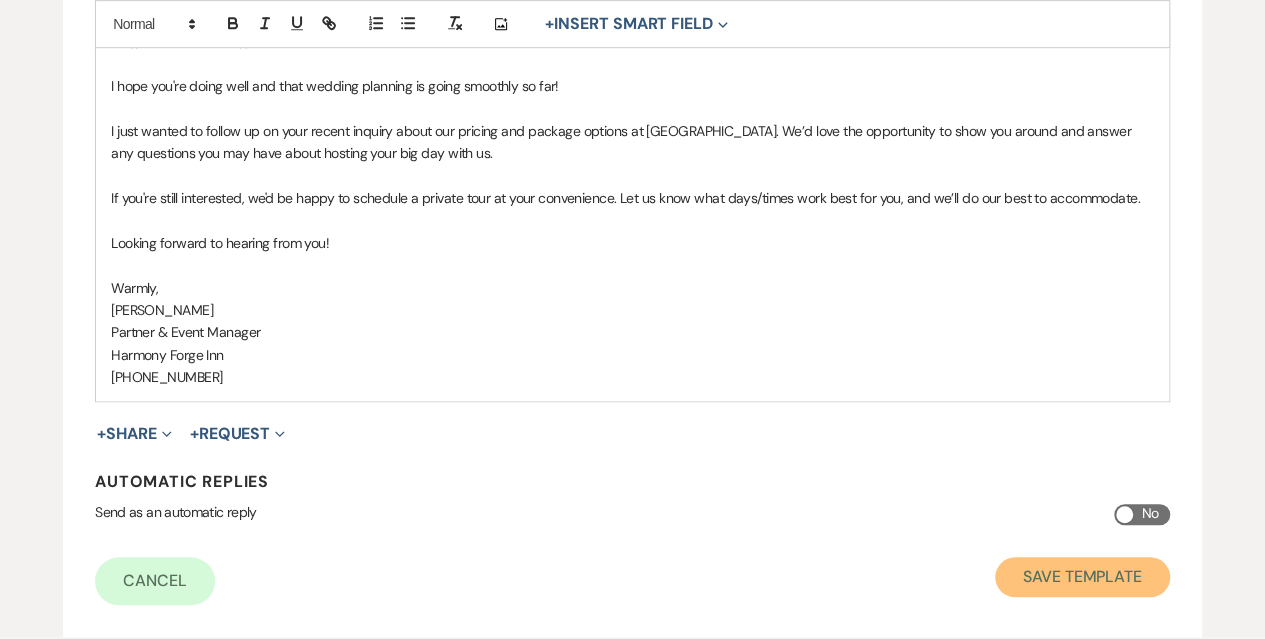 click on "Save Template" at bounding box center [1082, 577] 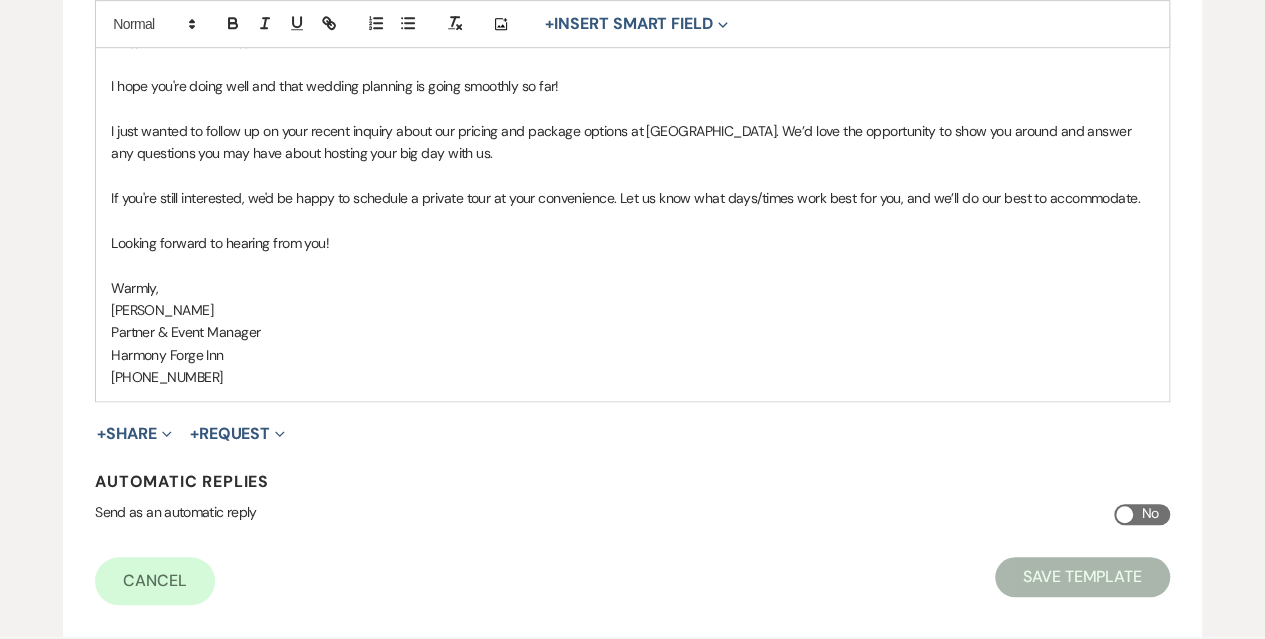 scroll, scrollTop: 0, scrollLeft: 0, axis: both 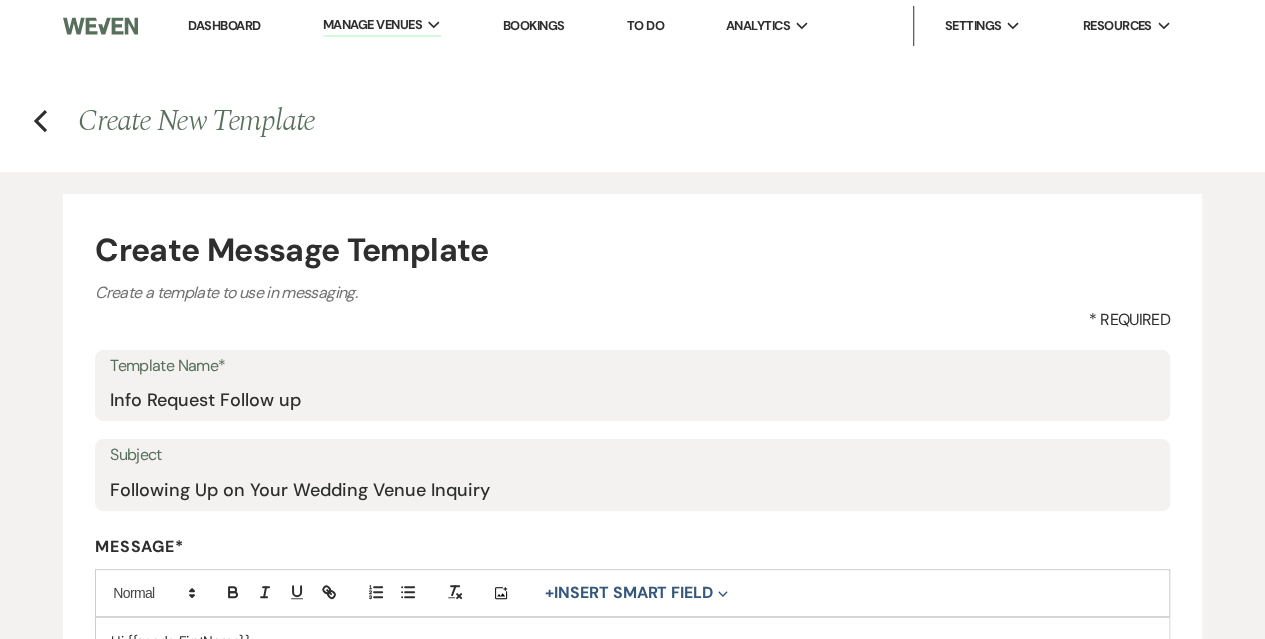 select on "Message Templates" 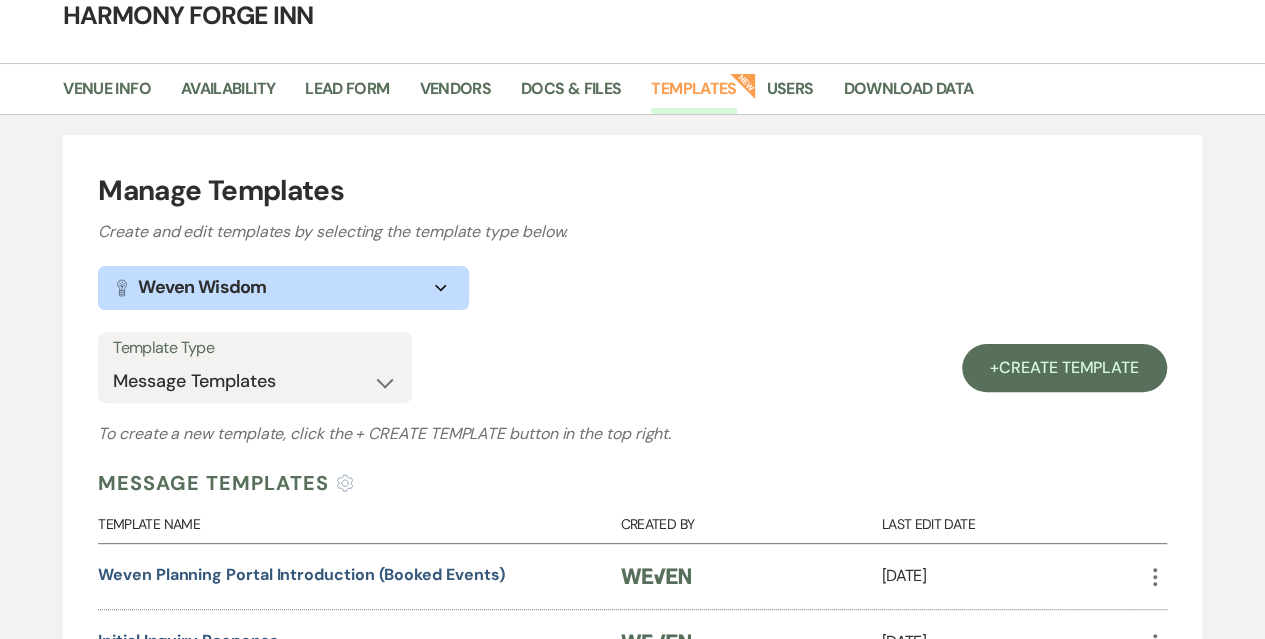 scroll, scrollTop: 0, scrollLeft: 0, axis: both 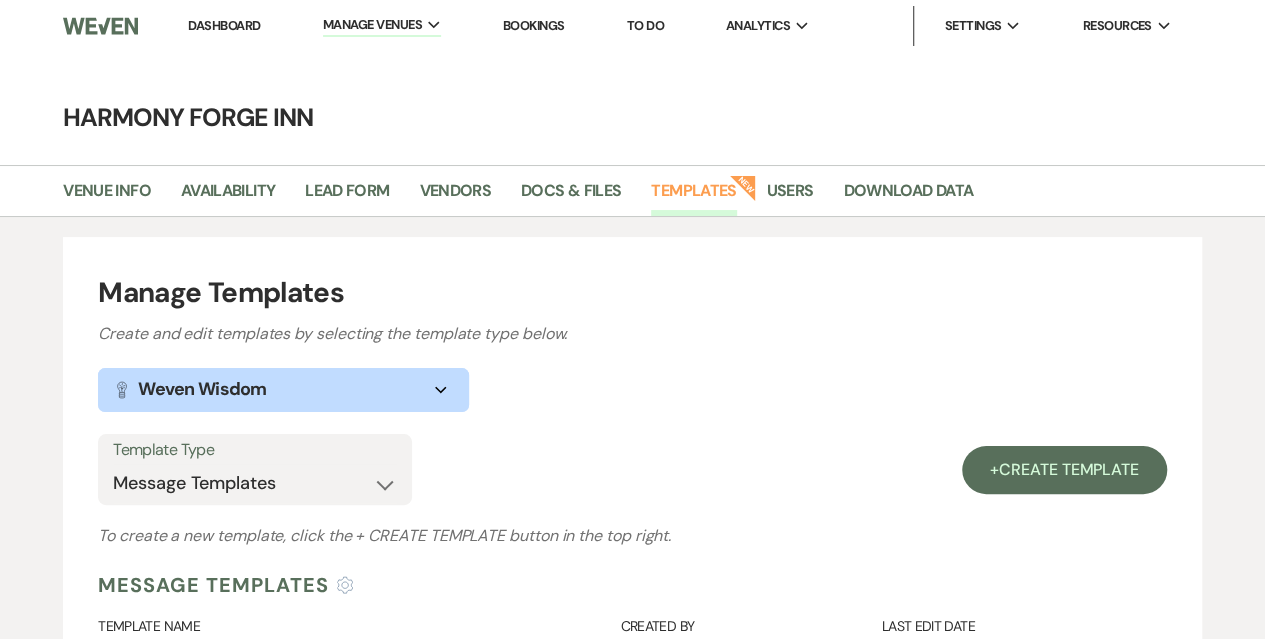 click on "Dashboard" at bounding box center (224, 25) 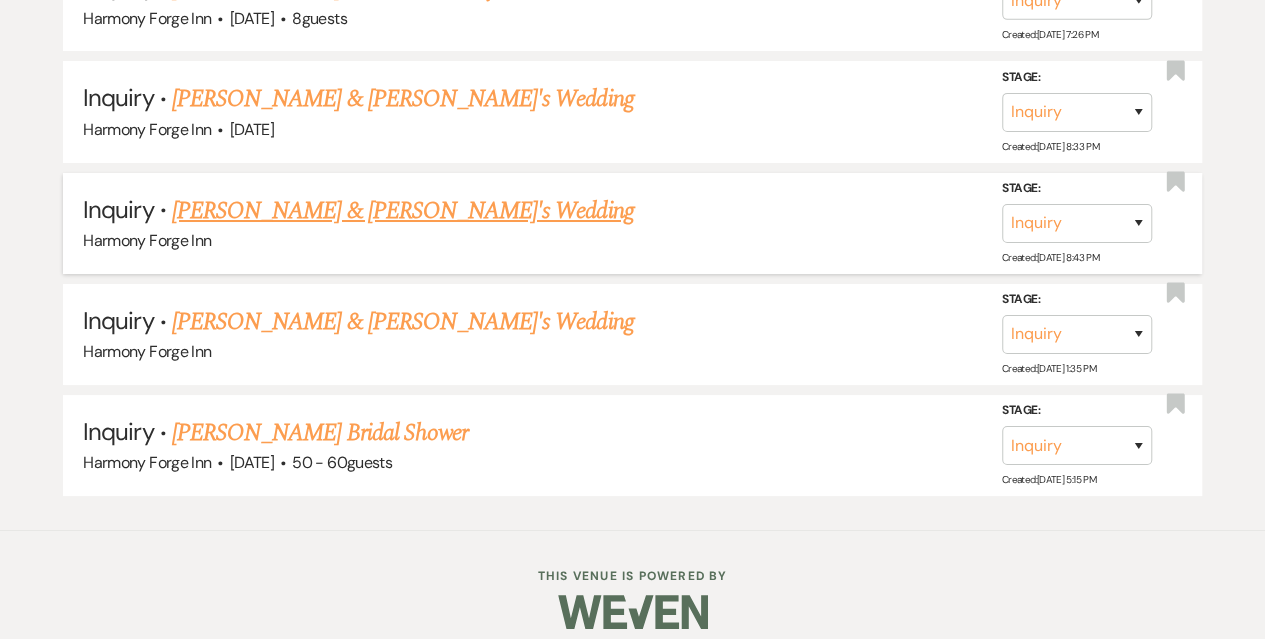 scroll, scrollTop: 3520, scrollLeft: 0, axis: vertical 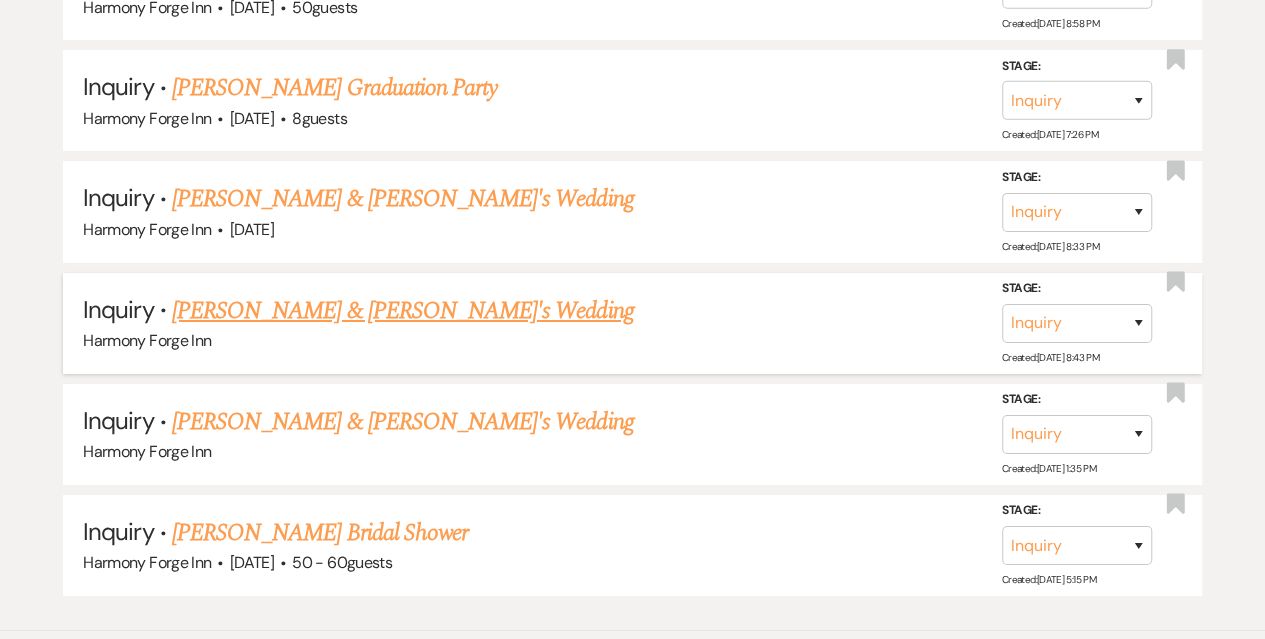 click on "[PERSON_NAME] & [PERSON_NAME]'s Wedding" at bounding box center [403, 311] 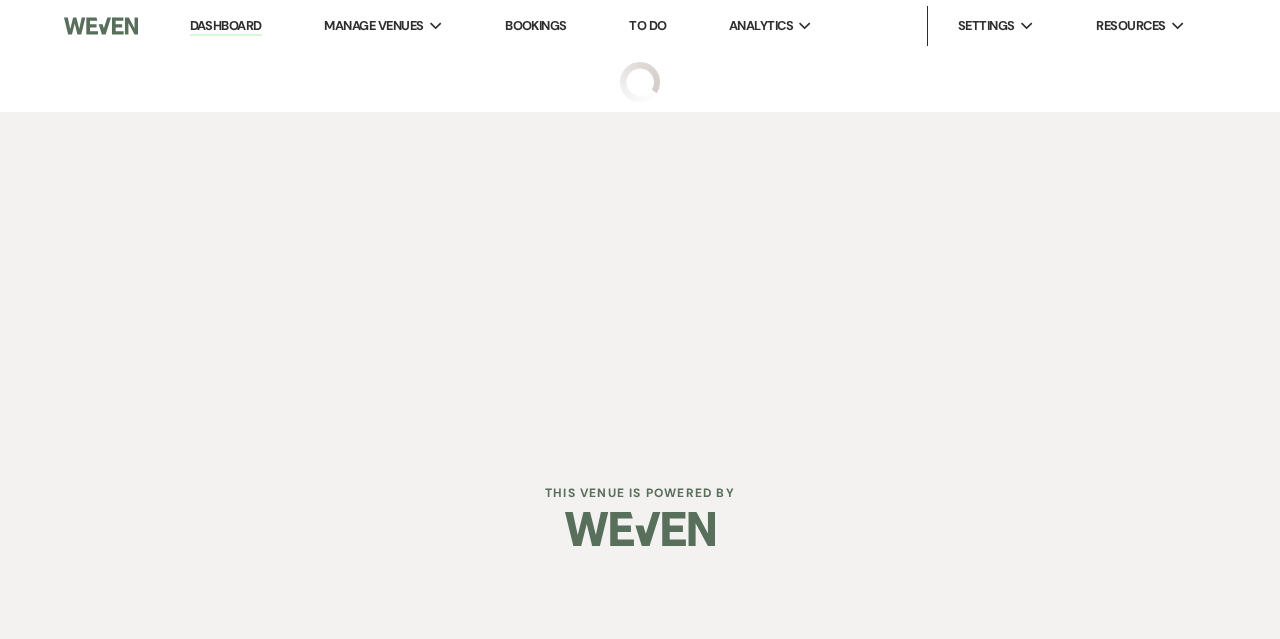 select on "8" 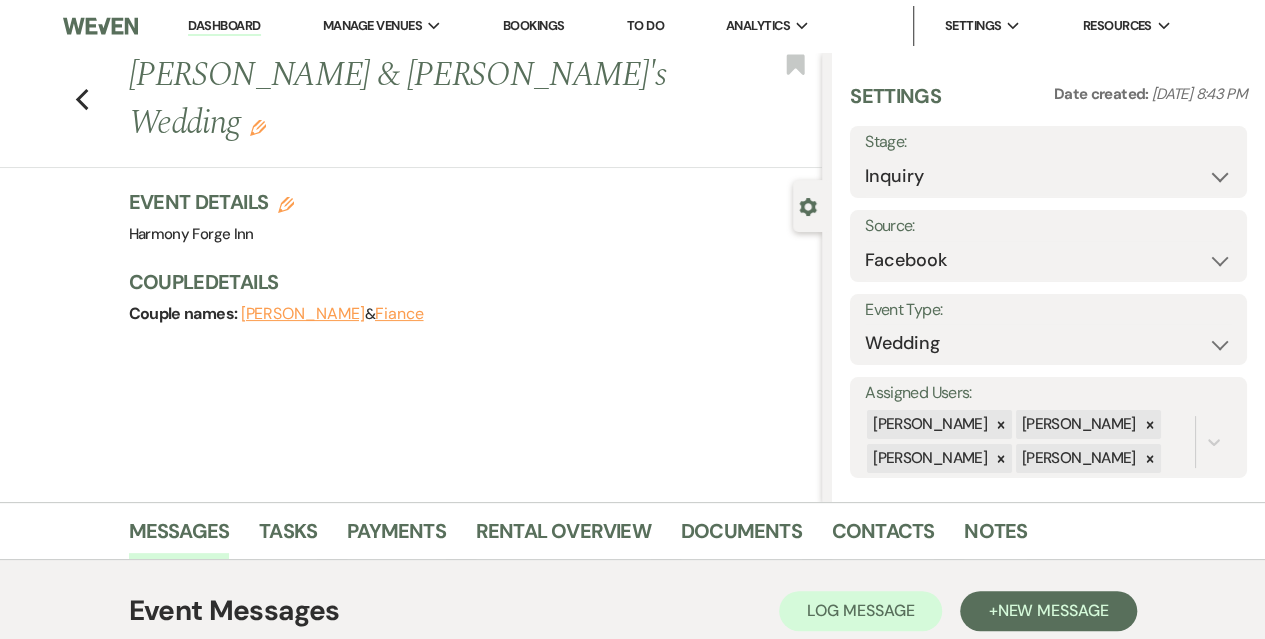 scroll, scrollTop: 334, scrollLeft: 0, axis: vertical 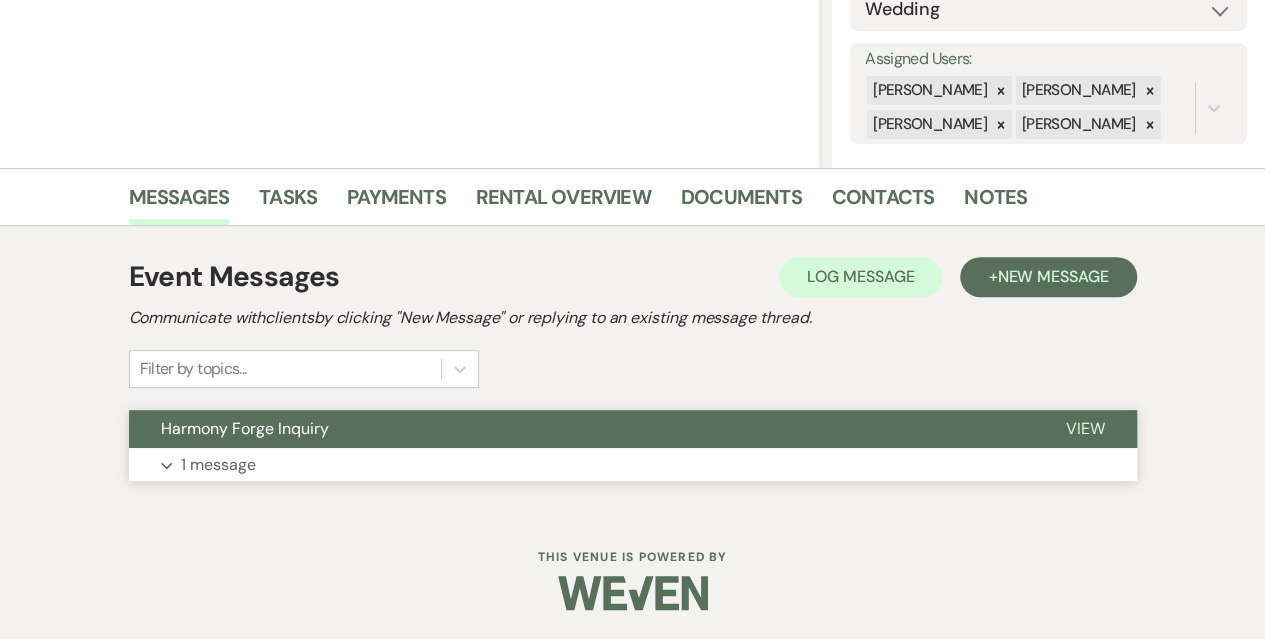 click on "1 message" at bounding box center [218, 465] 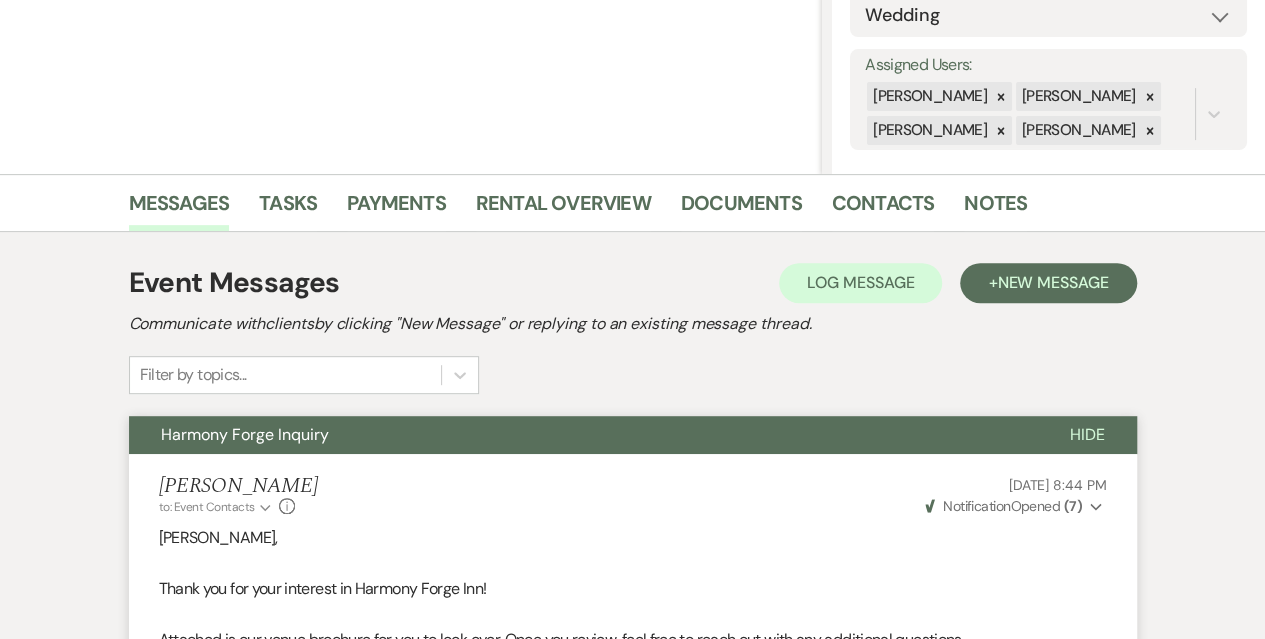 scroll, scrollTop: 28, scrollLeft: 0, axis: vertical 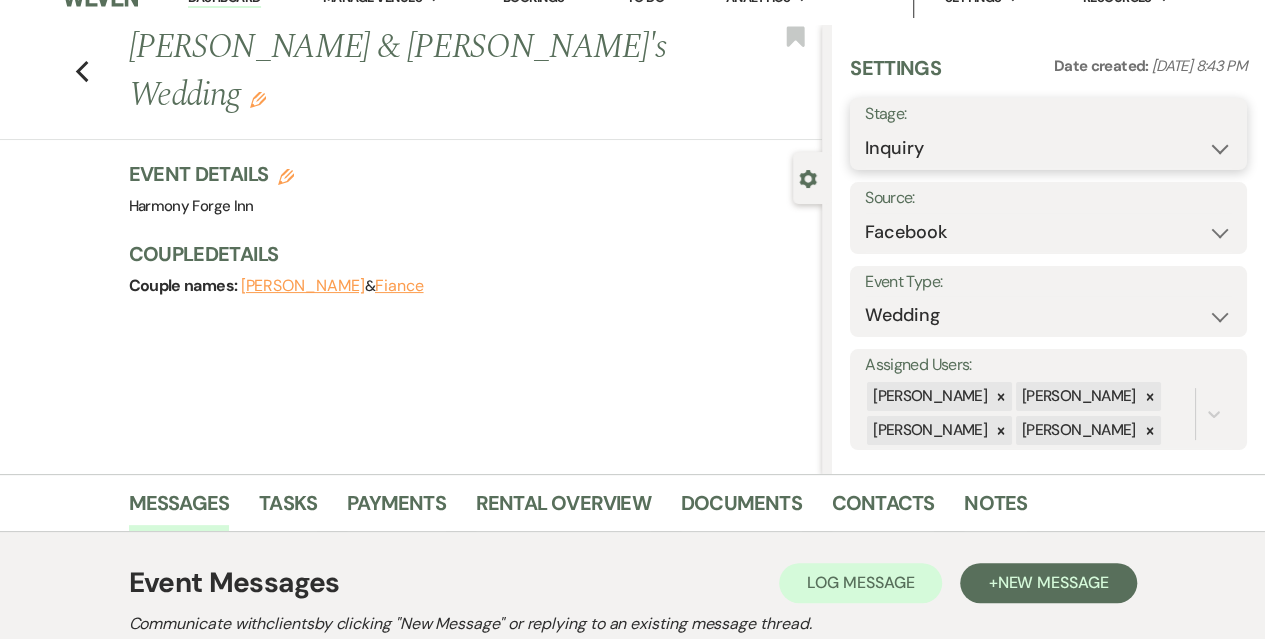 click on "Inquiry Follow Up Tour Requested Tour Confirmed Toured Proposal Sent Booked Lost" at bounding box center (1048, 148) 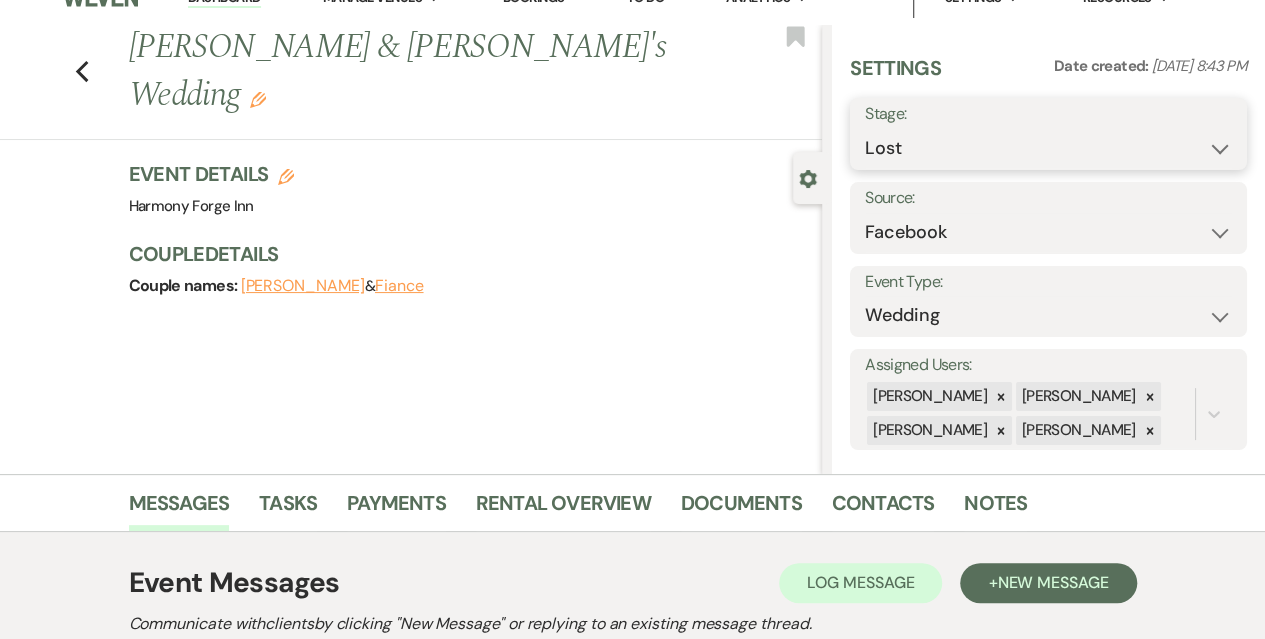 click on "Inquiry Follow Up Tour Requested Tour Confirmed Toured Proposal Sent Booked Lost" at bounding box center (1048, 148) 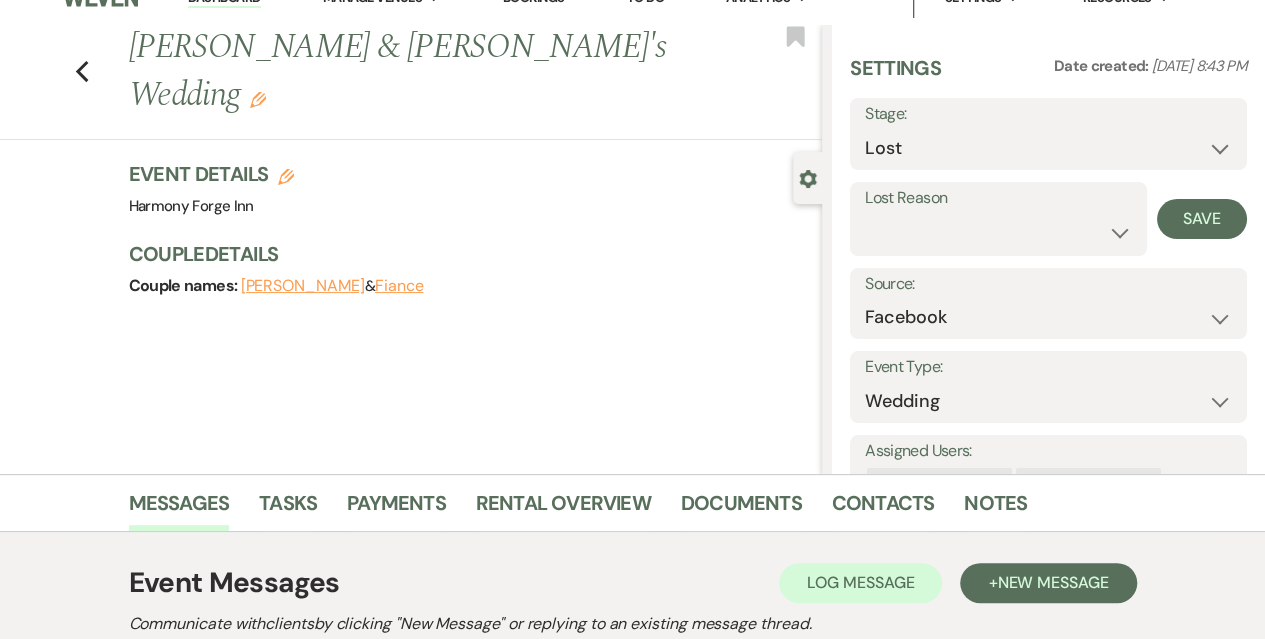 click on "Lost Reason" at bounding box center (998, 198) 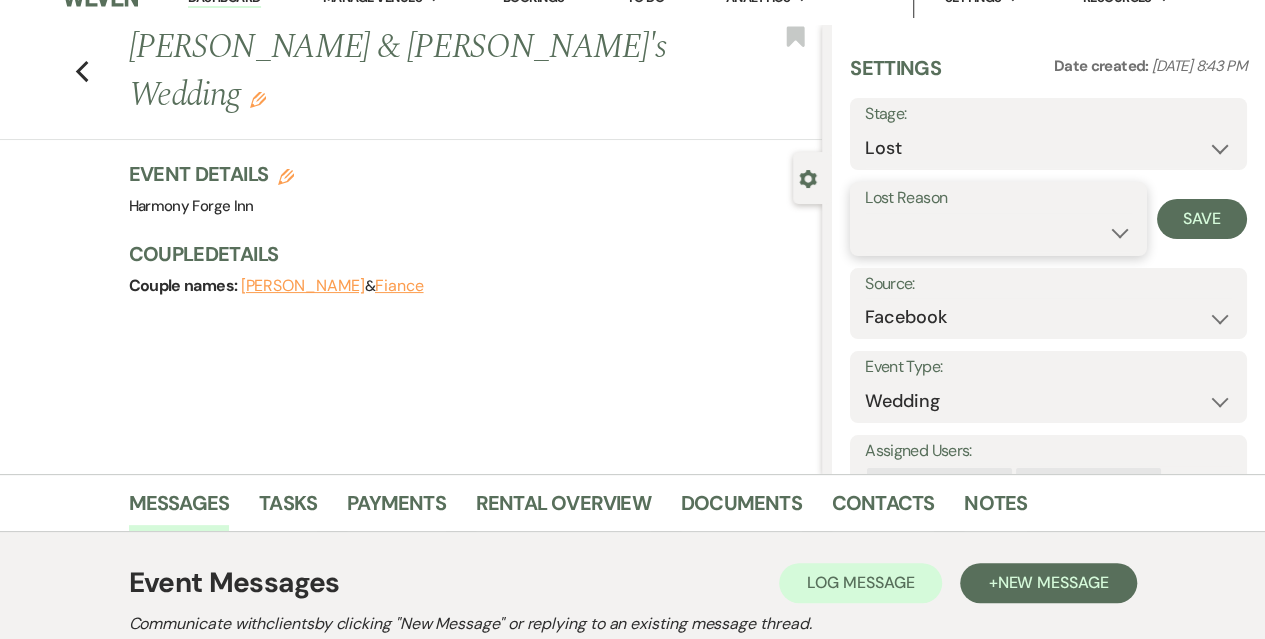click on "Booked Elsewhere Budget Date Unavailable No Response Not a Good Match Capacity Cancelled Duplicate (hidden) Spam (hidden) Other (hidden) Other" at bounding box center [998, 232] 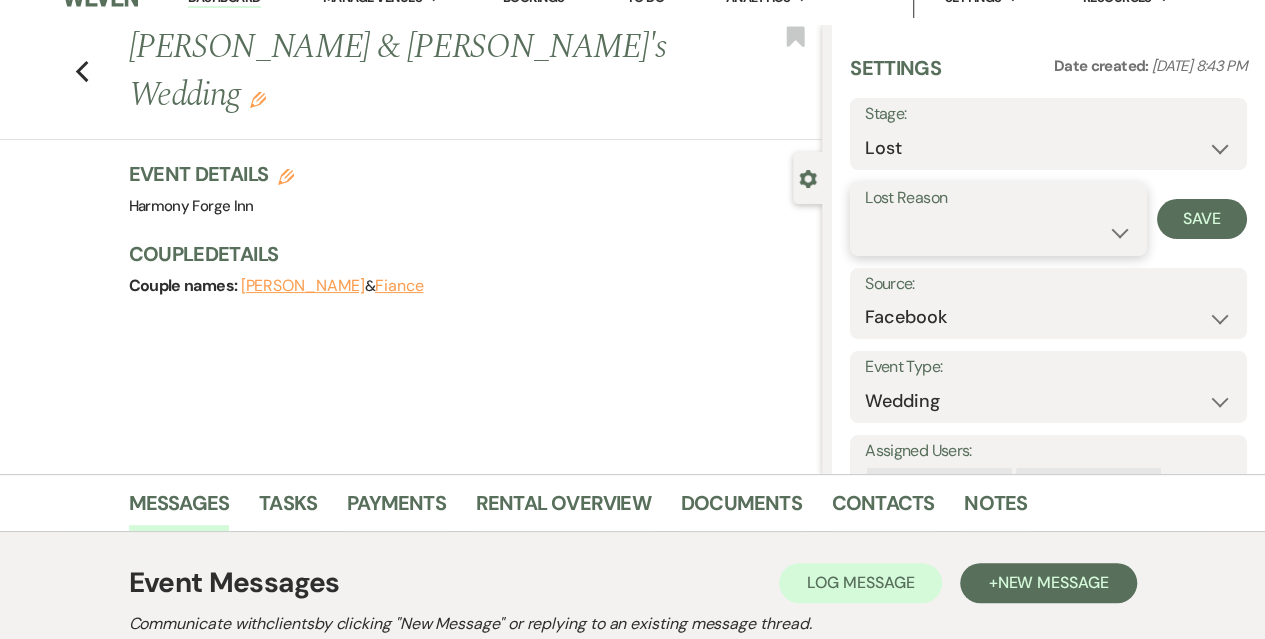 select on "5" 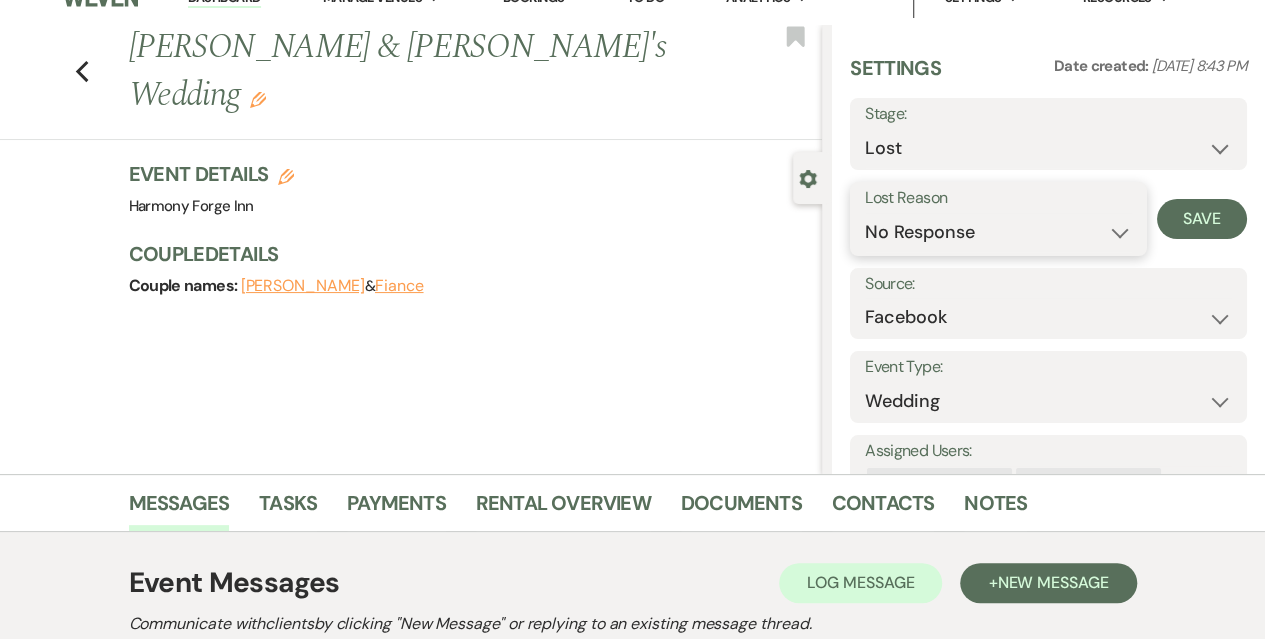 click on "Booked Elsewhere Budget Date Unavailable No Response Not a Good Match Capacity Cancelled Duplicate (hidden) Spam (hidden) Other (hidden) Other" at bounding box center (998, 232) 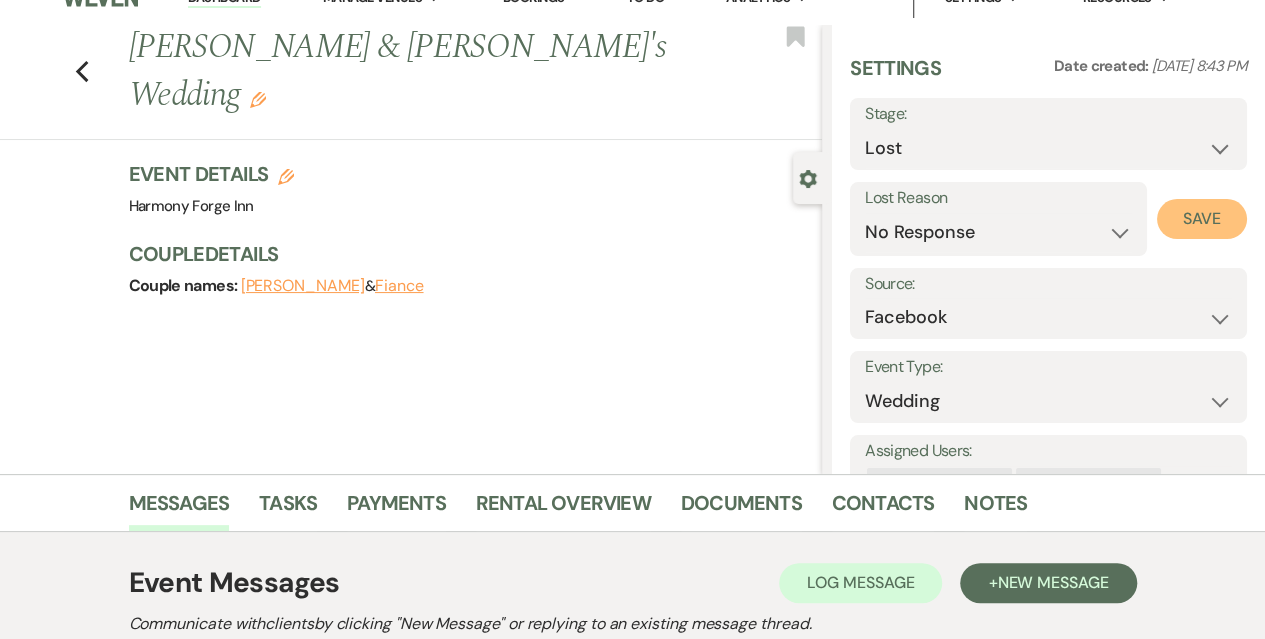 click on "Save" at bounding box center (1202, 219) 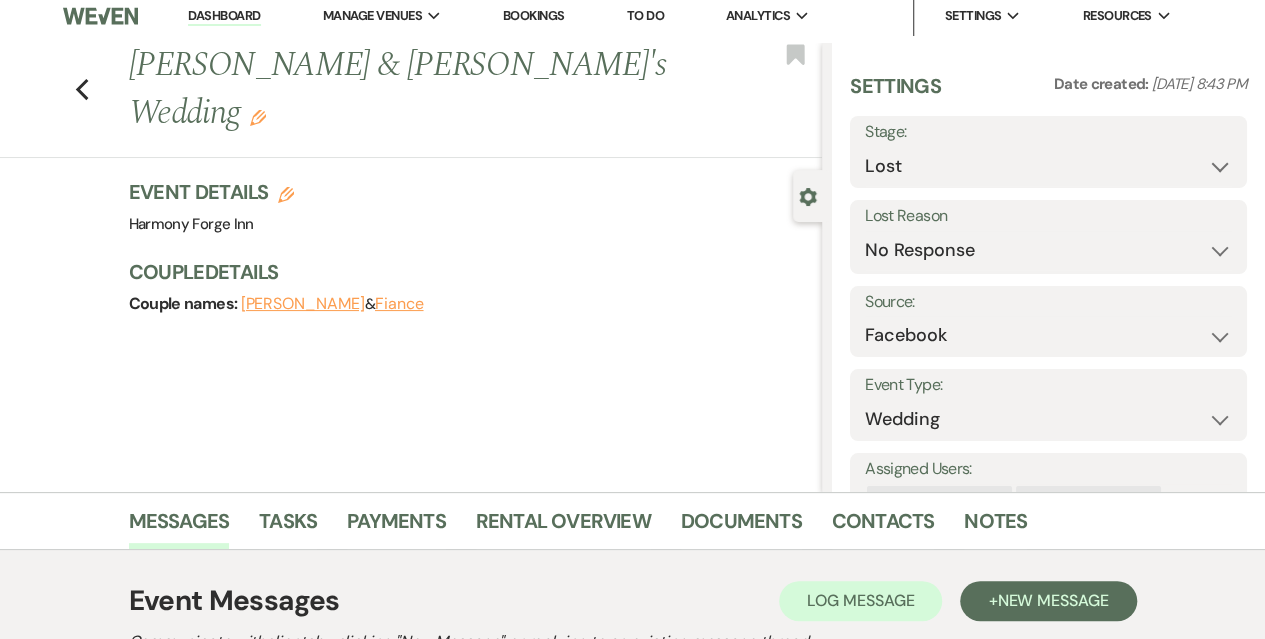 scroll, scrollTop: 0, scrollLeft: 0, axis: both 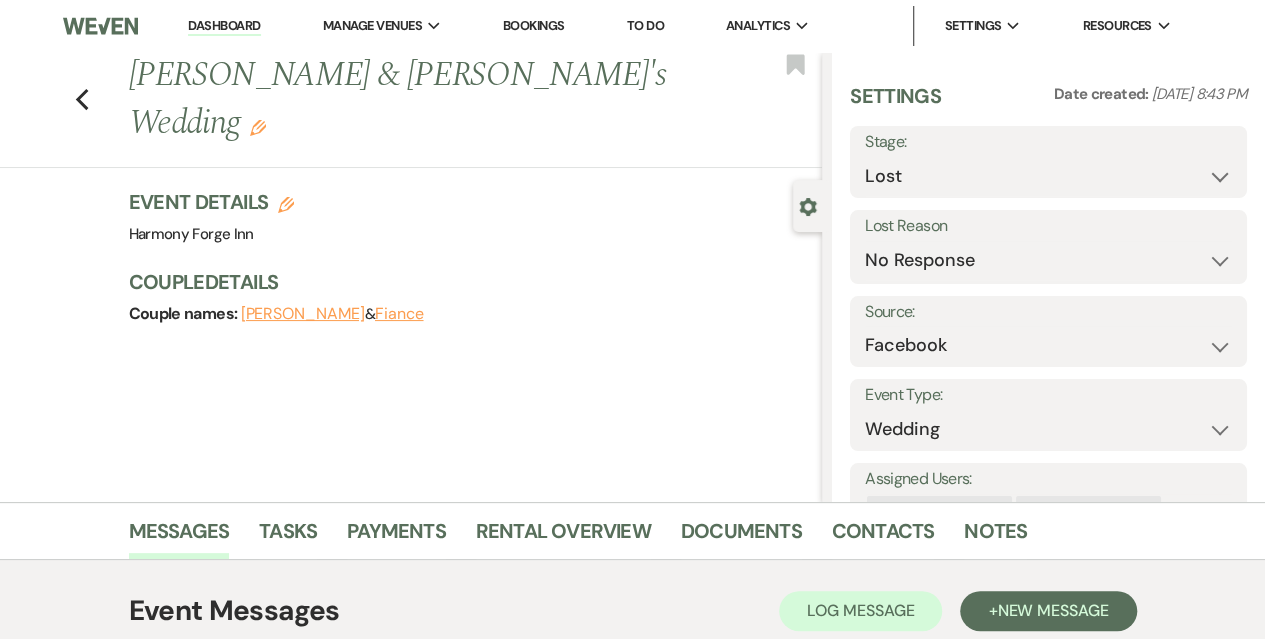 click on "Dashboard" at bounding box center (224, 26) 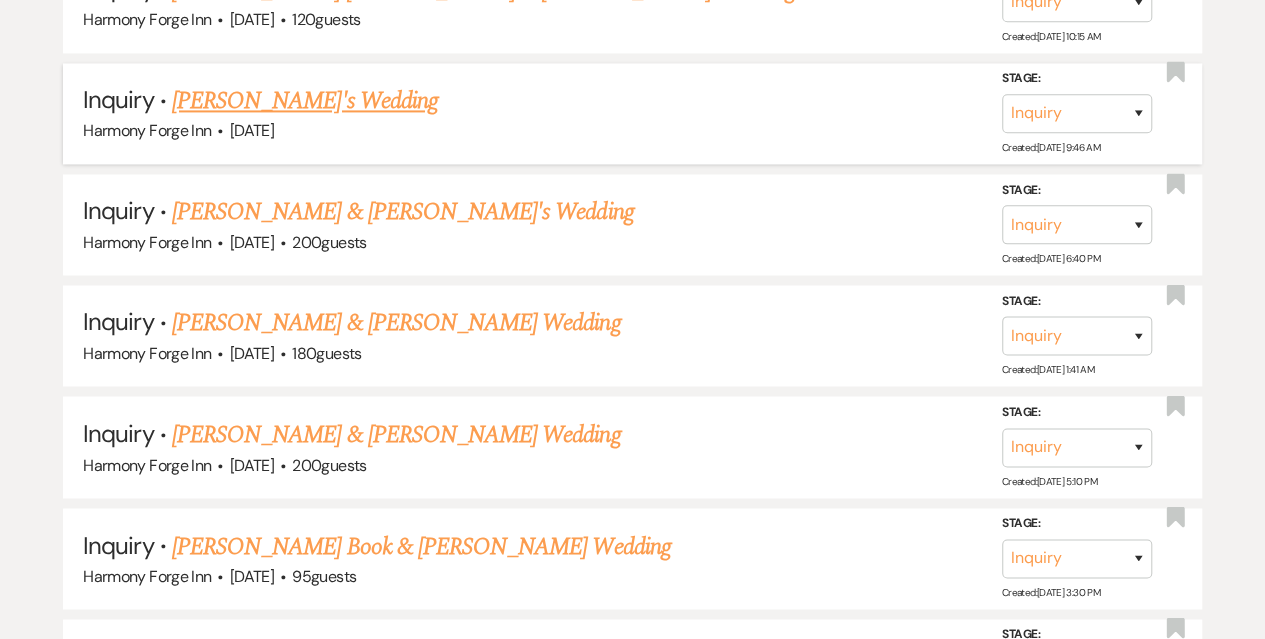 scroll, scrollTop: 1400, scrollLeft: 0, axis: vertical 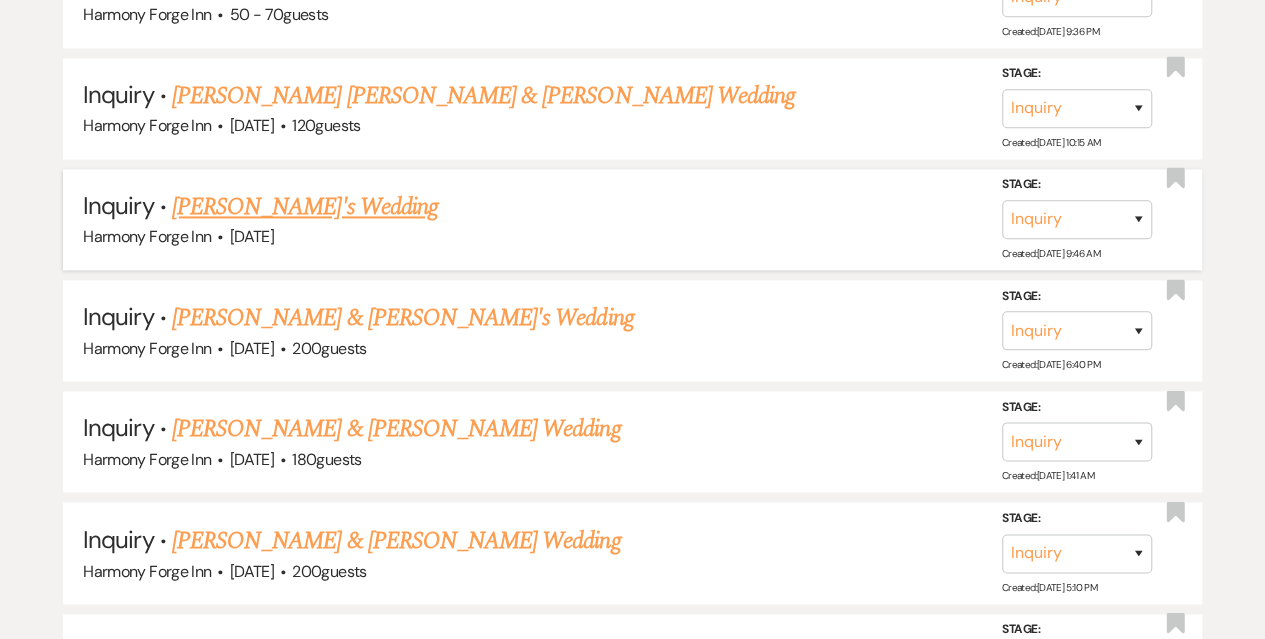 click on "[PERSON_NAME]'s Wedding" at bounding box center [305, 207] 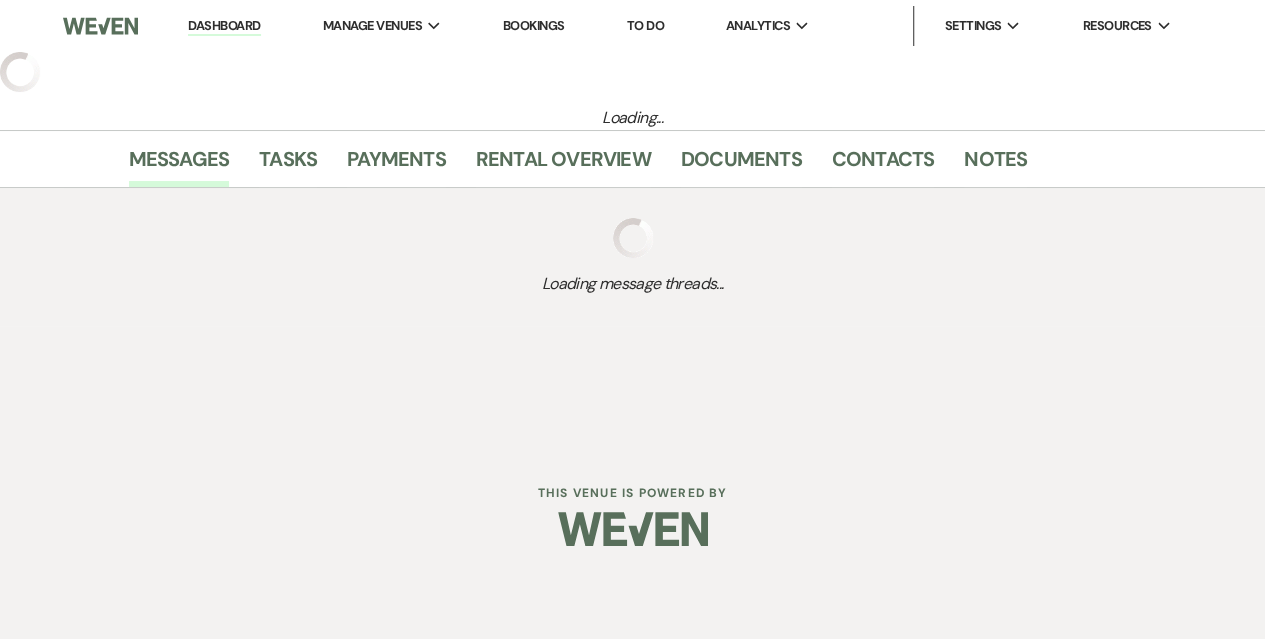 select on "5" 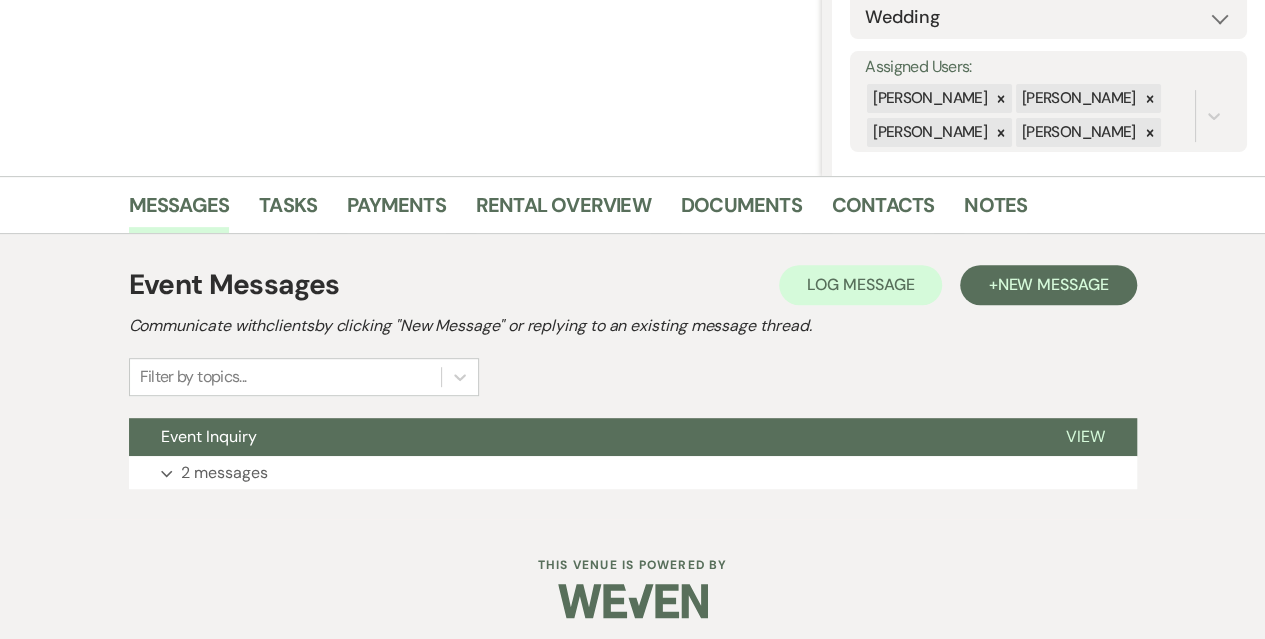 scroll, scrollTop: 334, scrollLeft: 0, axis: vertical 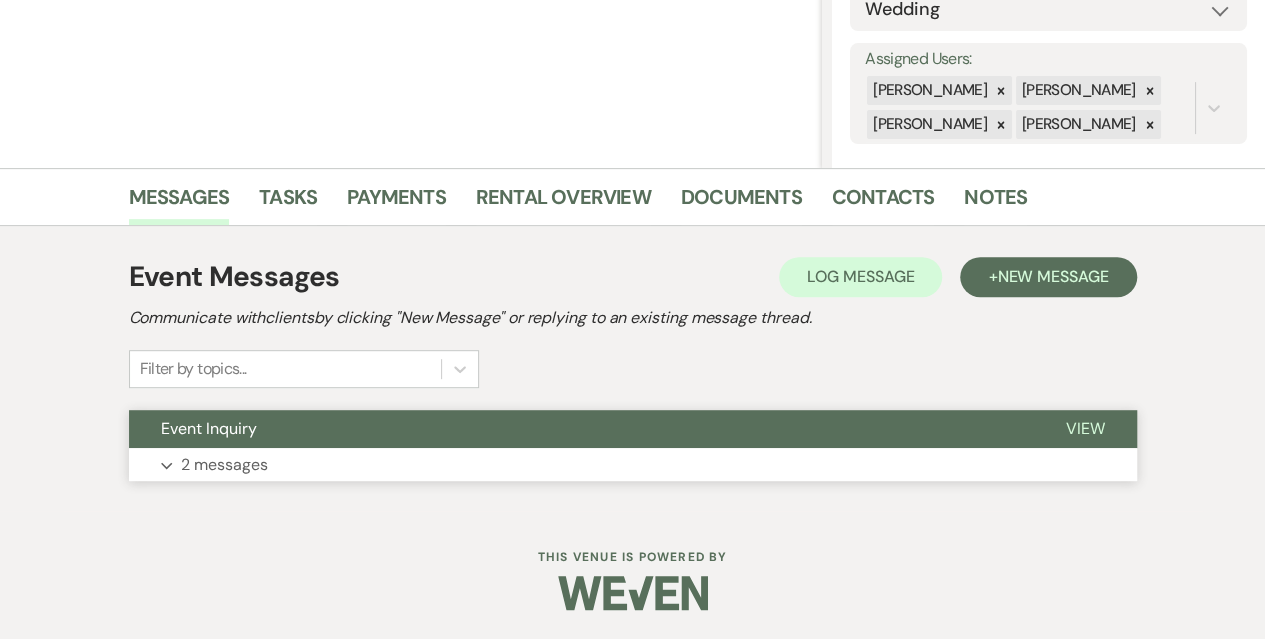 click on "2 messages" at bounding box center (224, 465) 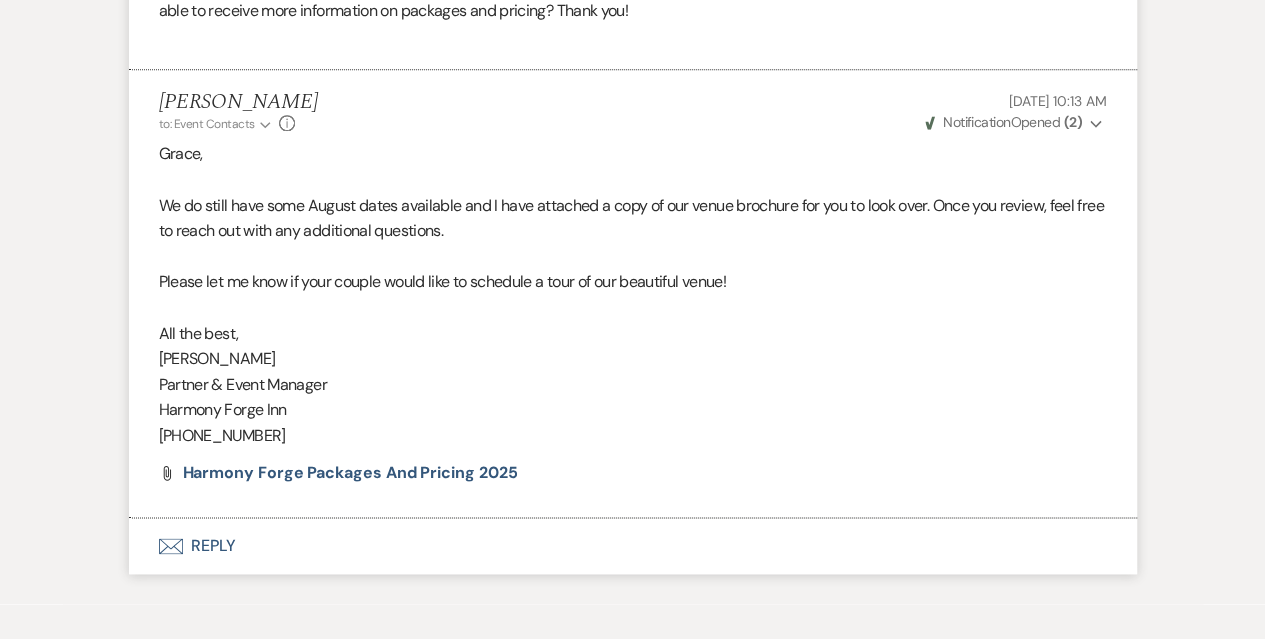scroll, scrollTop: 1134, scrollLeft: 0, axis: vertical 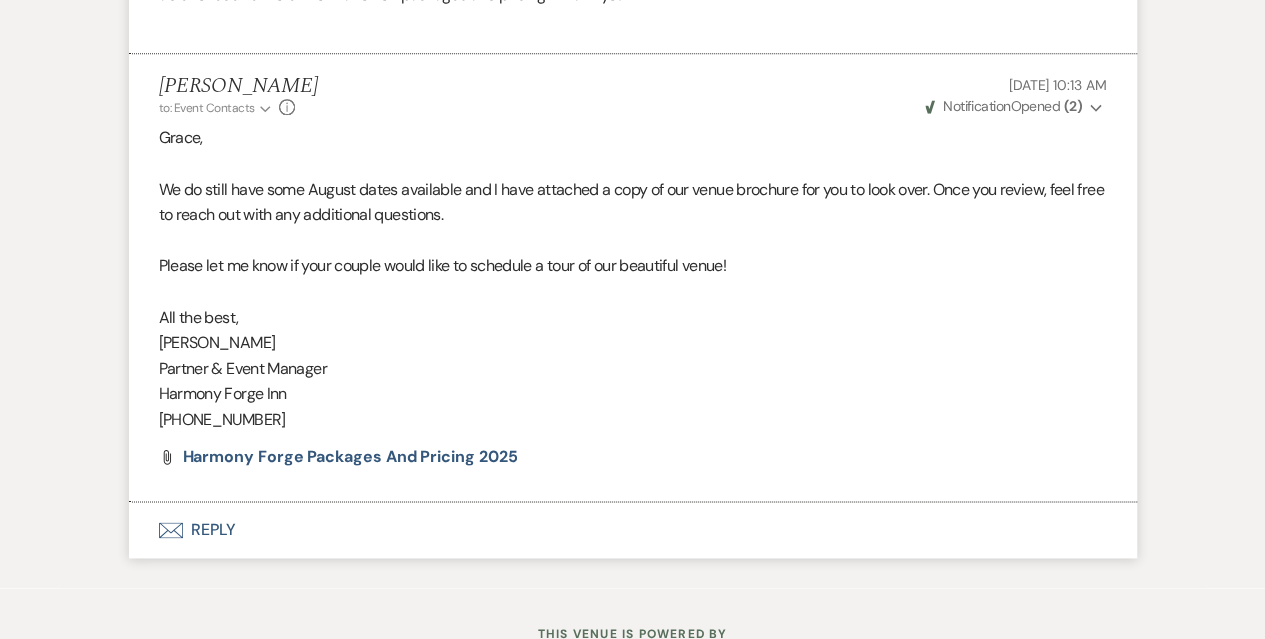 click on "Envelope Reply" at bounding box center (633, 530) 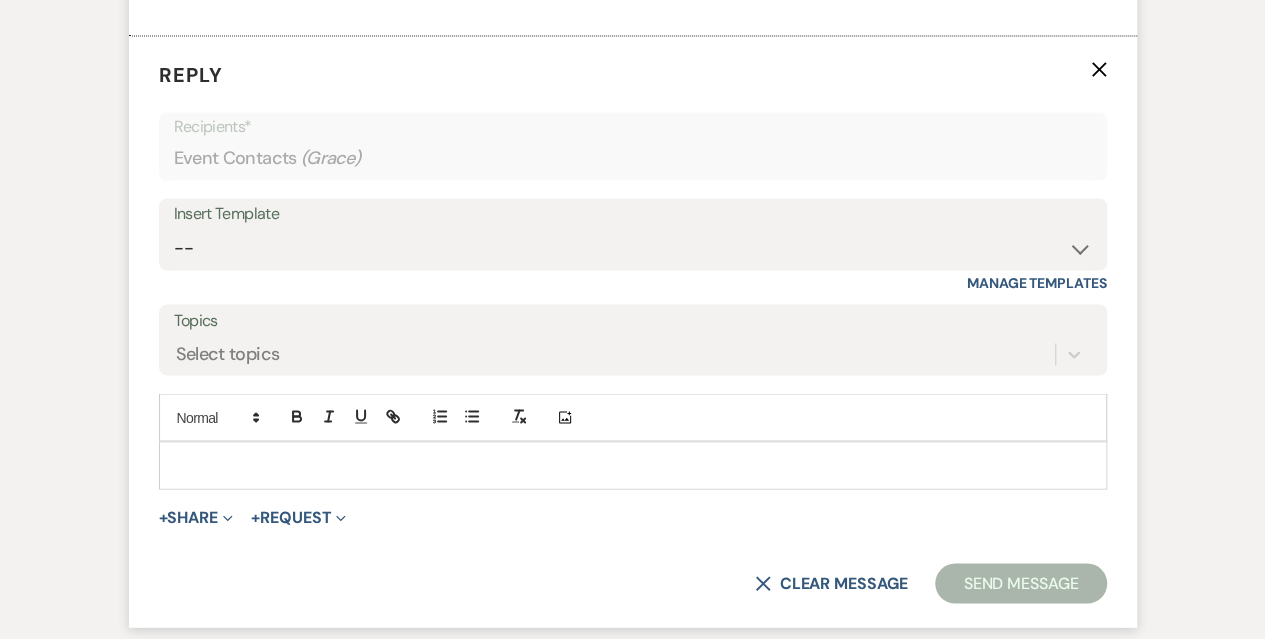 scroll, scrollTop: 1610, scrollLeft: 0, axis: vertical 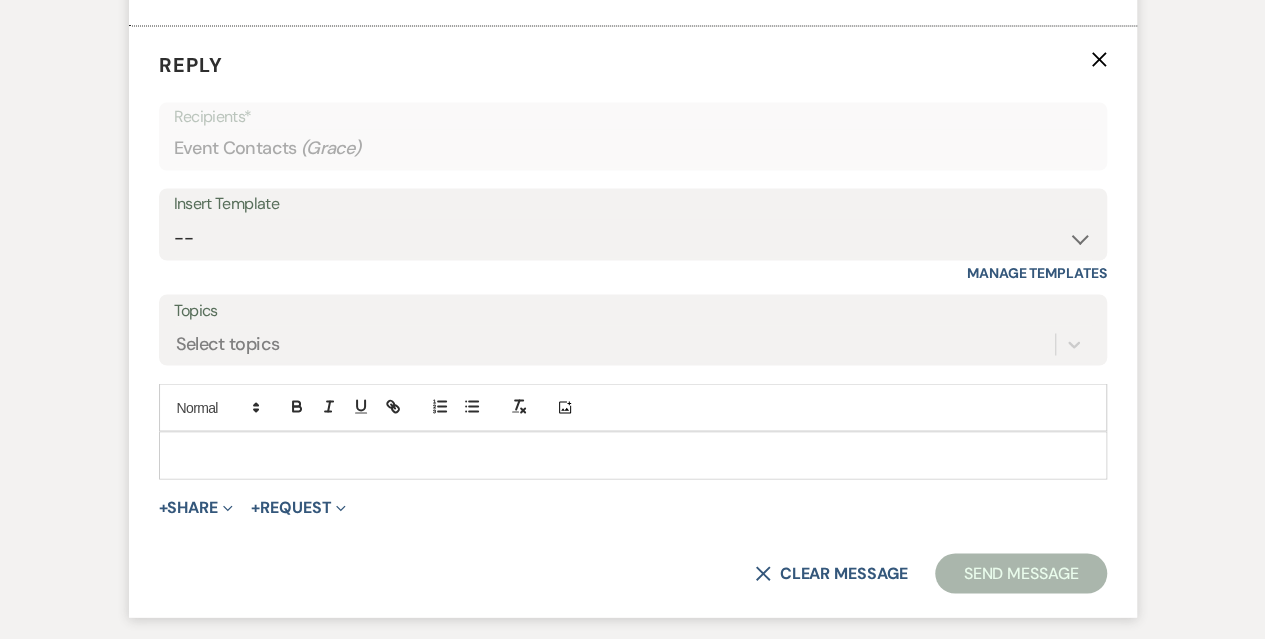 click at bounding box center [633, 455] 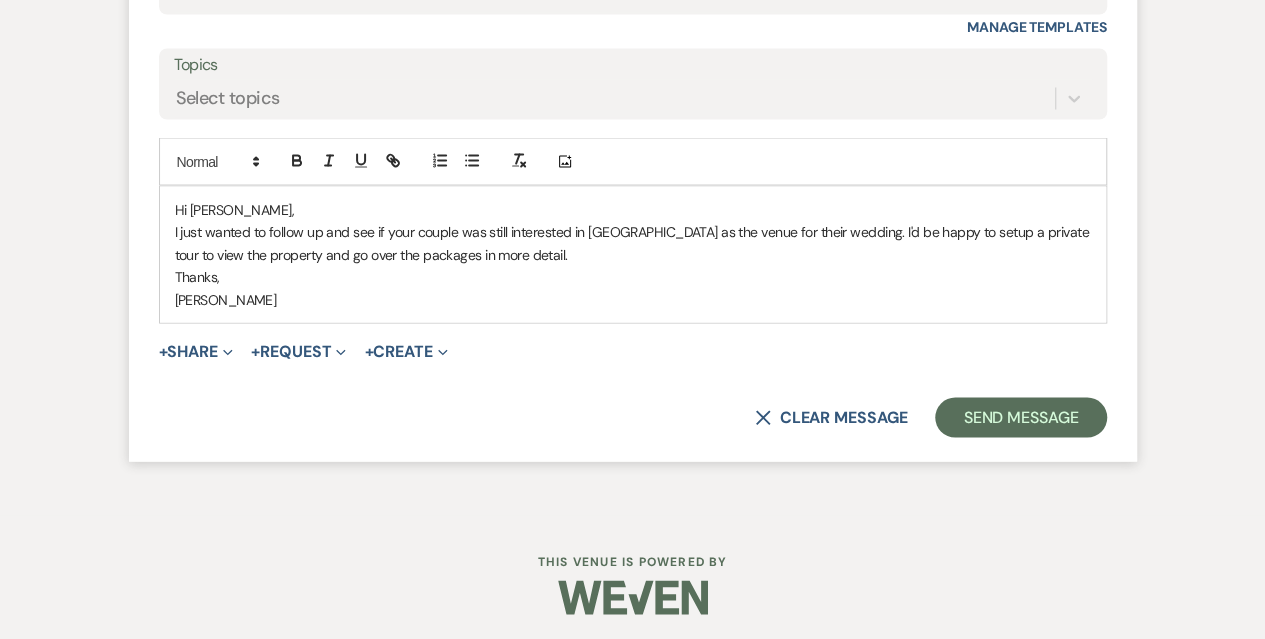 scroll, scrollTop: 1858, scrollLeft: 0, axis: vertical 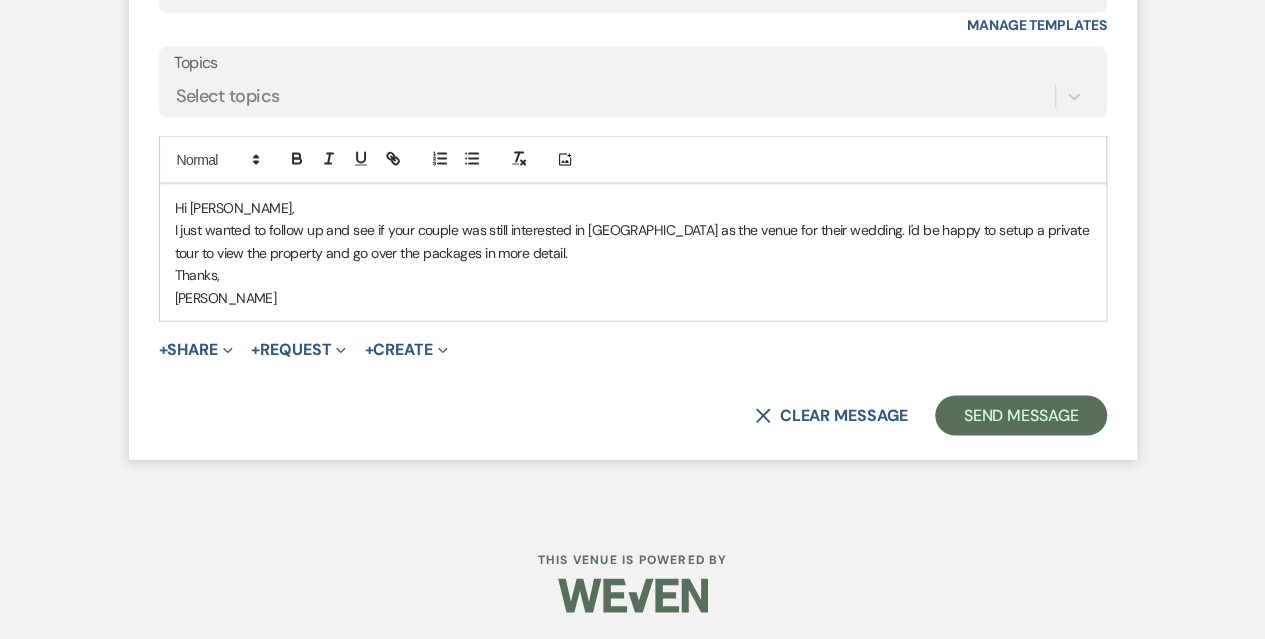 click on "Hi Grace,  I just wanted to follow up and see if your couple was still interested in Harmony Forge Inn as the venue for their wedding. I'd be happy to setup a private tour to view the property and go over the packages in more detail.  Thanks,  Kasey Rhoa" at bounding box center (633, 252) 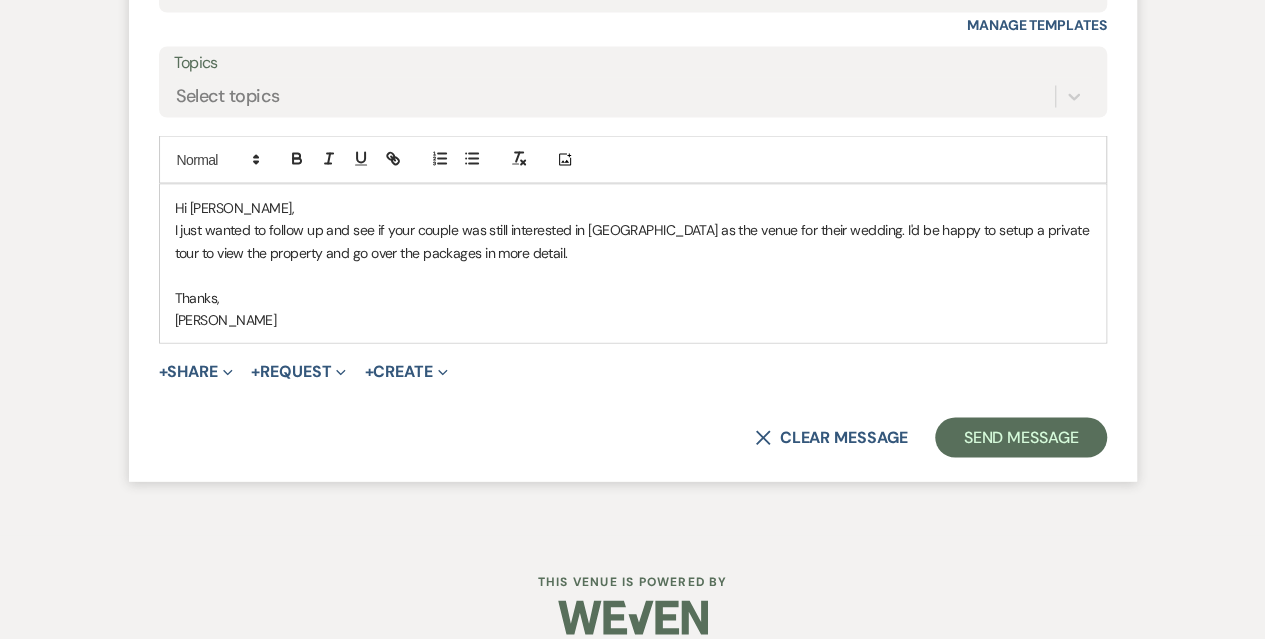 click on "Hi Grace,  I just wanted to follow up and see if your couple was still interested in Harmony Forge Inn as the venue for their wedding. I'd be happy to setup a private tour to view the property and go over the packages in more detail.  Thanks,  Kasey Rhoa" at bounding box center [633, 263] 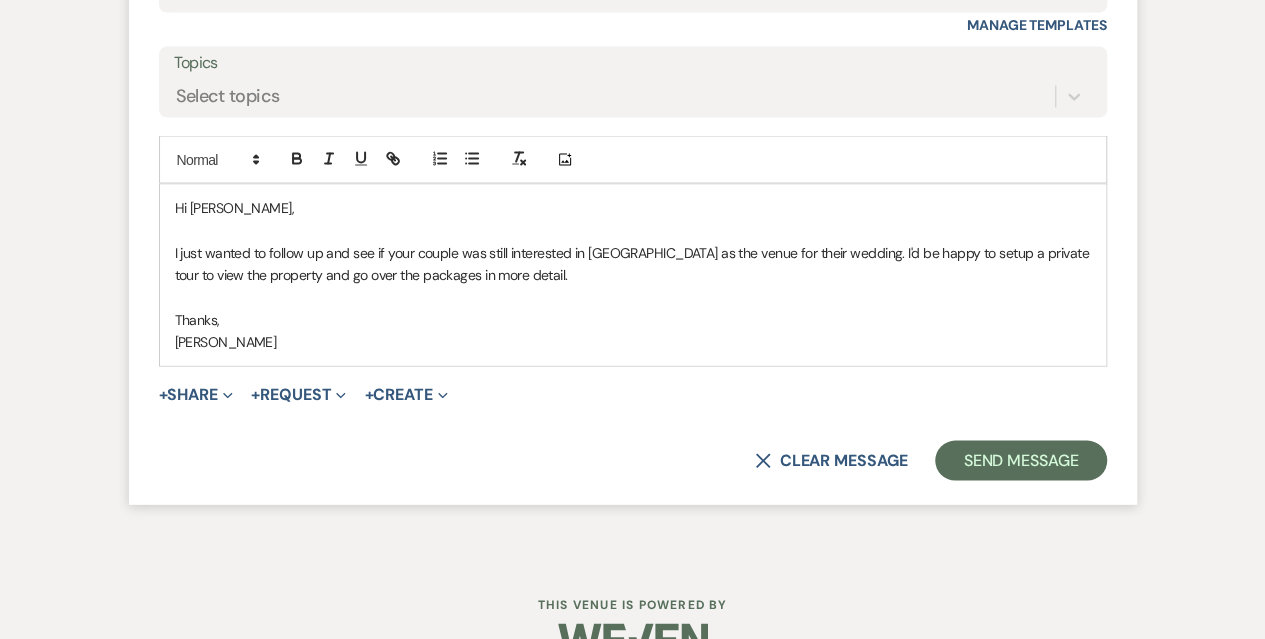 click on "I just wanted to follow up and see if your couple was still interested in Harmony Forge Inn as the venue for their wedding. I'd be happy to setup a private tour to view the property and go over the packages in more detail." at bounding box center [633, 263] 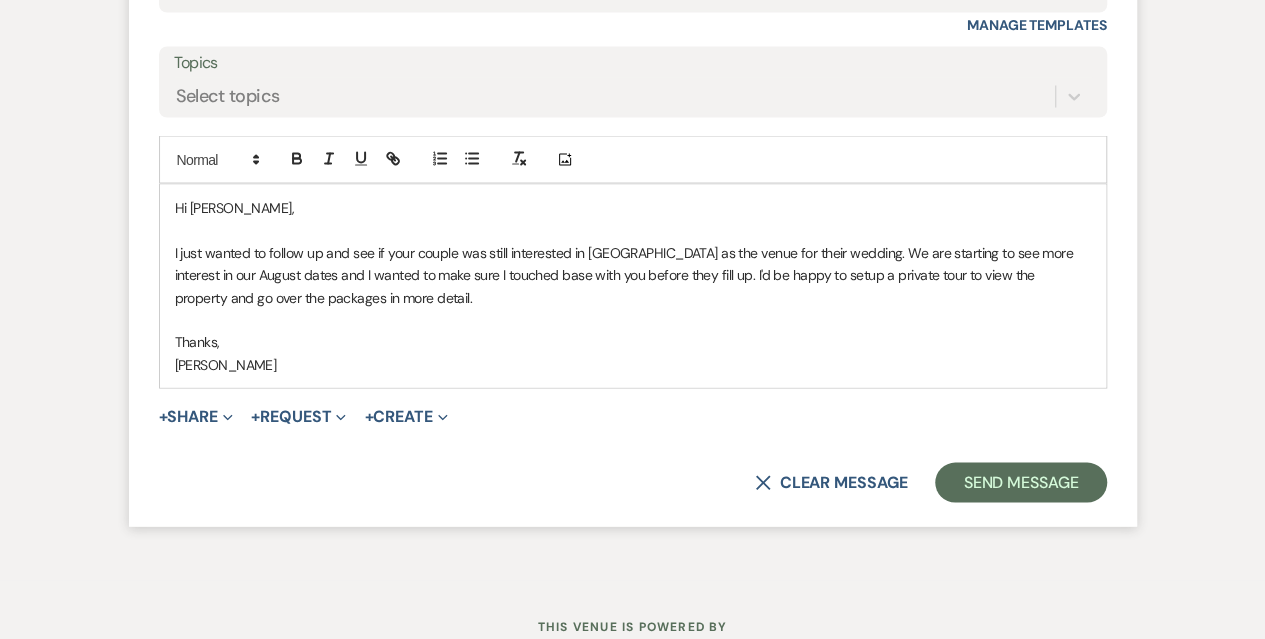 click on "I just wanted to follow up and see if your couple was still interested in Harmony Forge Inn as the venue for their wedding. We are starting to see more interest in our August dates and I wanted to make sure I touched base with you before they fill up. I'd be happy to setup a private tour to view the property and go over the packages in more detail." at bounding box center (633, 274) 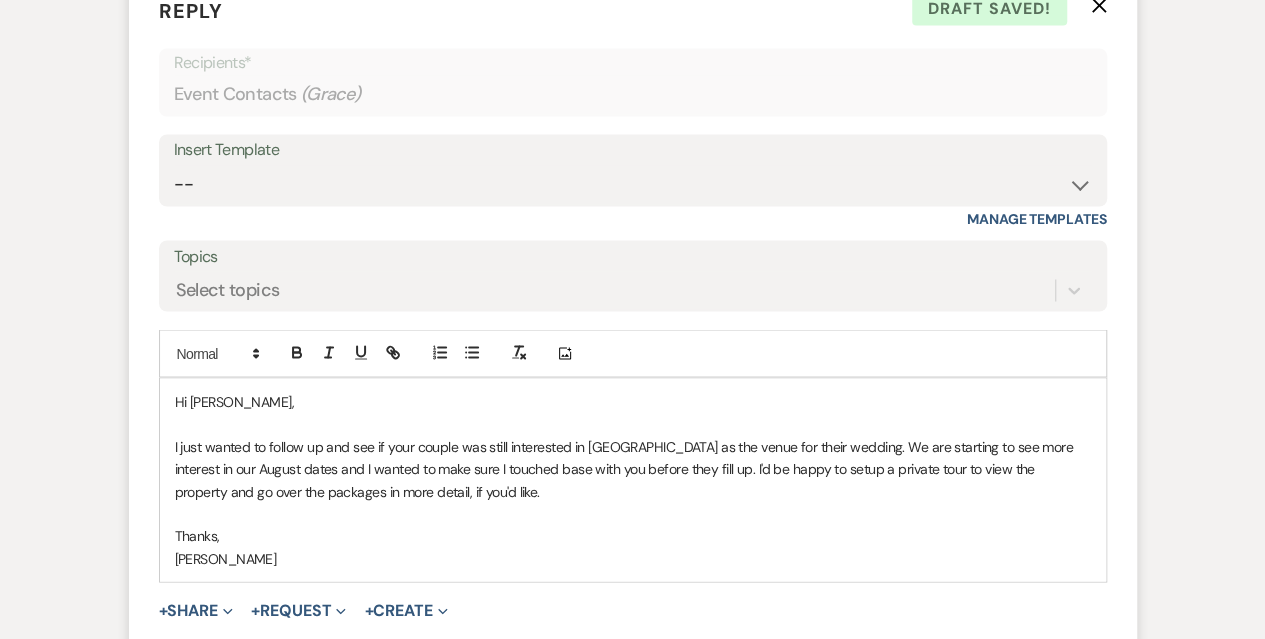 scroll, scrollTop: 1925, scrollLeft: 0, axis: vertical 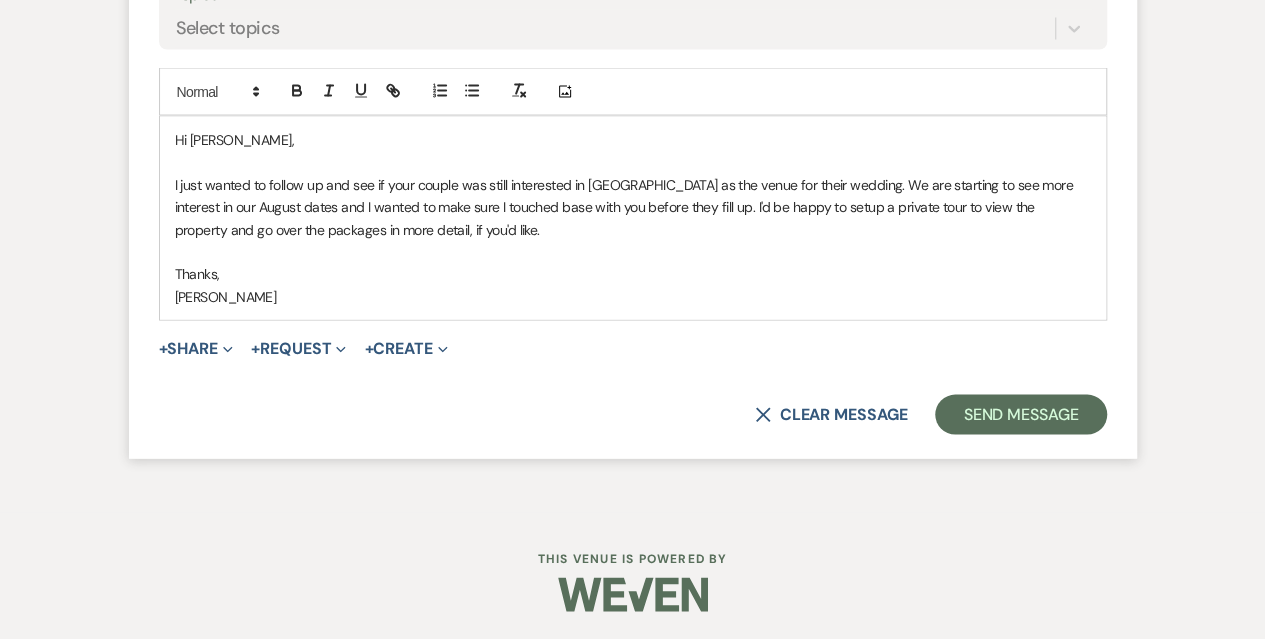 click on "I just wanted to follow up and see if your couple was still interested in Harmony Forge Inn as the venue for their wedding. We are starting to see more interest in our August dates and I wanted to make sure I touched base with you before they fill up. I'd be happy to setup a private tour to view the property and go over the packages in more detail, if you'd like." at bounding box center [633, 207] 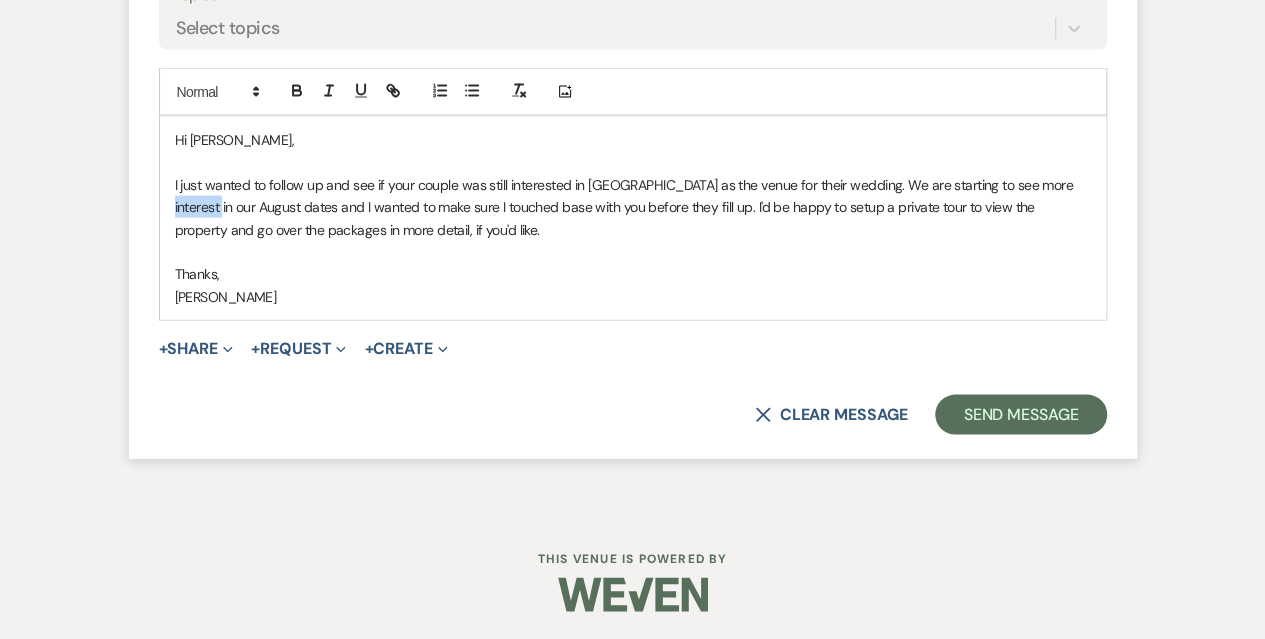 click on "I just wanted to follow up and see if your couple was still interested in Harmony Forge Inn as the venue for their wedding. We are starting to see more interest in our August dates and I wanted to make sure I touched base with you before they fill up. I'd be happy to setup a private tour to view the property and go over the packages in more detail, if you'd like." at bounding box center (633, 207) 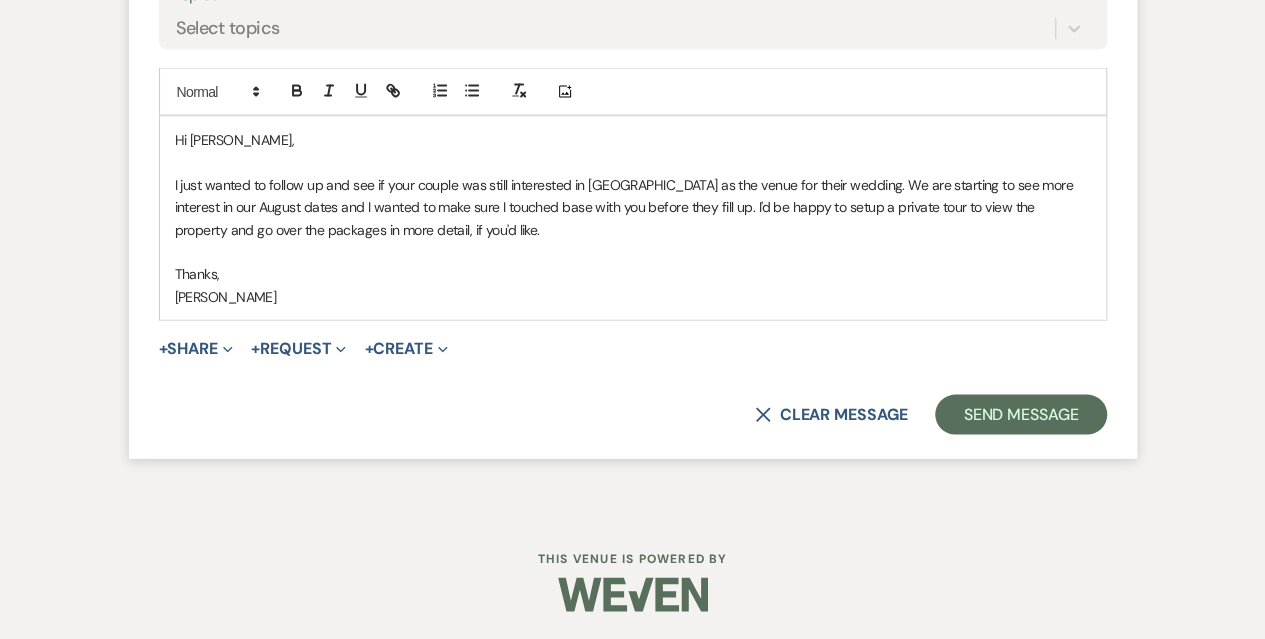 click on "I just wanted to follow up and see if your couple was still interested in Harmony Forge Inn as the venue for their wedding. We are starting to see more interest in our August dates and I wanted to make sure I touched base with you before they fill up. I'd be happy to setup a private tour to view the property and go over the packages in more detail, if you'd like." at bounding box center (633, 207) 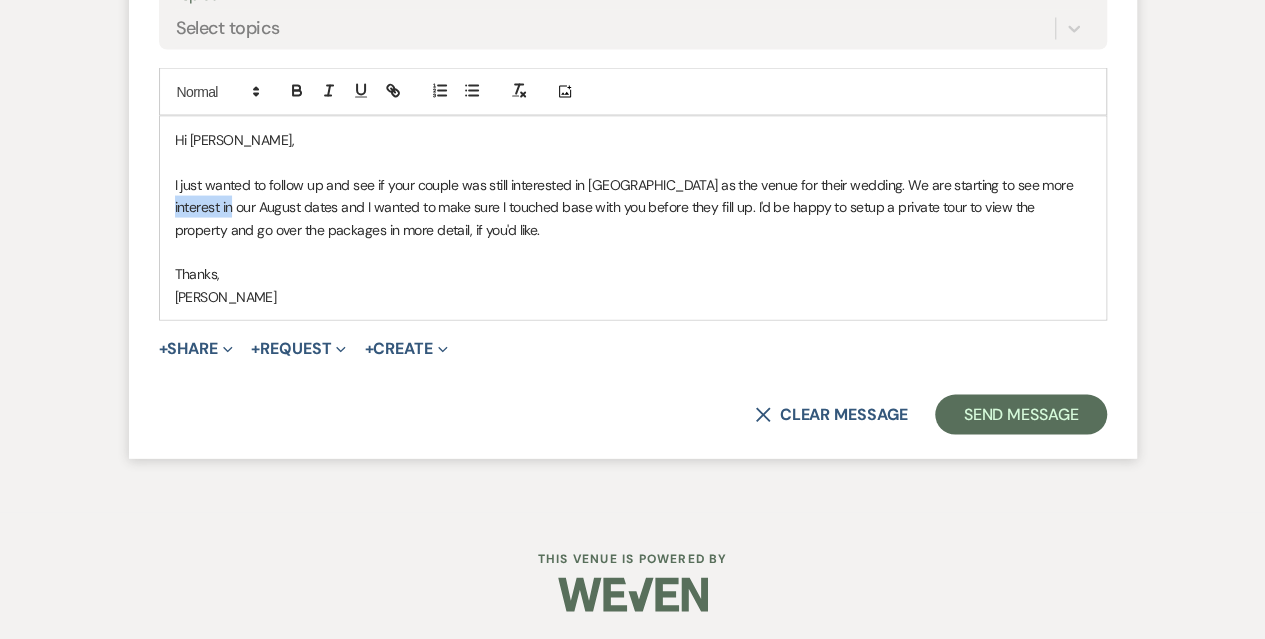 drag, startPoint x: 234, startPoint y: 205, endPoint x: 170, endPoint y: 205, distance: 64 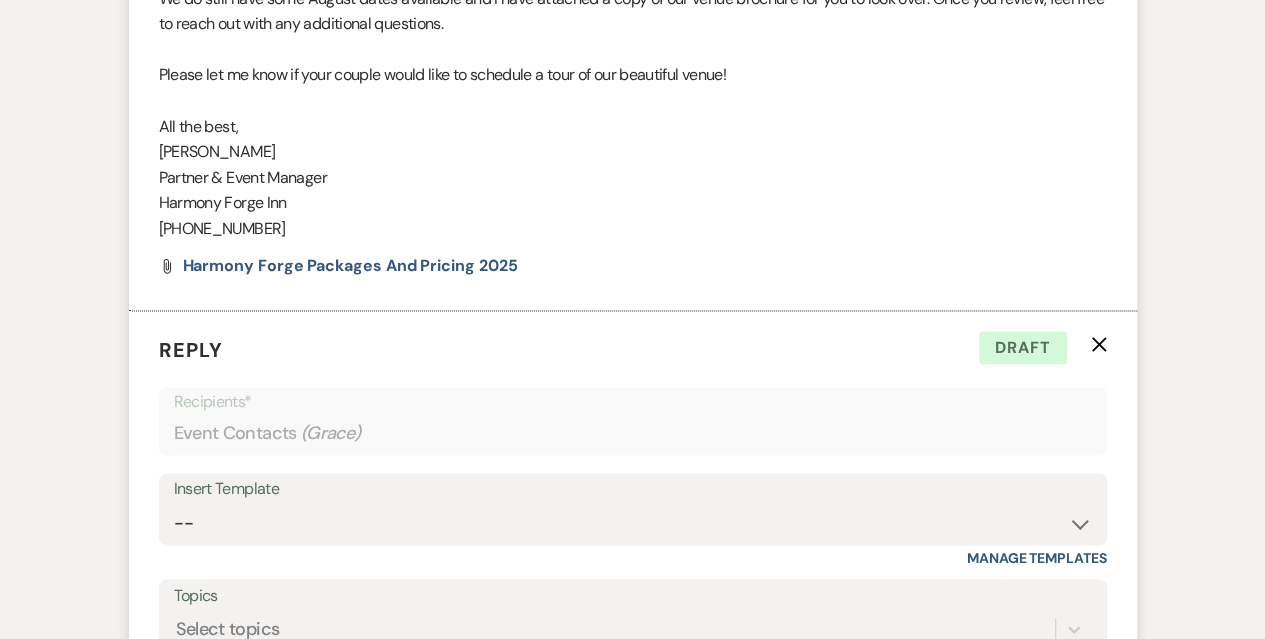scroll, scrollTop: 1725, scrollLeft: 0, axis: vertical 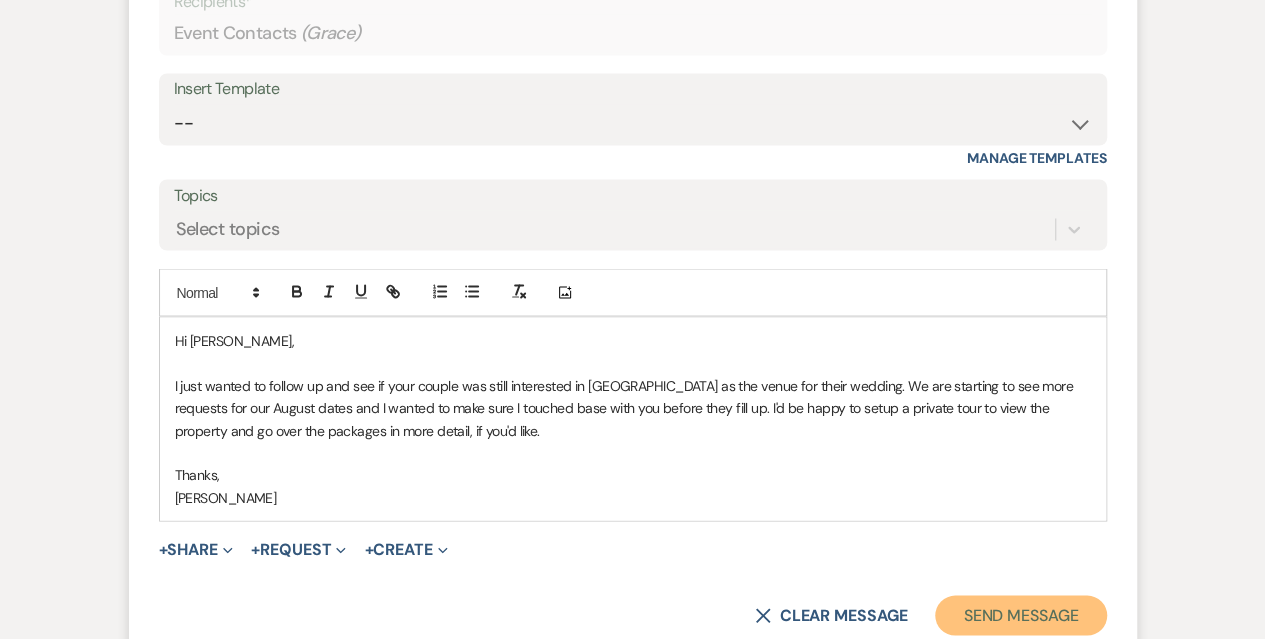 click on "Send Message" at bounding box center (1020, 615) 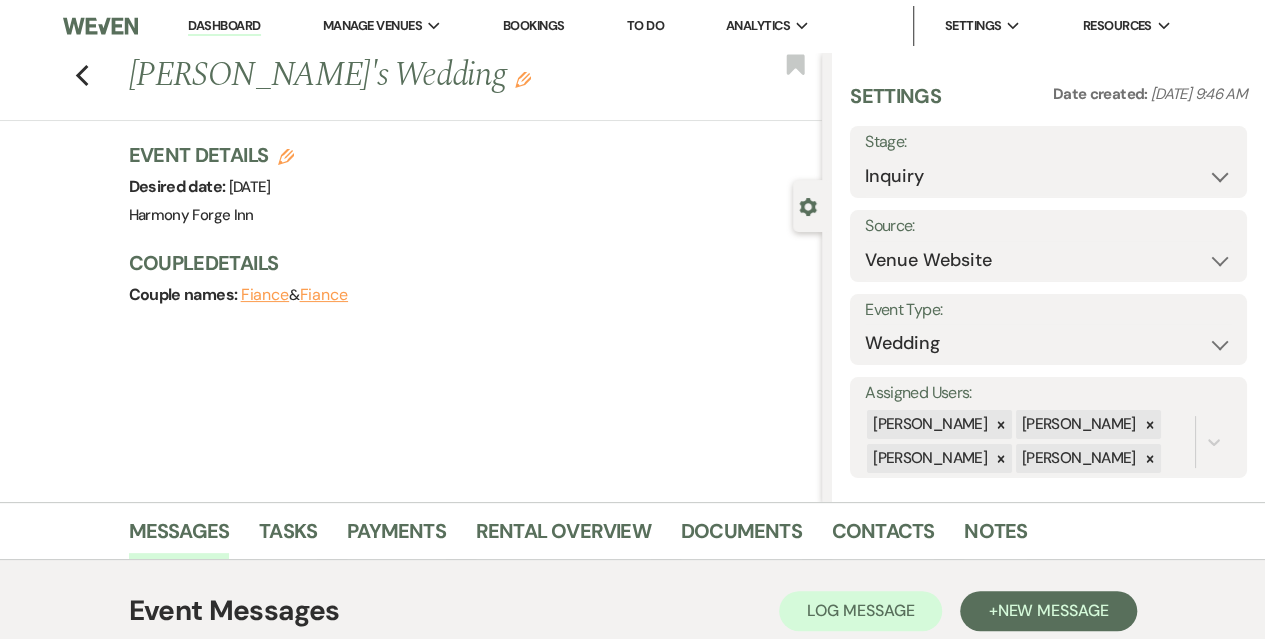 scroll, scrollTop: 0, scrollLeft: 0, axis: both 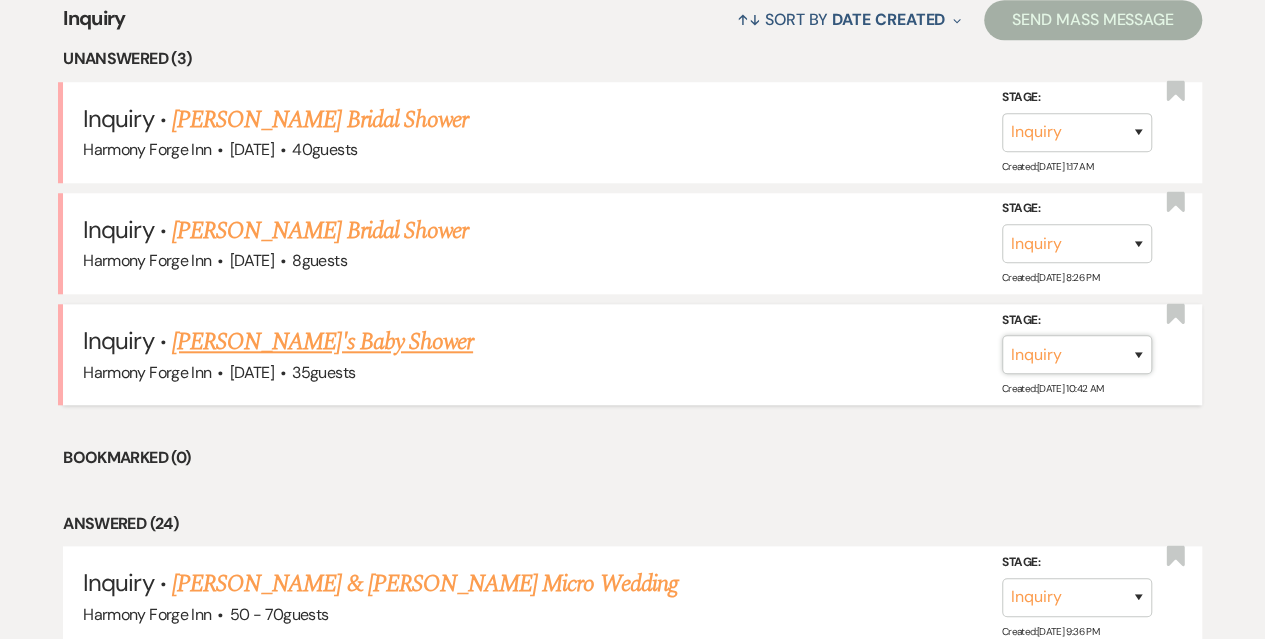 click on "Inquiry Follow Up Tour Requested Tour Confirmed Toured Proposal Sent Booked Lost" at bounding box center (1077, 354) 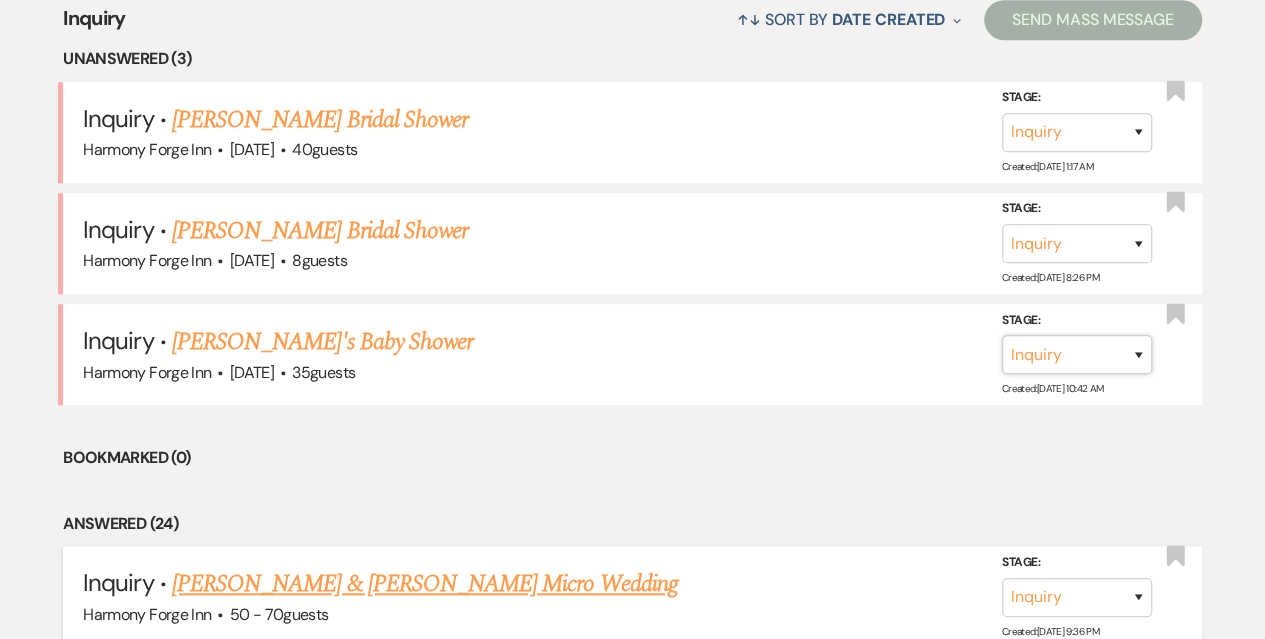 select on "8" 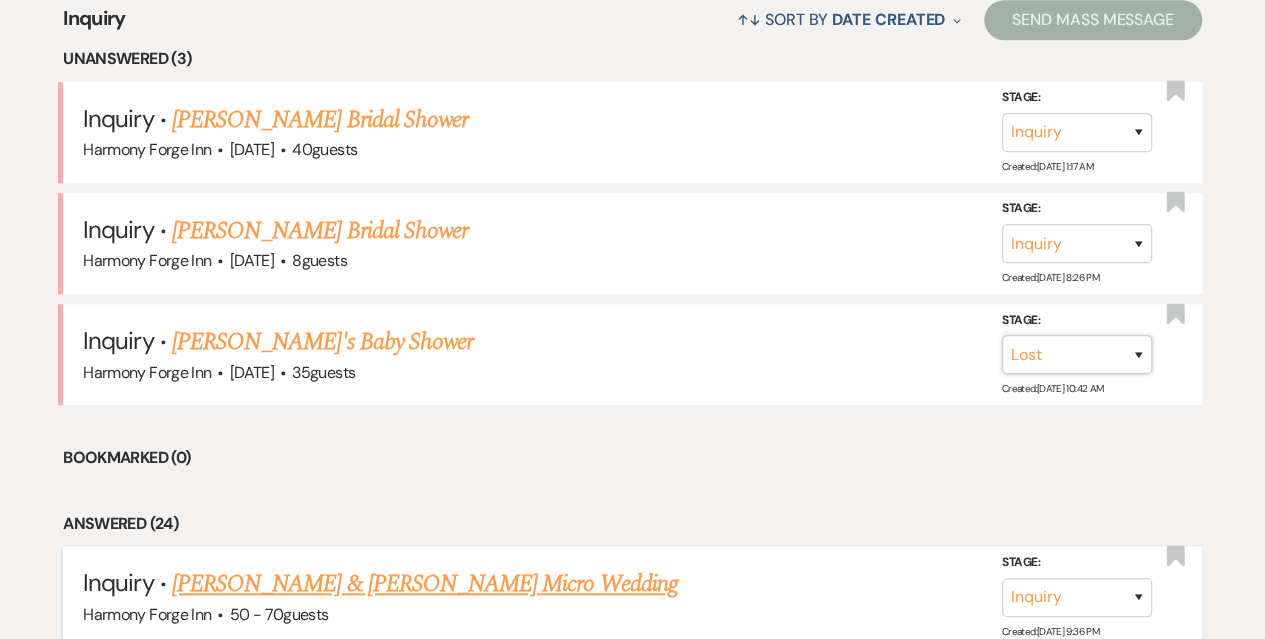 click on "Inquiry Follow Up Tour Requested Tour Confirmed Toured Proposal Sent Booked Lost" at bounding box center [1077, 354] 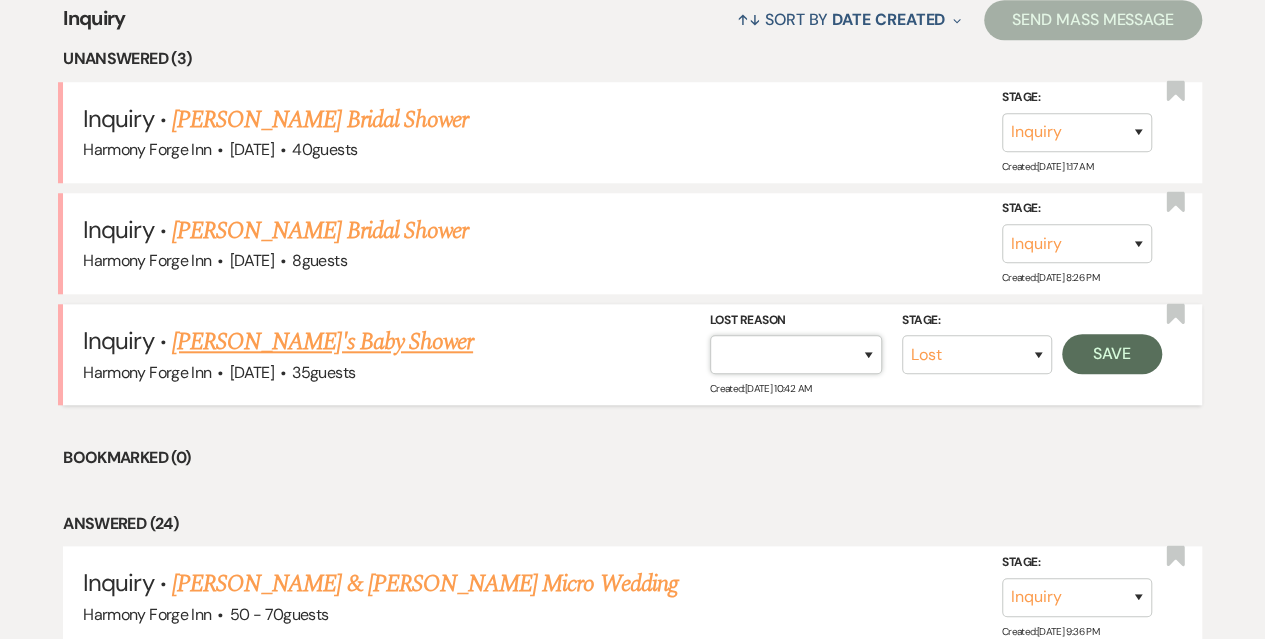 click on "Booked Elsewhere Budget Date Unavailable No Response Not a Good Match Capacity Cancelled Duplicate (hidden) Spam (hidden) Other (hidden) Other" at bounding box center [796, 354] 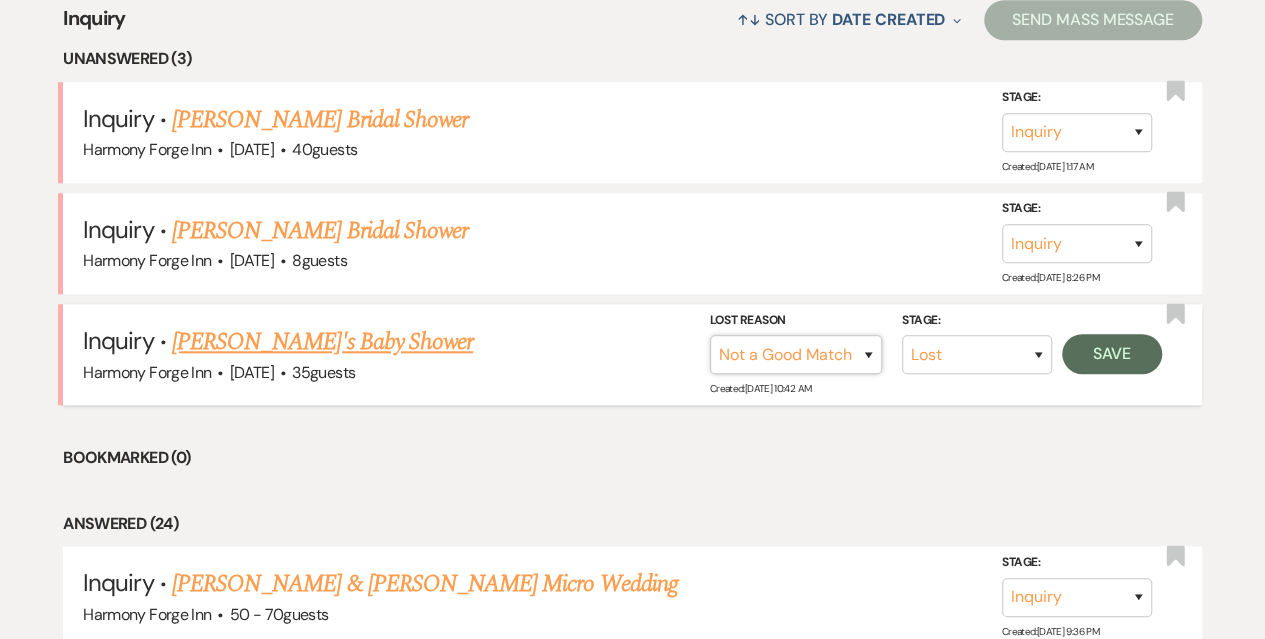 click on "Booked Elsewhere Budget Date Unavailable No Response Not a Good Match Capacity Cancelled Duplicate (hidden) Spam (hidden) Other (hidden) Other" at bounding box center (796, 354) 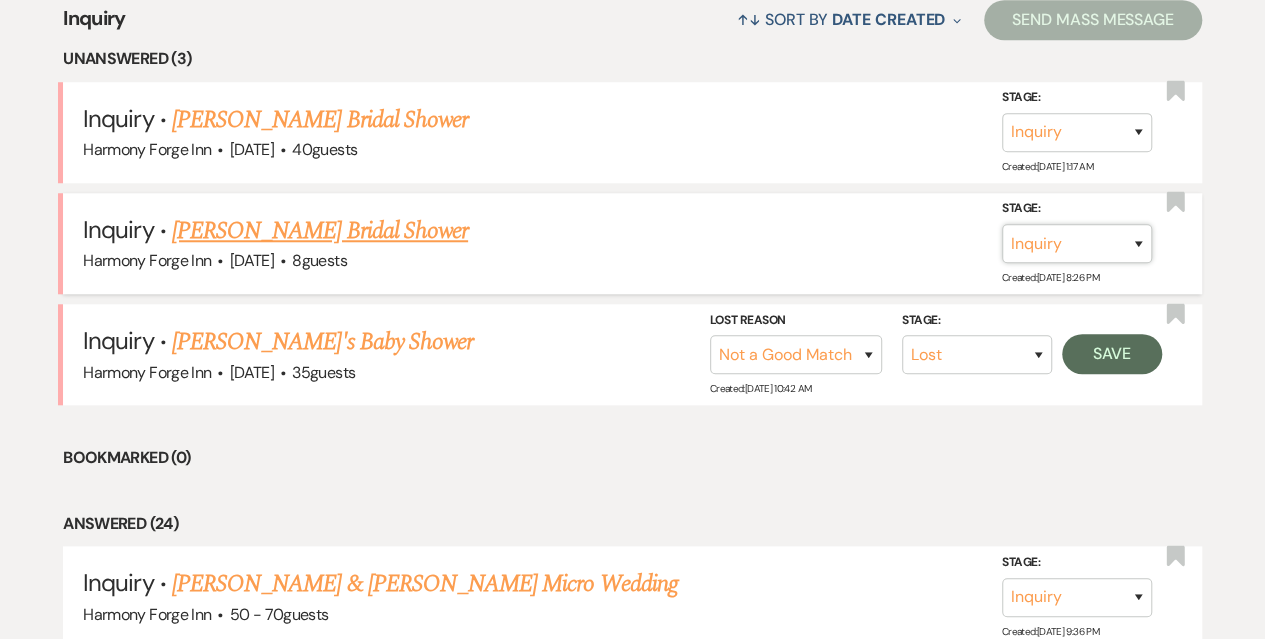 click on "Inquiry Follow Up Tour Requested Tour Confirmed Toured Proposal Sent Booked Lost" at bounding box center [1077, 243] 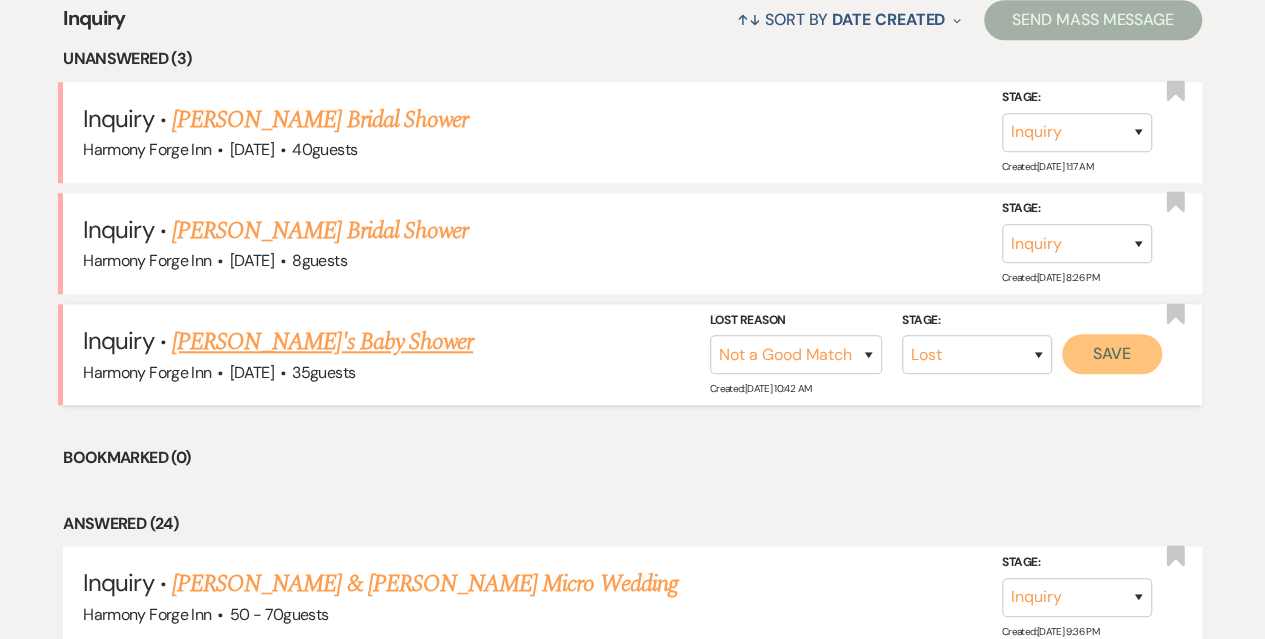click on "Save" at bounding box center (1112, 354) 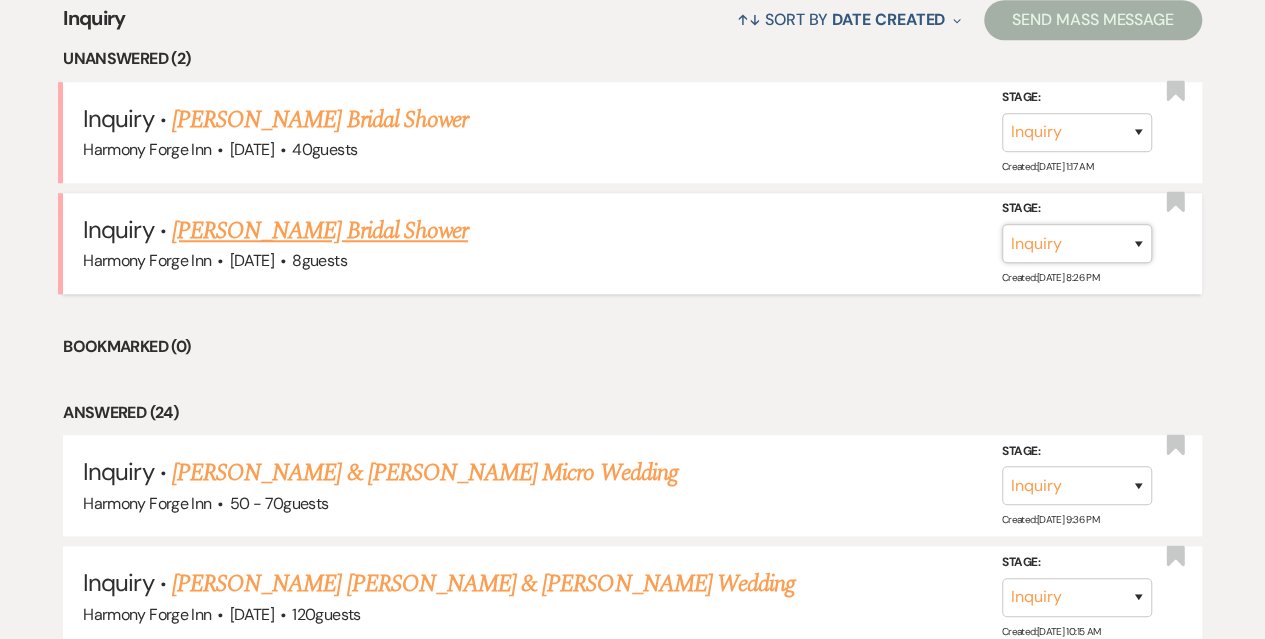 click on "Inquiry Follow Up Tour Requested Tour Confirmed Toured Proposal Sent Booked Lost" at bounding box center (1077, 243) 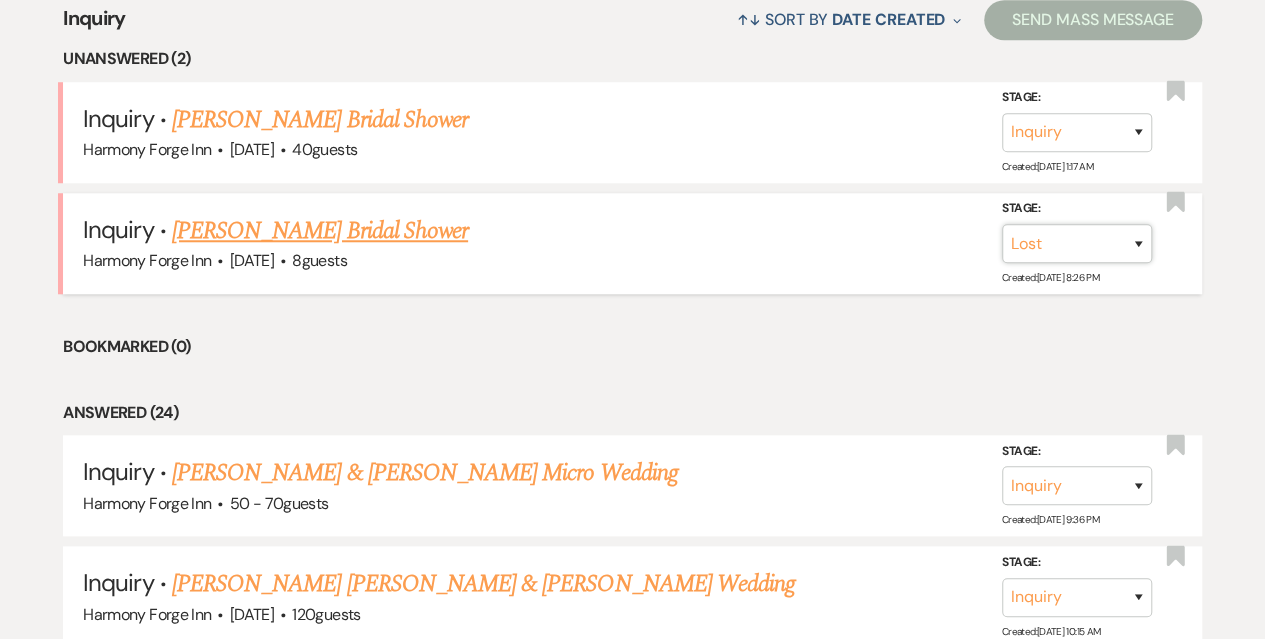 click on "Inquiry Follow Up Tour Requested Tour Confirmed Toured Proposal Sent Booked Lost" at bounding box center [1077, 243] 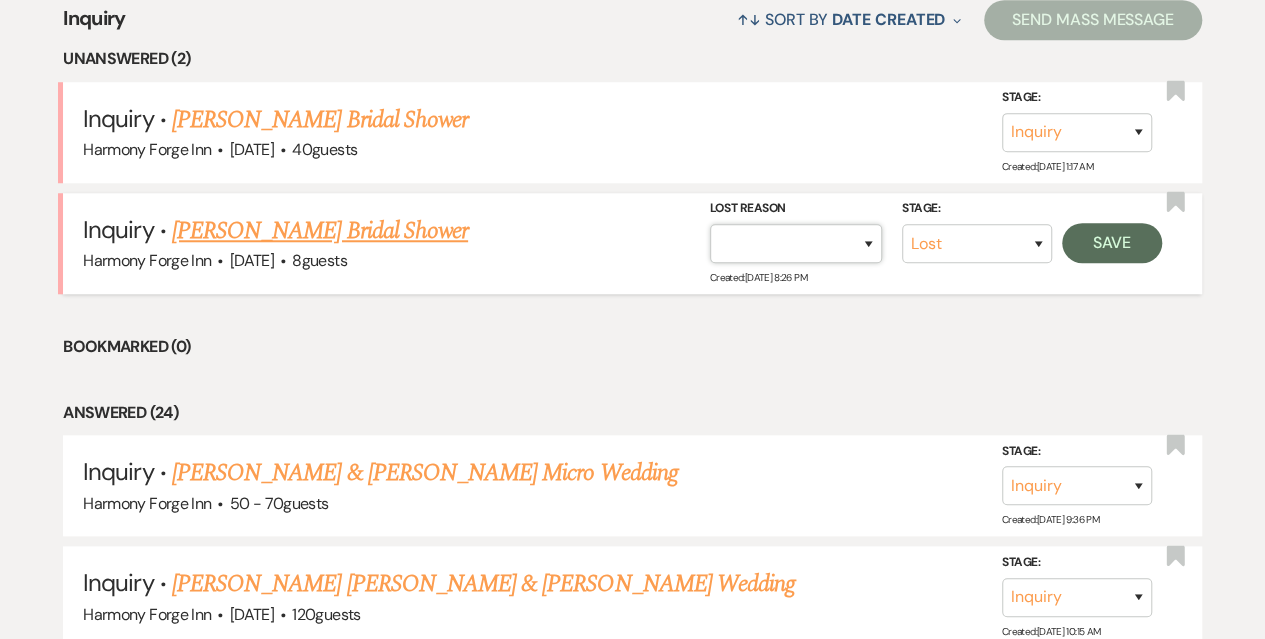 click on "Booked Elsewhere Budget Date Unavailable No Response Not a Good Match Capacity Cancelled Duplicate (hidden) Spam (hidden) Other (hidden) Other" at bounding box center [796, 243] 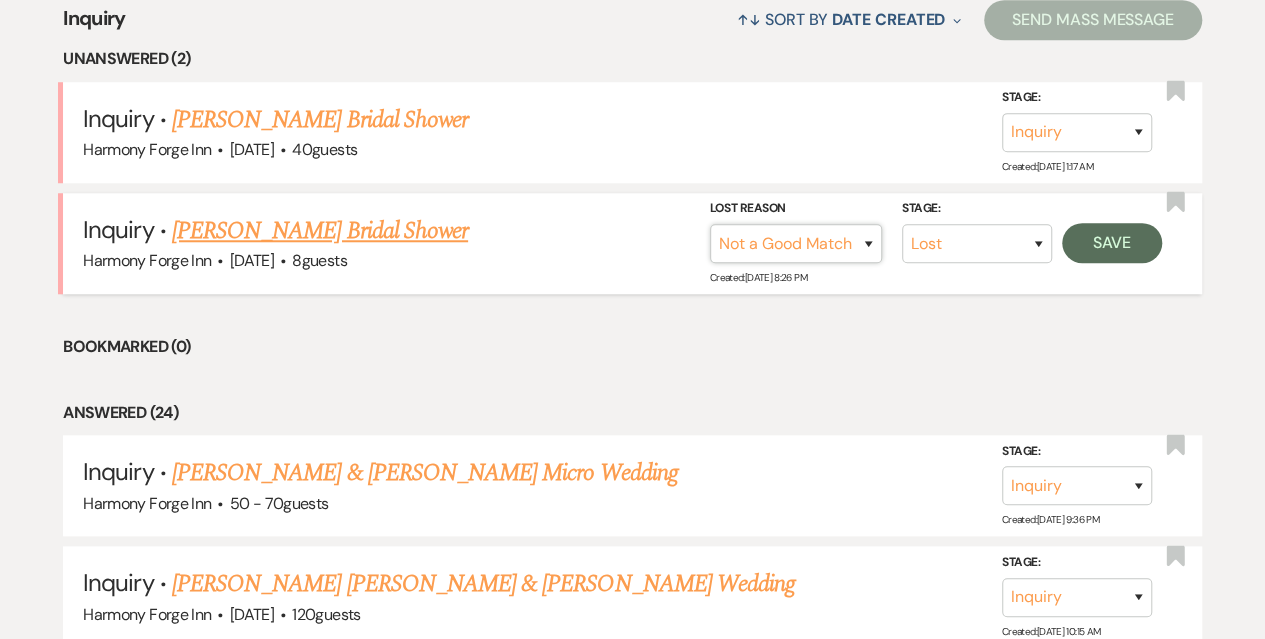 click on "Booked Elsewhere Budget Date Unavailable No Response Not a Good Match Capacity Cancelled Duplicate (hidden) Spam (hidden) Other (hidden) Other" at bounding box center (796, 243) 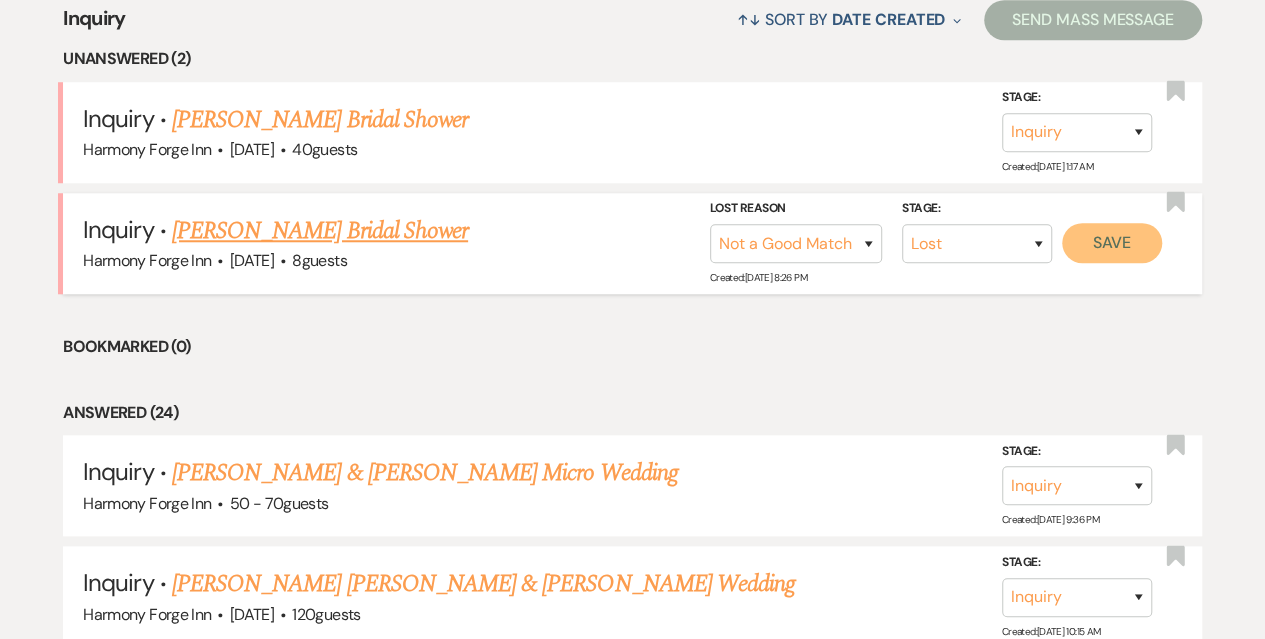 click on "Save" at bounding box center (1112, 243) 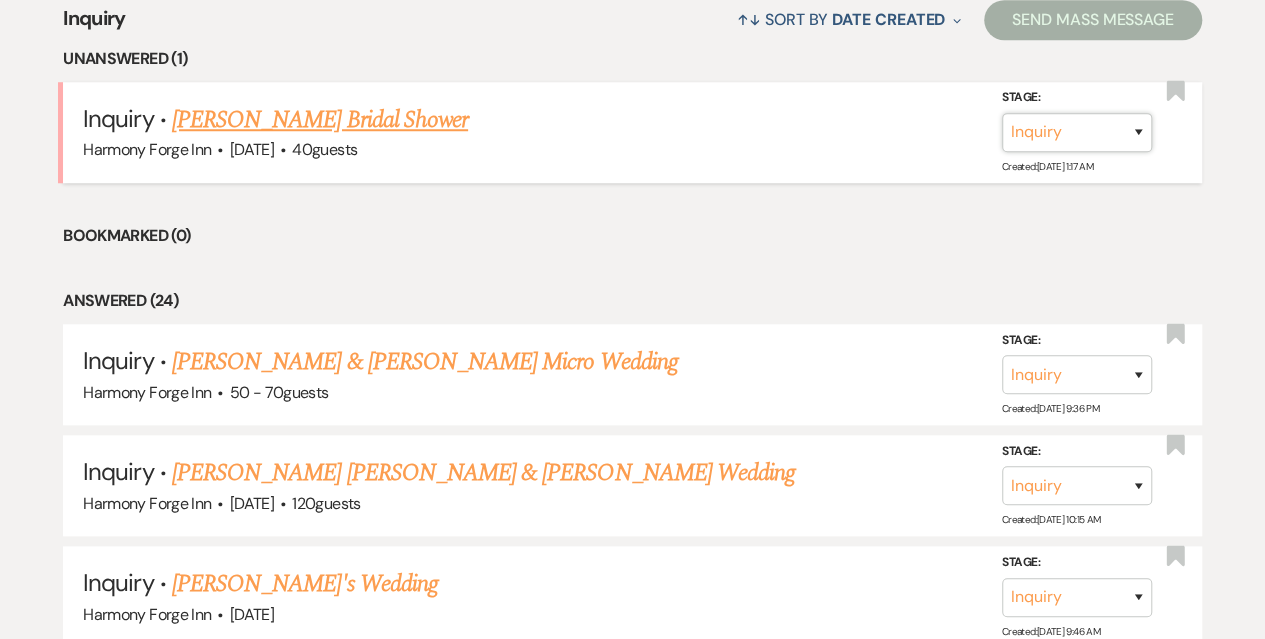 click on "Inquiry Follow Up Tour Requested Tour Confirmed Toured Proposal Sent Booked Lost" at bounding box center [1077, 132] 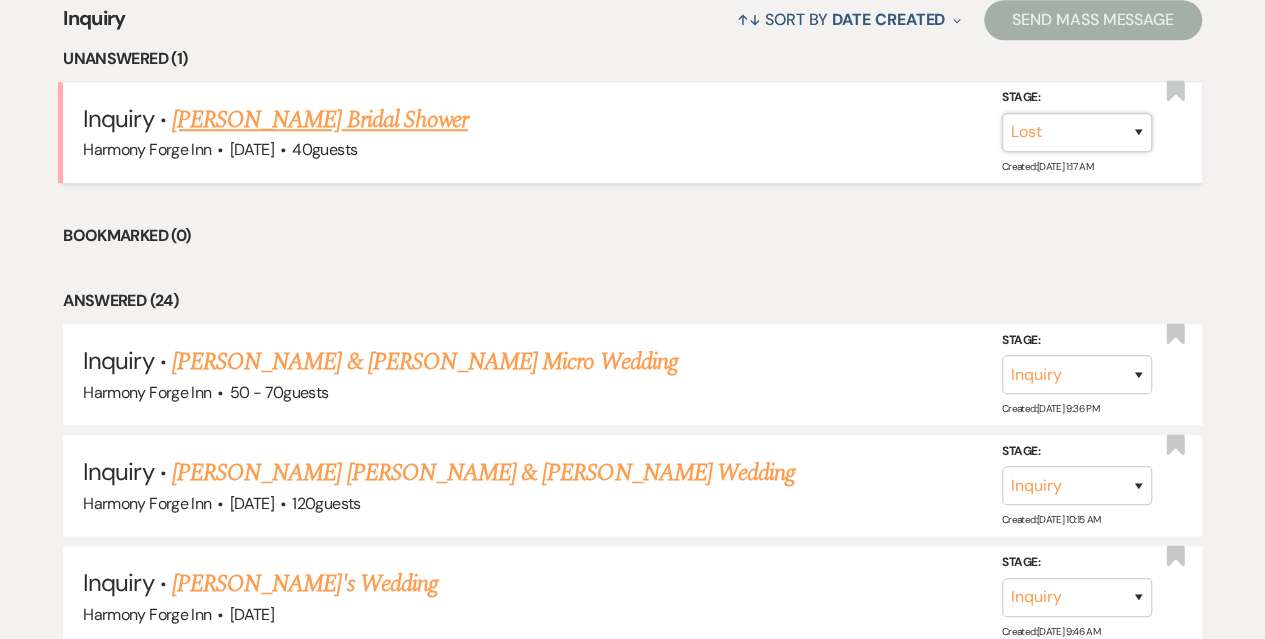 click on "Inquiry Follow Up Tour Requested Tour Confirmed Toured Proposal Sent Booked Lost" at bounding box center [1077, 132] 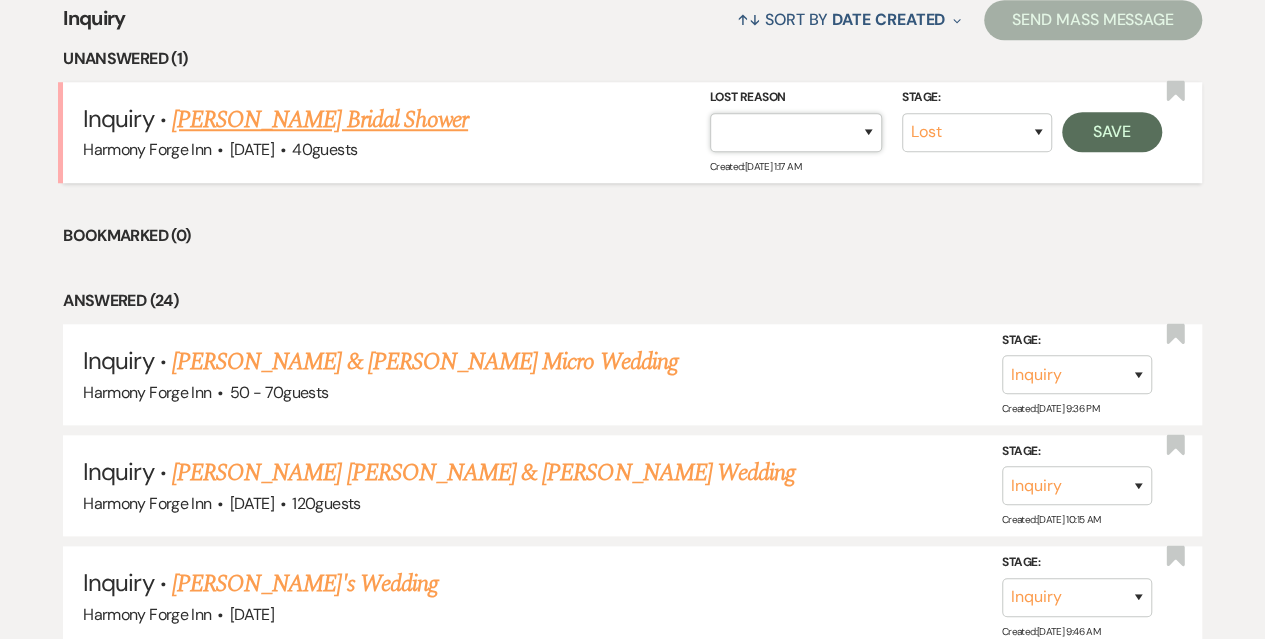 click on "Booked Elsewhere Budget Date Unavailable No Response Not a Good Match Capacity Cancelled Duplicate (hidden) Spam (hidden) Other (hidden) Other" at bounding box center (796, 132) 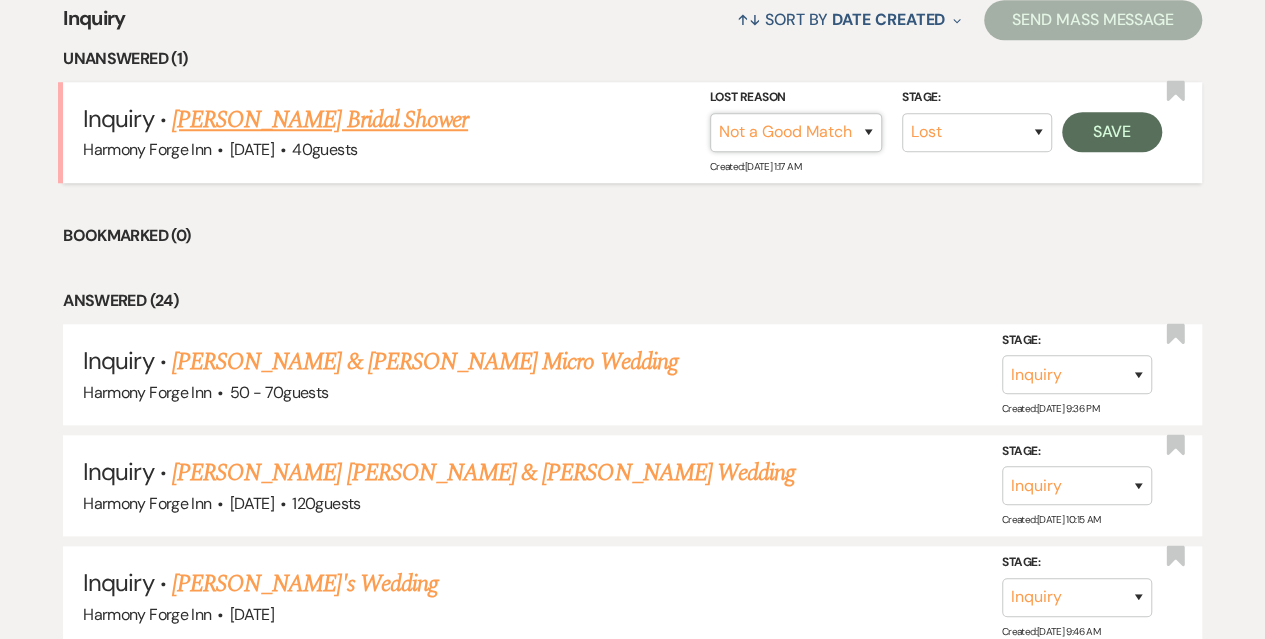 click on "Booked Elsewhere Budget Date Unavailable No Response Not a Good Match Capacity Cancelled Duplicate (hidden) Spam (hidden) Other (hidden) Other" at bounding box center [796, 132] 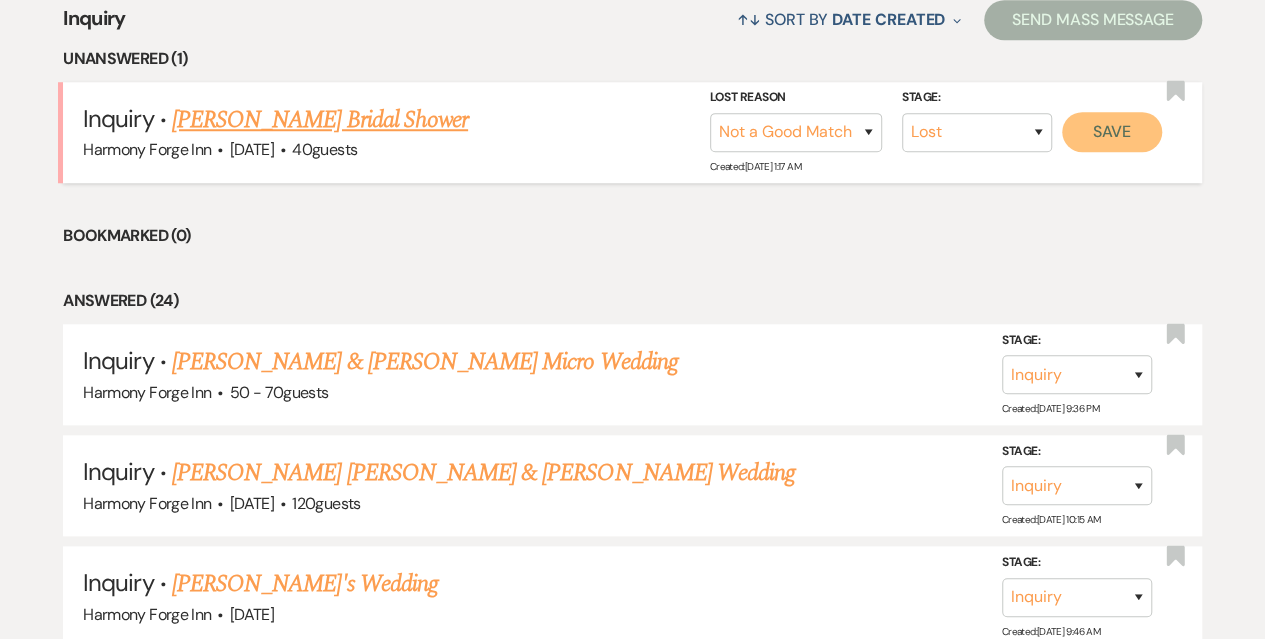 click on "Save" at bounding box center [1112, 132] 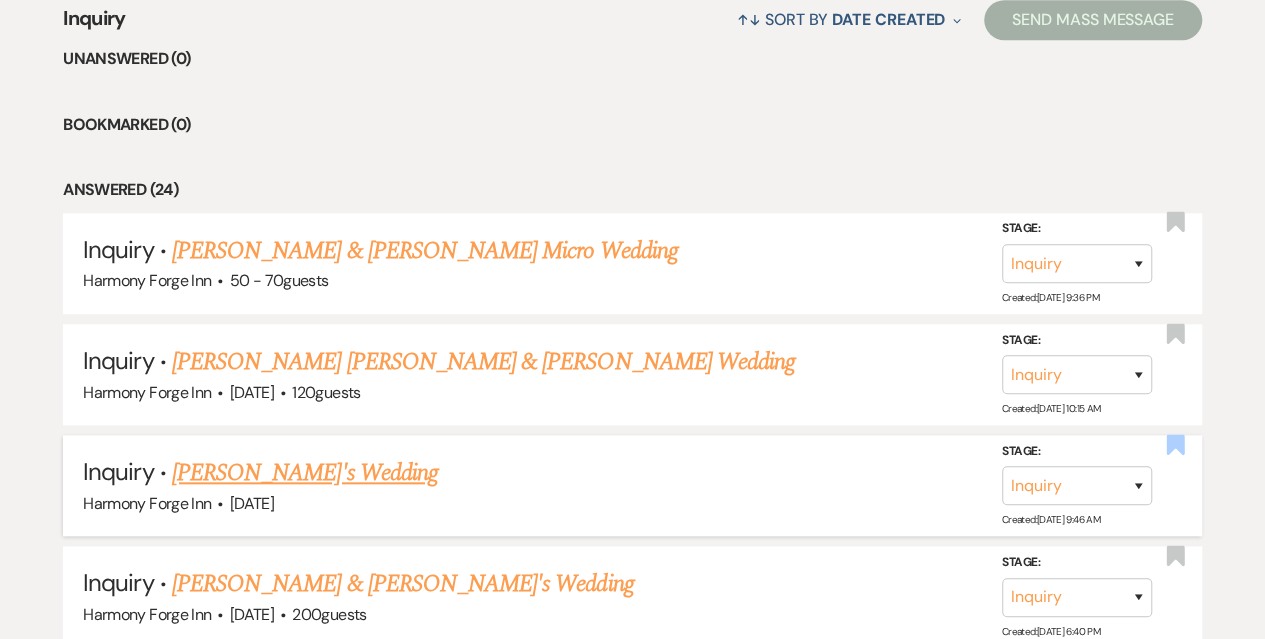 click 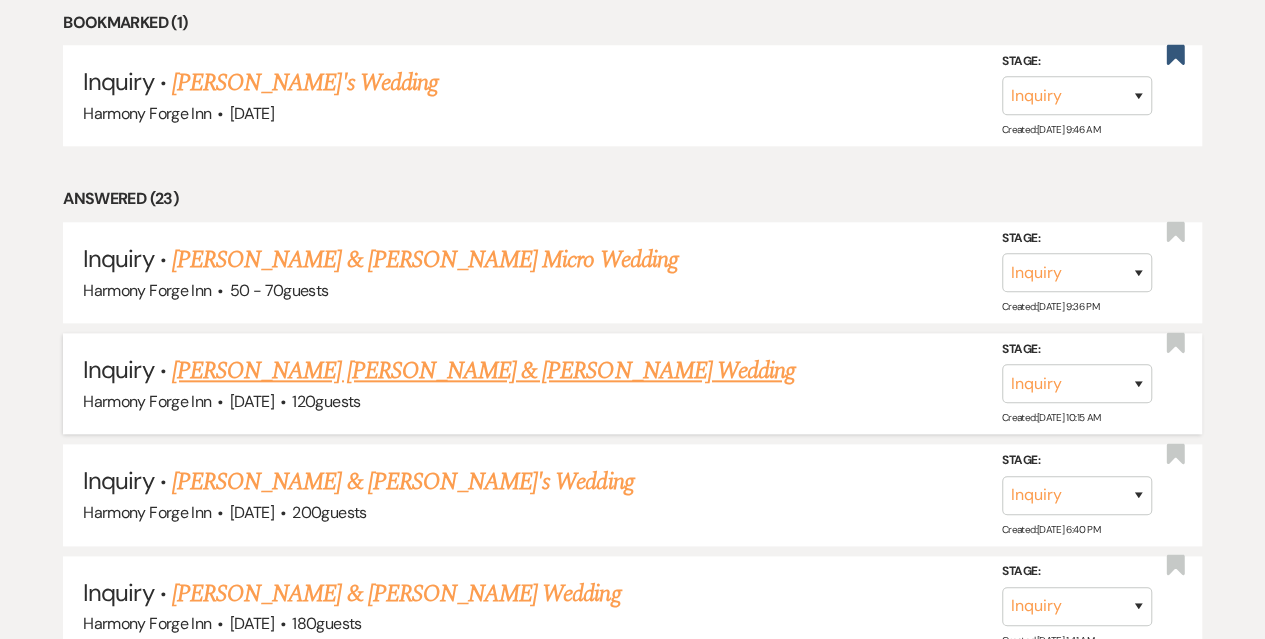 scroll, scrollTop: 1000, scrollLeft: 0, axis: vertical 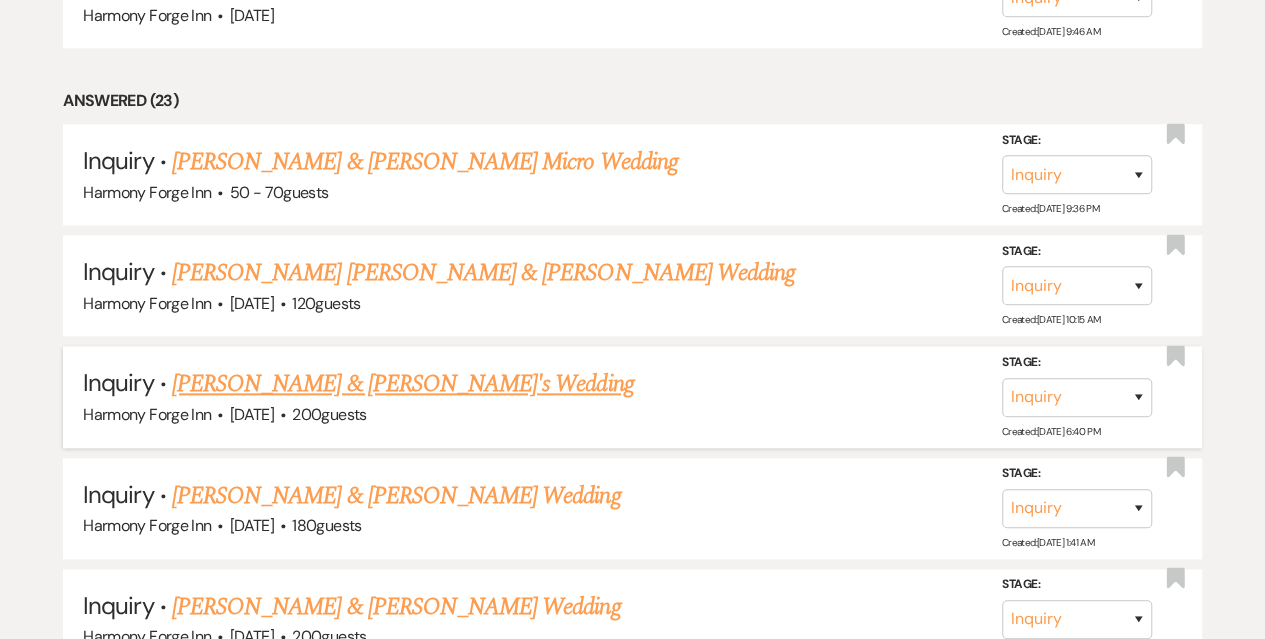 click on "[PERSON_NAME] & [PERSON_NAME]'s Wedding" at bounding box center (403, 384) 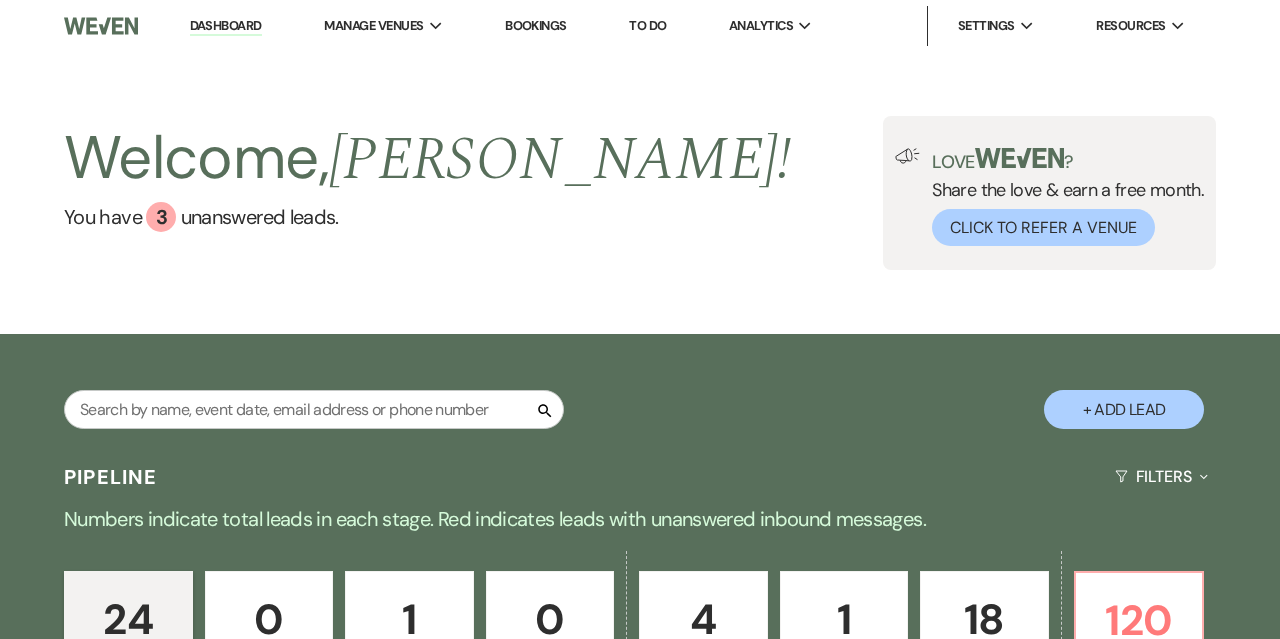select on "5" 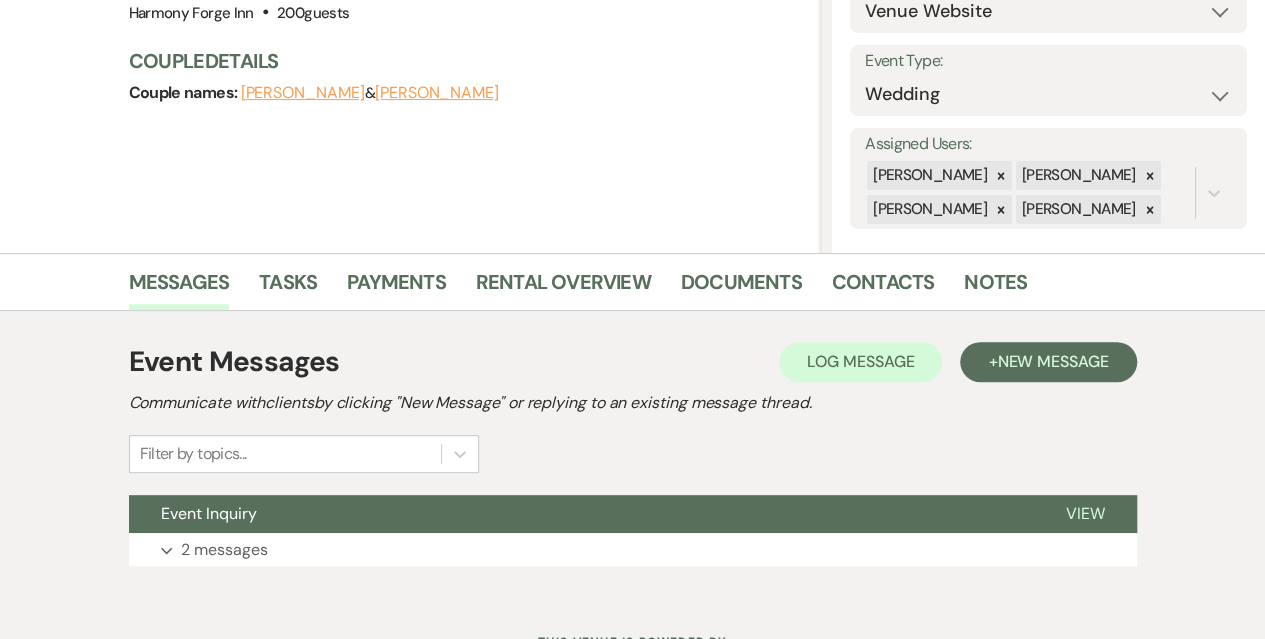 scroll, scrollTop: 300, scrollLeft: 0, axis: vertical 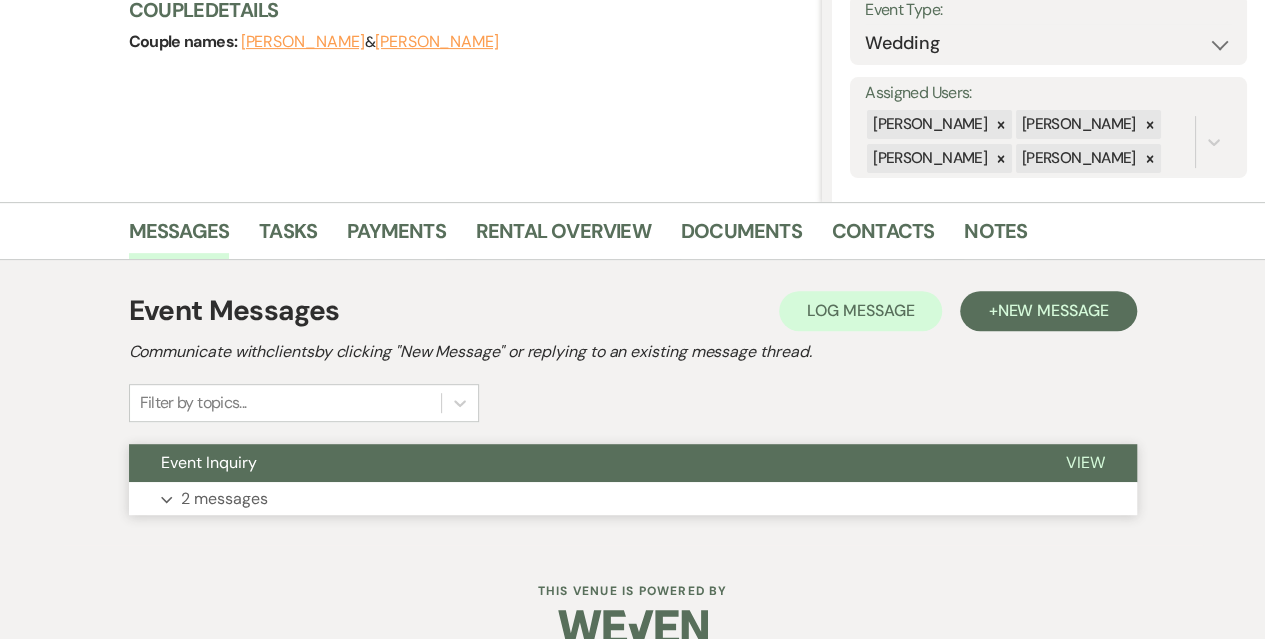 click on "2 messages" at bounding box center (224, 499) 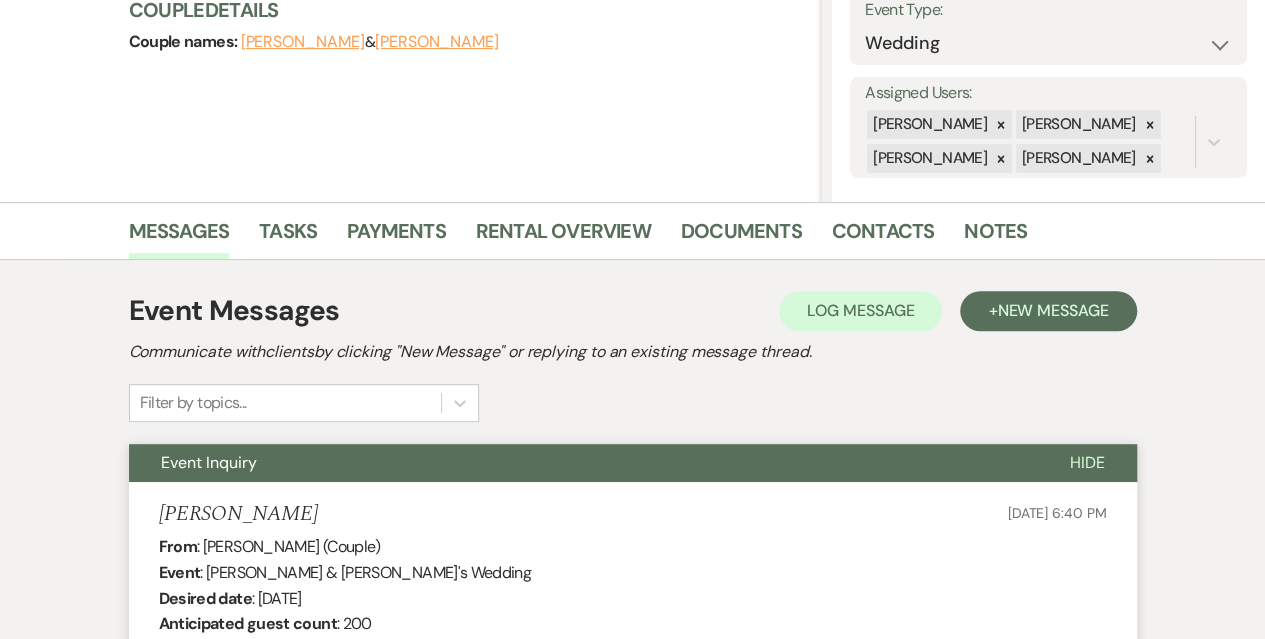 scroll, scrollTop: 0, scrollLeft: 0, axis: both 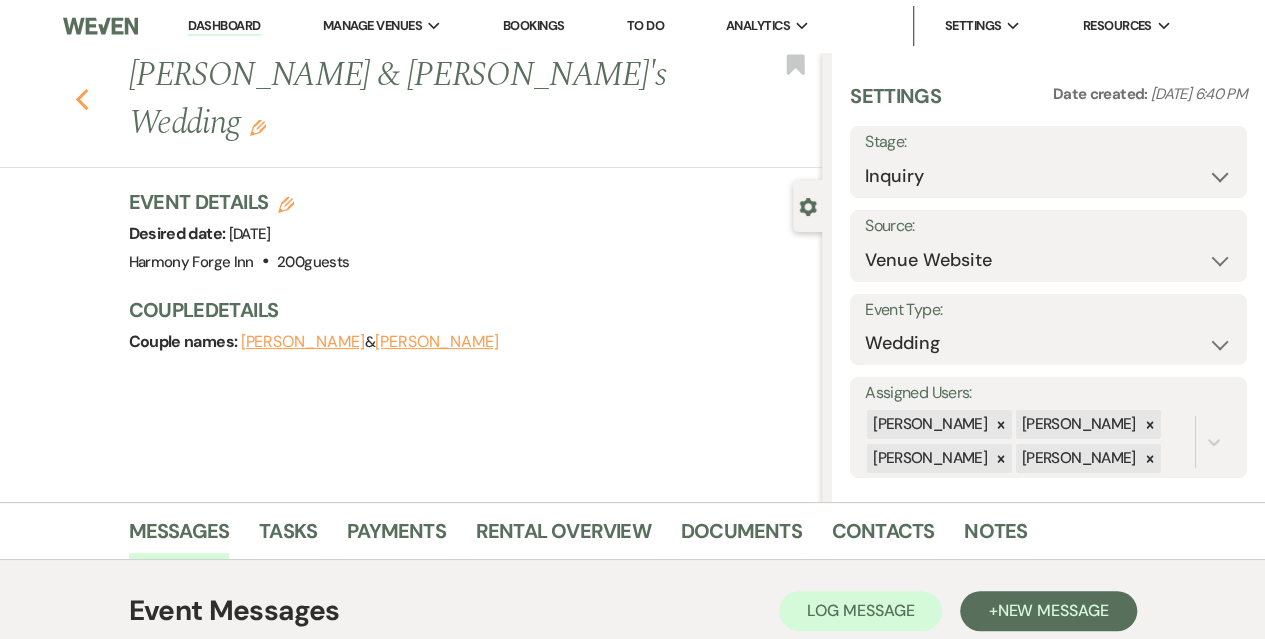 click 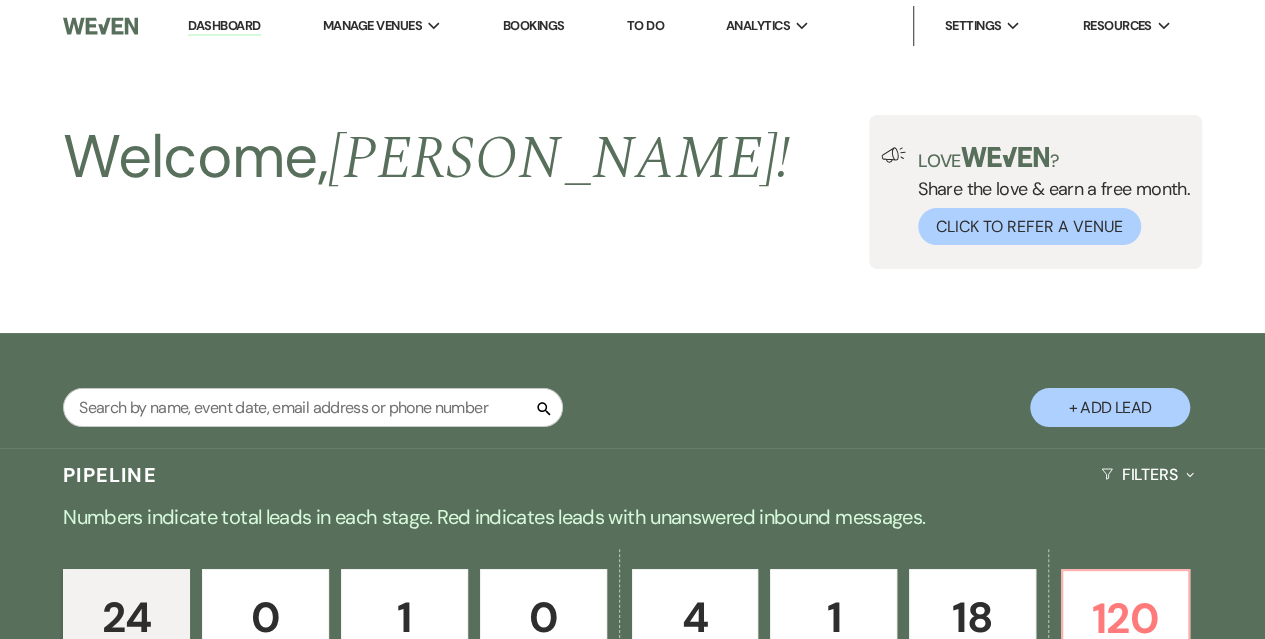 scroll, scrollTop: 1000, scrollLeft: 0, axis: vertical 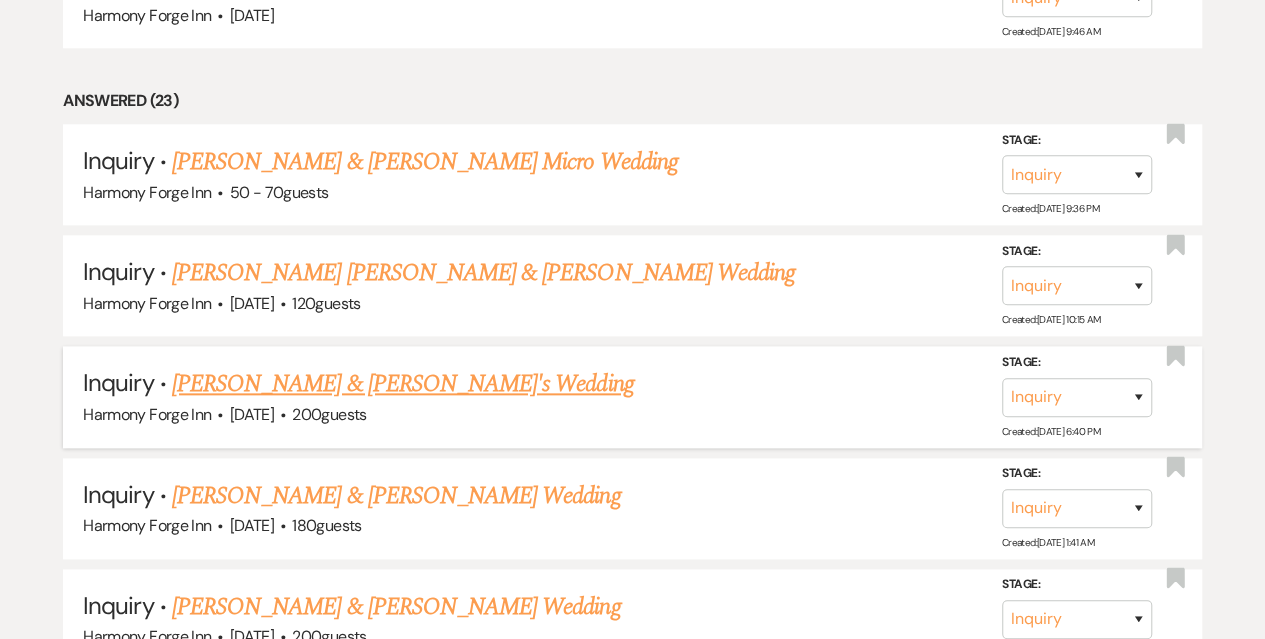 click on "[PERSON_NAME] & [PERSON_NAME]'s Wedding" at bounding box center [403, 384] 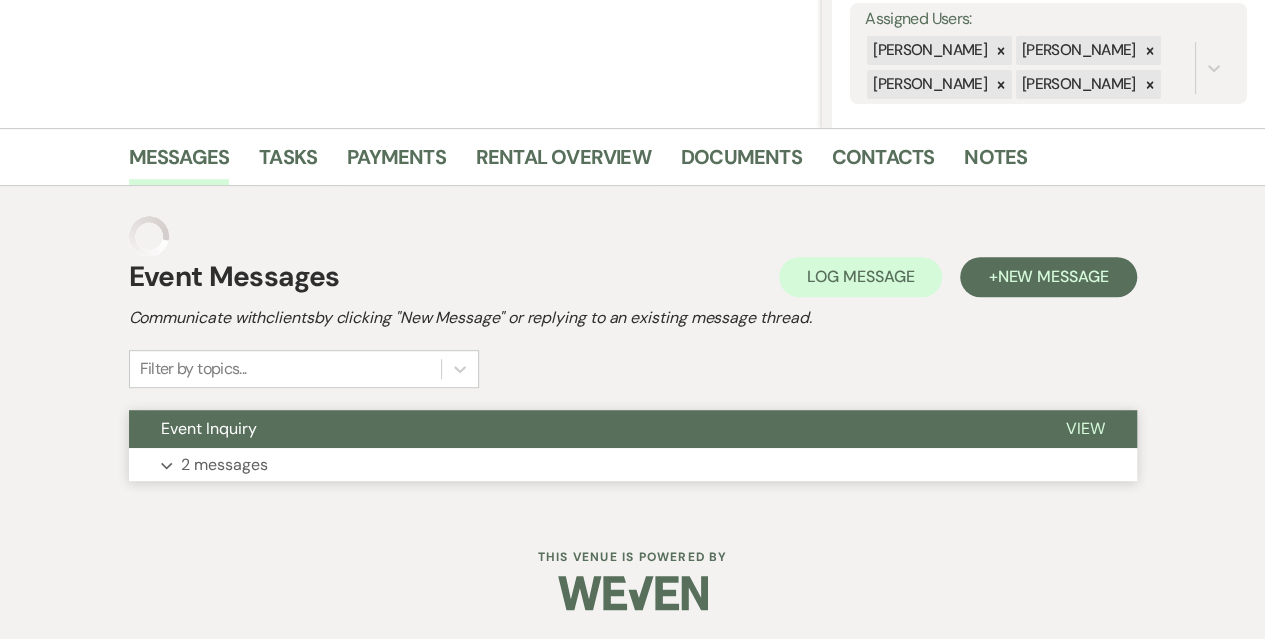 scroll, scrollTop: 334, scrollLeft: 0, axis: vertical 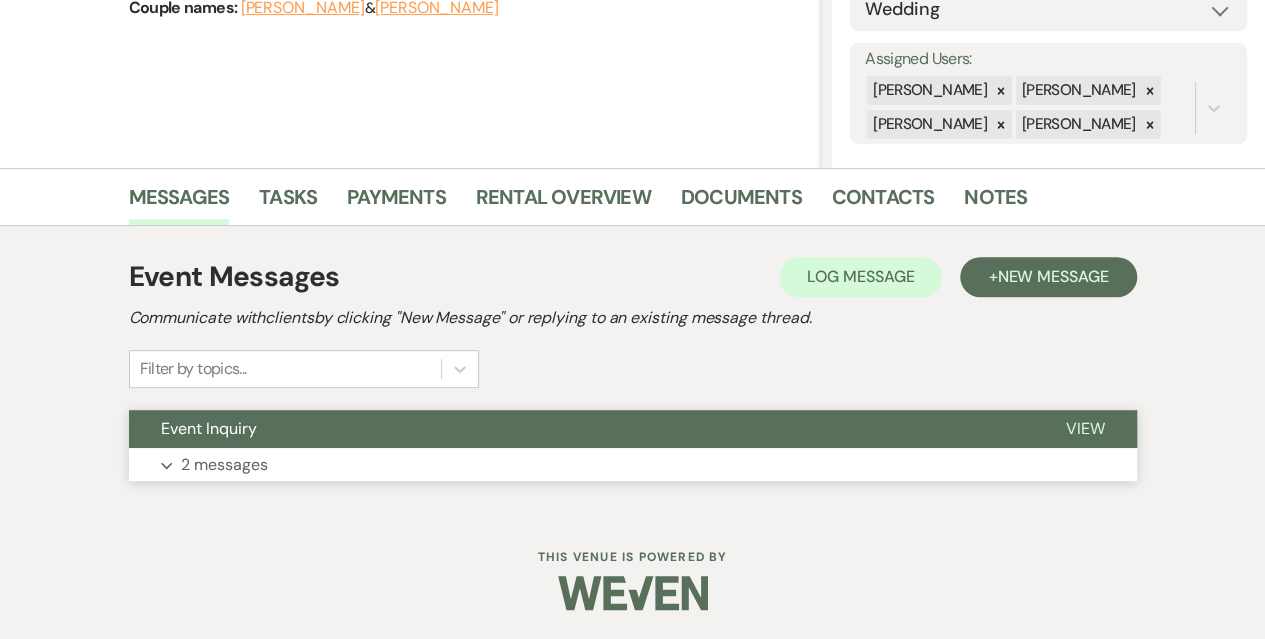 click on "2 messages" at bounding box center (224, 465) 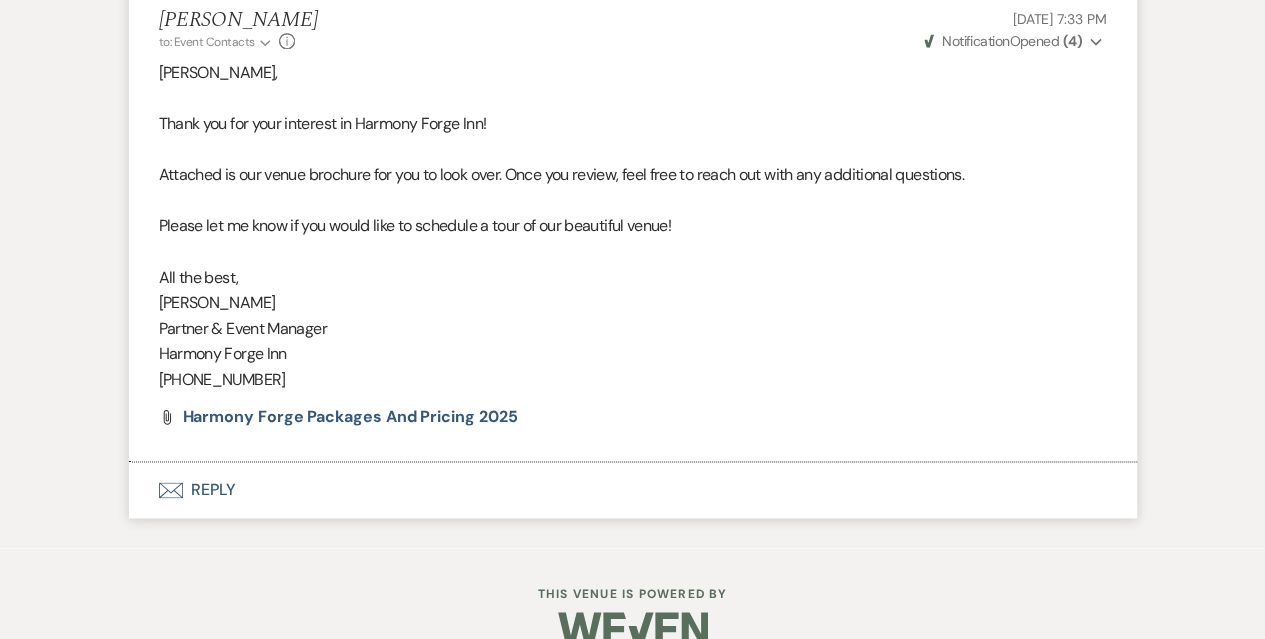 scroll, scrollTop: 1210, scrollLeft: 0, axis: vertical 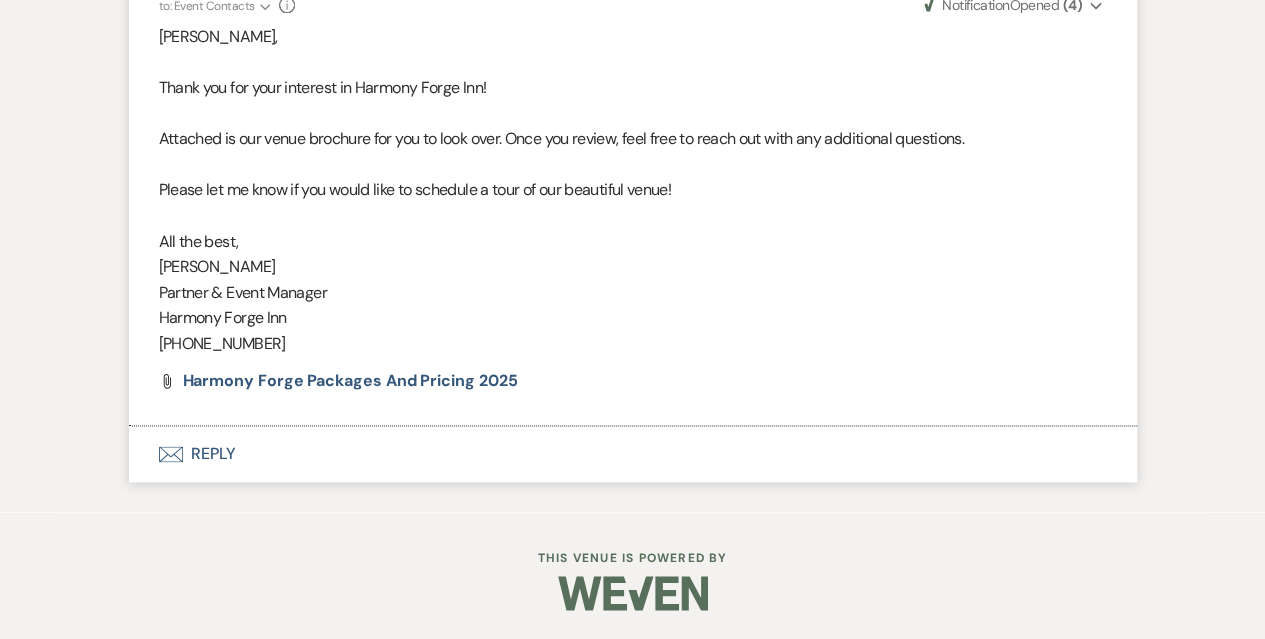 click on "Envelope Reply" at bounding box center [633, 454] 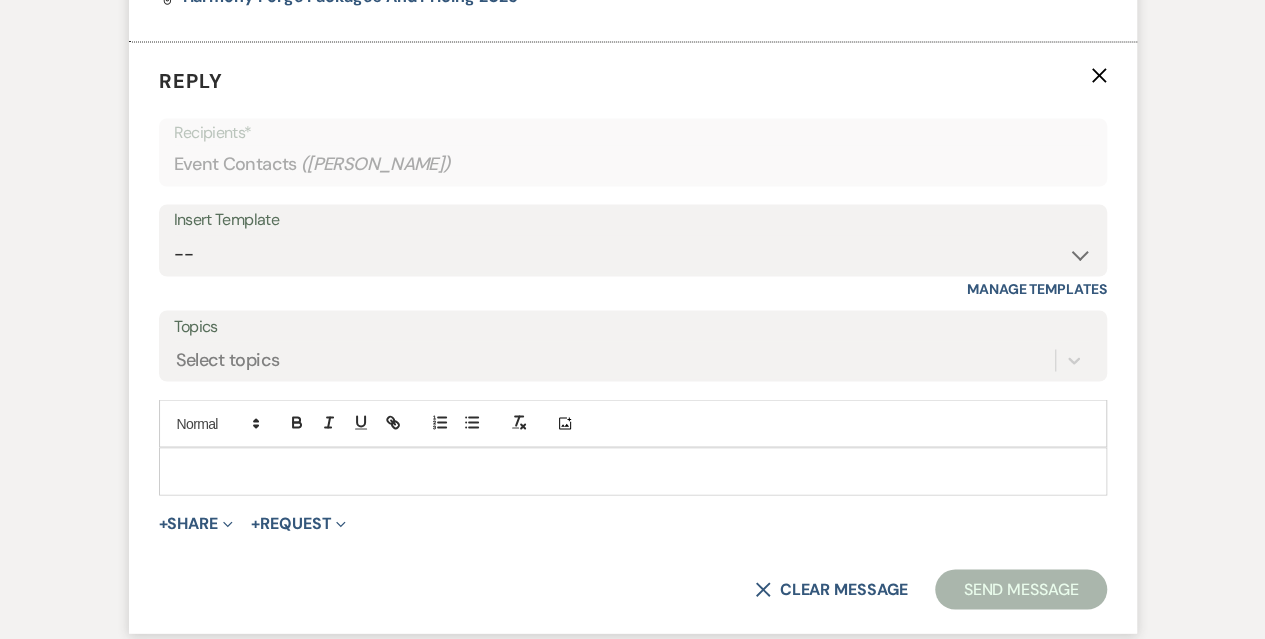 scroll, scrollTop: 1610, scrollLeft: 0, axis: vertical 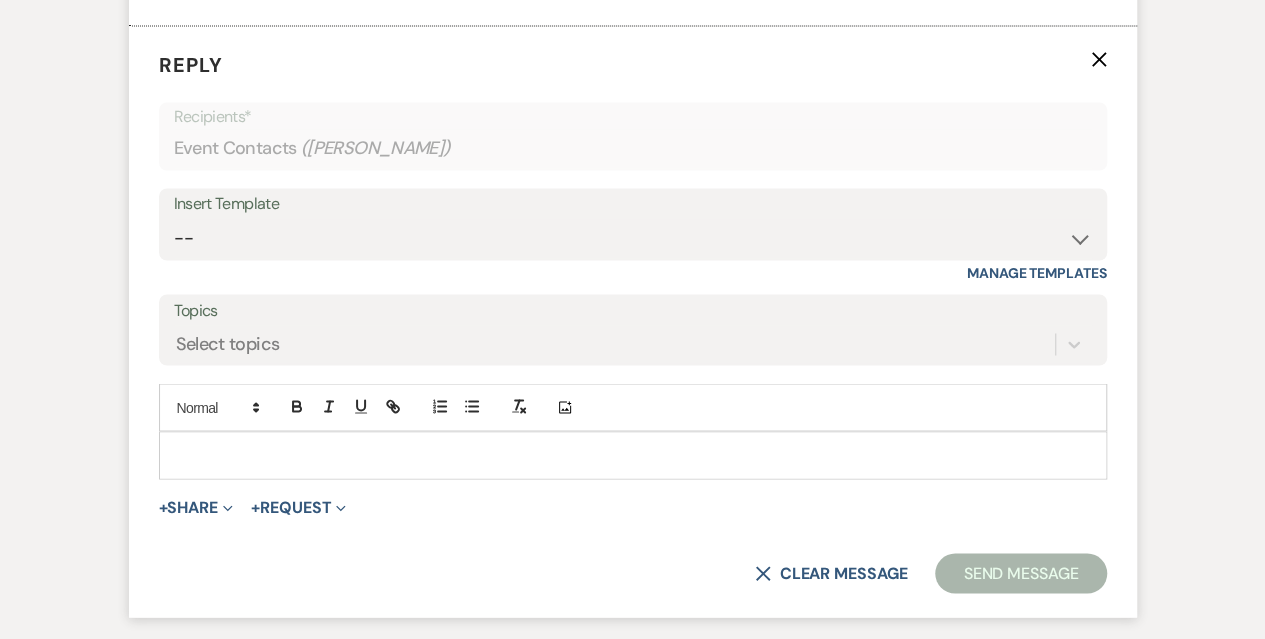 click on "Insert Template" at bounding box center (633, 204) 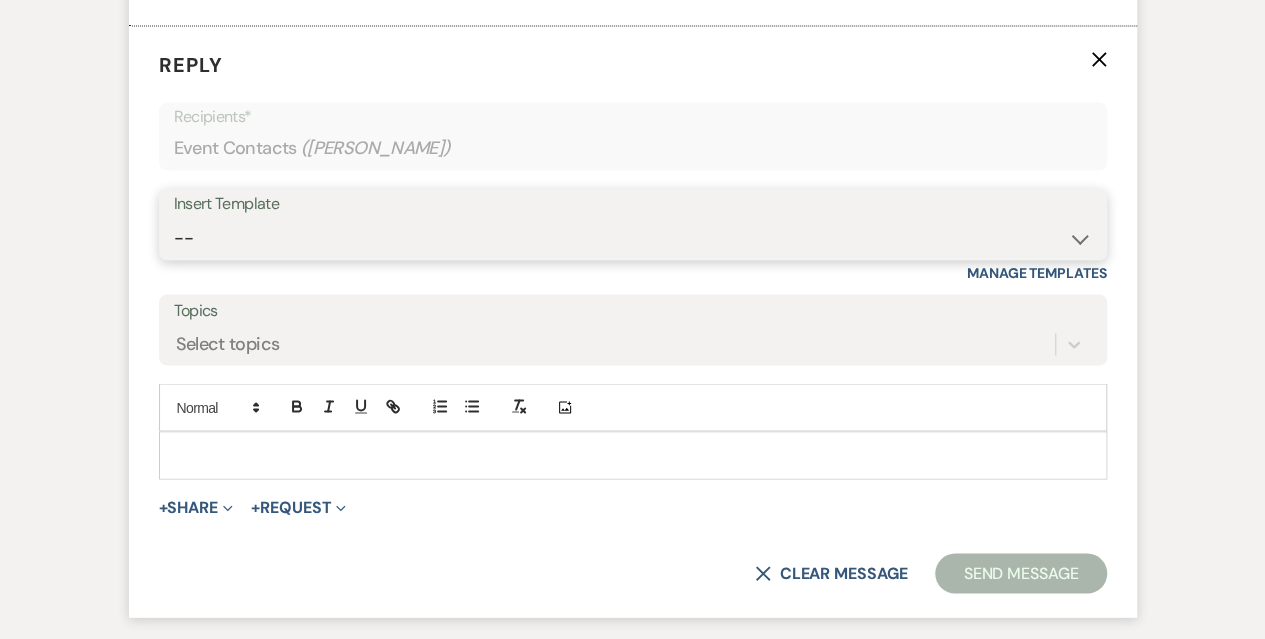 click on "-- Weven Planning Portal Introduction (Booked Events) Initial Inquiry Response Tour Request Response Follow Up Contract (Pre-Booked Leads) New inquiry Valentines Day 2025 Special Copy of Initial Inquiry Response Follow up - post tour Info Request Follow up" at bounding box center [633, 238] 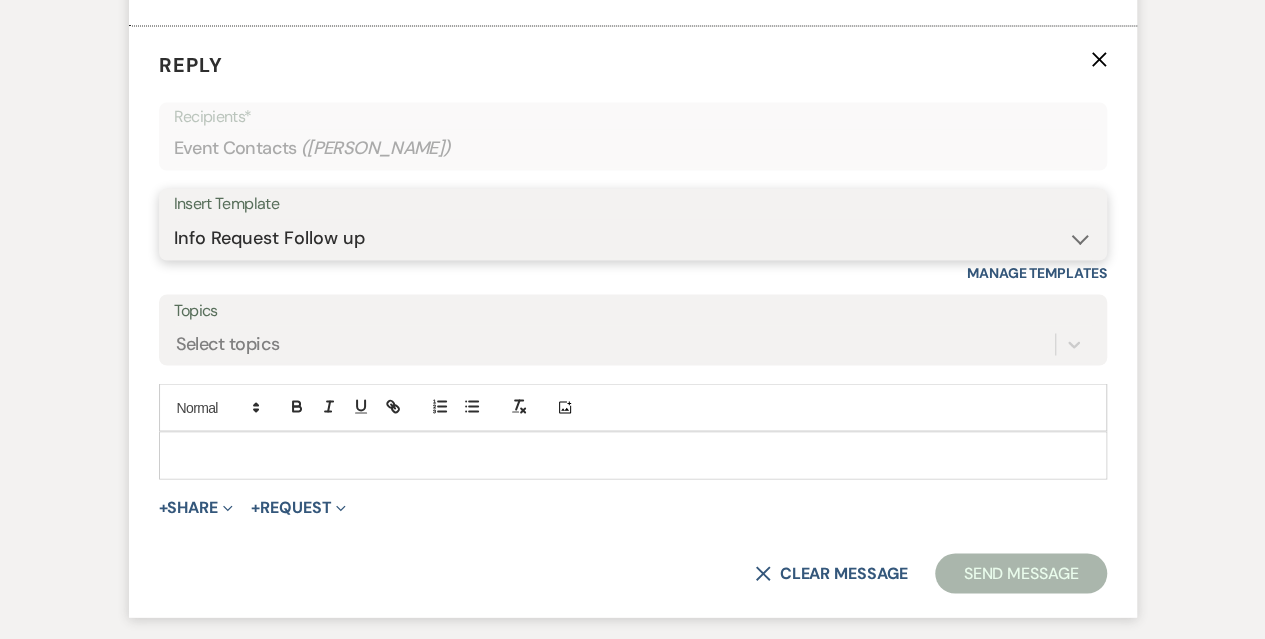 click on "-- Weven Planning Portal Introduction (Booked Events) Initial Inquiry Response Tour Request Response Follow Up Contract (Pre-Booked Leads) New inquiry Valentines Day 2025 Special Copy of Initial Inquiry Response Follow up - post tour Info Request Follow up" at bounding box center [633, 238] 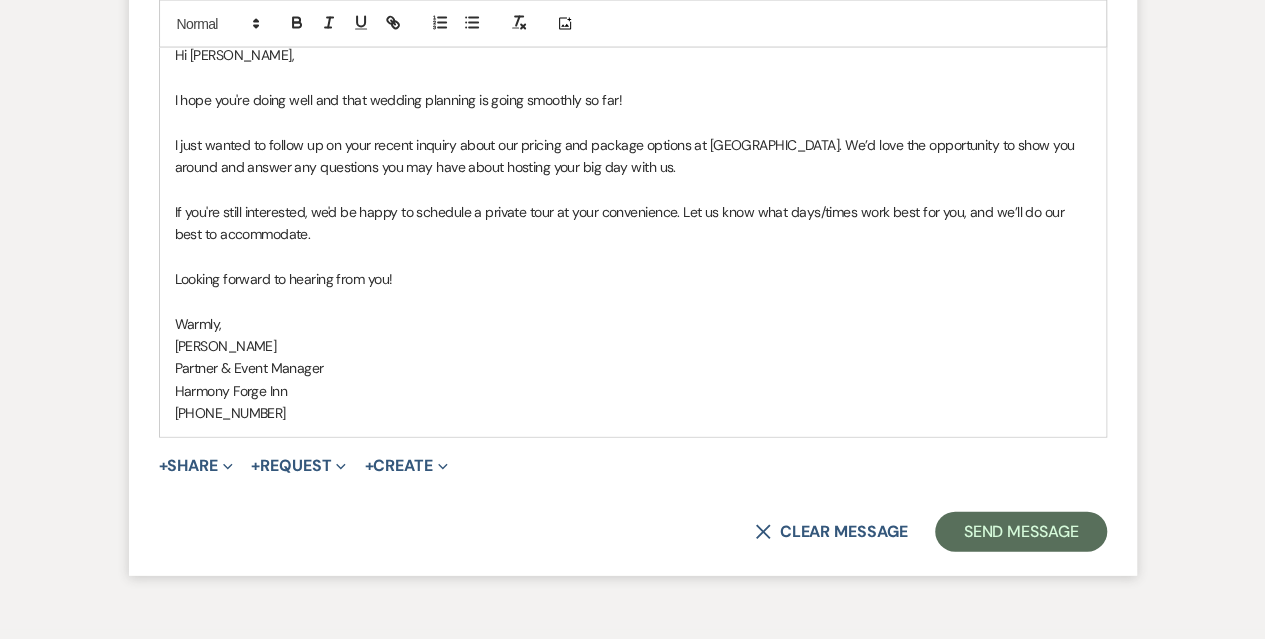 scroll, scrollTop: 2010, scrollLeft: 0, axis: vertical 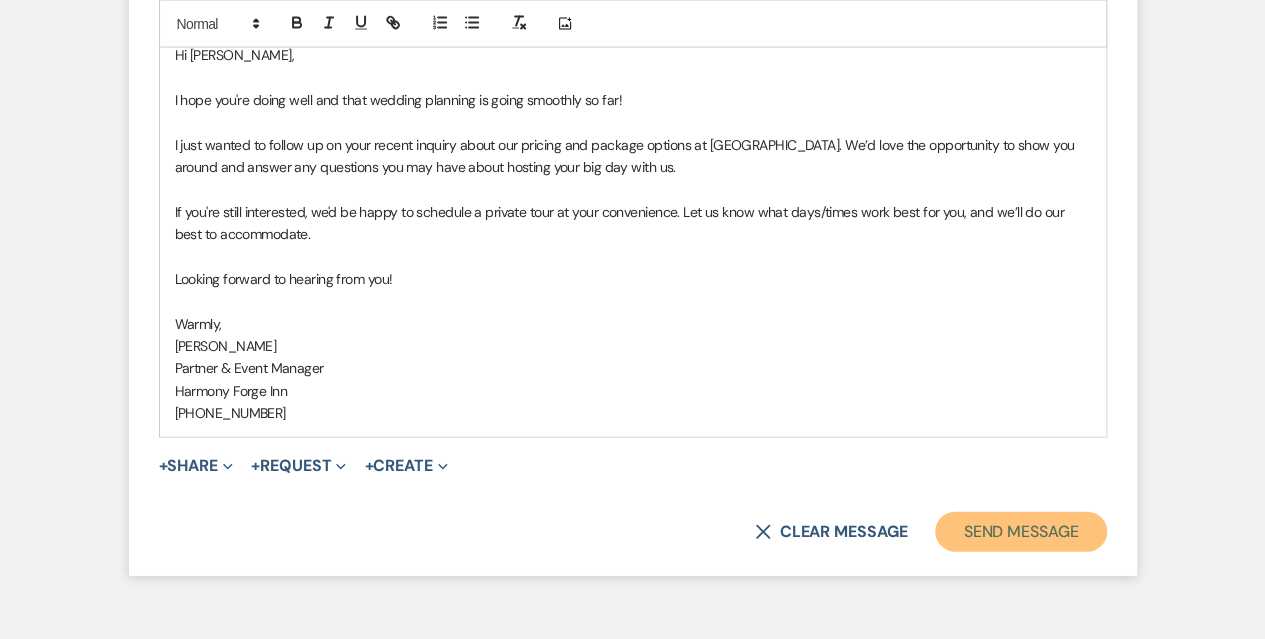 click on "Send Message" at bounding box center [1020, 532] 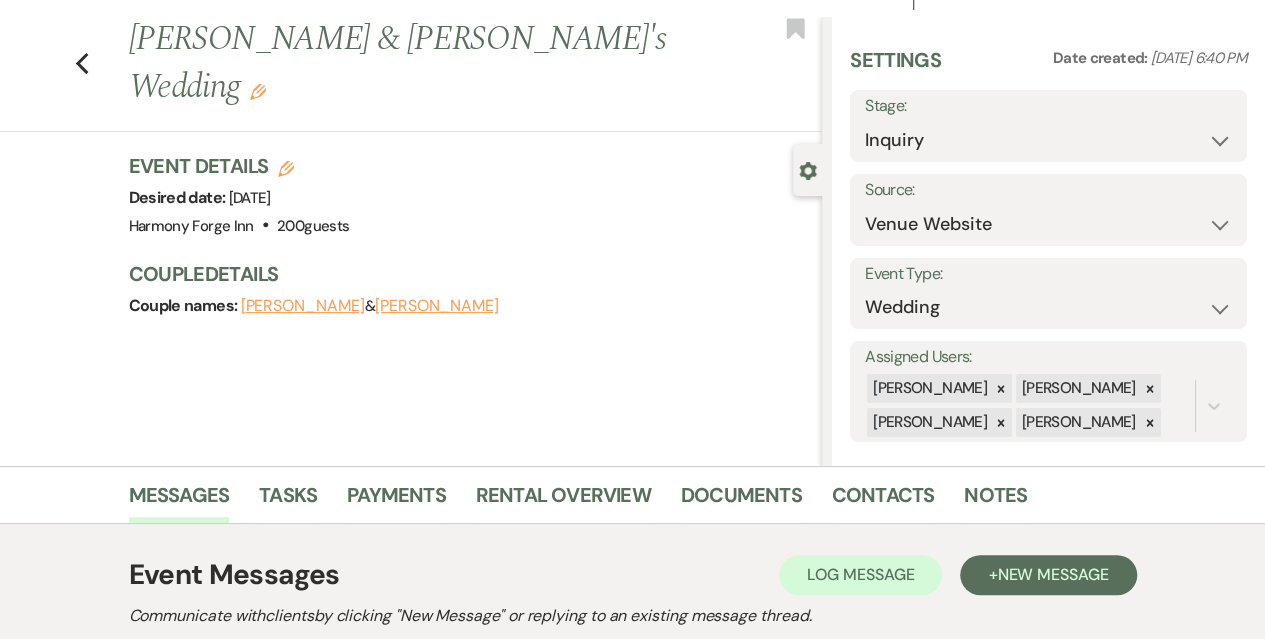 scroll, scrollTop: 0, scrollLeft: 0, axis: both 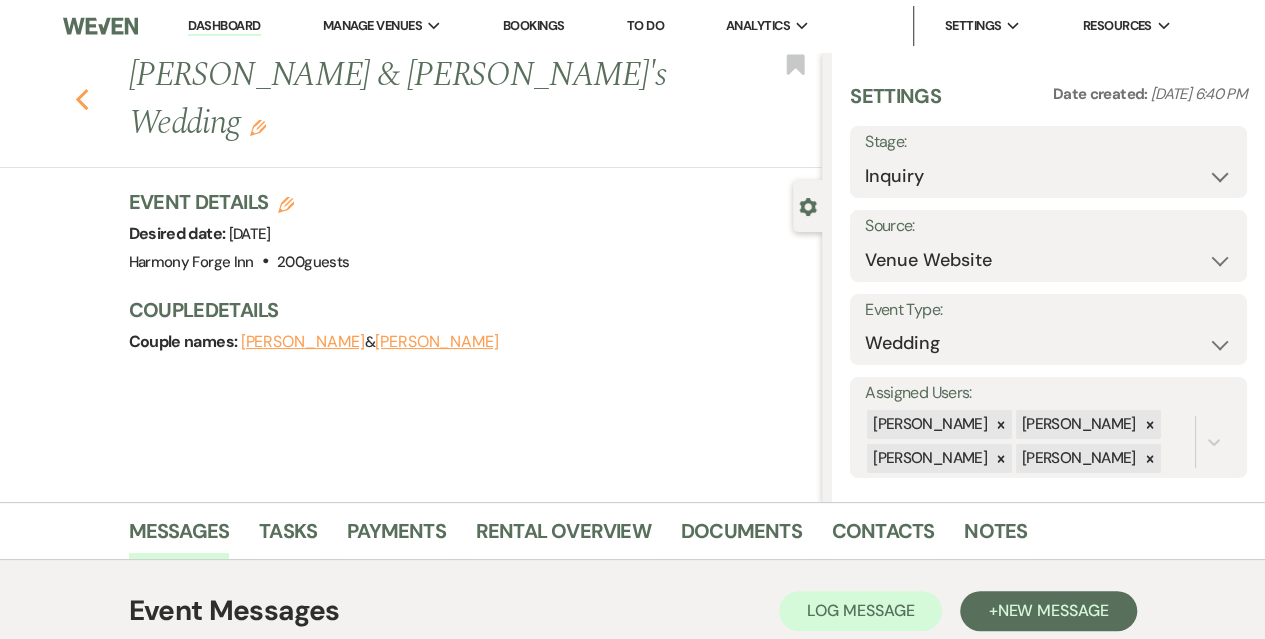 click on "Previous" 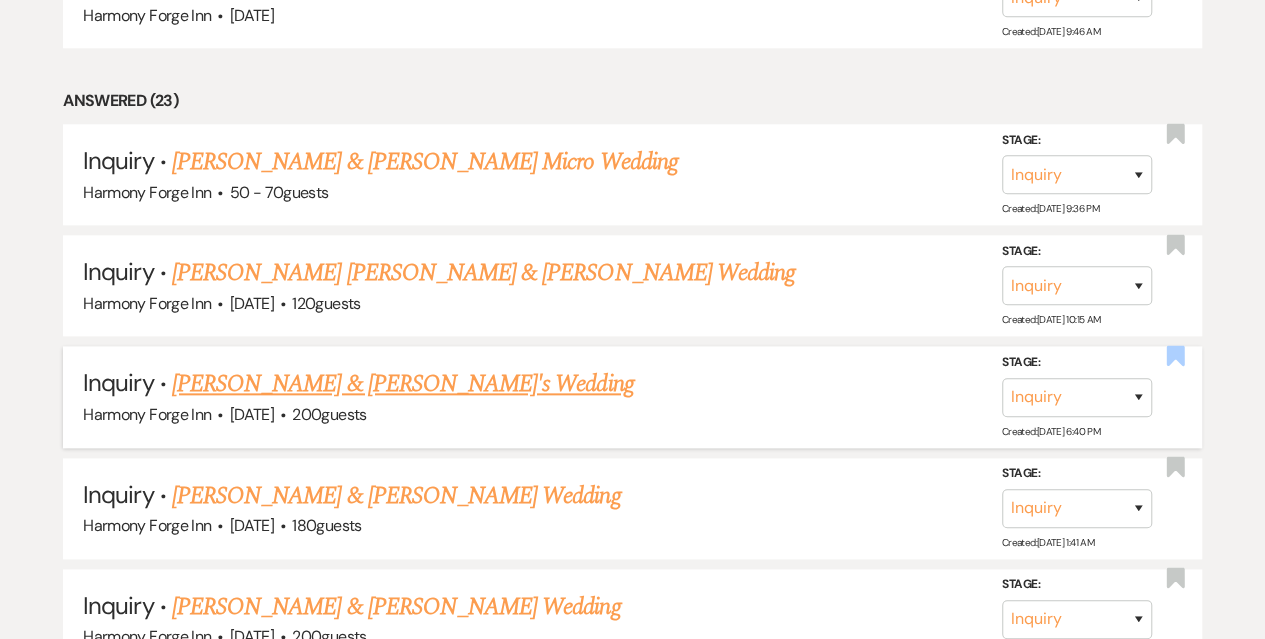 click 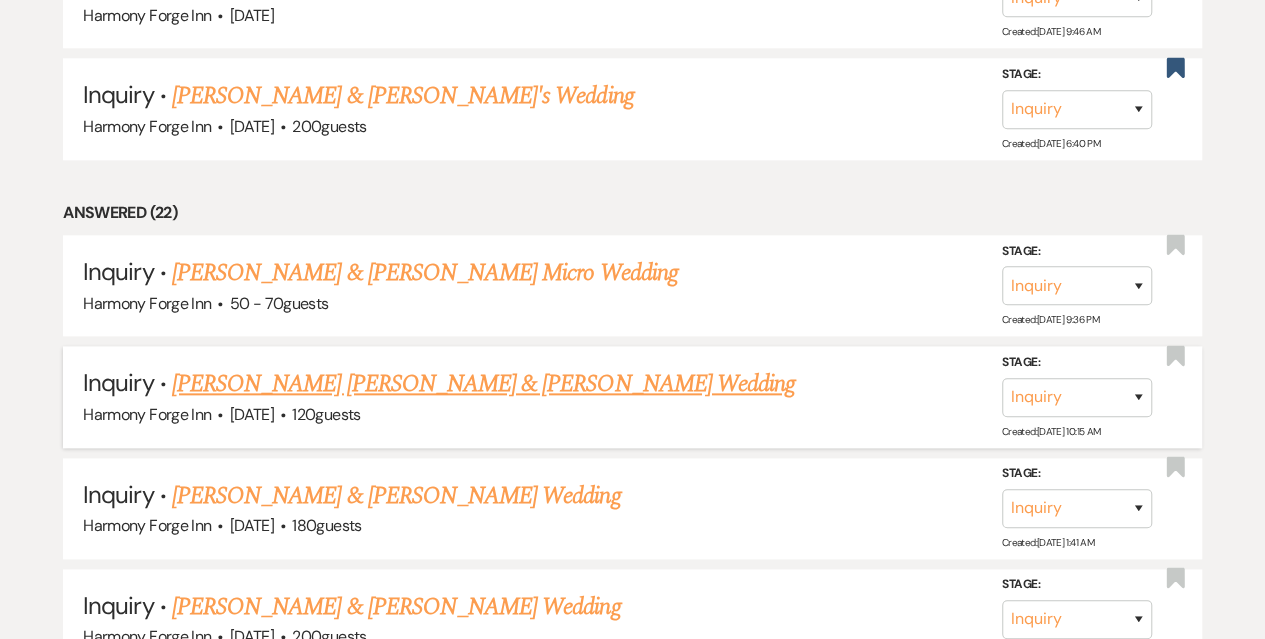click on "[PERSON_NAME] [PERSON_NAME] & [PERSON_NAME] Wedding" at bounding box center (483, 384) 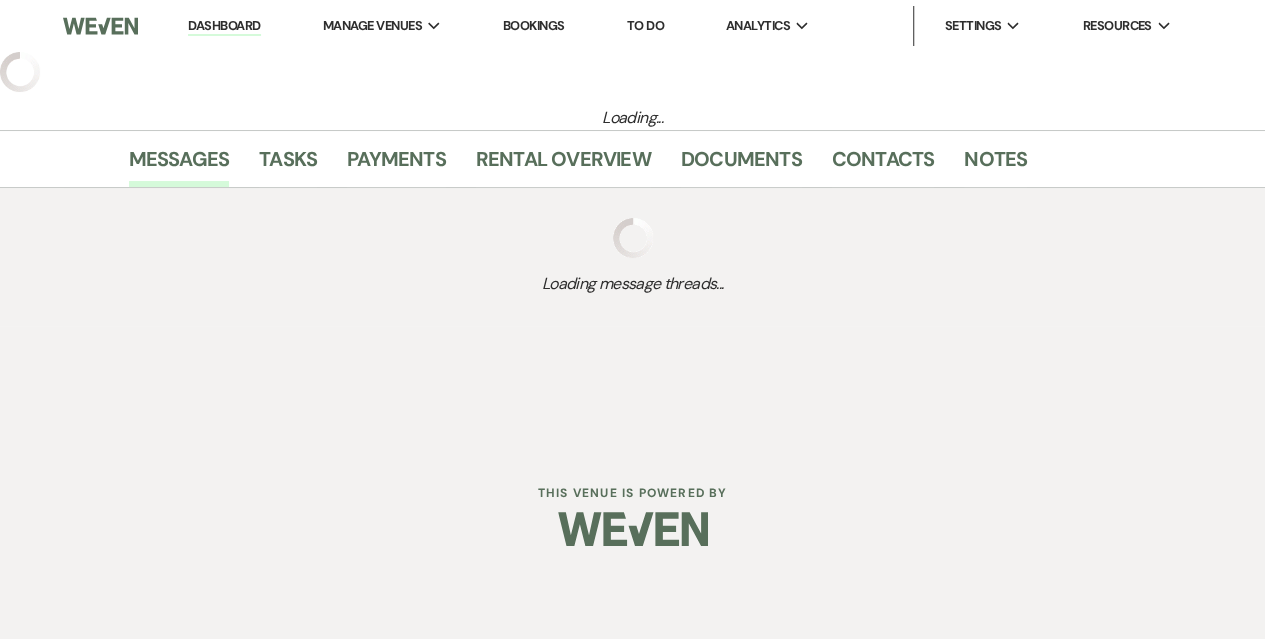 scroll, scrollTop: 0, scrollLeft: 0, axis: both 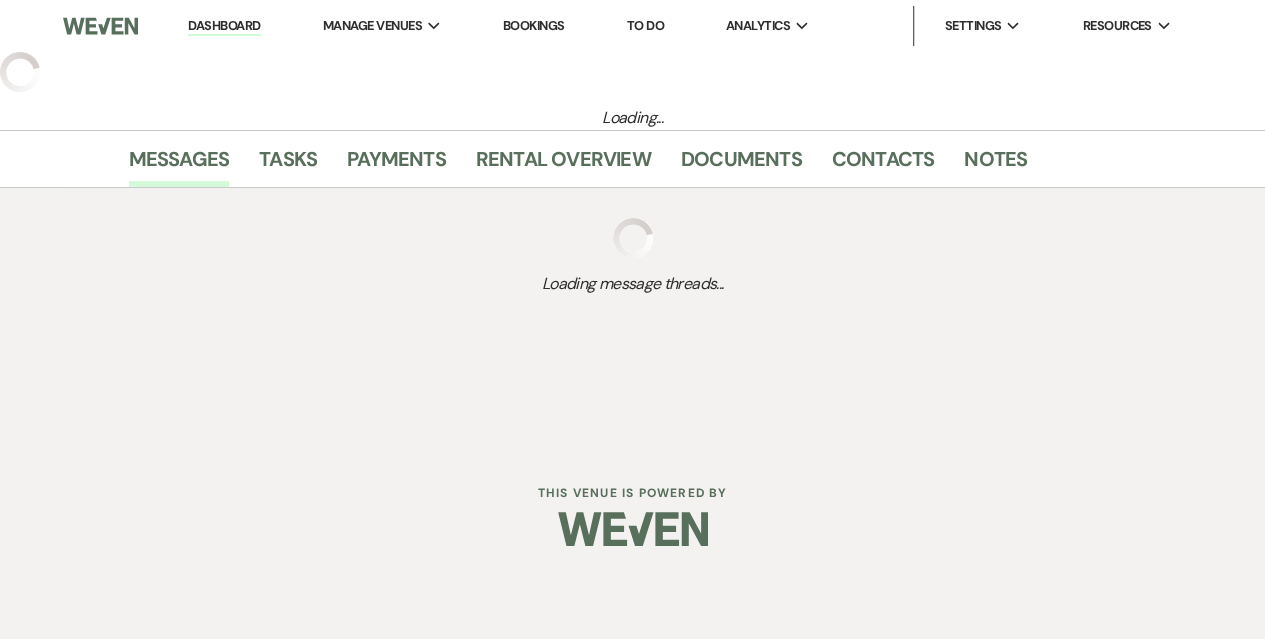 select on "5" 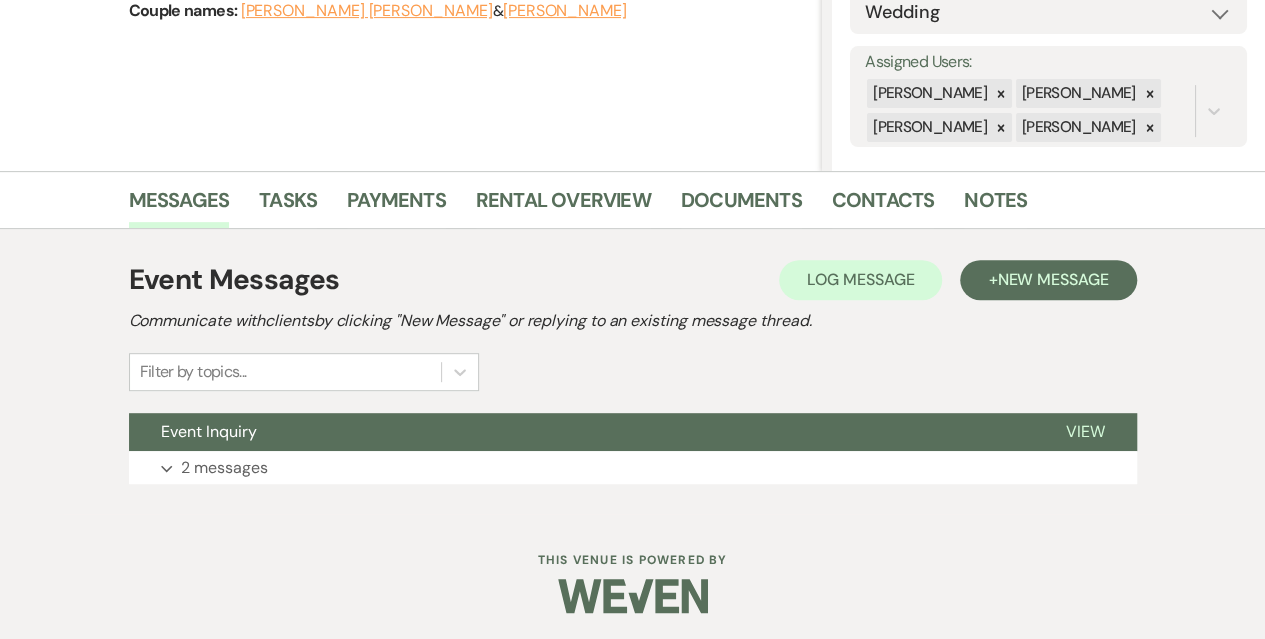 scroll, scrollTop: 334, scrollLeft: 0, axis: vertical 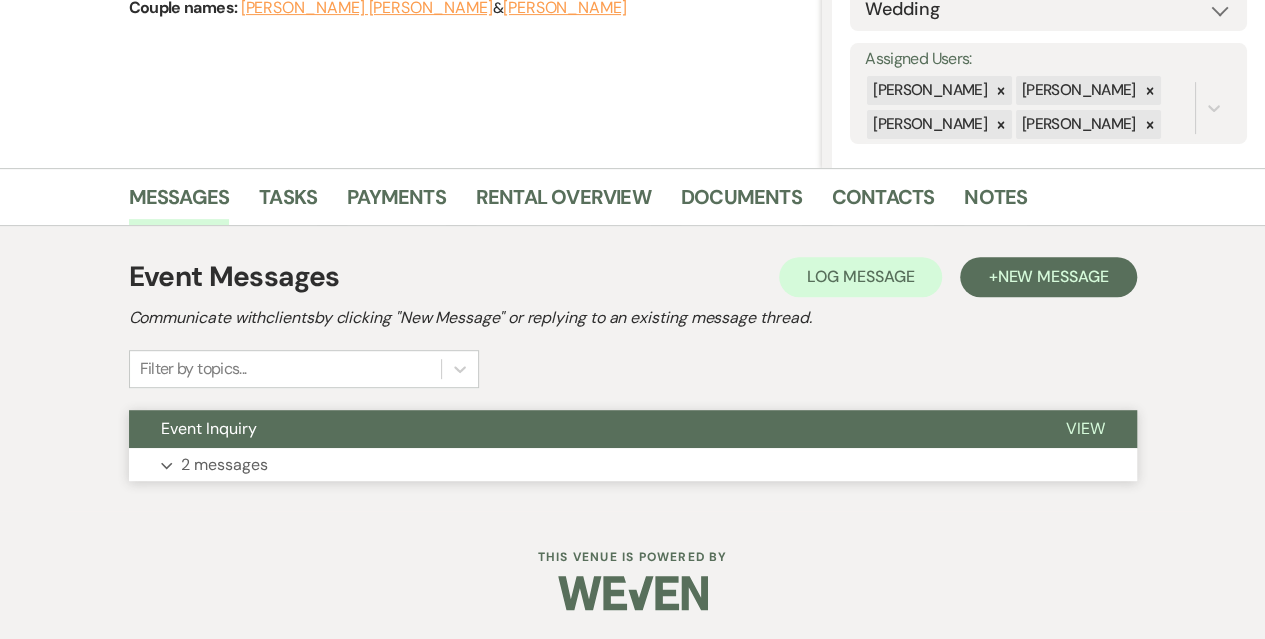 click on "2 messages" at bounding box center [224, 465] 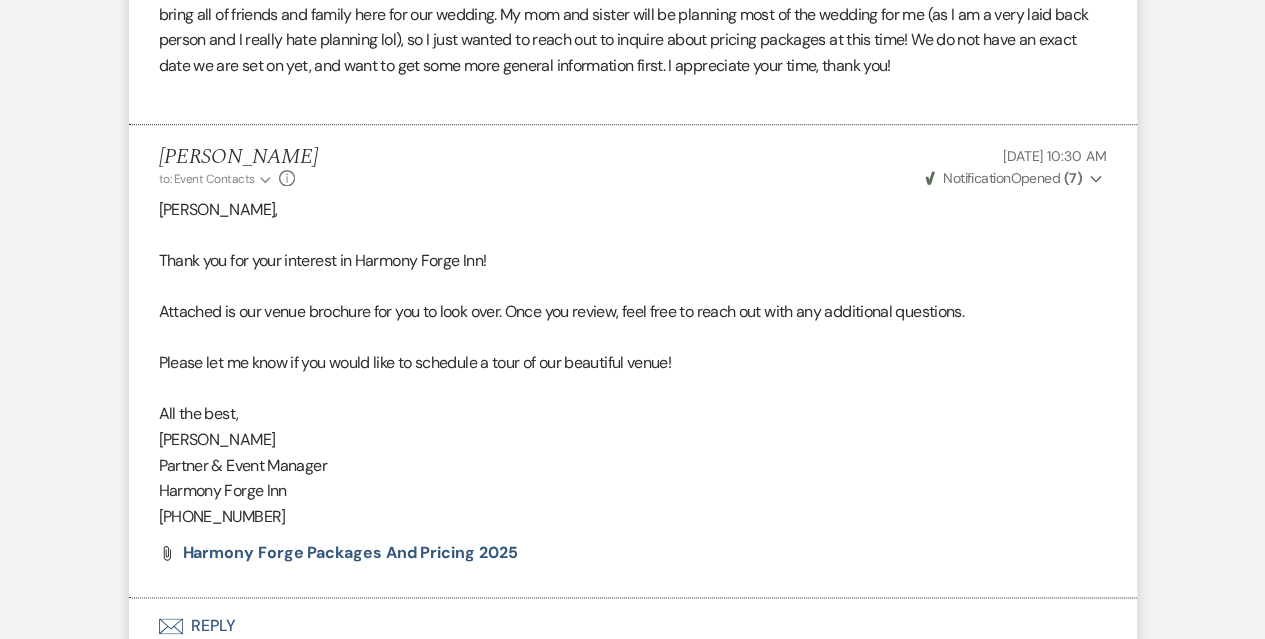 scroll, scrollTop: 1286, scrollLeft: 0, axis: vertical 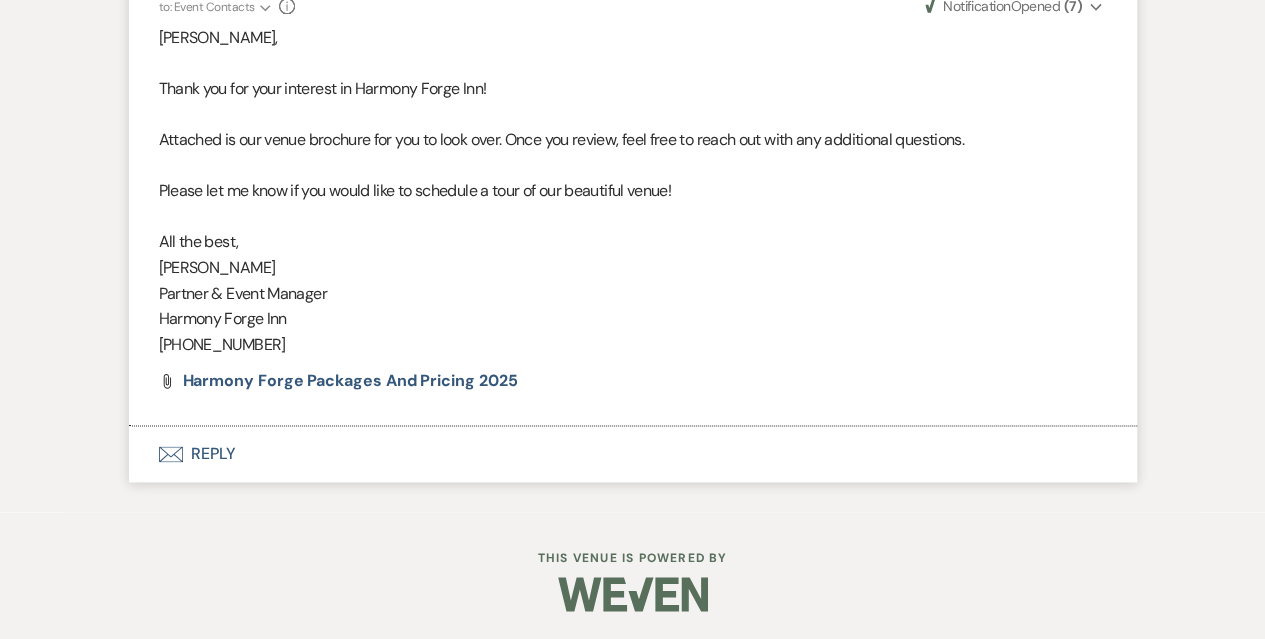 click on "Envelope Reply" at bounding box center (633, 454) 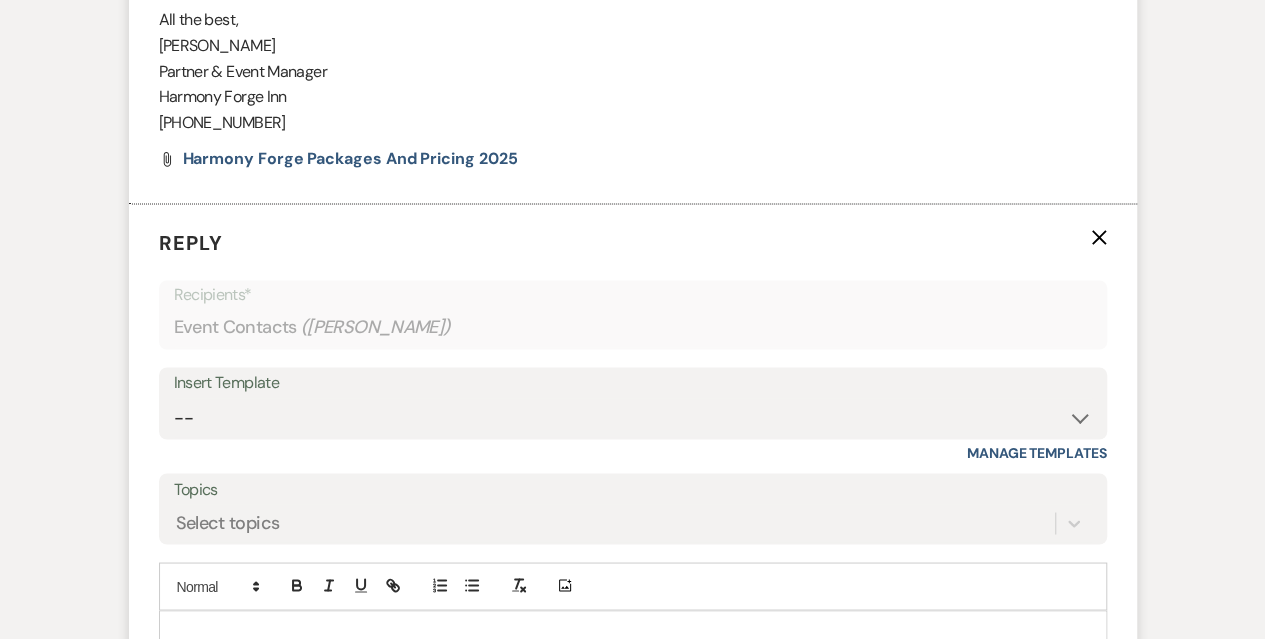 scroll, scrollTop: 1687, scrollLeft: 0, axis: vertical 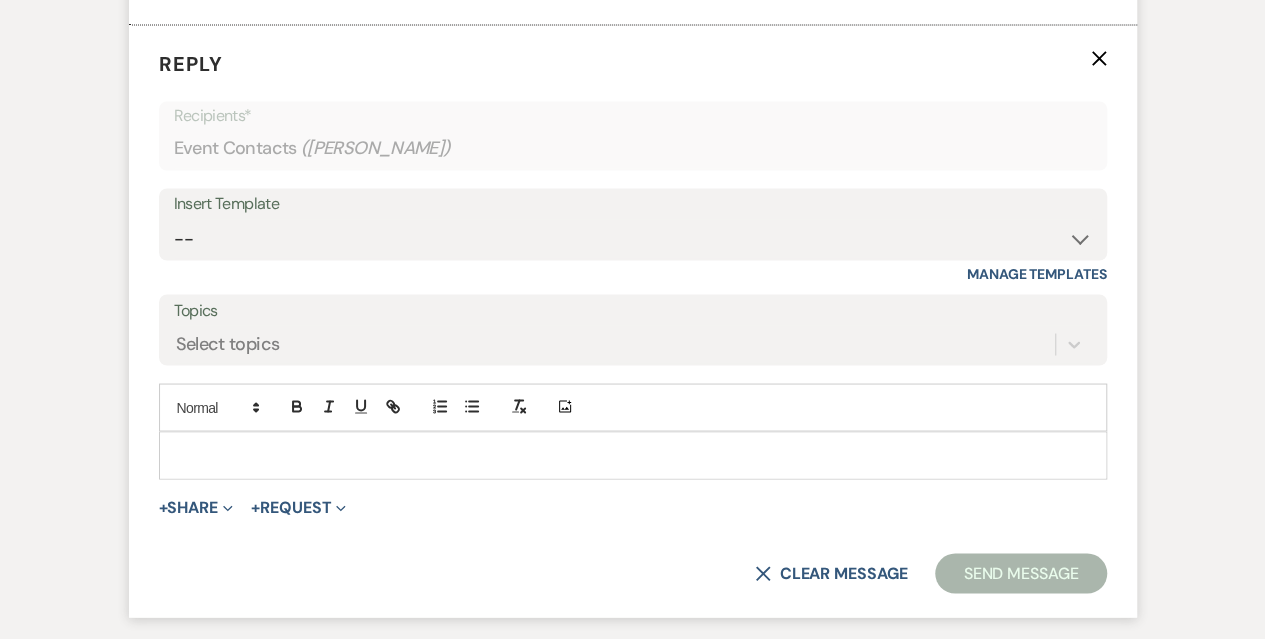 click on "Insert Template" at bounding box center (633, 204) 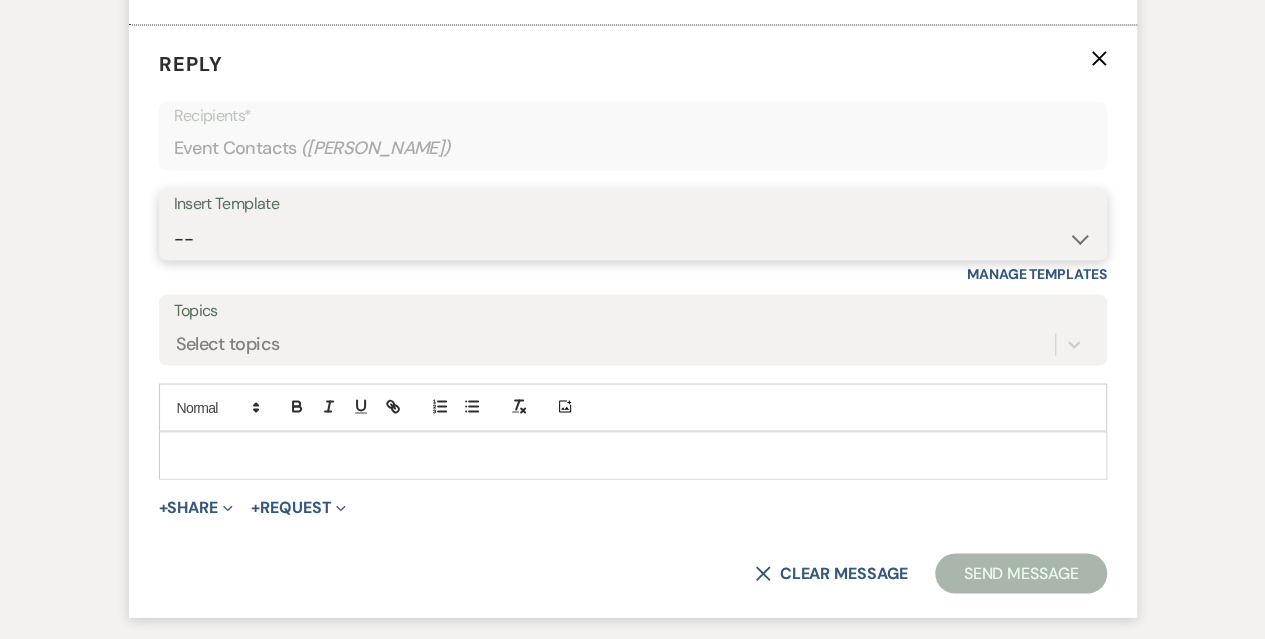 click on "-- Weven Planning Portal Introduction (Booked Events) Initial Inquiry Response Tour Request Response Follow Up Contract (Pre-Booked Leads) New inquiry Valentines Day 2025 Special Copy of Initial Inquiry Response Follow up - post tour Info Request Follow up" at bounding box center [633, 238] 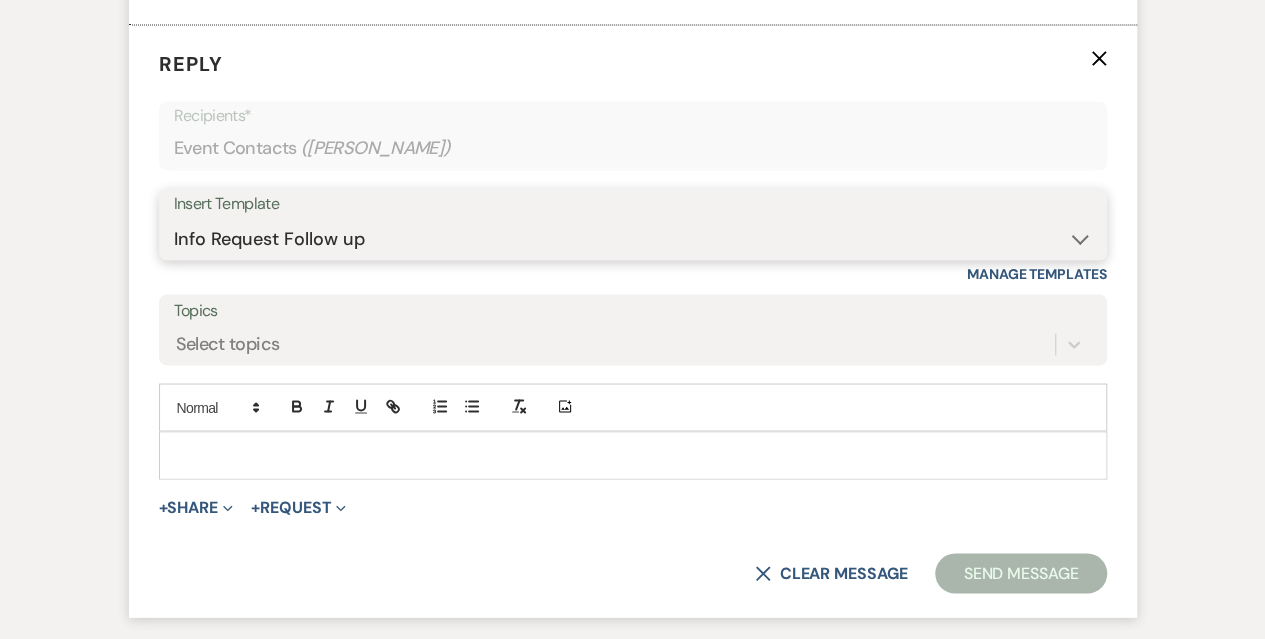 click on "-- Weven Planning Portal Introduction (Booked Events) Initial Inquiry Response Tour Request Response Follow Up Contract (Pre-Booked Leads) New inquiry Valentines Day 2025 Special Copy of Initial Inquiry Response Follow up - post tour Info Request Follow up" at bounding box center (633, 238) 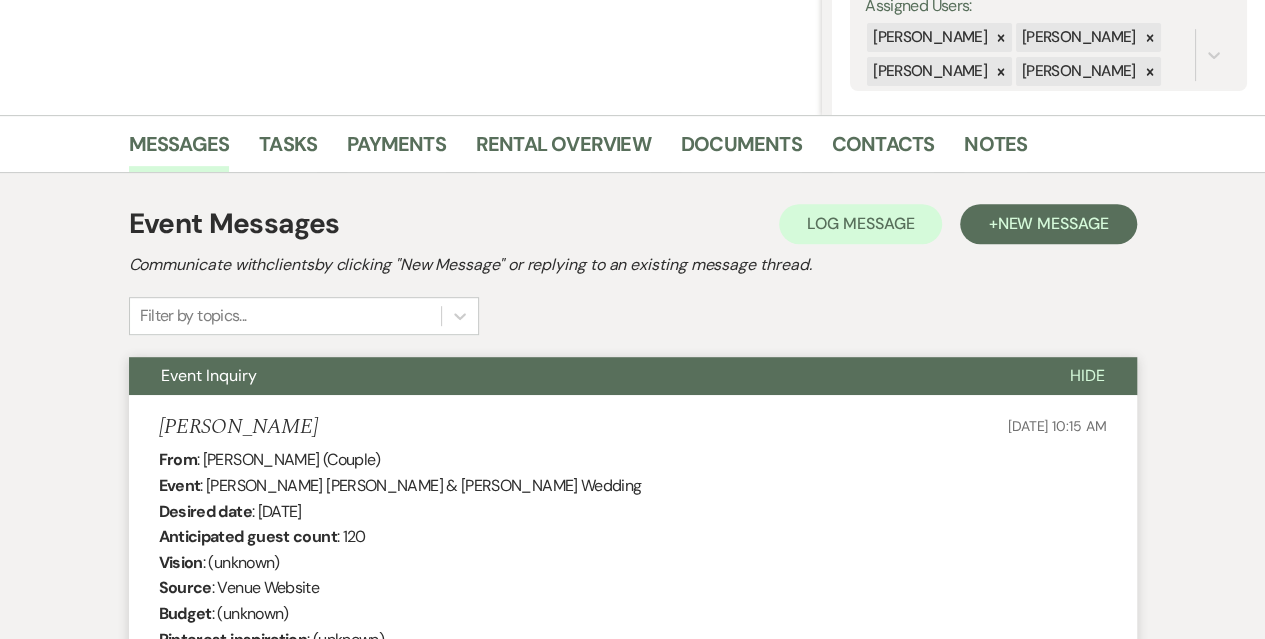 scroll, scrollTop: 0, scrollLeft: 0, axis: both 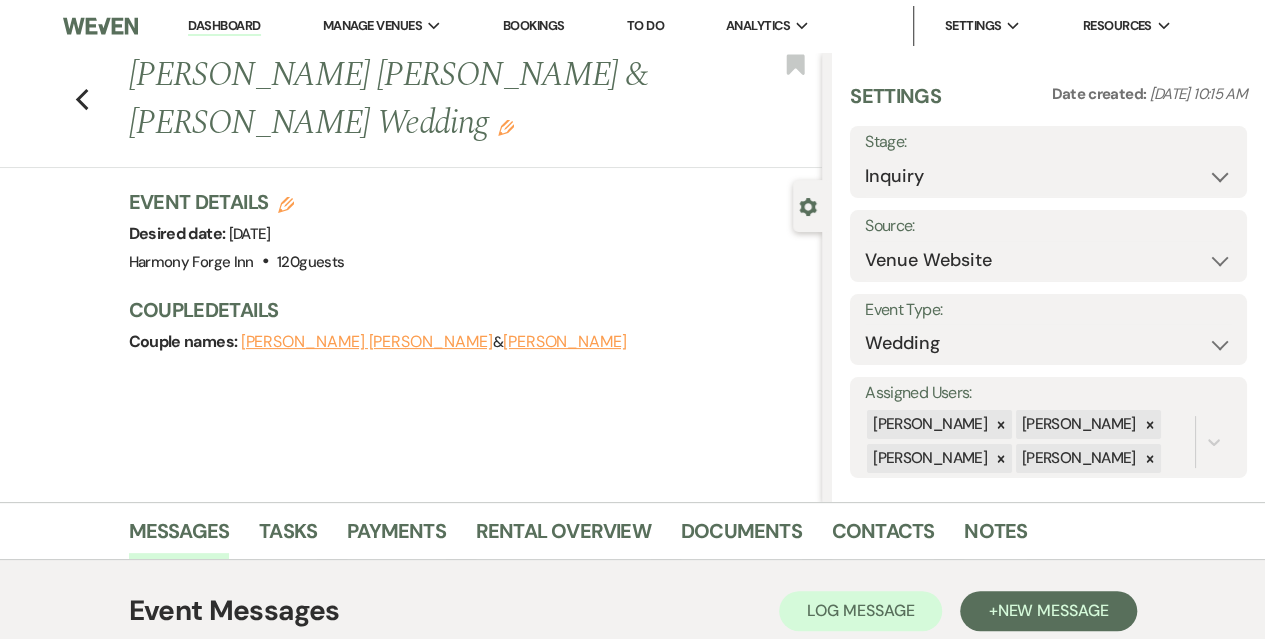 click on "Previous Connor Burns & Alex Glasier's Wedding Edit Bookmark" at bounding box center (406, 110) 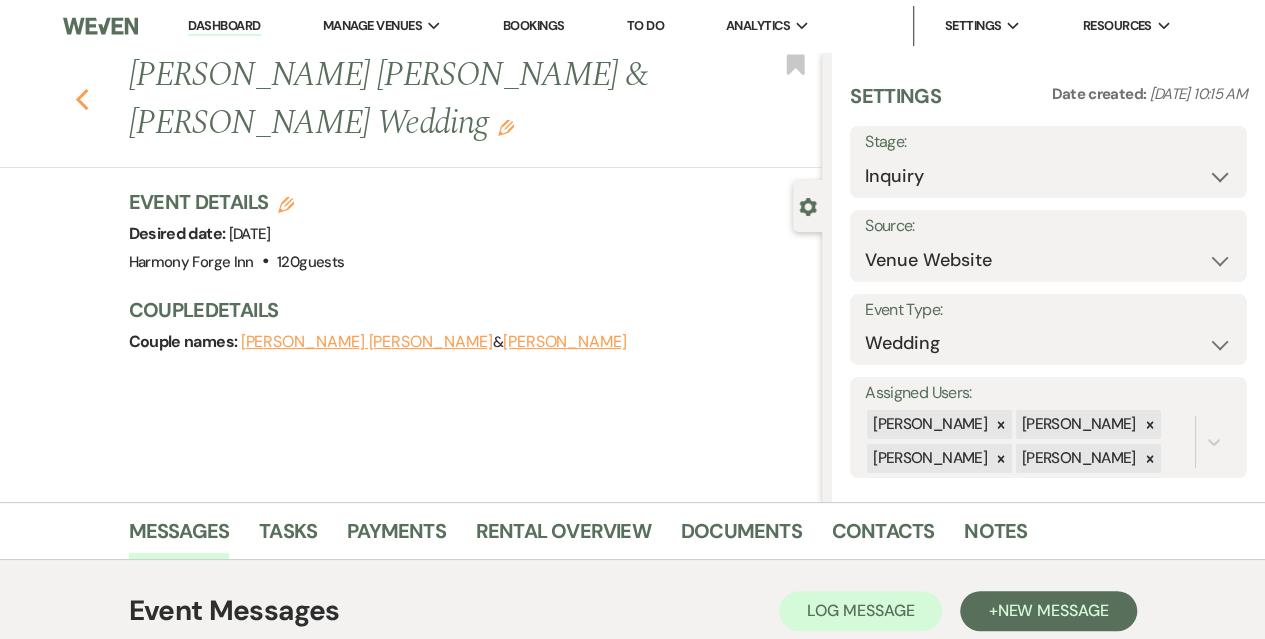 click 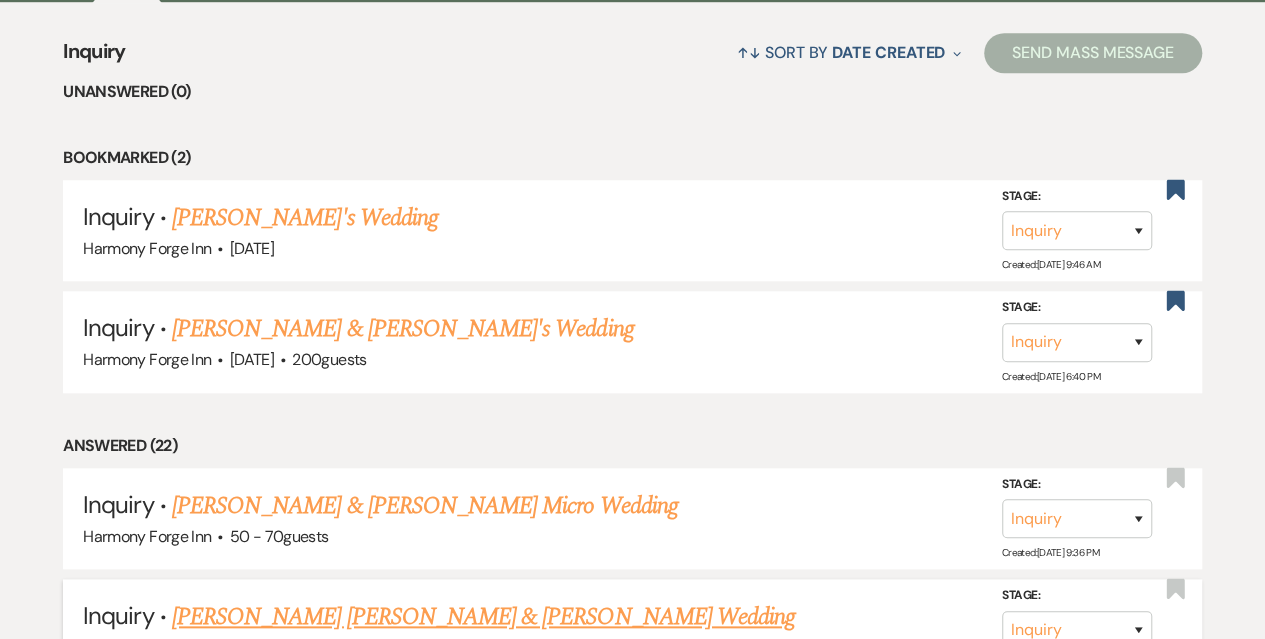 scroll, scrollTop: 600, scrollLeft: 0, axis: vertical 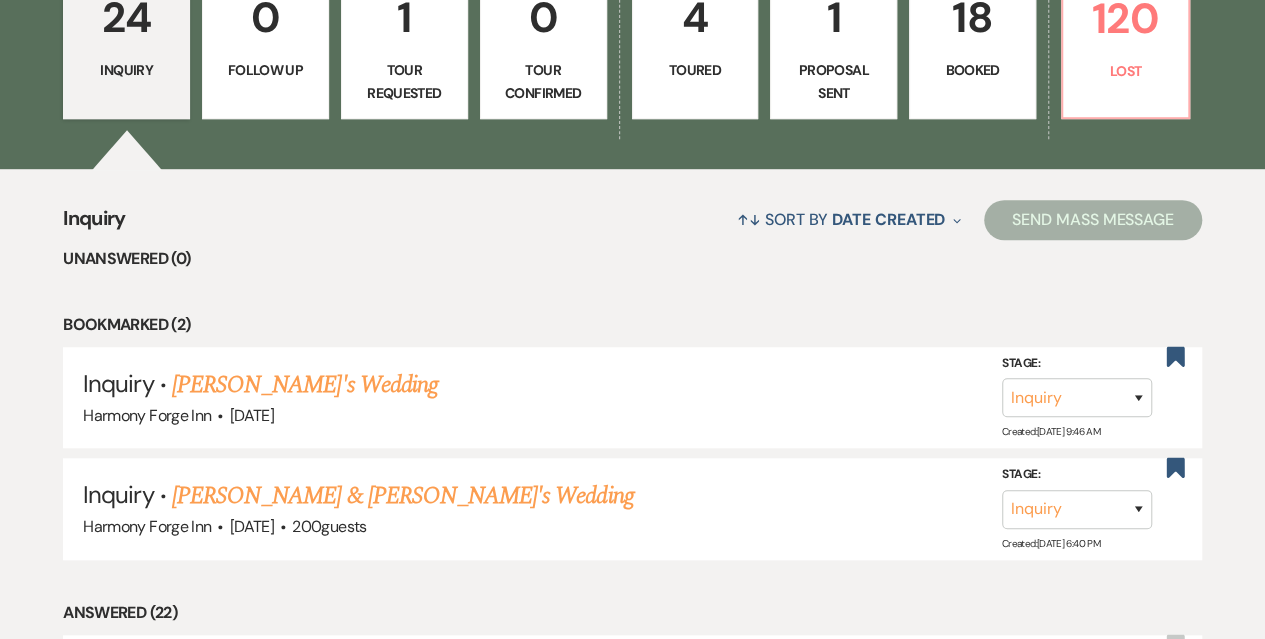 click on "[PERSON_NAME]'s Wedding" at bounding box center (305, 385) 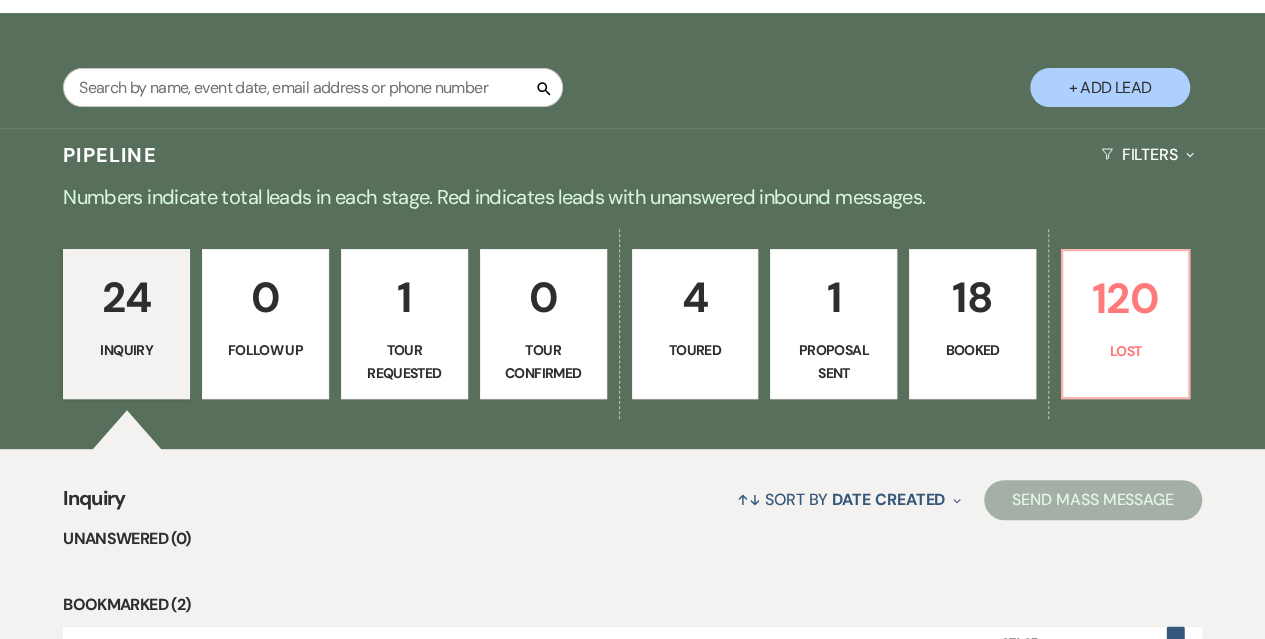 select on "5" 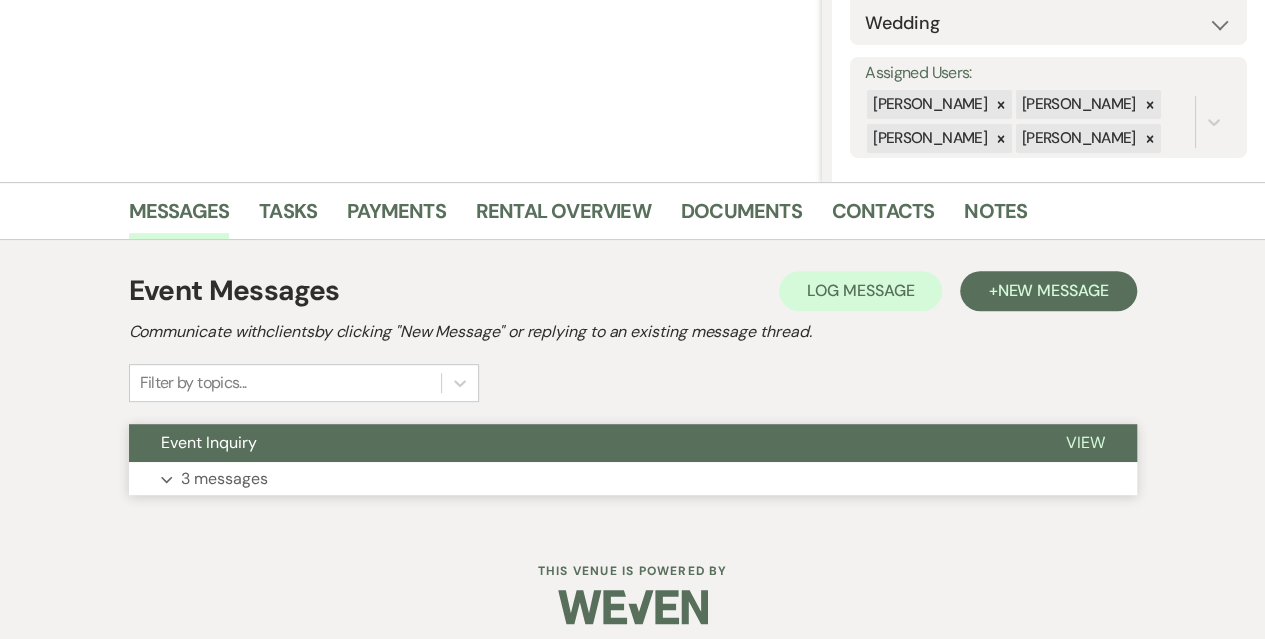 click on "3 messages" at bounding box center (224, 479) 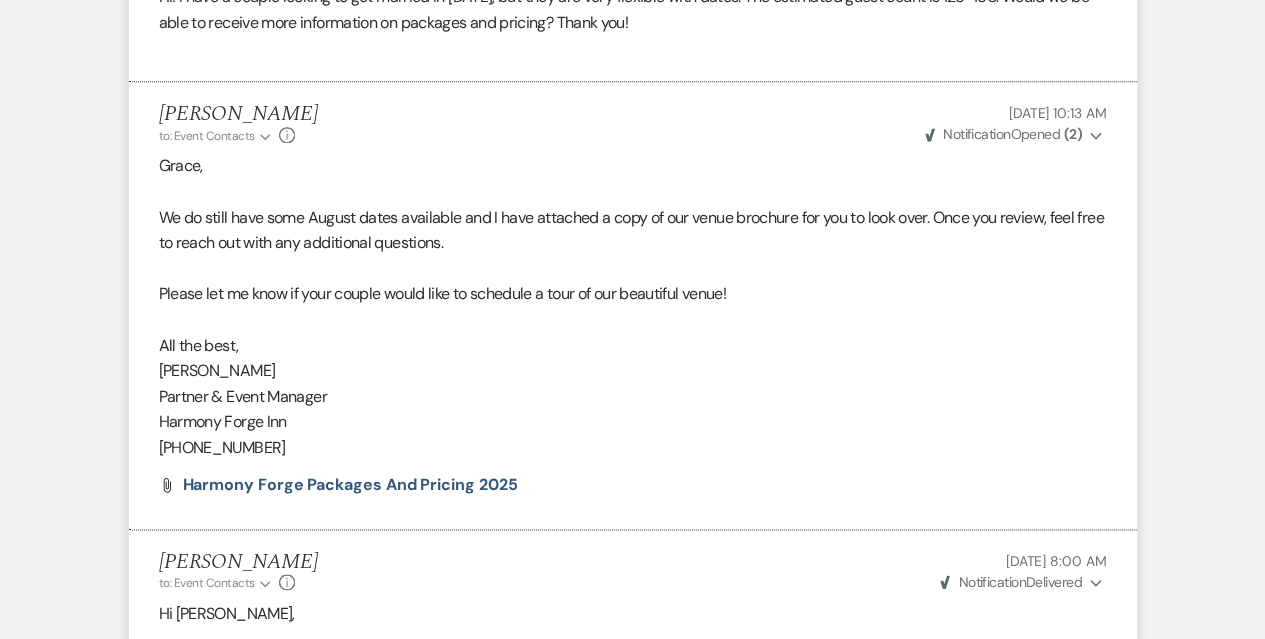 scroll, scrollTop: 600, scrollLeft: 0, axis: vertical 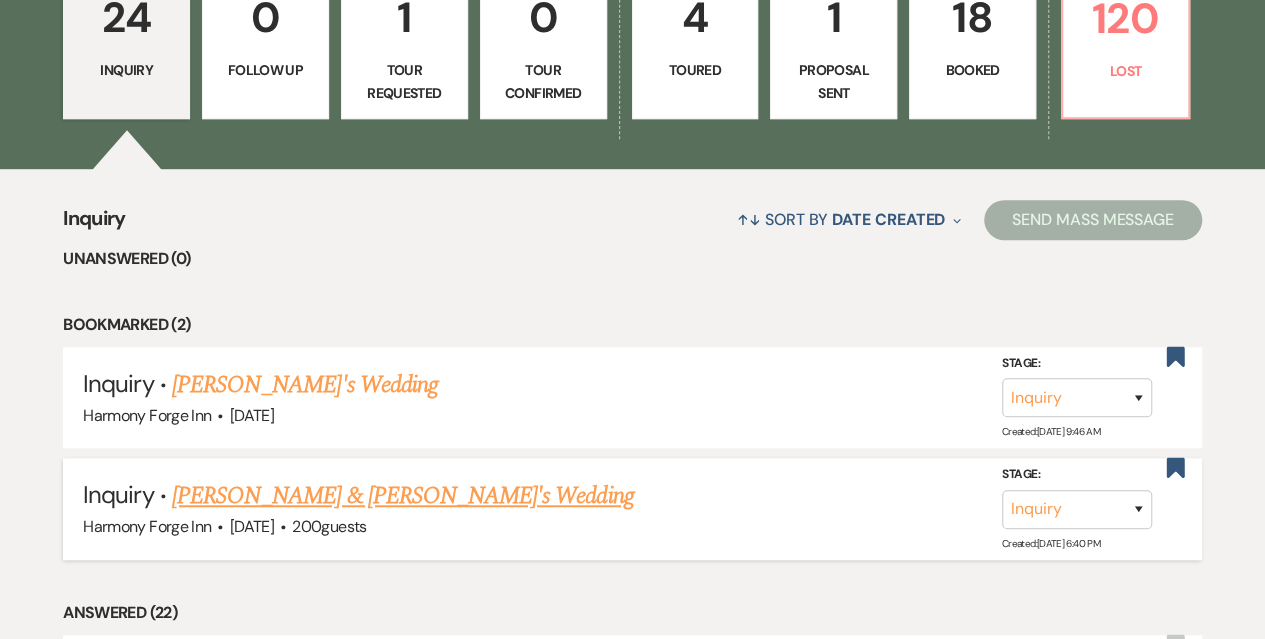 click on "[PERSON_NAME] & [PERSON_NAME]'s Wedding" at bounding box center [403, 496] 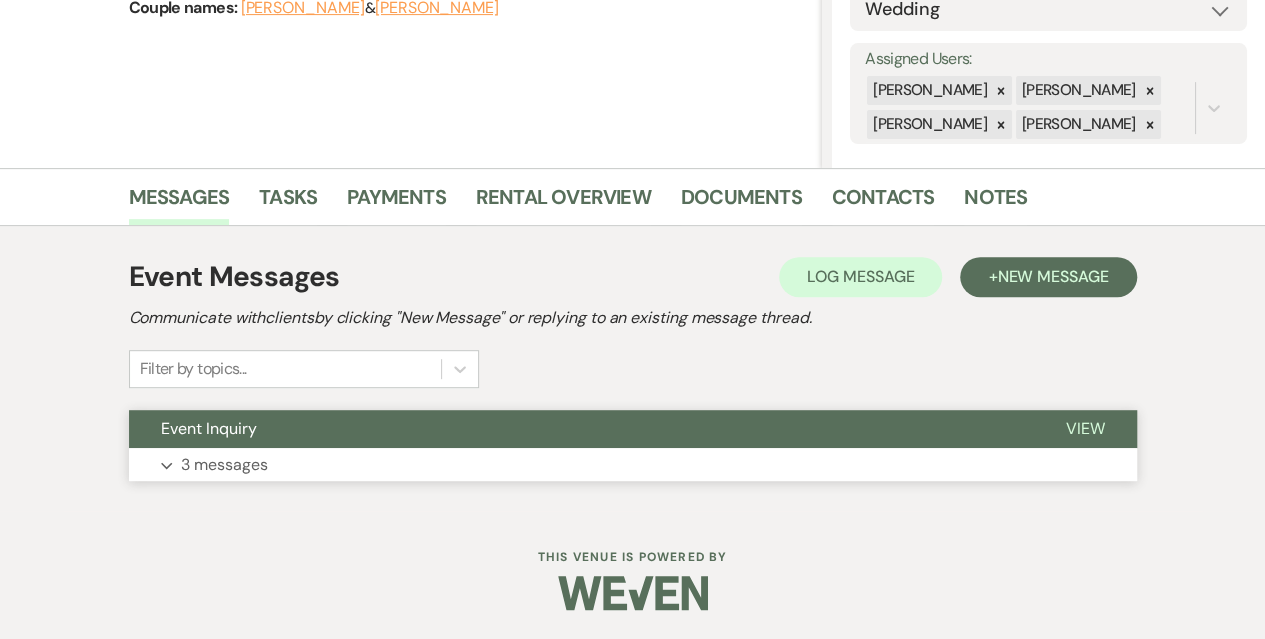 click on "3 messages" at bounding box center (224, 465) 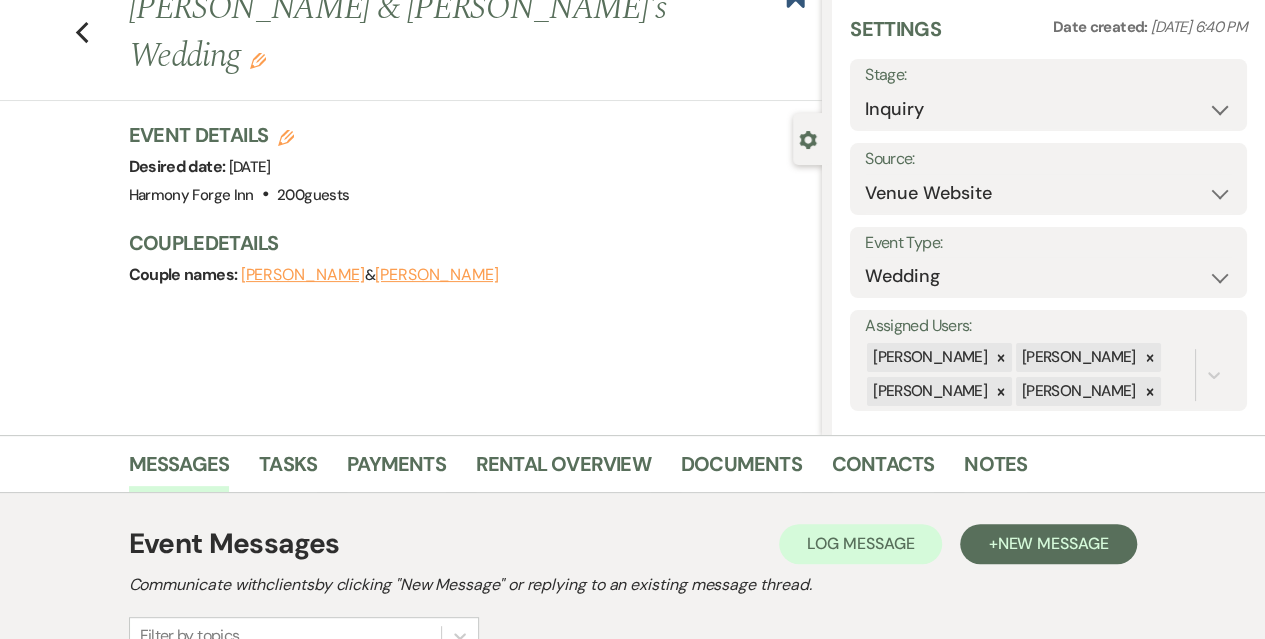 scroll, scrollTop: 0, scrollLeft: 0, axis: both 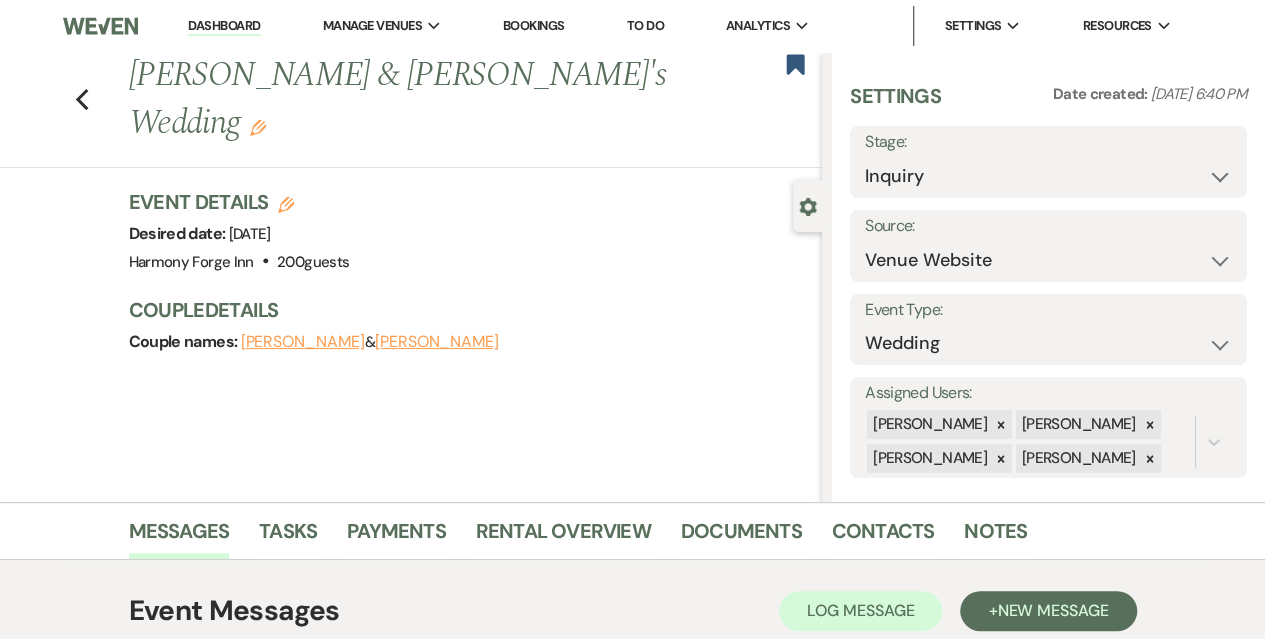 click on "Previous Norman & Abigail's Wedding Edit Bookmark" at bounding box center [406, 110] 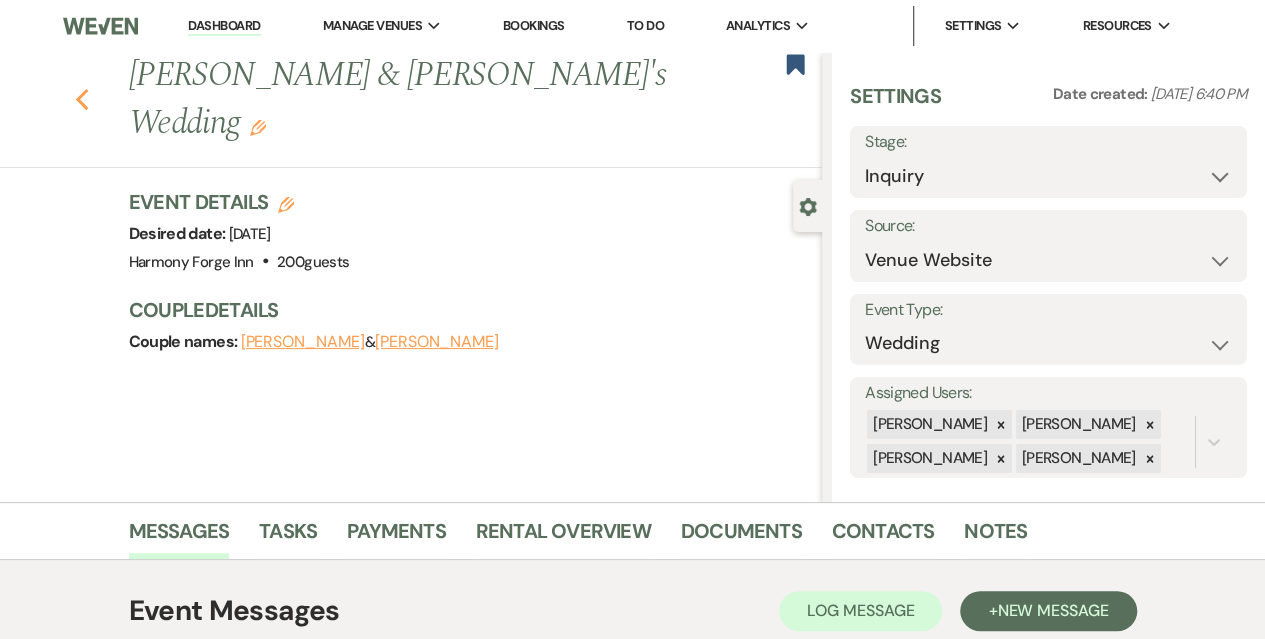 click 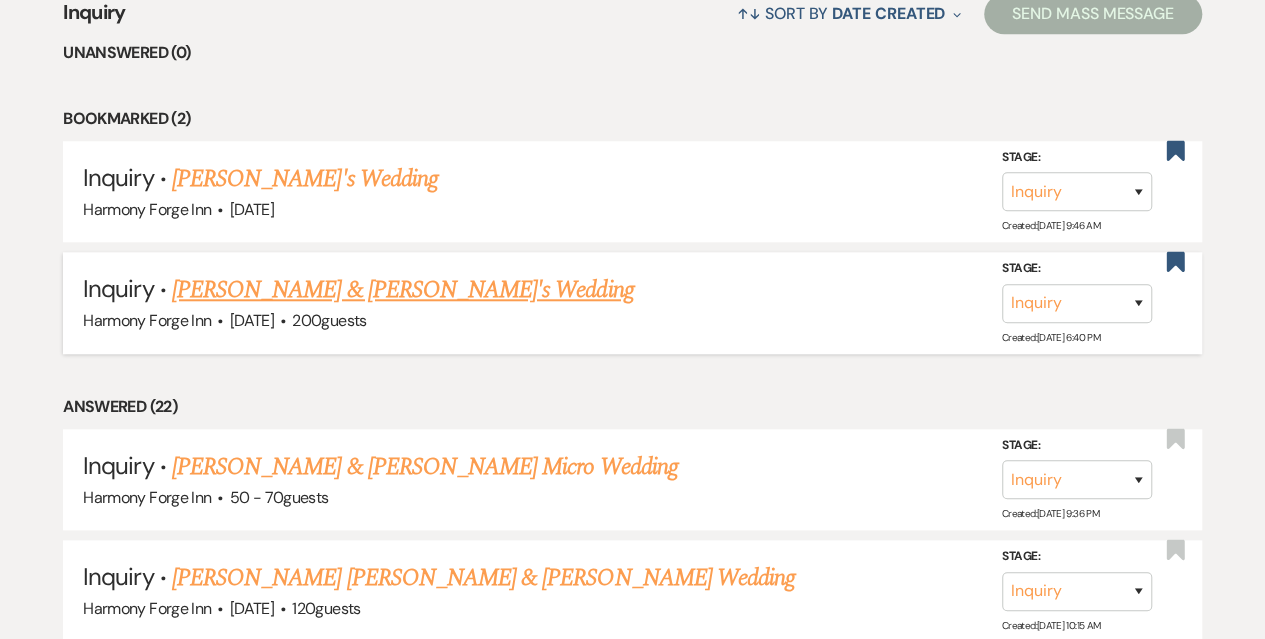 scroll, scrollTop: 900, scrollLeft: 0, axis: vertical 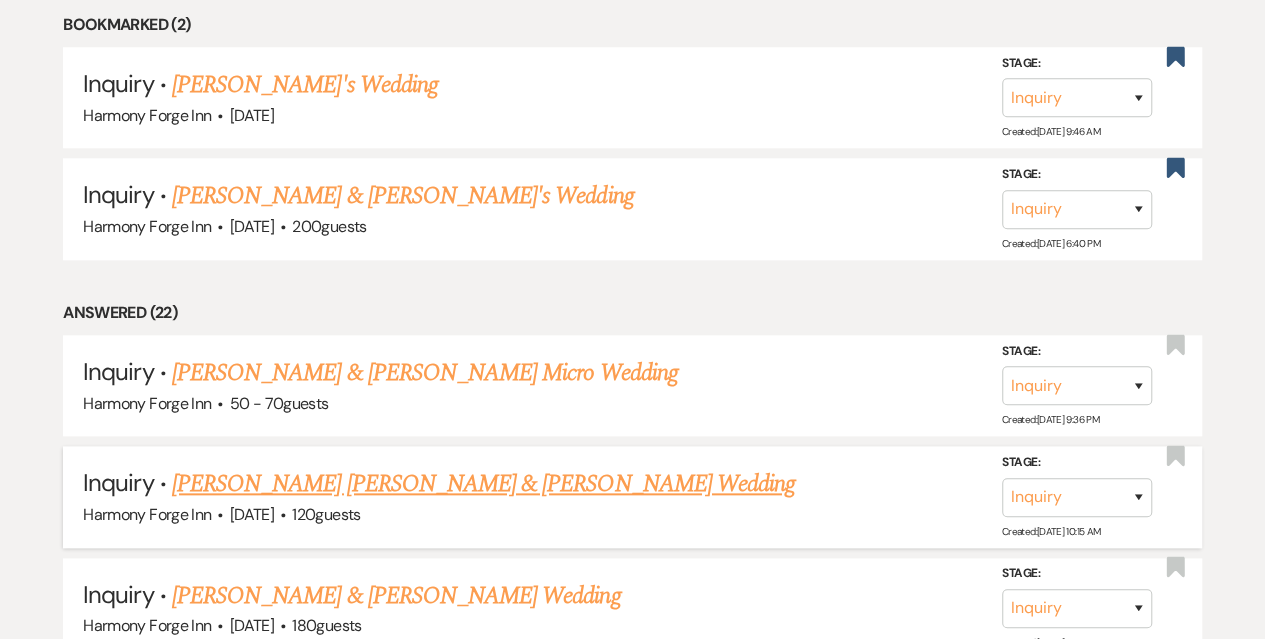 click on "[PERSON_NAME] [PERSON_NAME] & [PERSON_NAME] Wedding" at bounding box center (483, 484) 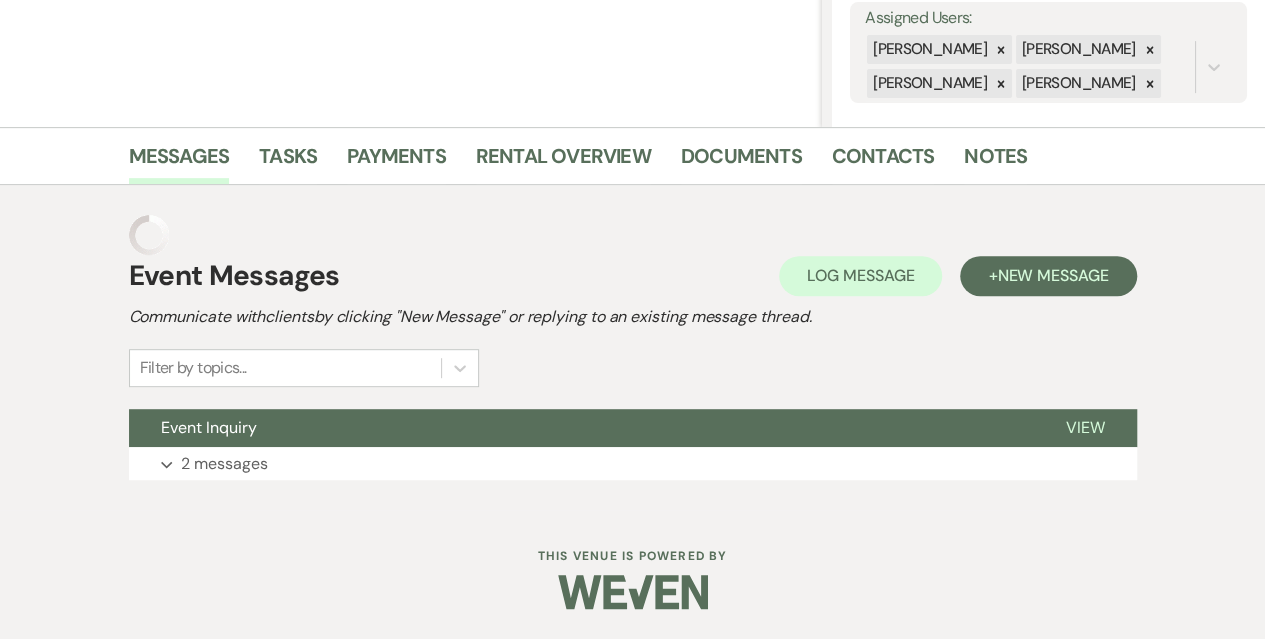 scroll, scrollTop: 334, scrollLeft: 0, axis: vertical 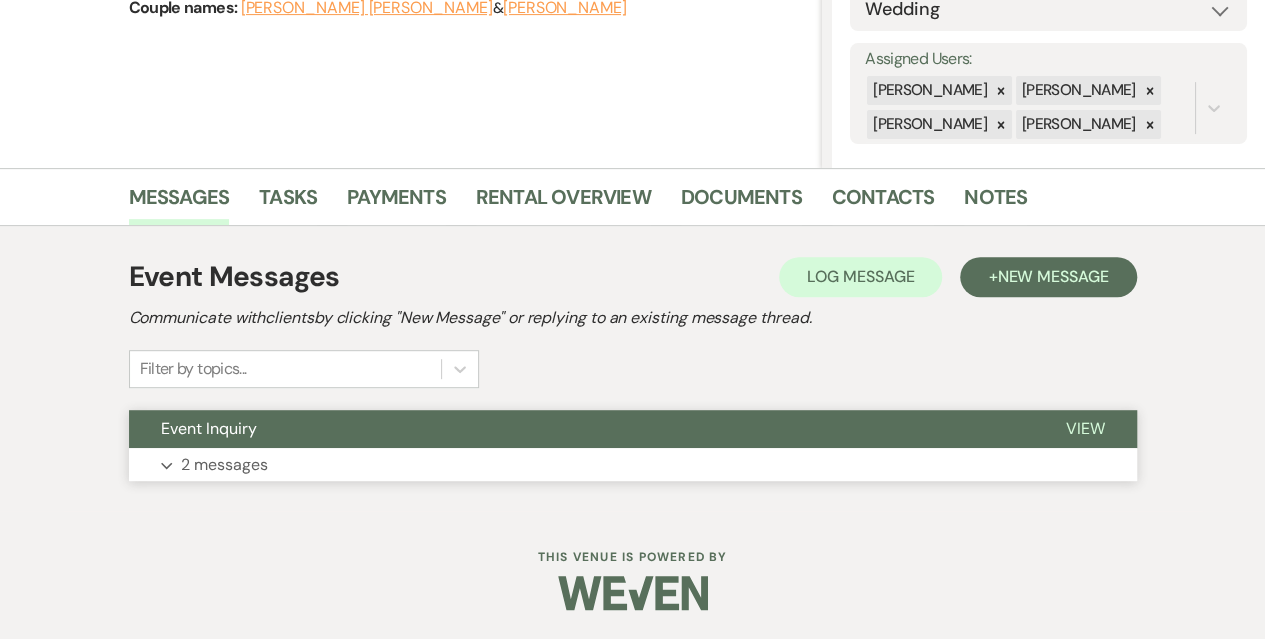 click on "2 messages" at bounding box center (224, 465) 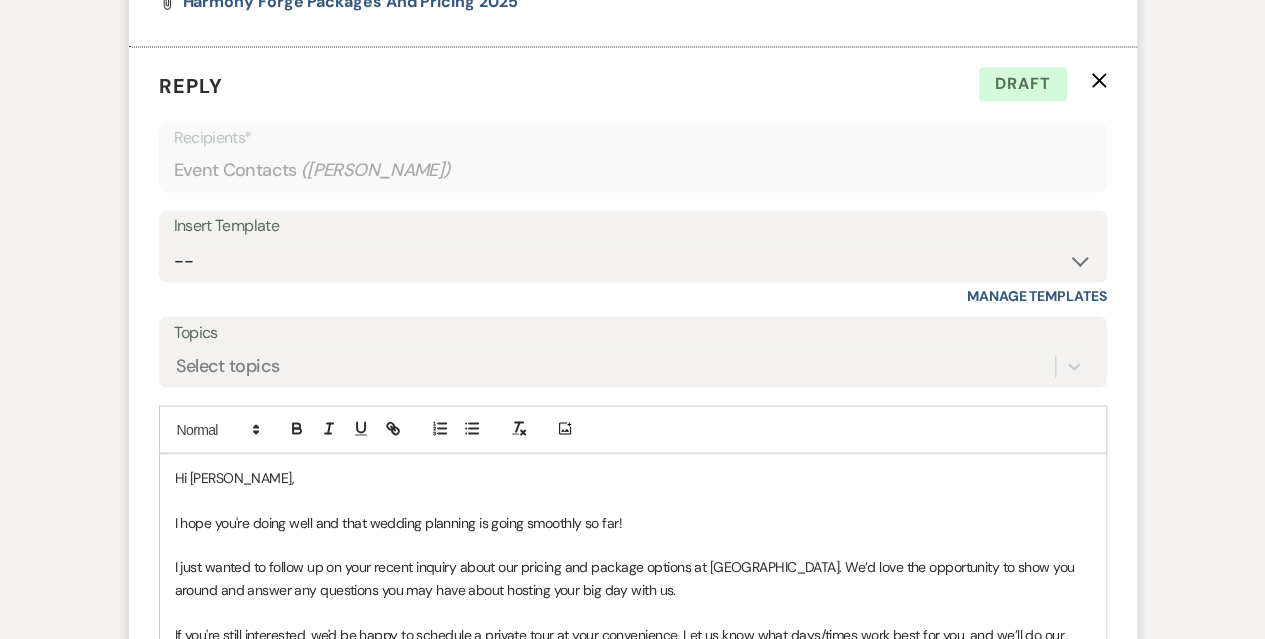 scroll, scrollTop: 1666, scrollLeft: 0, axis: vertical 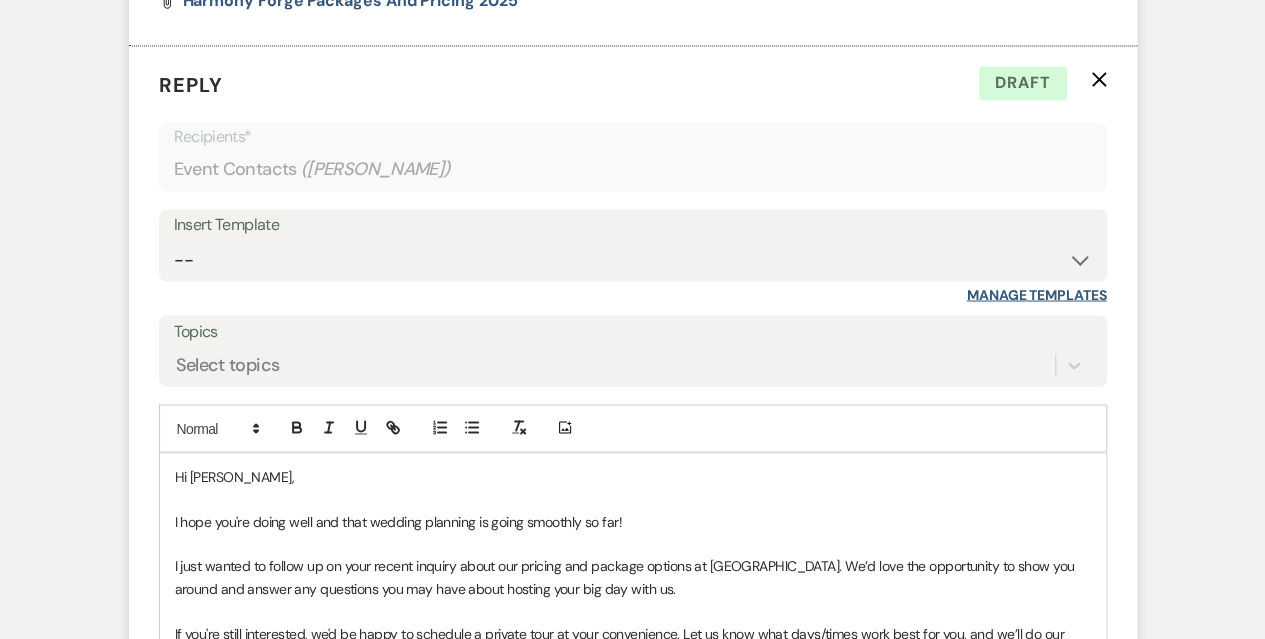 click on "Manage Templates" at bounding box center (1037, 294) 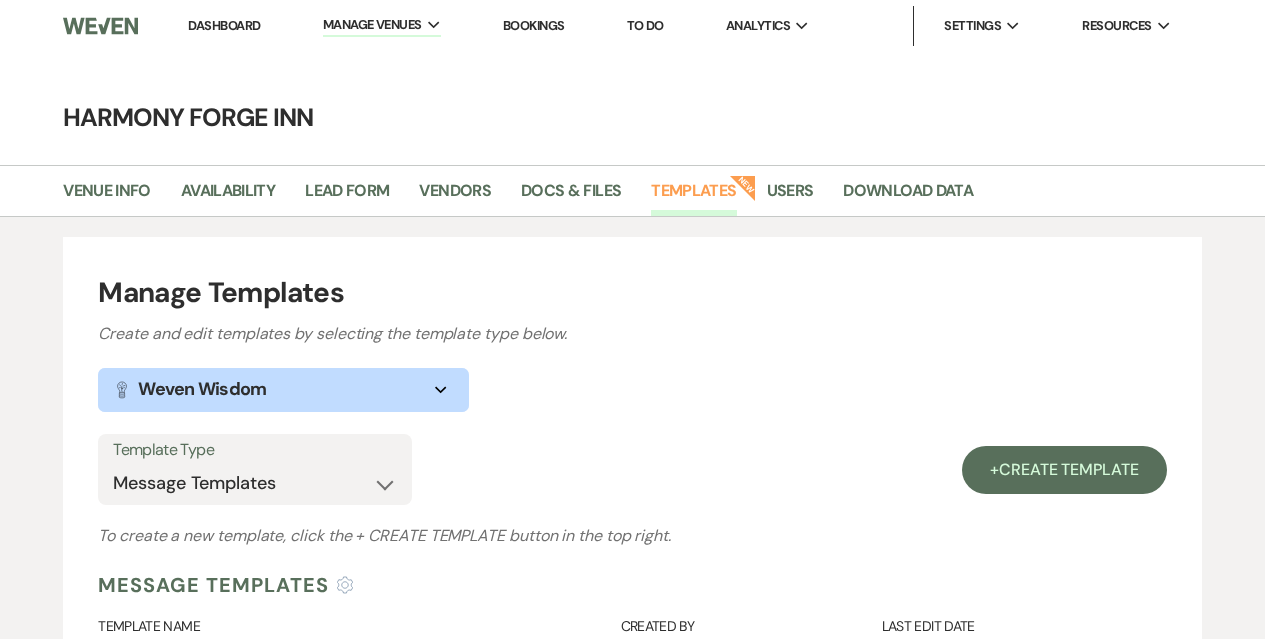 scroll, scrollTop: 0, scrollLeft: 0, axis: both 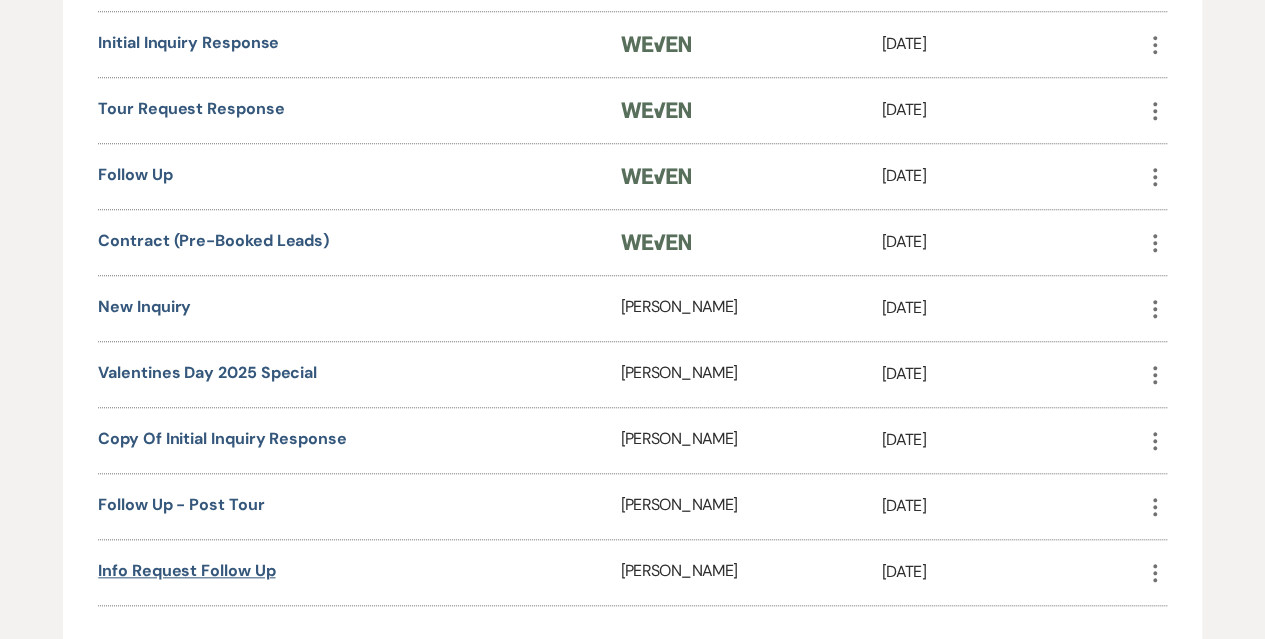 drag, startPoint x: 164, startPoint y: 563, endPoint x: 176, endPoint y: 562, distance: 12.0415945 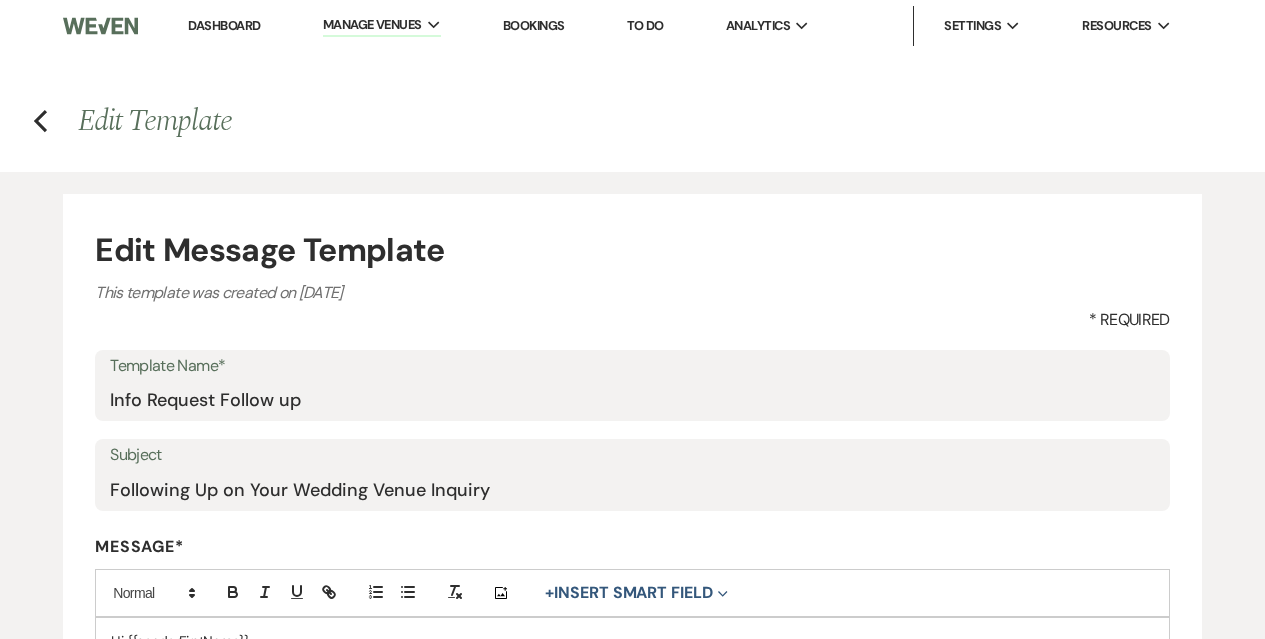 scroll, scrollTop: 0, scrollLeft: 0, axis: both 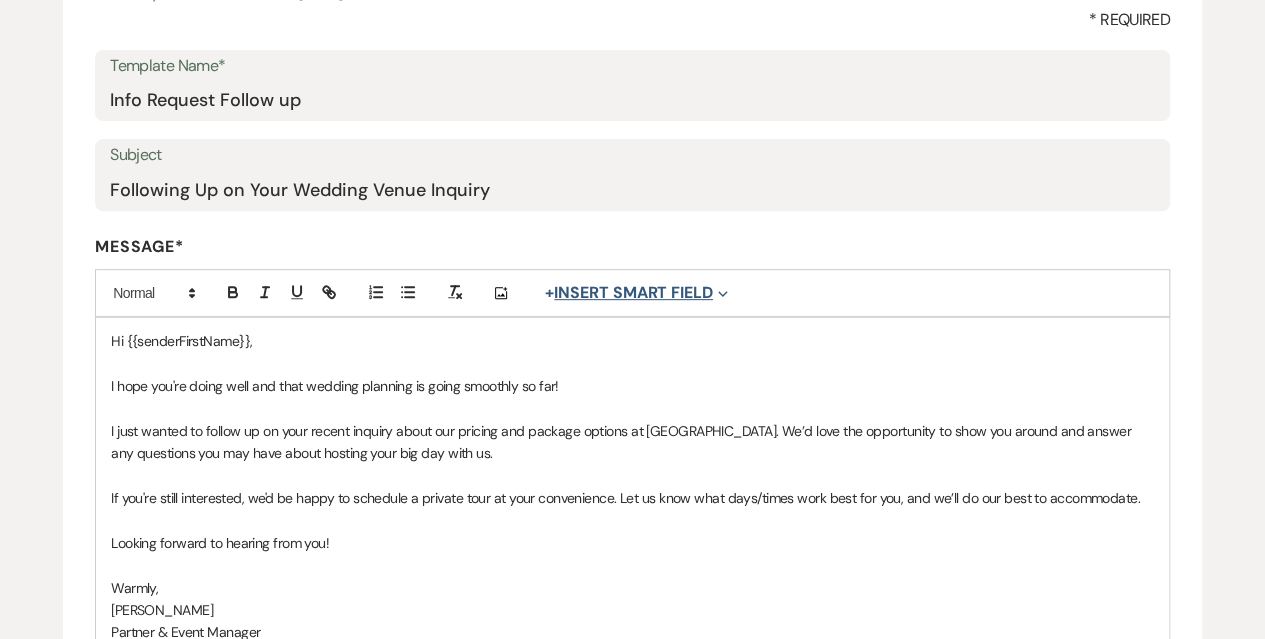 click on "+  Insert Smart Field Expand" at bounding box center (636, 293) 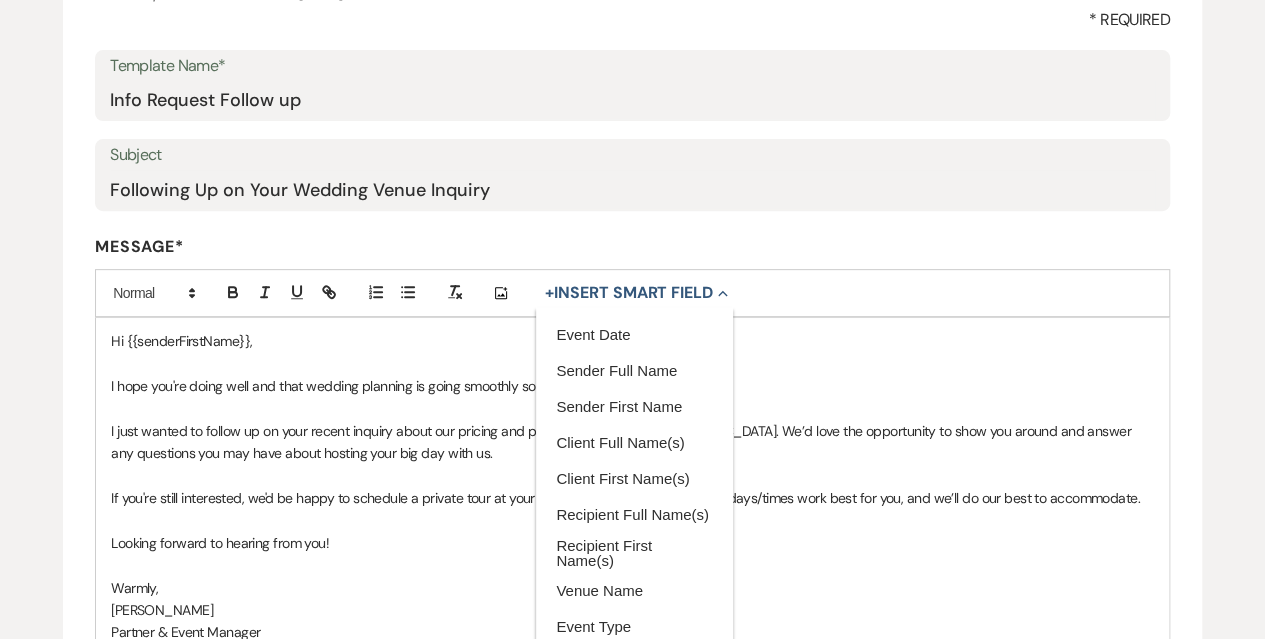 click at bounding box center (632, 408) 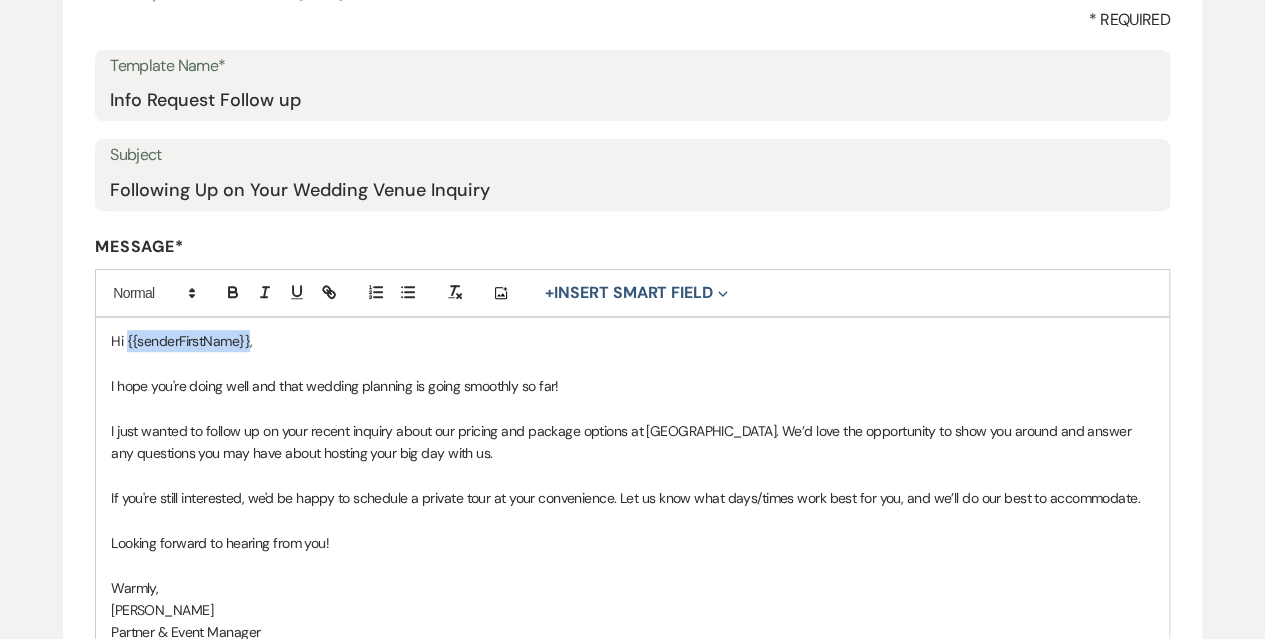 drag, startPoint x: 248, startPoint y: 338, endPoint x: 127, endPoint y: 339, distance: 121.004135 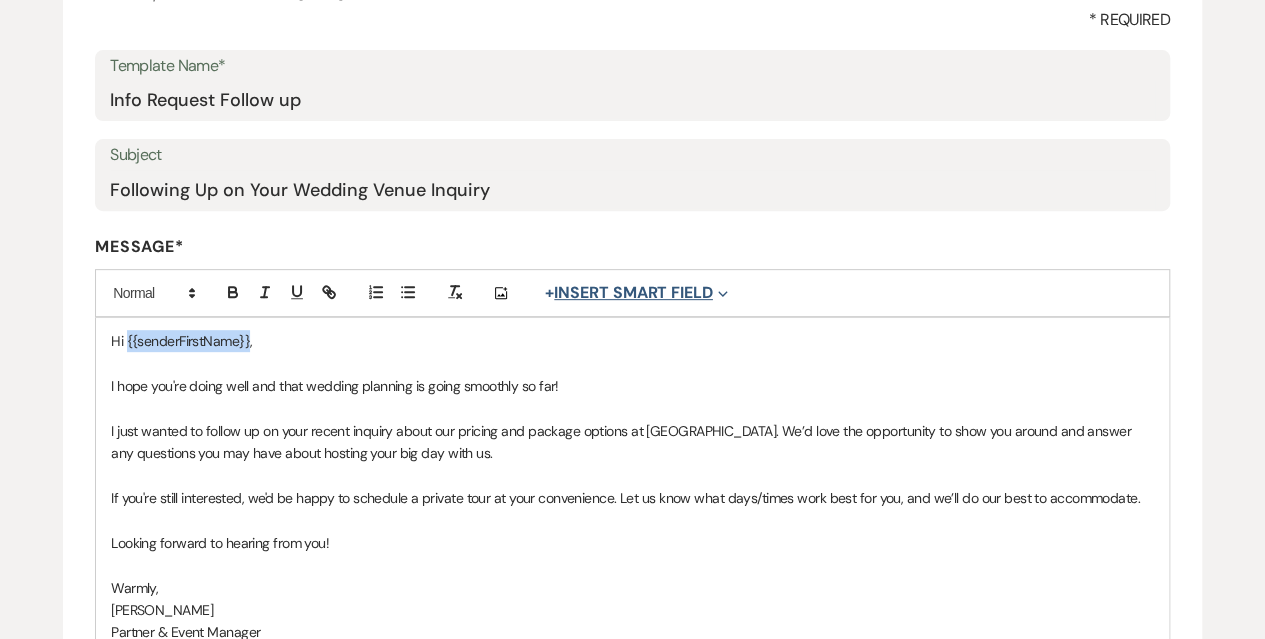 click on "+  Insert Smart Field Expand" at bounding box center (636, 293) 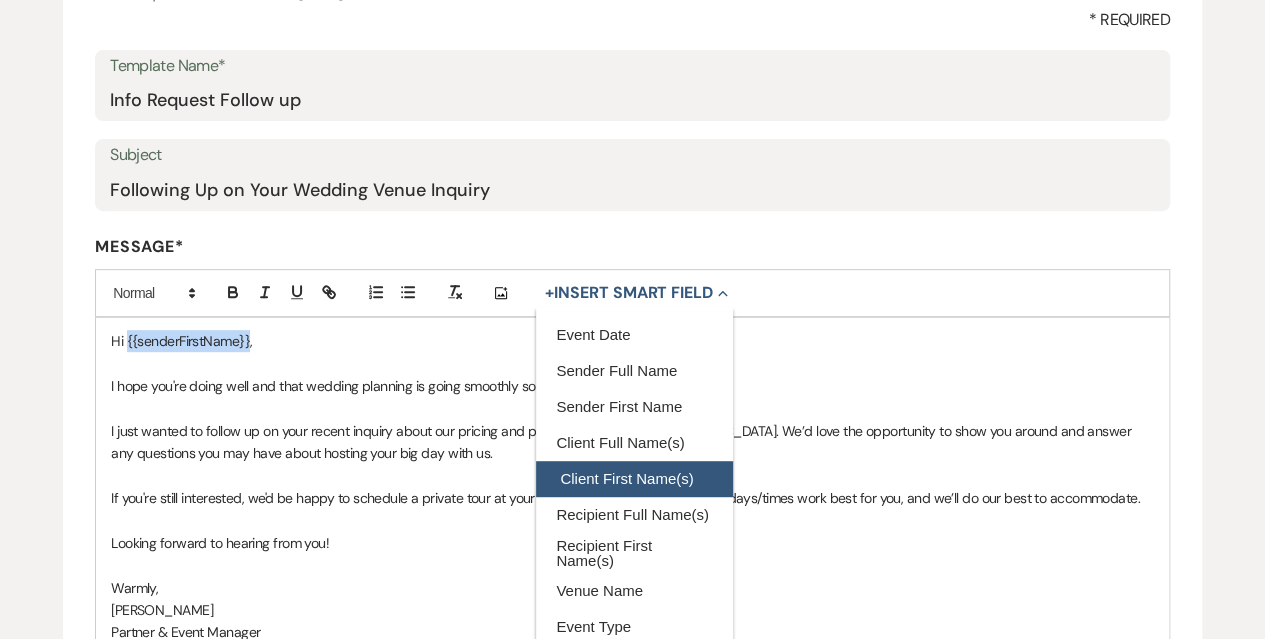 click on "Client First Name(s)" at bounding box center (634, 479) 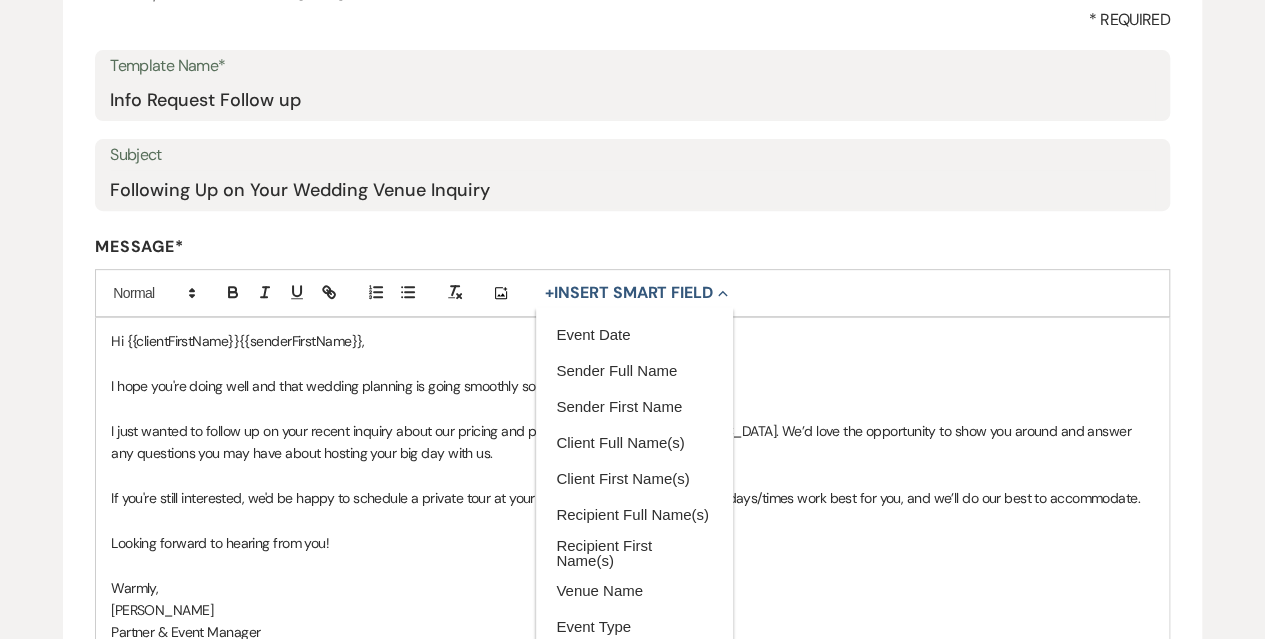 click on "Hi {{clientFirstName}}{{senderFirstName}}," at bounding box center [632, 341] 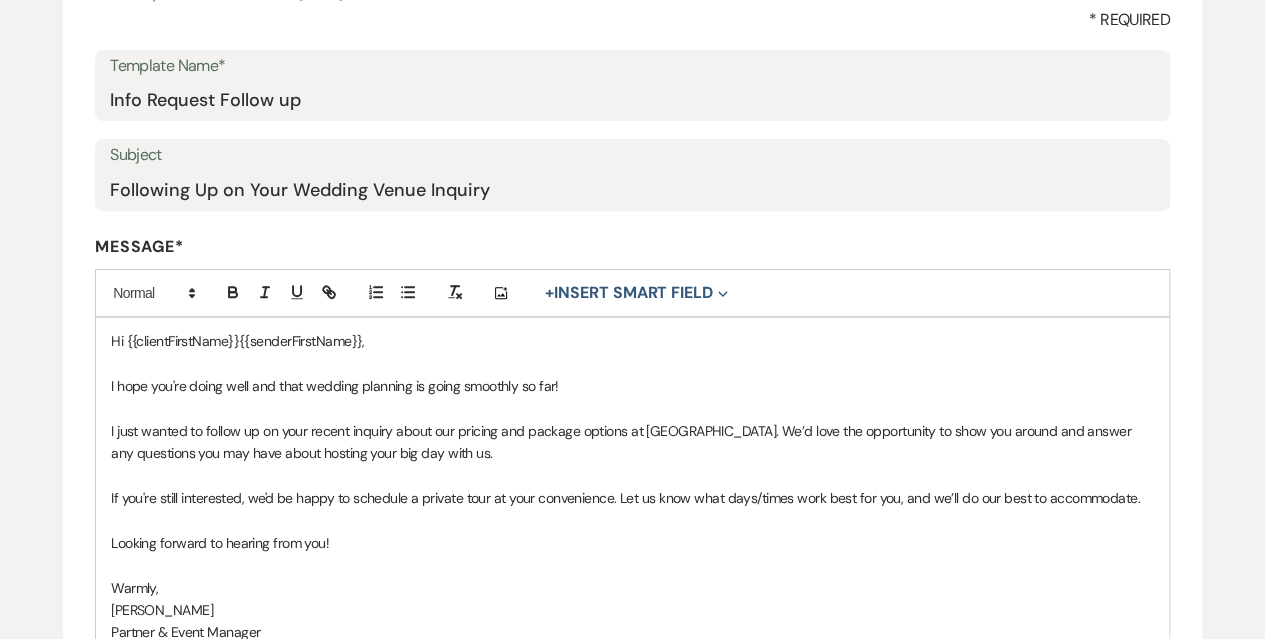type 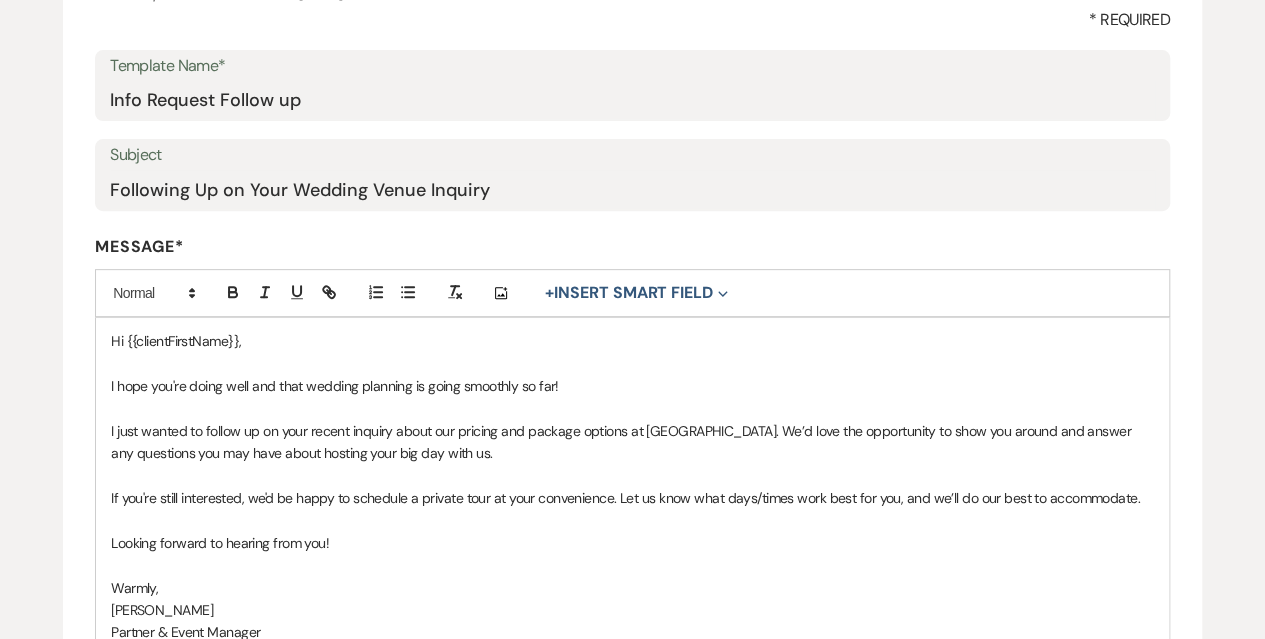 scroll, scrollTop: 700, scrollLeft: 0, axis: vertical 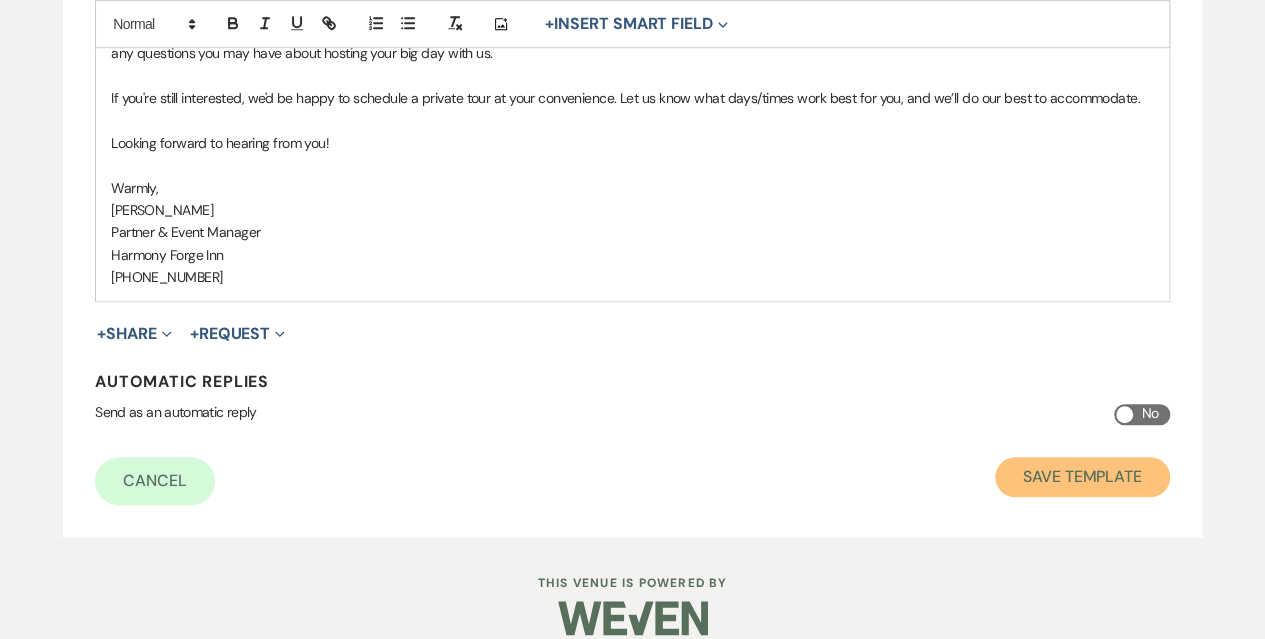click on "Save Template" at bounding box center [1082, 477] 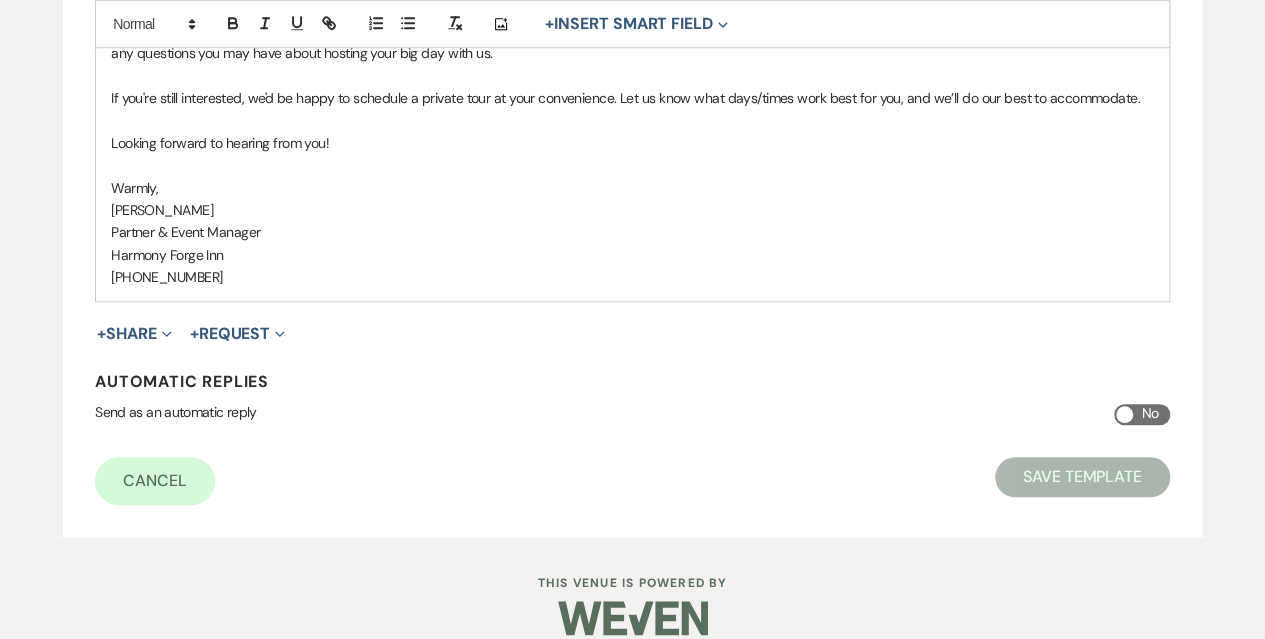 scroll, scrollTop: 0, scrollLeft: 0, axis: both 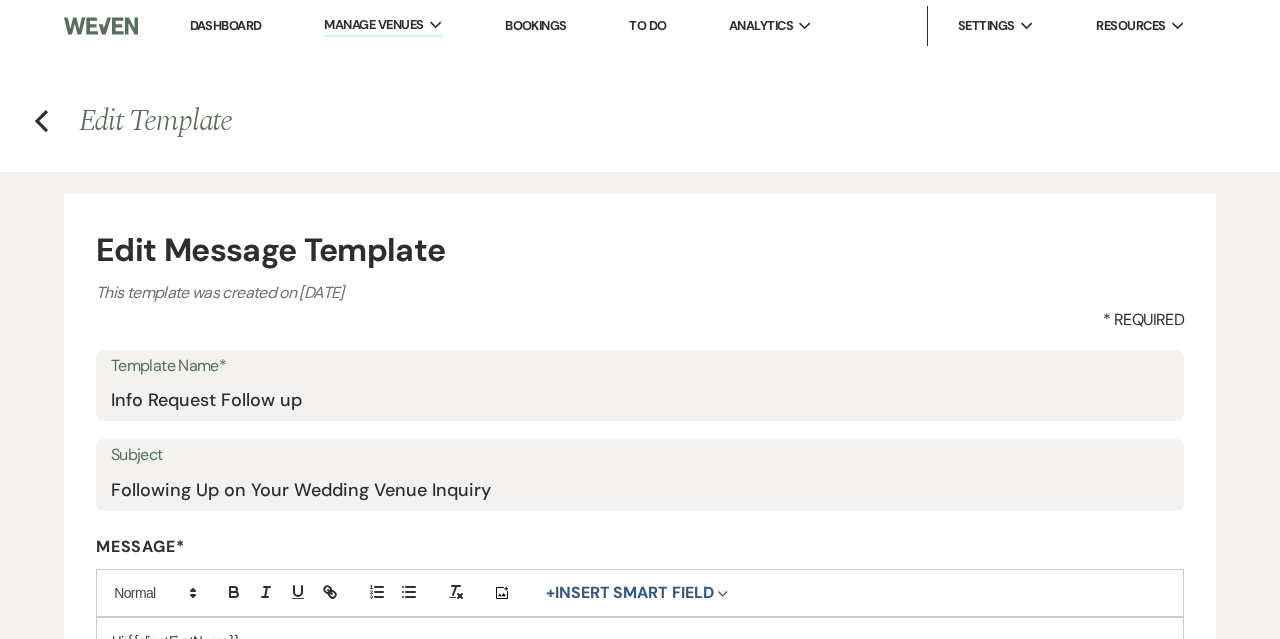 select on "Message Templates" 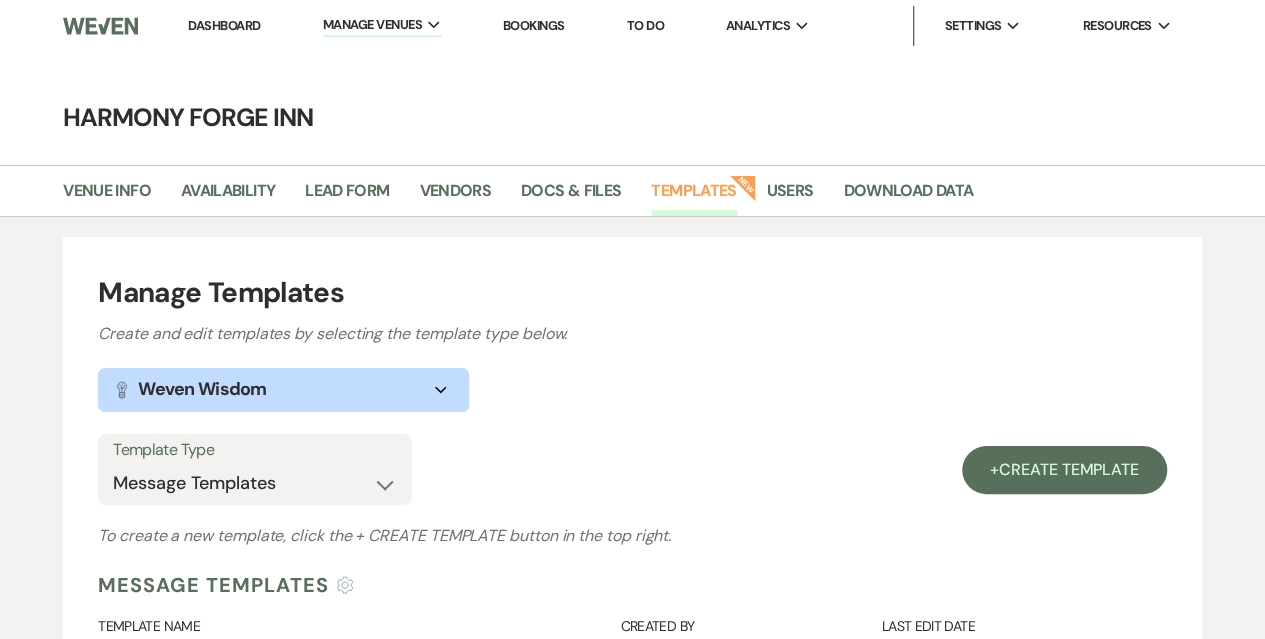 click on "Dashboard" at bounding box center [224, 25] 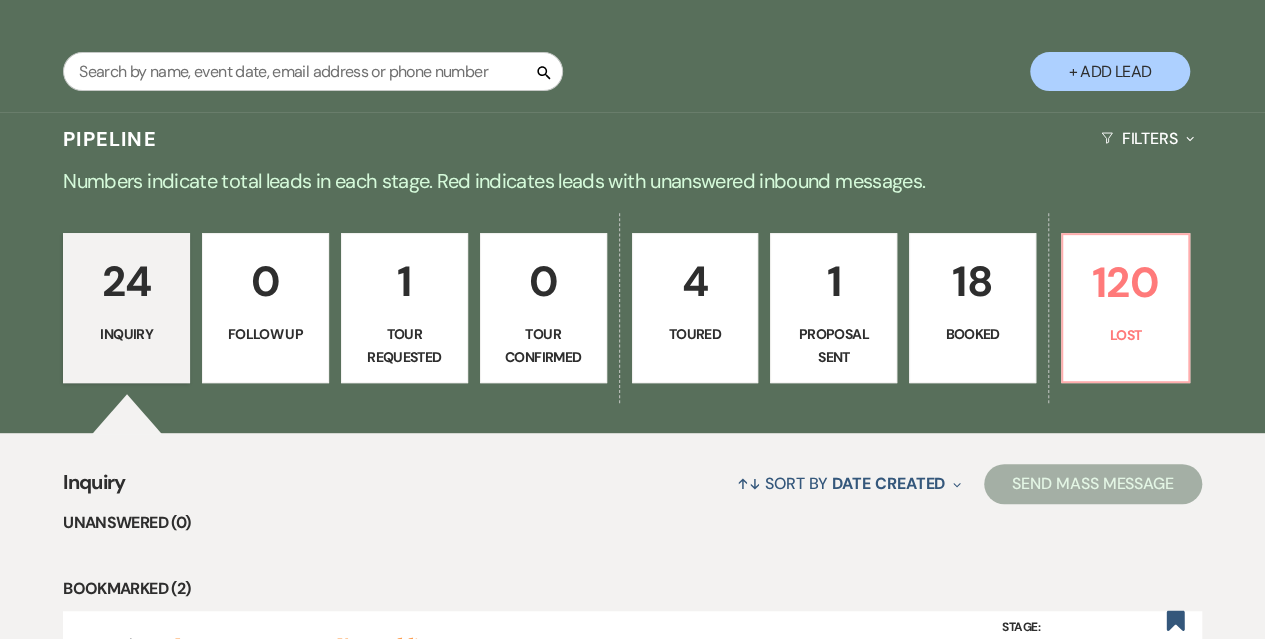 scroll, scrollTop: 400, scrollLeft: 0, axis: vertical 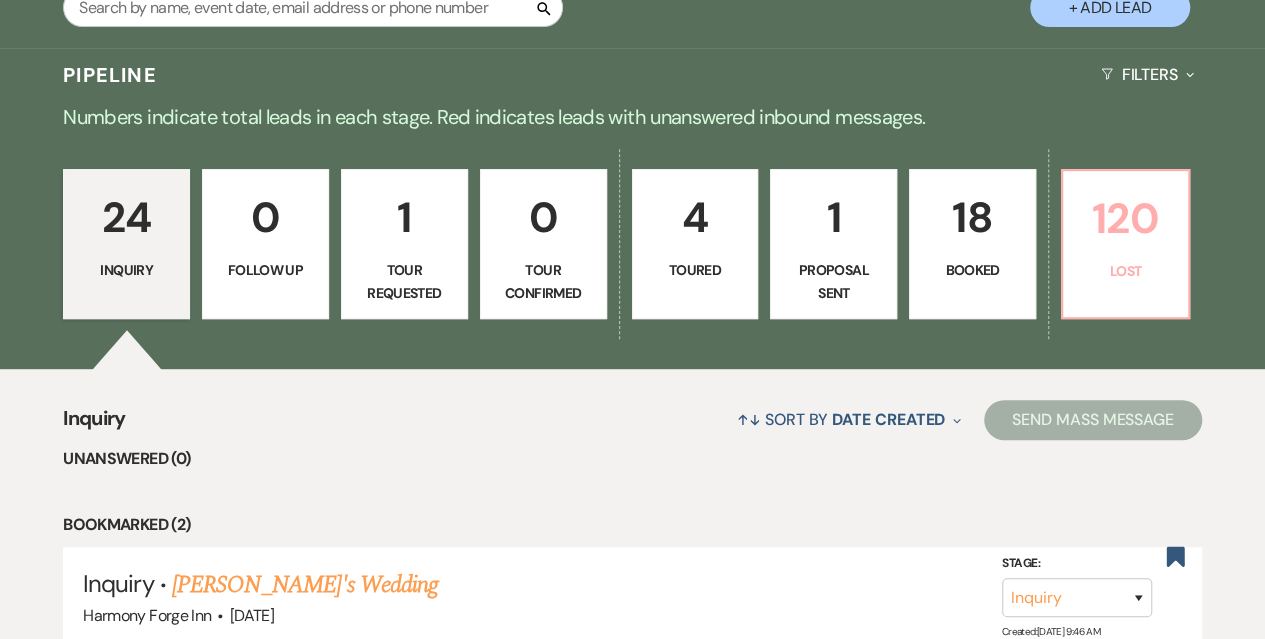 click on "Lost" at bounding box center [1125, 271] 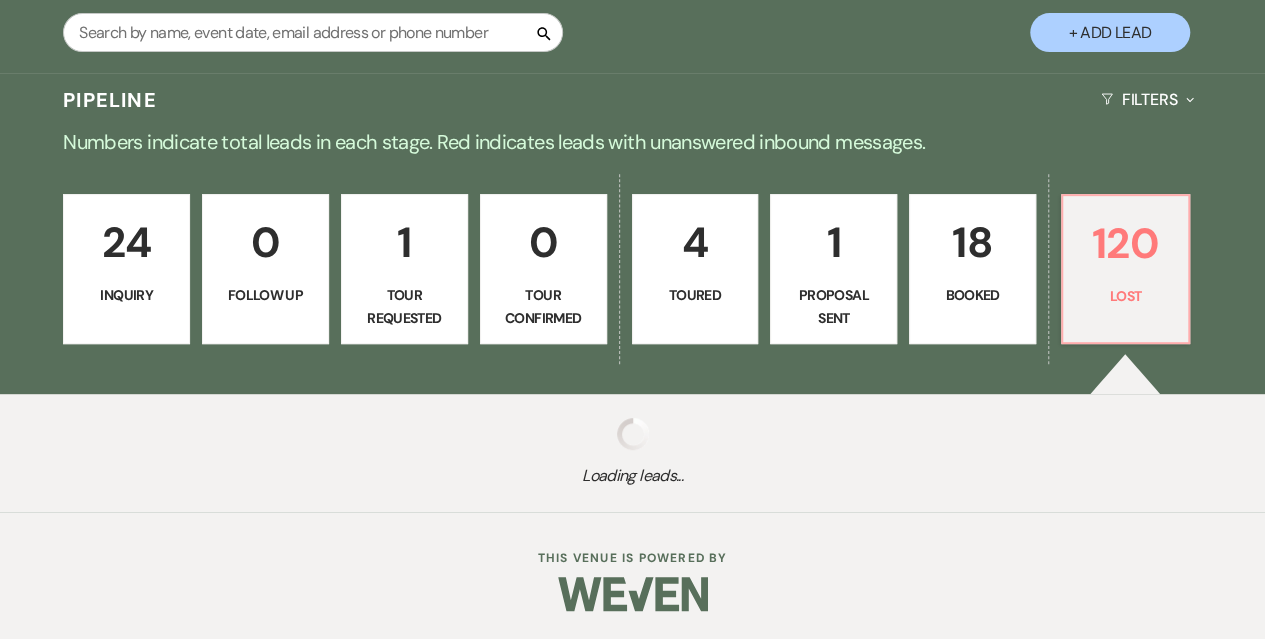 select on "8" 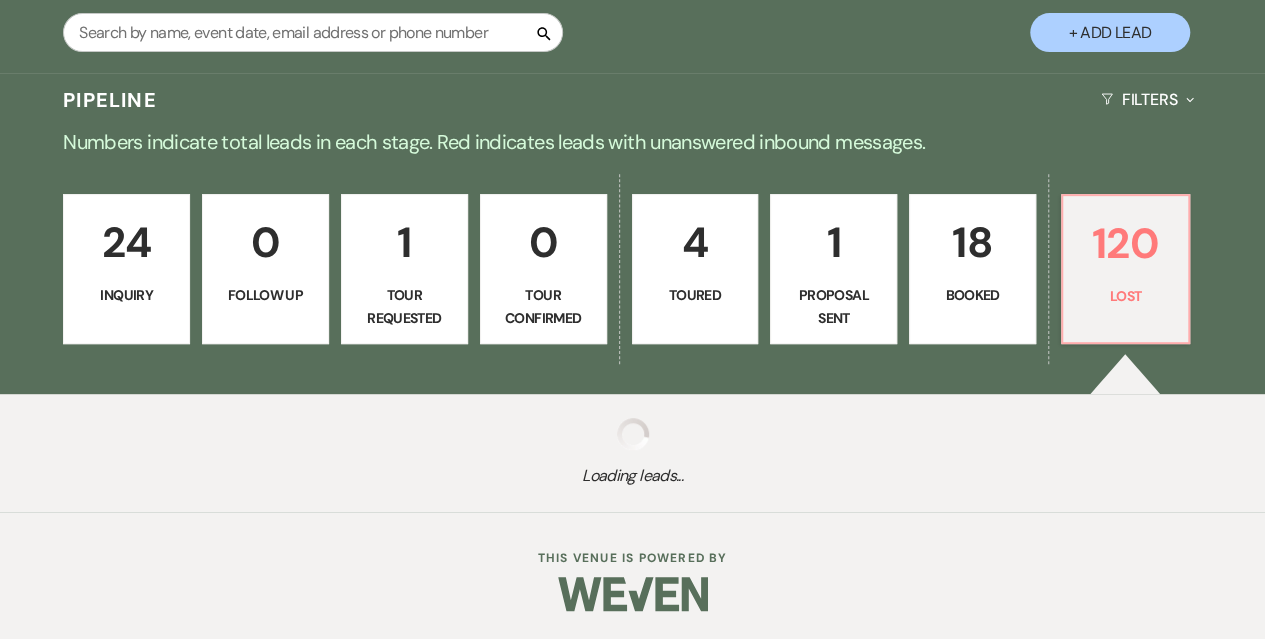 select on "10" 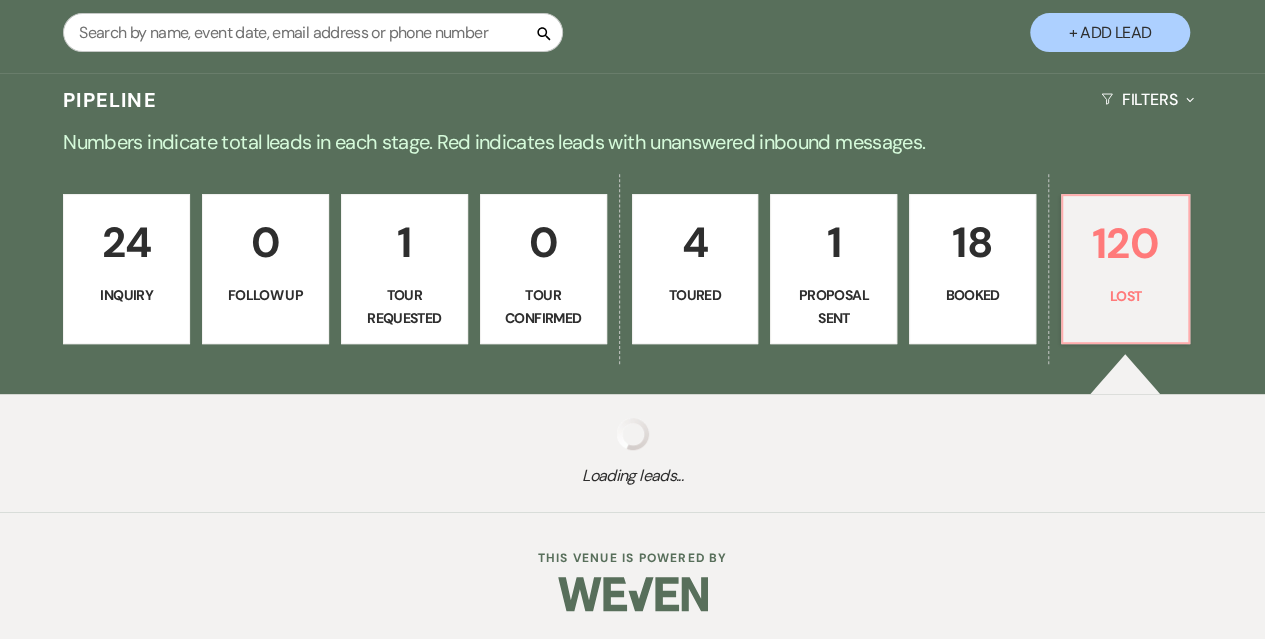 select on "8" 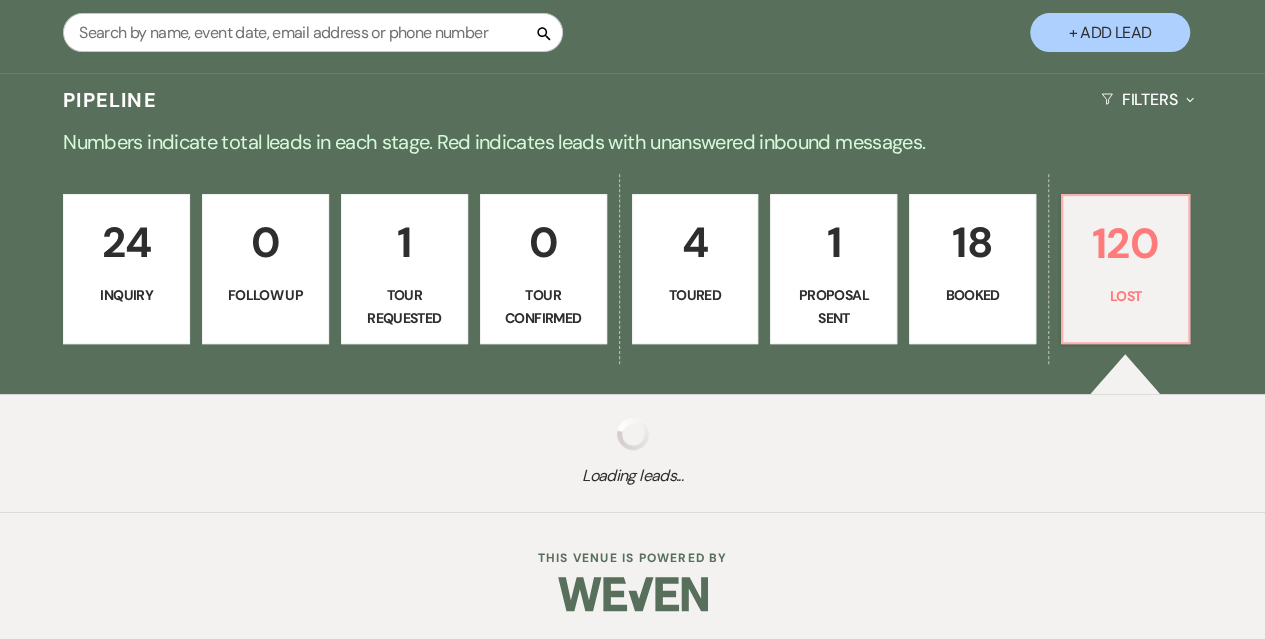 select on "10" 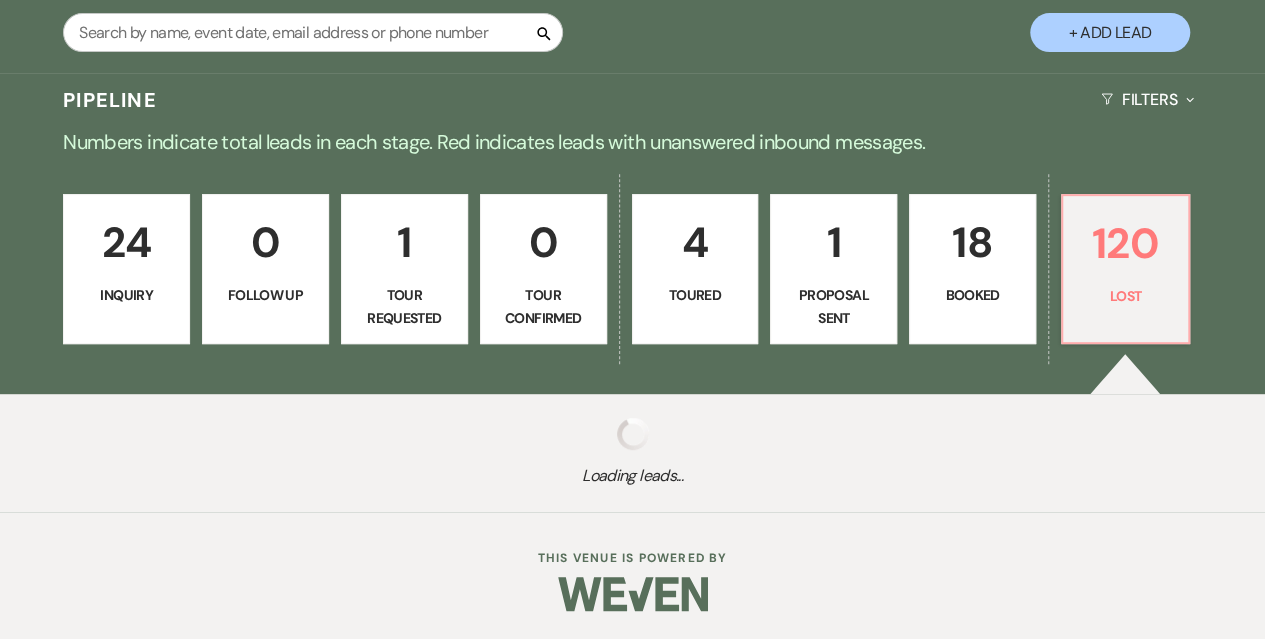 select on "8" 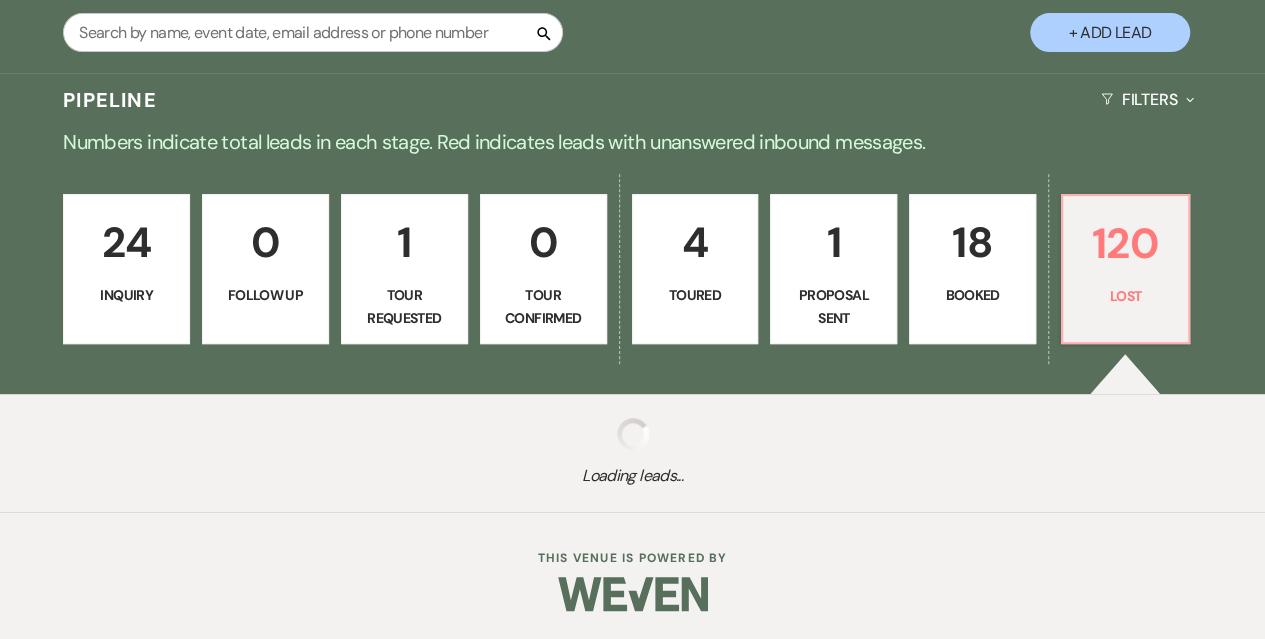 select on "10" 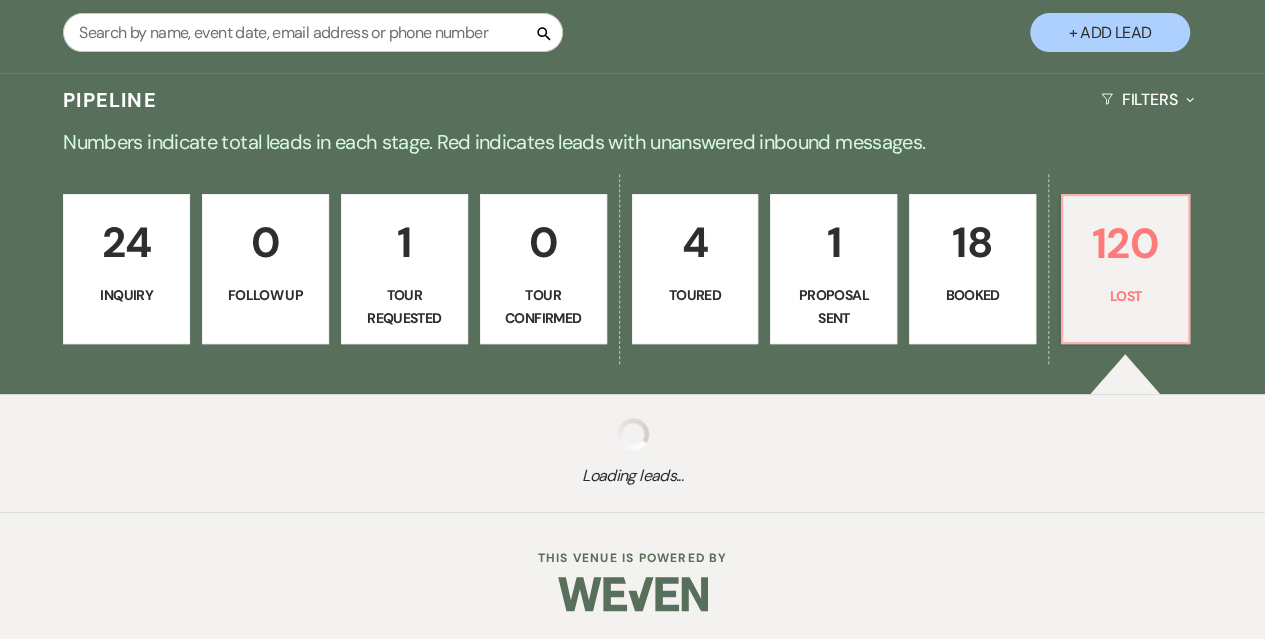 select on "8" 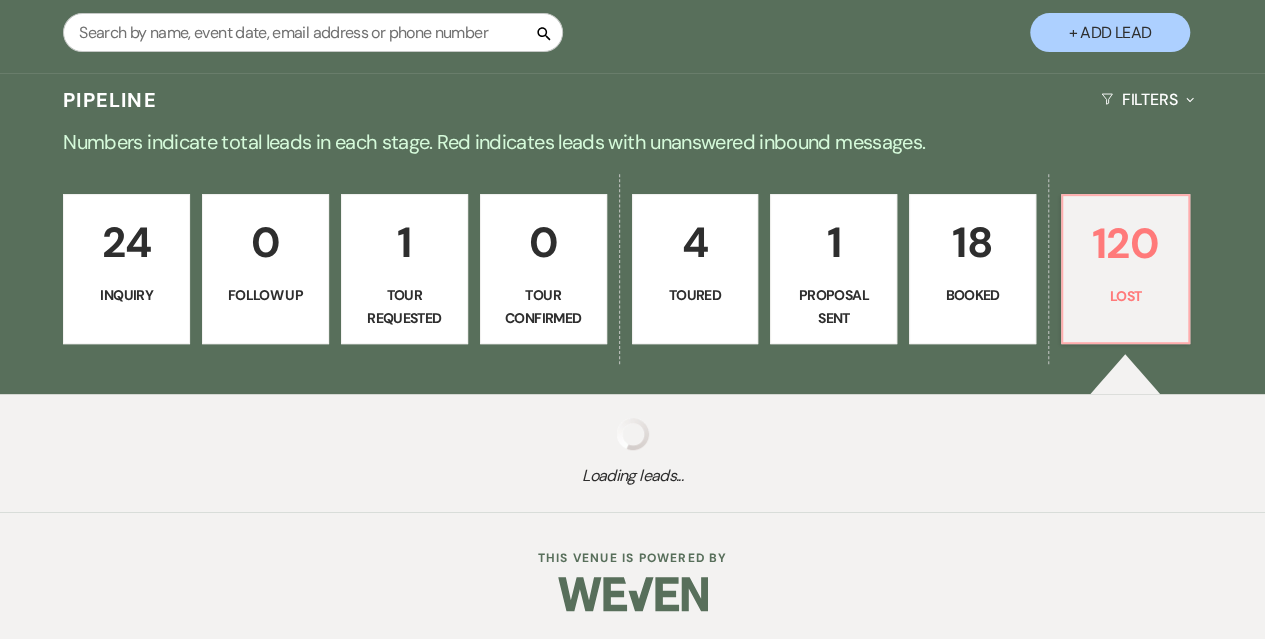select on "5" 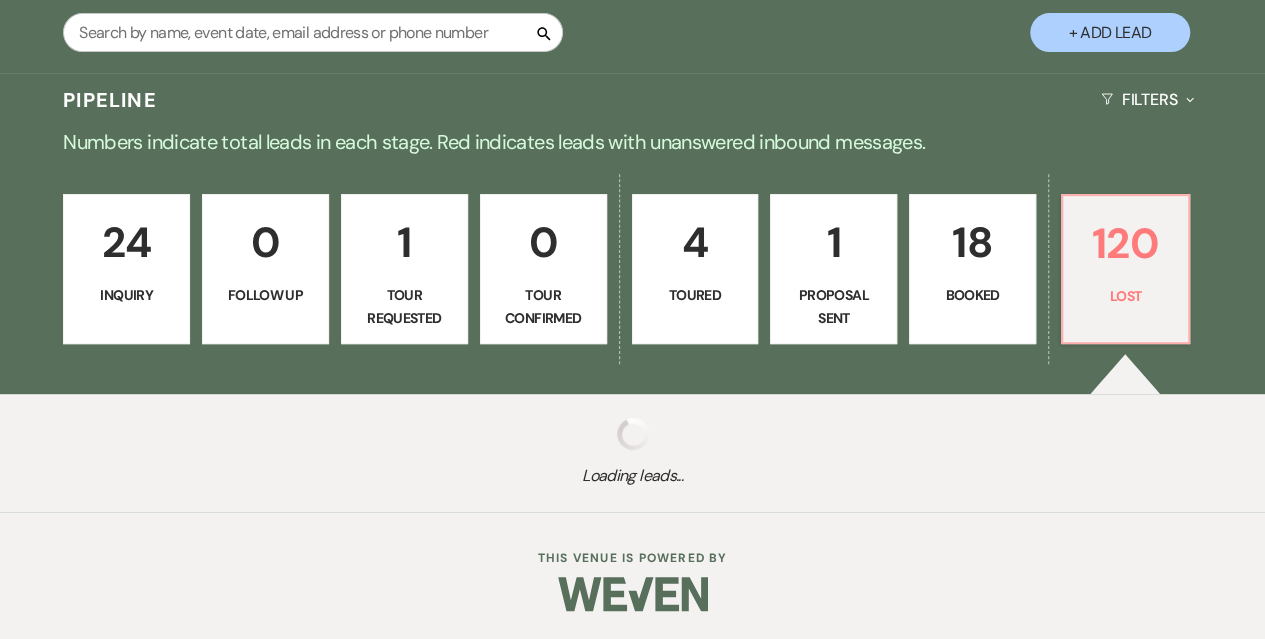 select on "8" 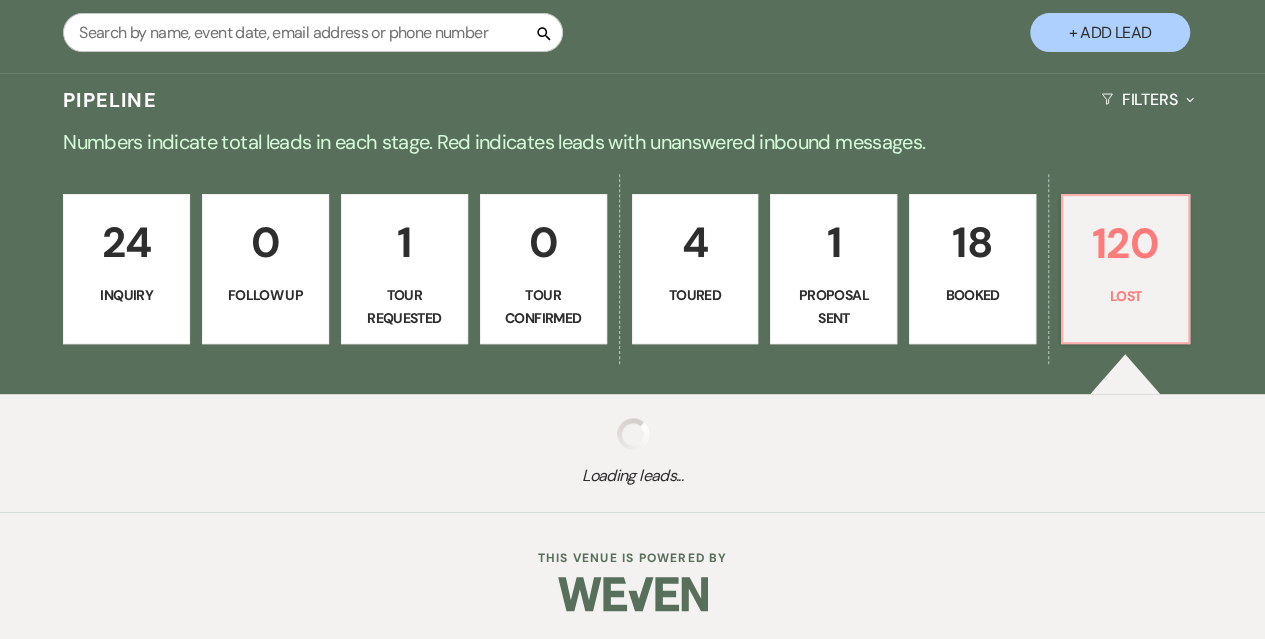 select on "6" 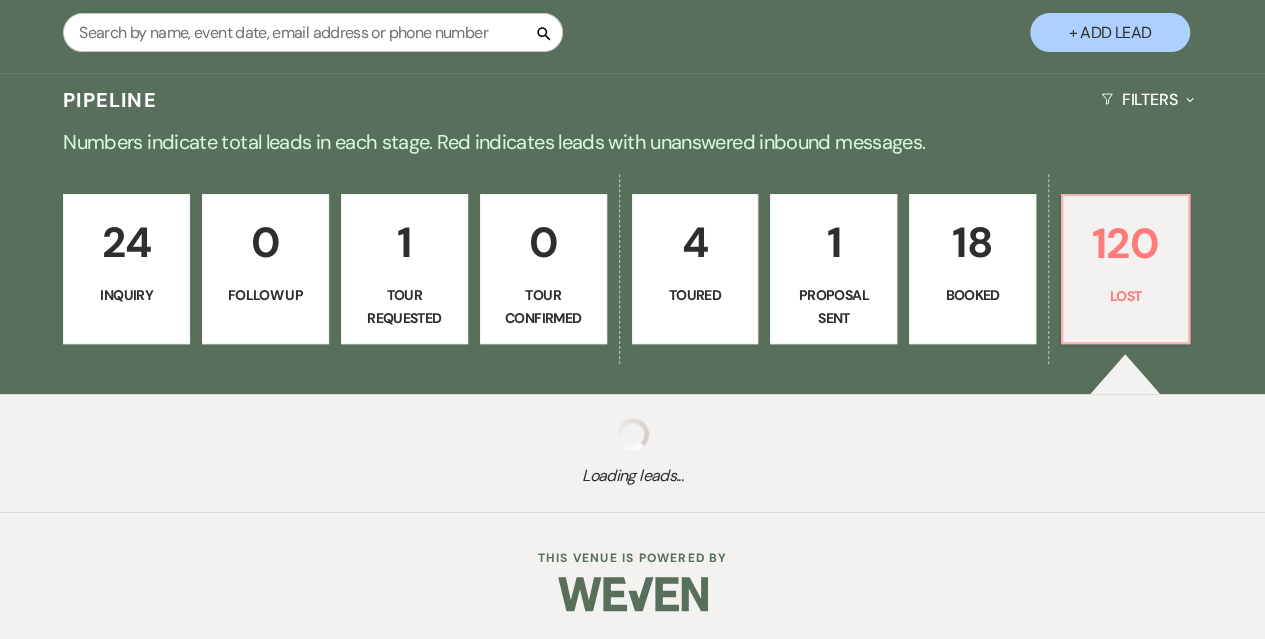 select on "8" 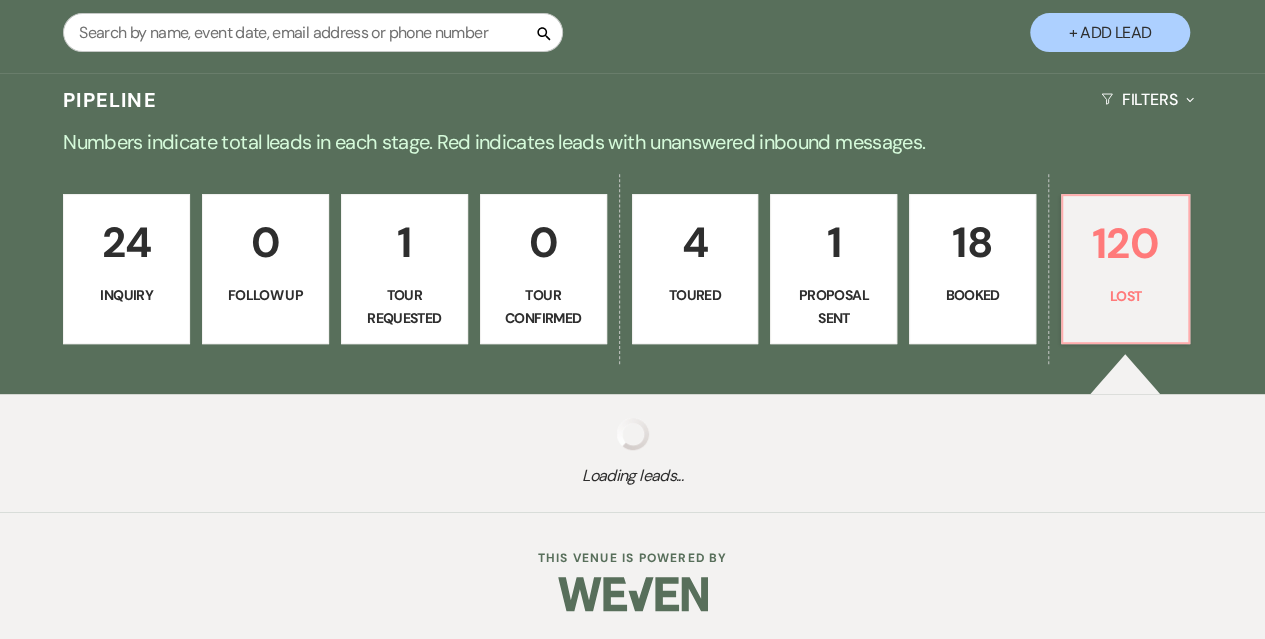 select on "6" 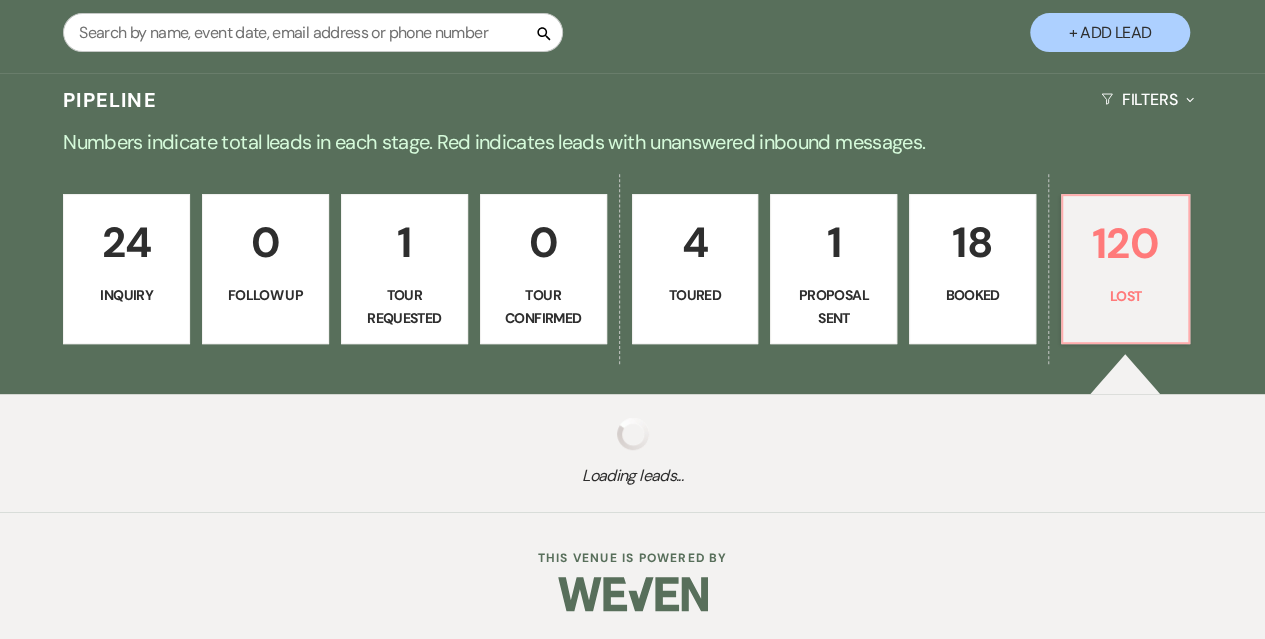 select on "8" 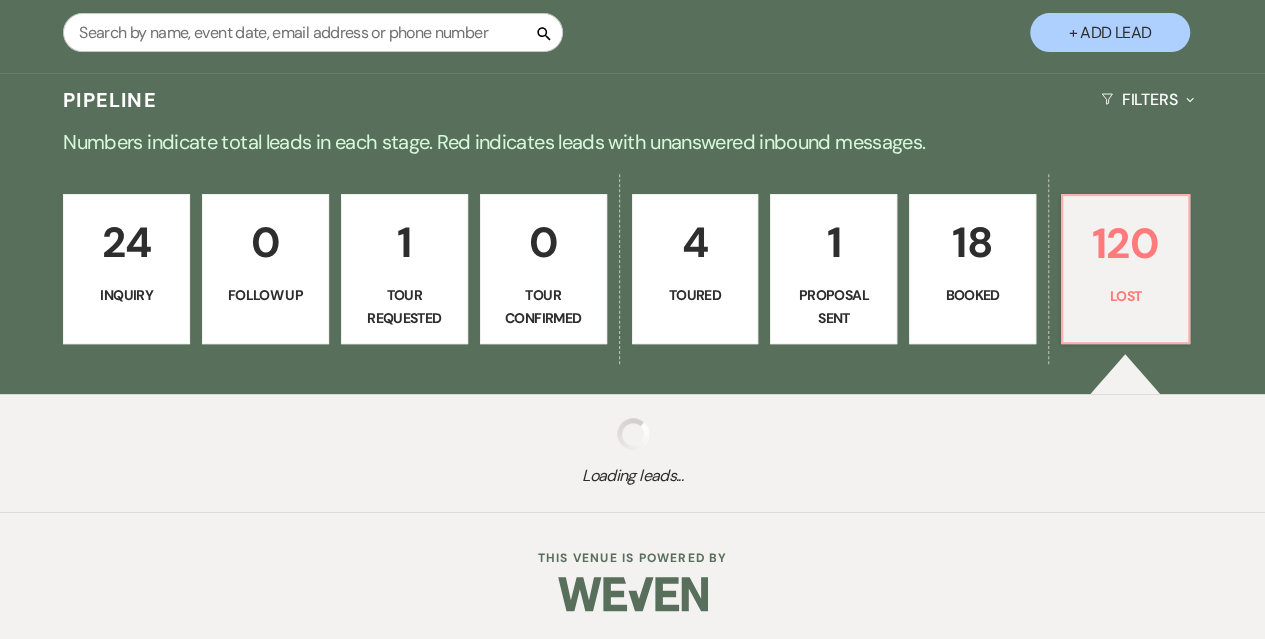 select on "6" 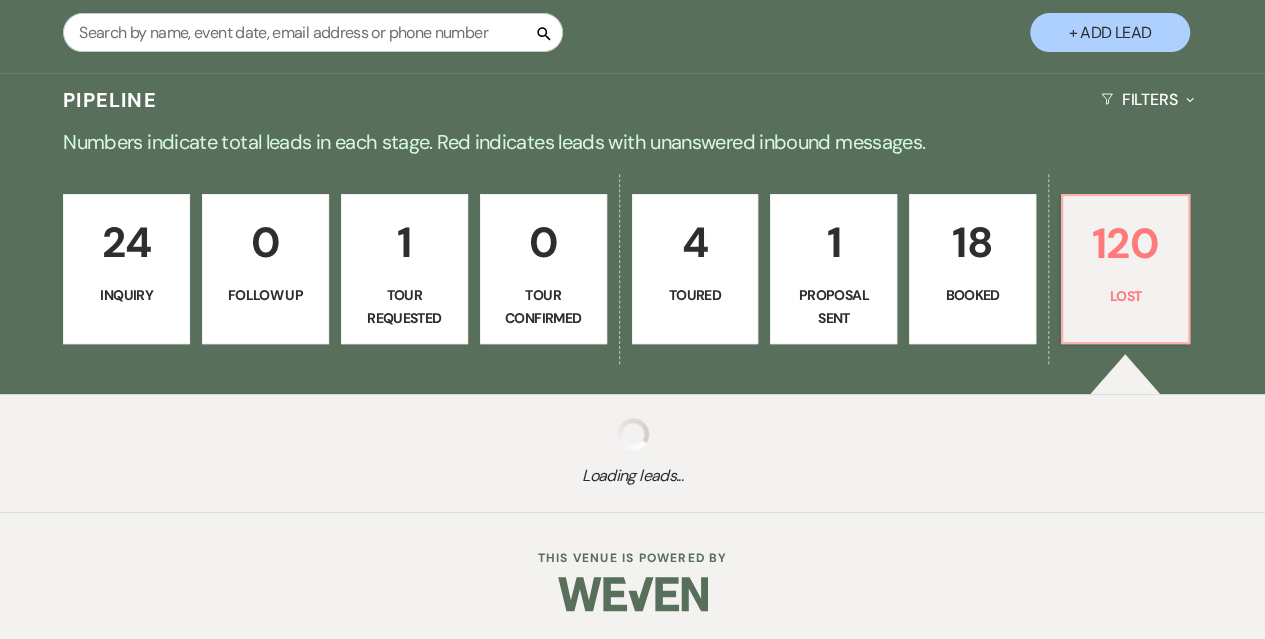 select on "8" 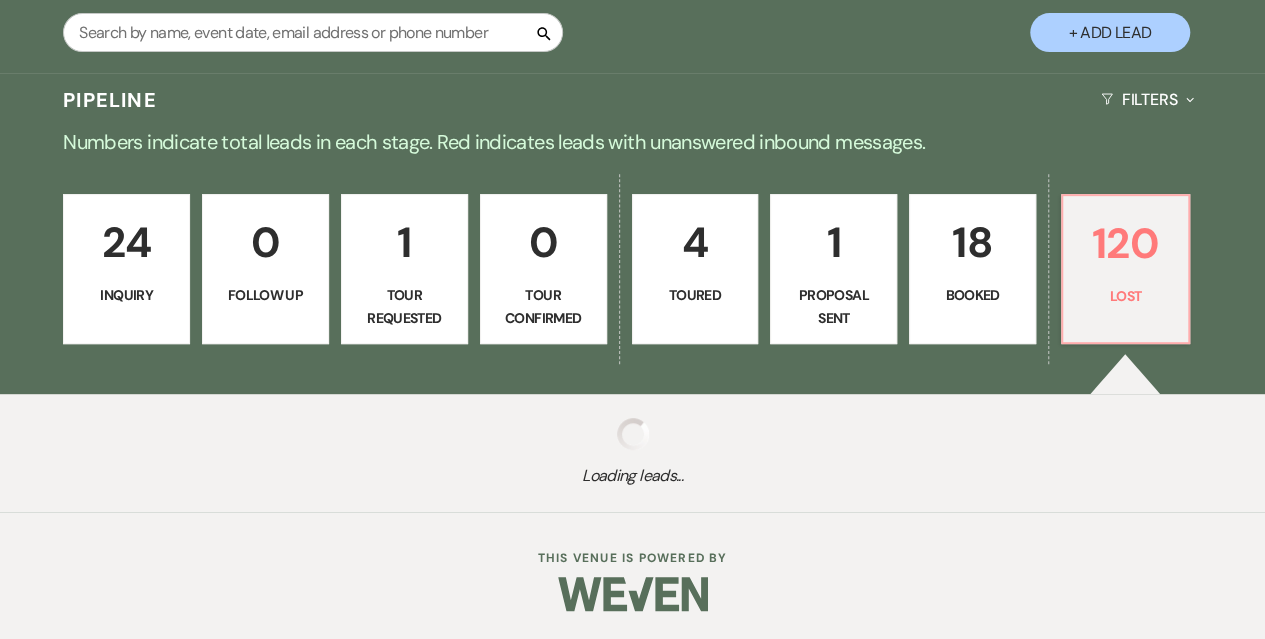 select on "11" 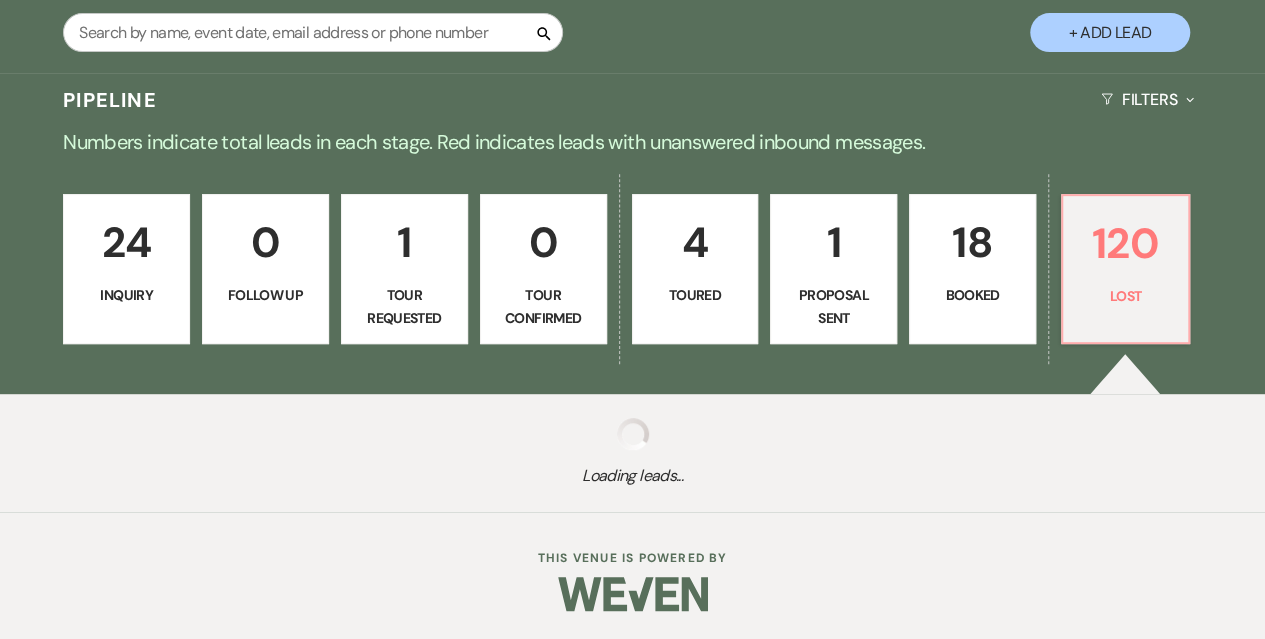 select on "8" 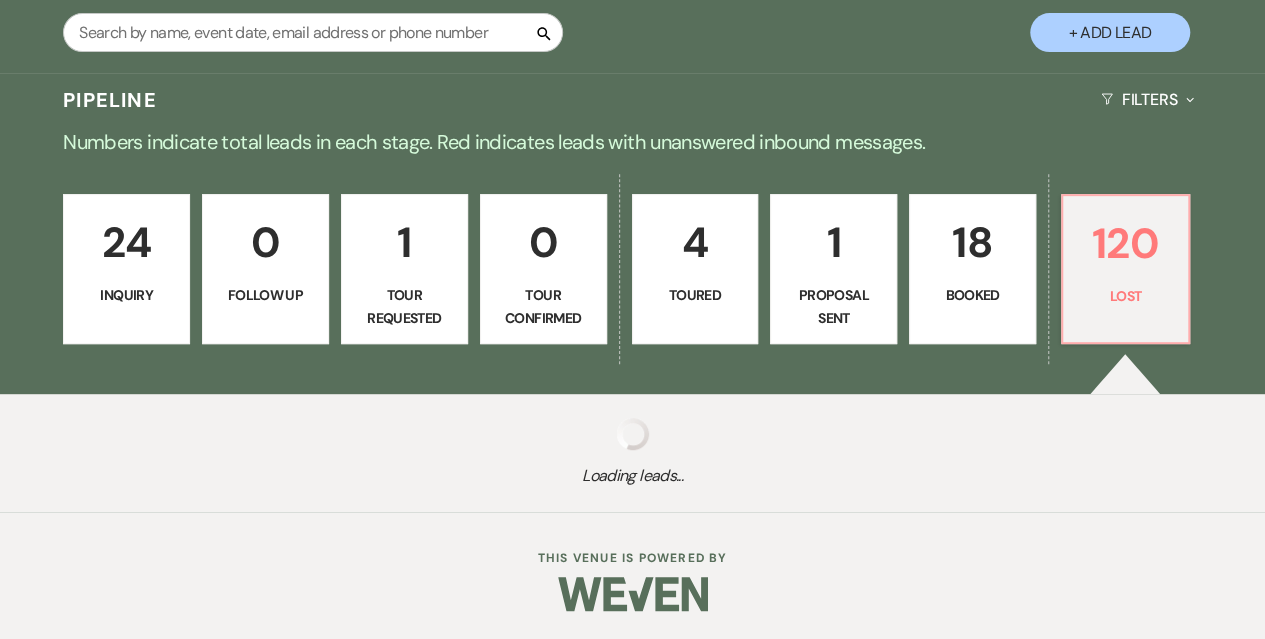 select on "5" 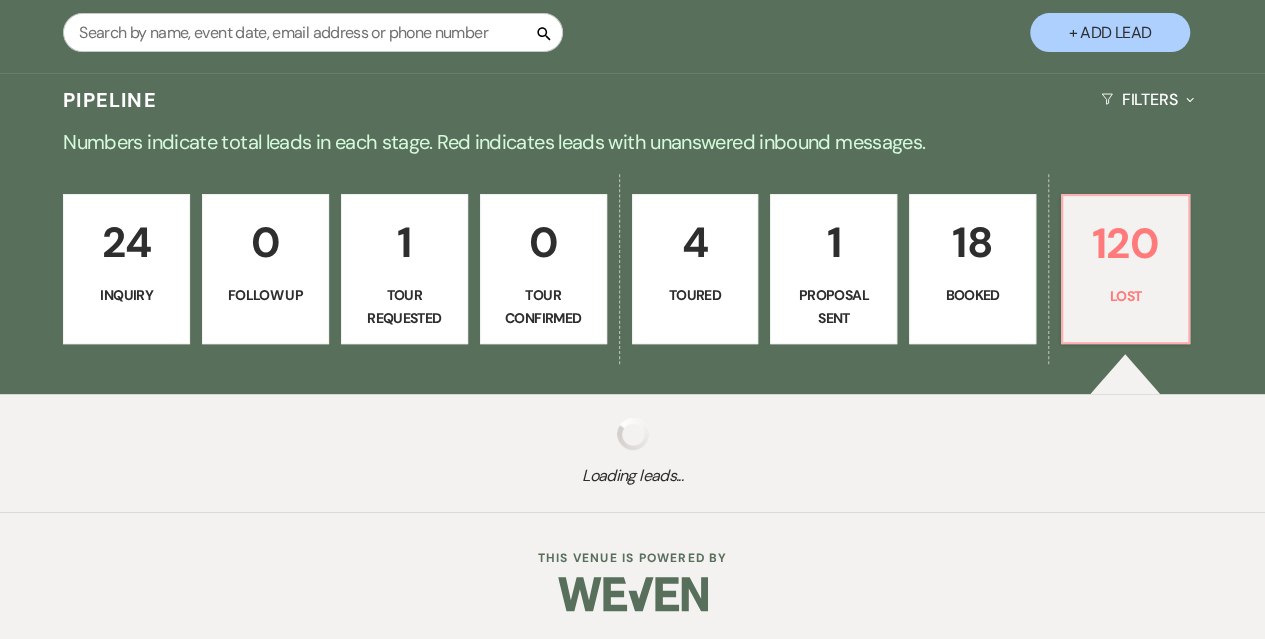select on "8" 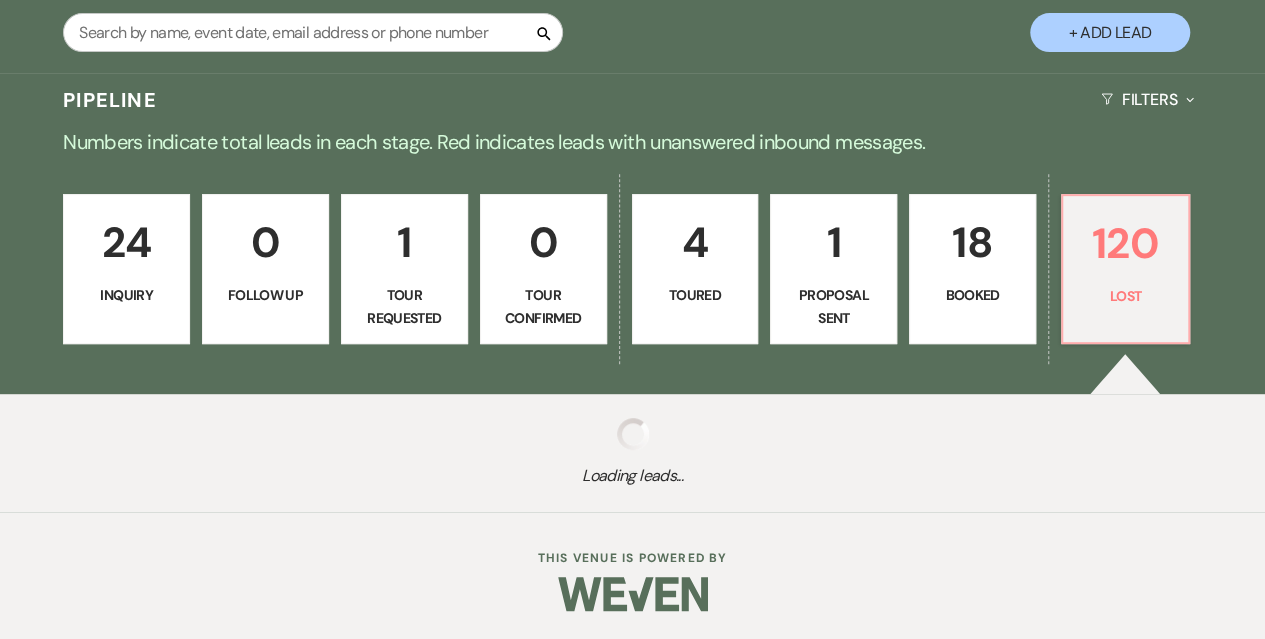 select on "10" 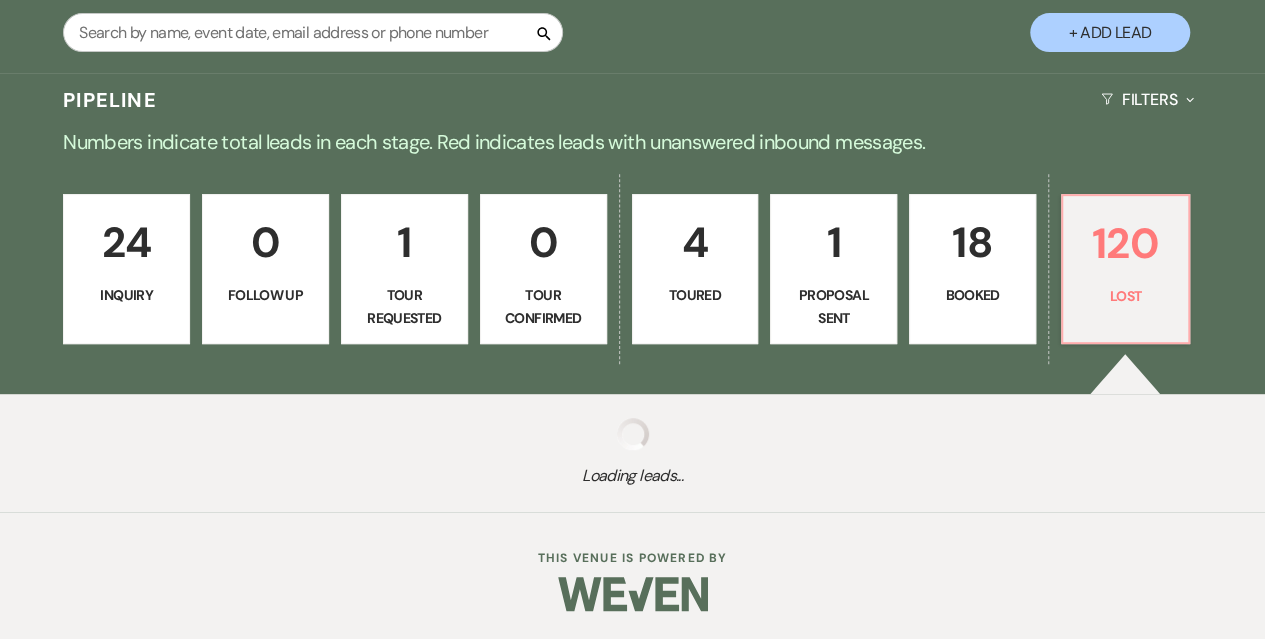 select on "8" 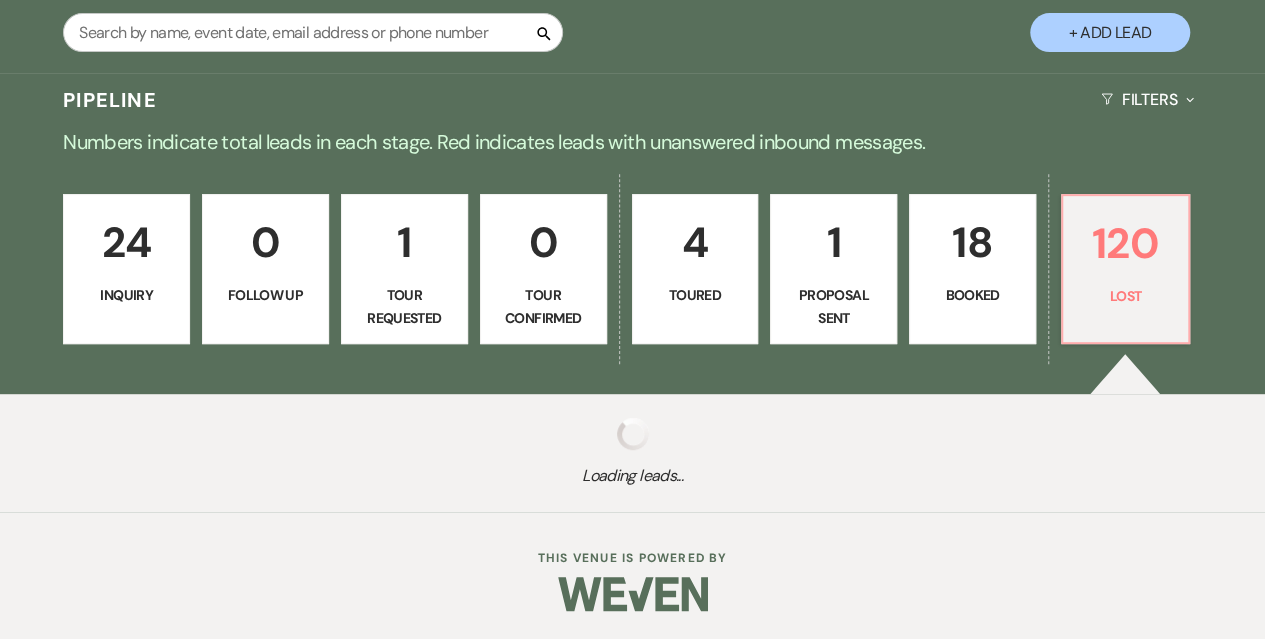 select on "5" 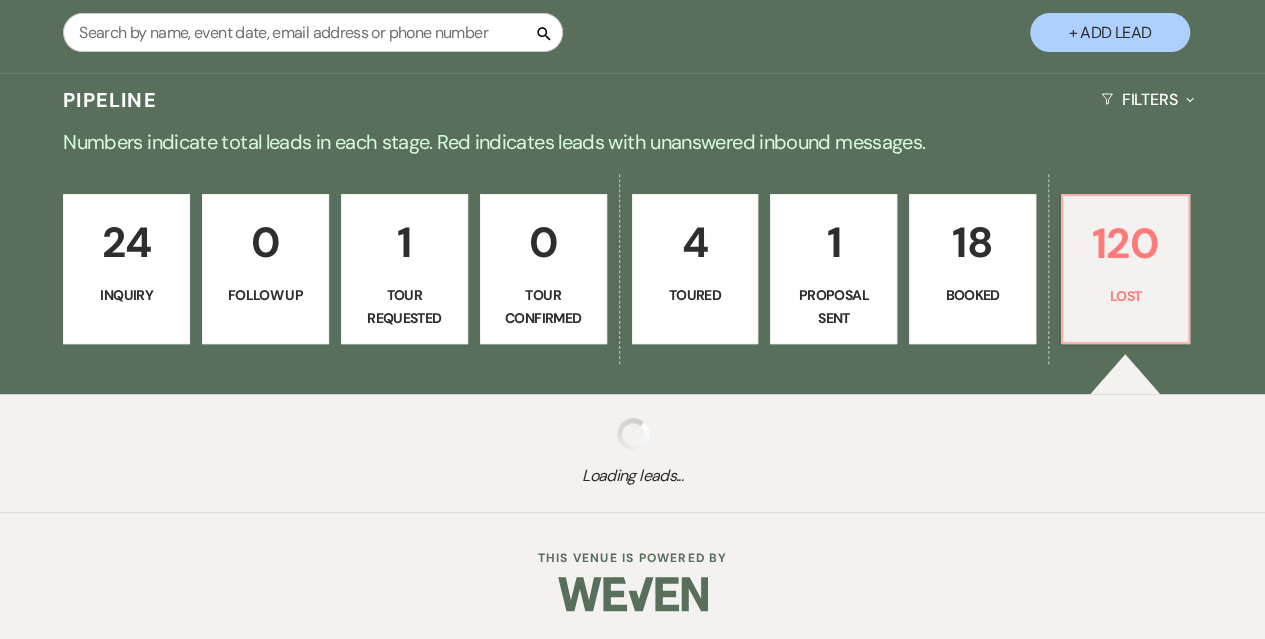 select on "8" 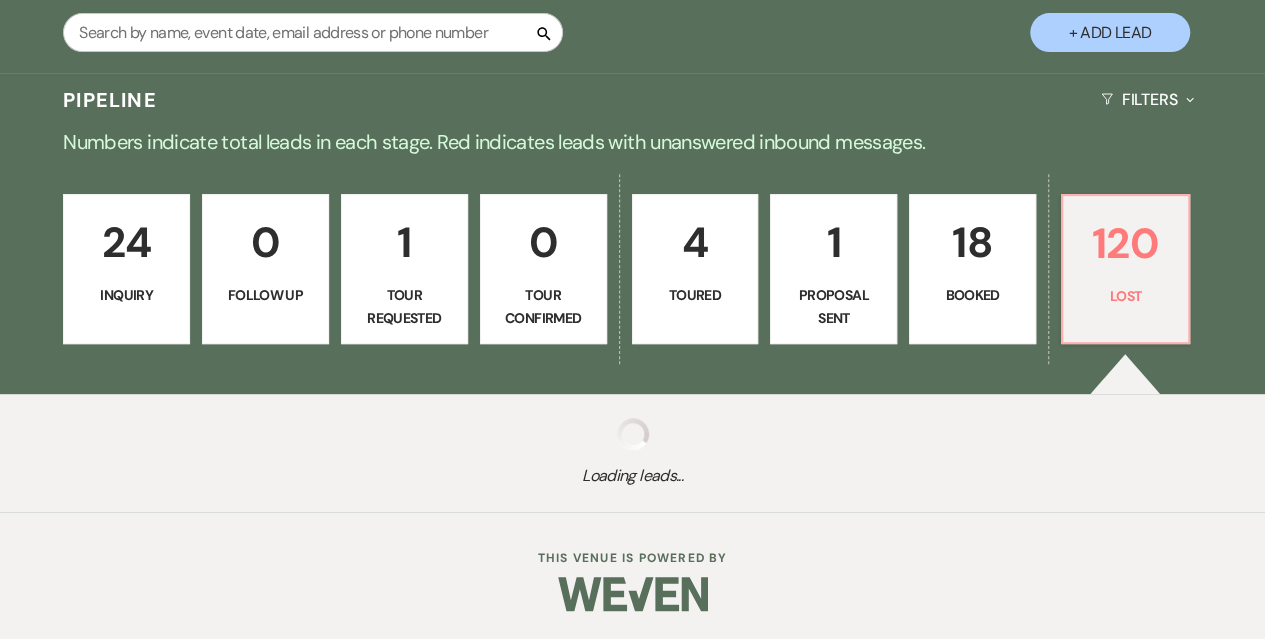 select on "5" 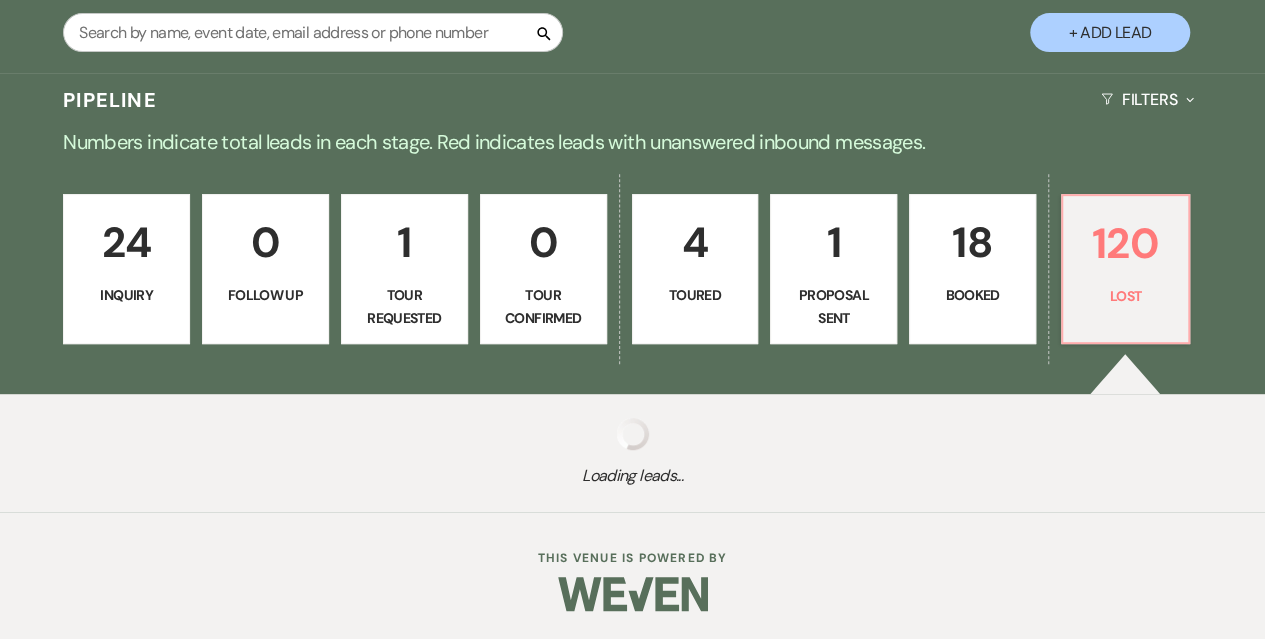 select on "8" 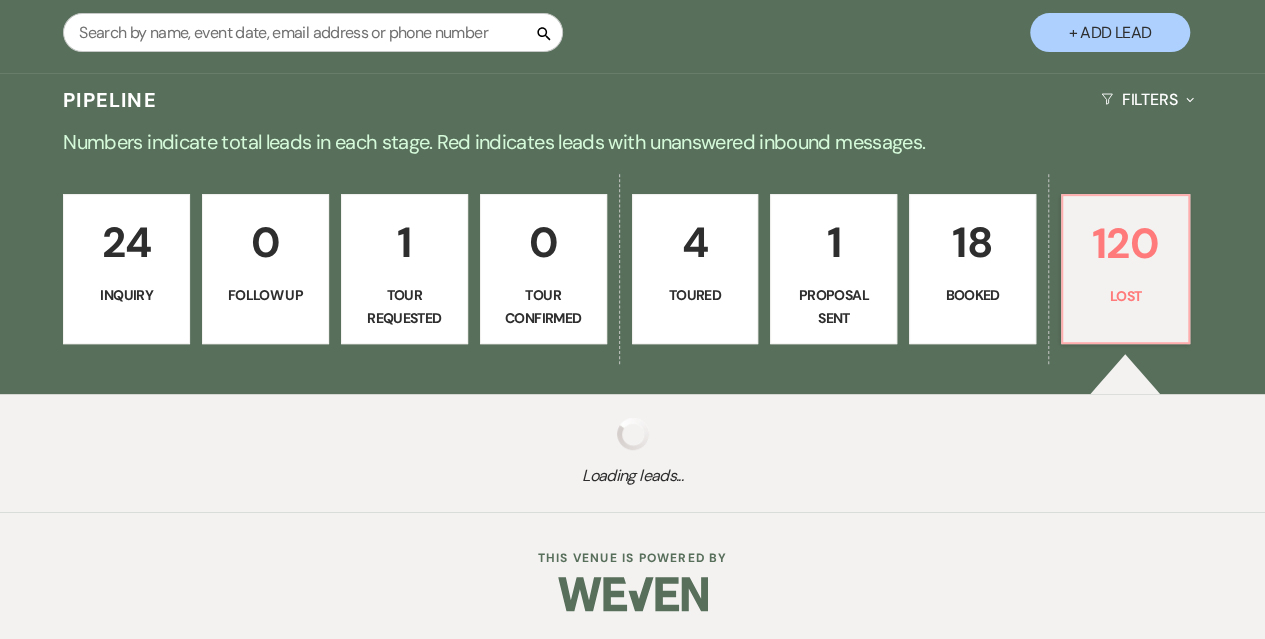 select on "5" 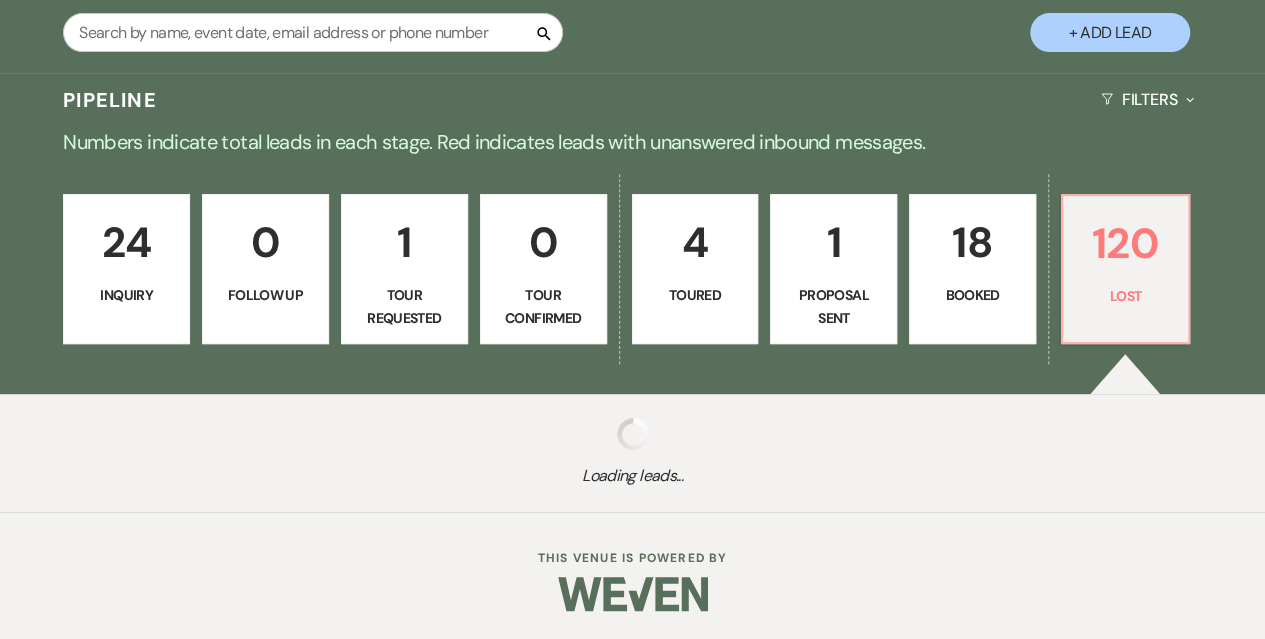 select on "8" 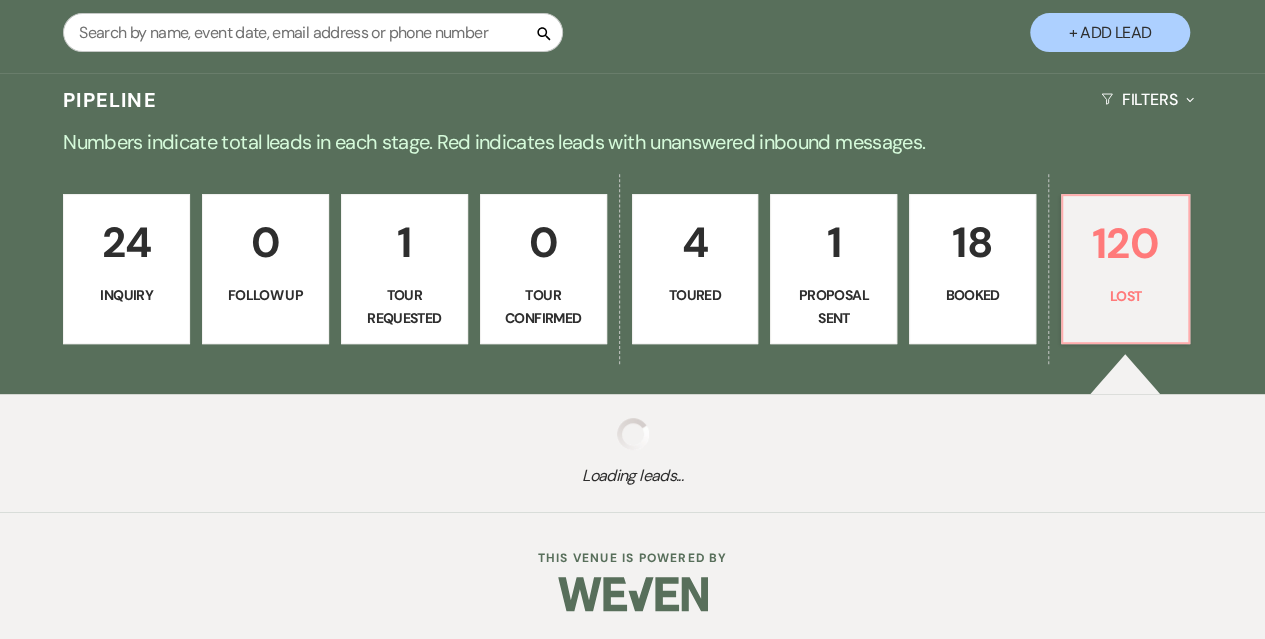 select on "5" 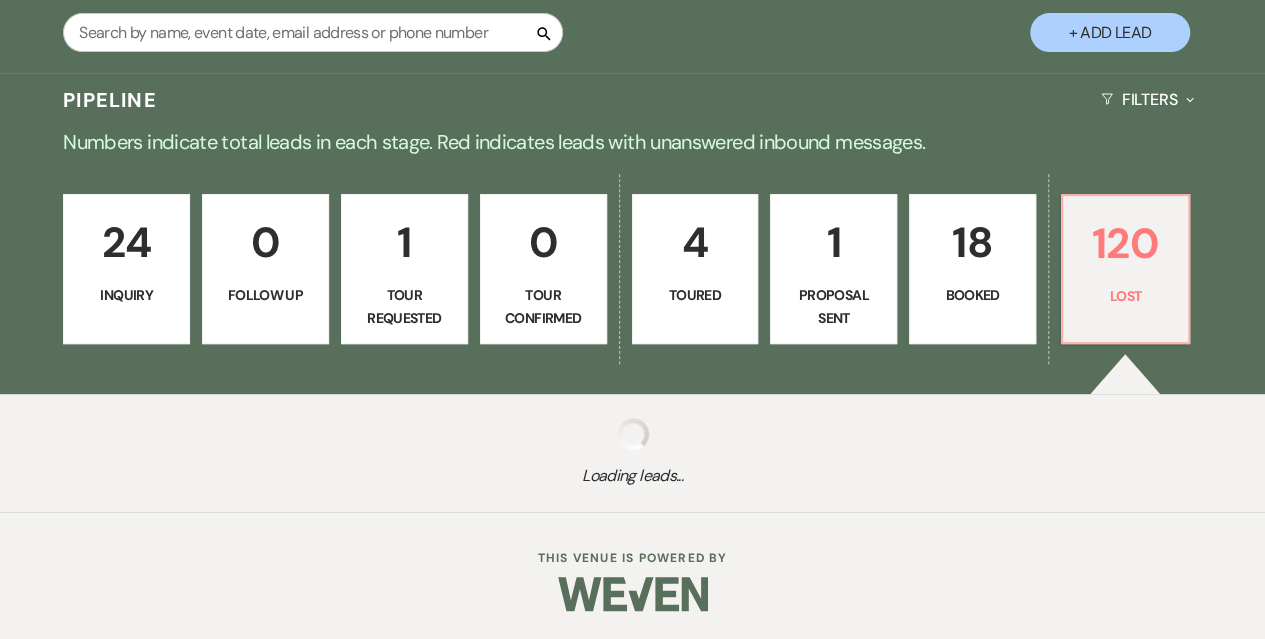 select on "8" 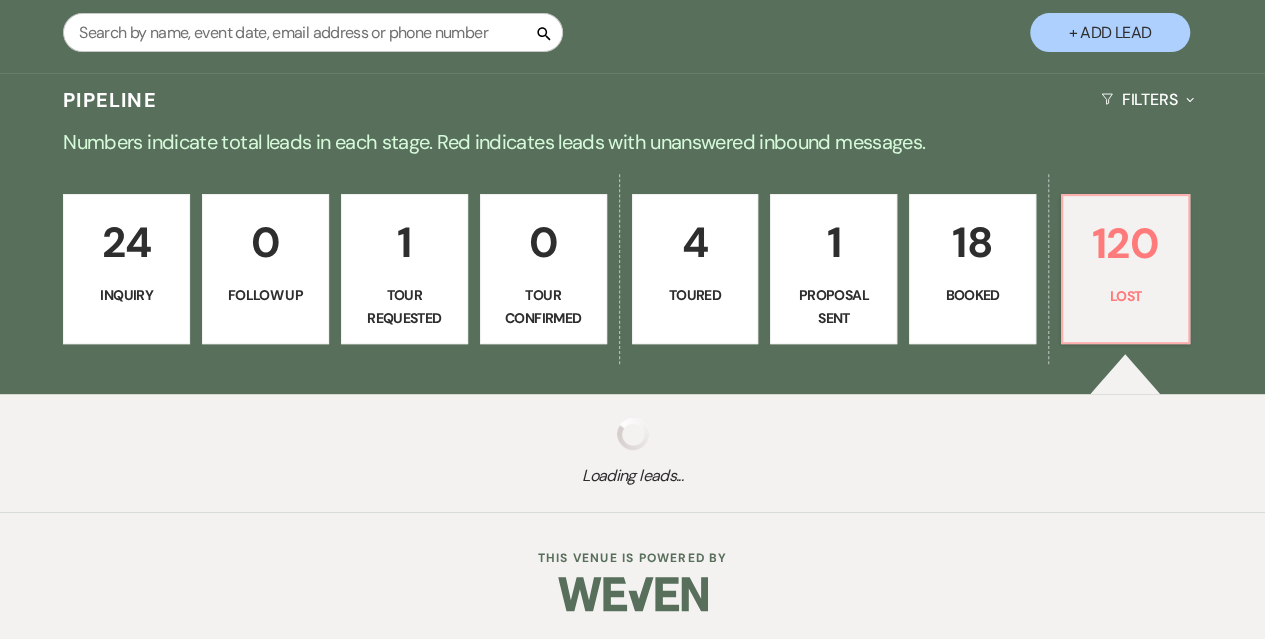 select on "6" 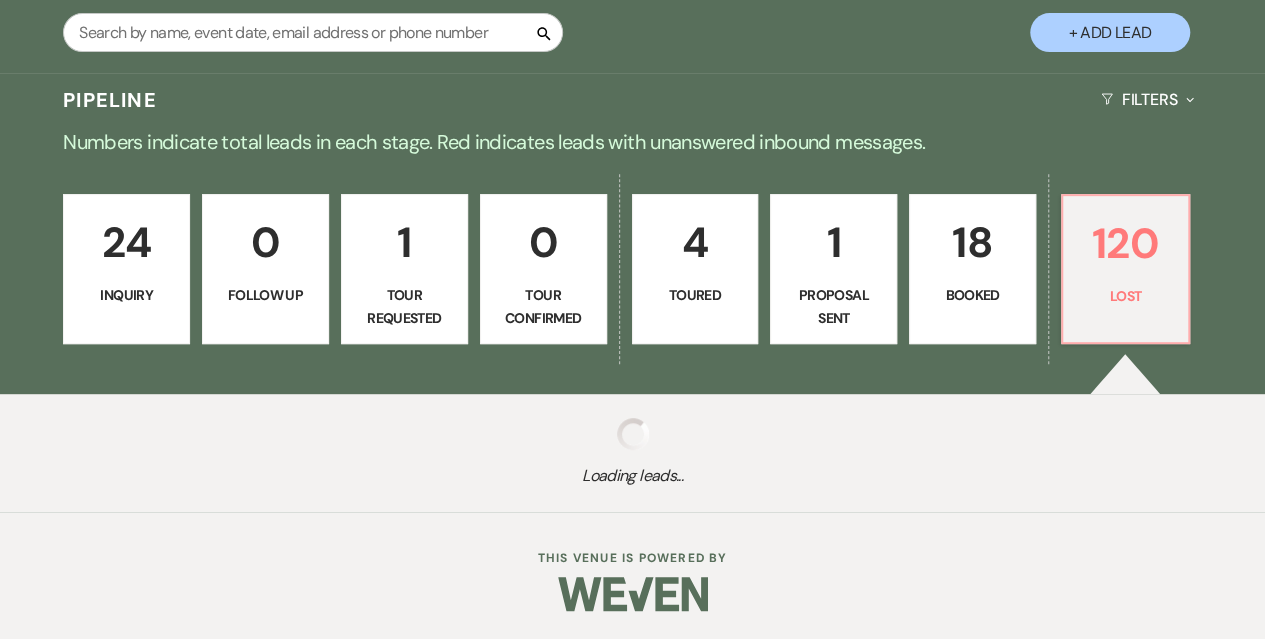 select on "8" 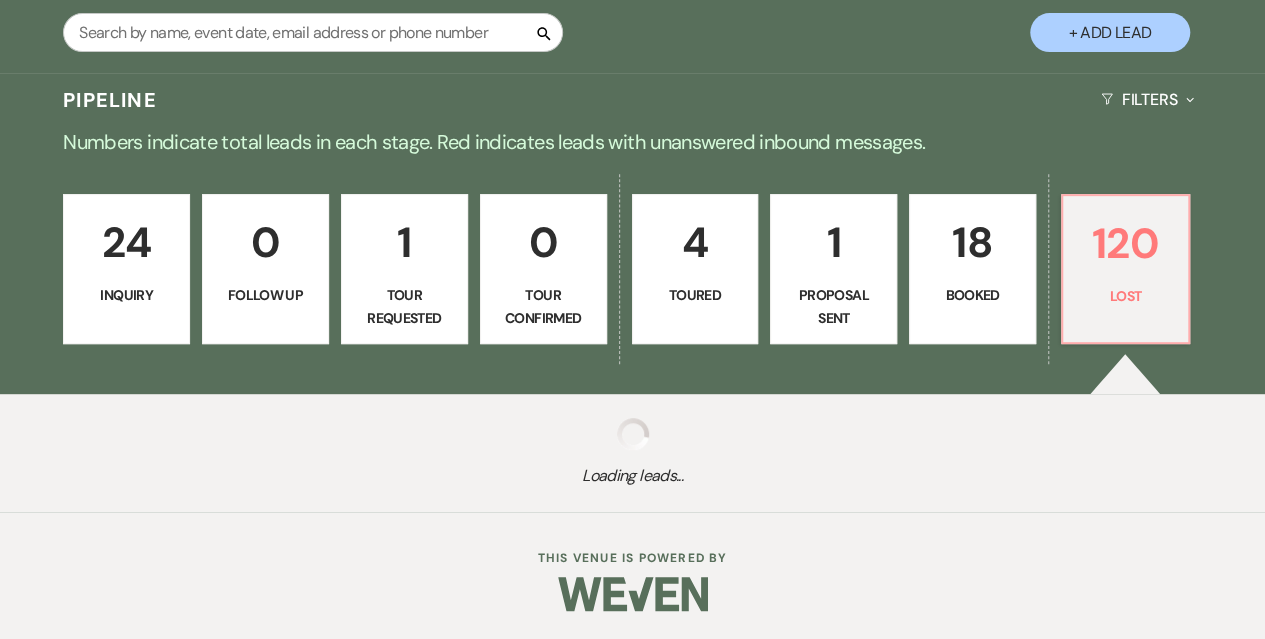 select on "5" 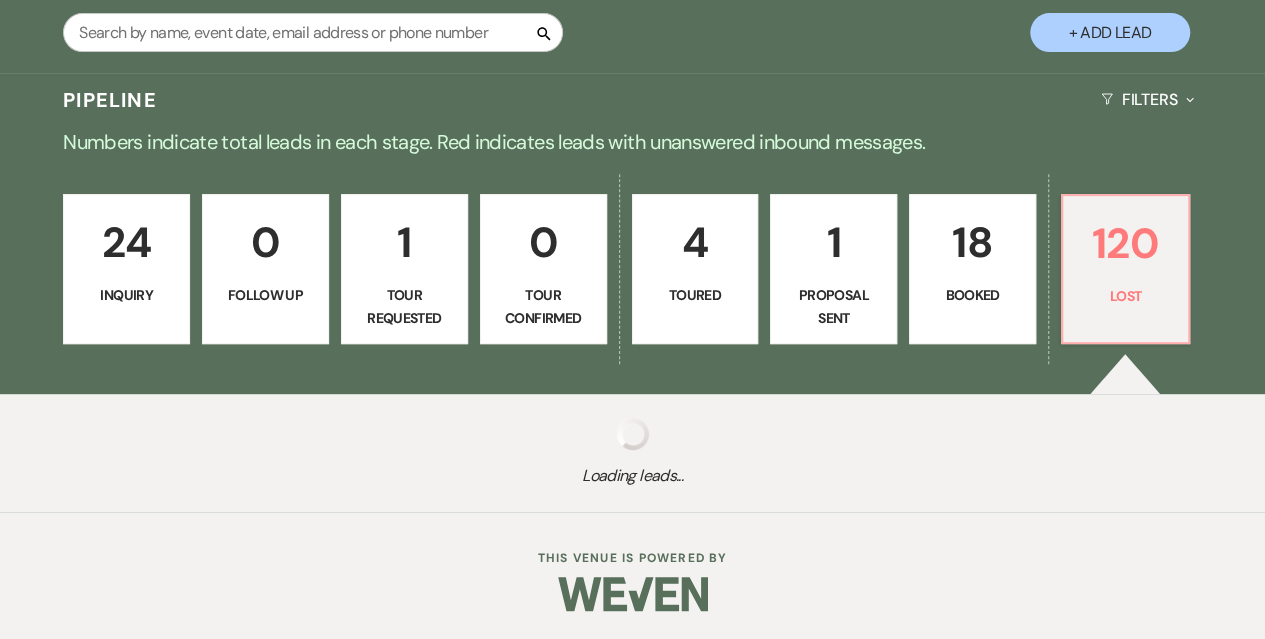 select on "8" 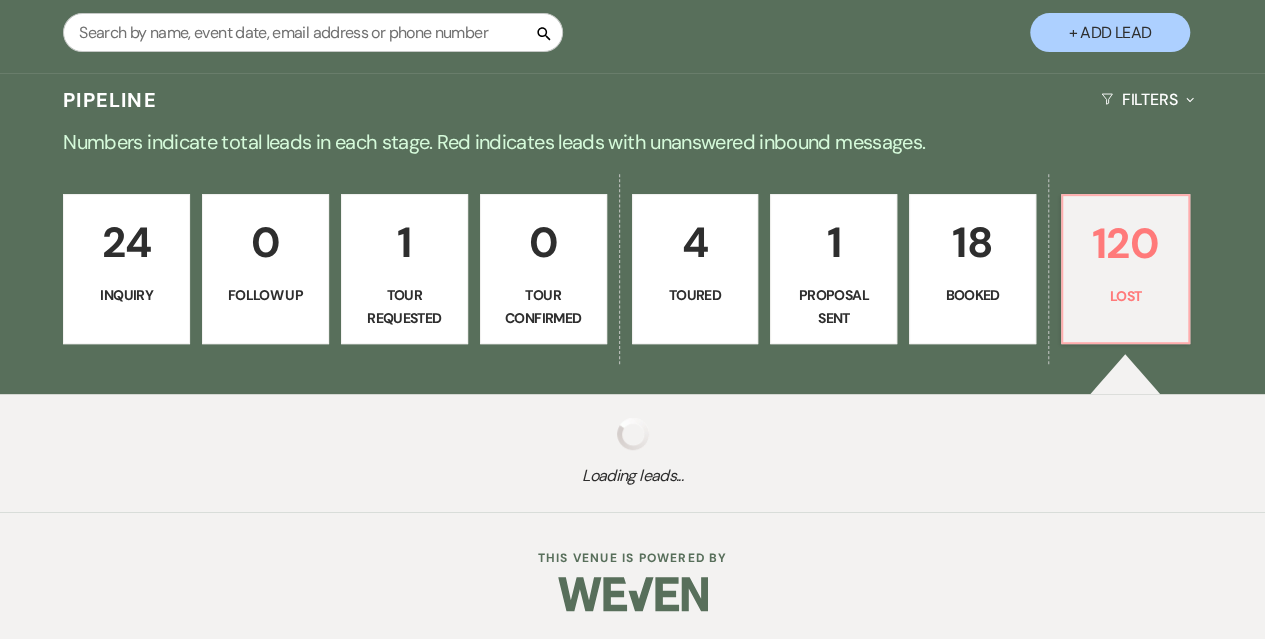 select on "5" 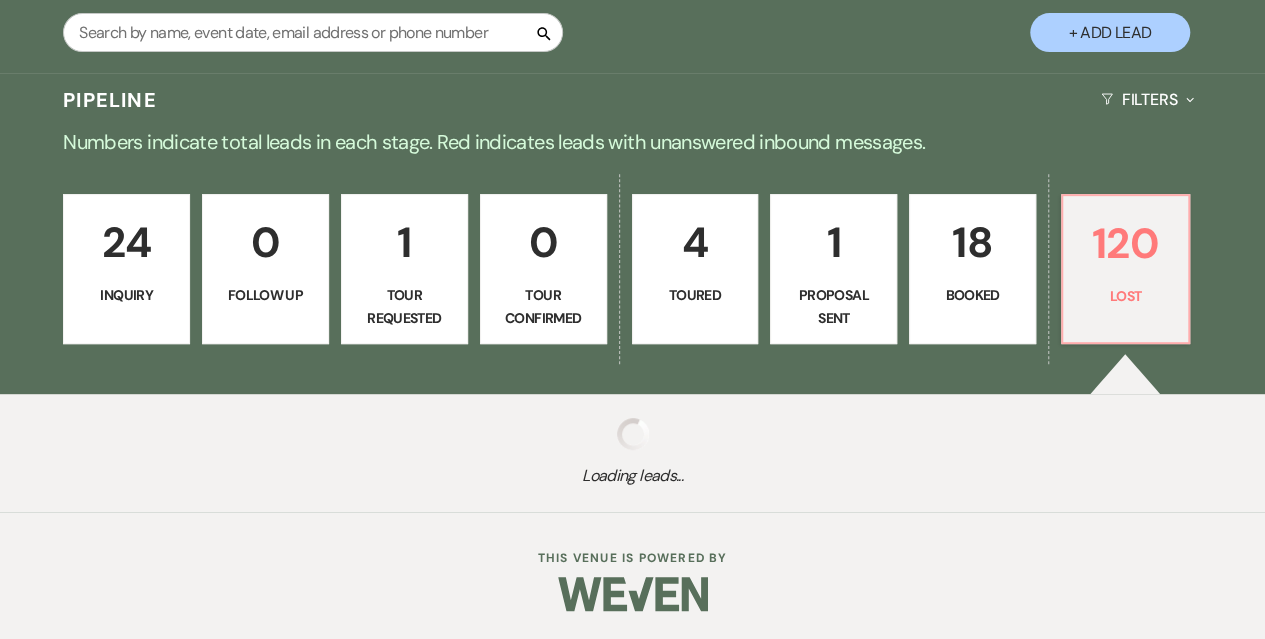 select on "8" 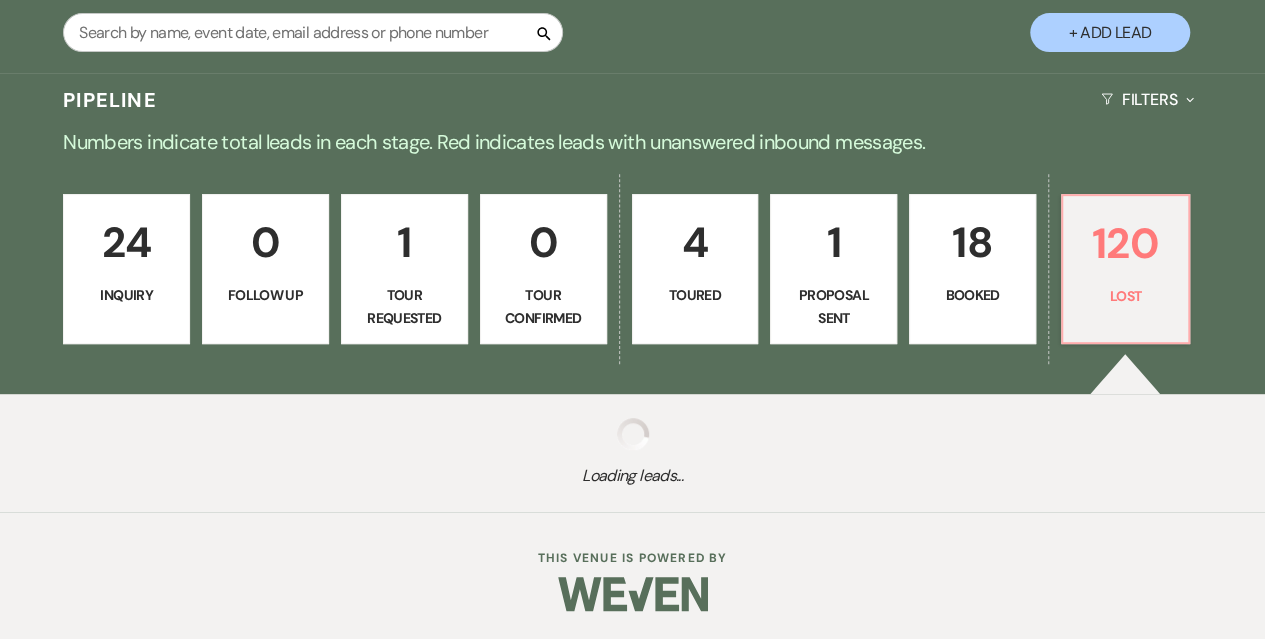 select on "5" 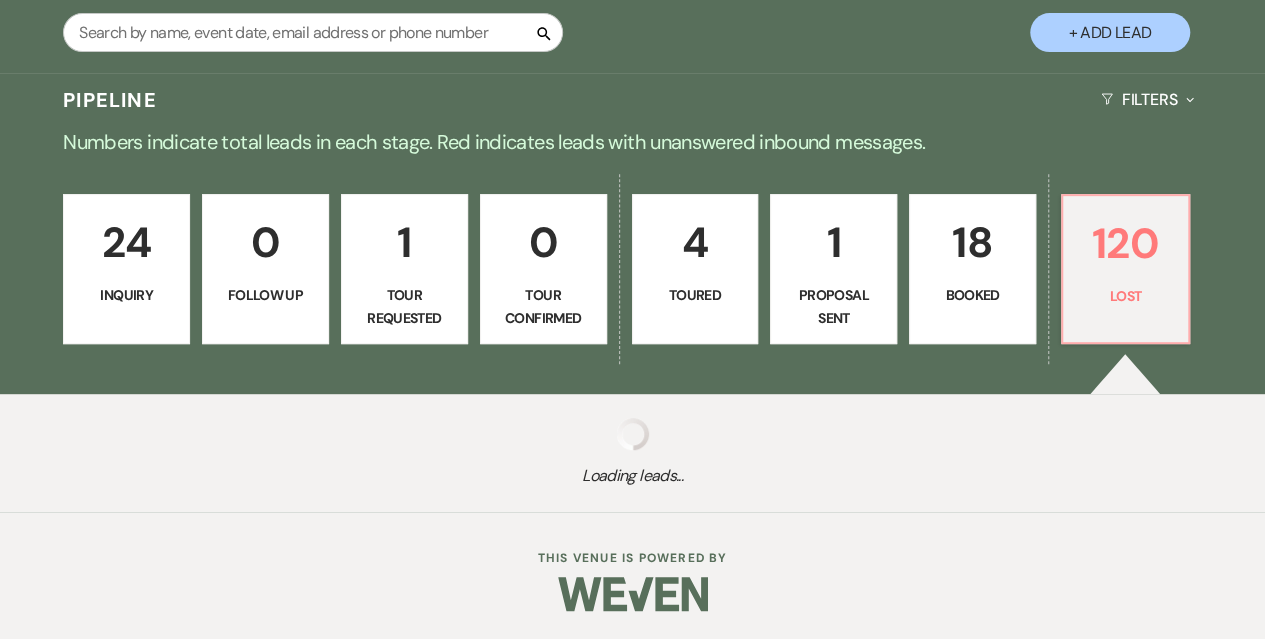 select on "8" 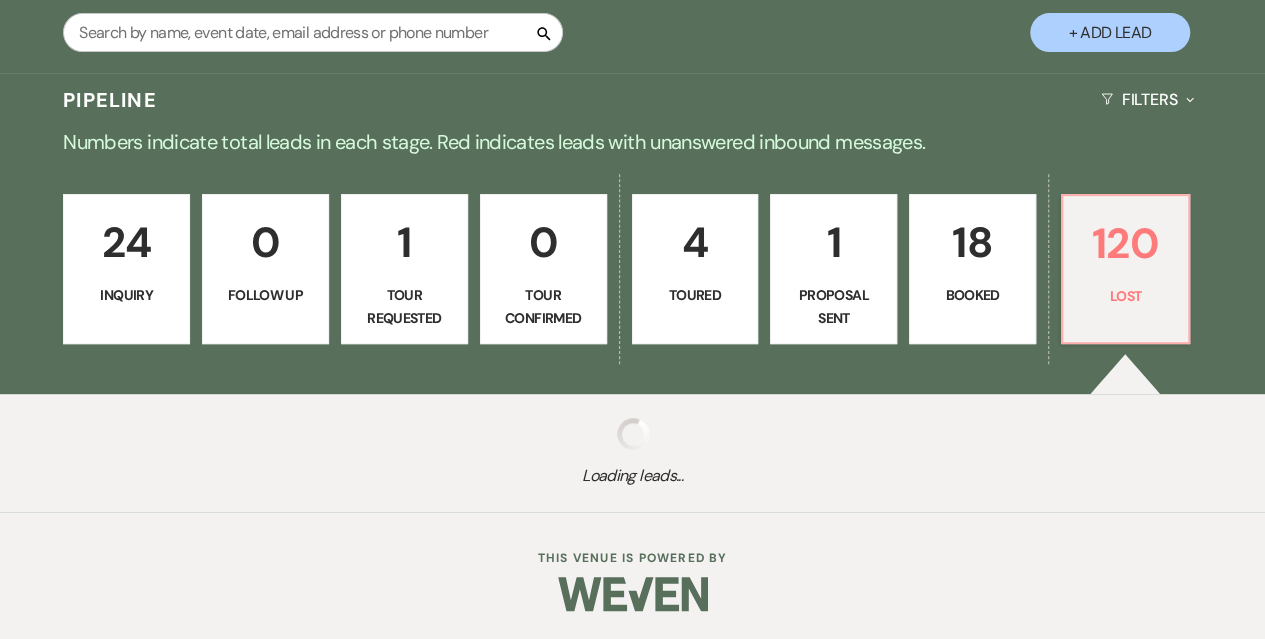 select on "5" 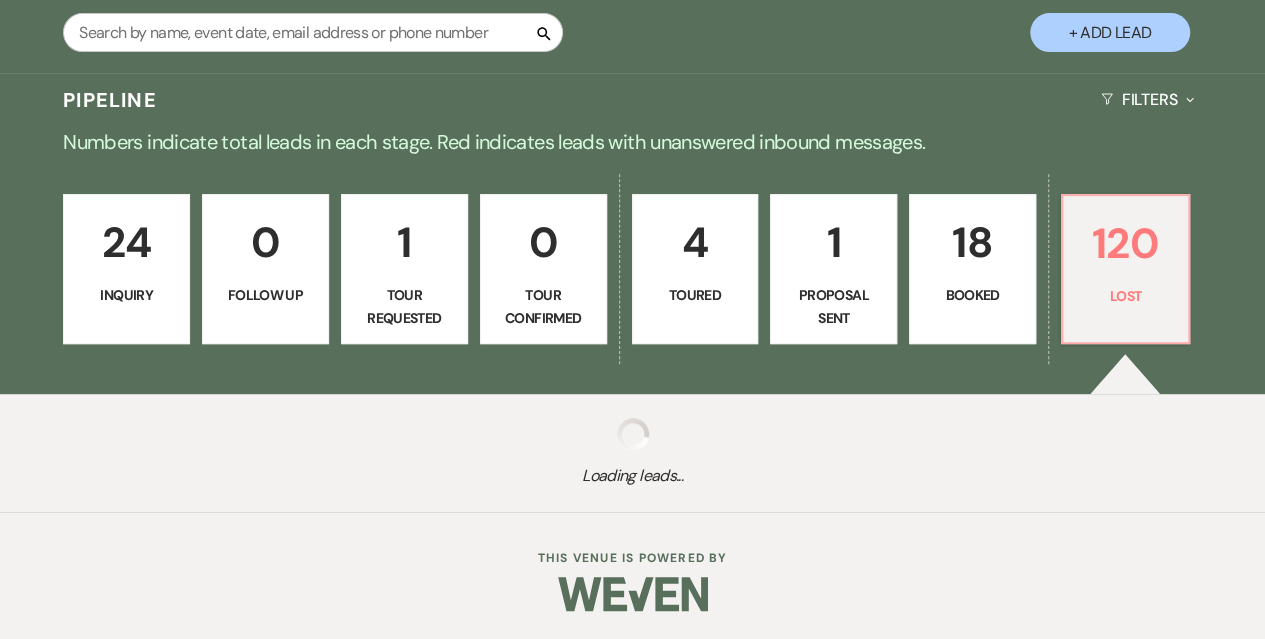 select on "8" 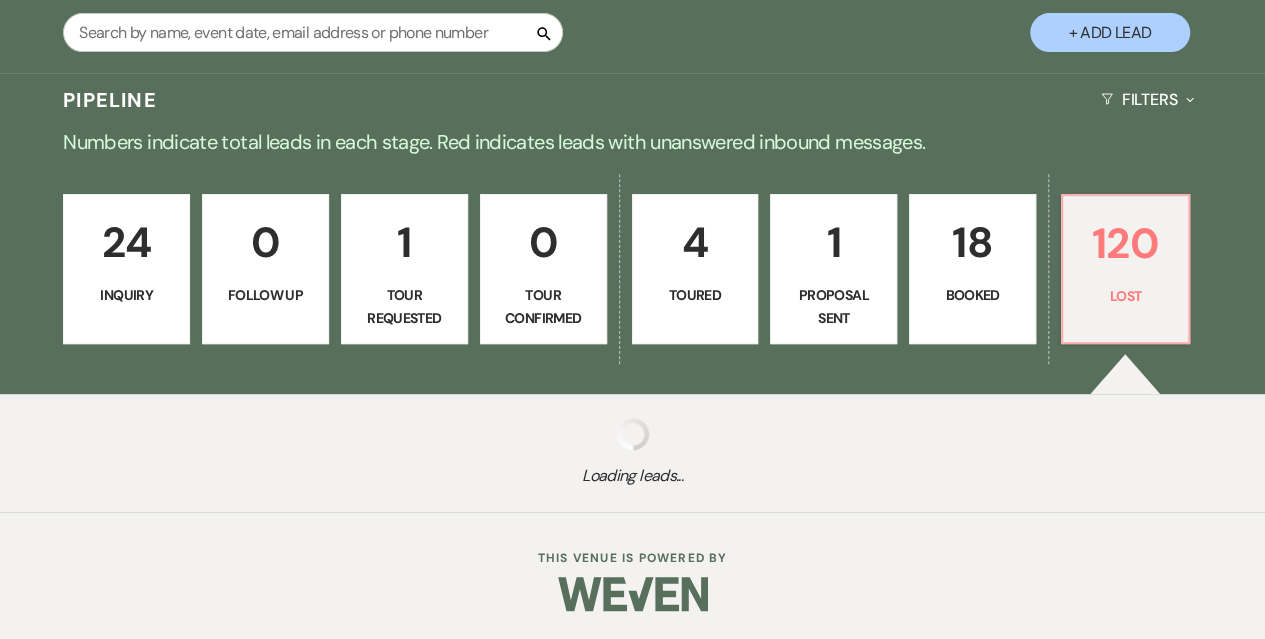 select on "6" 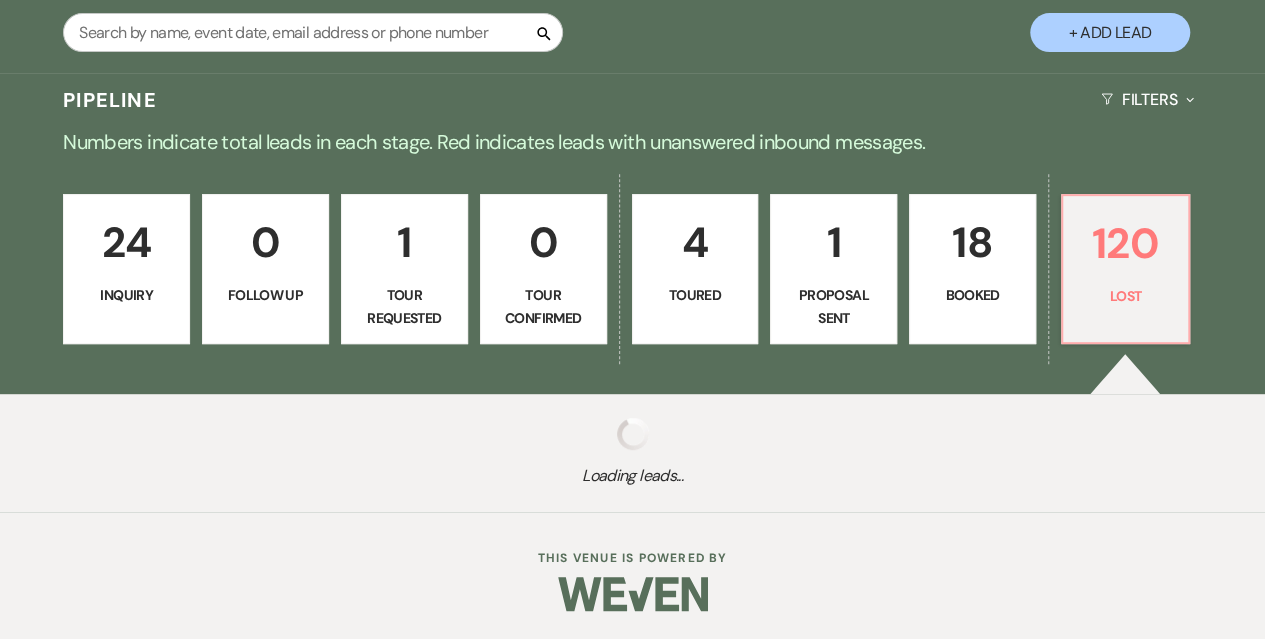 select on "8" 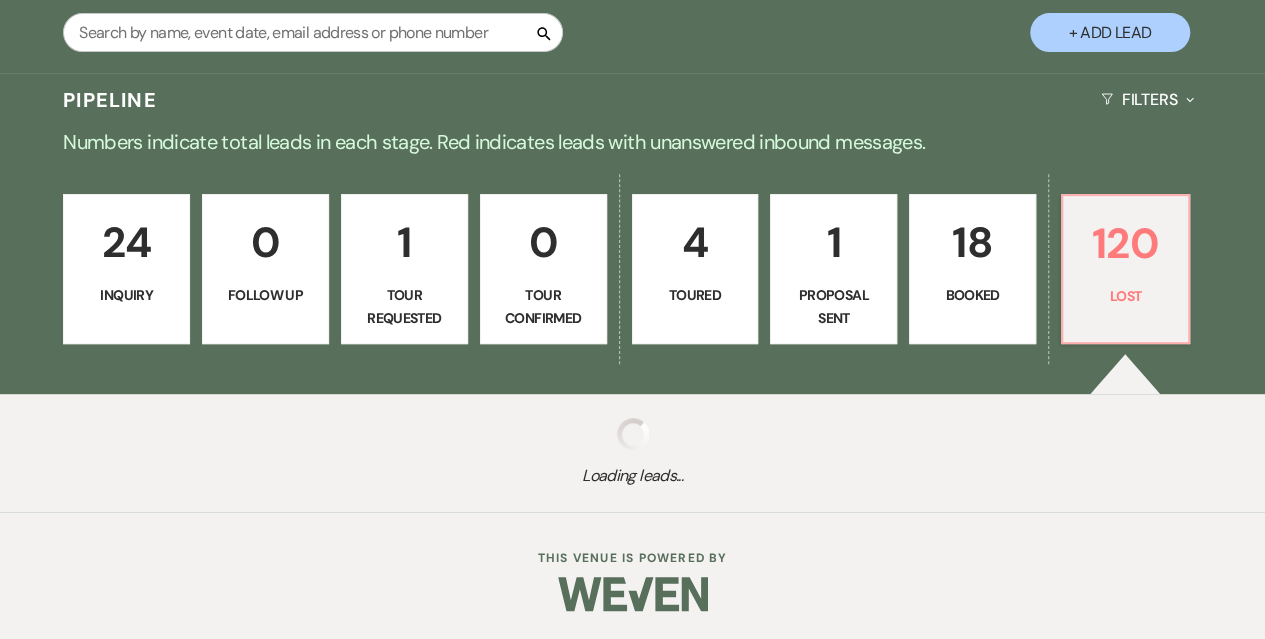 select on "5" 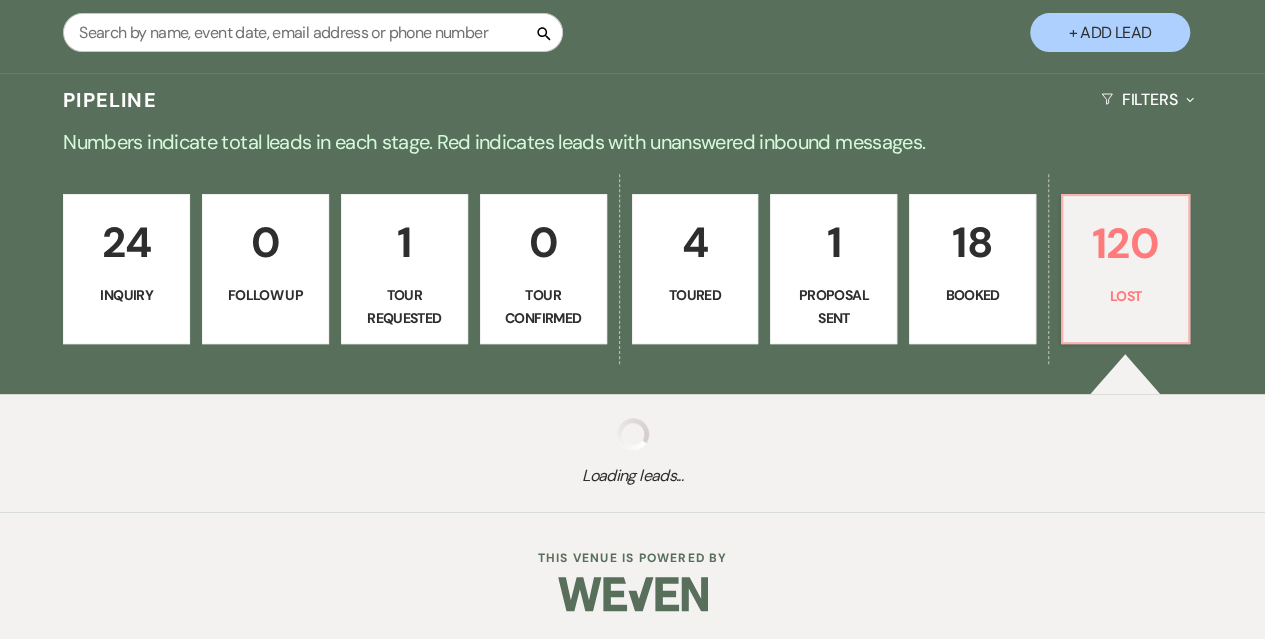 select on "8" 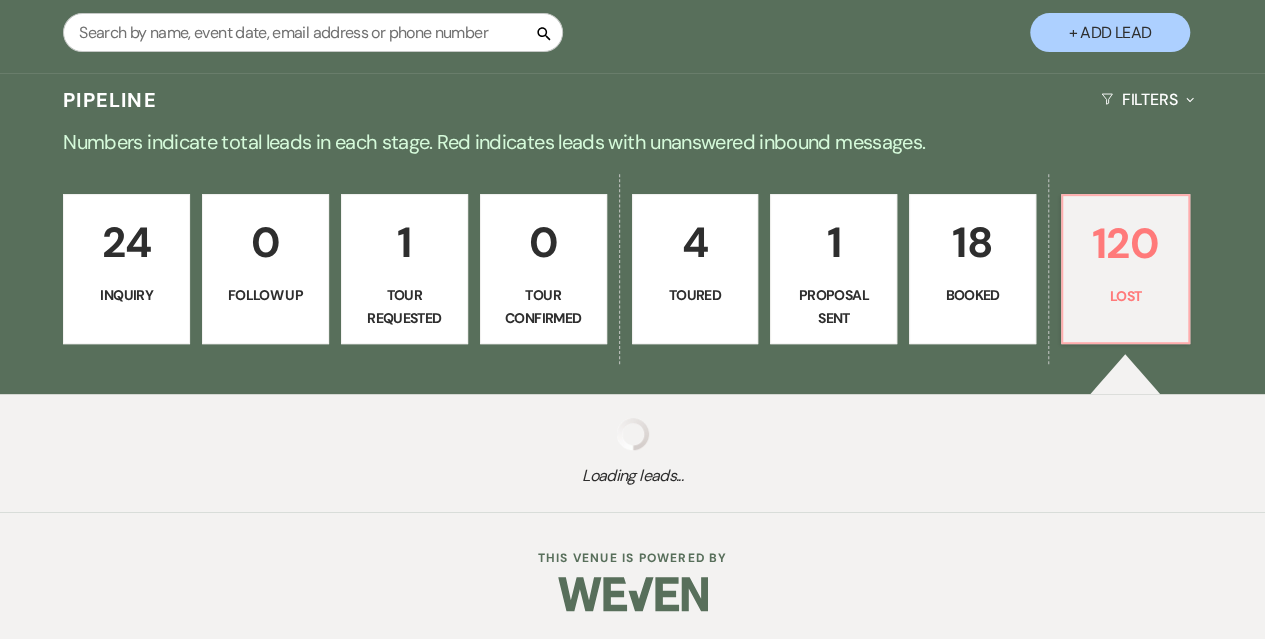 select on "5" 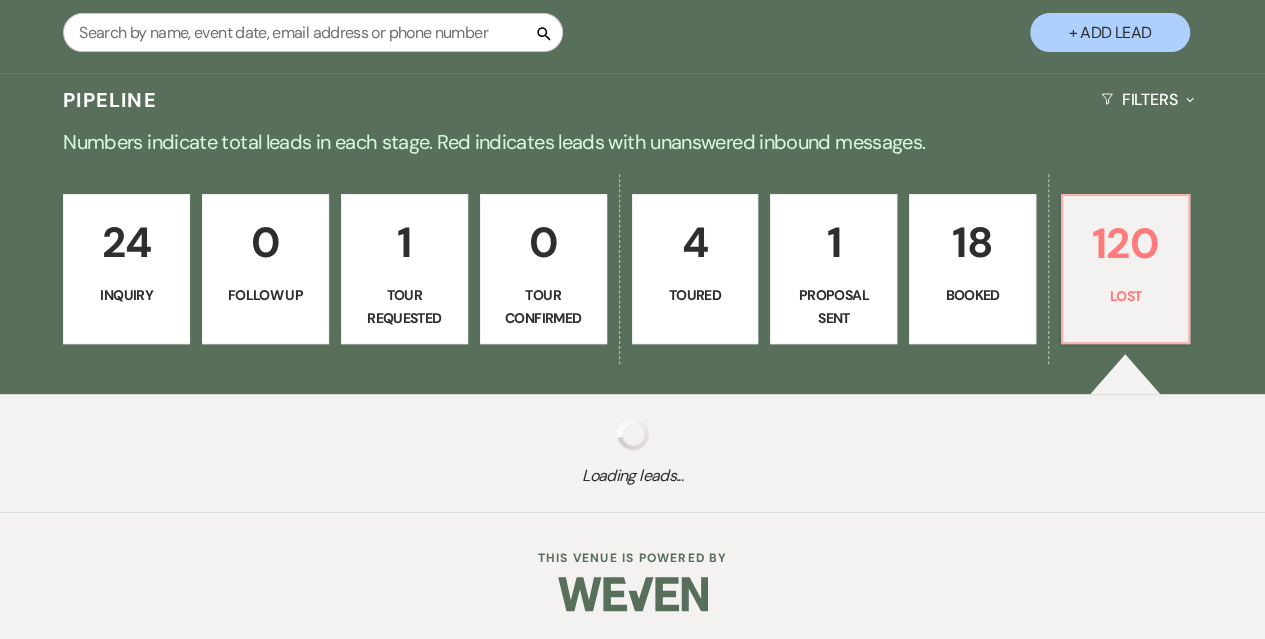 select on "8" 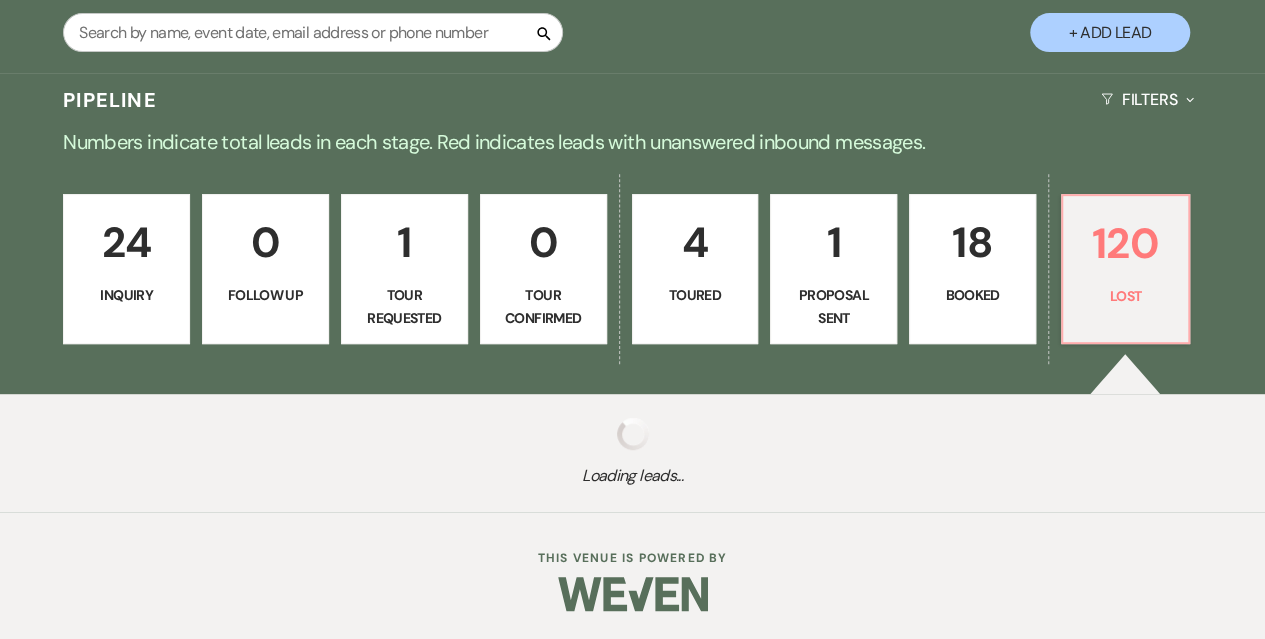 select on "6" 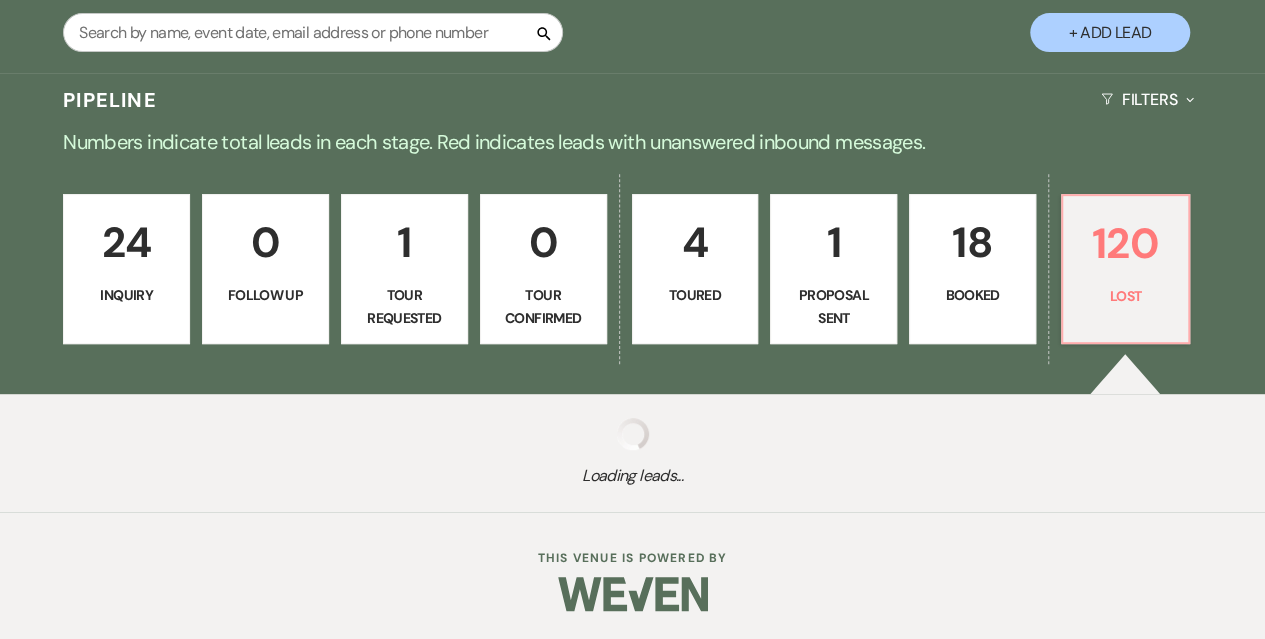 select on "8" 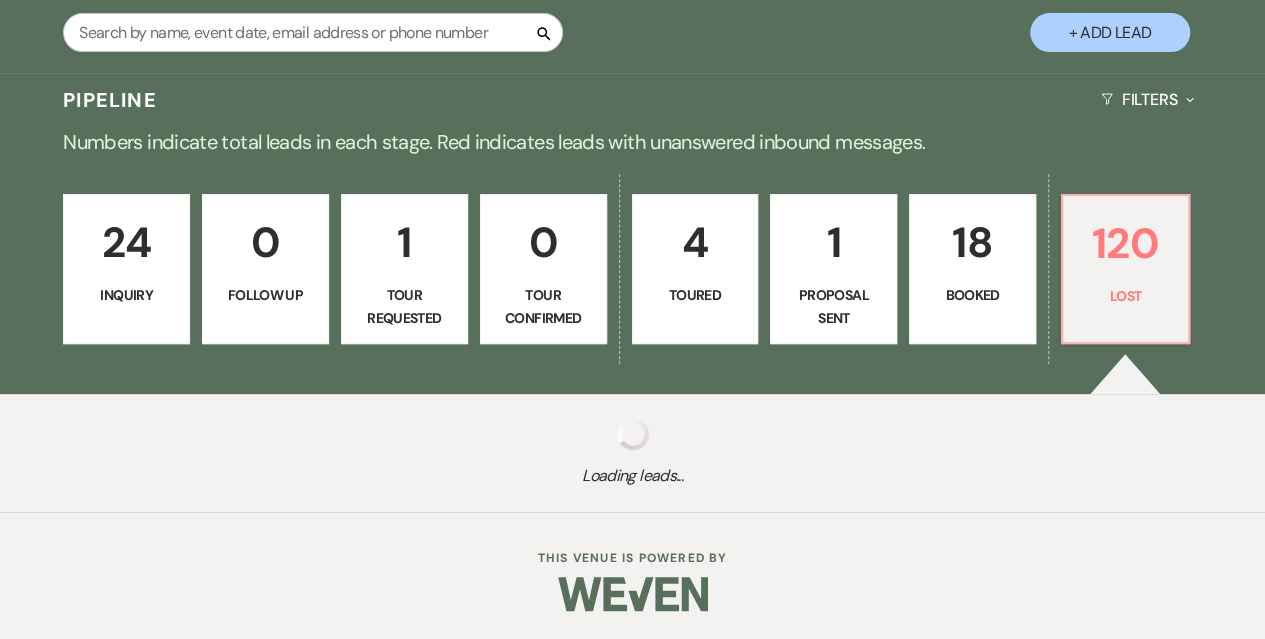 select on "5" 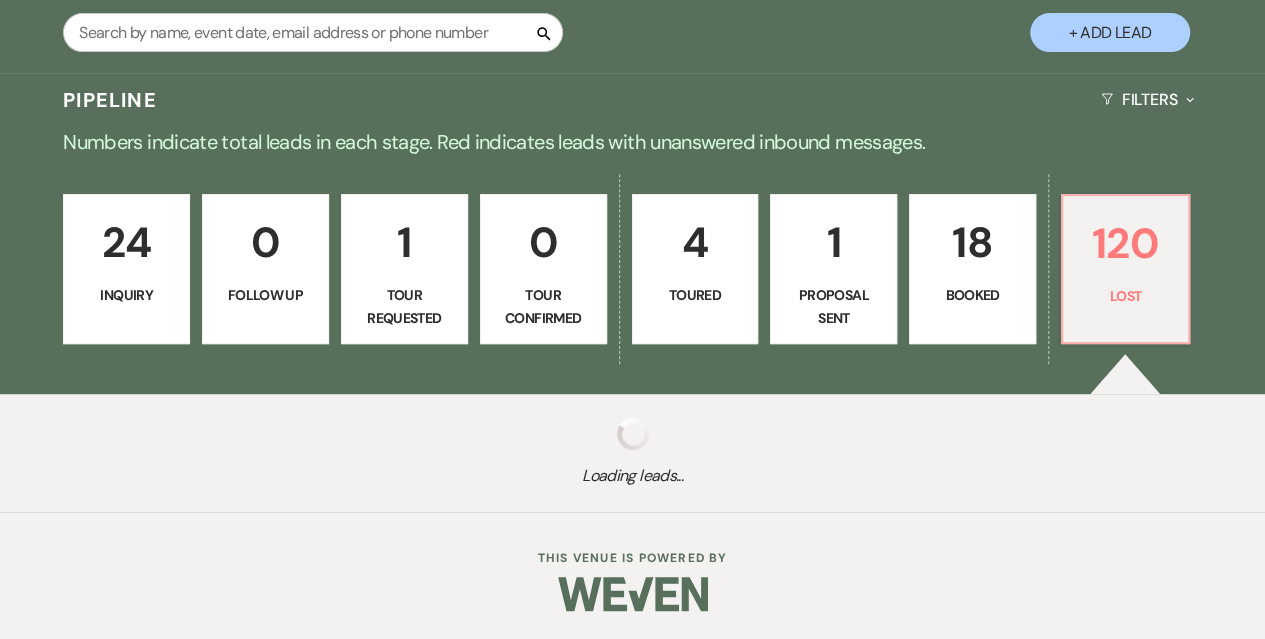 select on "8" 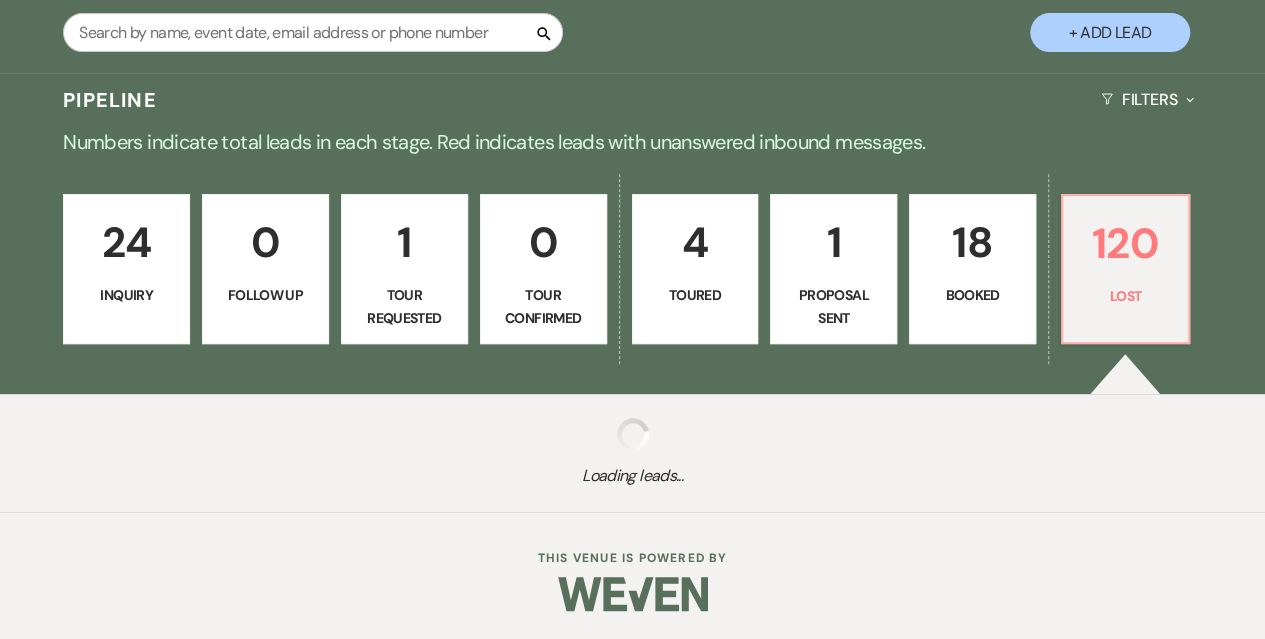 select on "5" 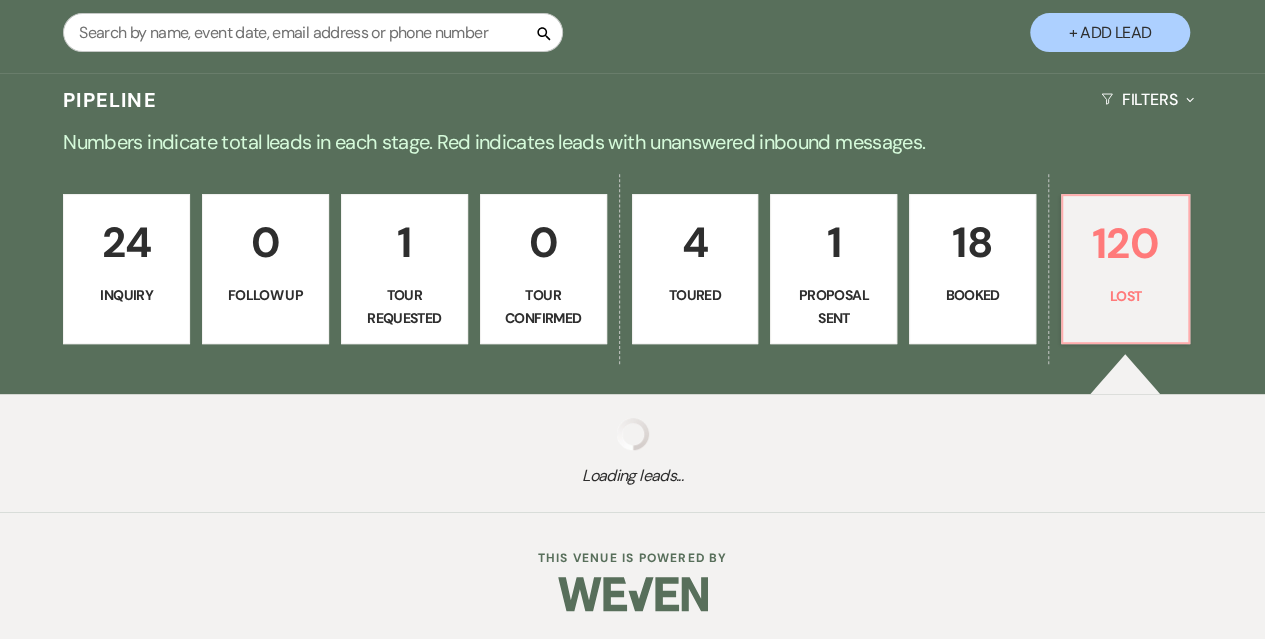 select on "8" 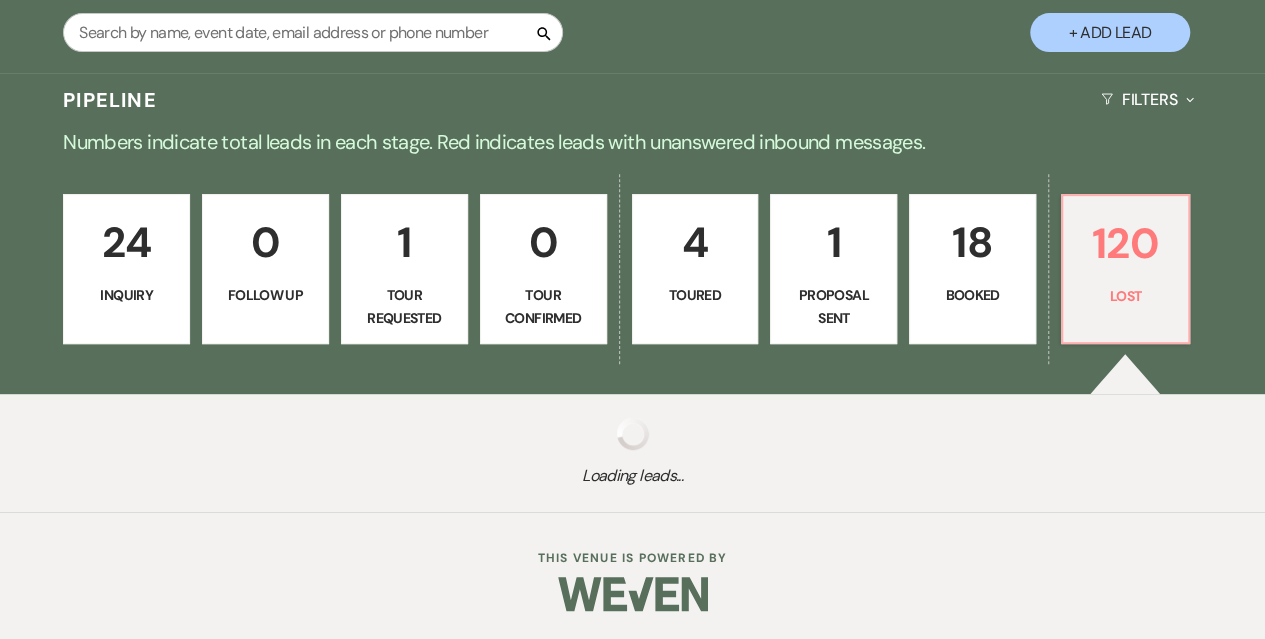 select on "5" 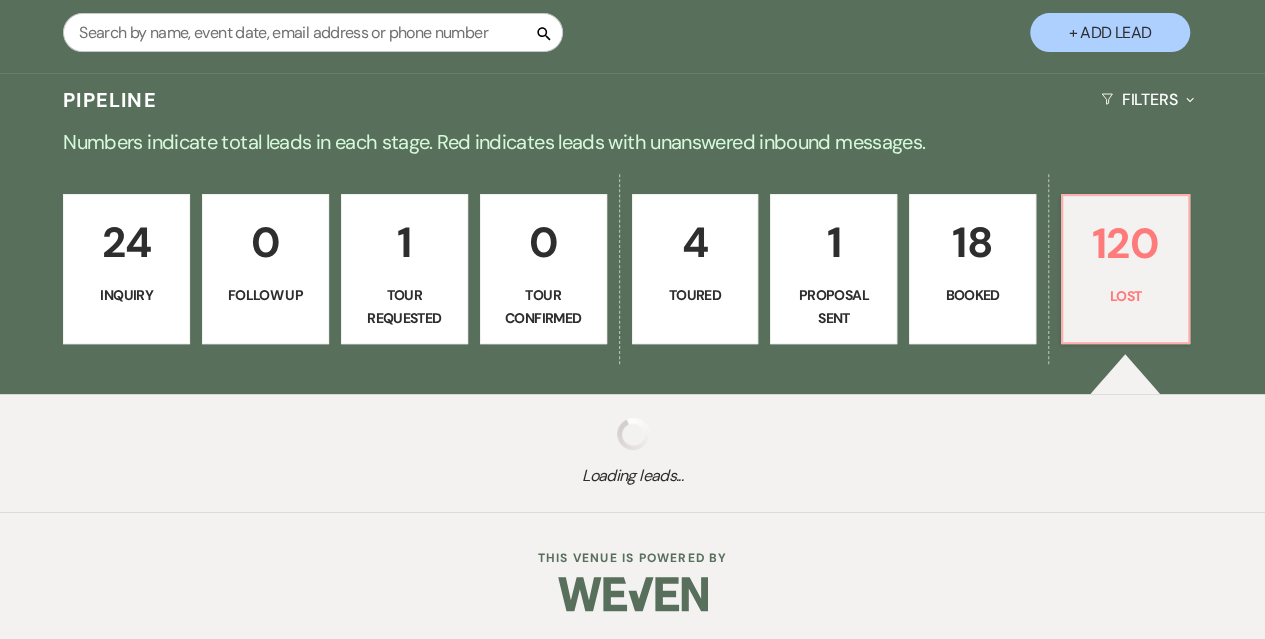 select on "8" 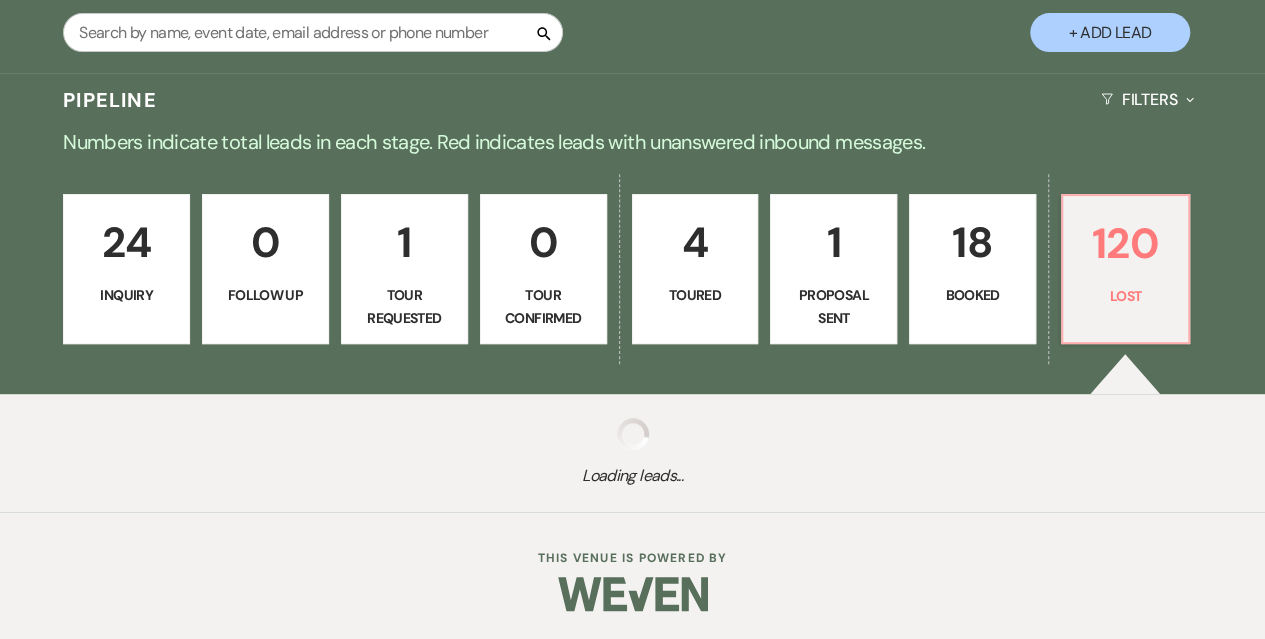 select on "5" 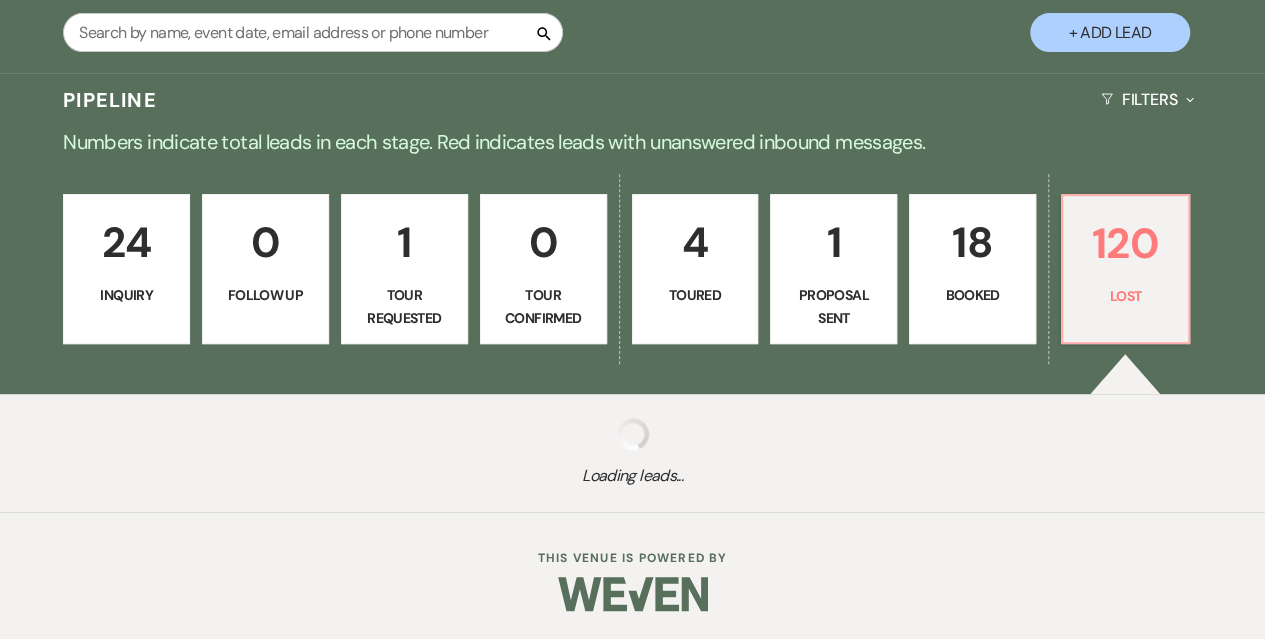 select on "8" 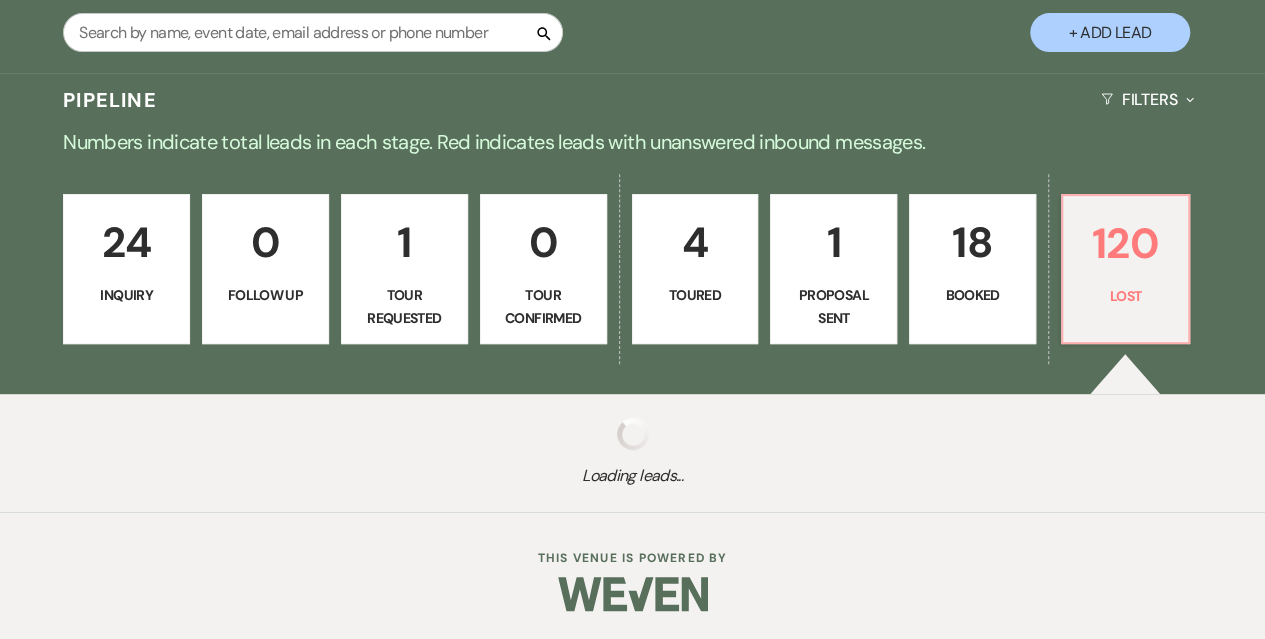 select on "5" 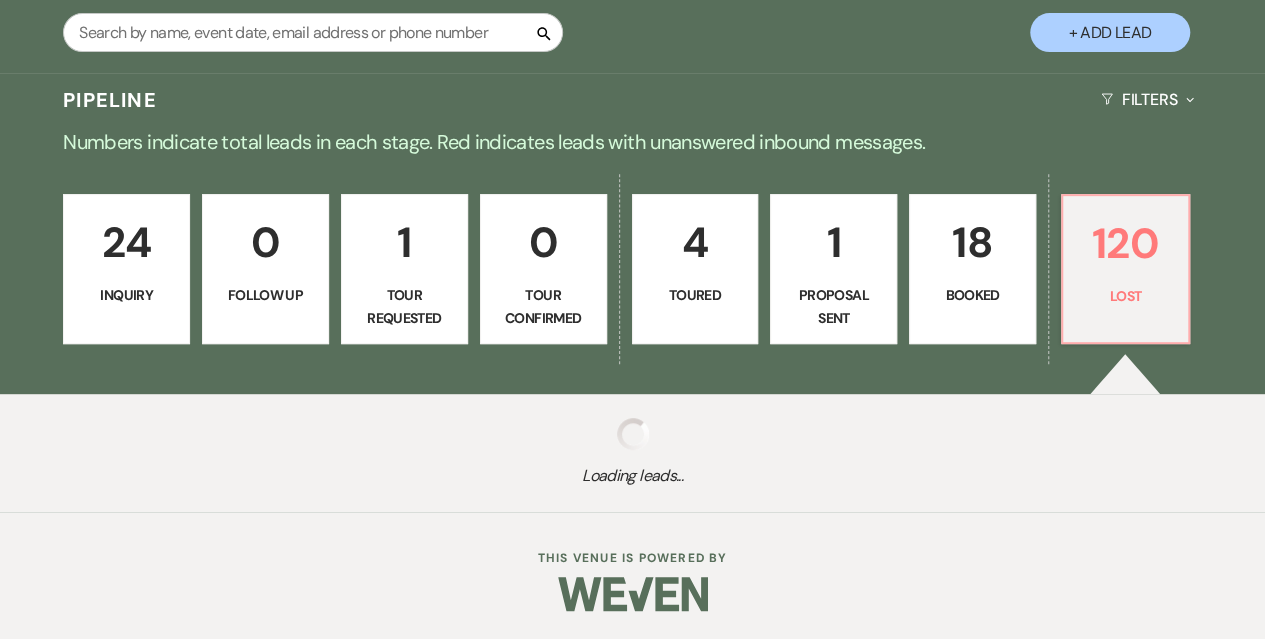 select on "8" 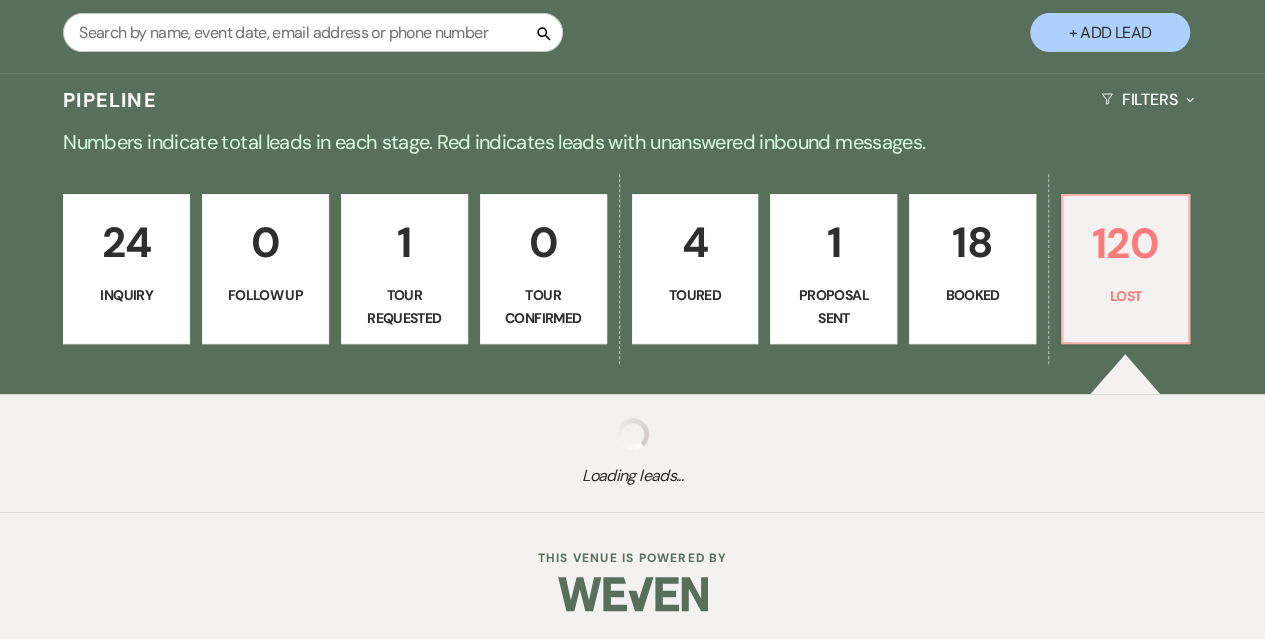 select on "5" 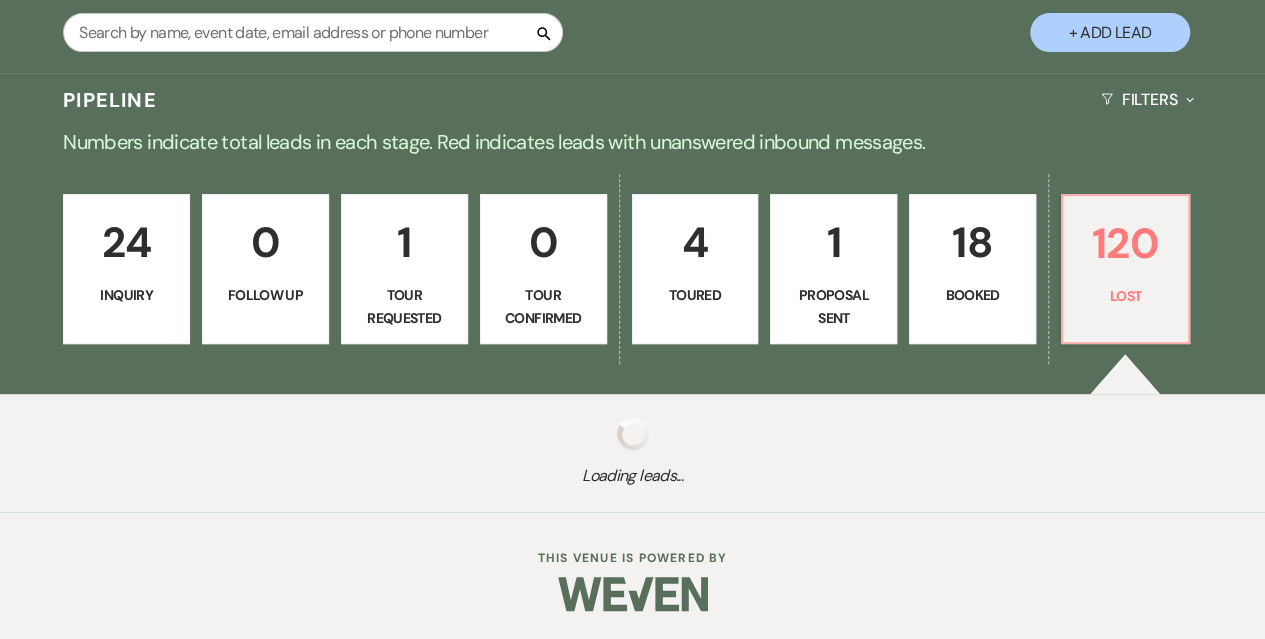 select on "8" 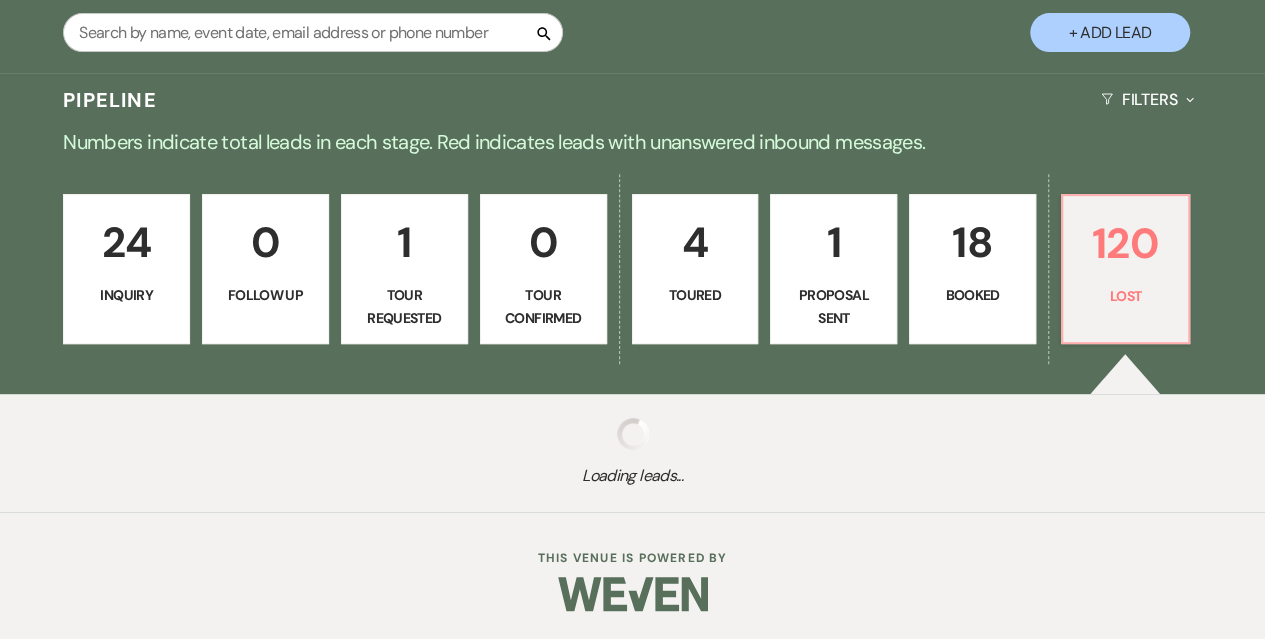 select on "5" 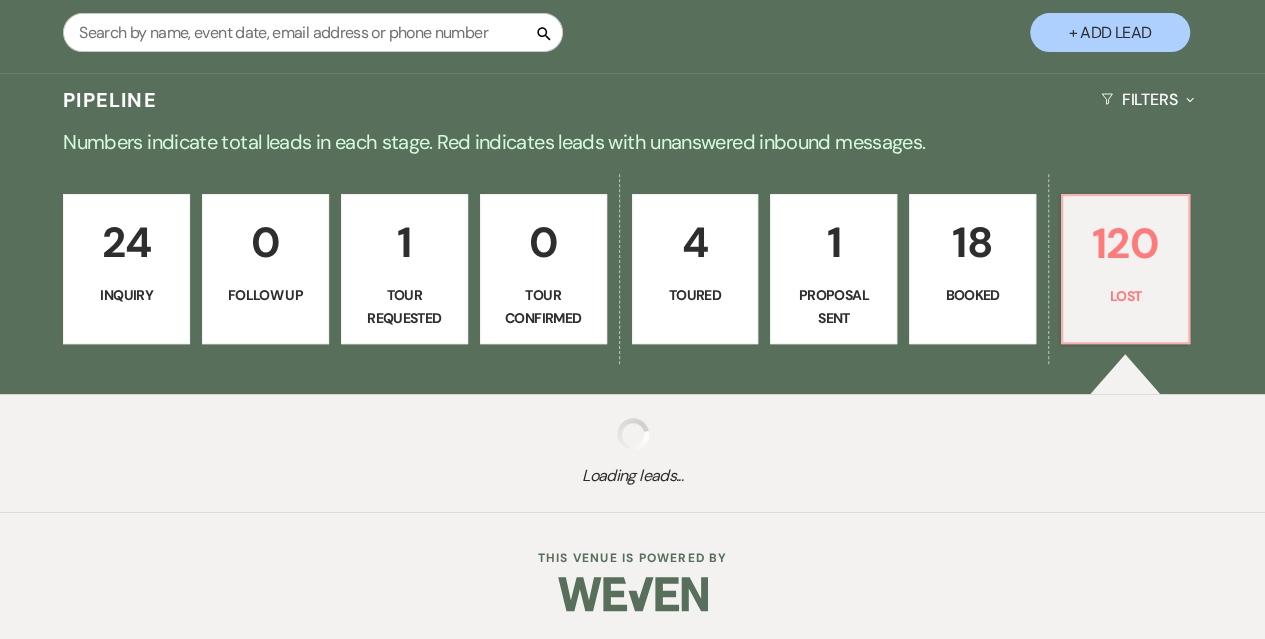 select on "8" 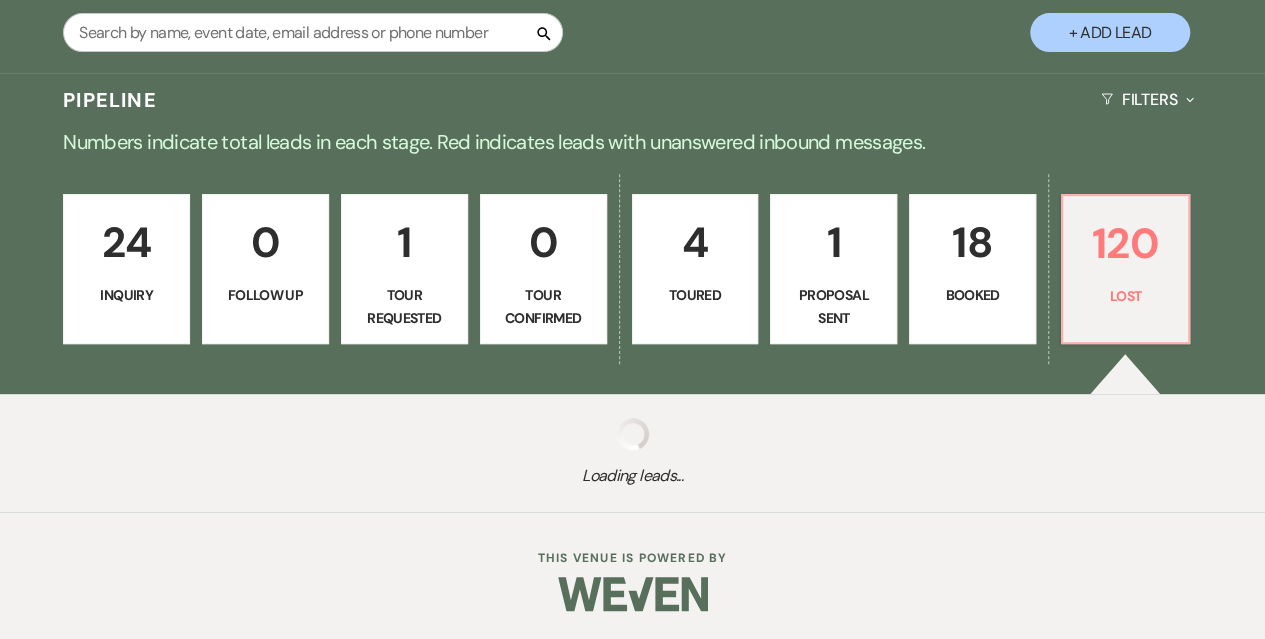 select on "7" 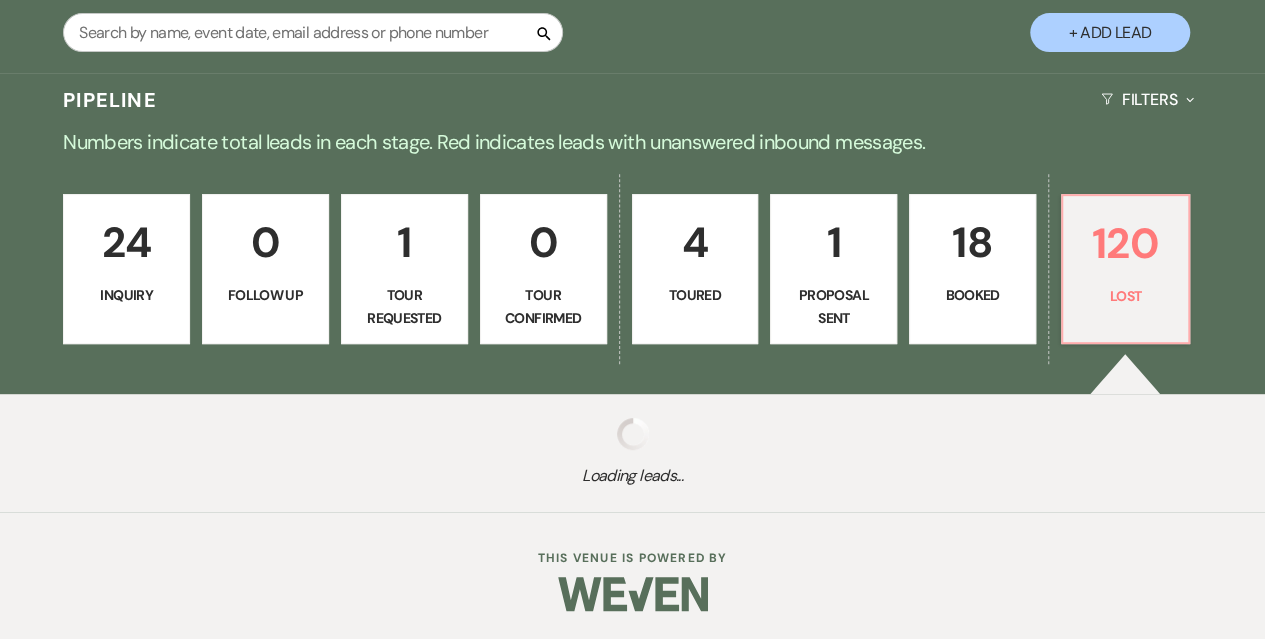 select on "8" 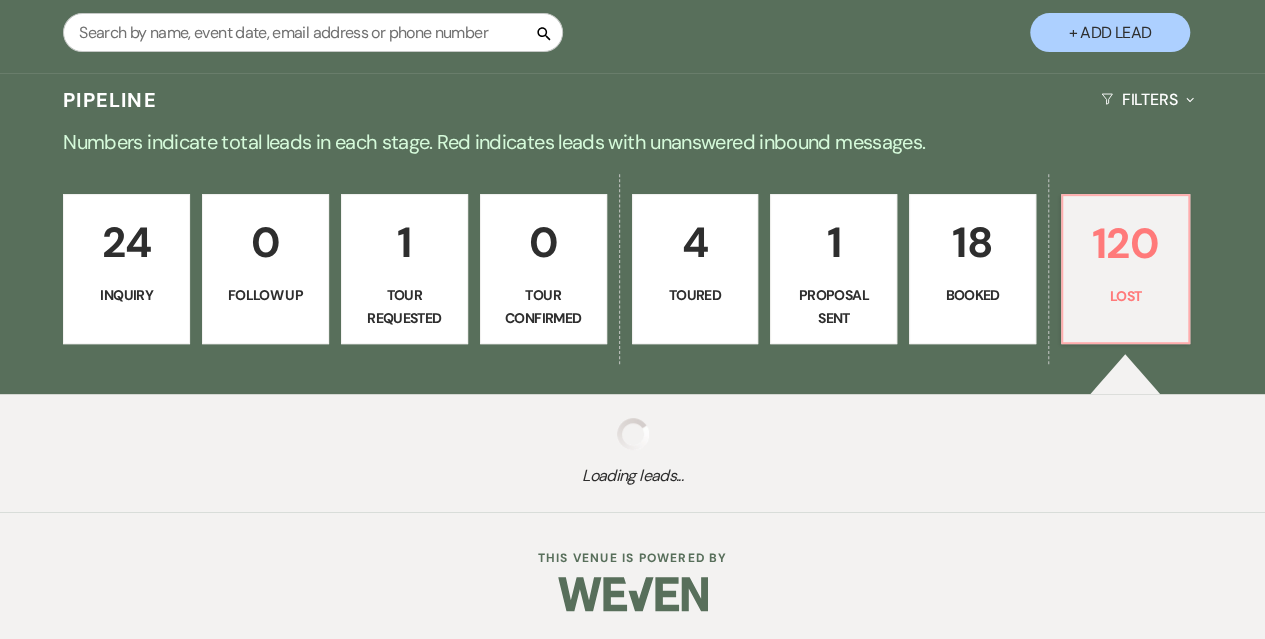 select on "5" 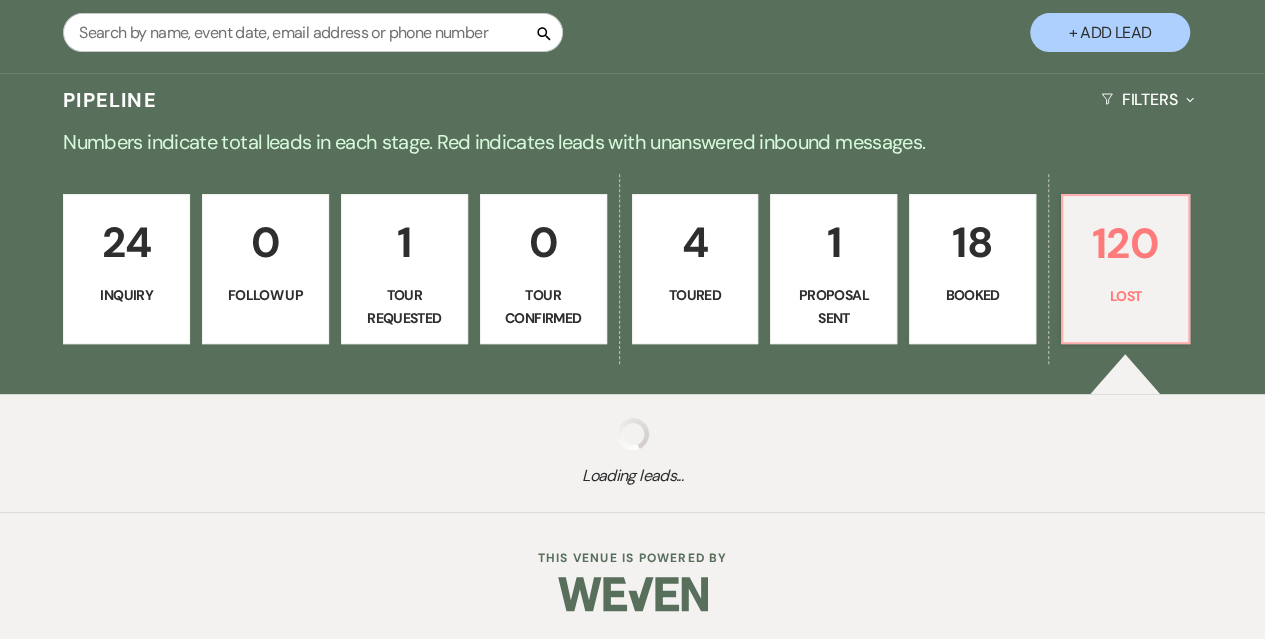 select on "8" 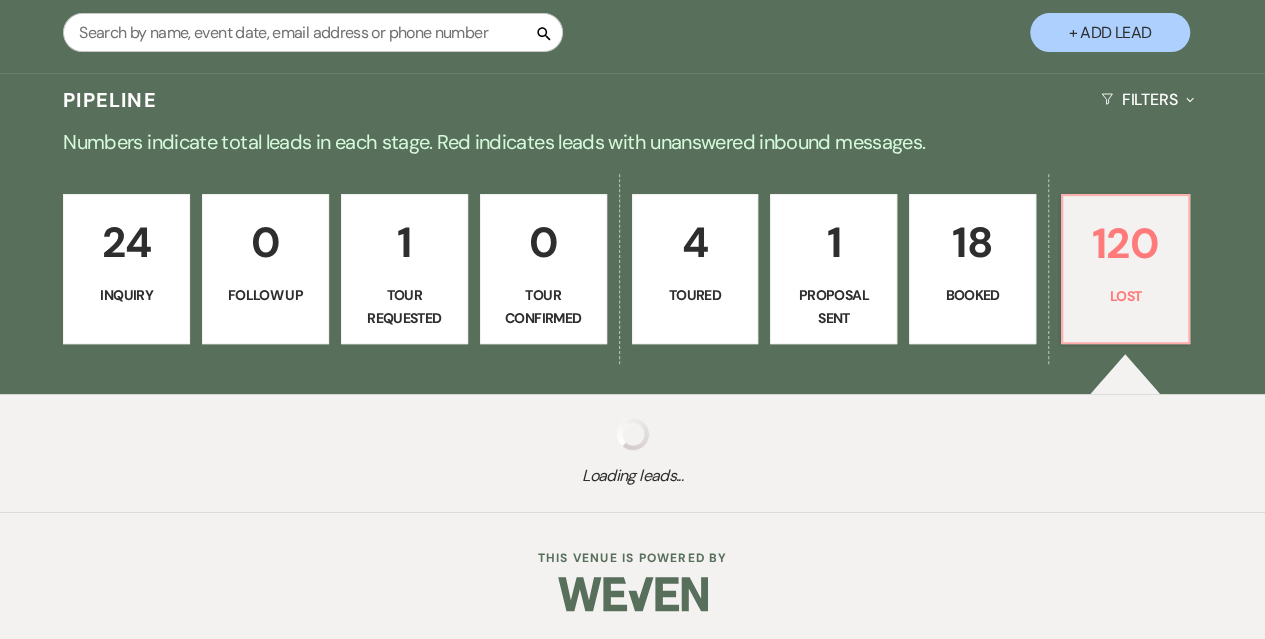 select on "5" 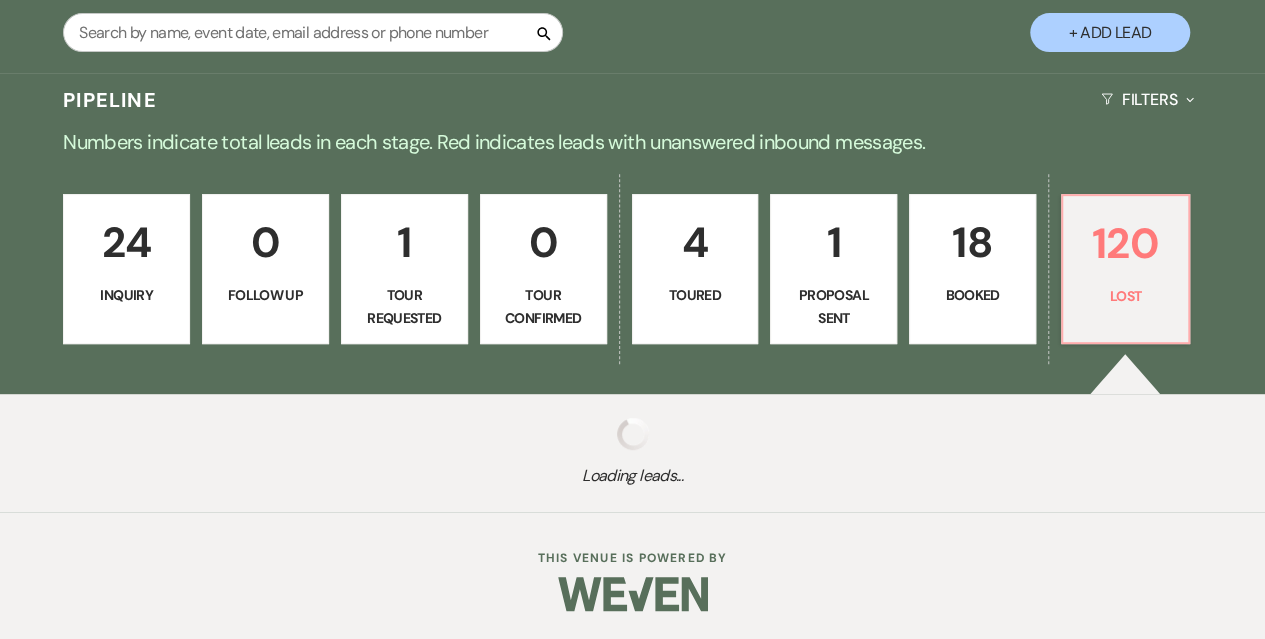 select on "8" 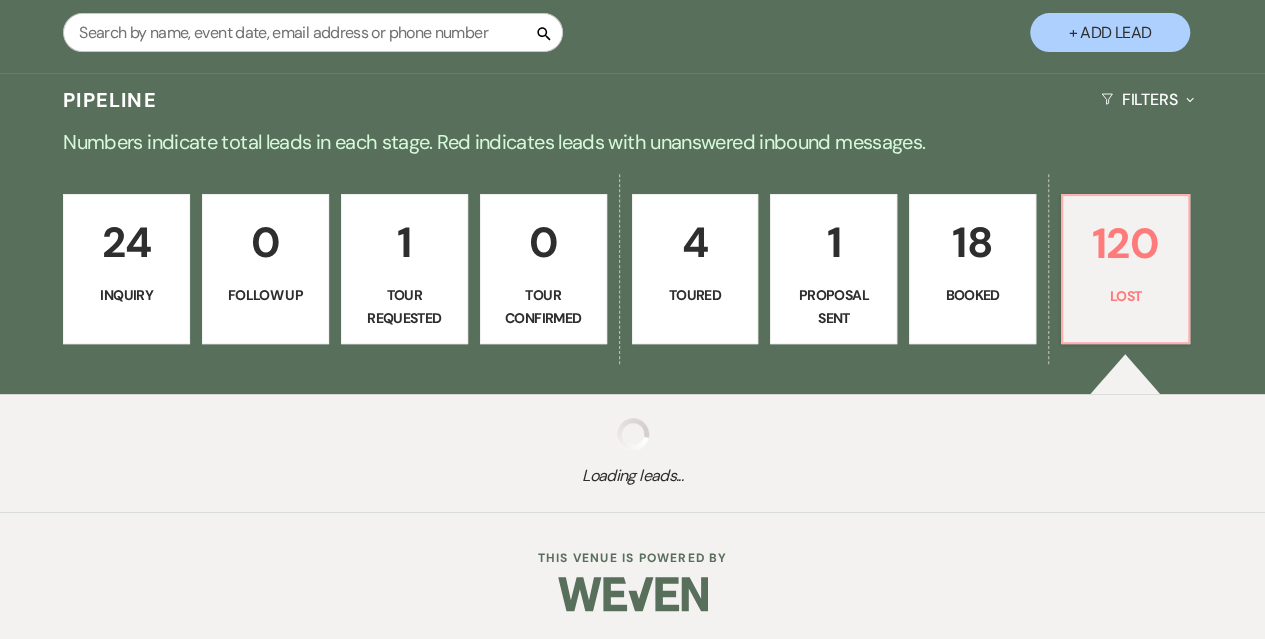 select on "5" 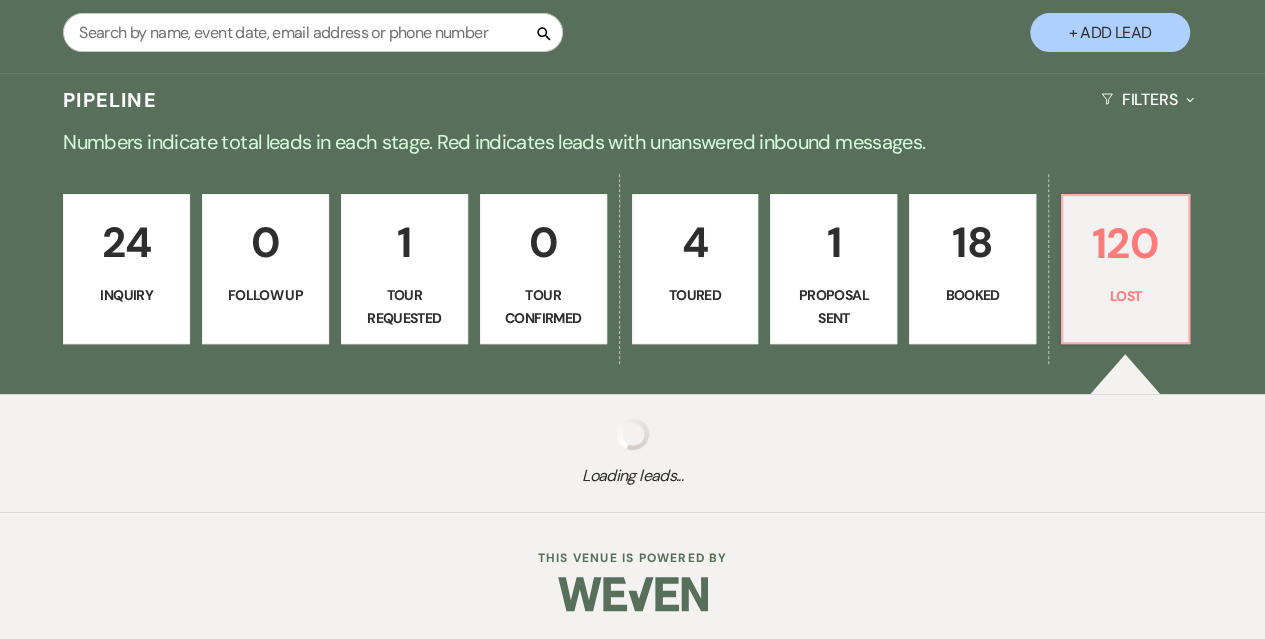 select on "8" 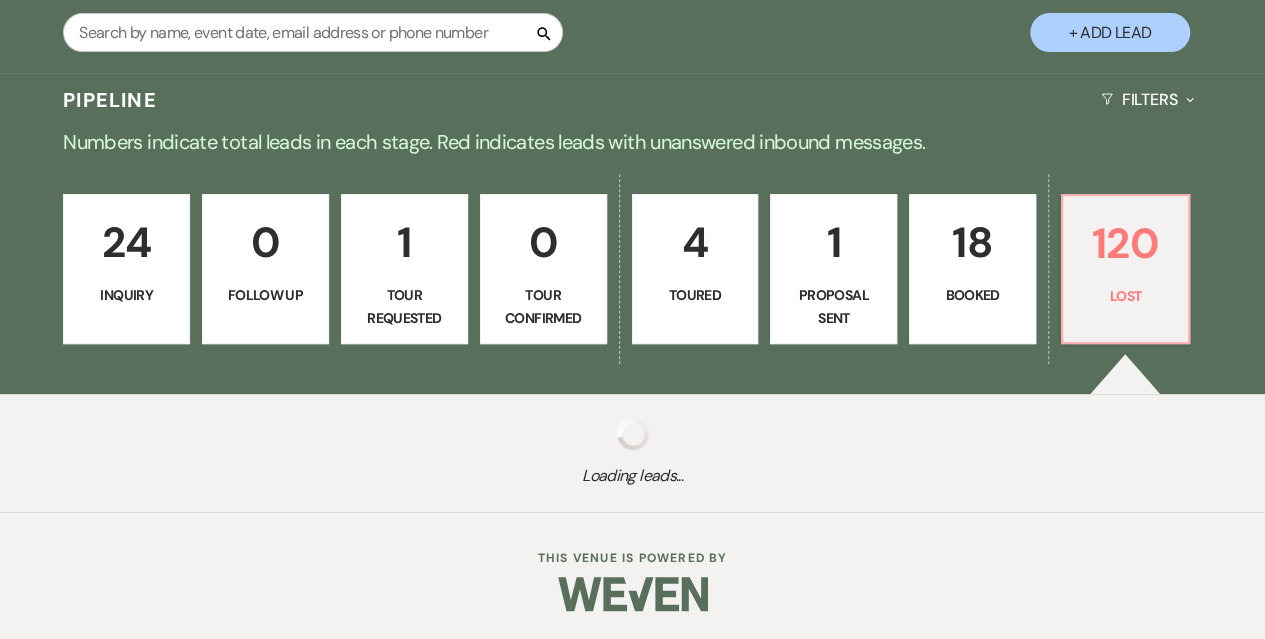 select on "5" 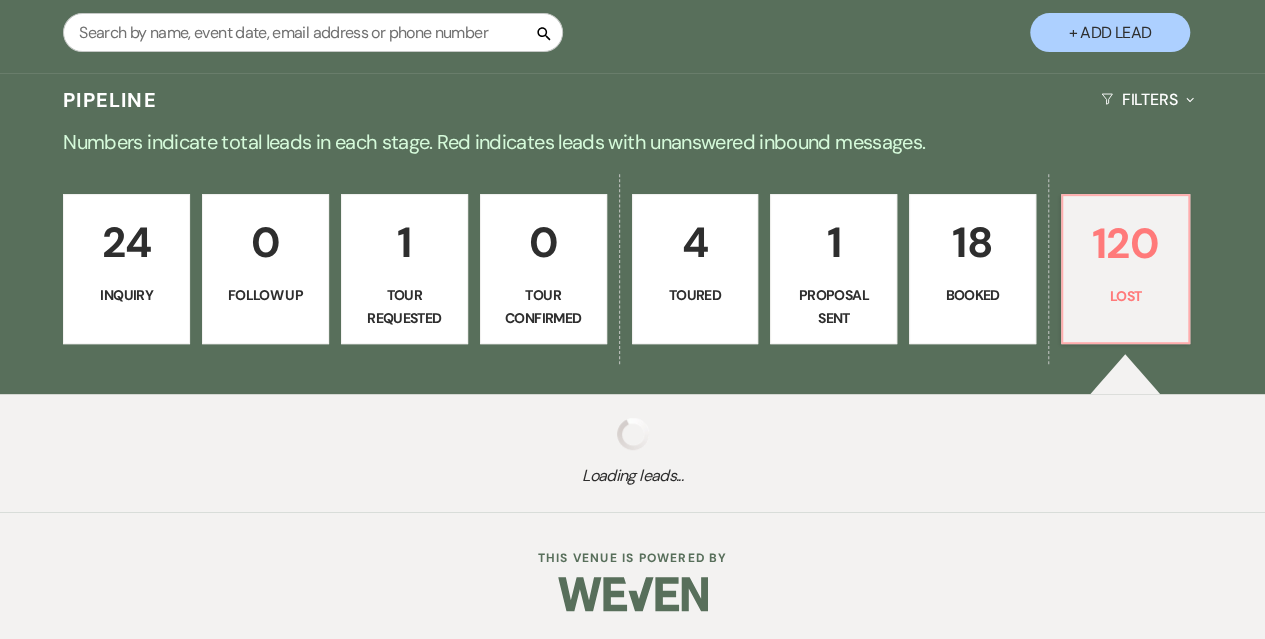 select on "8" 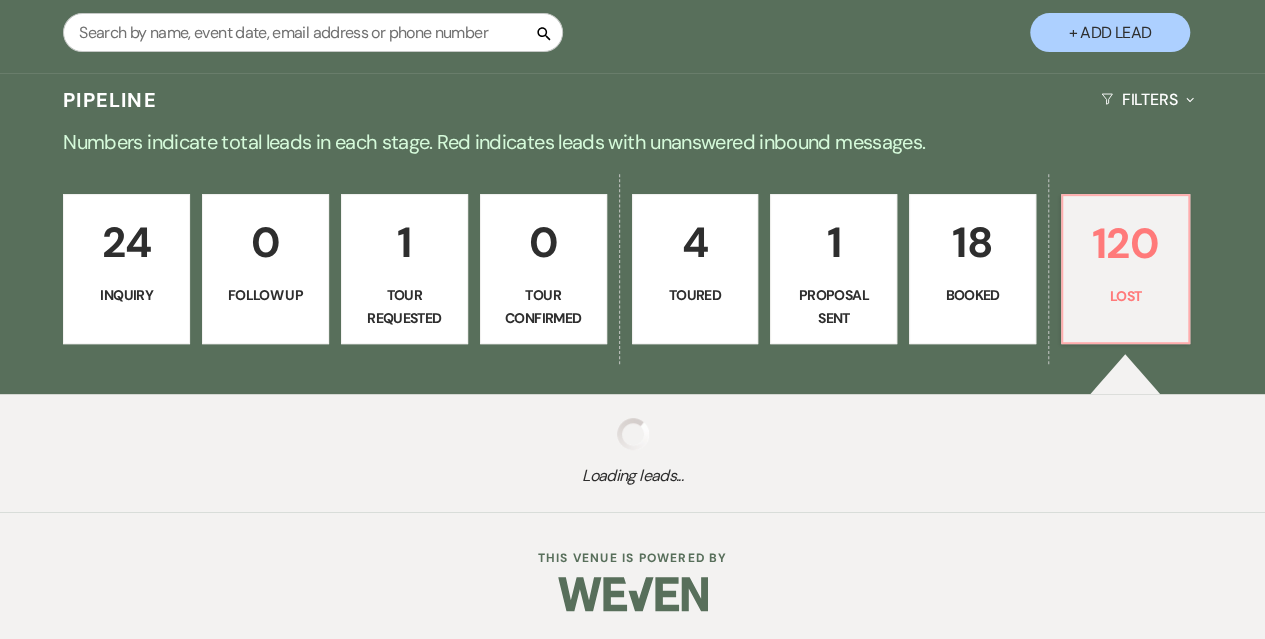select on "5" 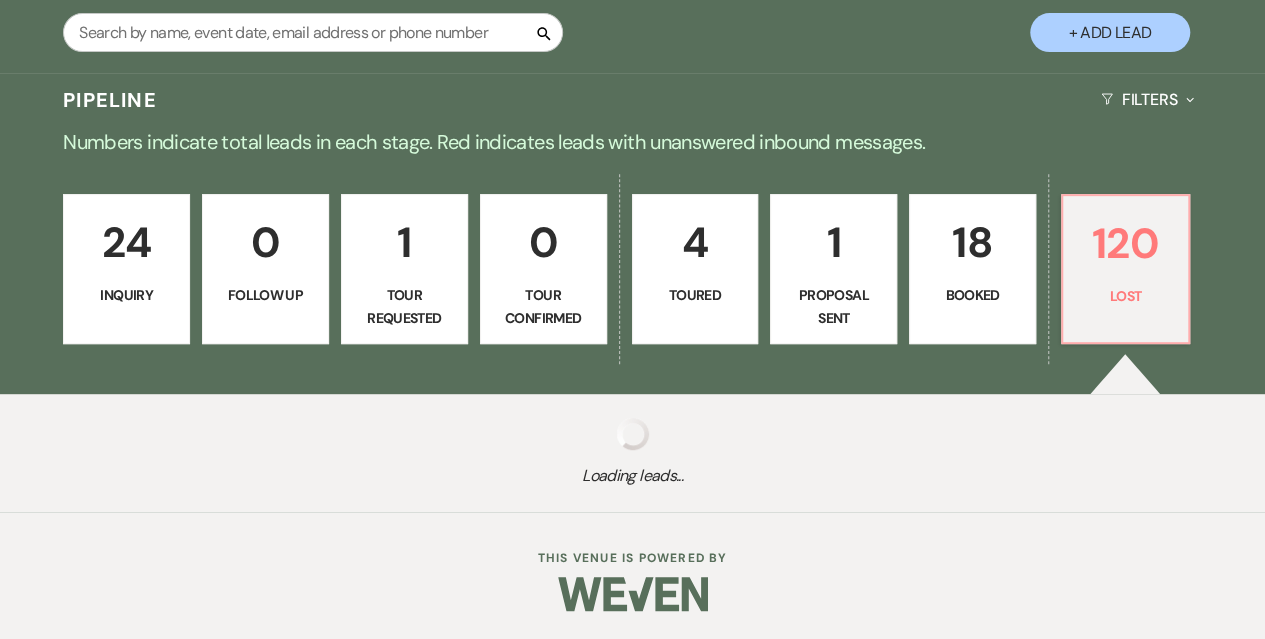 select on "8" 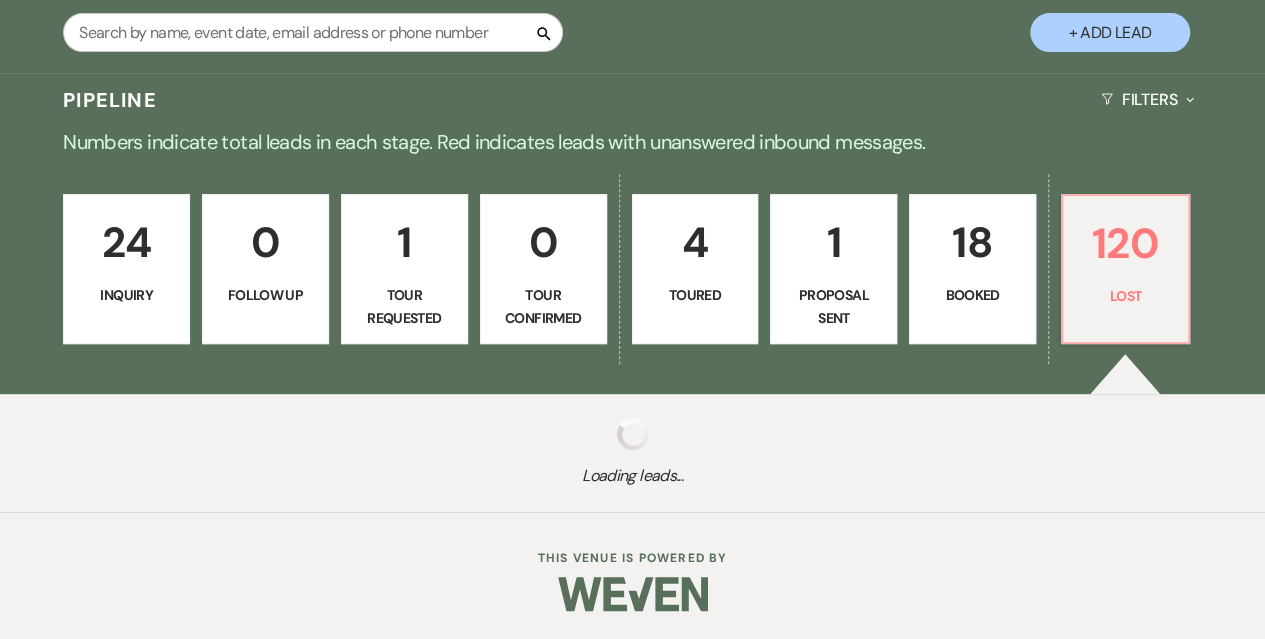 select on "5" 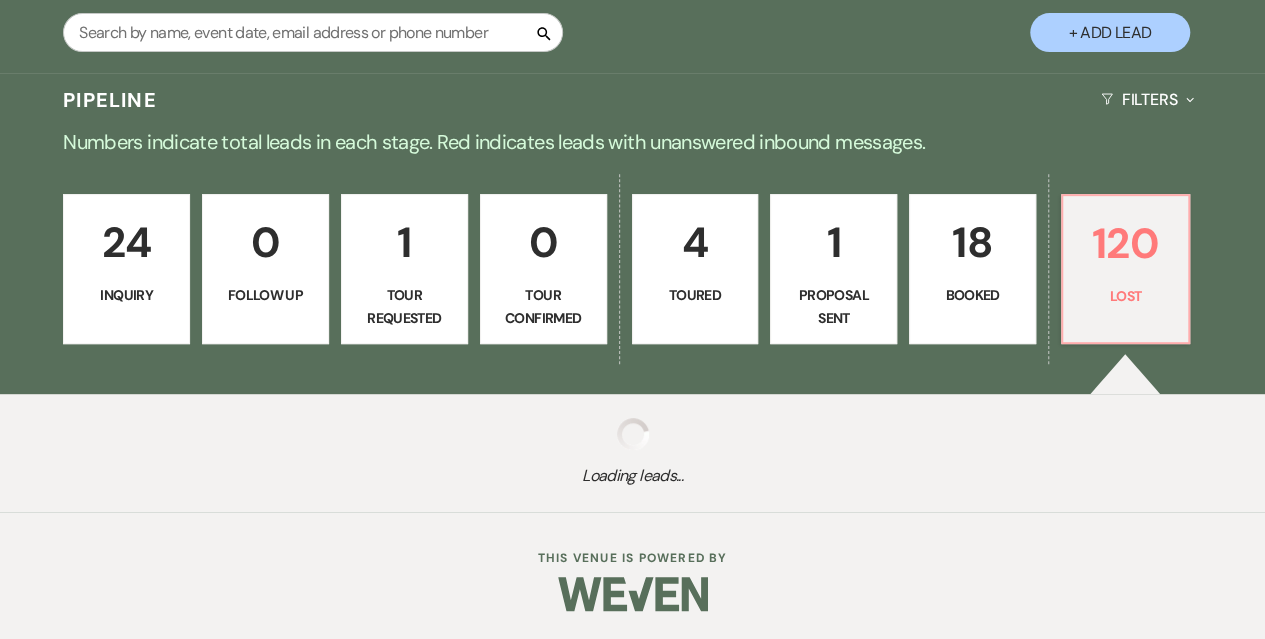 select on "8" 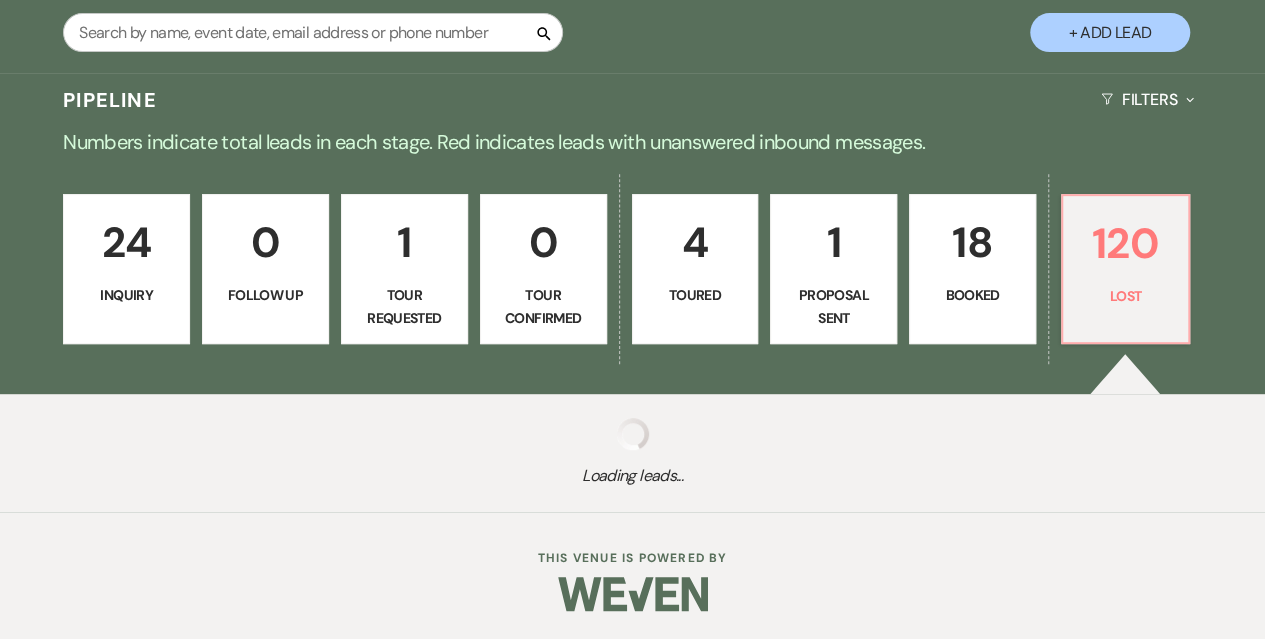 select on "5" 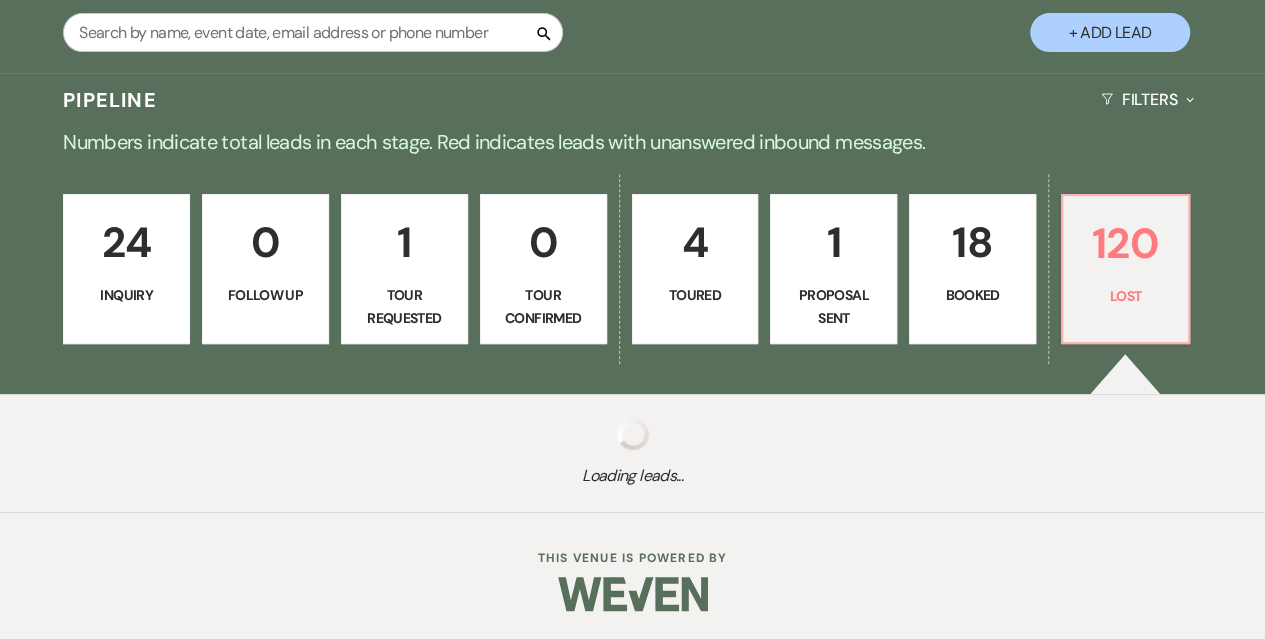 select on "8" 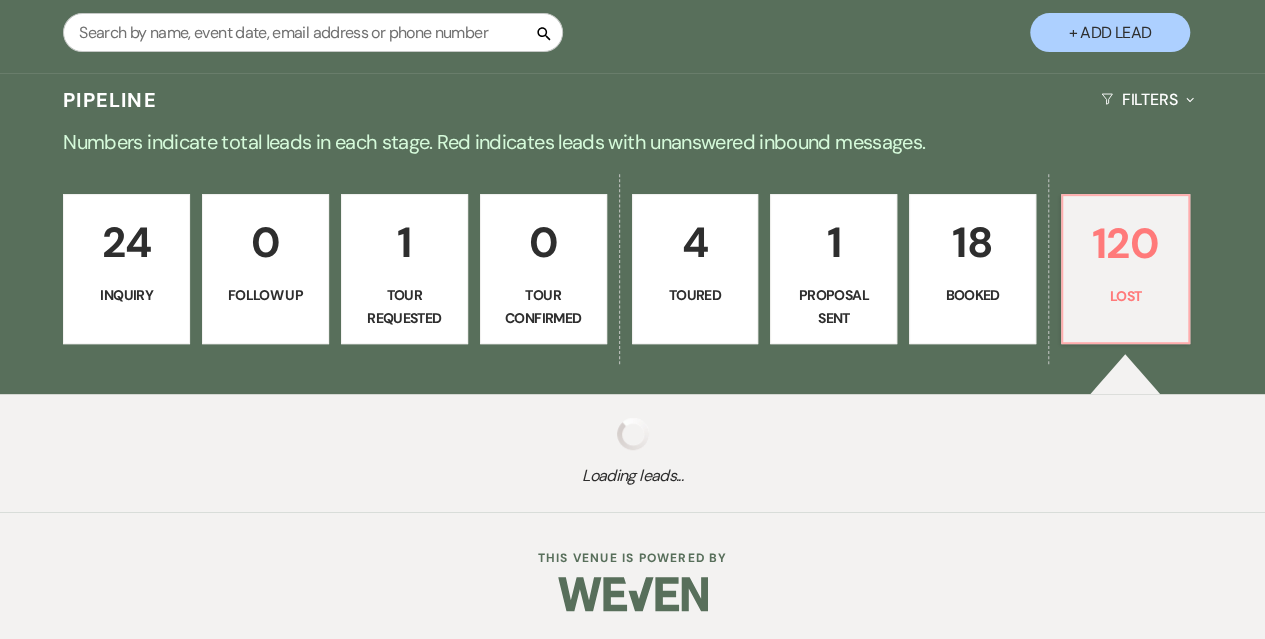 select on "5" 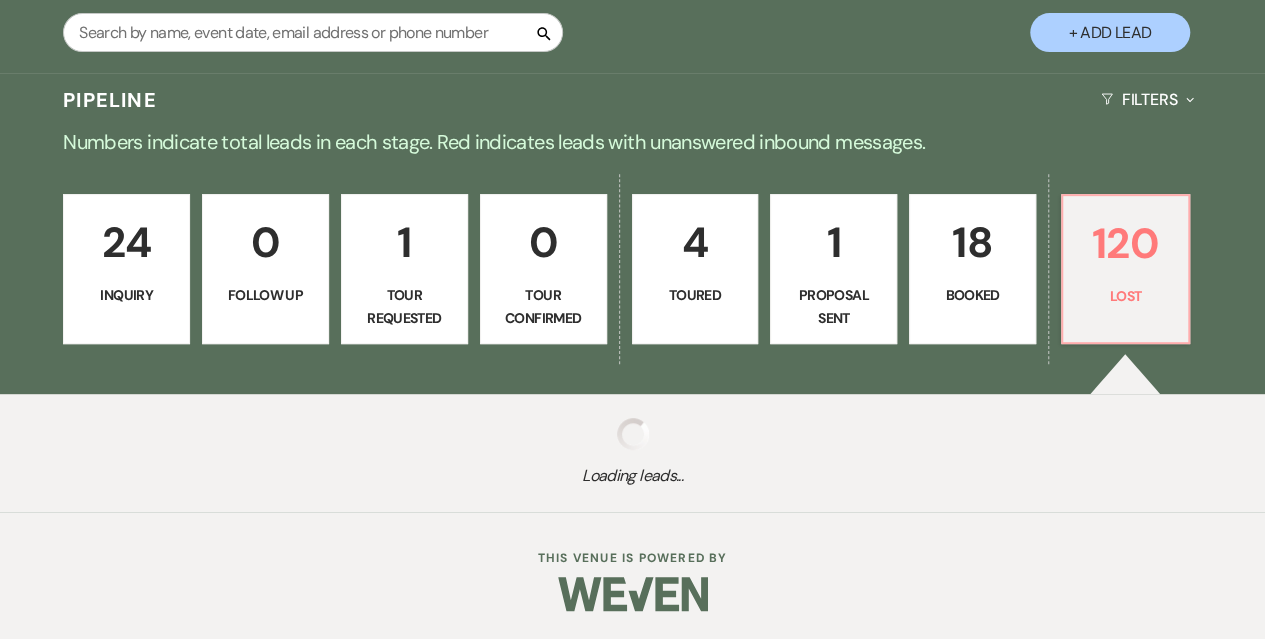 select on "8" 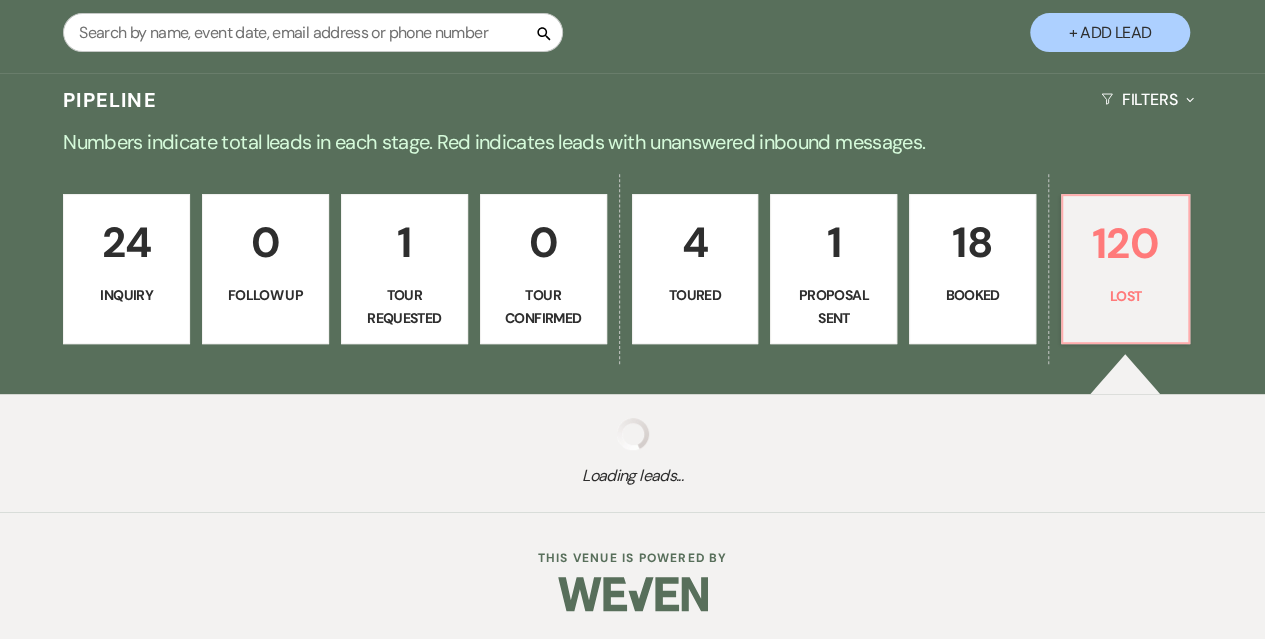 select on "5" 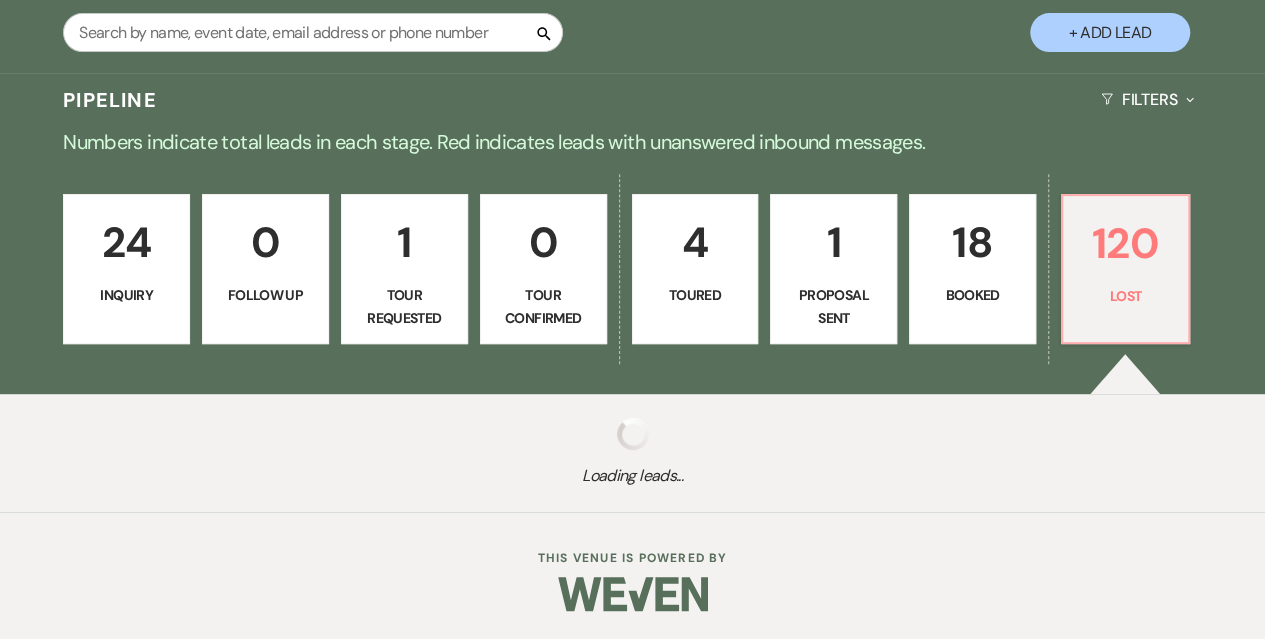 select on "8" 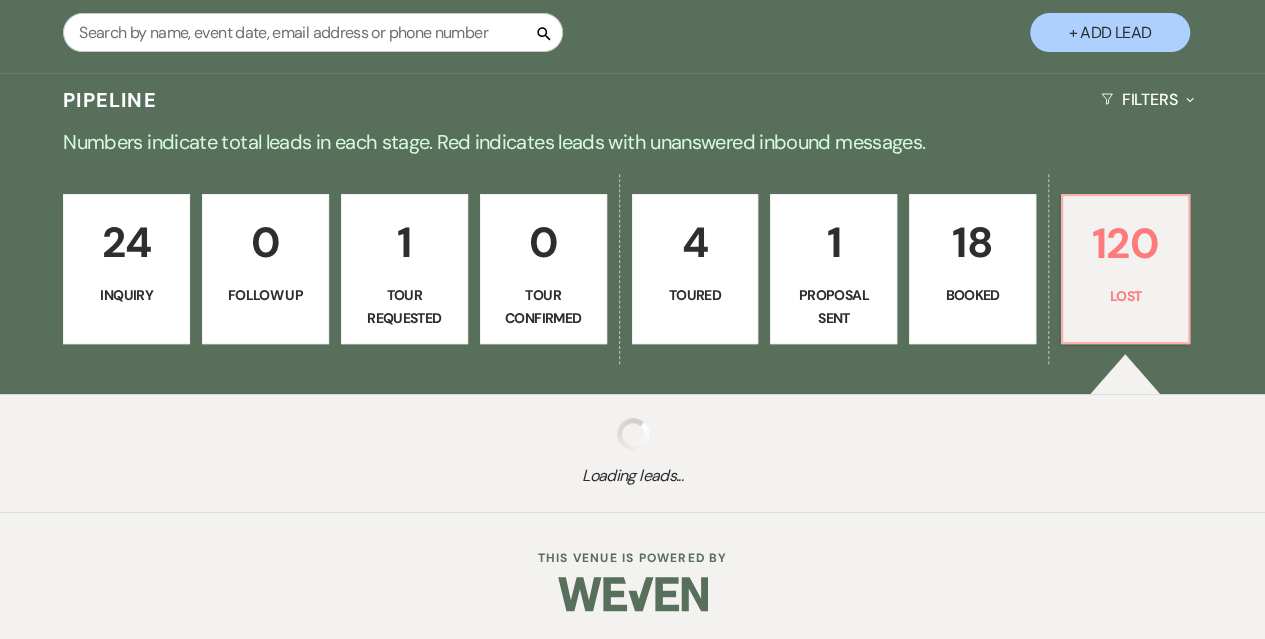 select on "1" 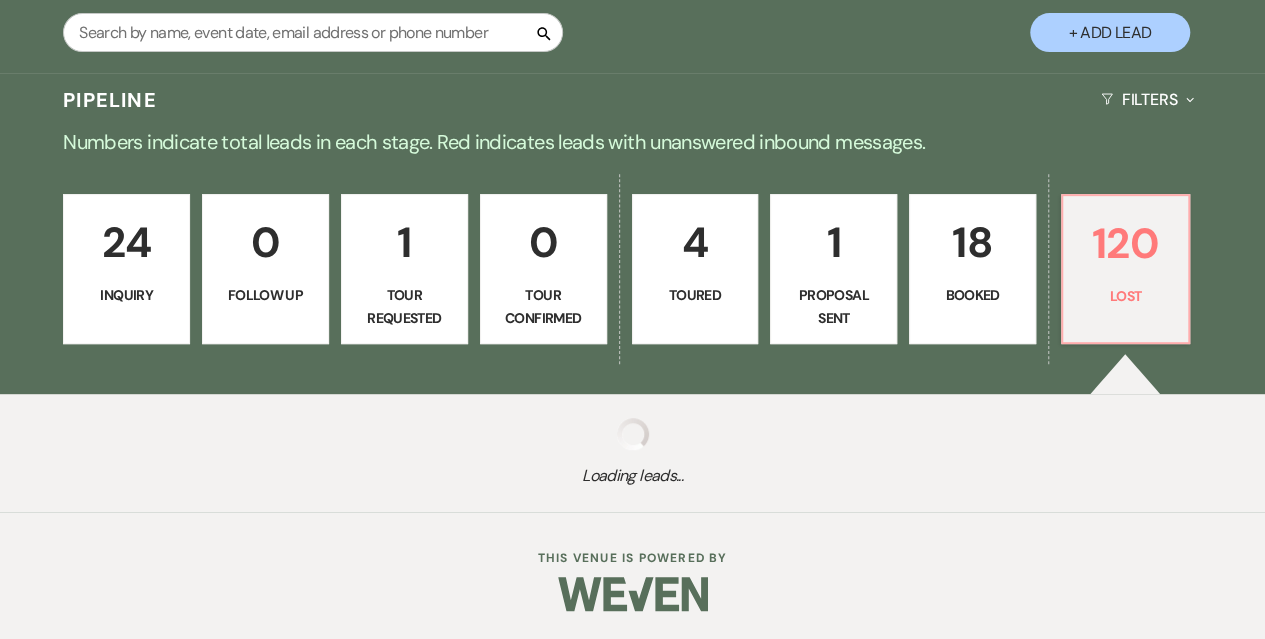 select on "8" 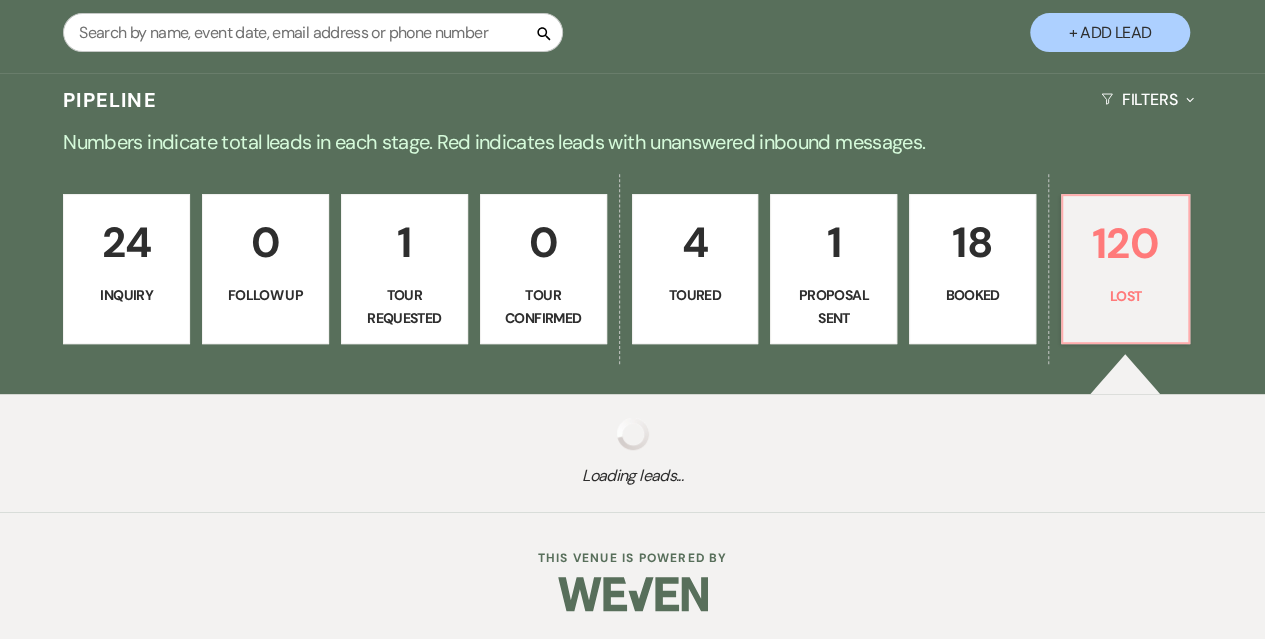 select on "5" 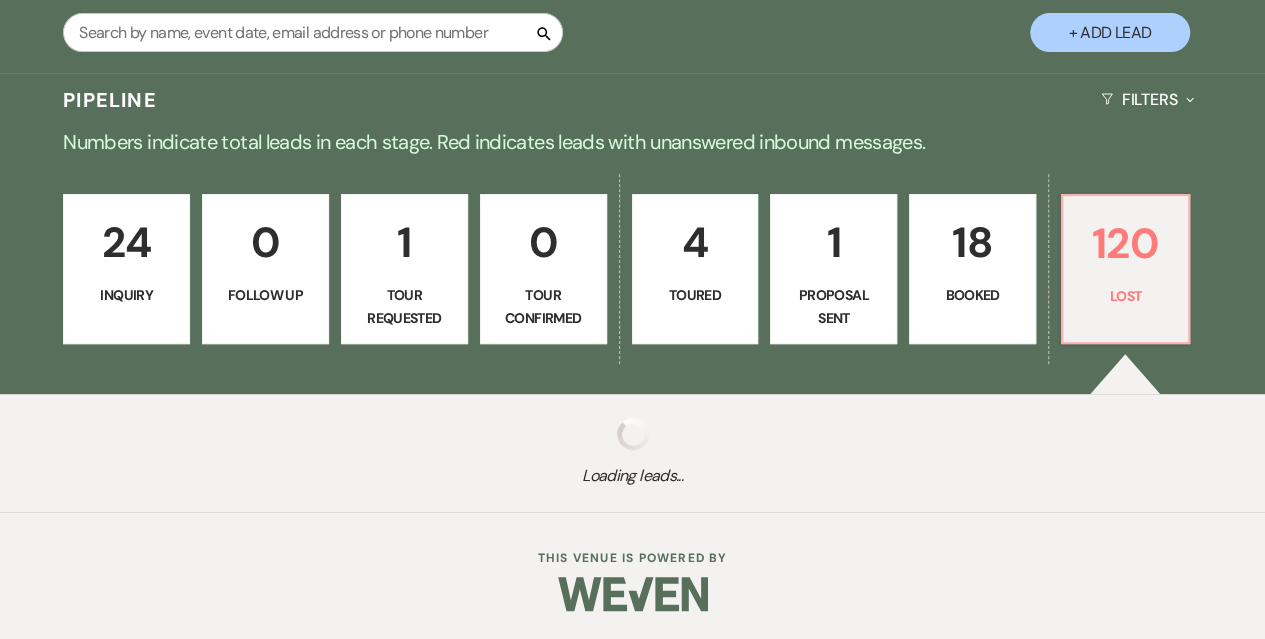 select on "8" 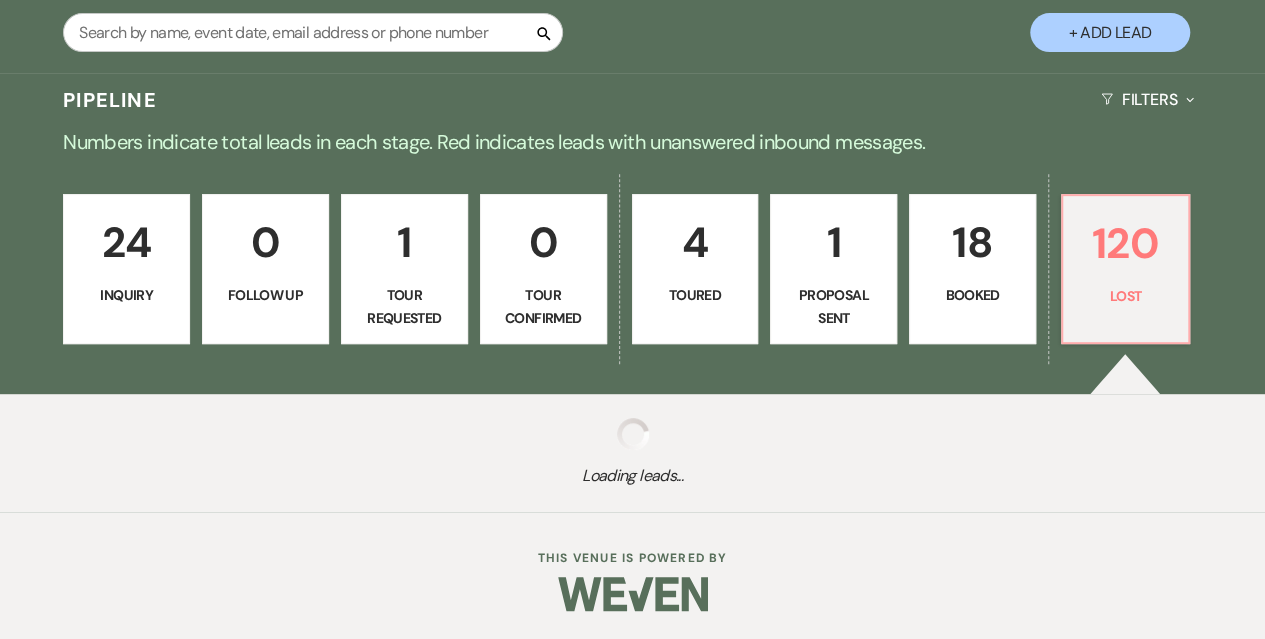 select on "7" 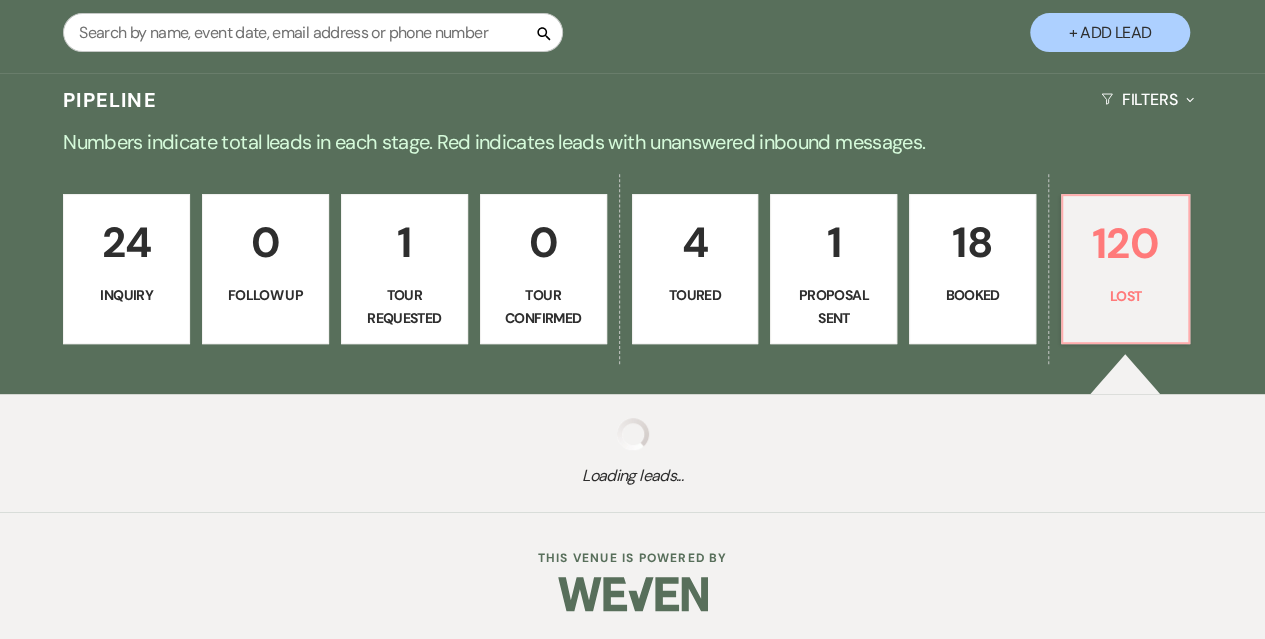 select on "8" 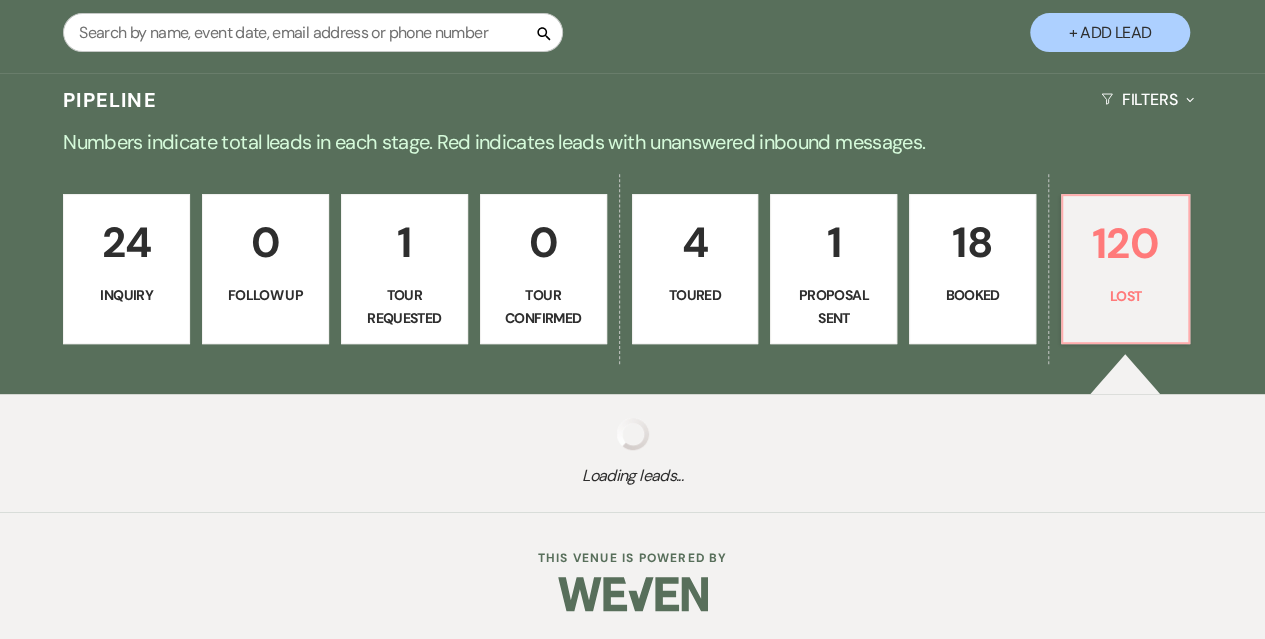 select on "5" 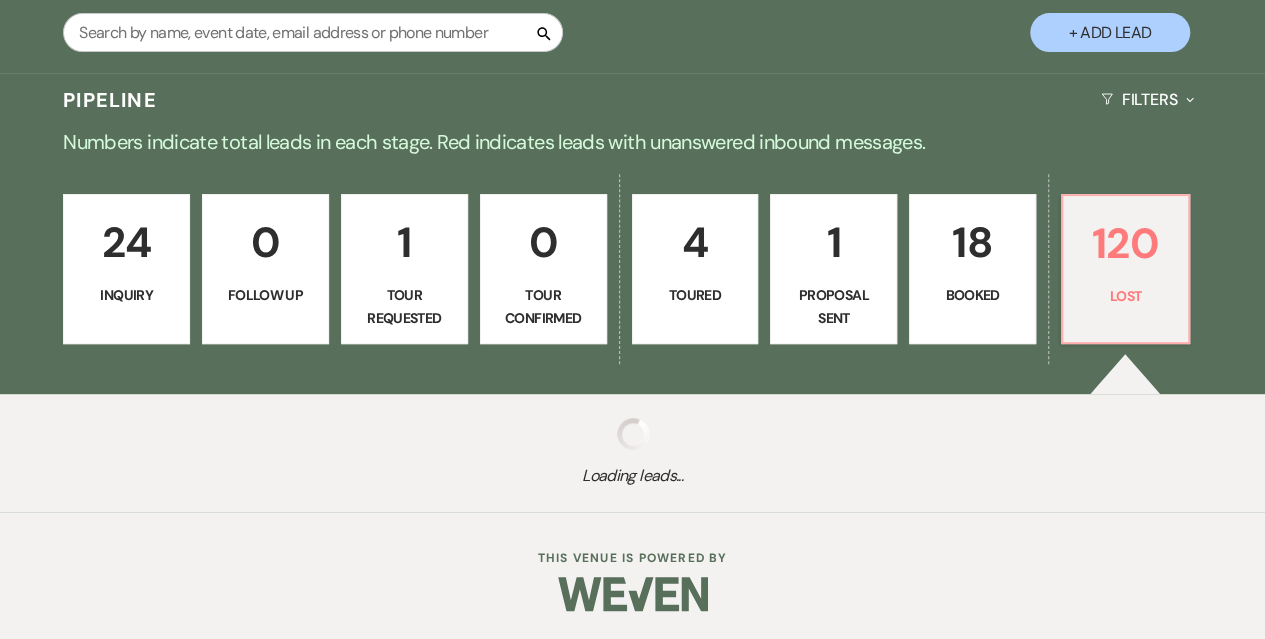select on "8" 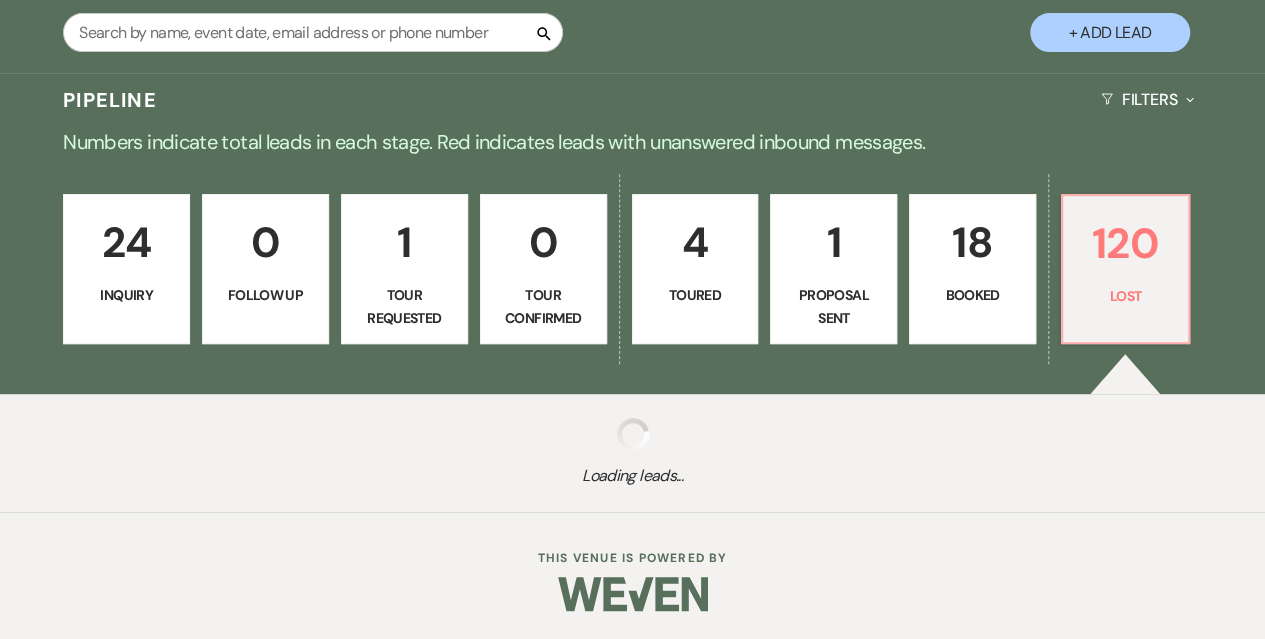 select on "6" 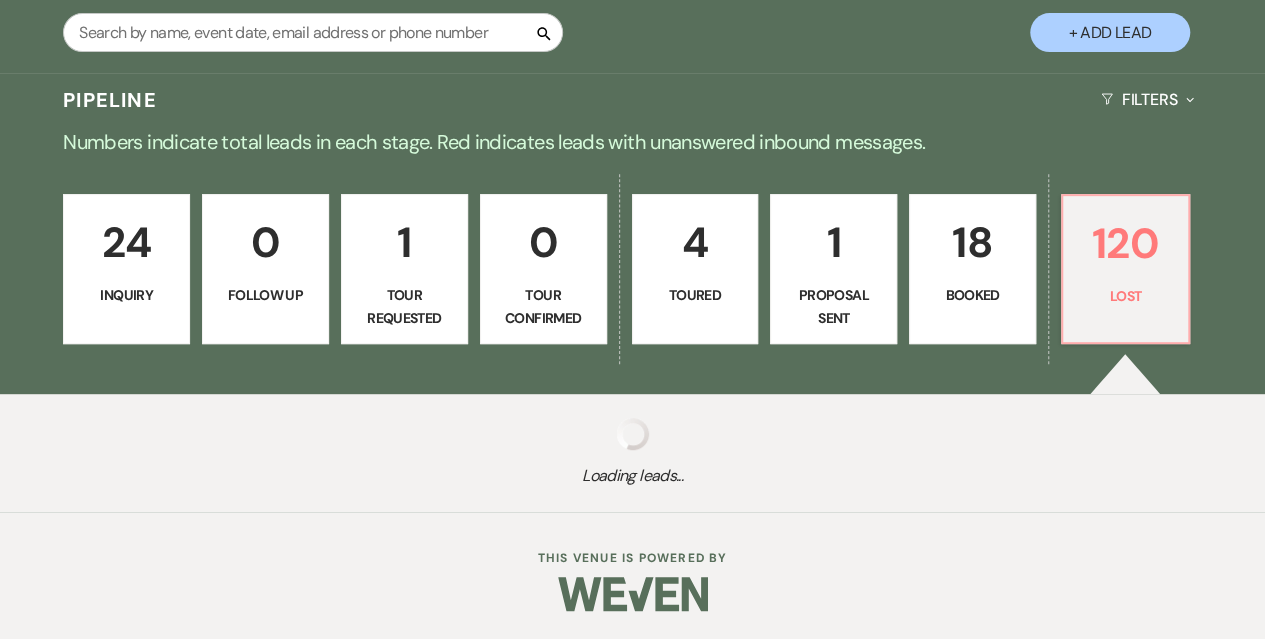 select on "8" 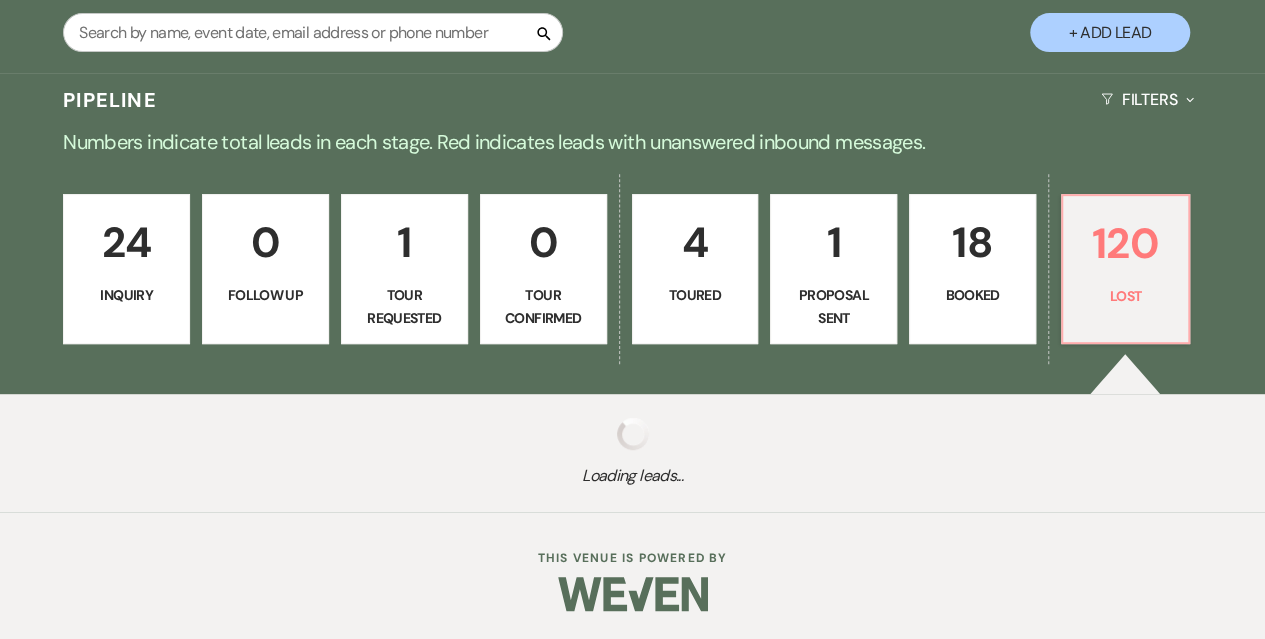 select on "5" 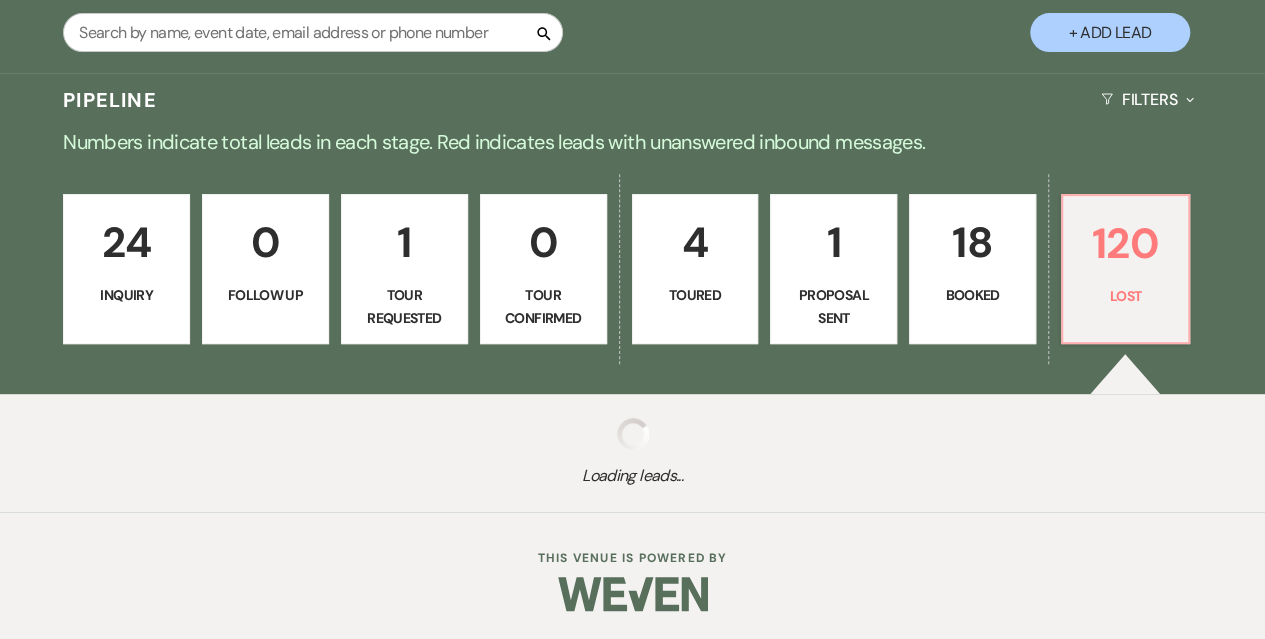 select on "8" 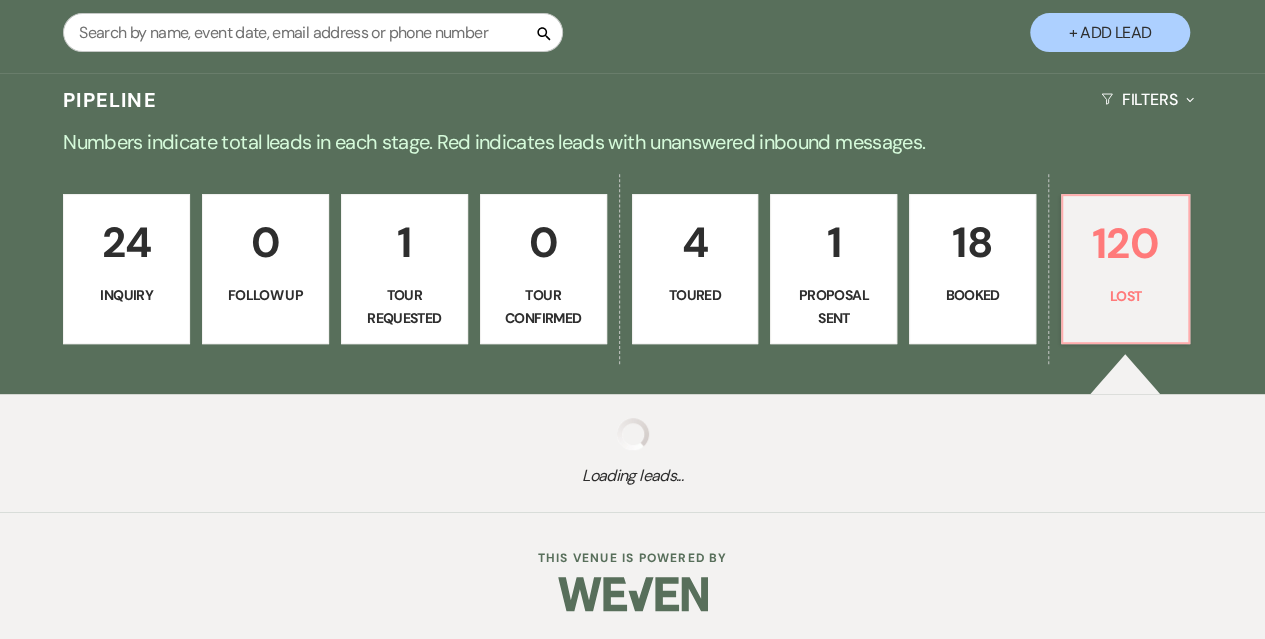 select on "7" 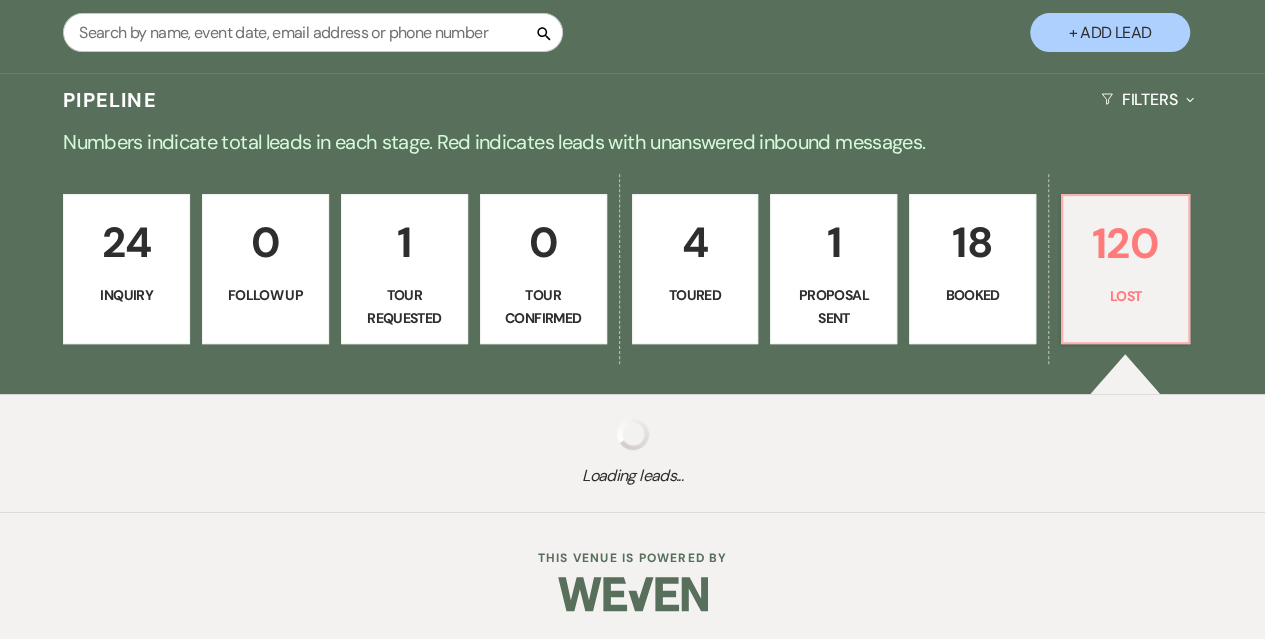 select on "8" 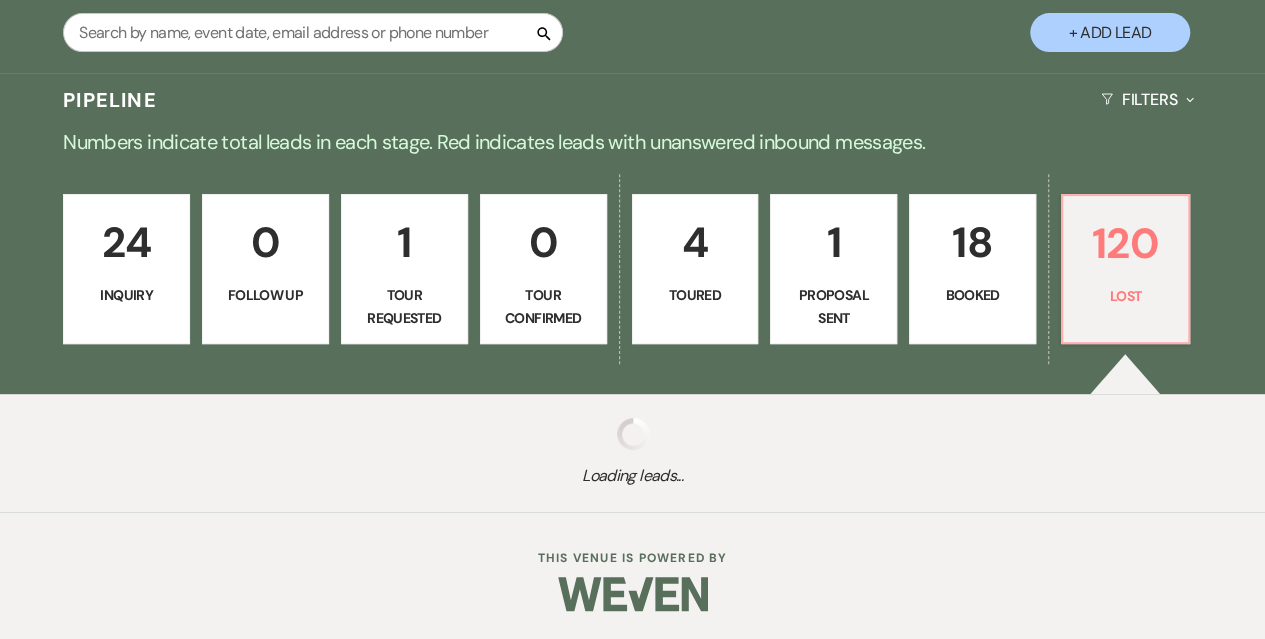 select on "5" 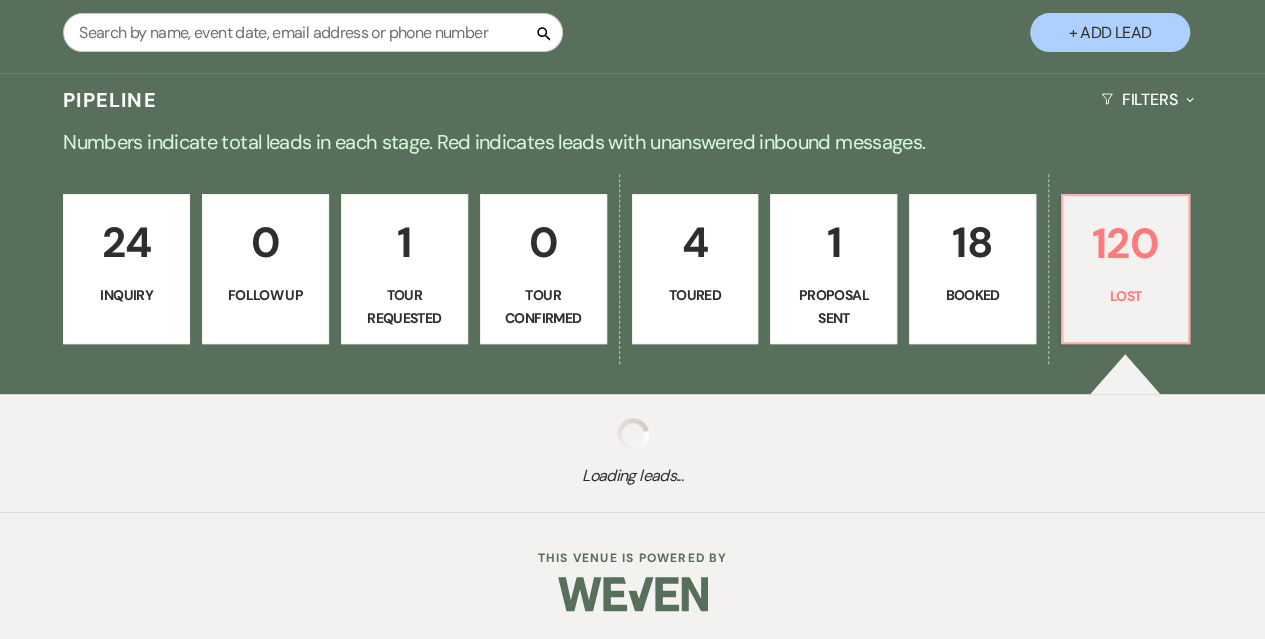select on "8" 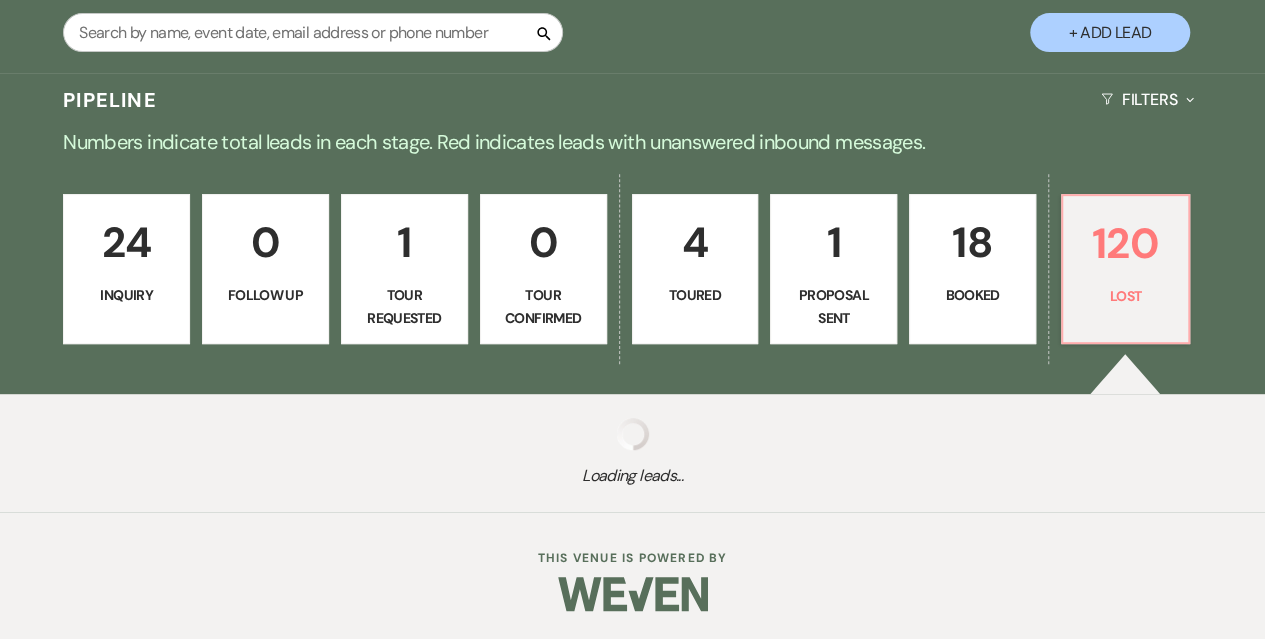 select on "5" 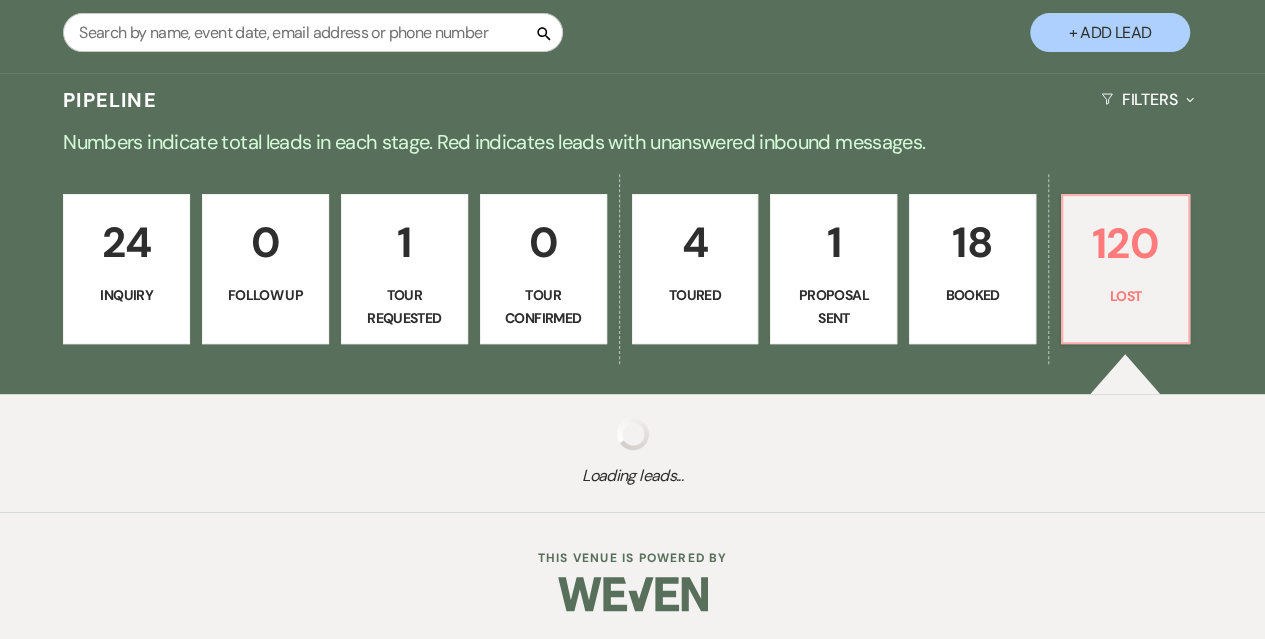select on "8" 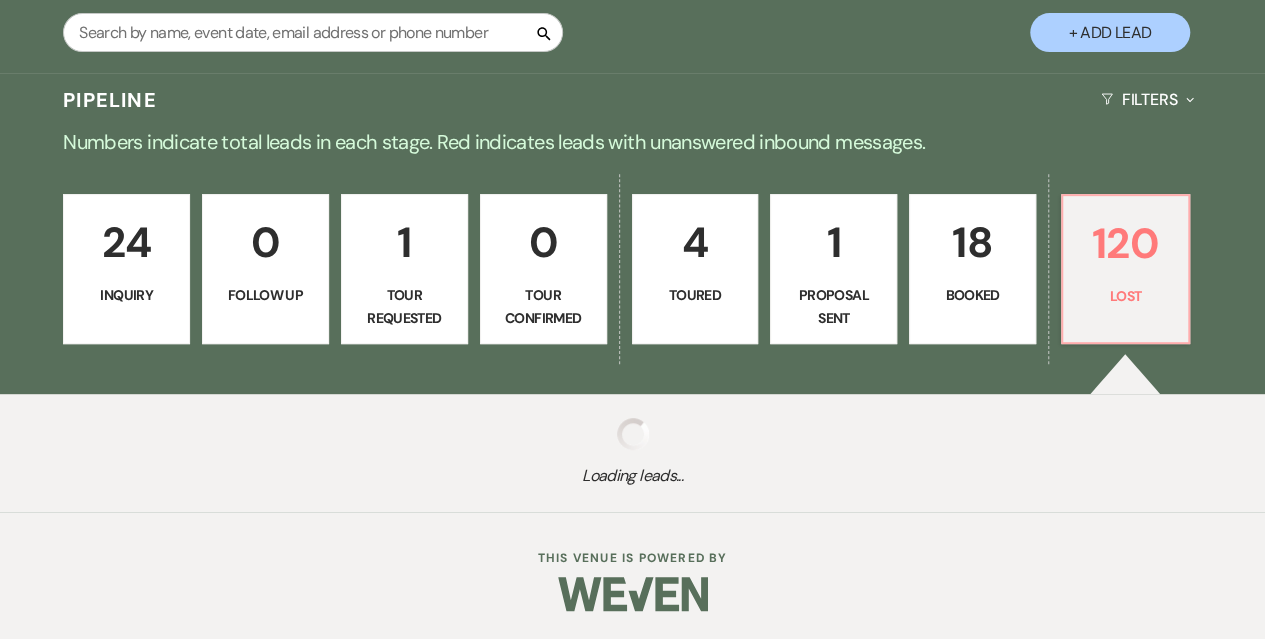 select on "5" 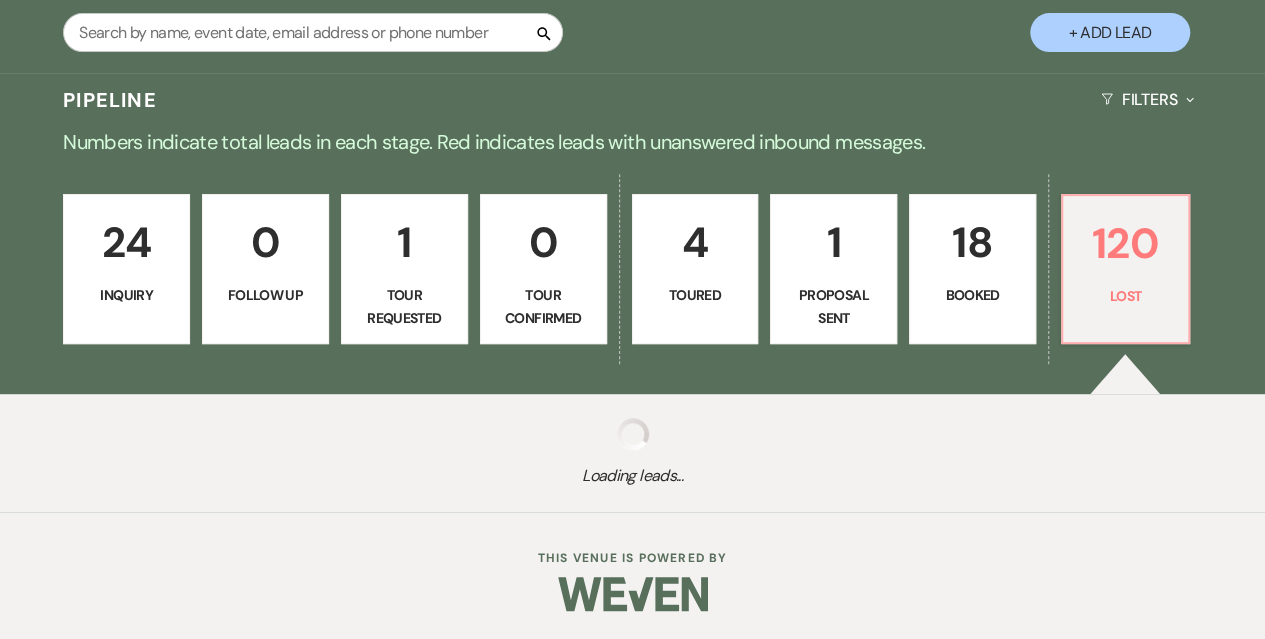 select on "8" 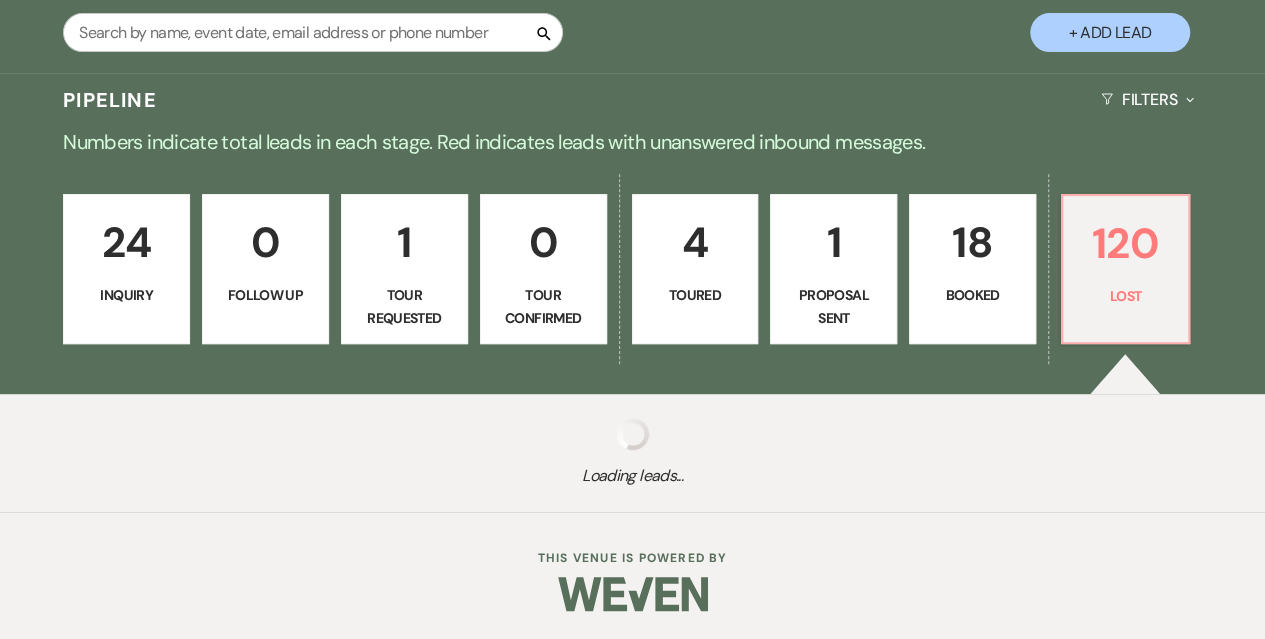 select on "5" 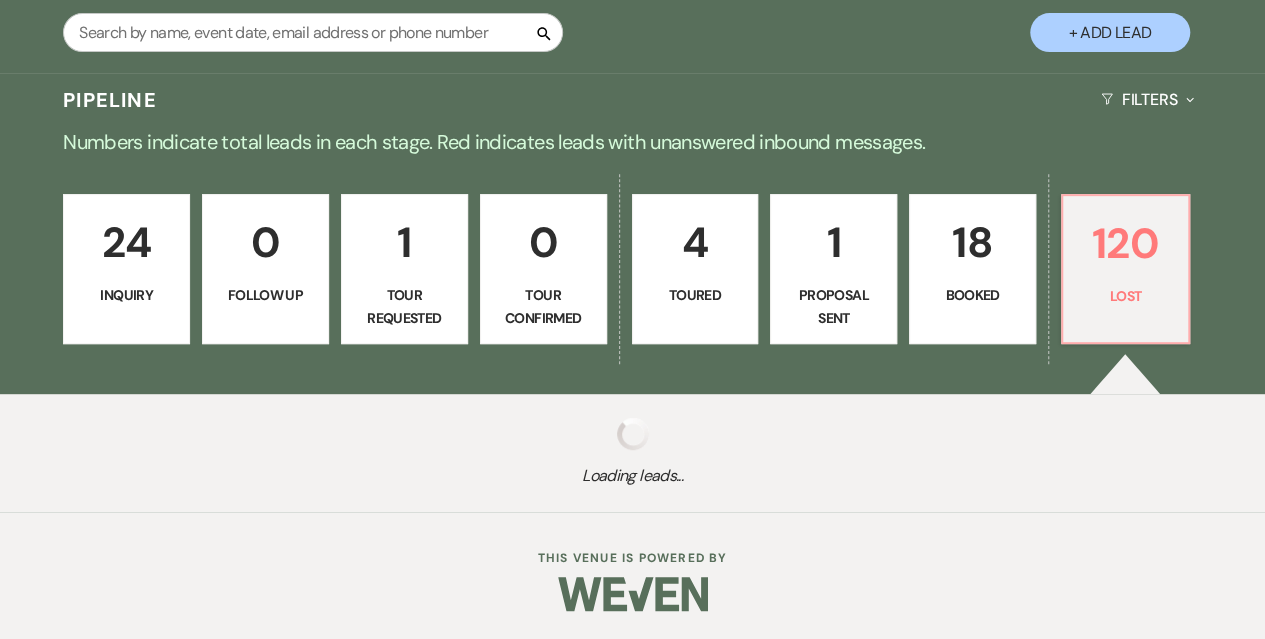 select on "8" 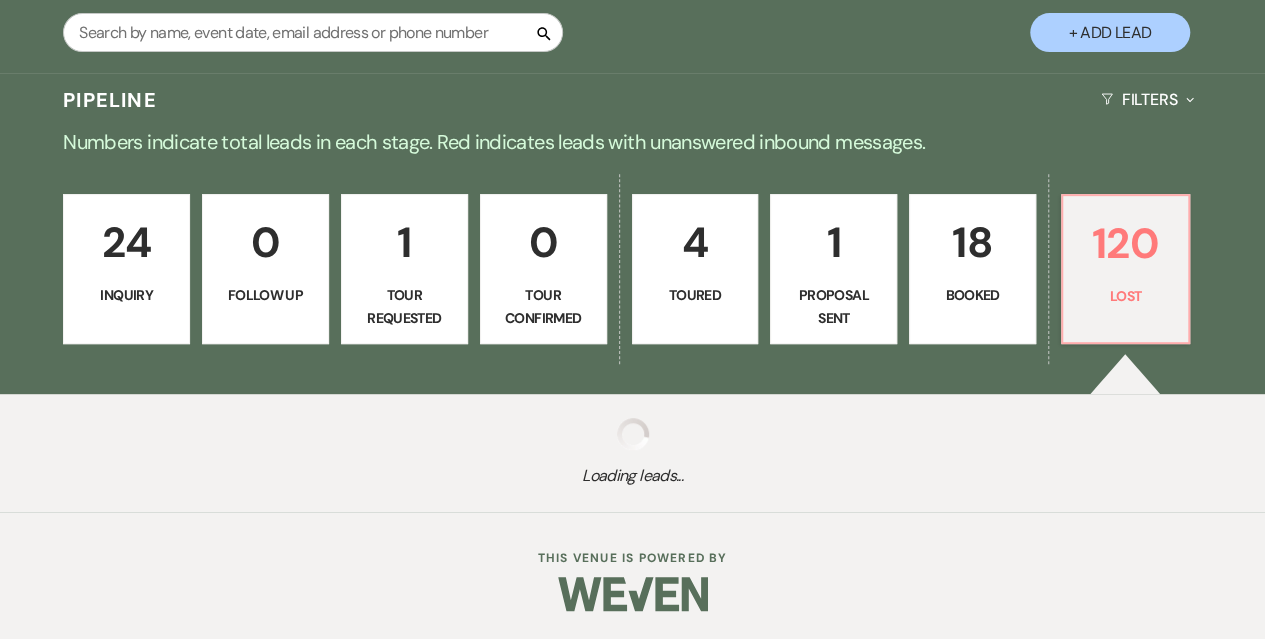 select on "5" 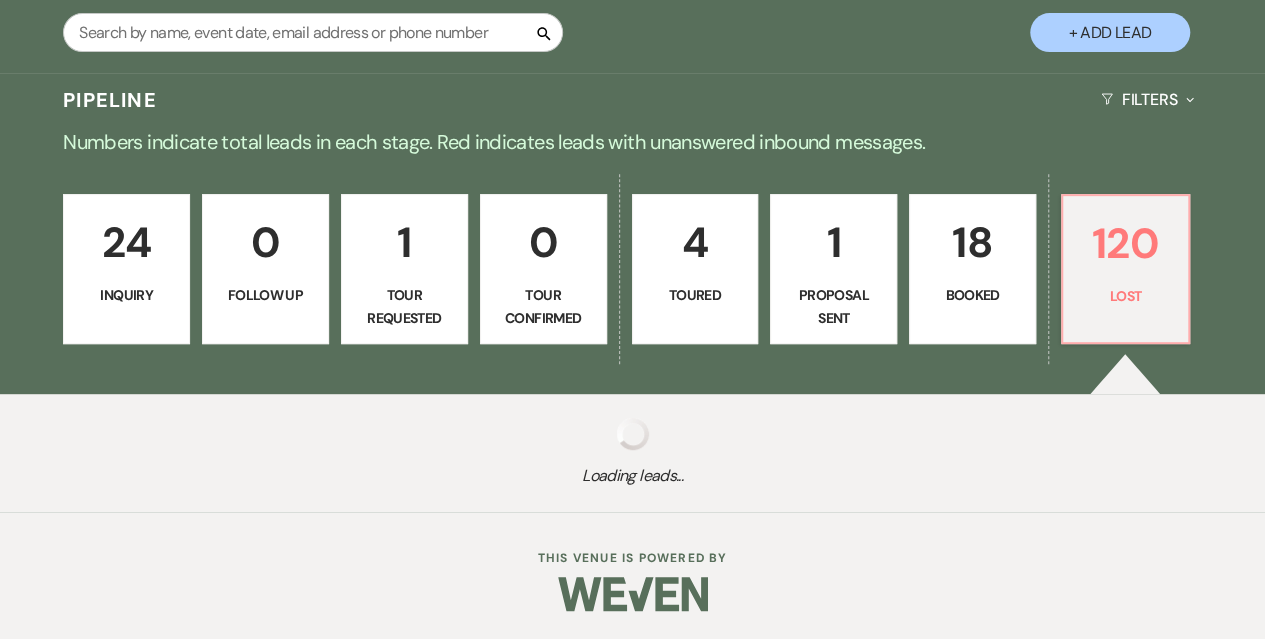 select on "8" 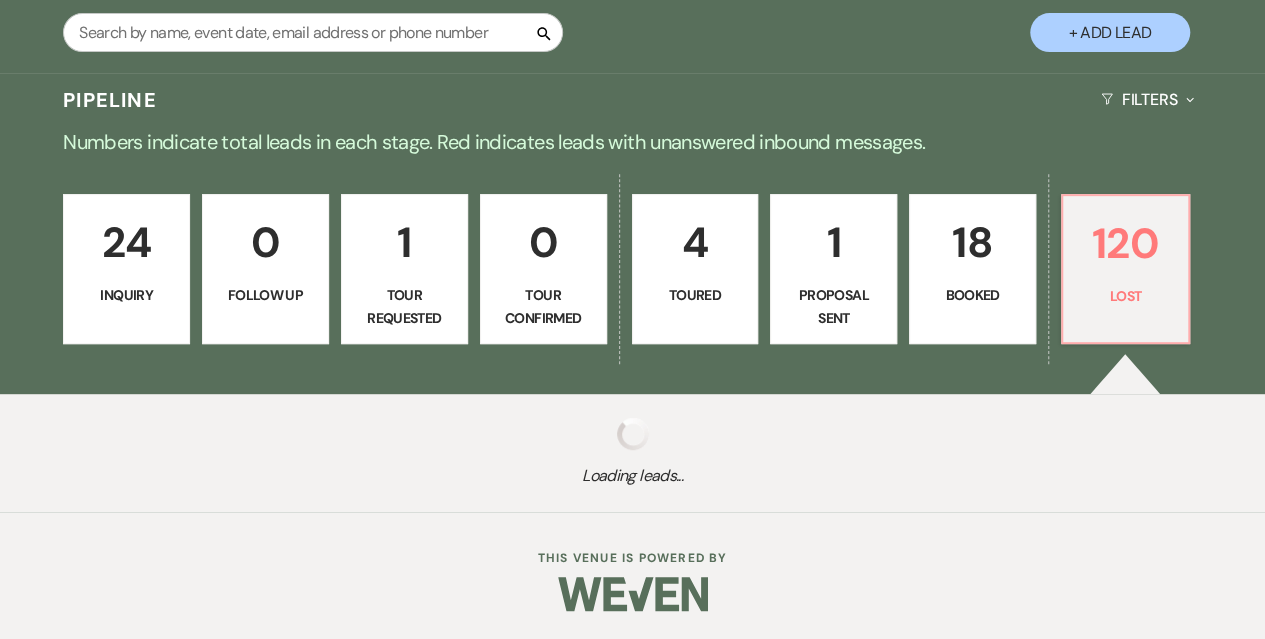 select on "5" 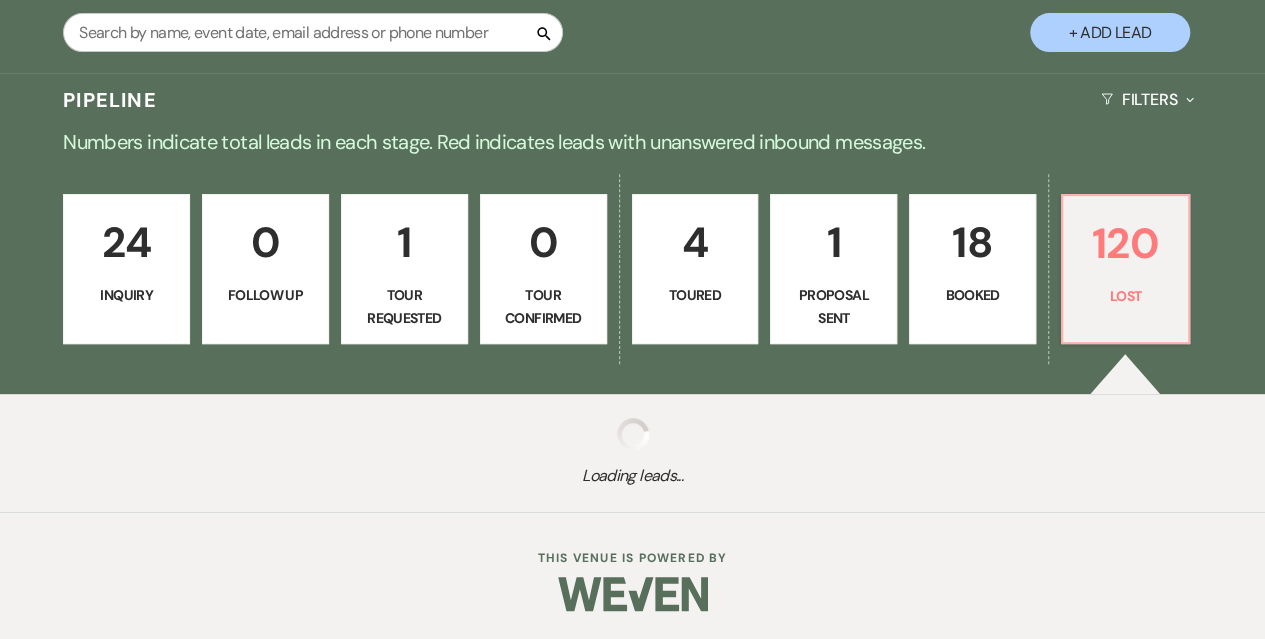 select on "8" 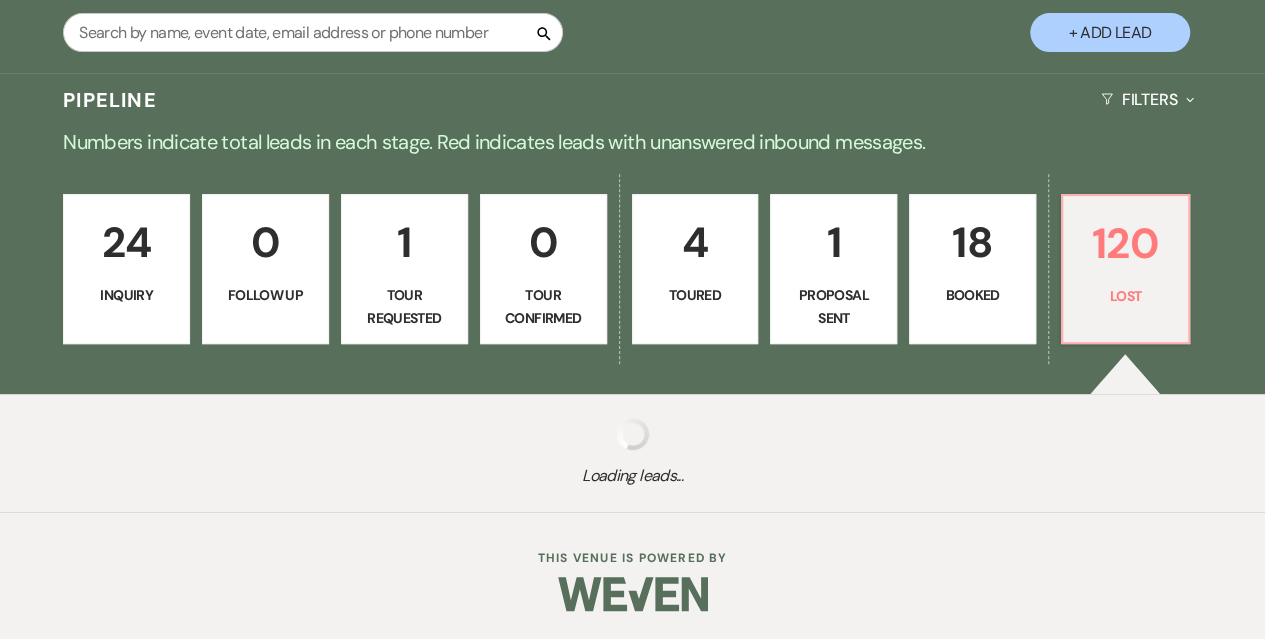 select on "5" 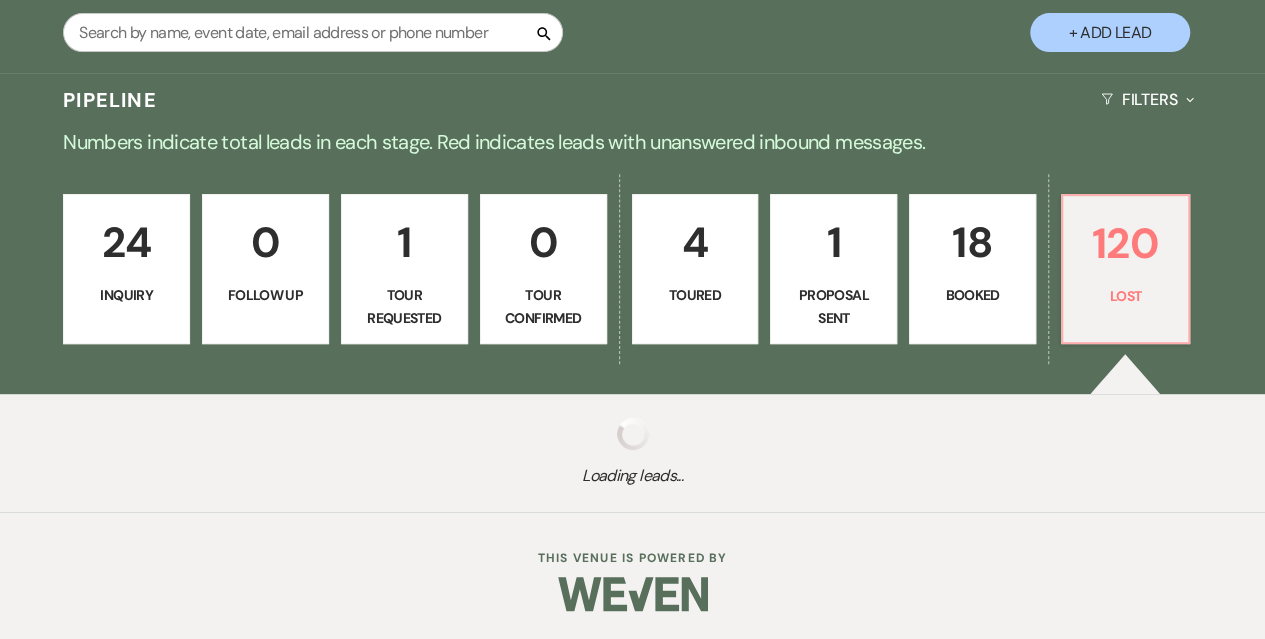select on "8" 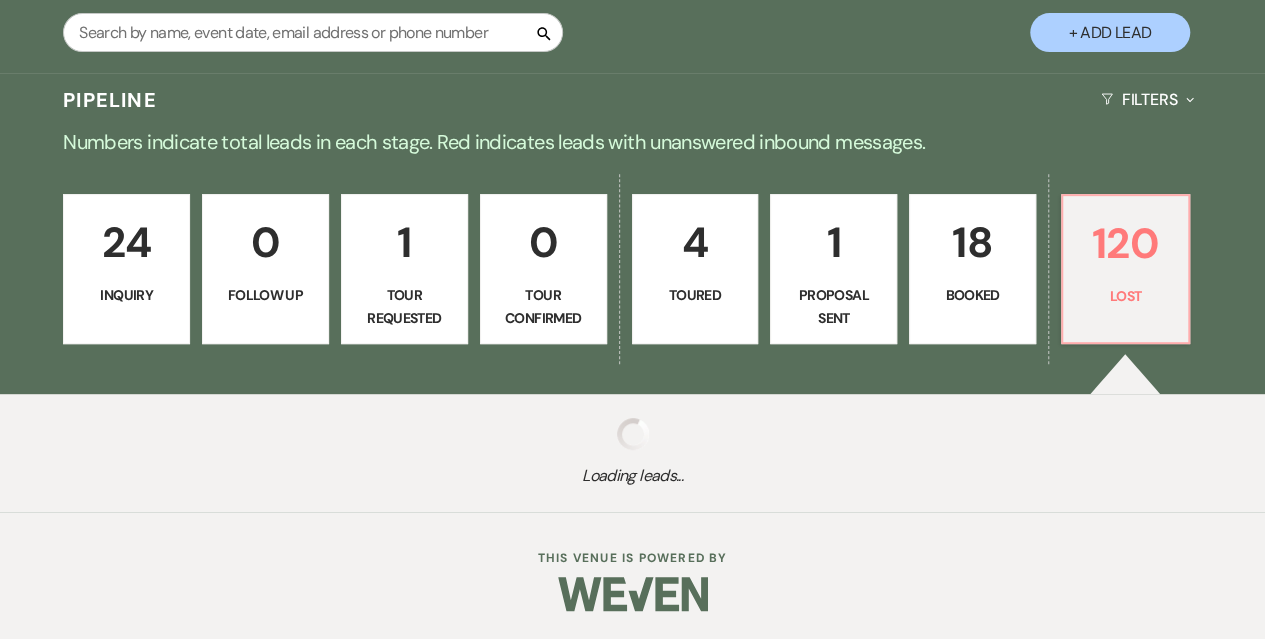 select on "5" 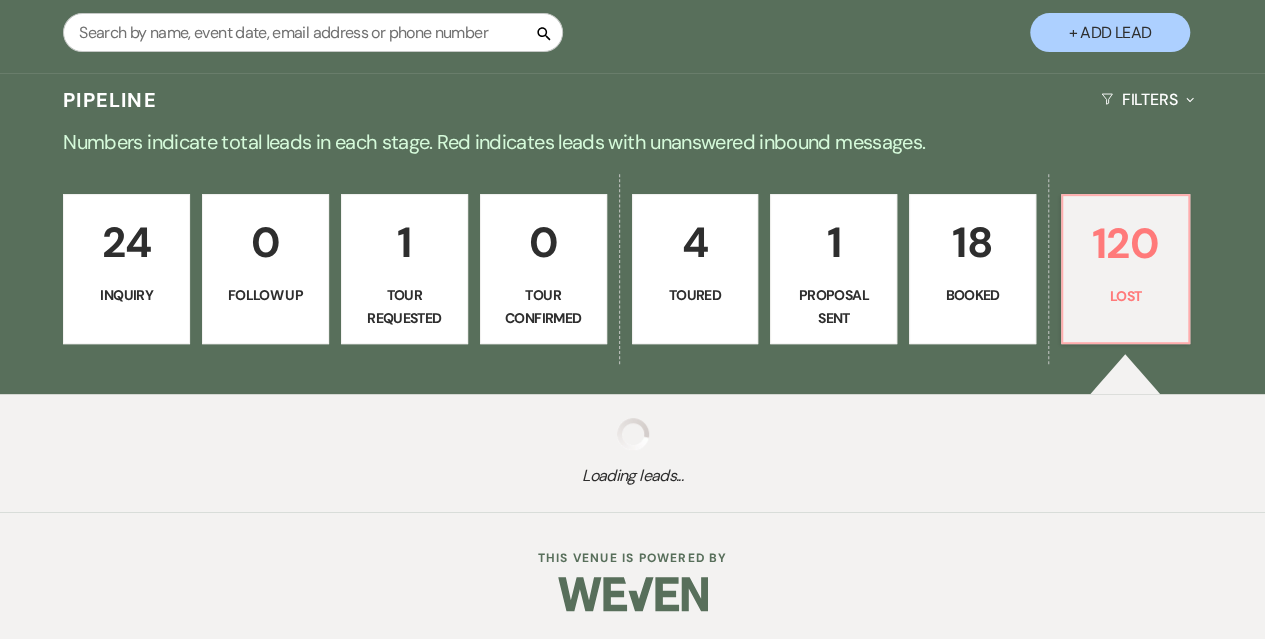 select on "8" 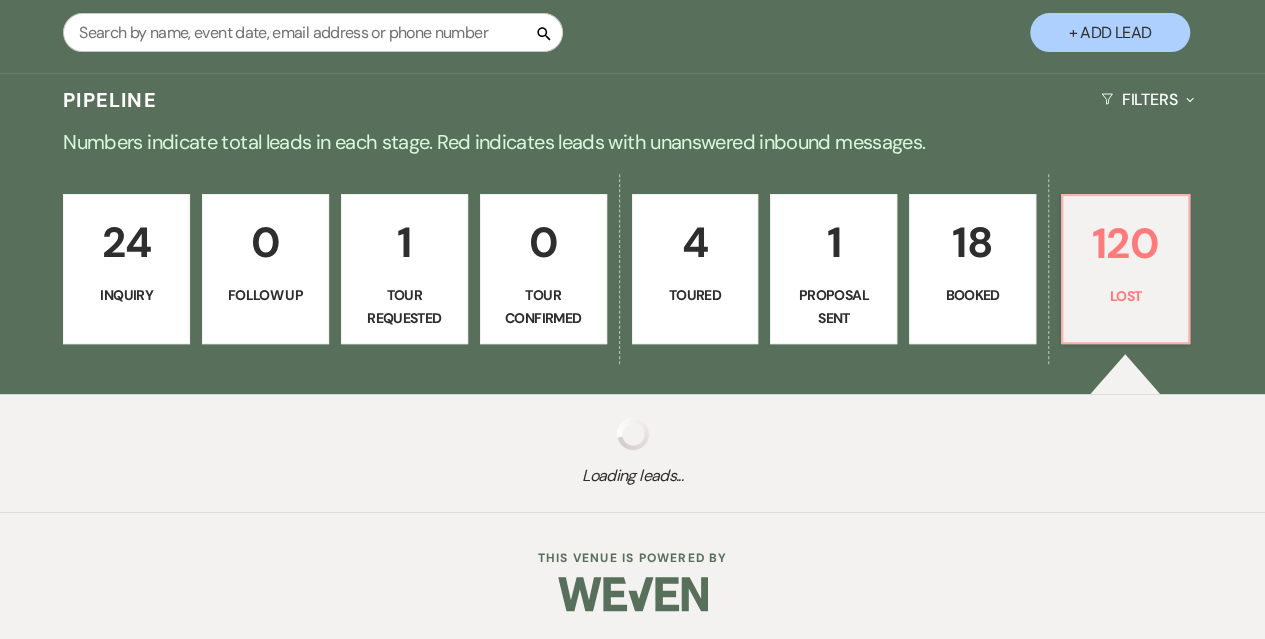 select on "5" 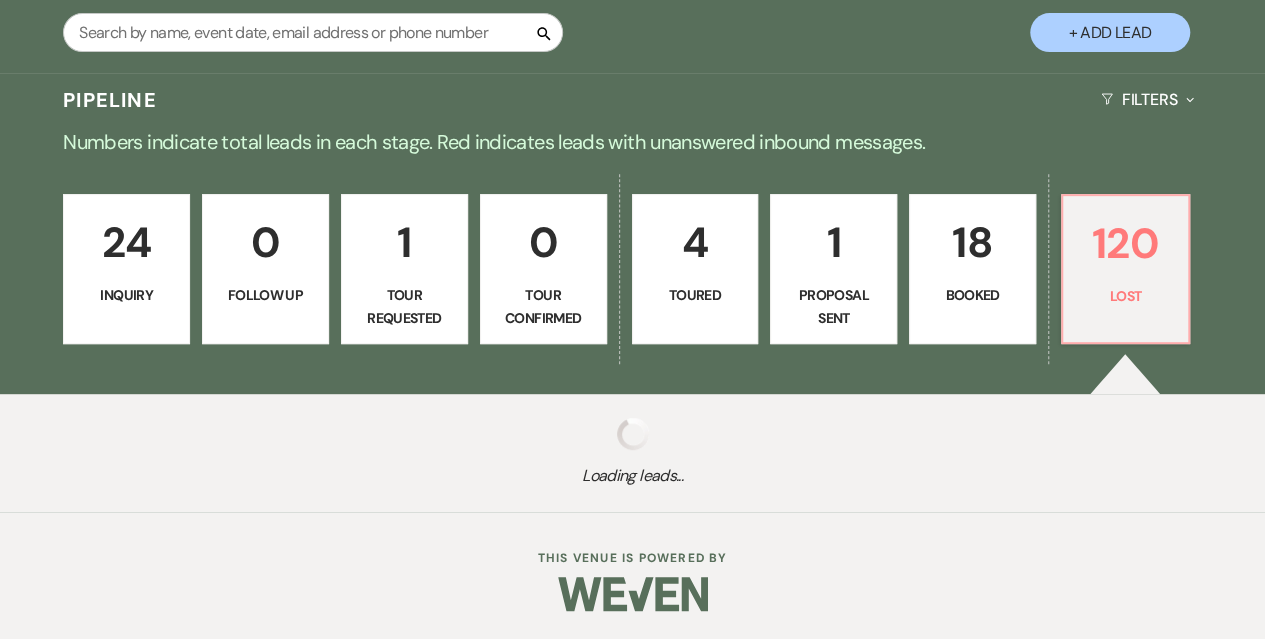 select on "8" 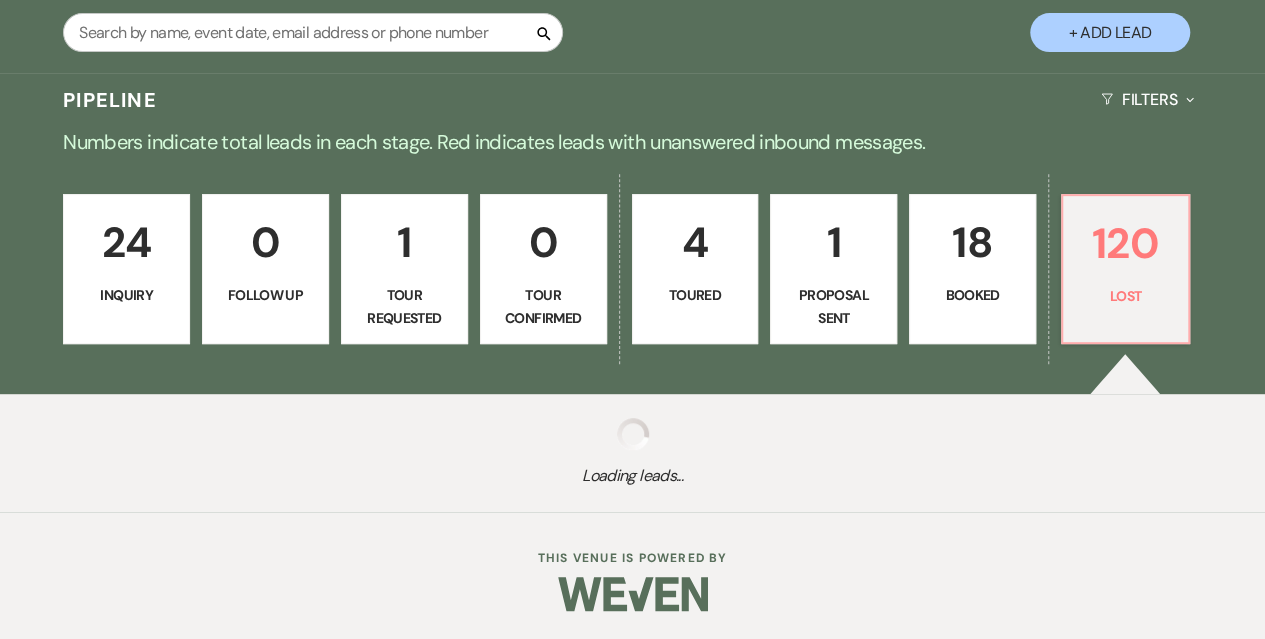 select on "5" 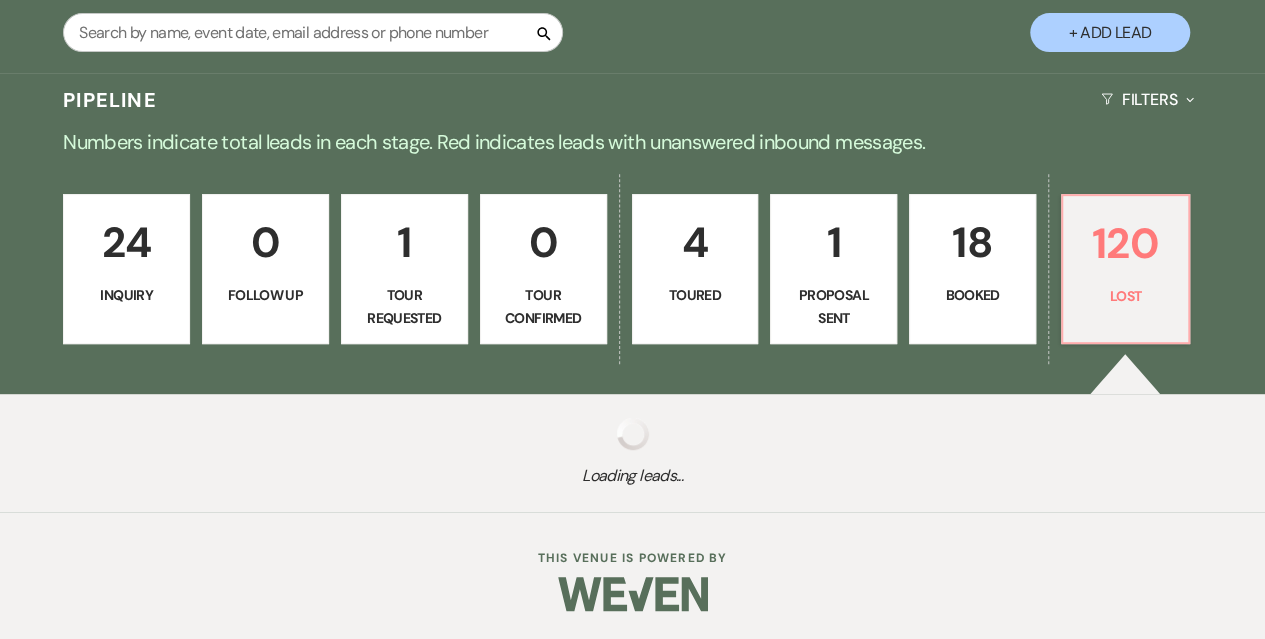 select on "8" 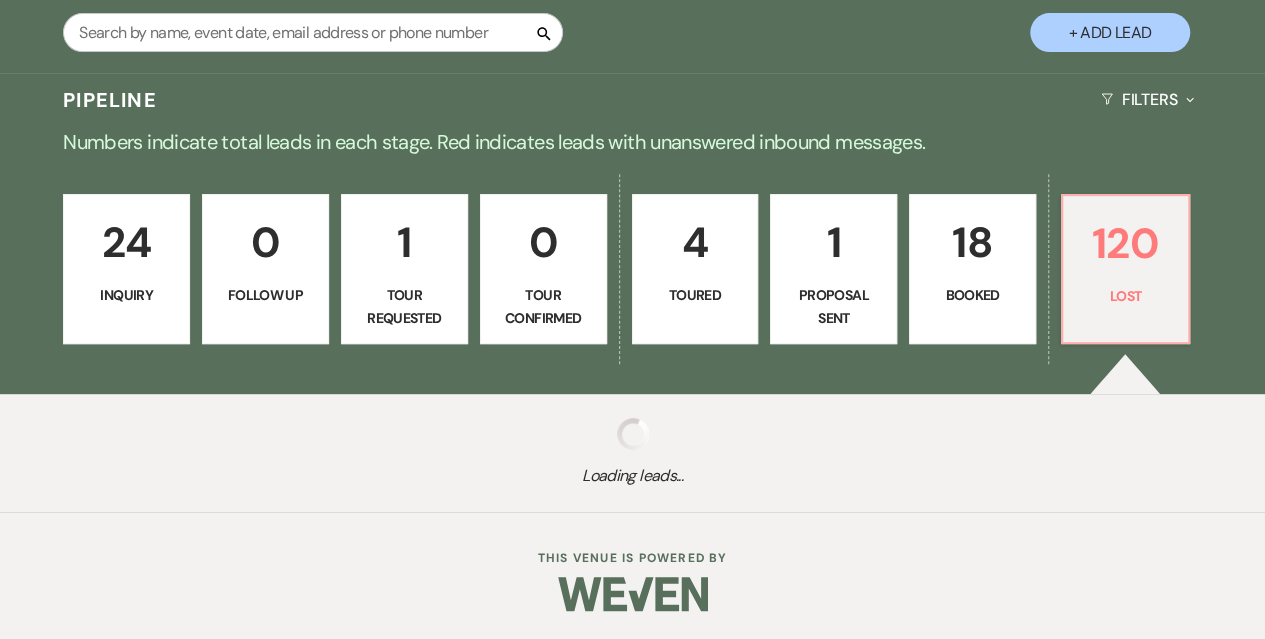 select on "5" 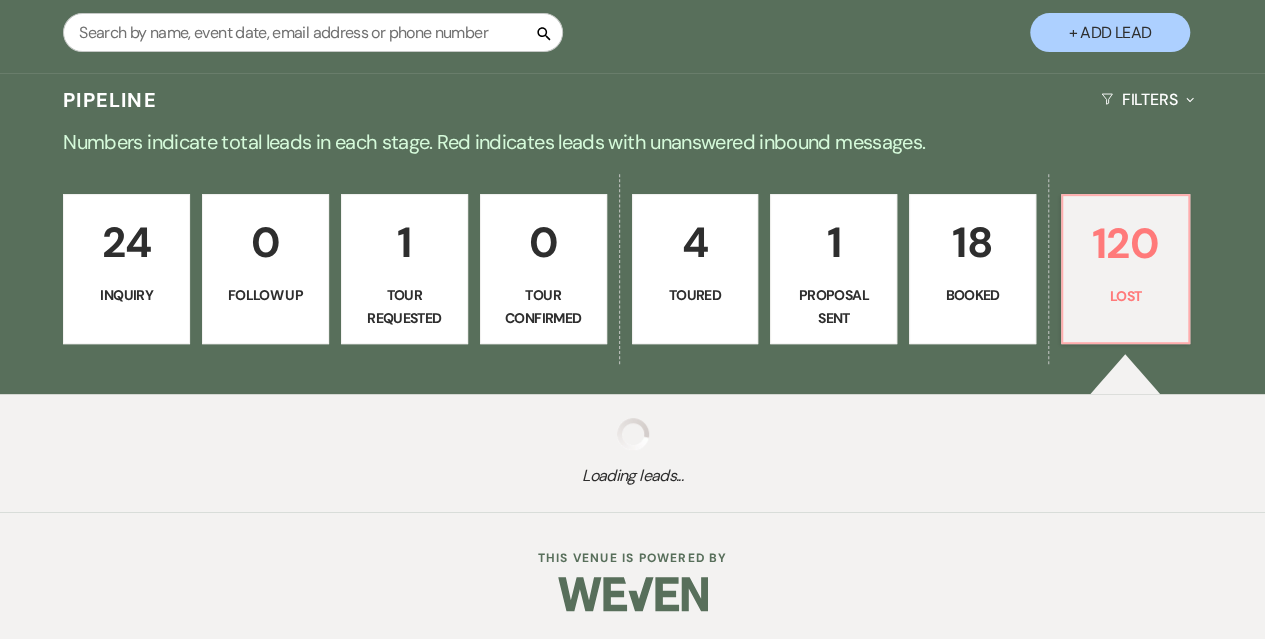 select on "8" 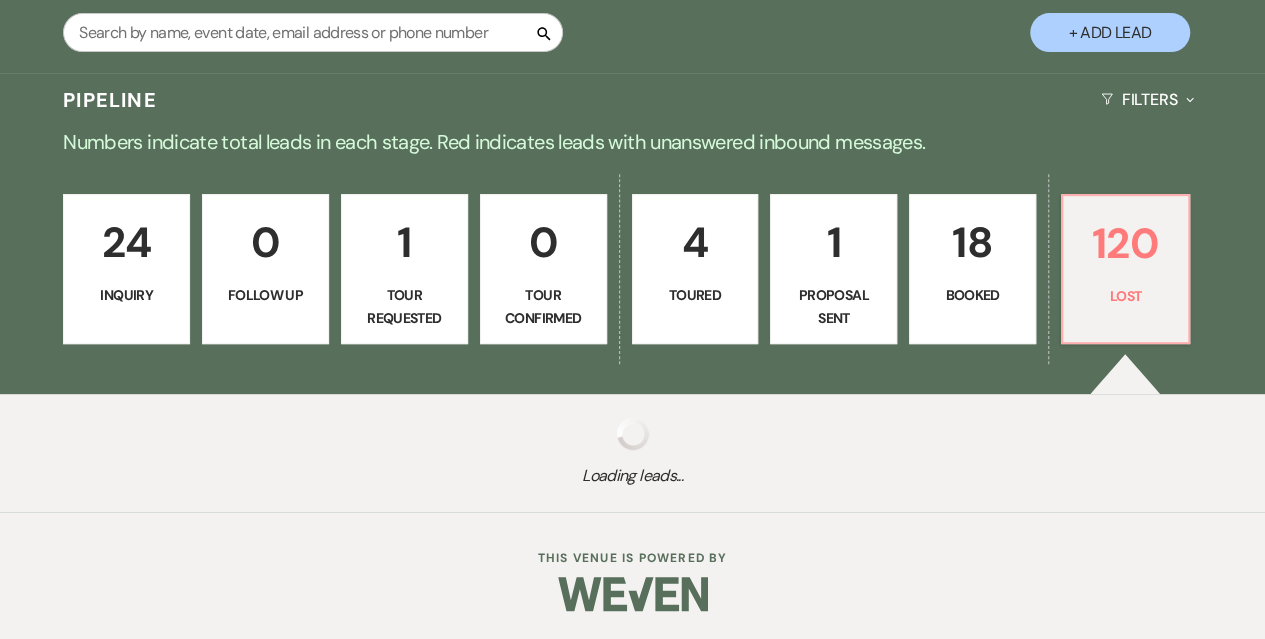 select on "5" 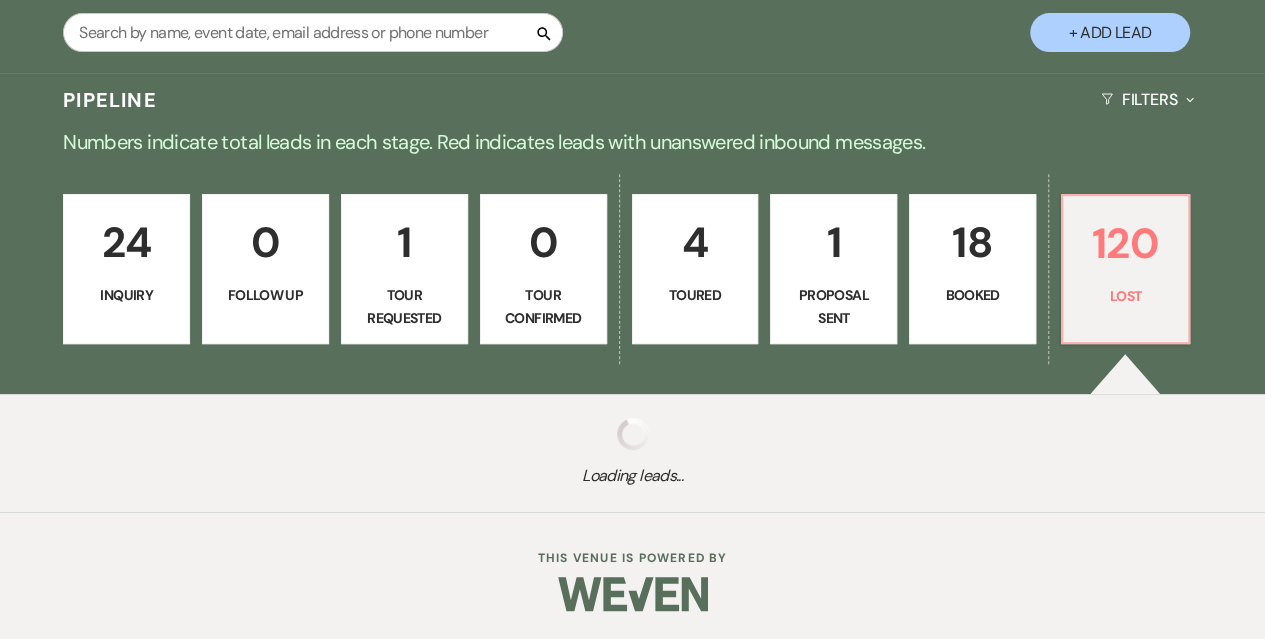 select on "8" 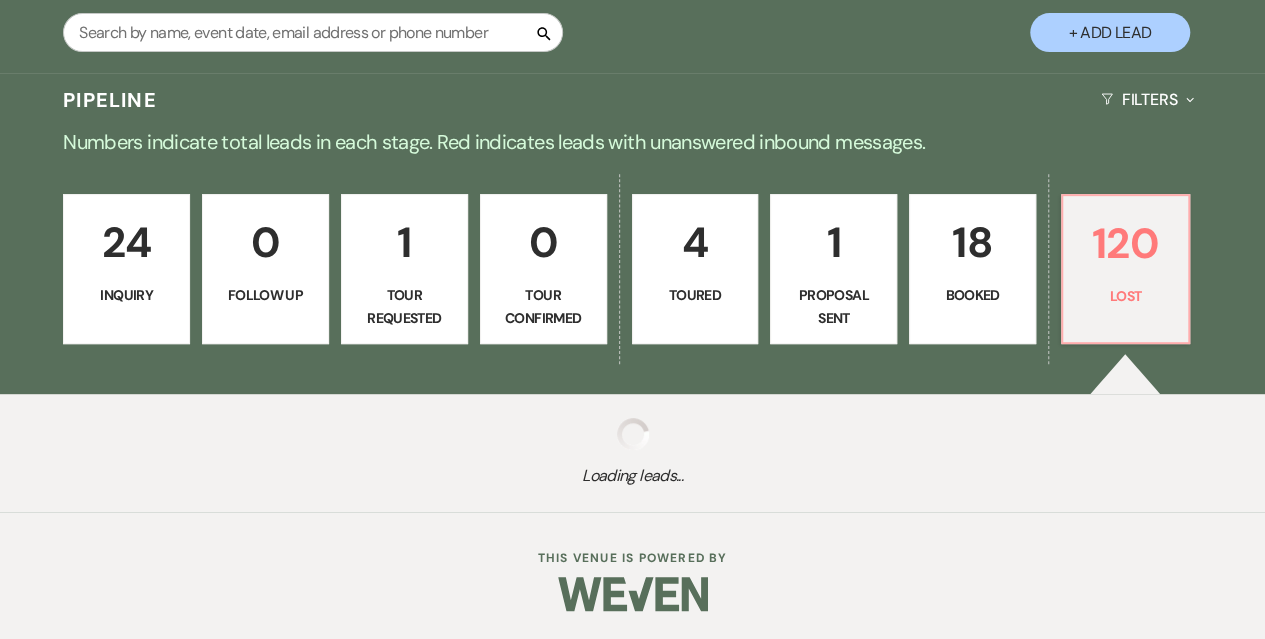 select on "5" 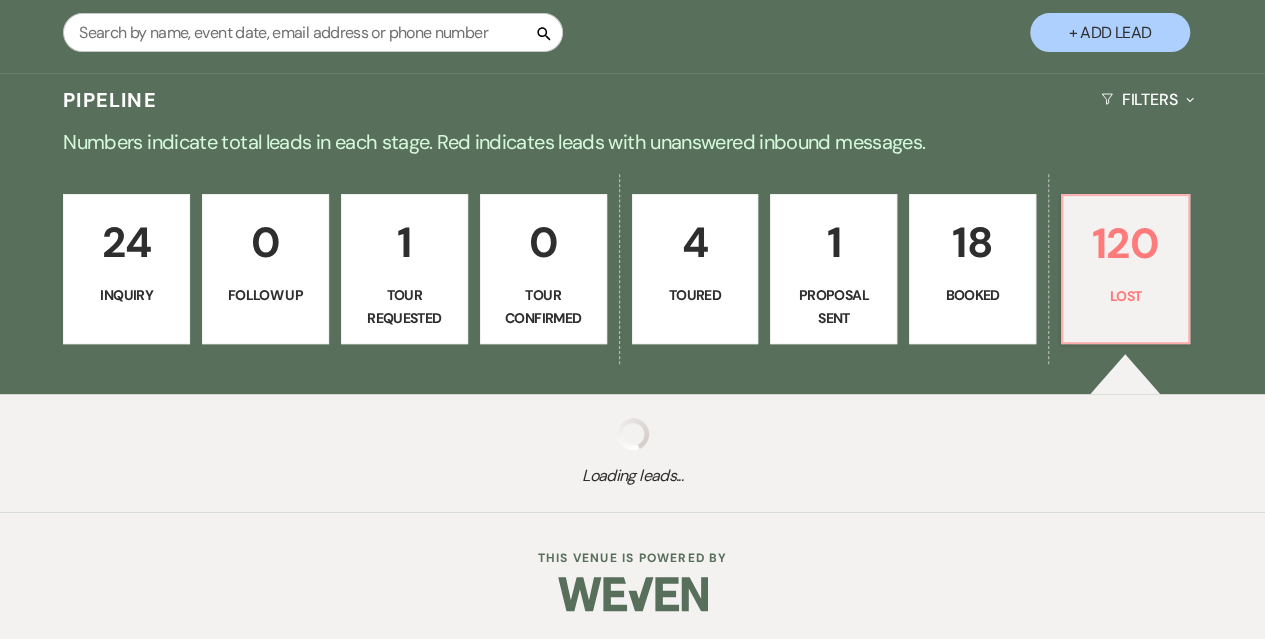 select on "8" 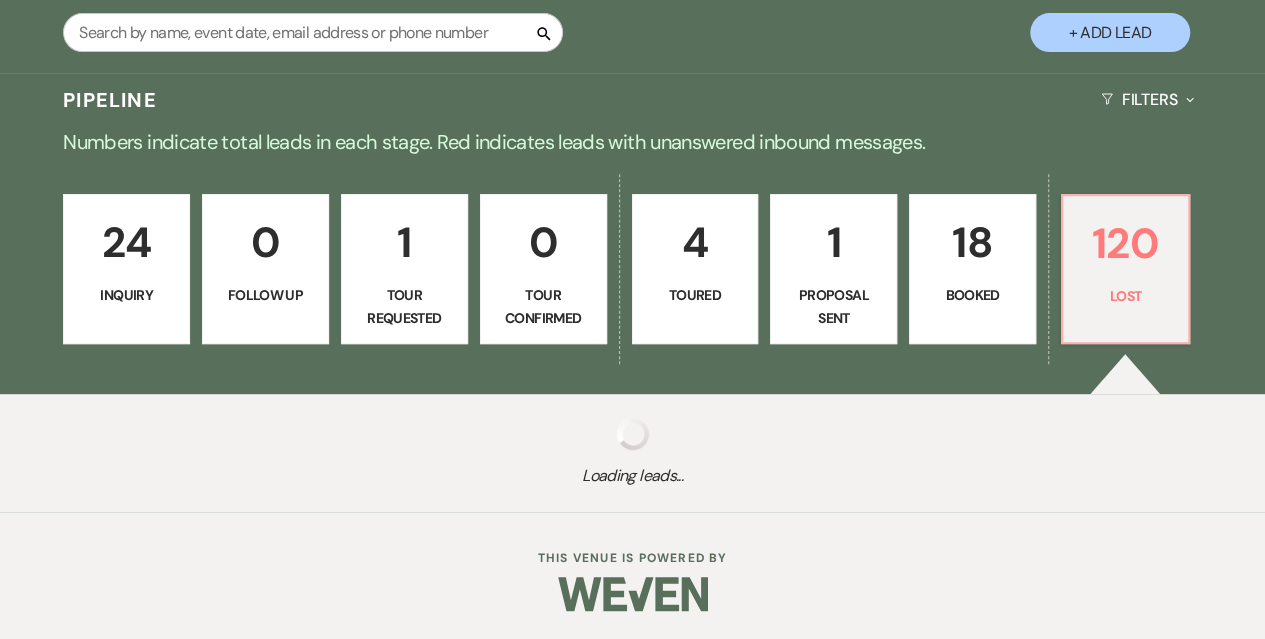select on "5" 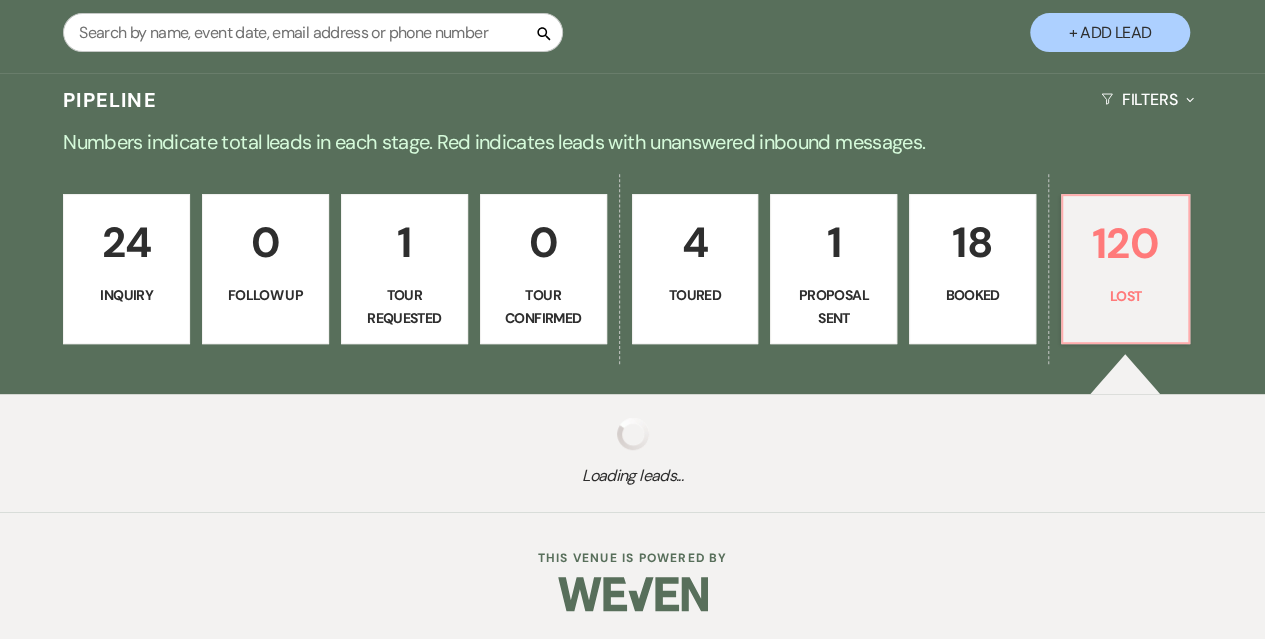 select on "8" 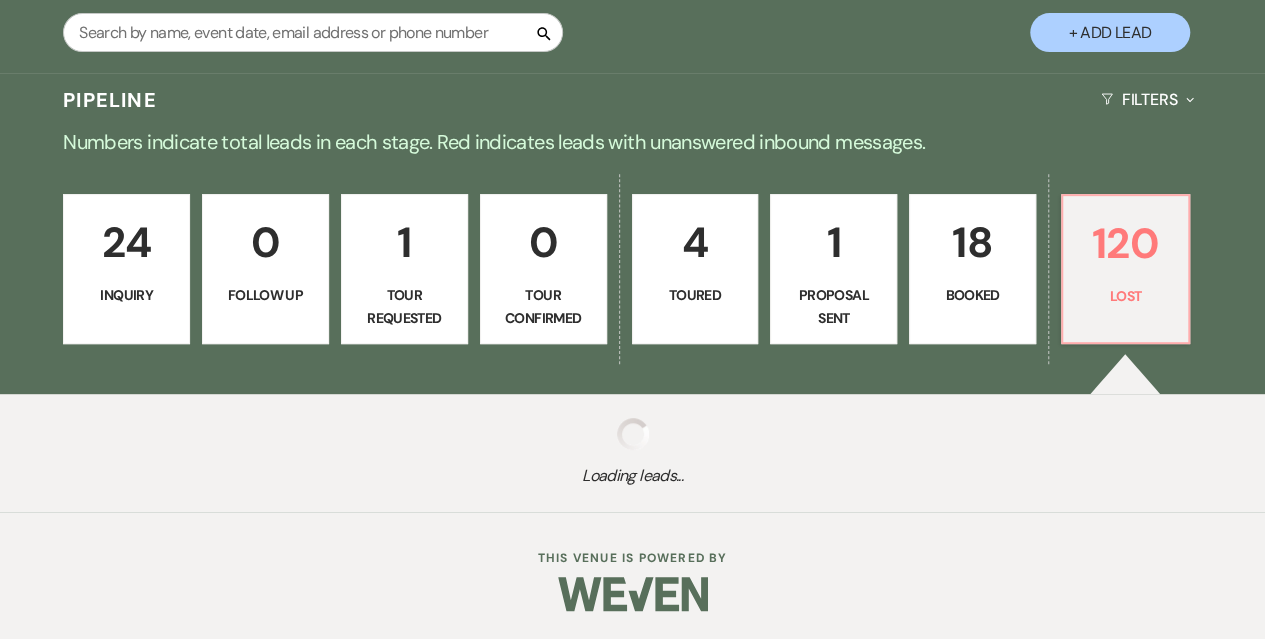 select on "5" 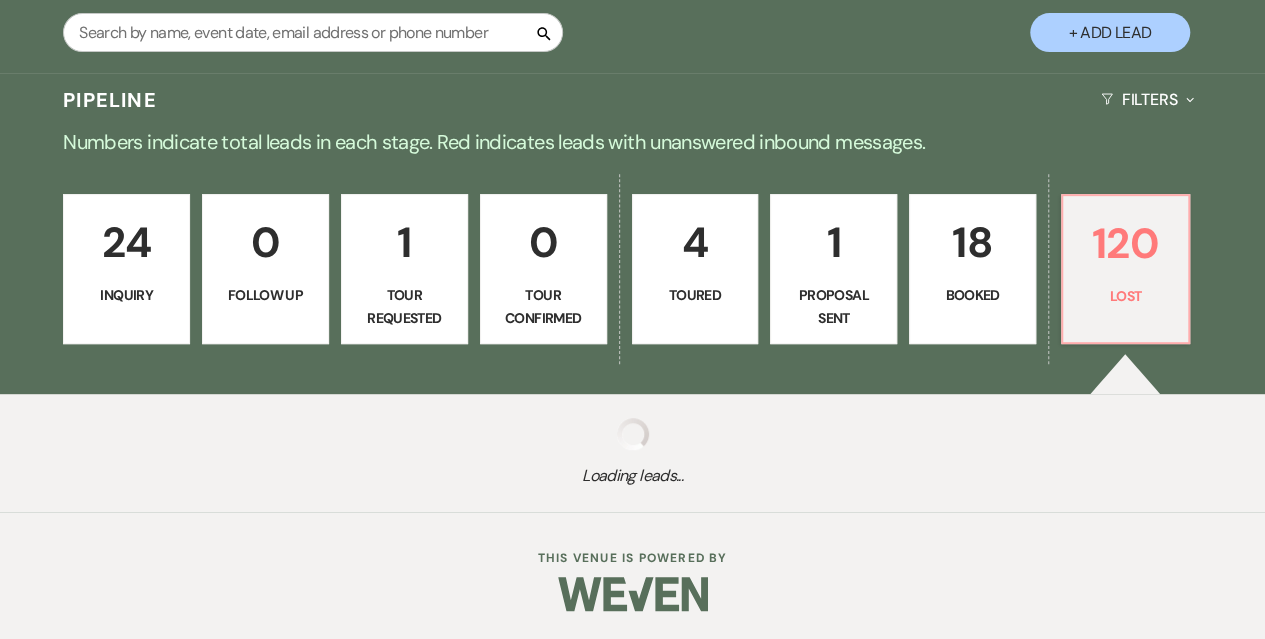 select on "8" 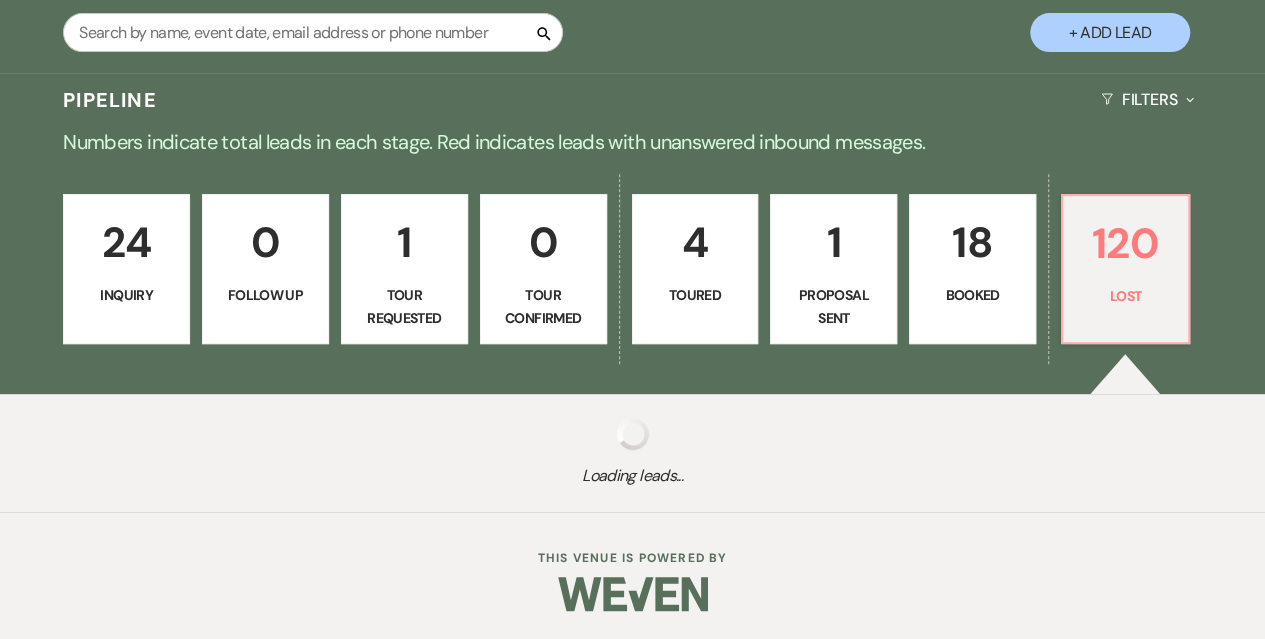 select on "5" 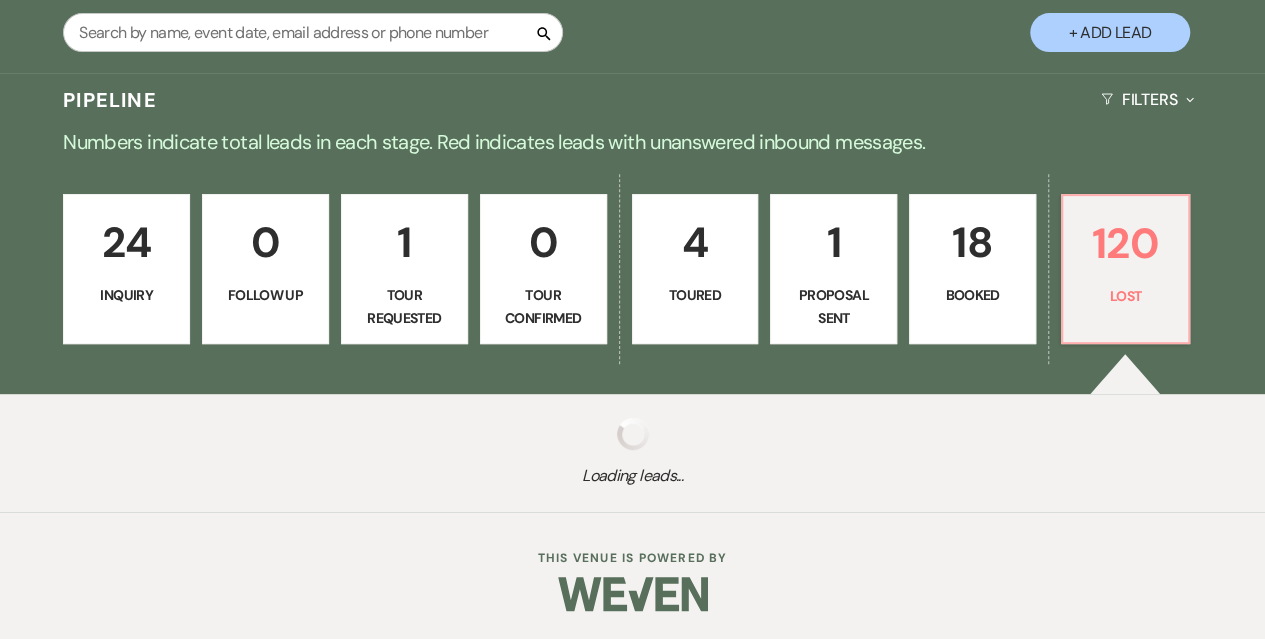 select on "8" 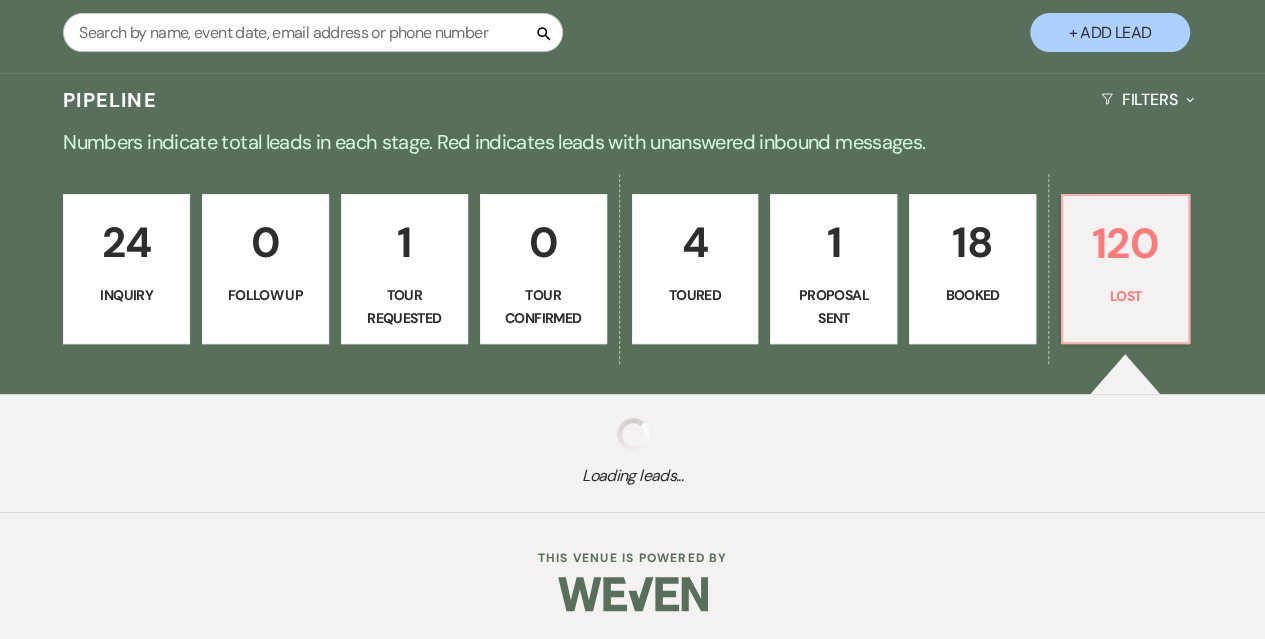select on "5" 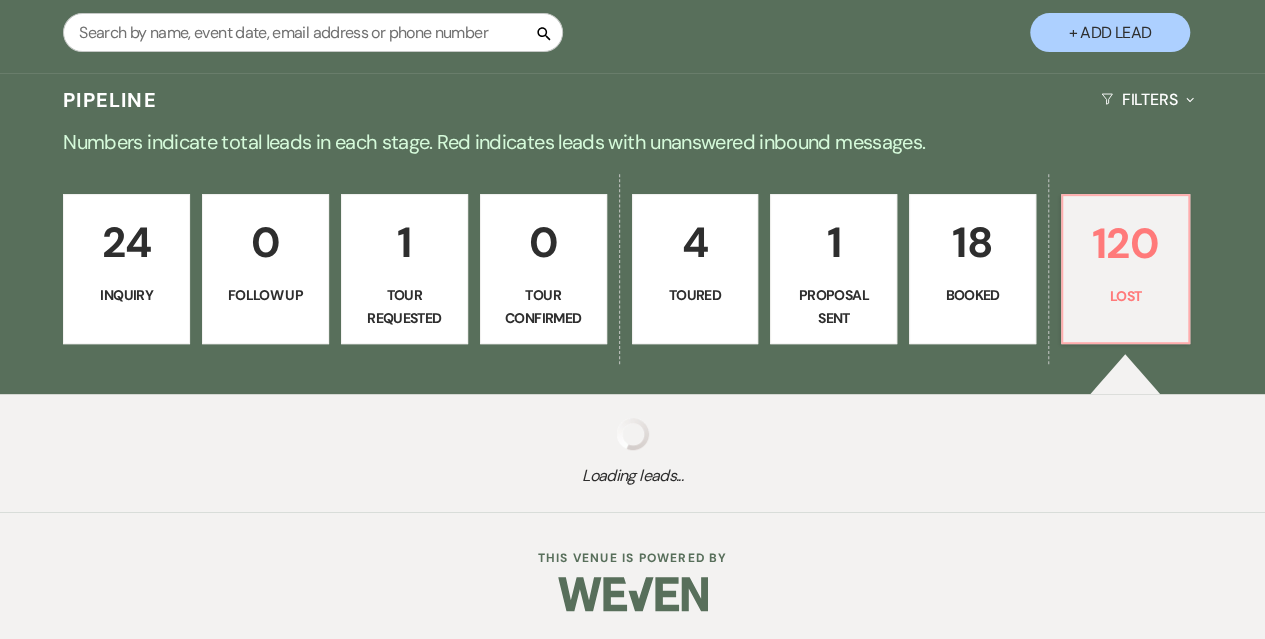 select on "8" 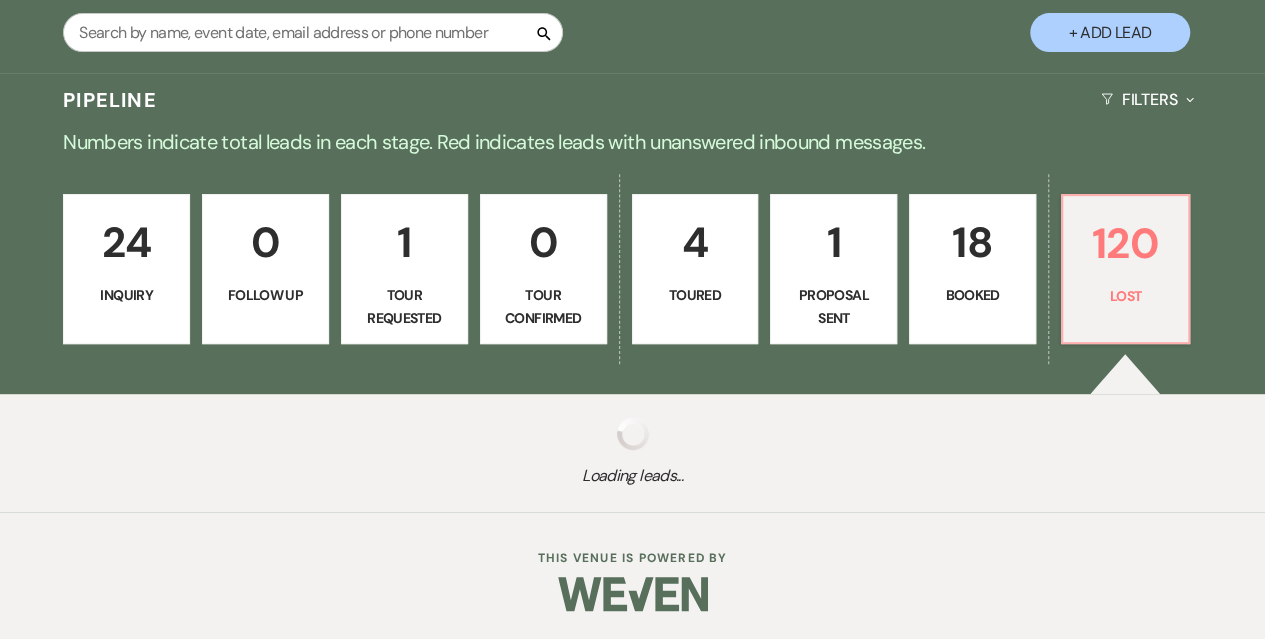 select on "7" 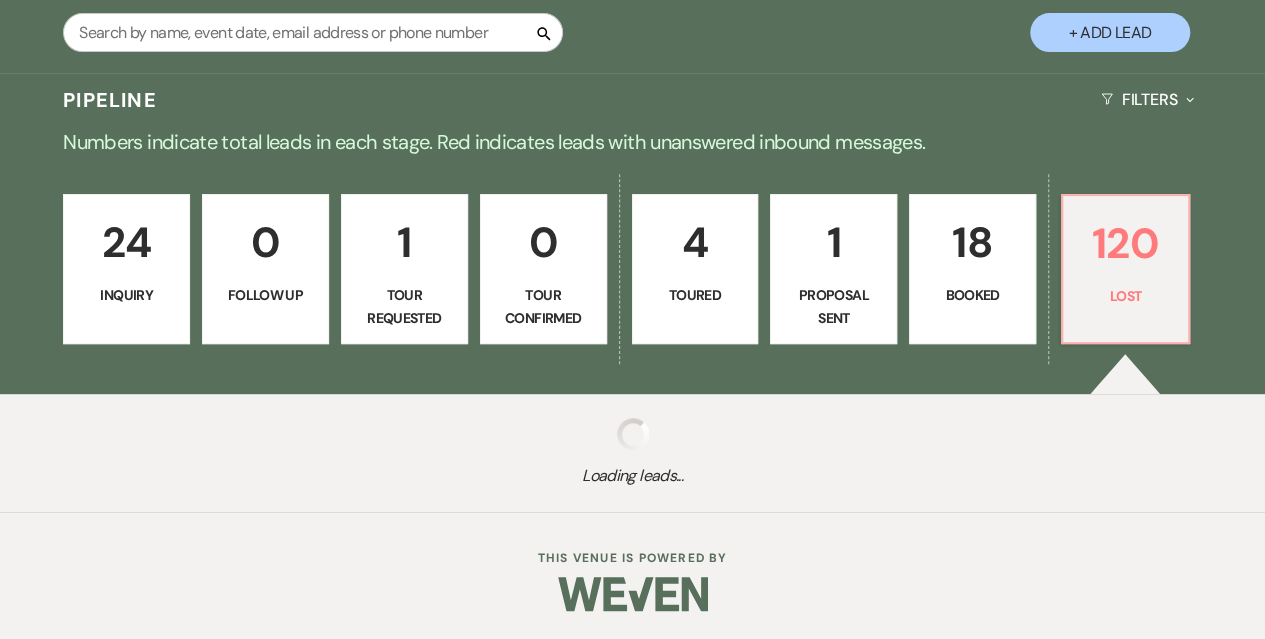 select on "8" 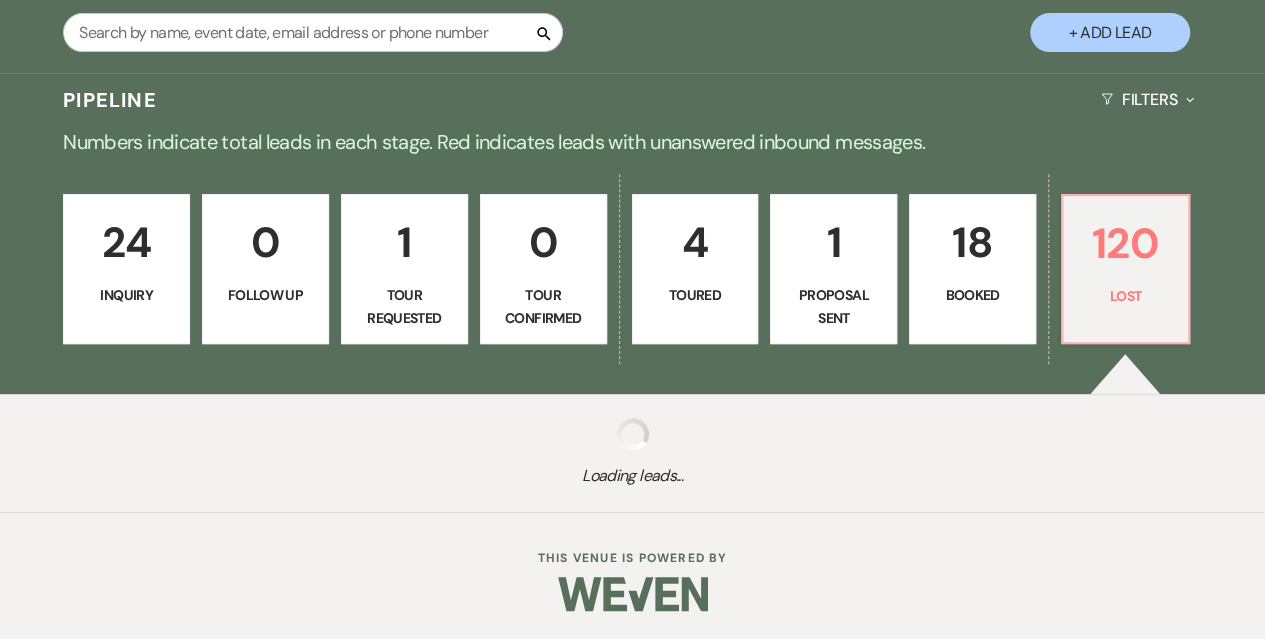 select on "5" 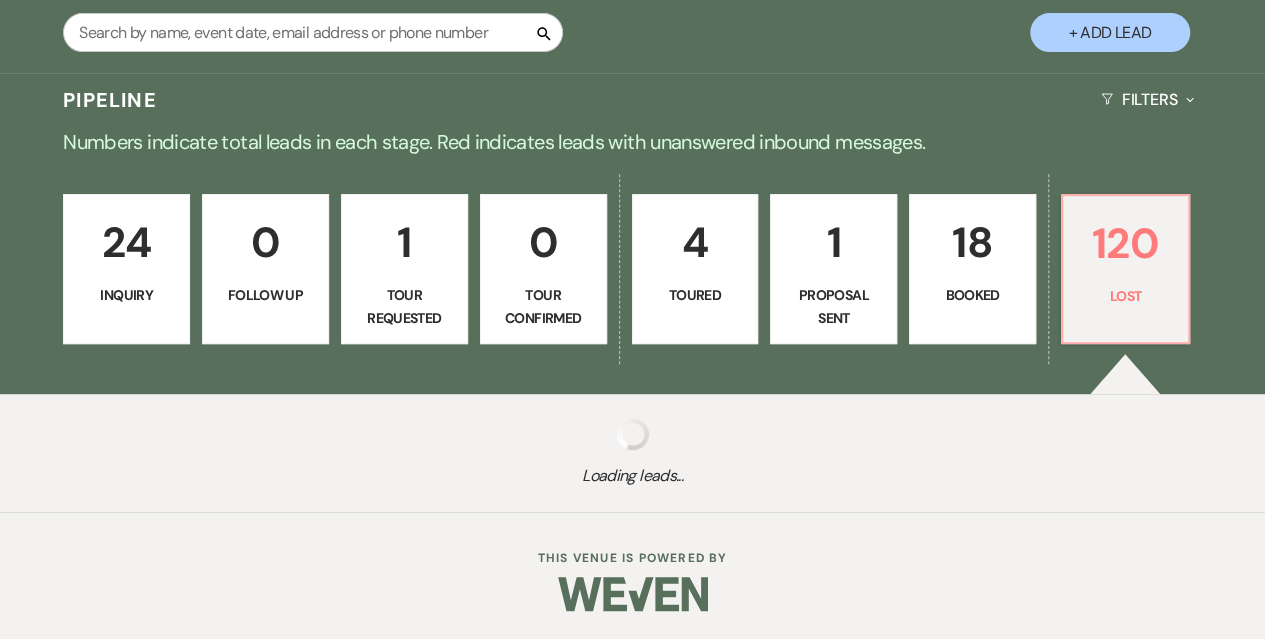 select on "8" 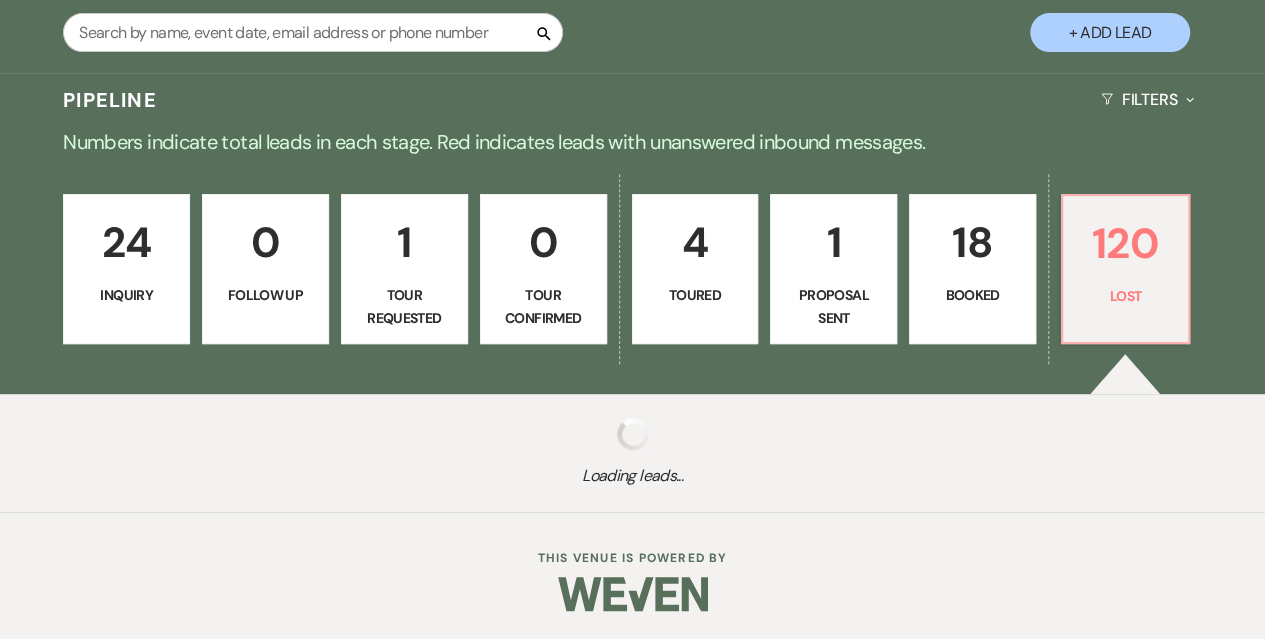 select on "5" 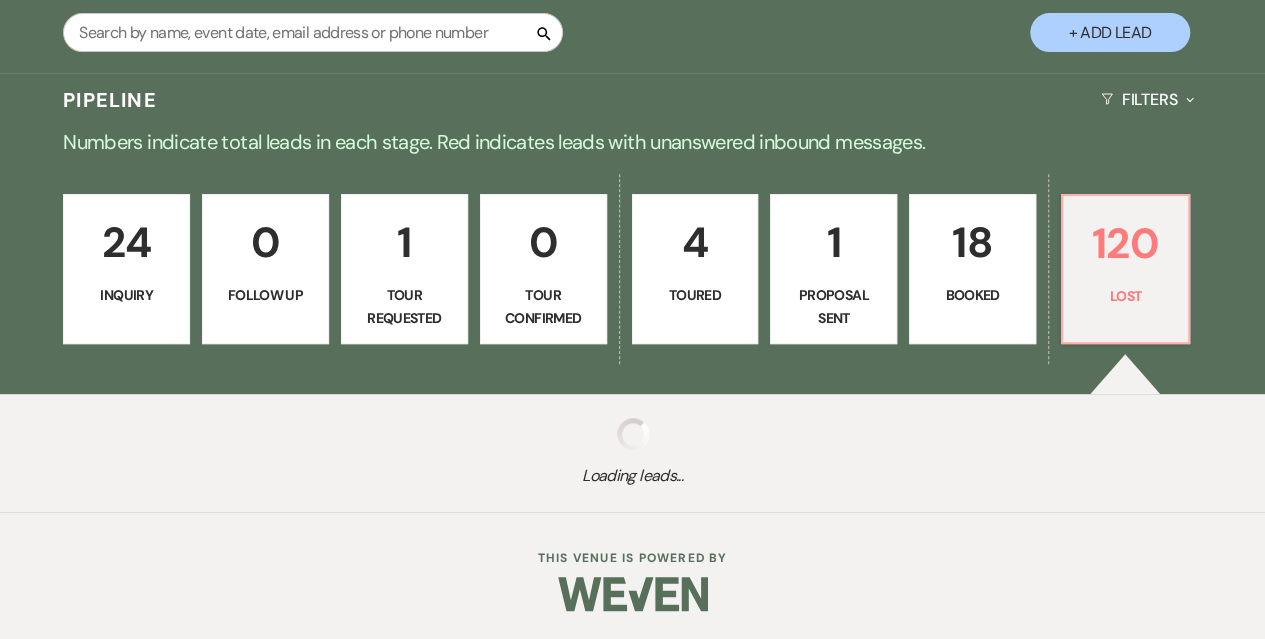 select on "8" 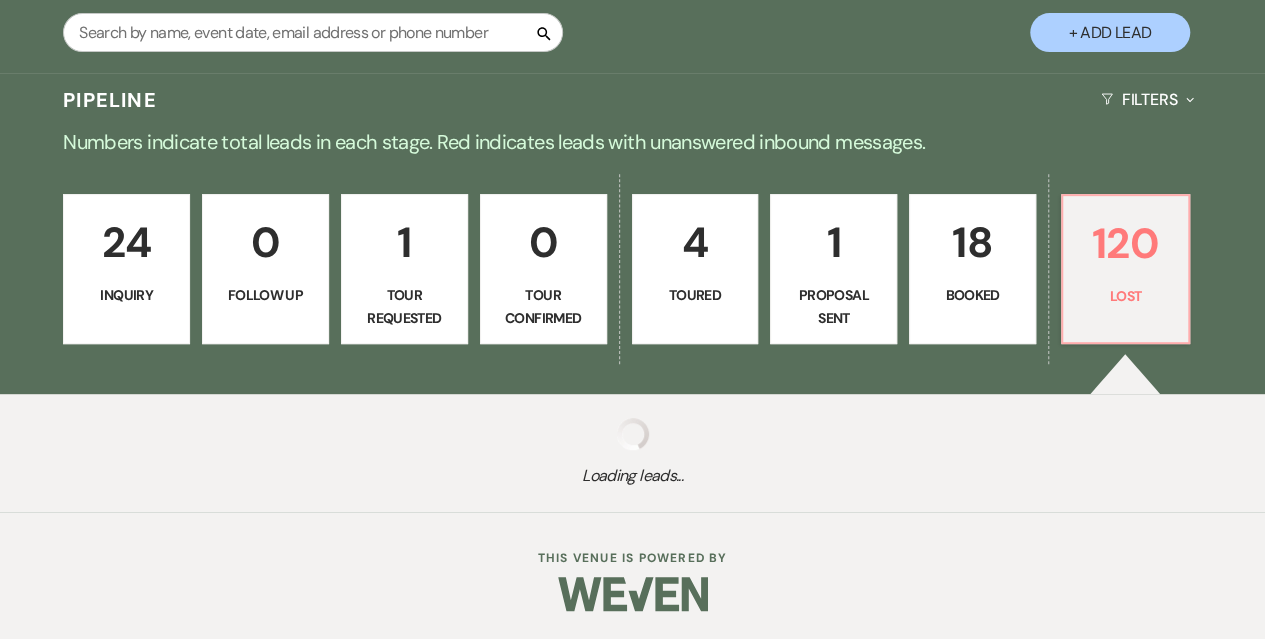 select on "5" 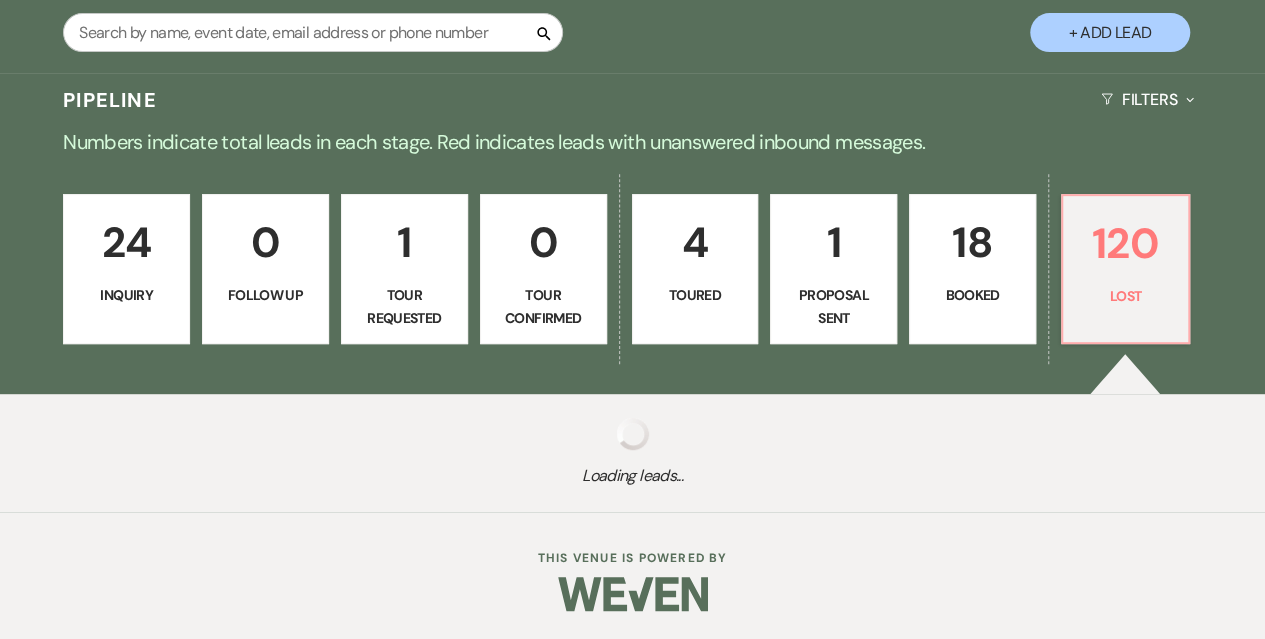 select on "8" 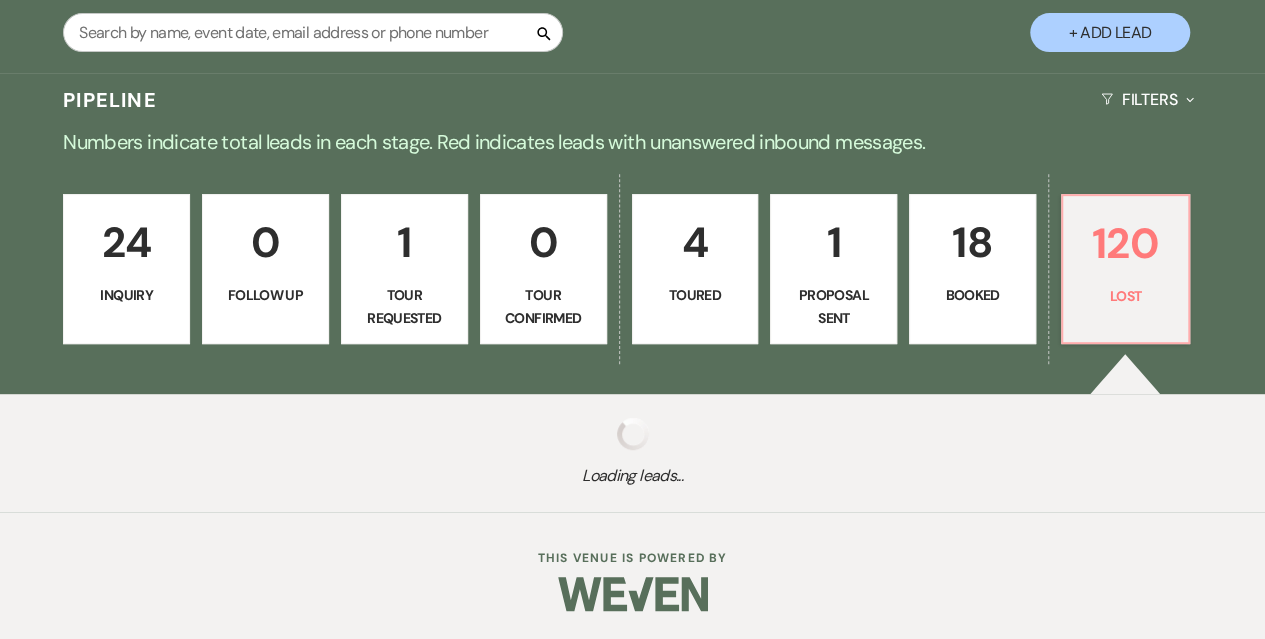 select on "6" 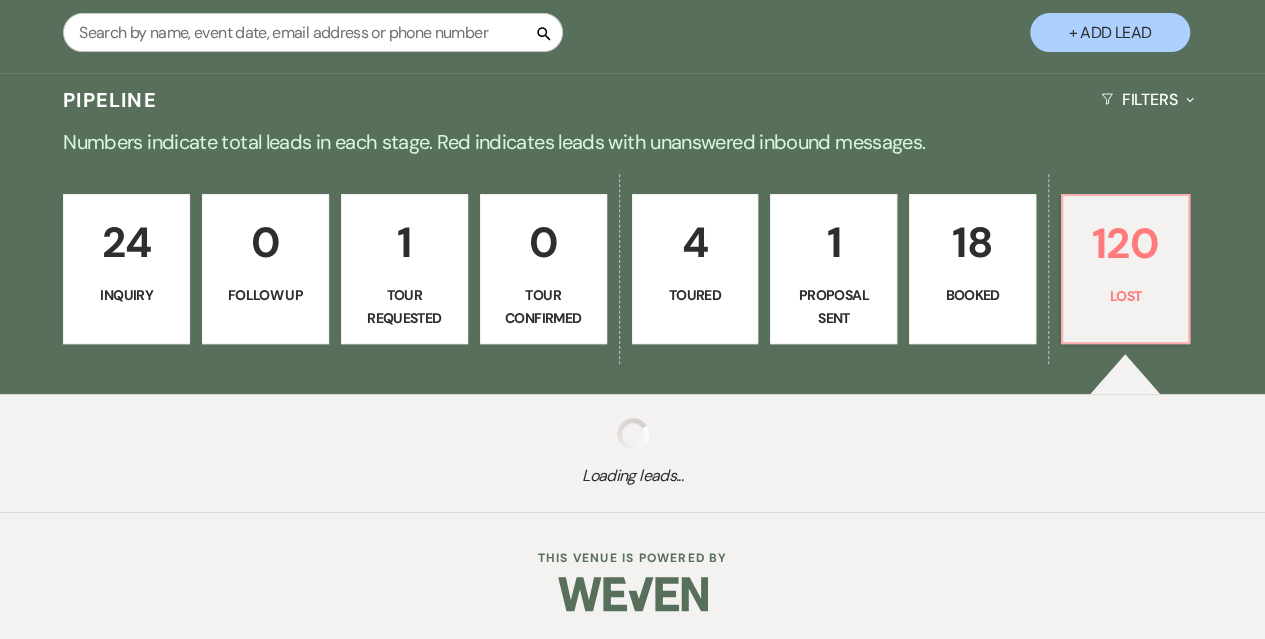 select on "8" 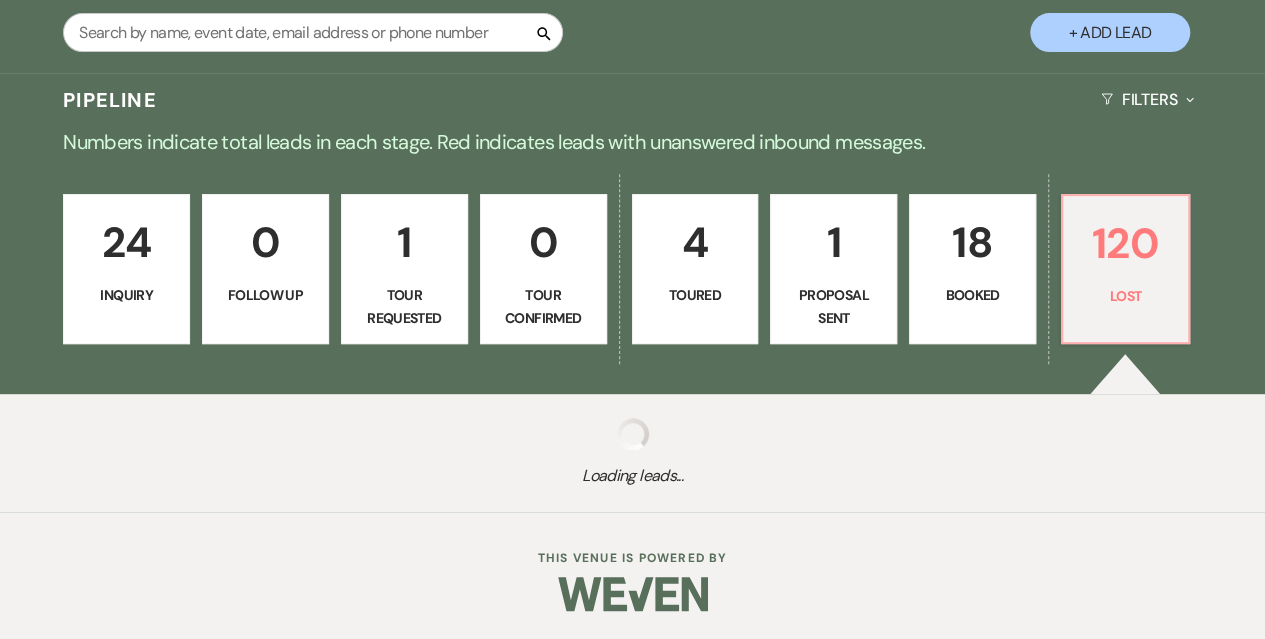 select on "5" 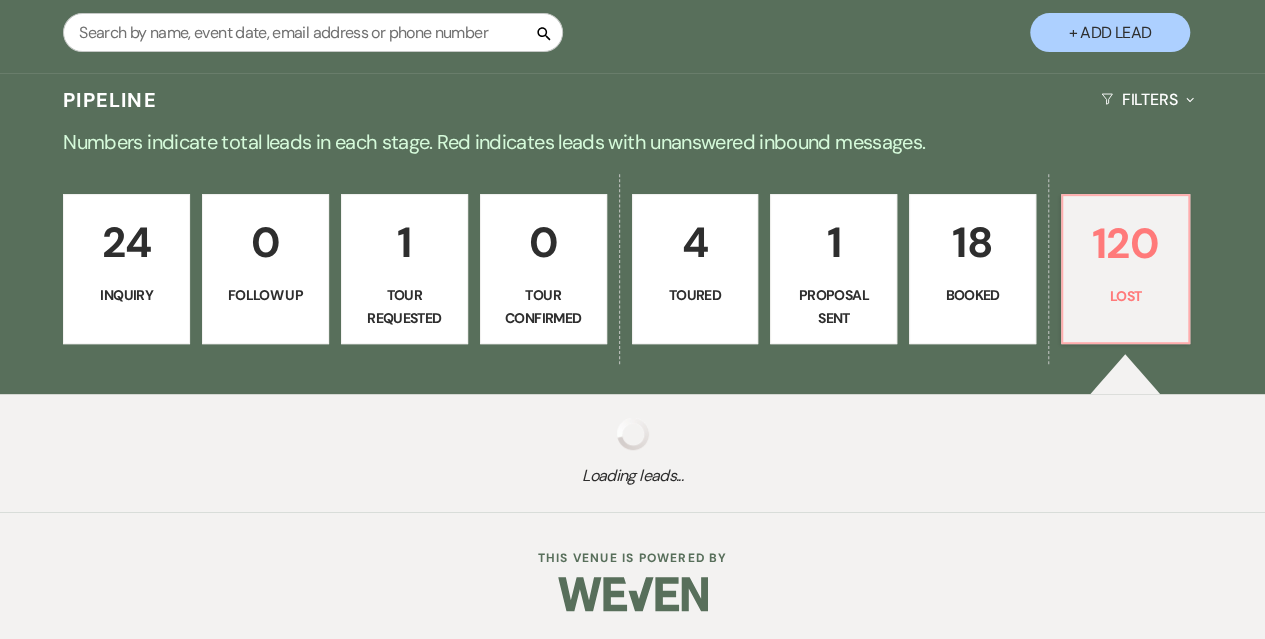 select on "8" 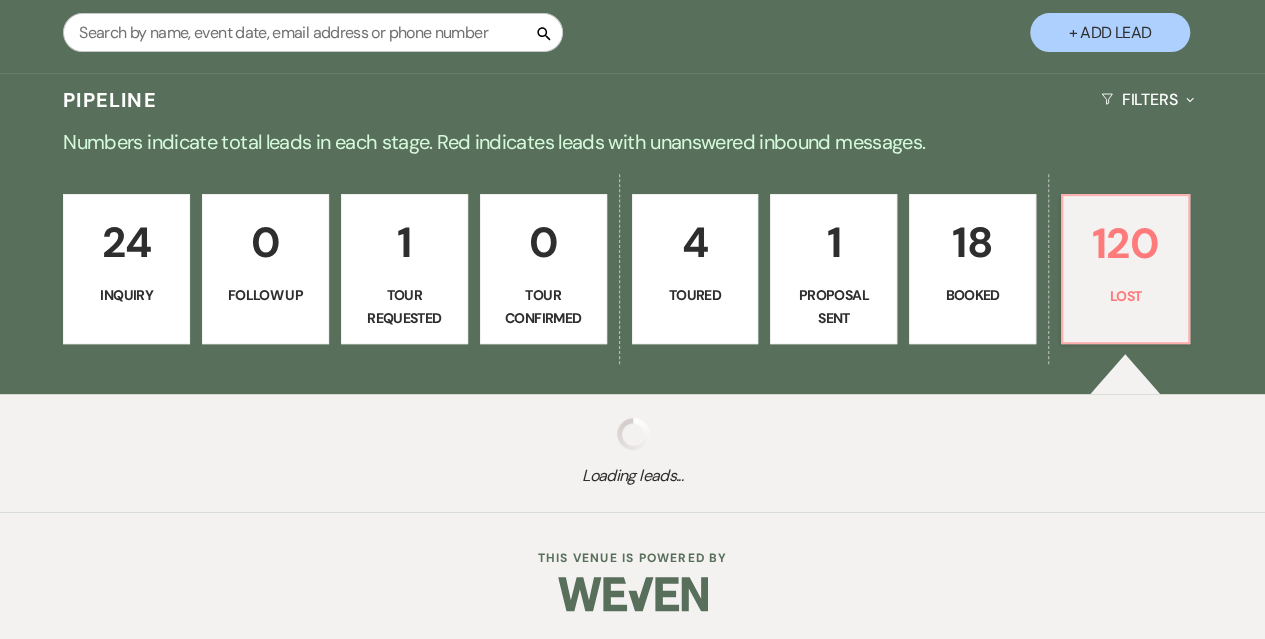 select on "5" 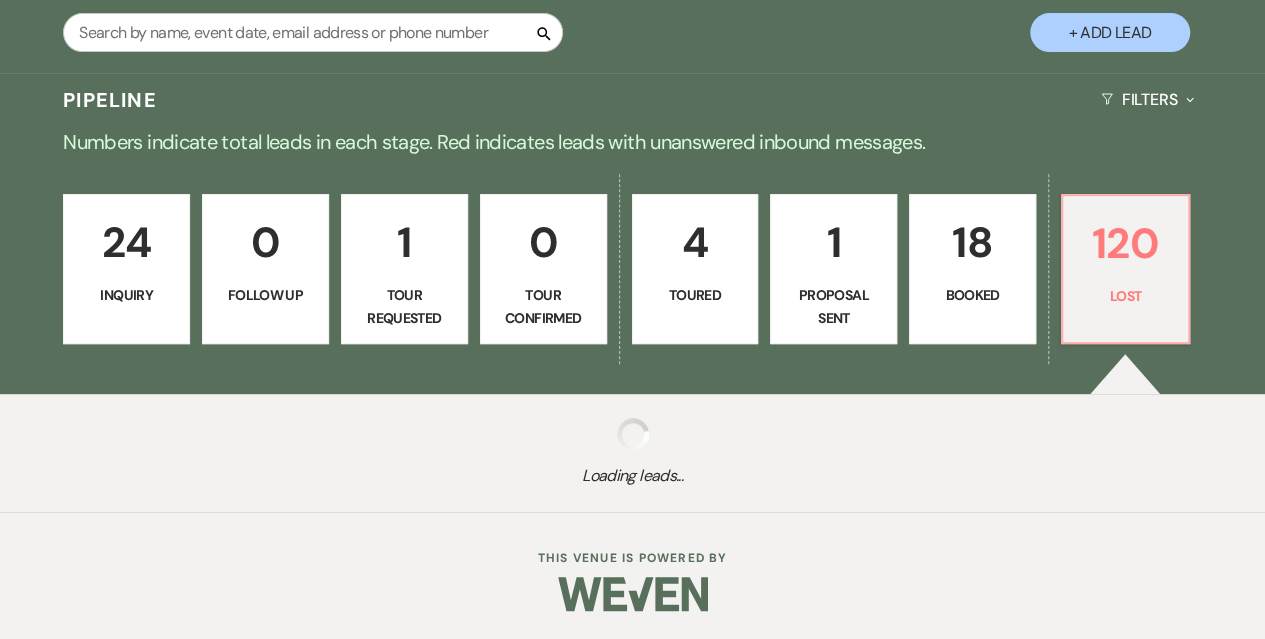 select on "8" 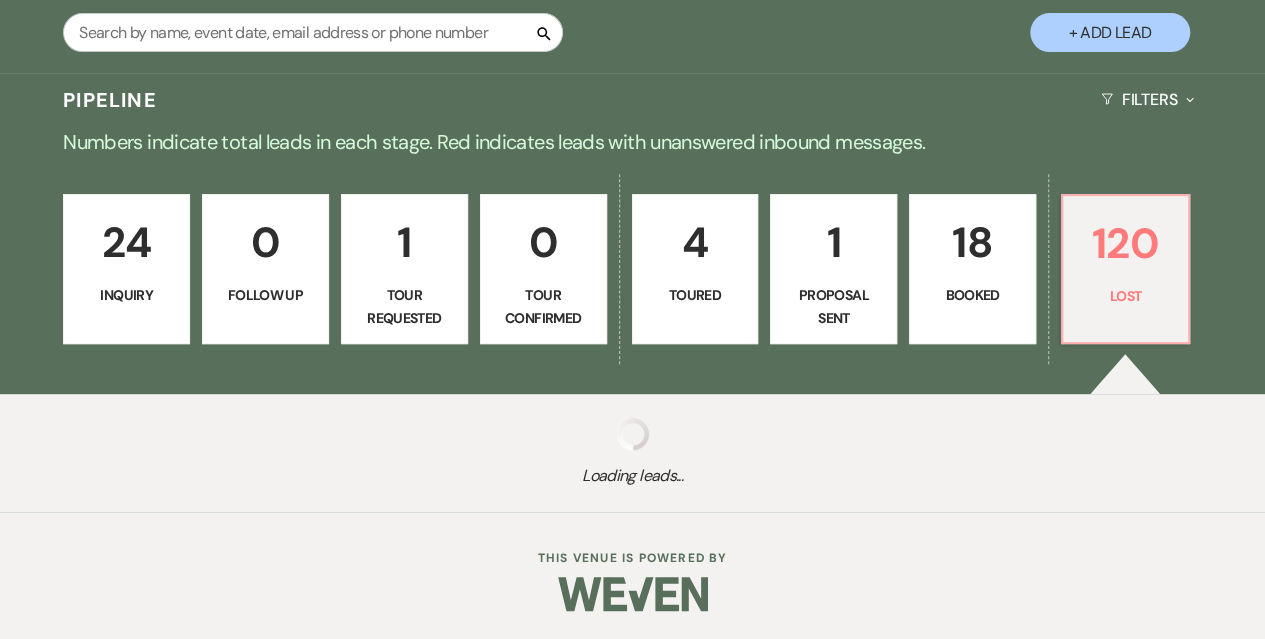 select on "10" 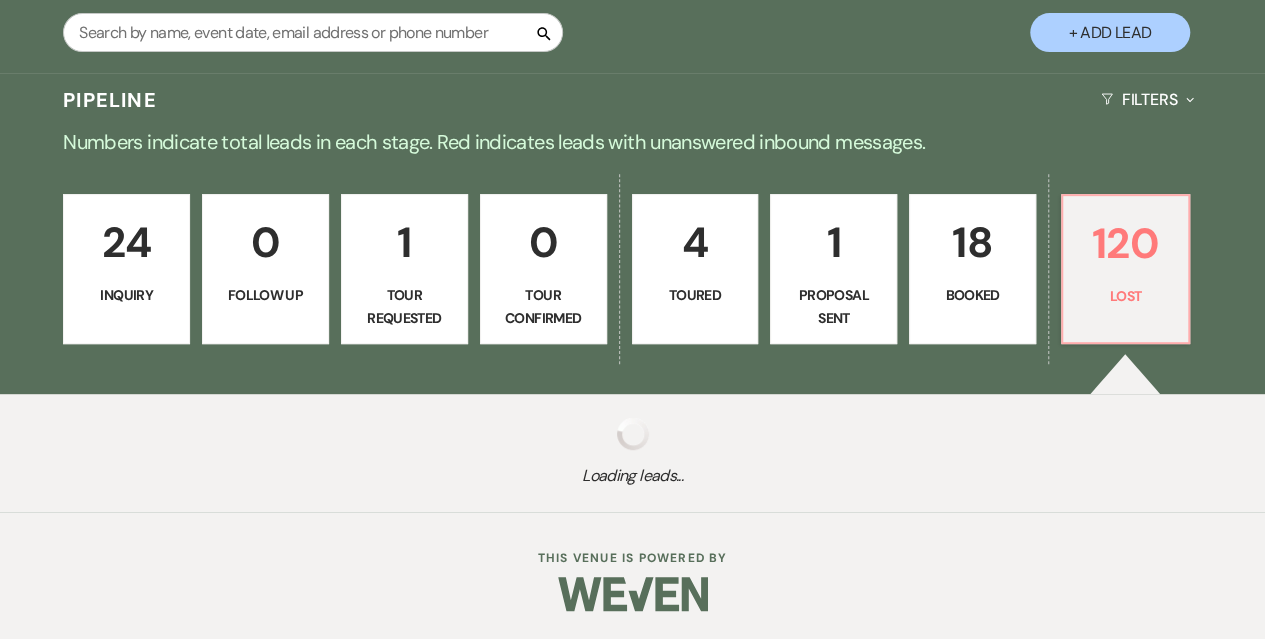 select on "8" 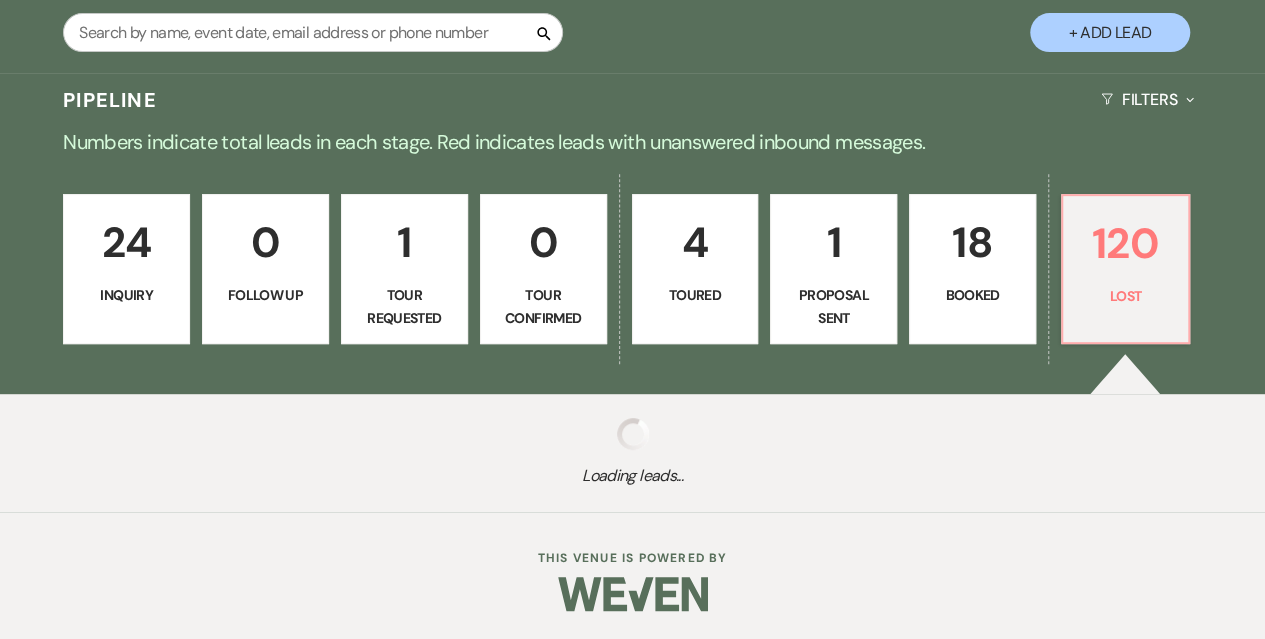 select on "10" 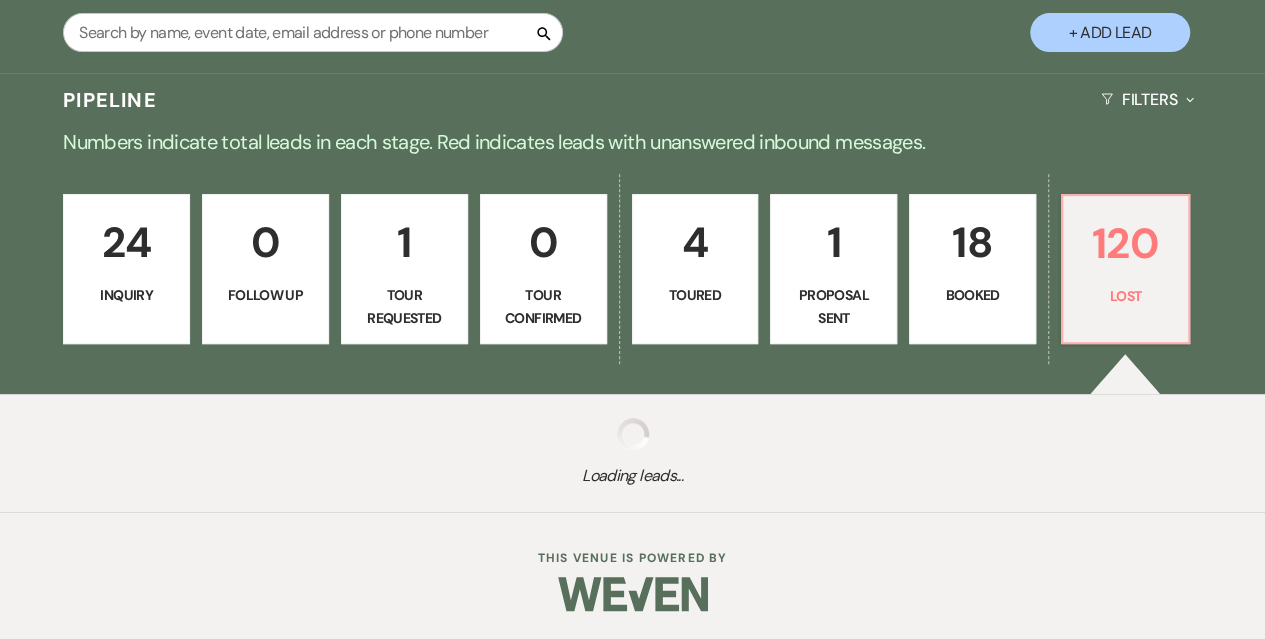 select on "8" 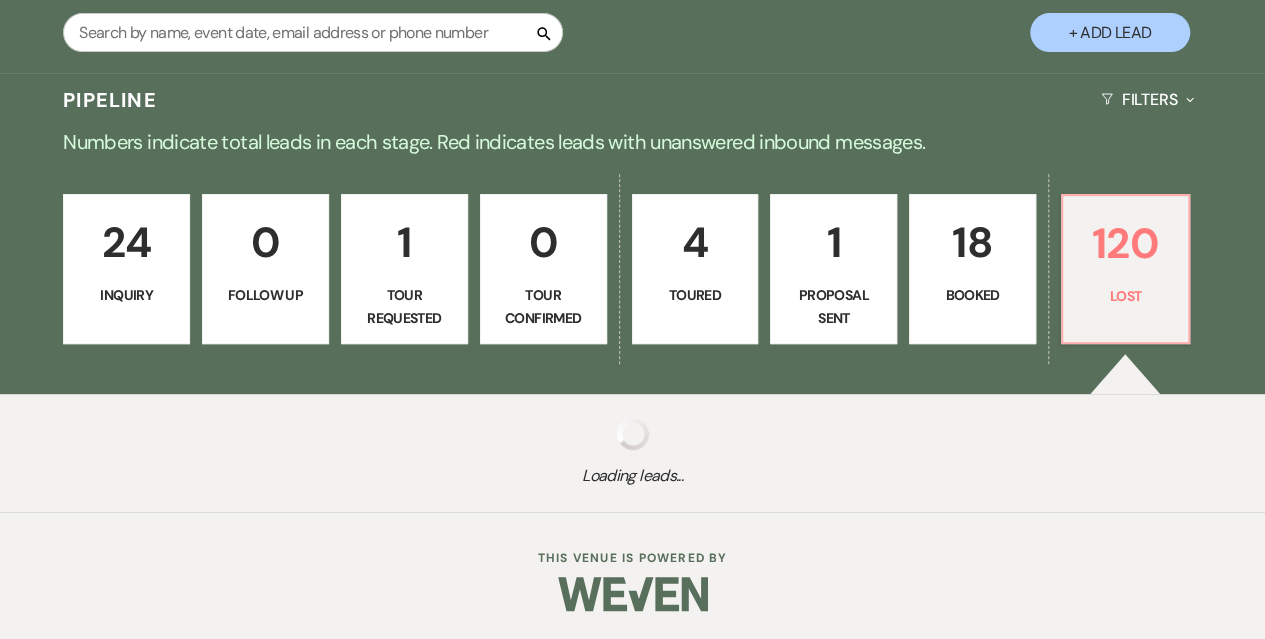 select on "6" 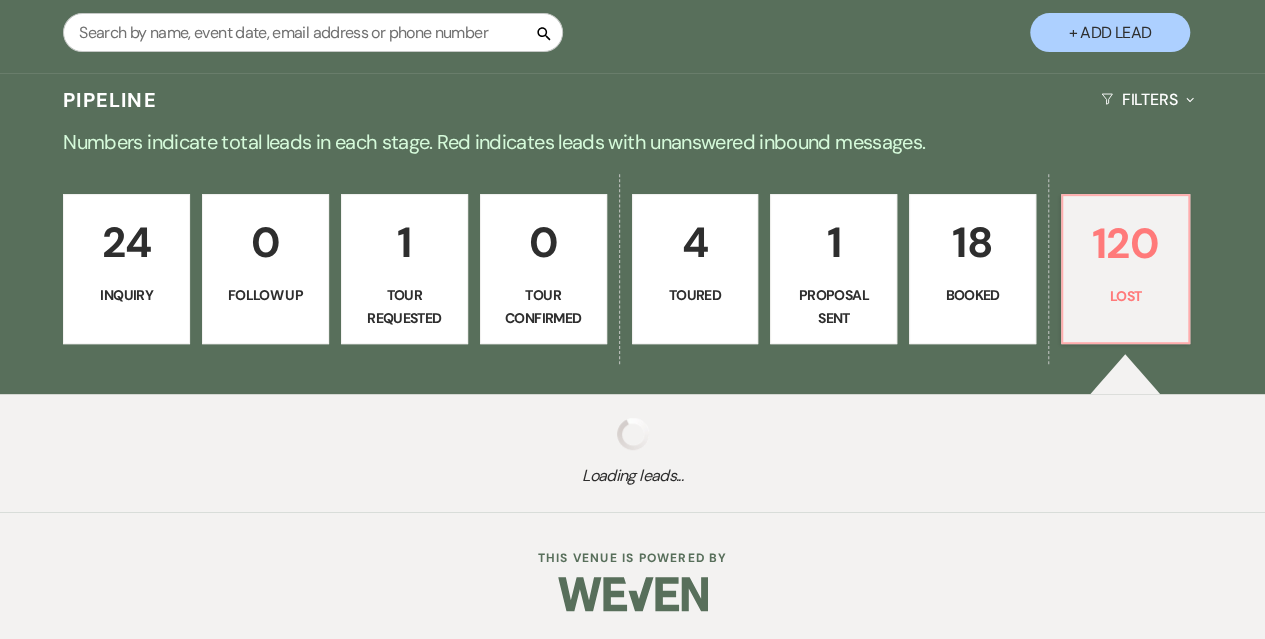 select on "8" 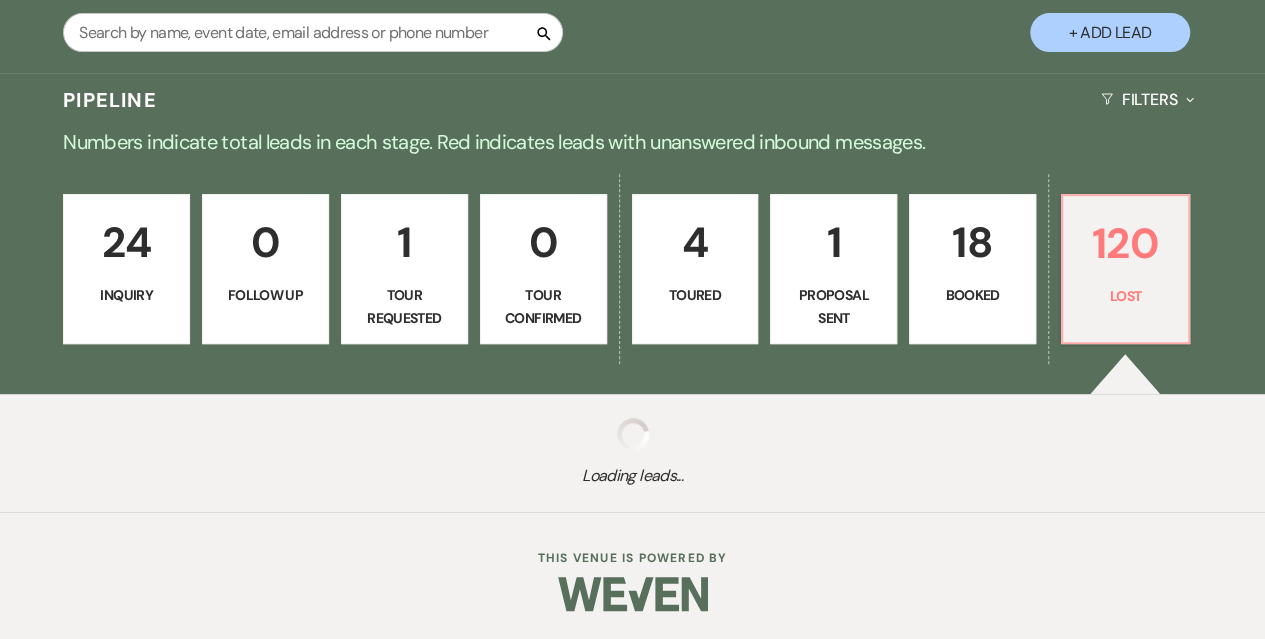 select on "10" 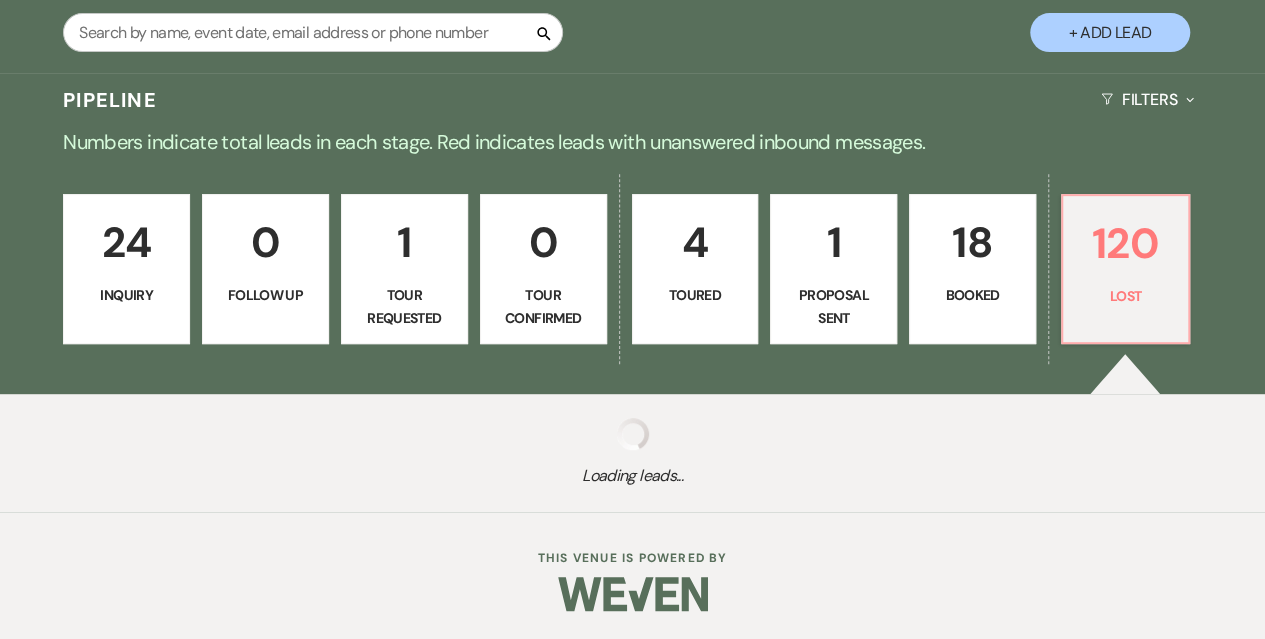select on "8" 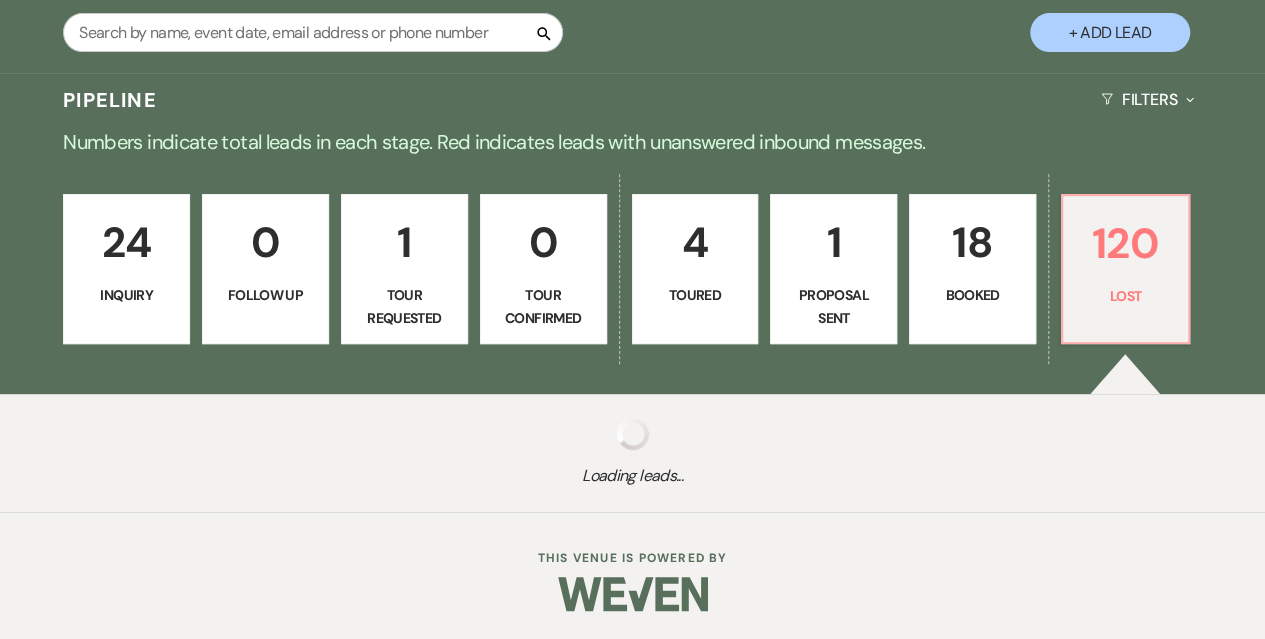 select on "5" 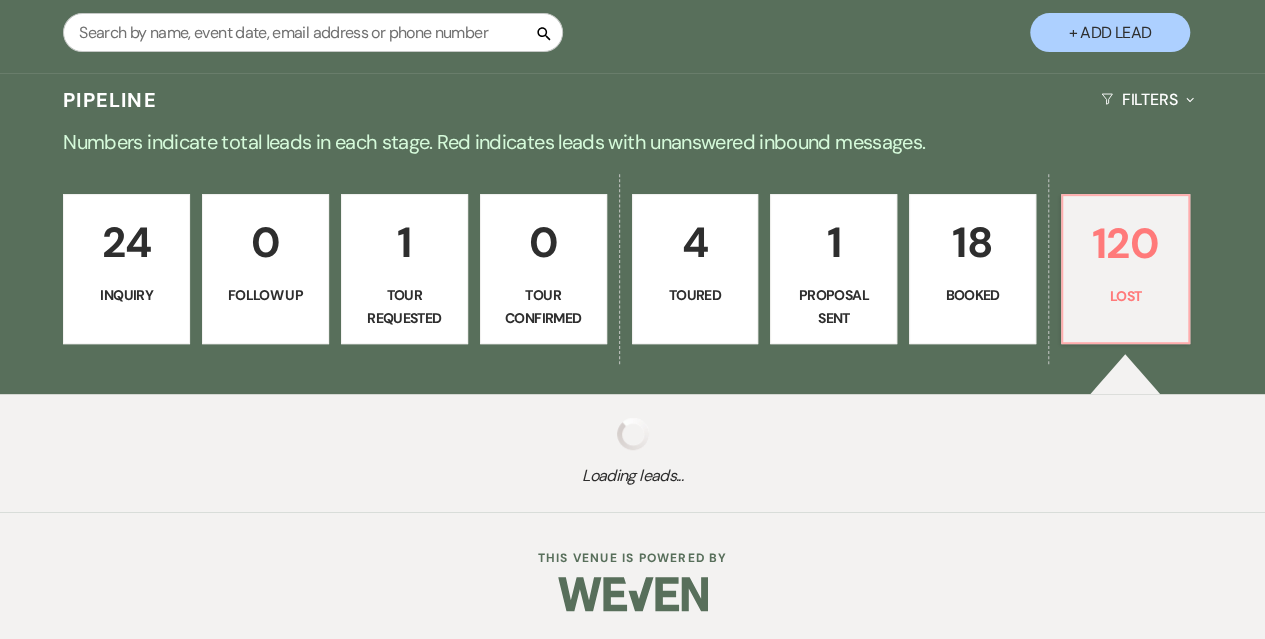select on "8" 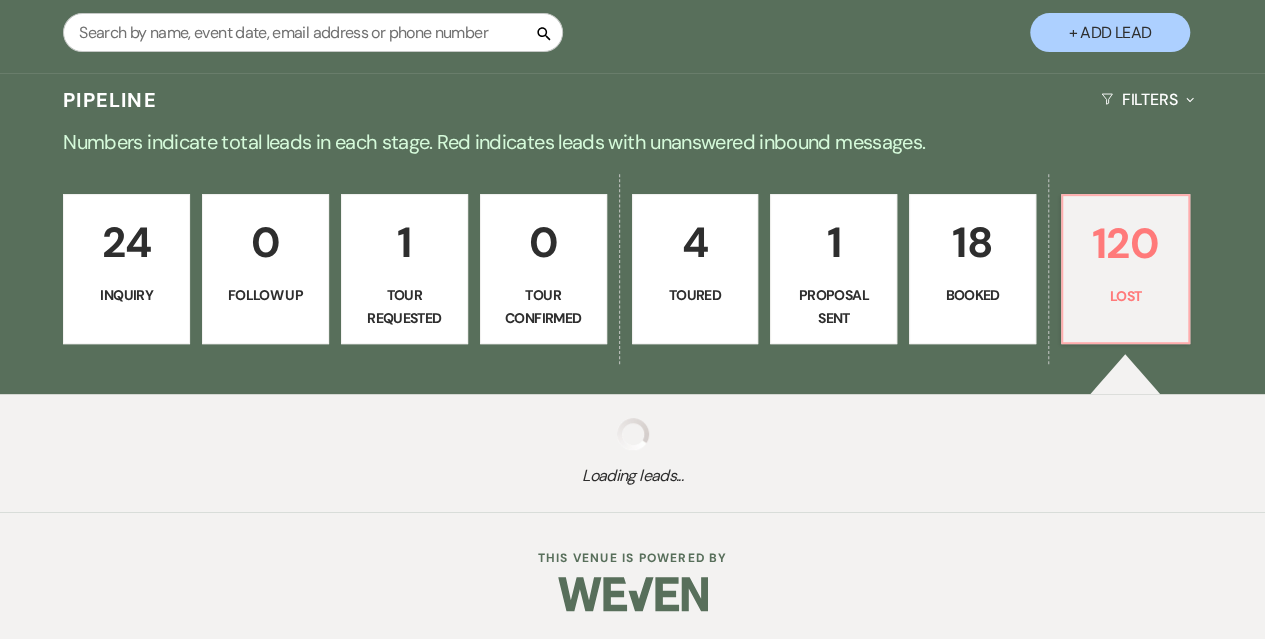 select on "10" 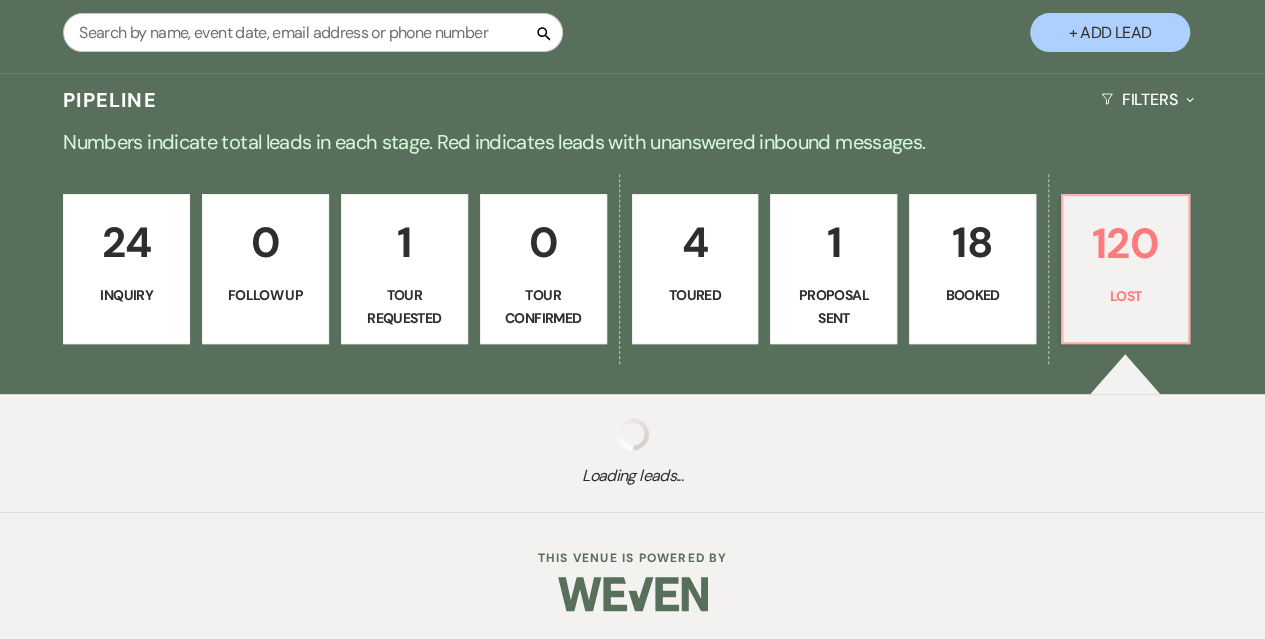 select on "8" 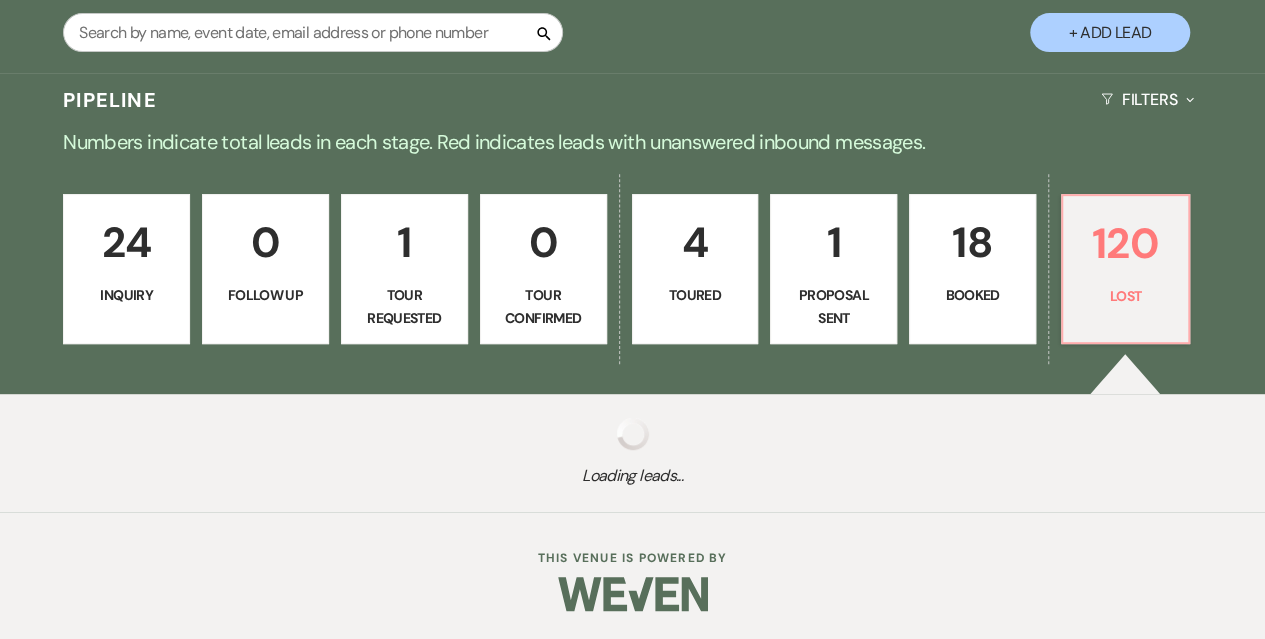 select on "7" 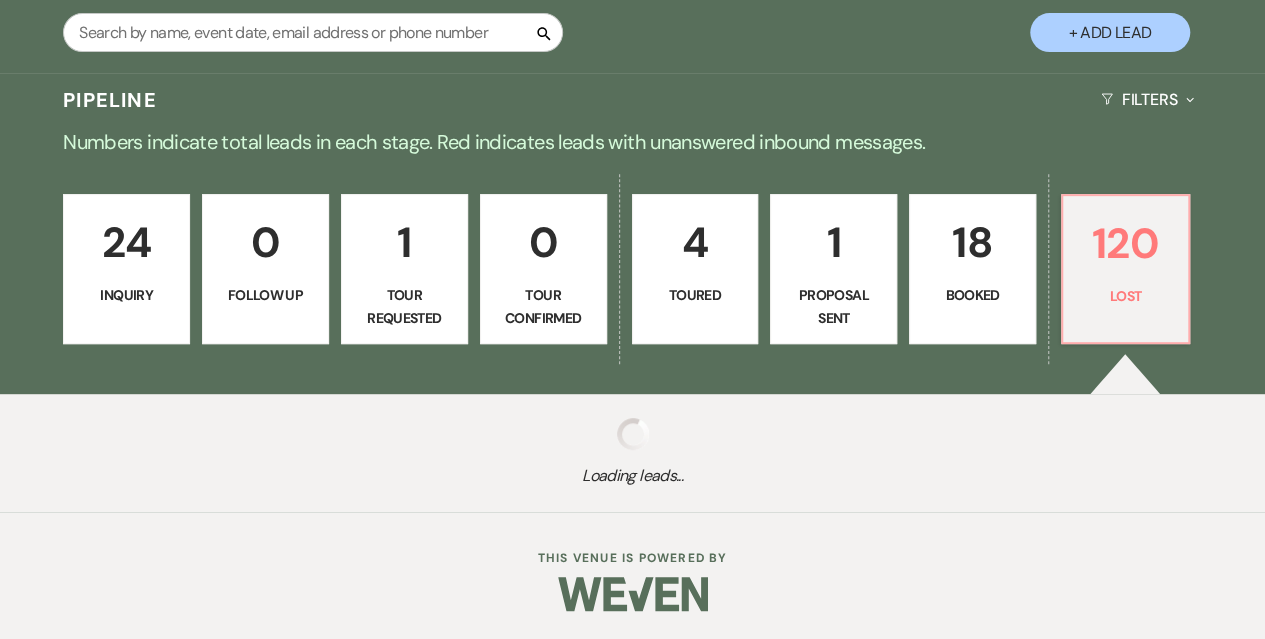 select on "8" 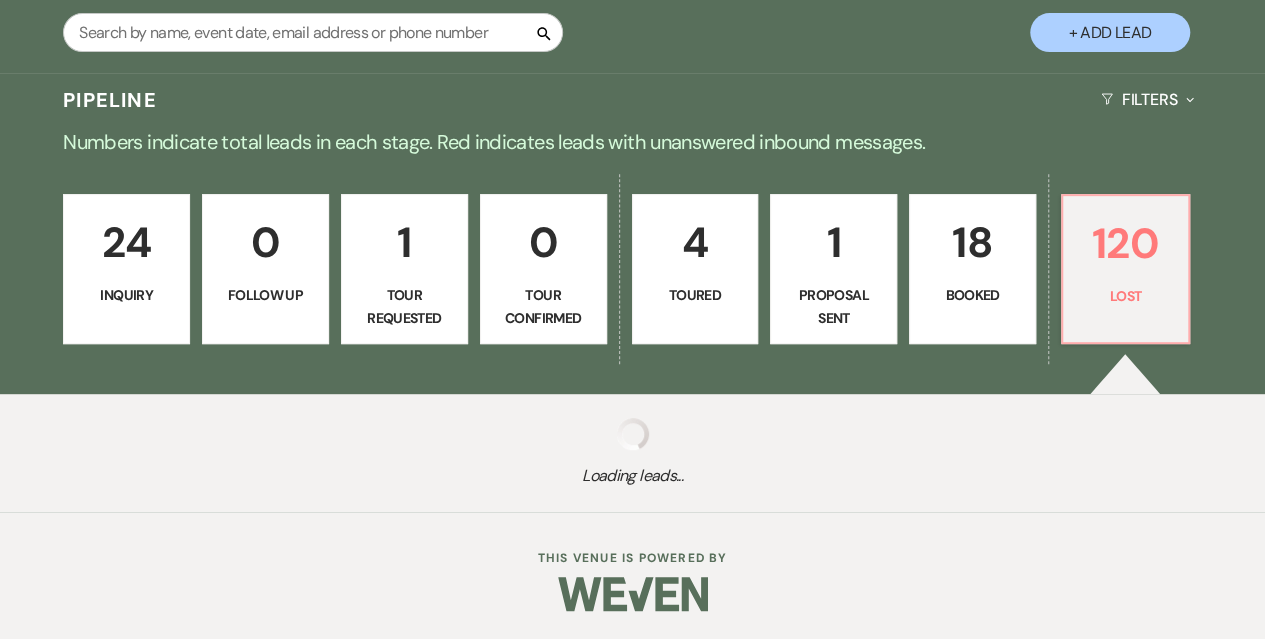 select on "7" 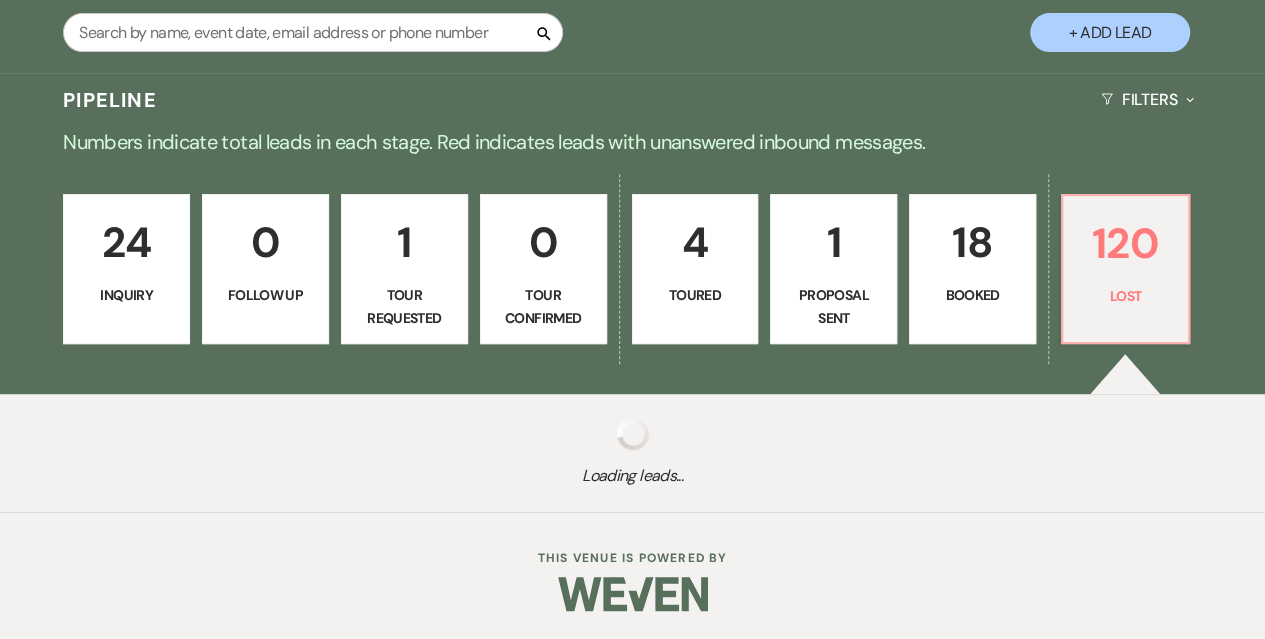select on "8" 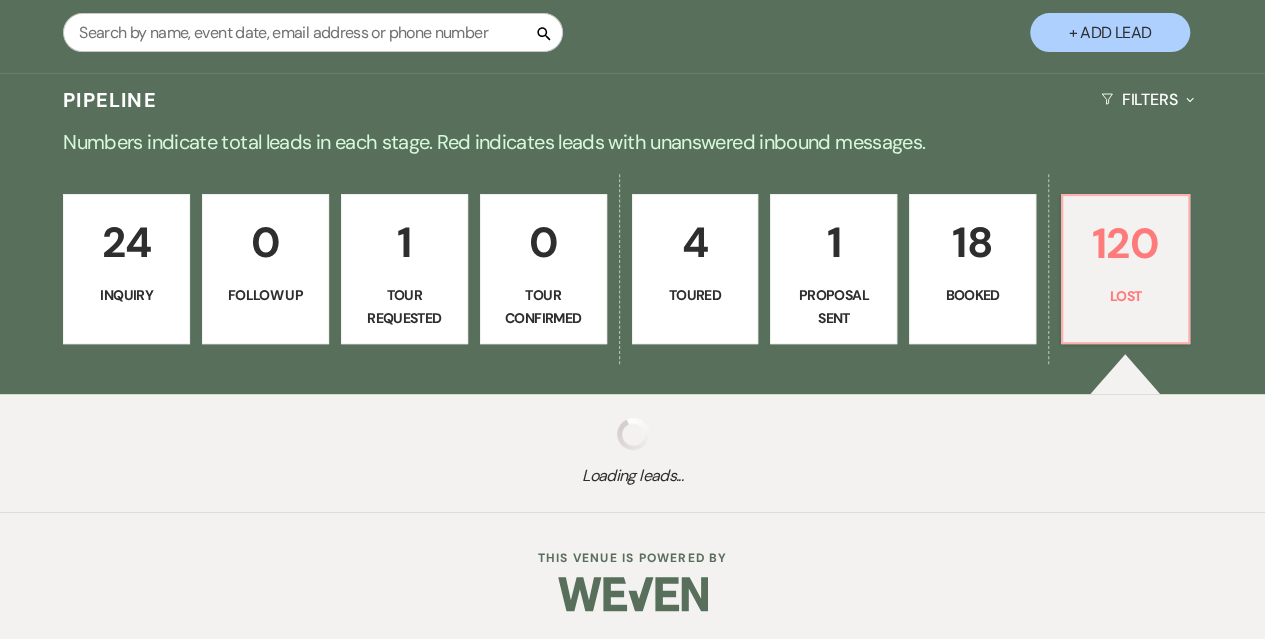 select on "5" 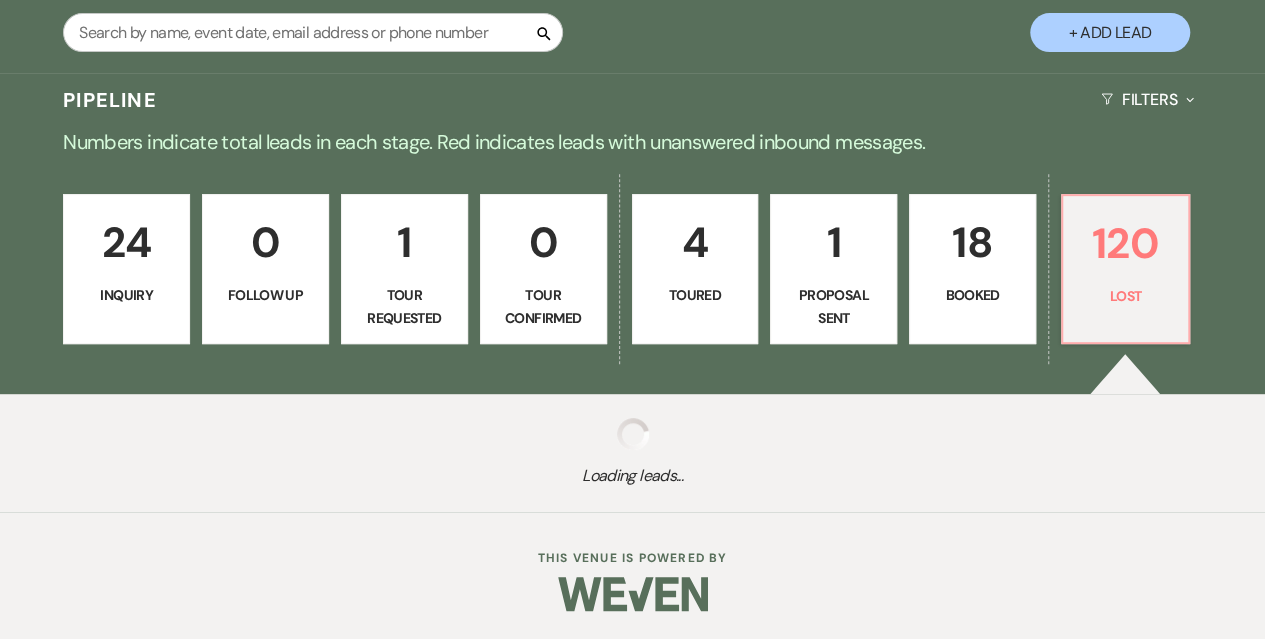 select on "8" 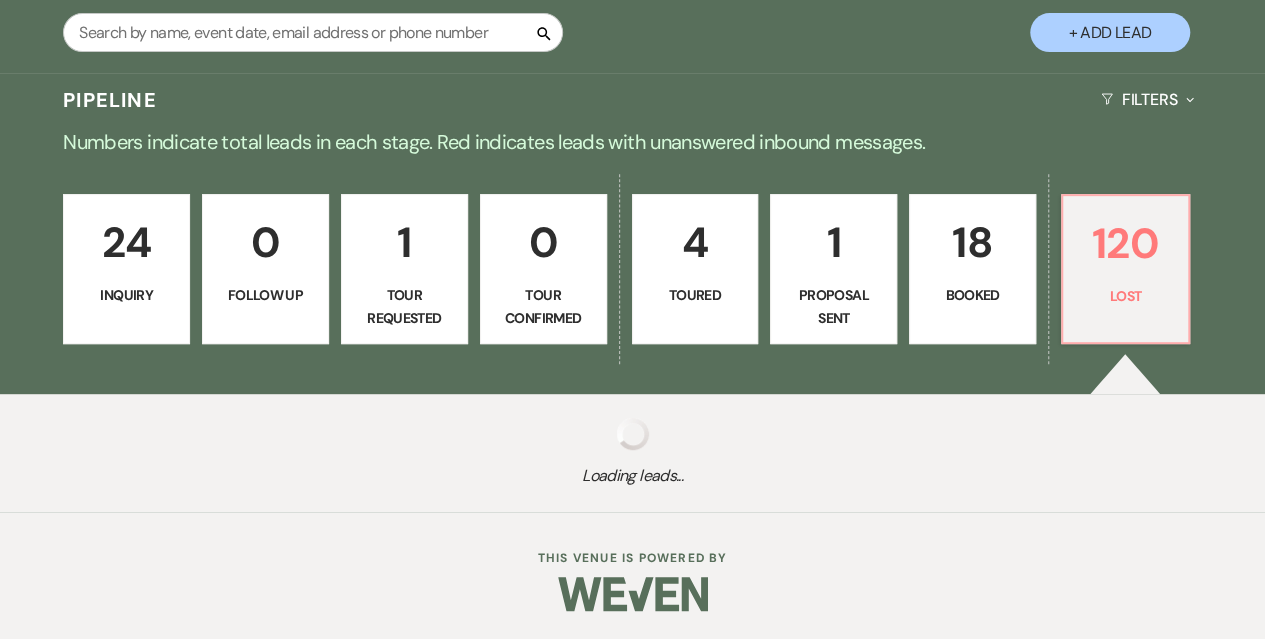 select on "5" 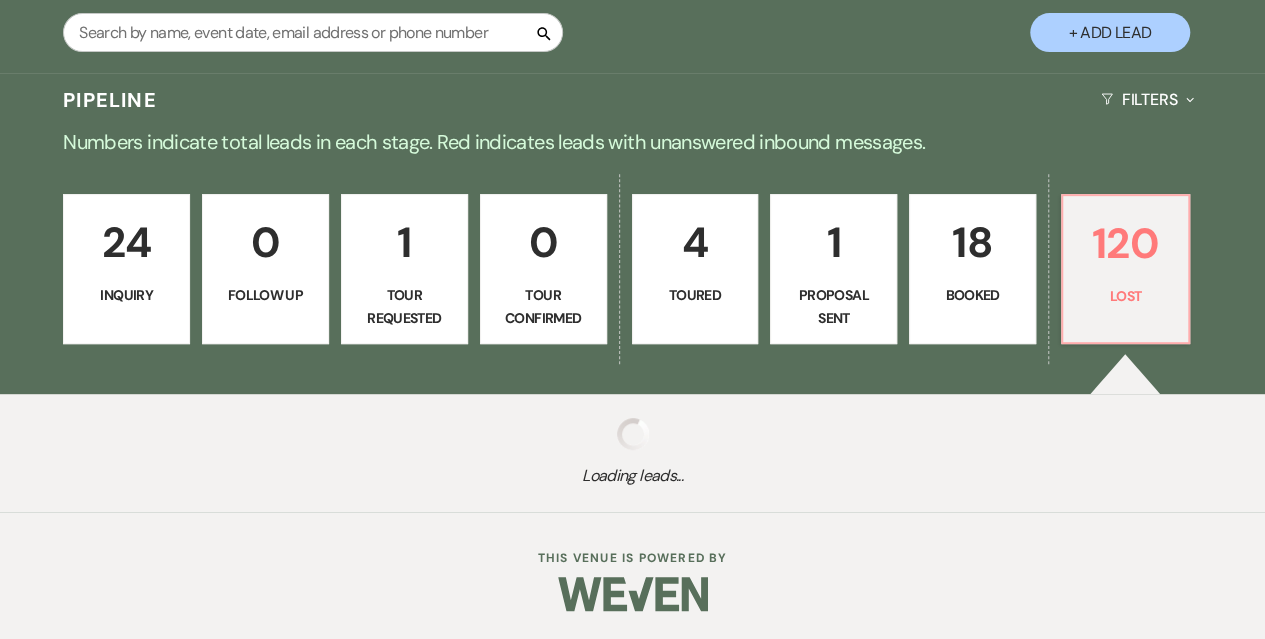 select on "8" 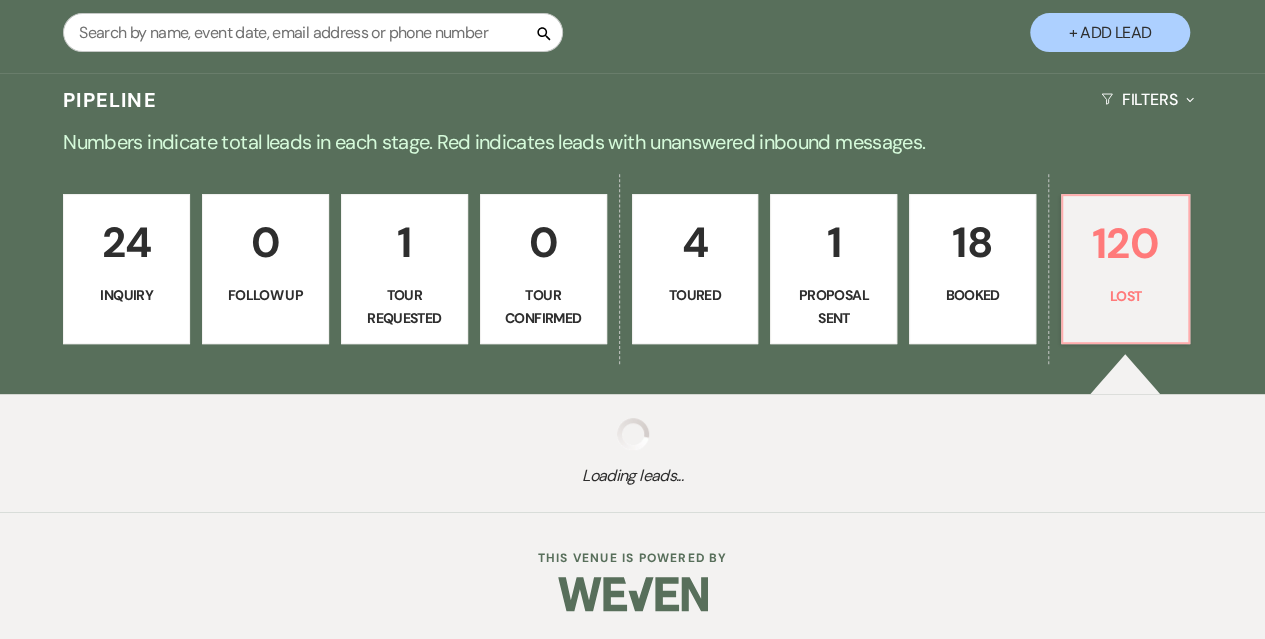 select on "10" 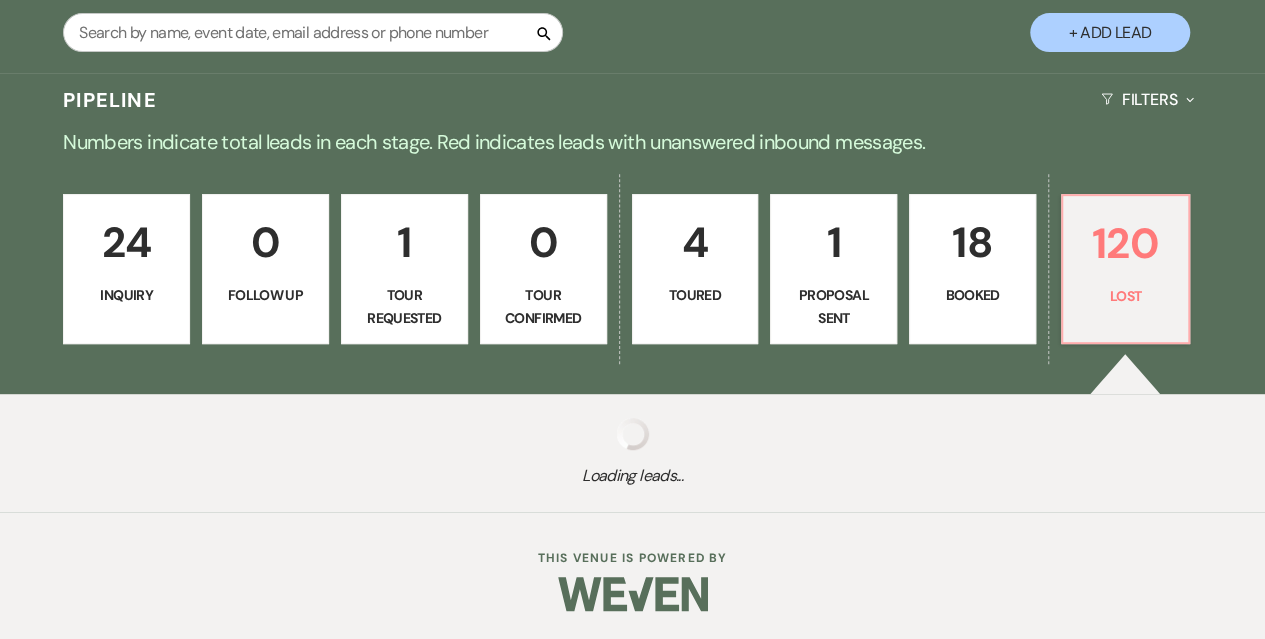 select on "8" 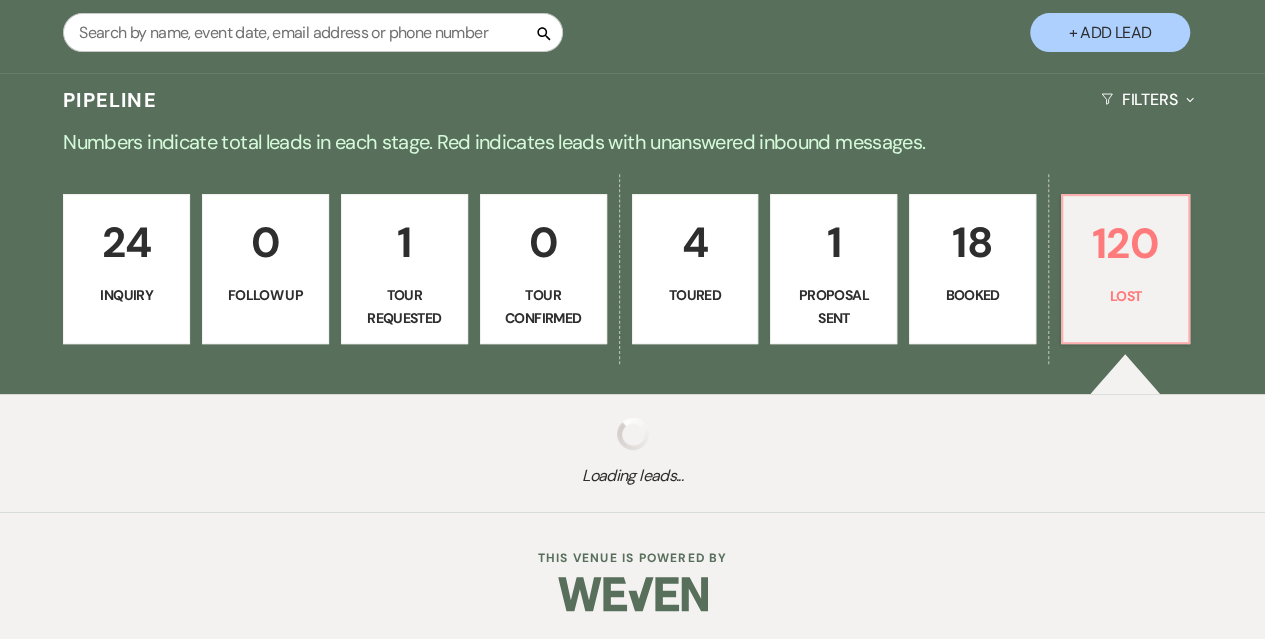 select on "7" 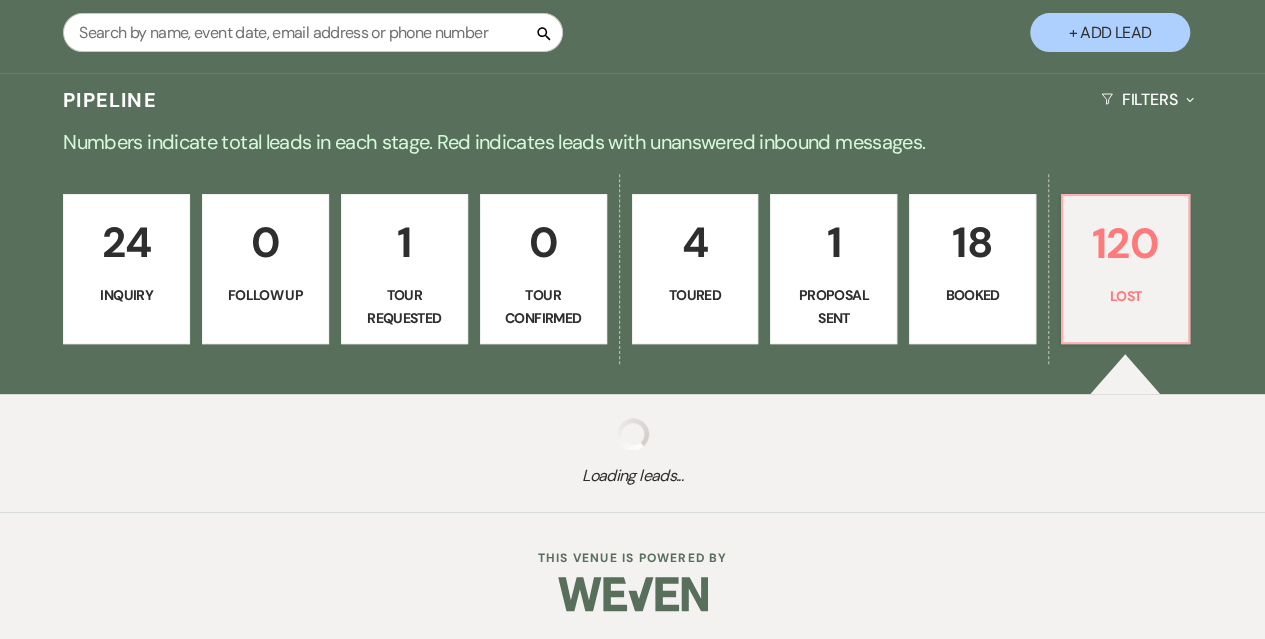 select on "8" 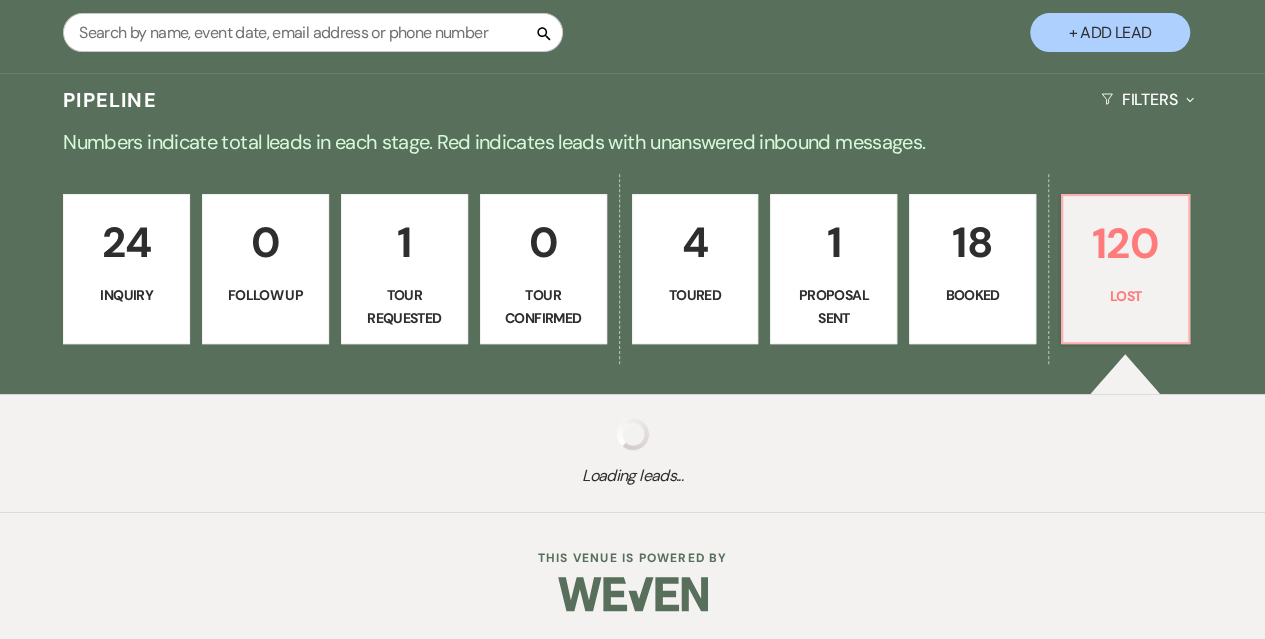 select on "10" 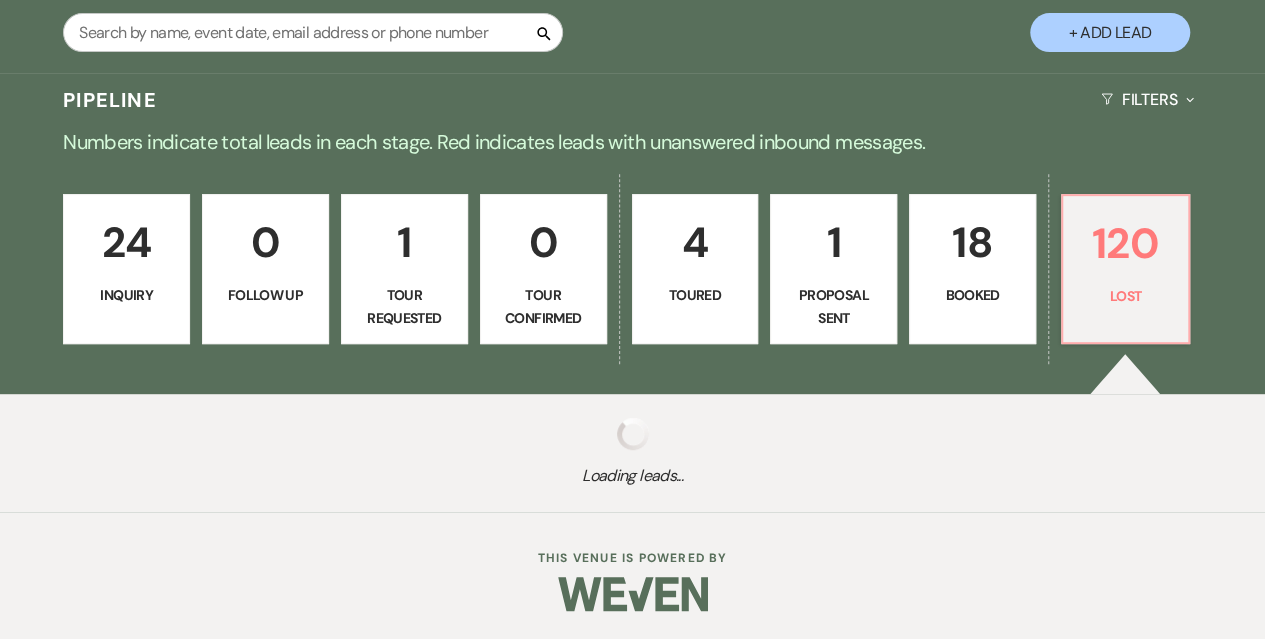 select on "8" 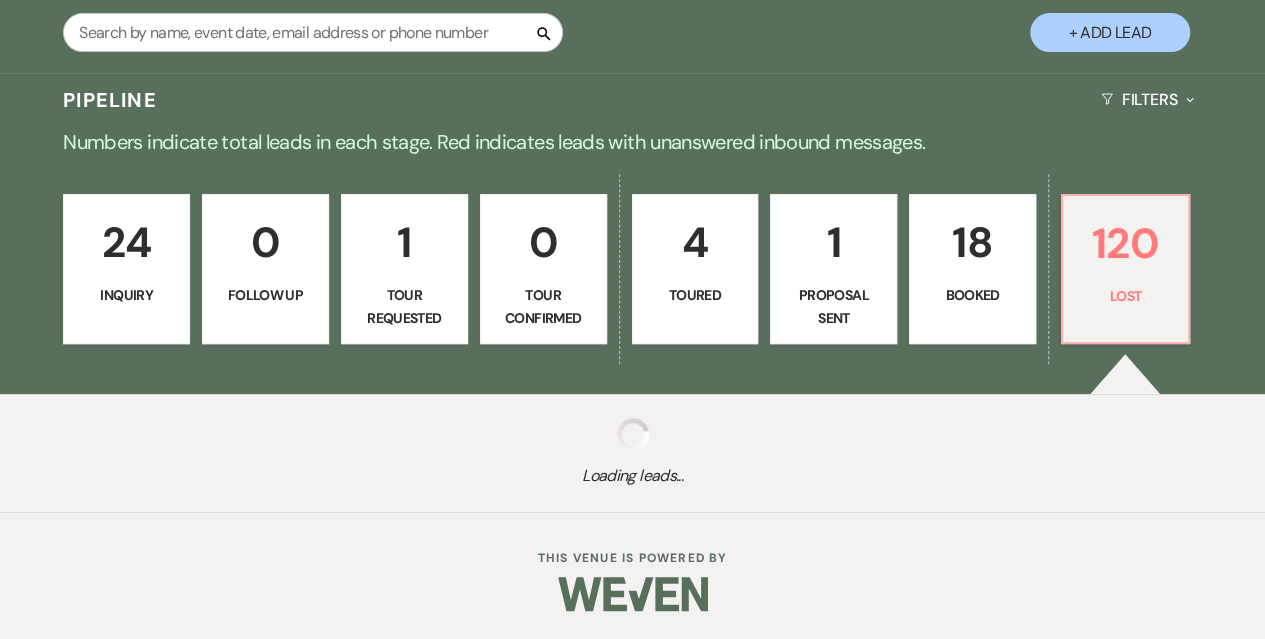 select on "7" 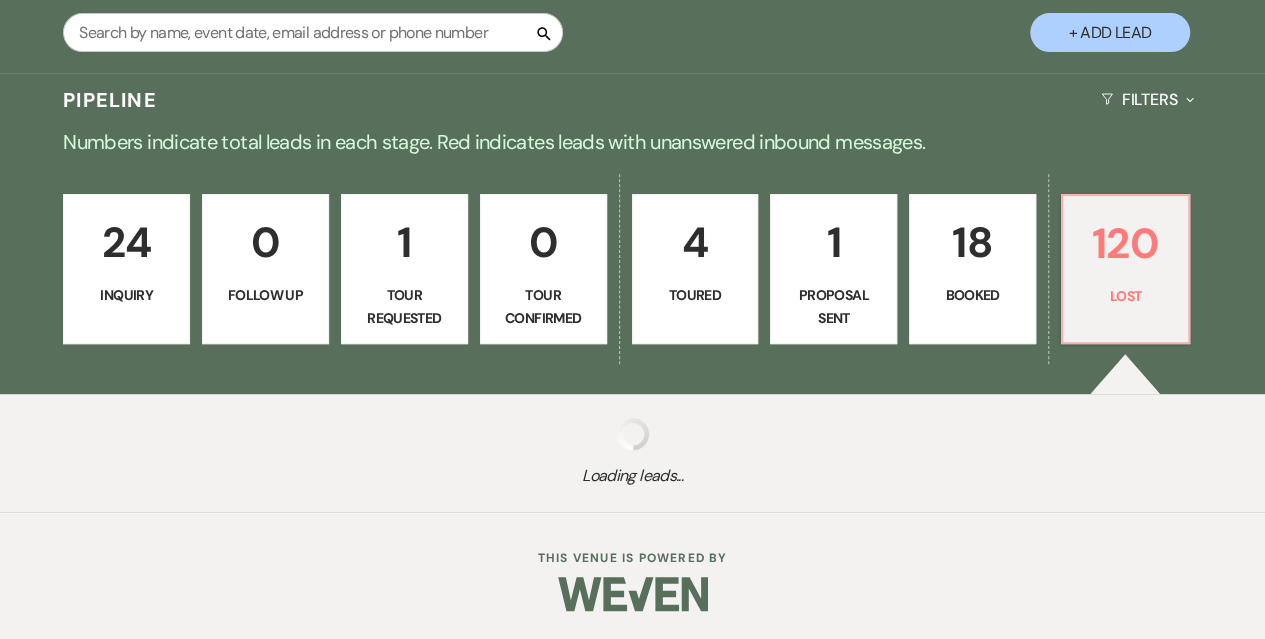select on "8" 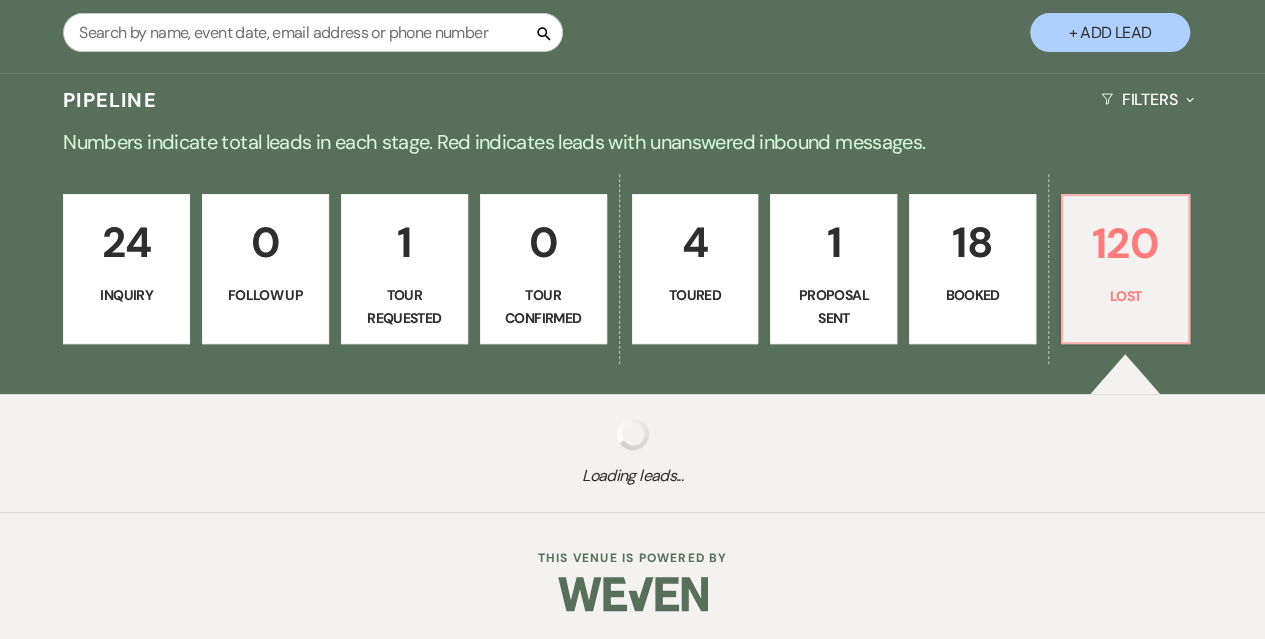 select on "10" 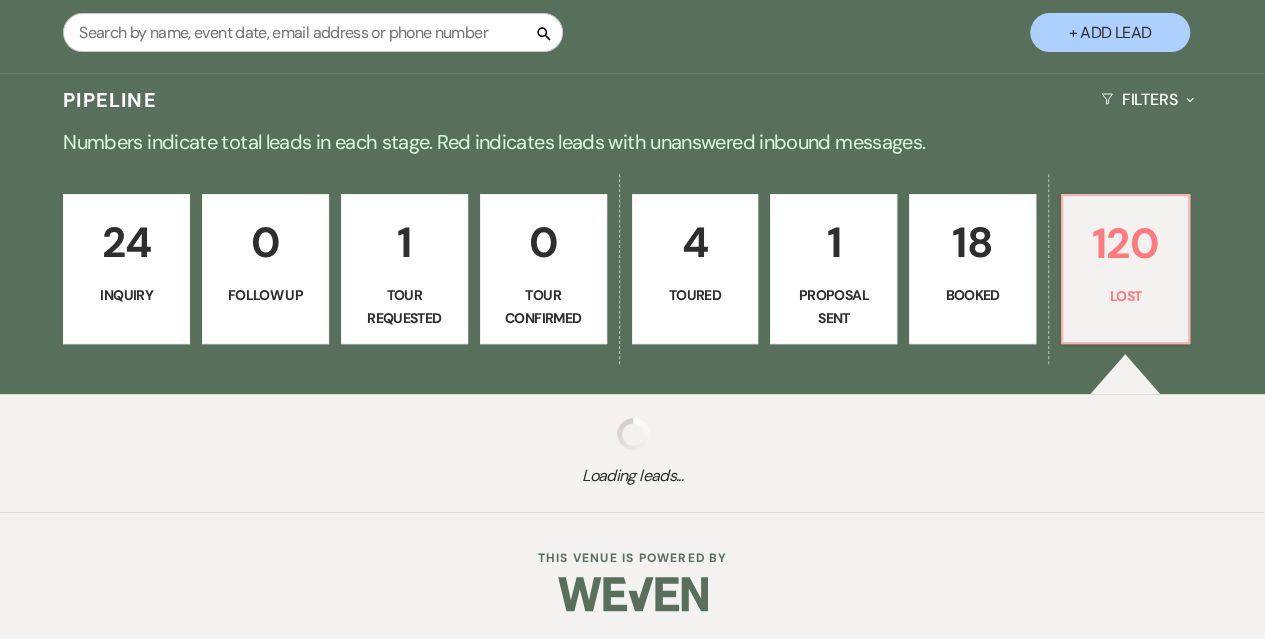 select on "8" 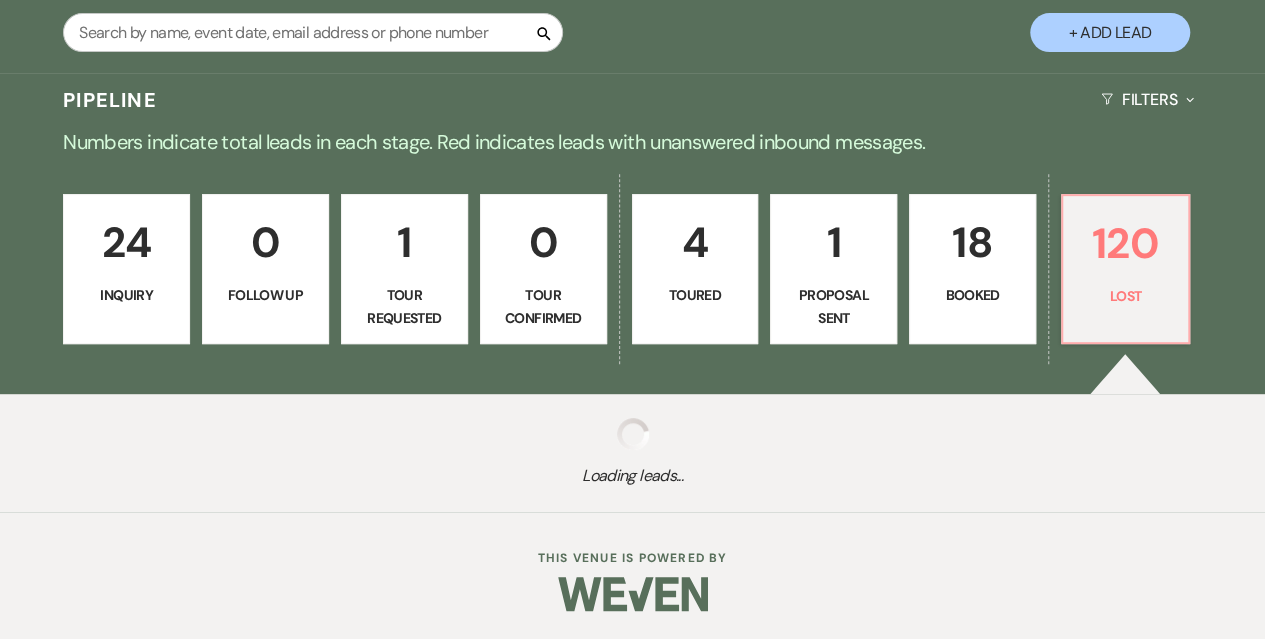 select on "5" 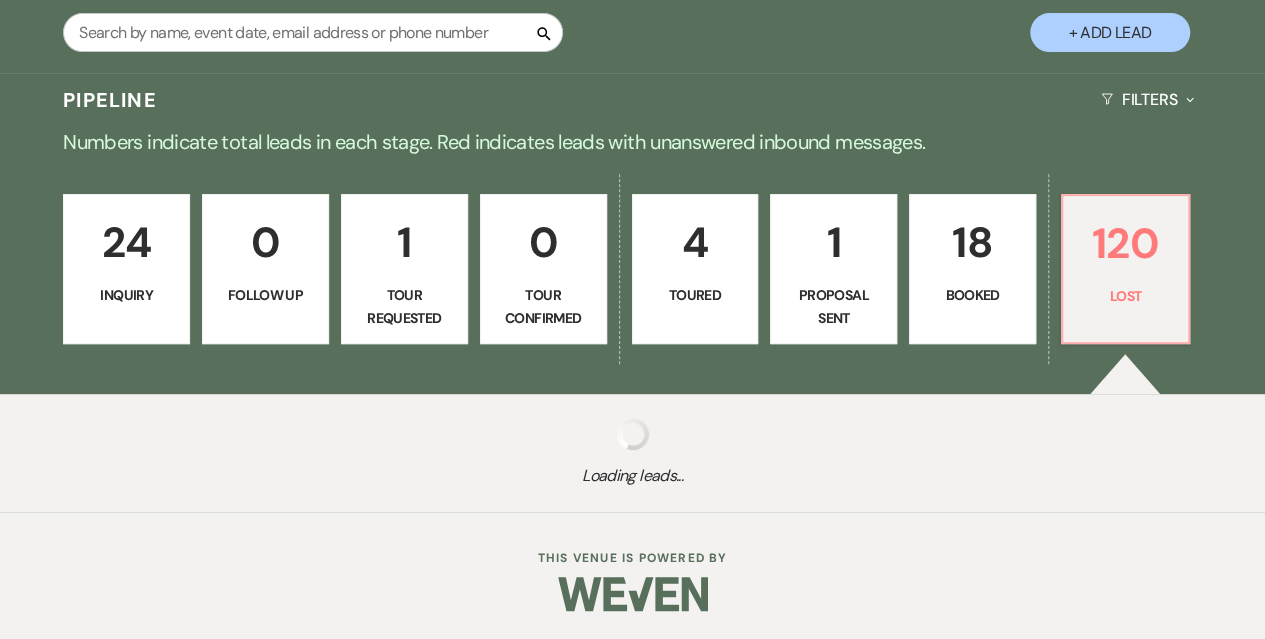 select on "8" 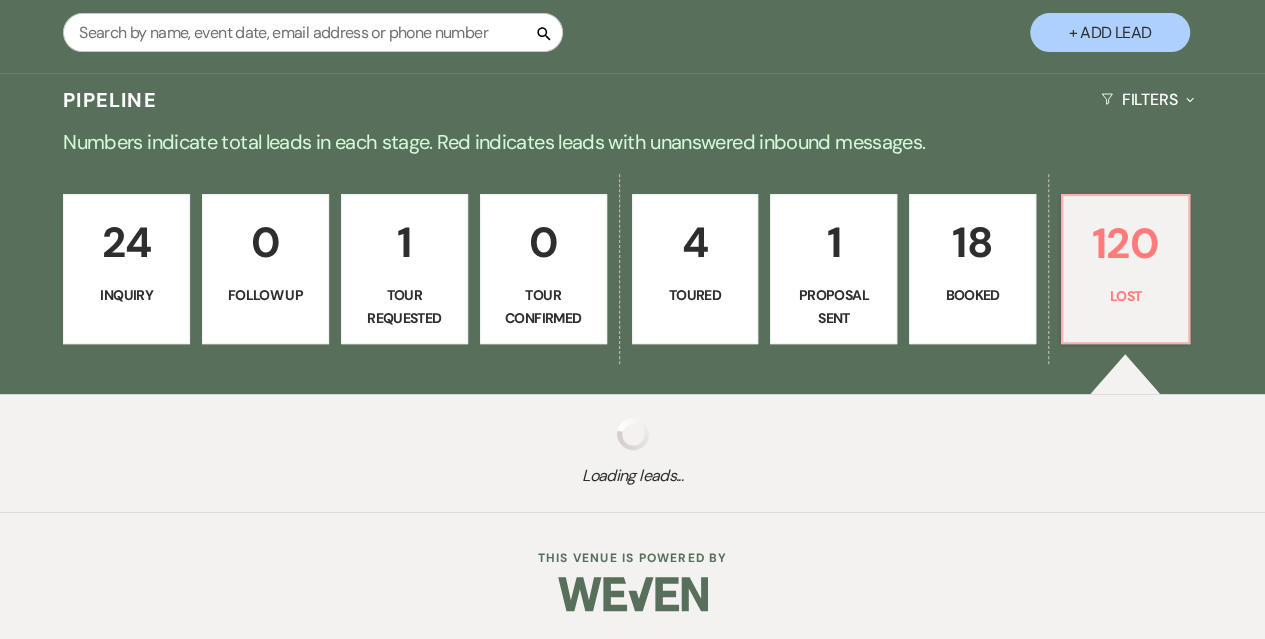 select on "5" 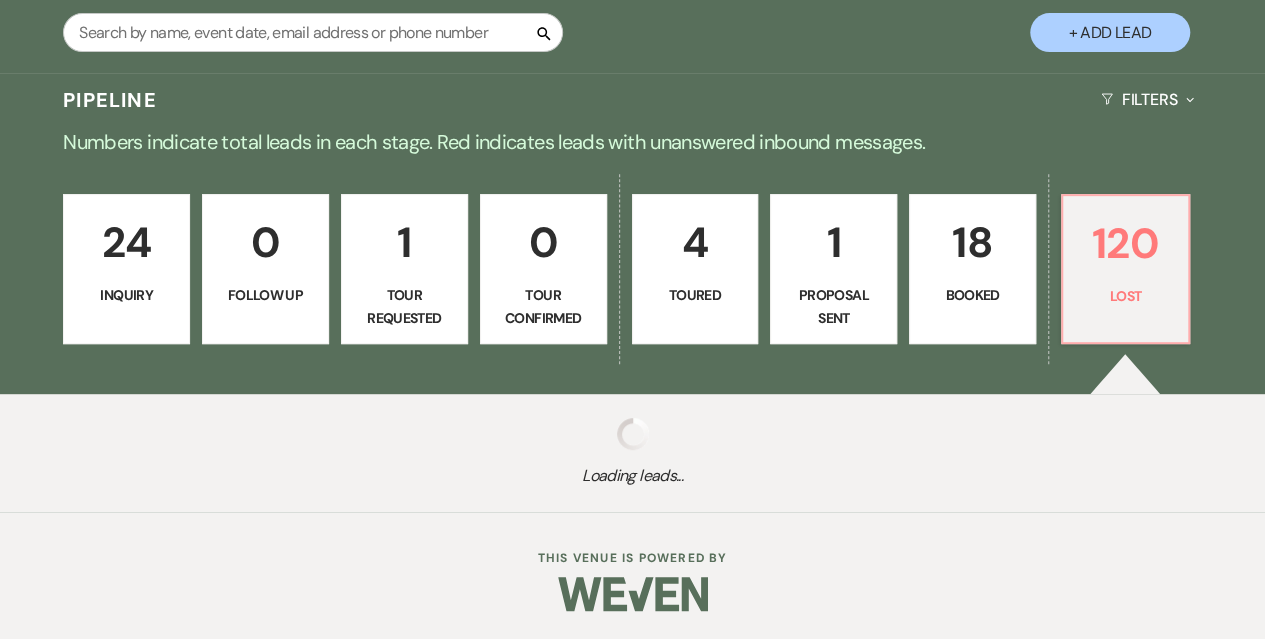 select on "8" 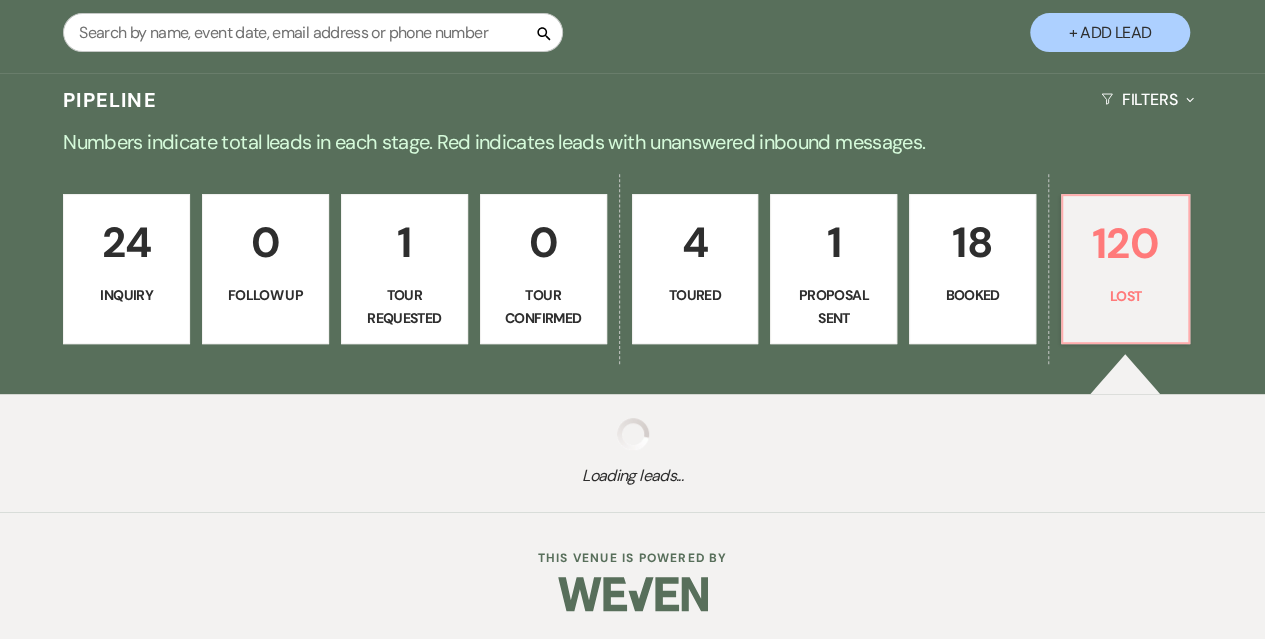 select on "5" 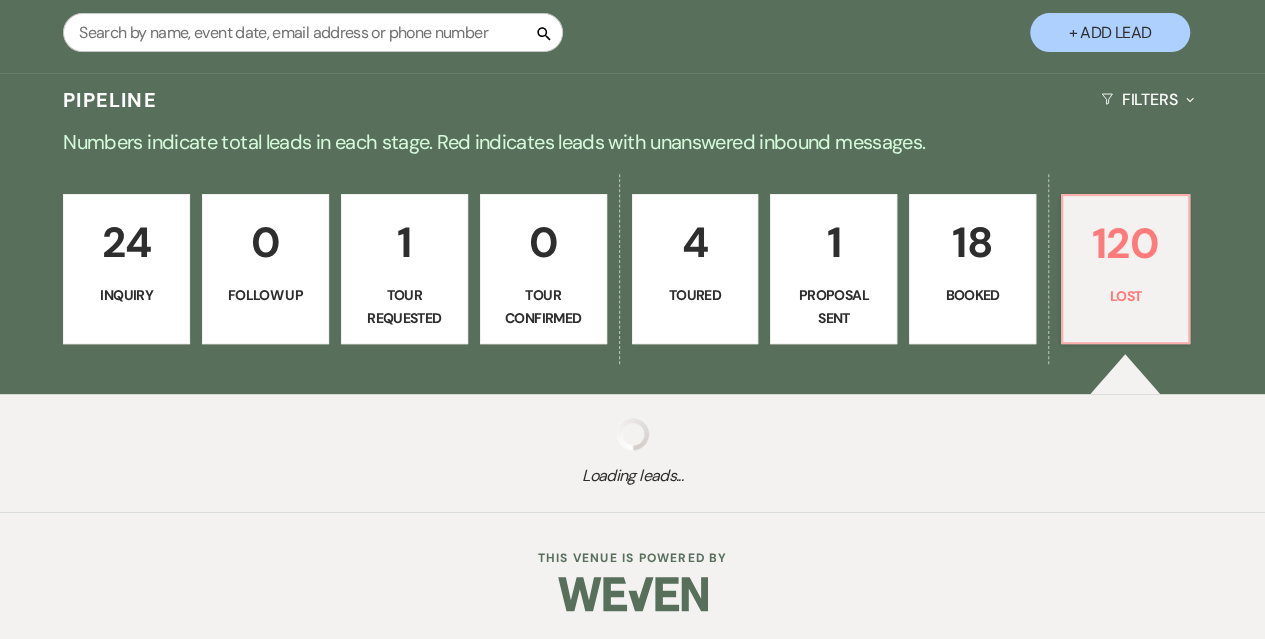 select on "8" 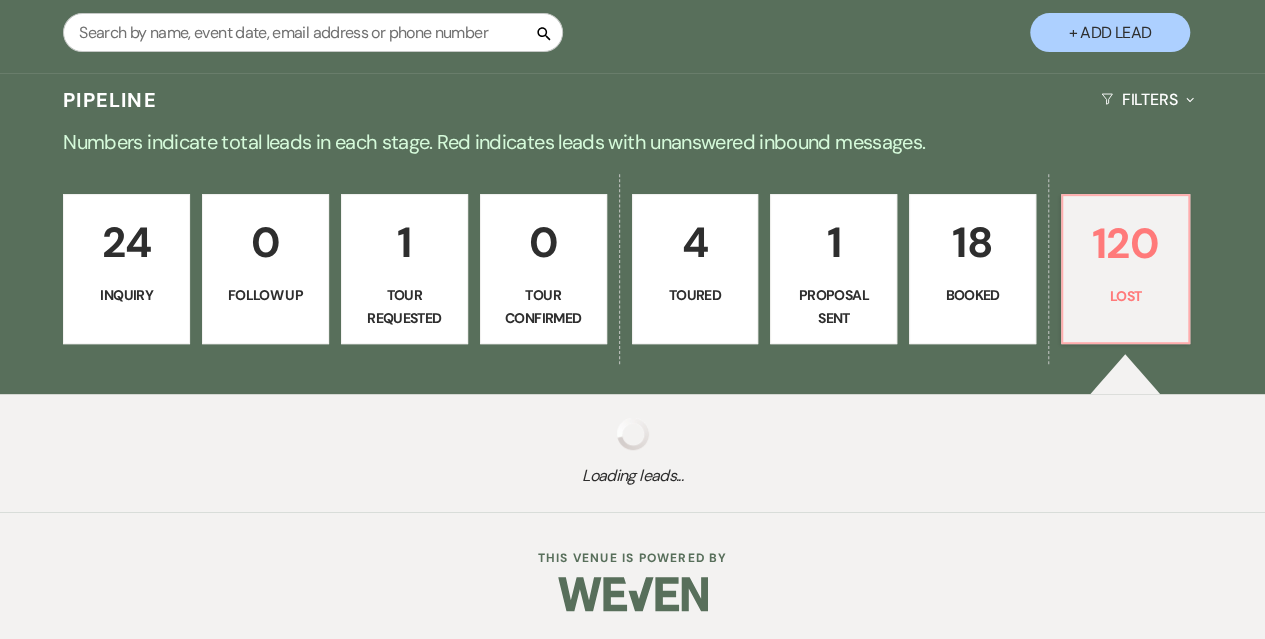 select on "5" 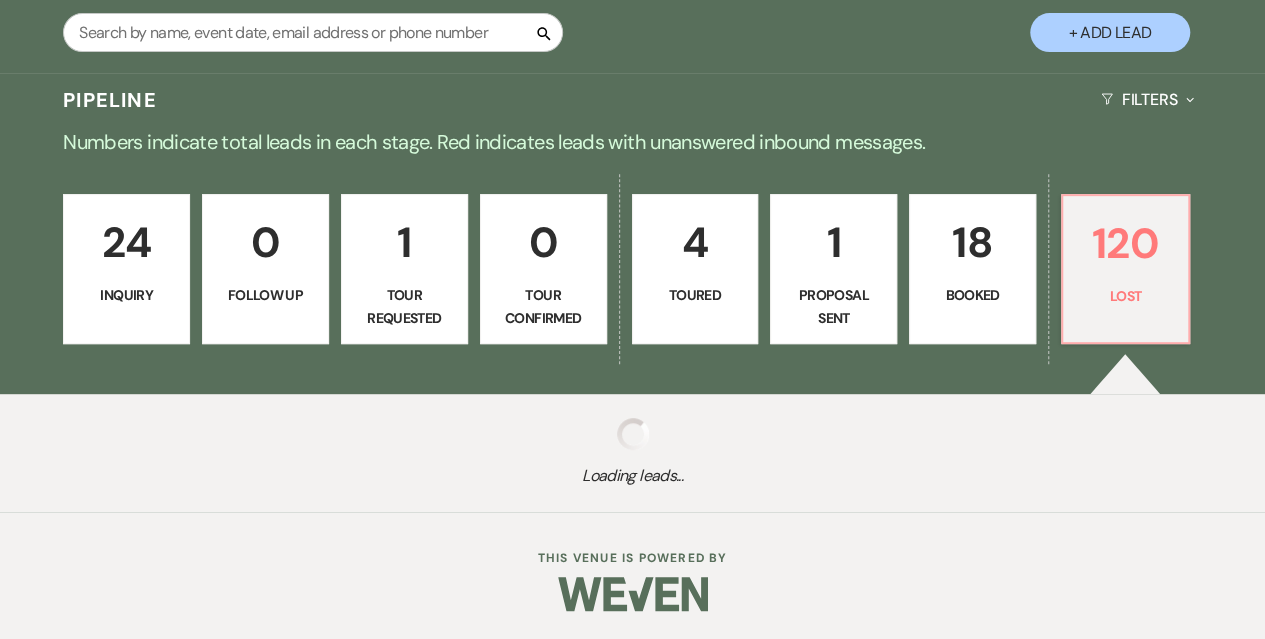 select on "8" 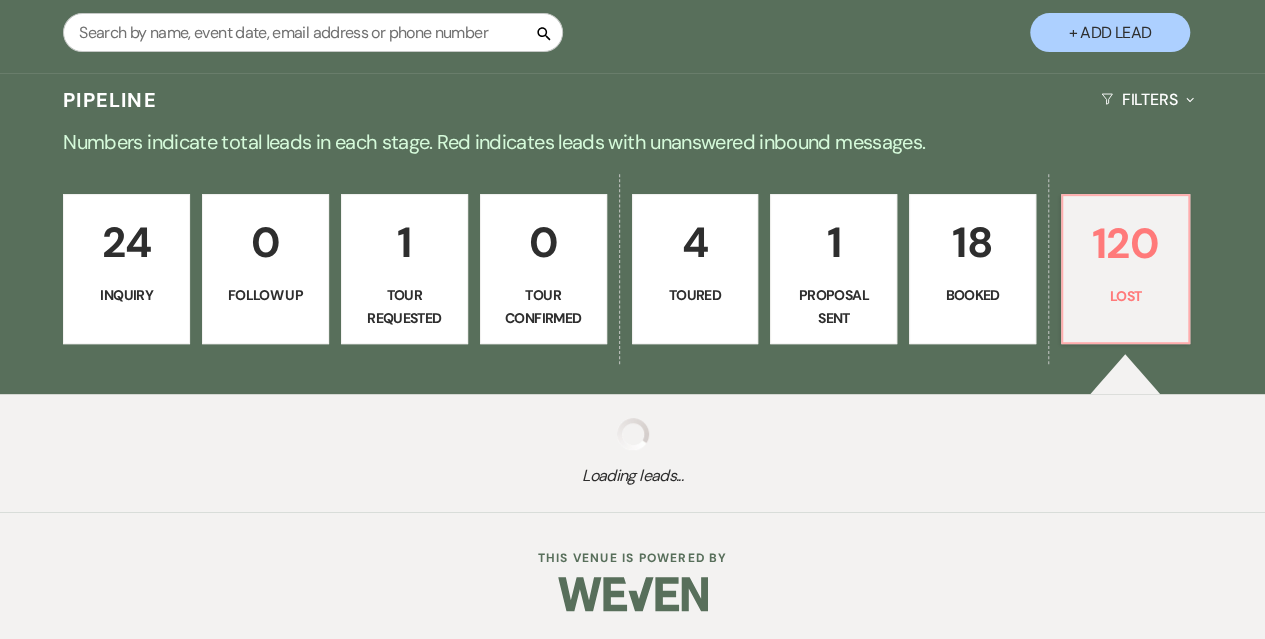 select on "10" 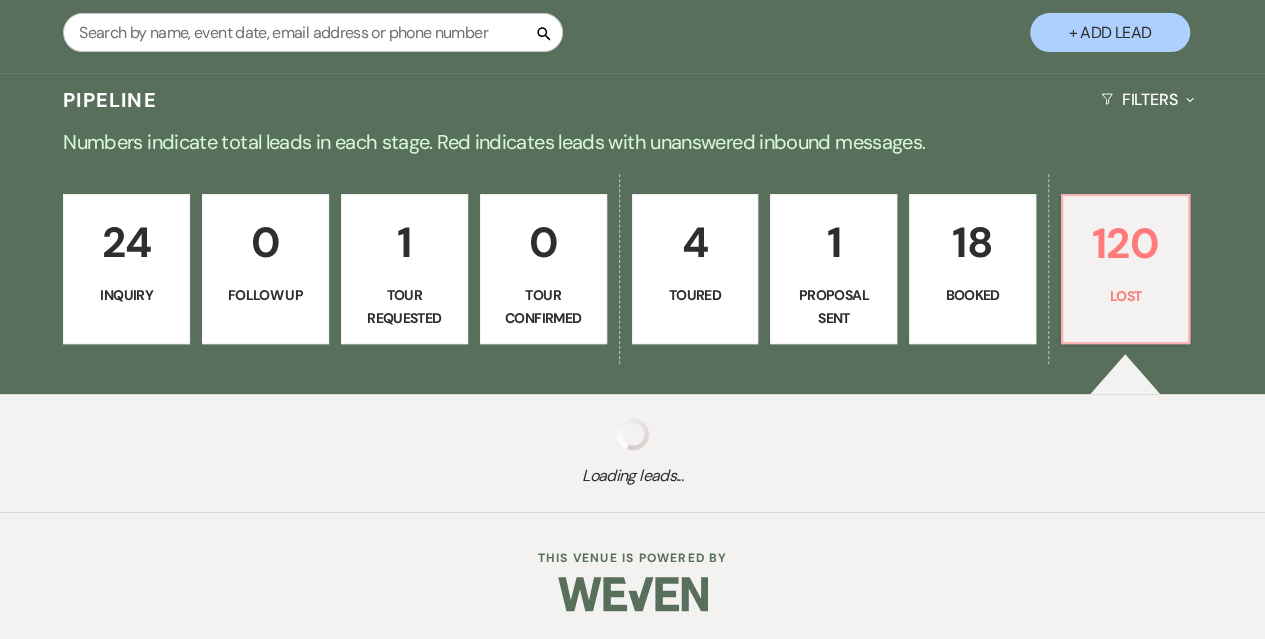select on "8" 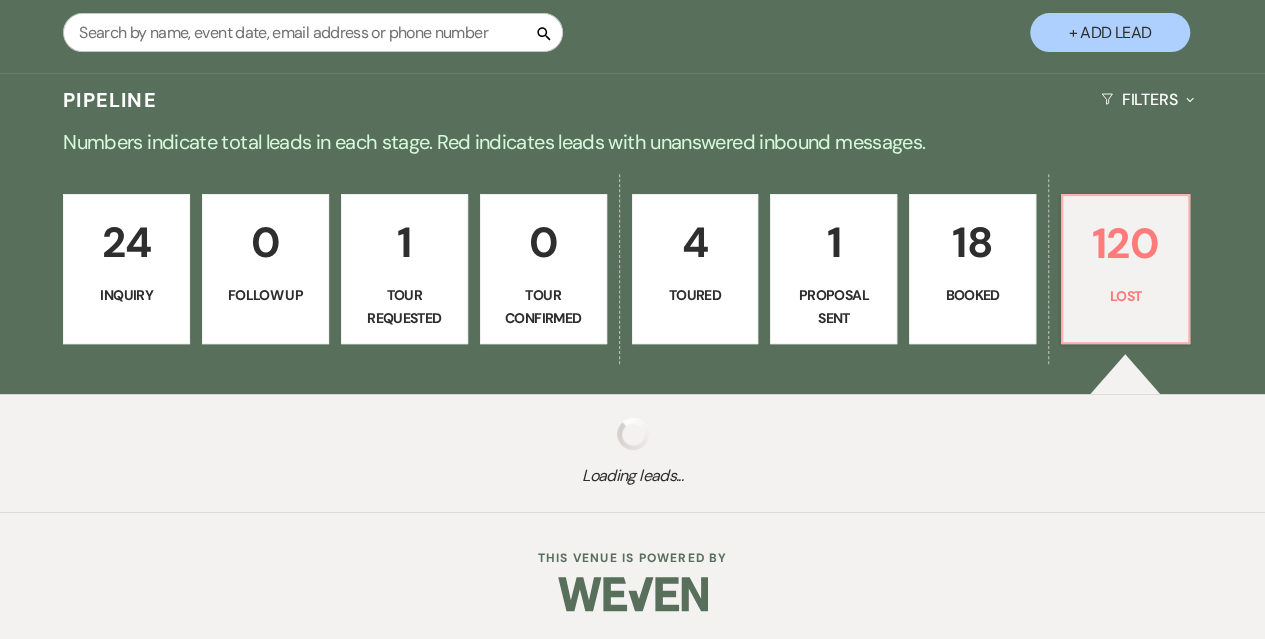 select on "5" 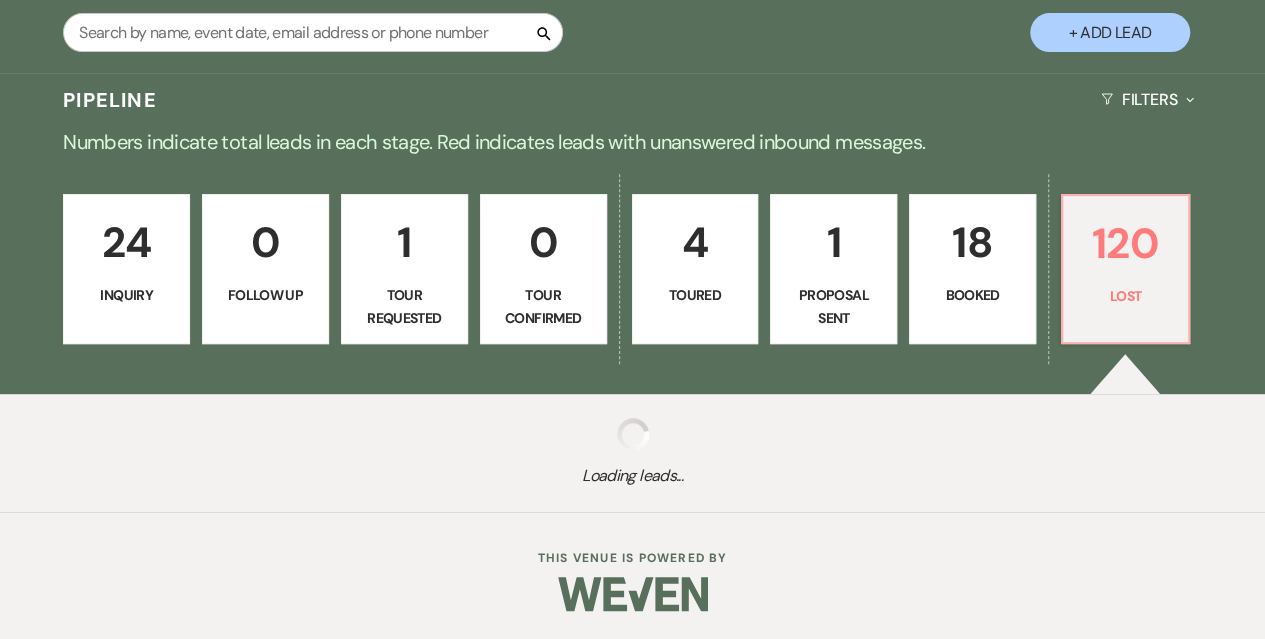 select on "8" 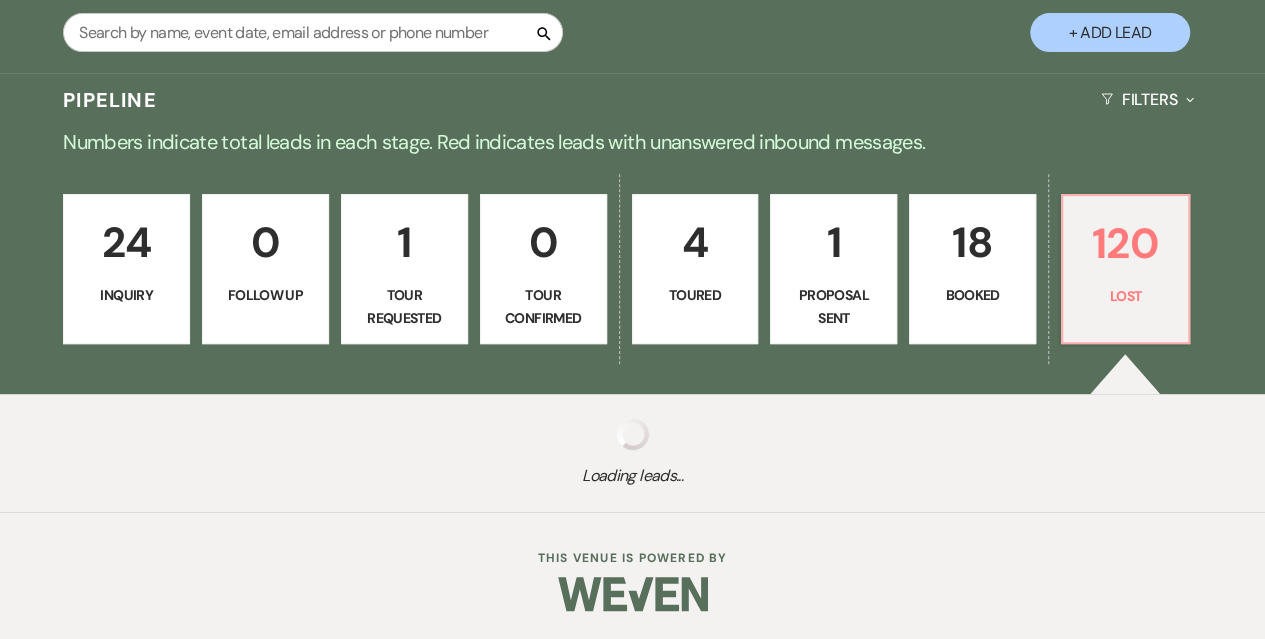 select on "5" 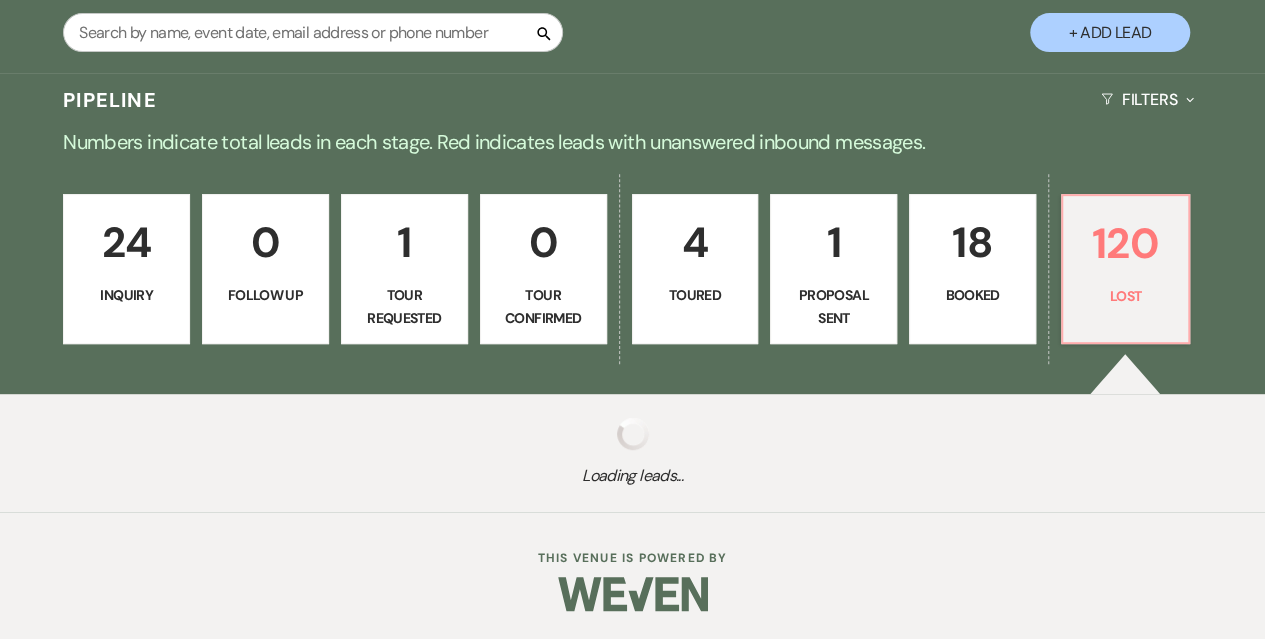 select on "8" 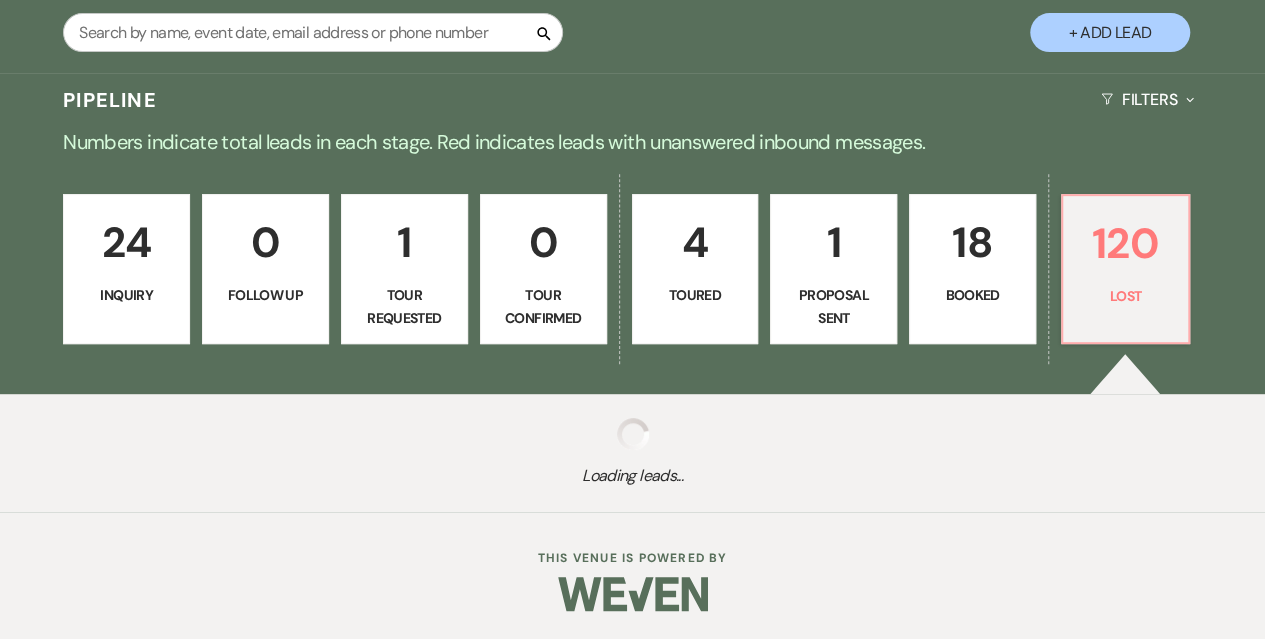 select on "5" 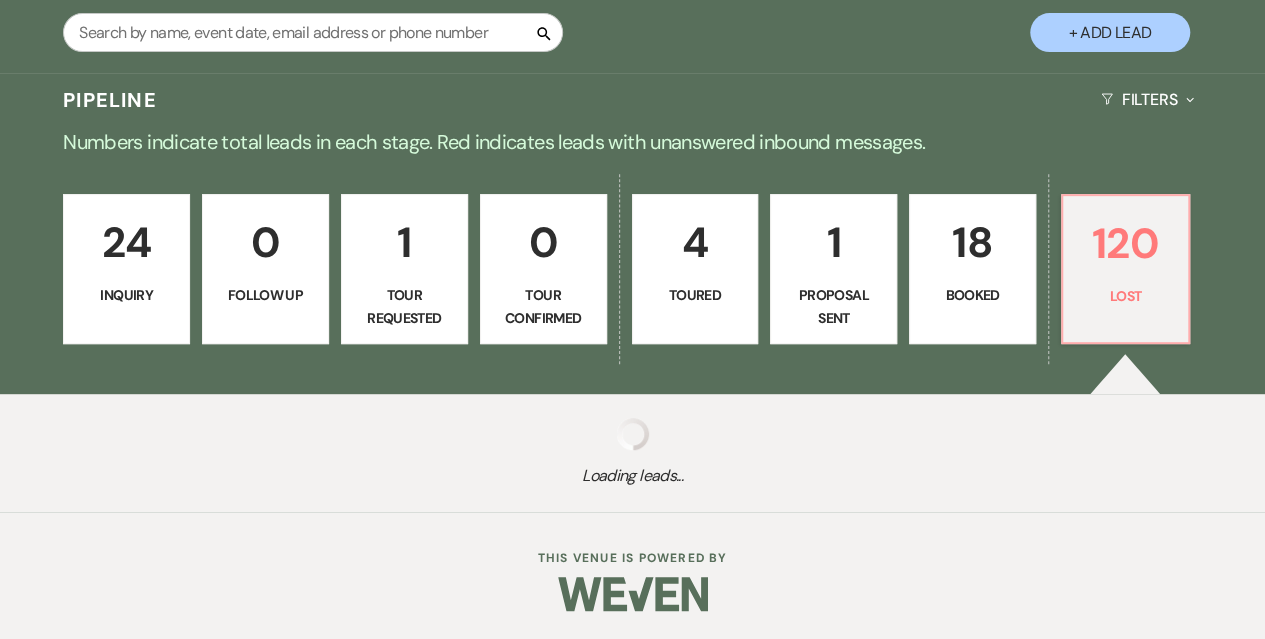 select on "8" 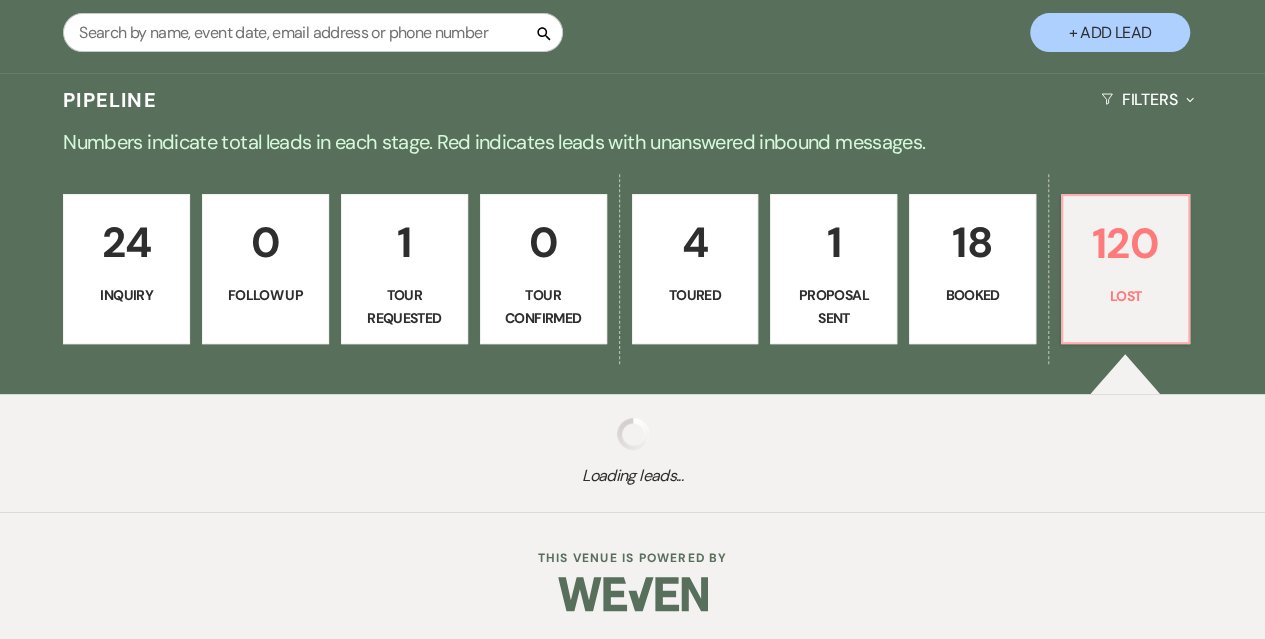 select on "5" 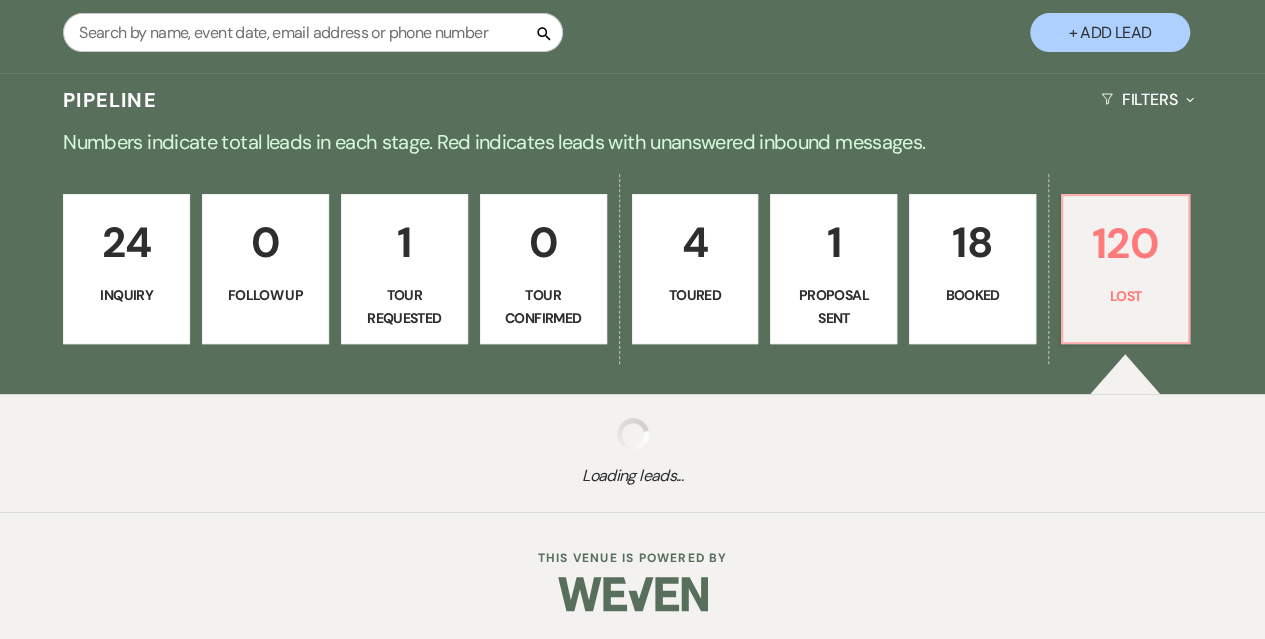 select on "8" 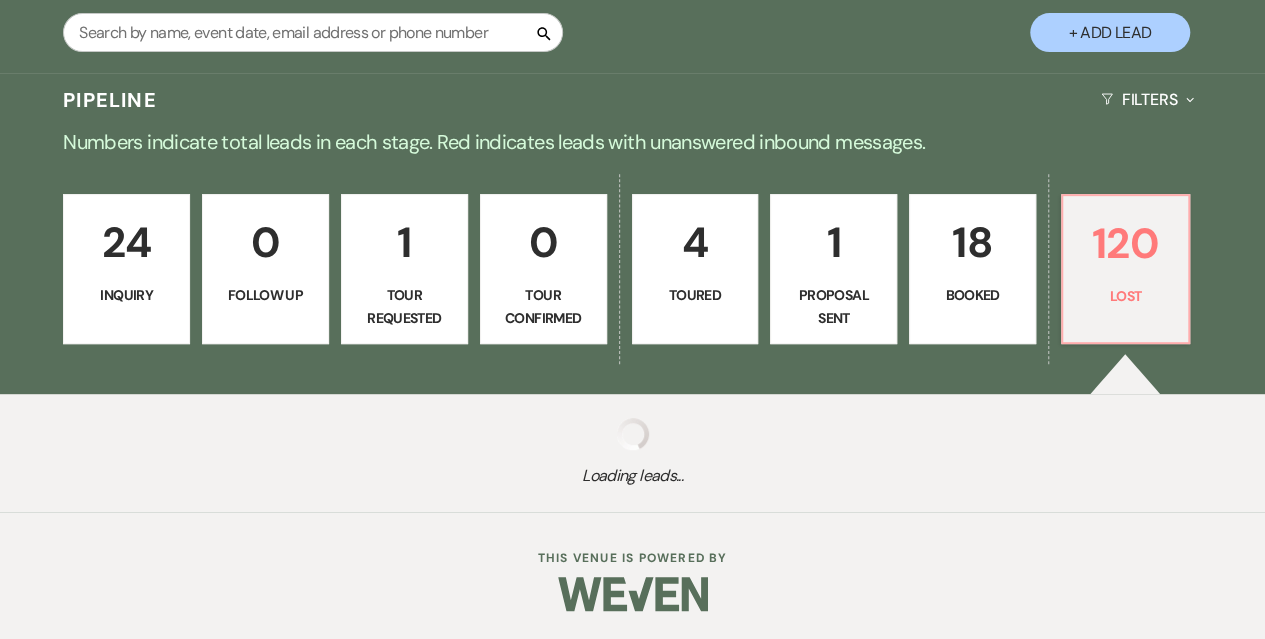 select on "5" 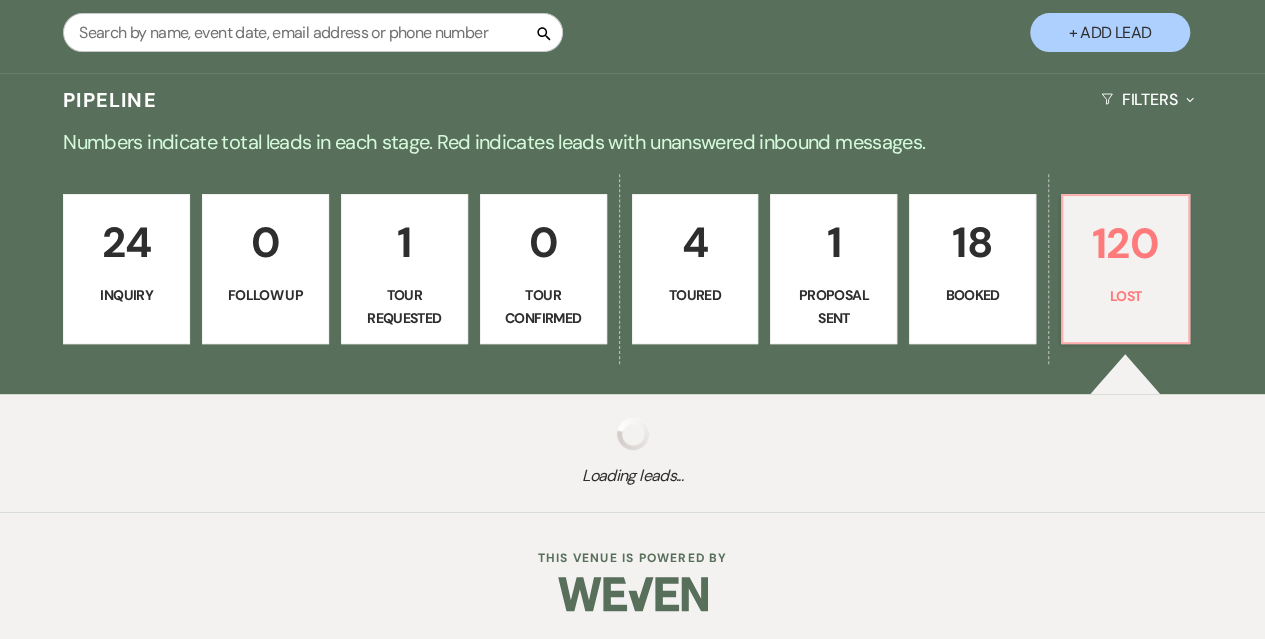 select on "8" 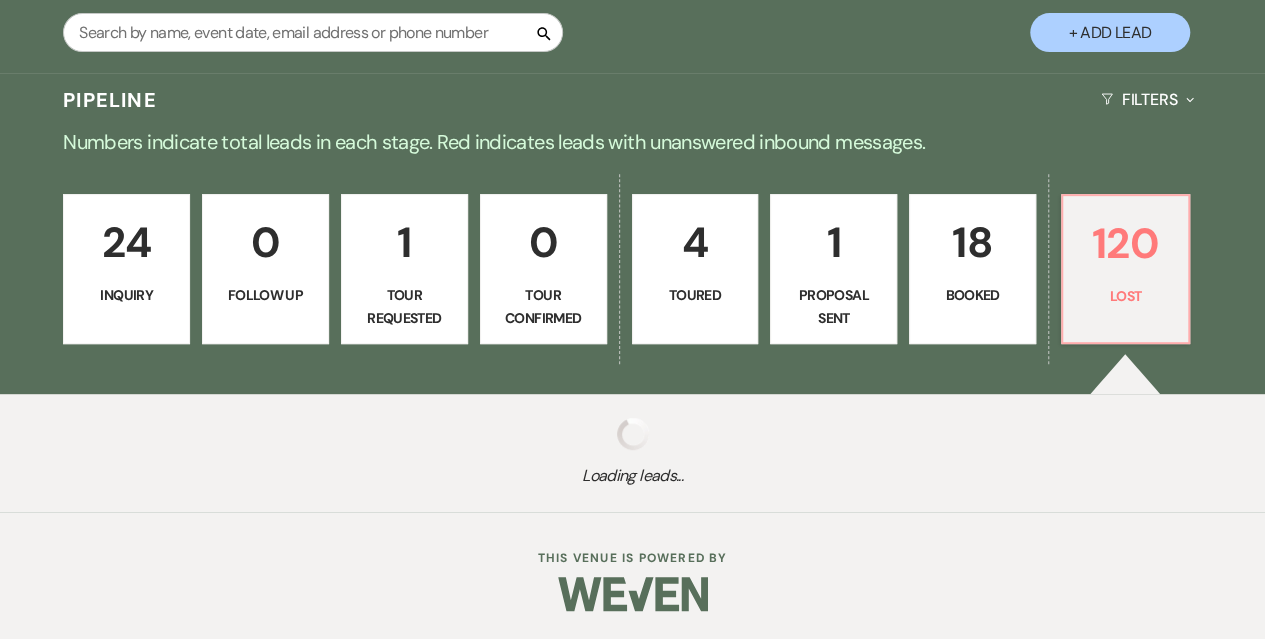 select on "5" 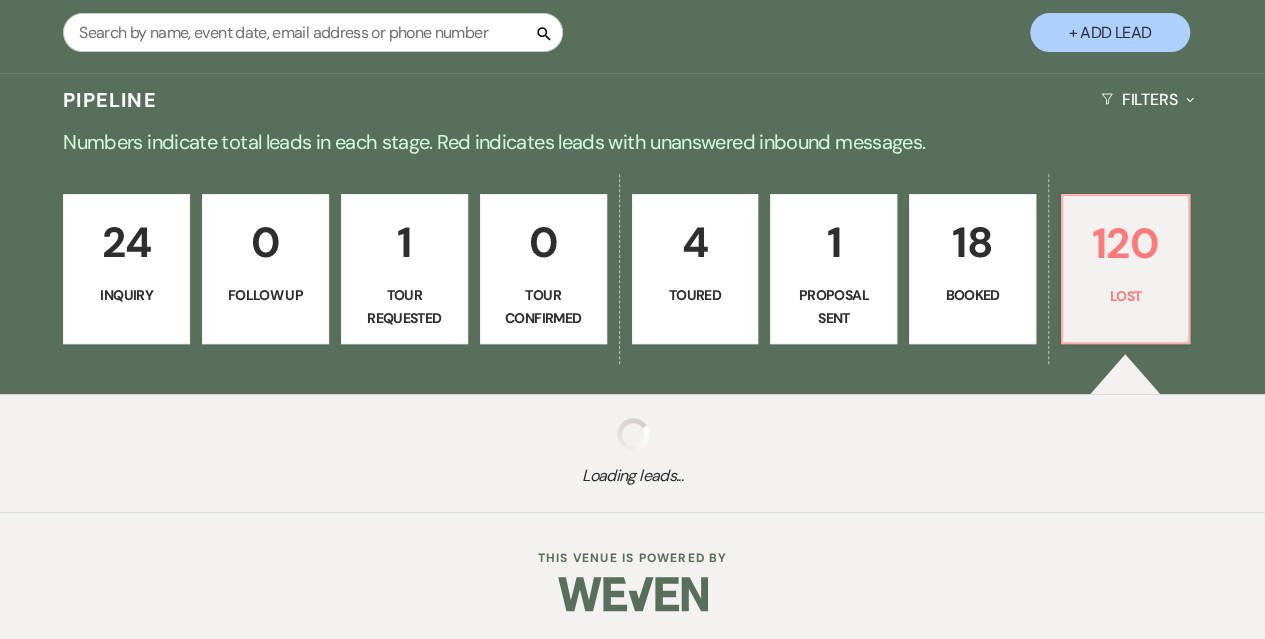 select on "8" 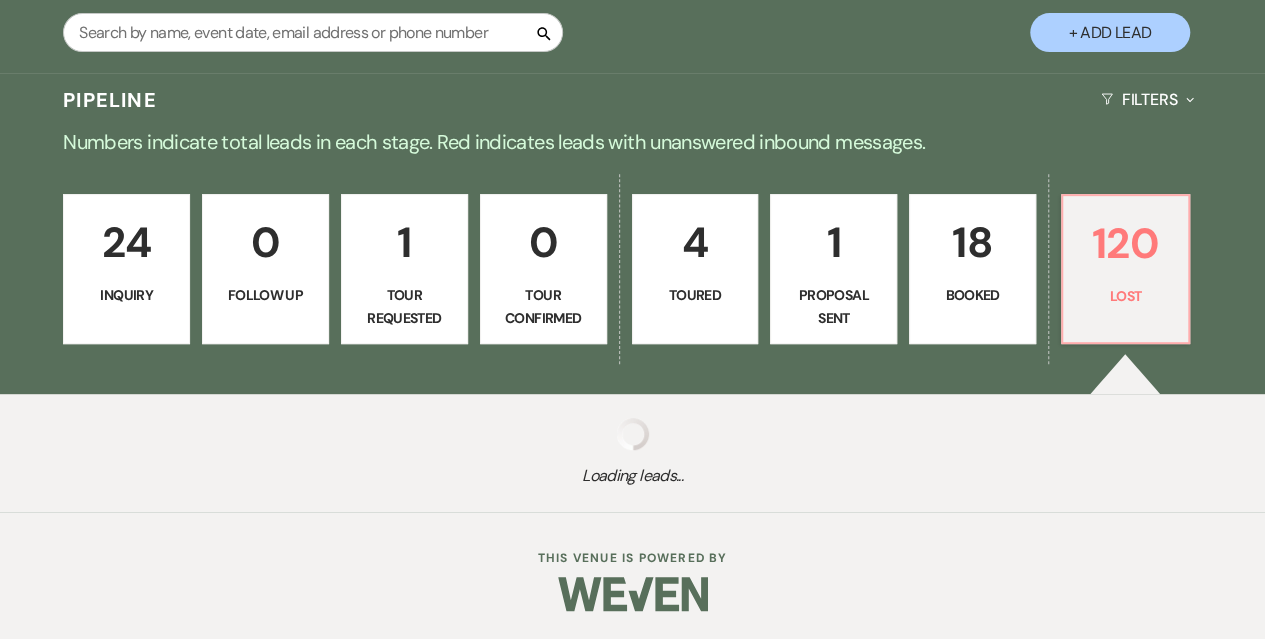 select on "5" 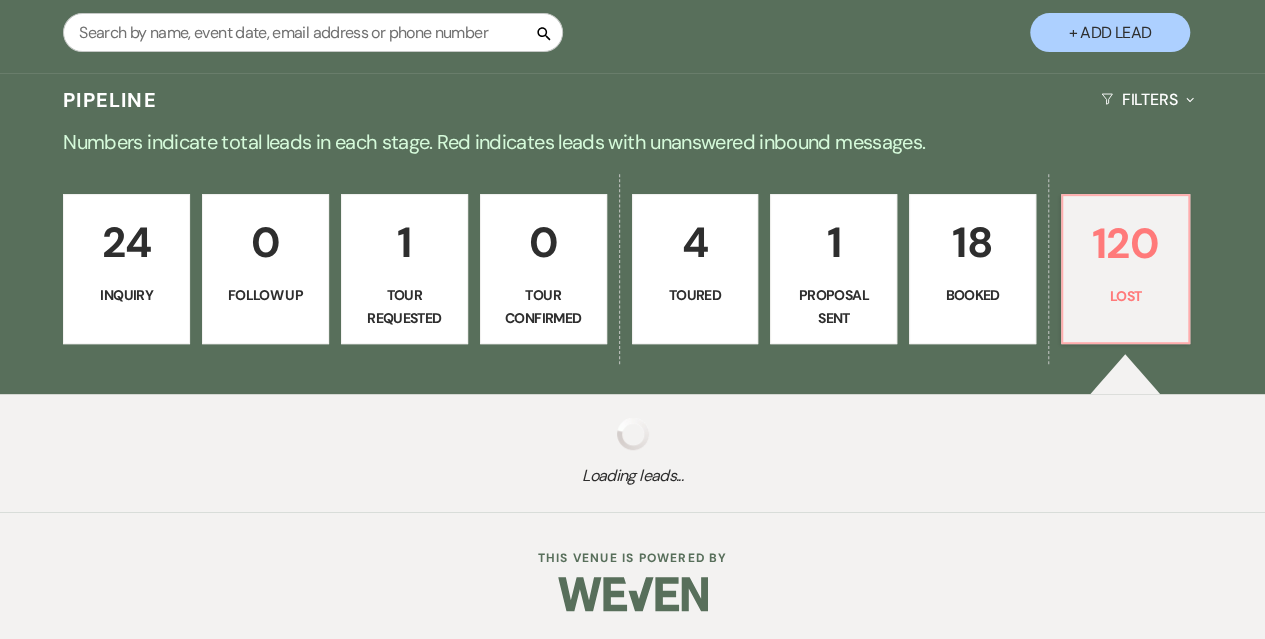 select on "8" 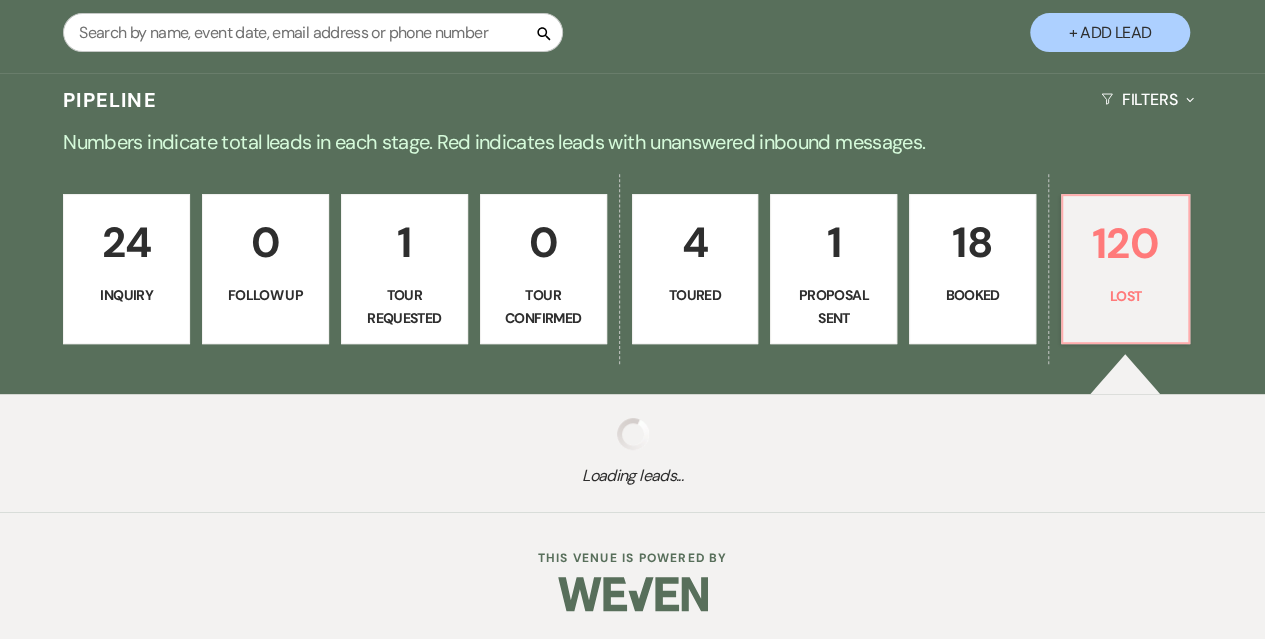 select on "5" 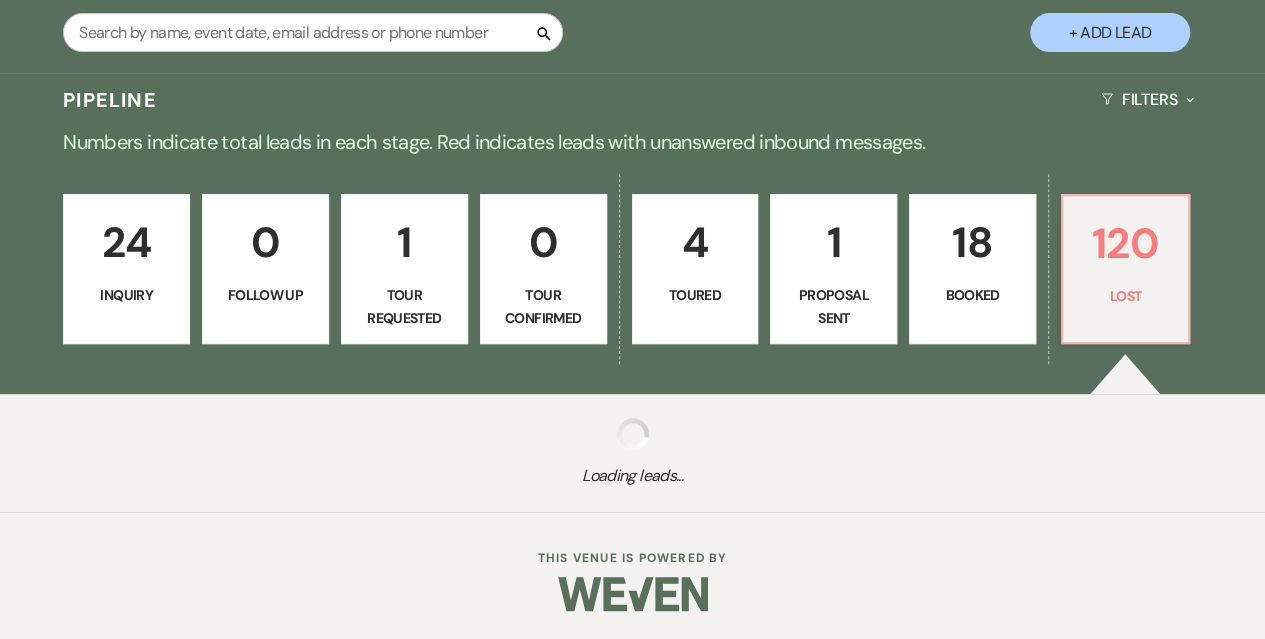 type 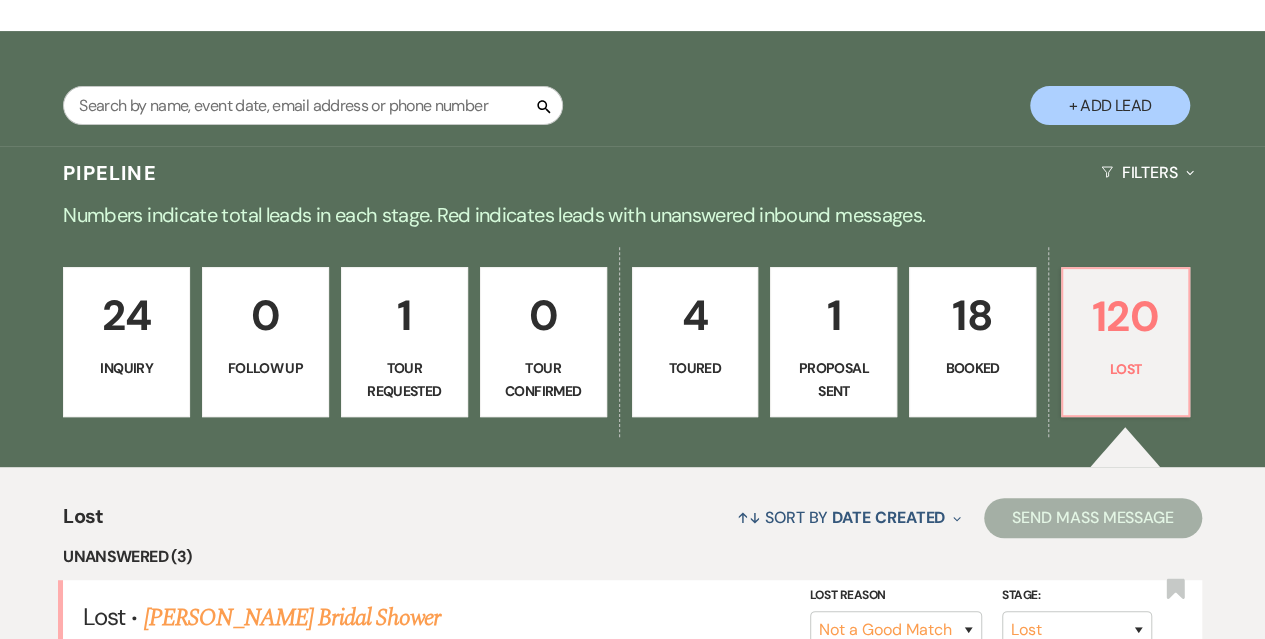 scroll, scrollTop: 300, scrollLeft: 0, axis: vertical 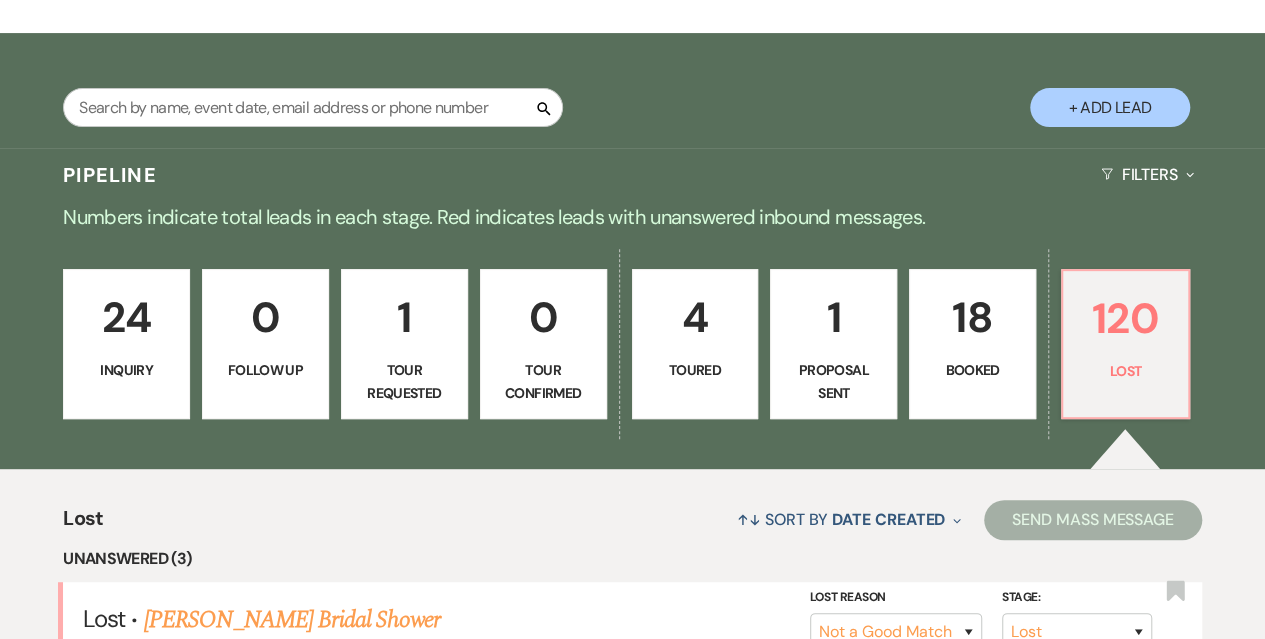 click on "24 Inquiry" at bounding box center (126, 344) 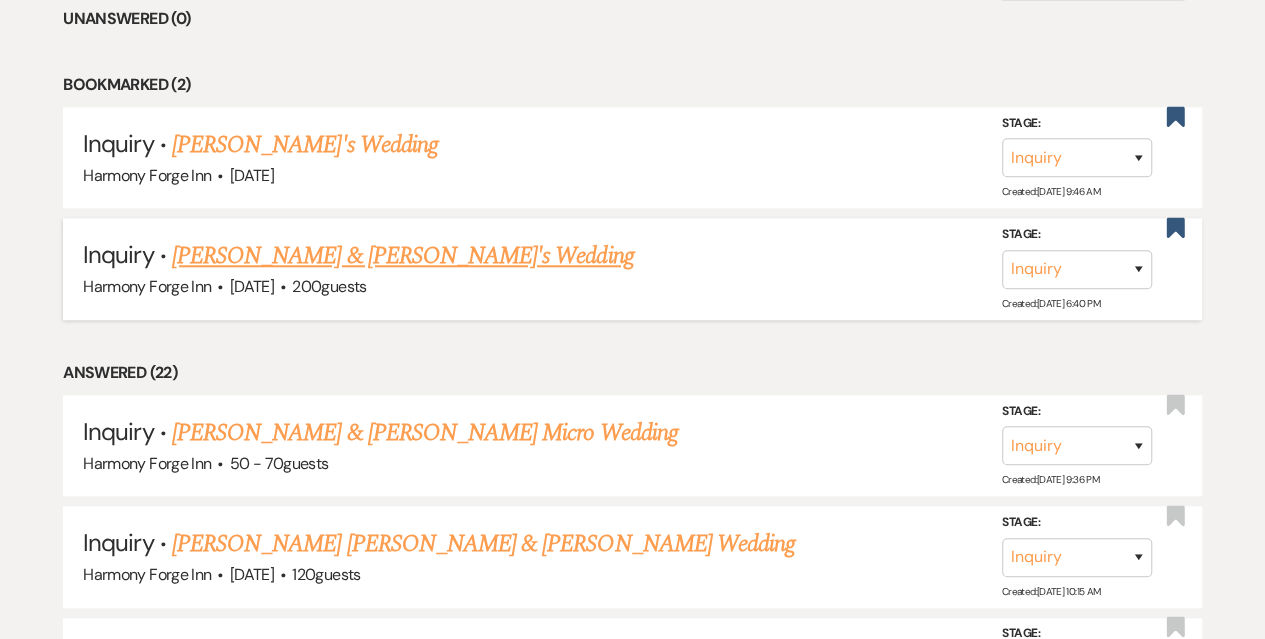 scroll, scrollTop: 900, scrollLeft: 0, axis: vertical 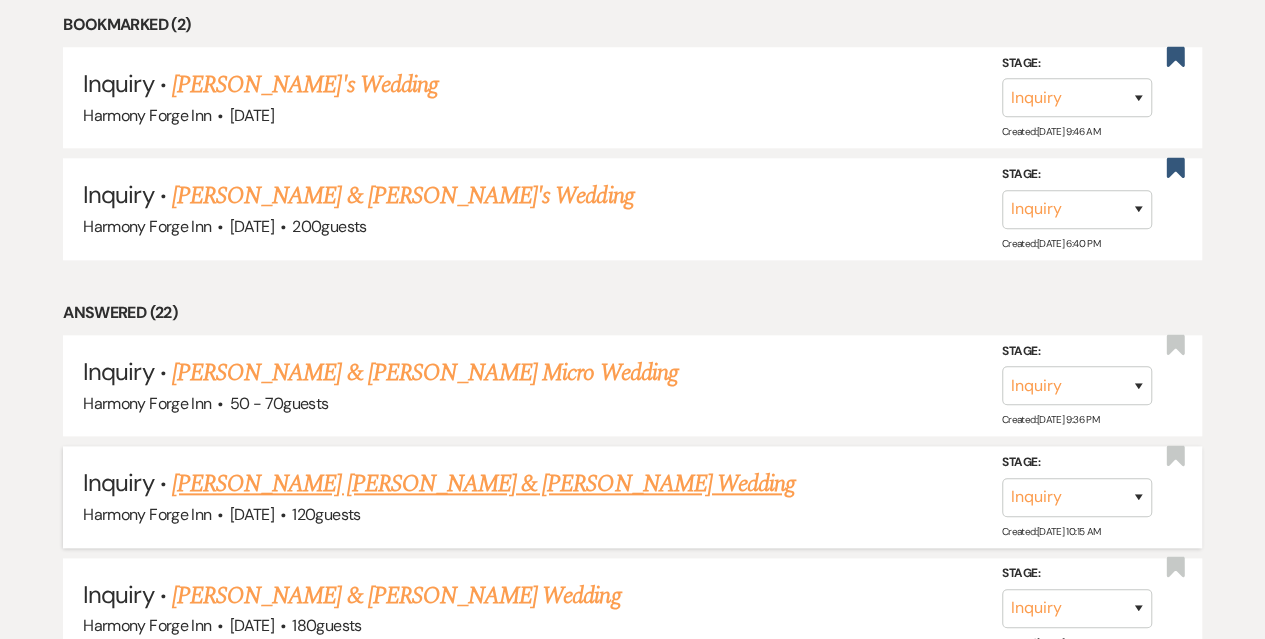 click on "[PERSON_NAME] [PERSON_NAME] & [PERSON_NAME] Wedding" at bounding box center [483, 484] 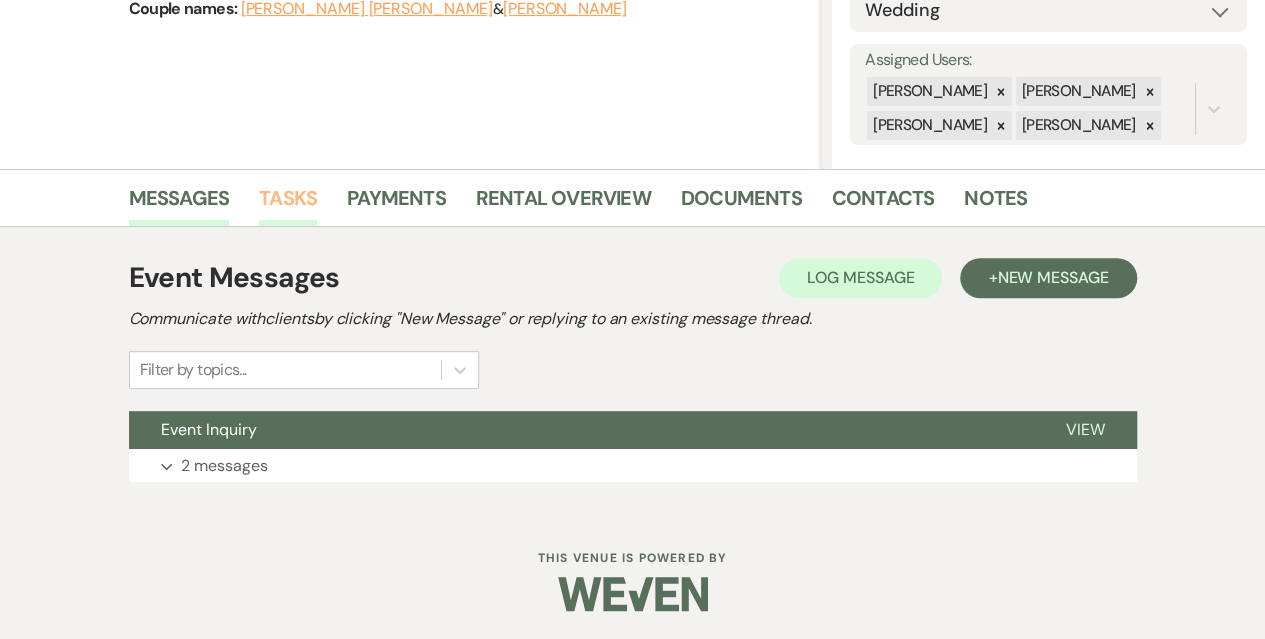 scroll, scrollTop: 334, scrollLeft: 0, axis: vertical 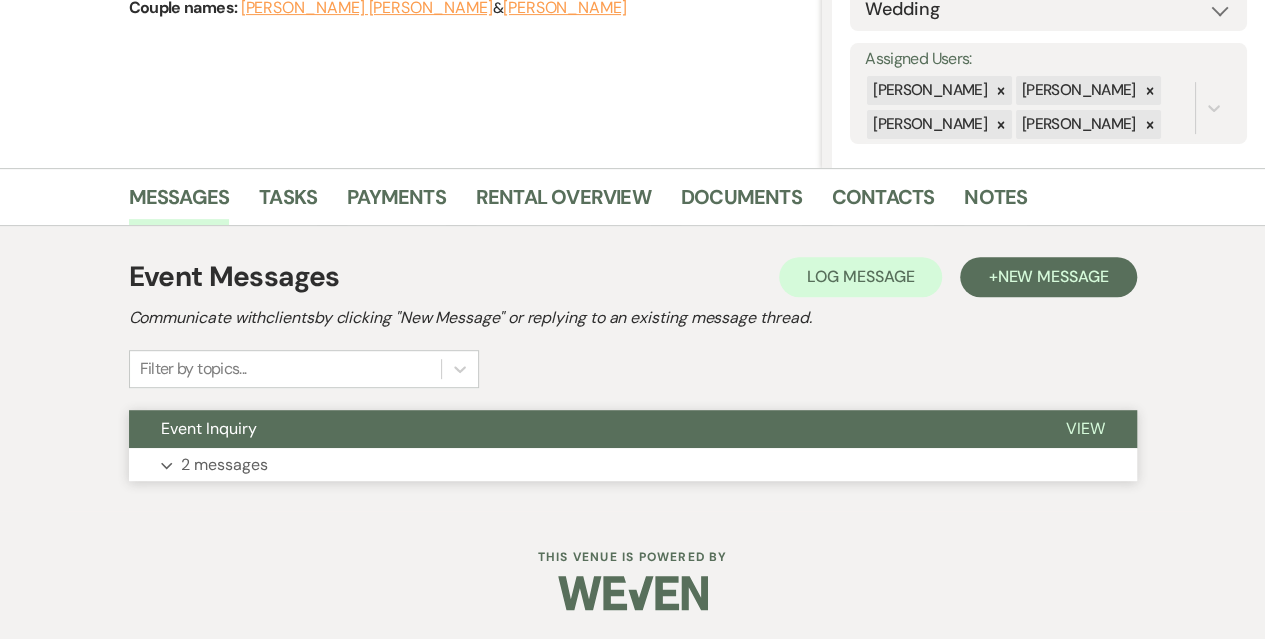 click on "2 messages" at bounding box center [224, 465] 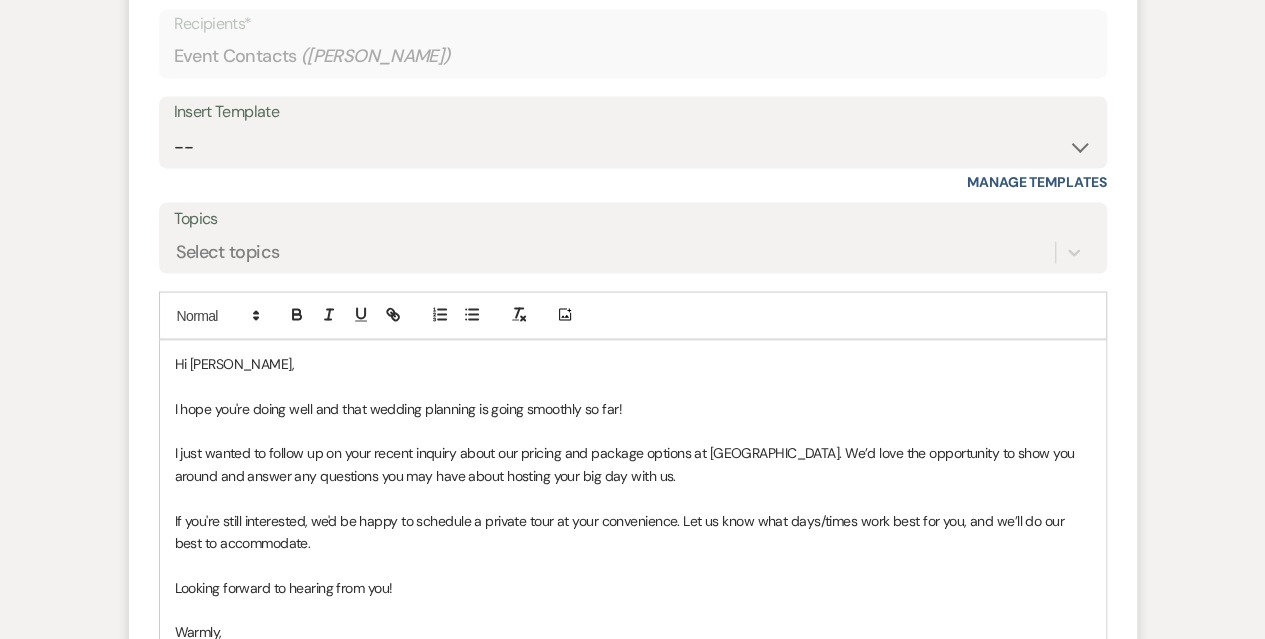 scroll, scrollTop: 1666, scrollLeft: 0, axis: vertical 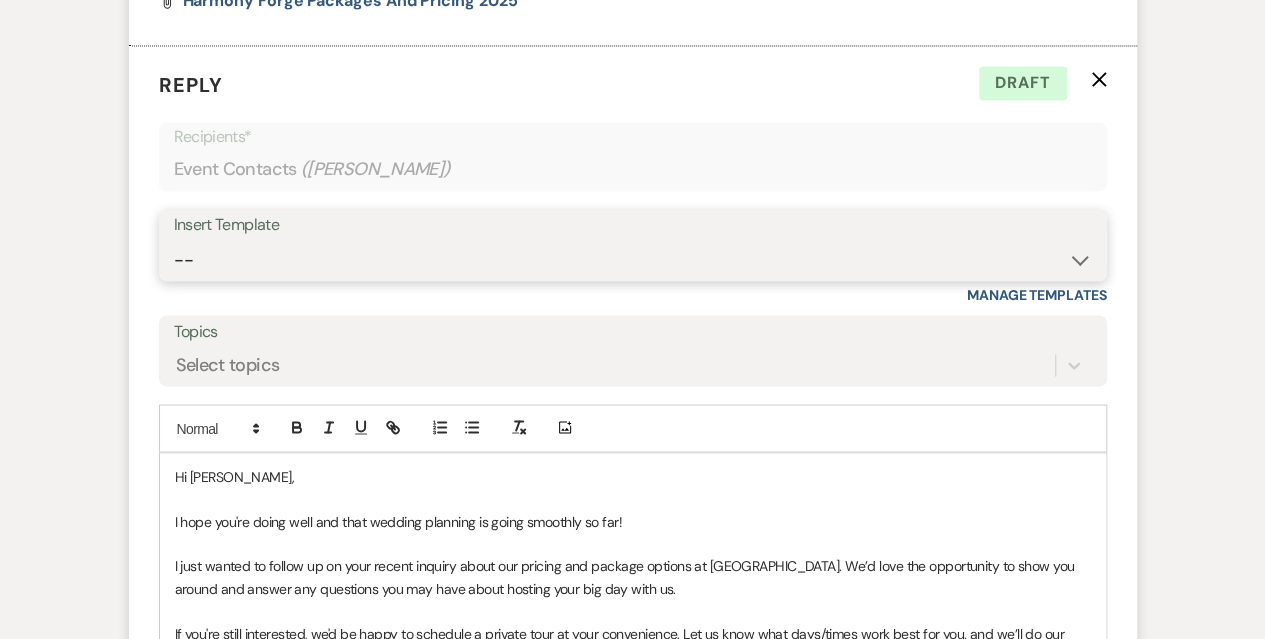 click on "-- Weven Planning Portal Introduction (Booked Events) Initial Inquiry Response Tour Request Response Follow Up Contract (Pre-Booked Leads) New inquiry Valentines Day 2025 Special Copy of Initial Inquiry Response Follow up - post tour Info Request Follow up" at bounding box center (633, 259) 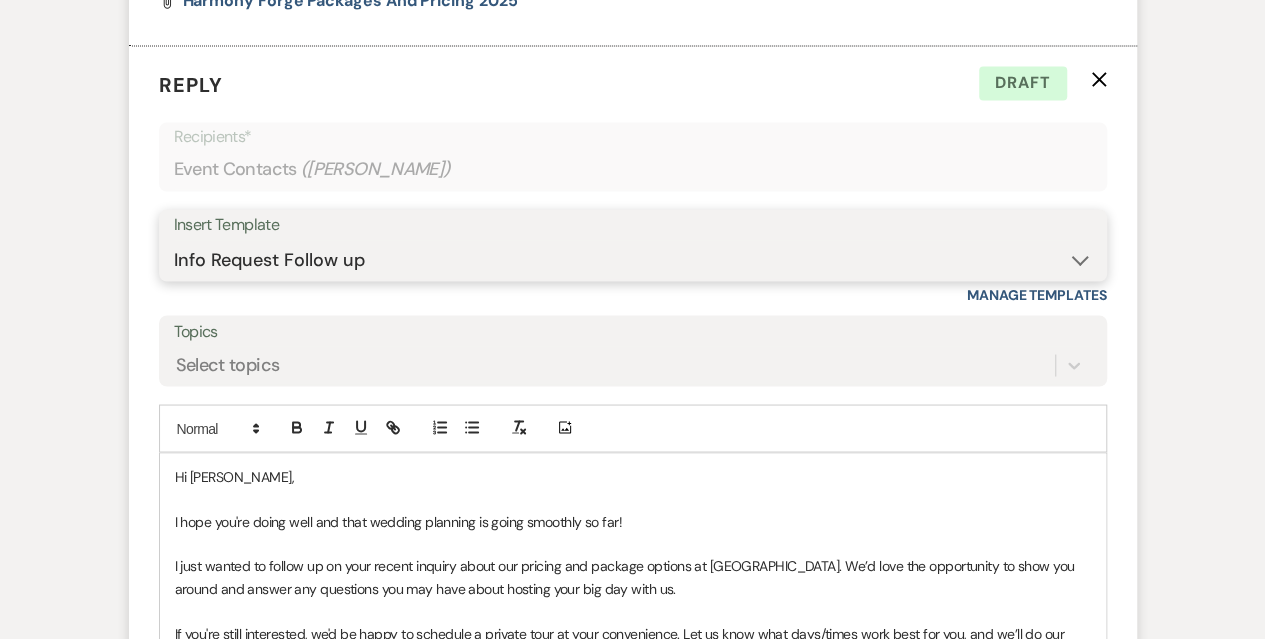 click on "-- Weven Planning Portal Introduction (Booked Events) Initial Inquiry Response Tour Request Response Follow Up Contract (Pre-Booked Leads) New inquiry Valentines Day 2025 Special Copy of Initial Inquiry Response Follow up - post tour Info Request Follow up" at bounding box center (633, 259) 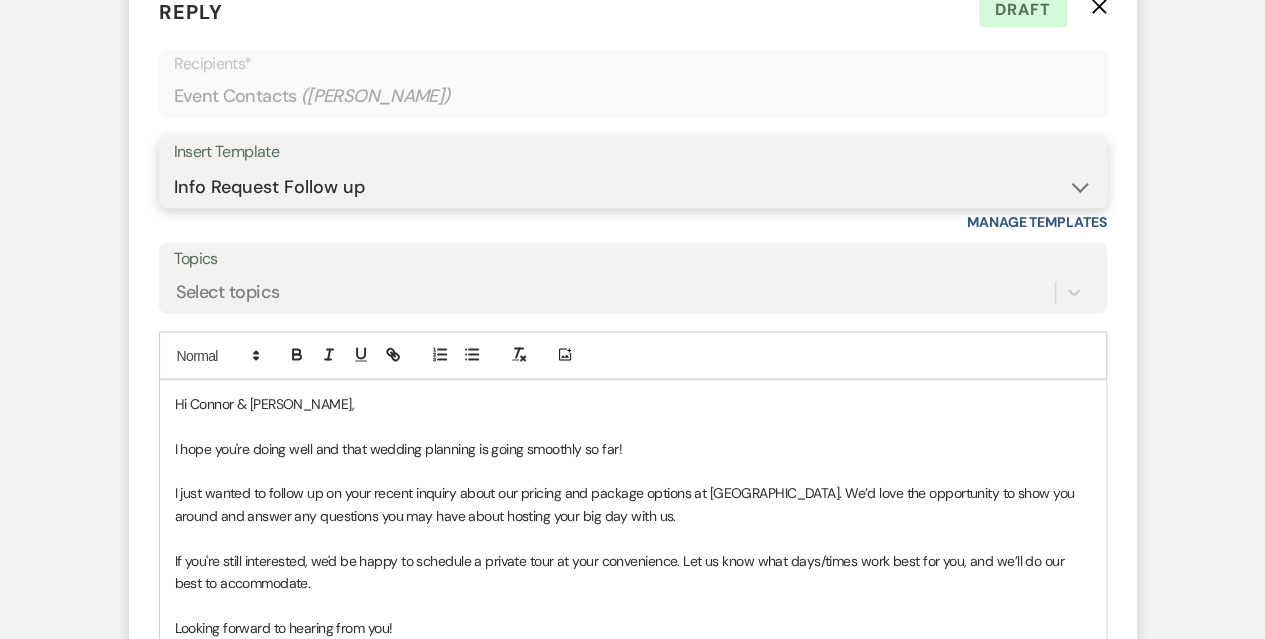 scroll, scrollTop: 1766, scrollLeft: 0, axis: vertical 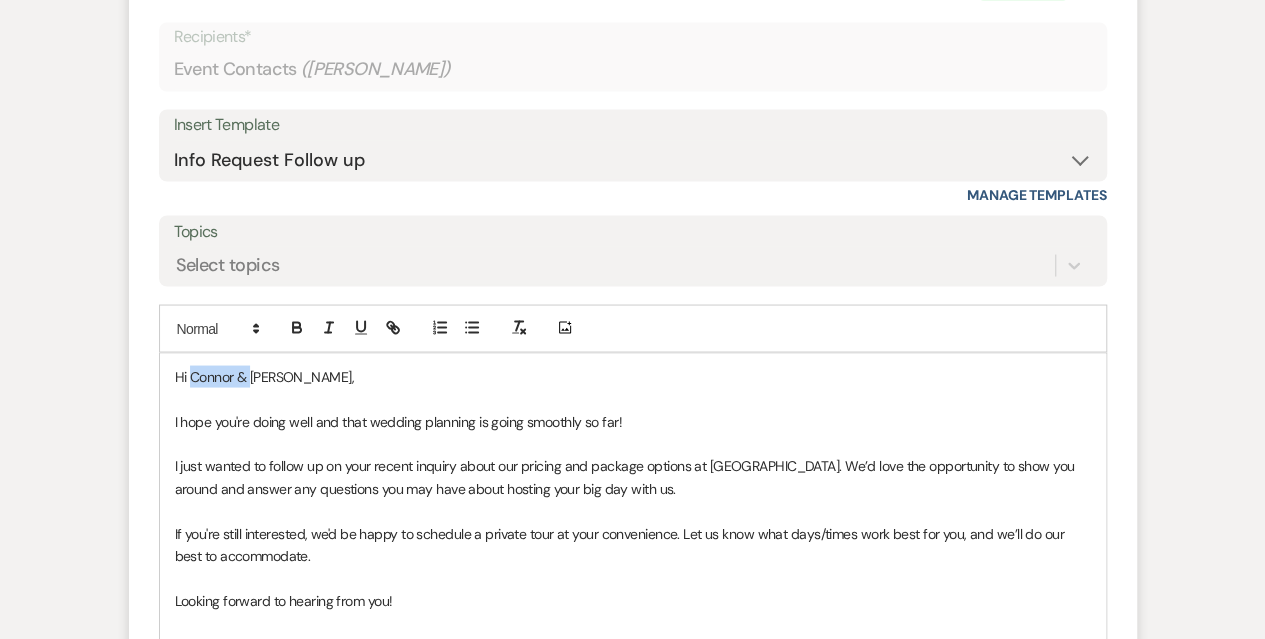 drag, startPoint x: 250, startPoint y: 377, endPoint x: 190, endPoint y: 375, distance: 60.033325 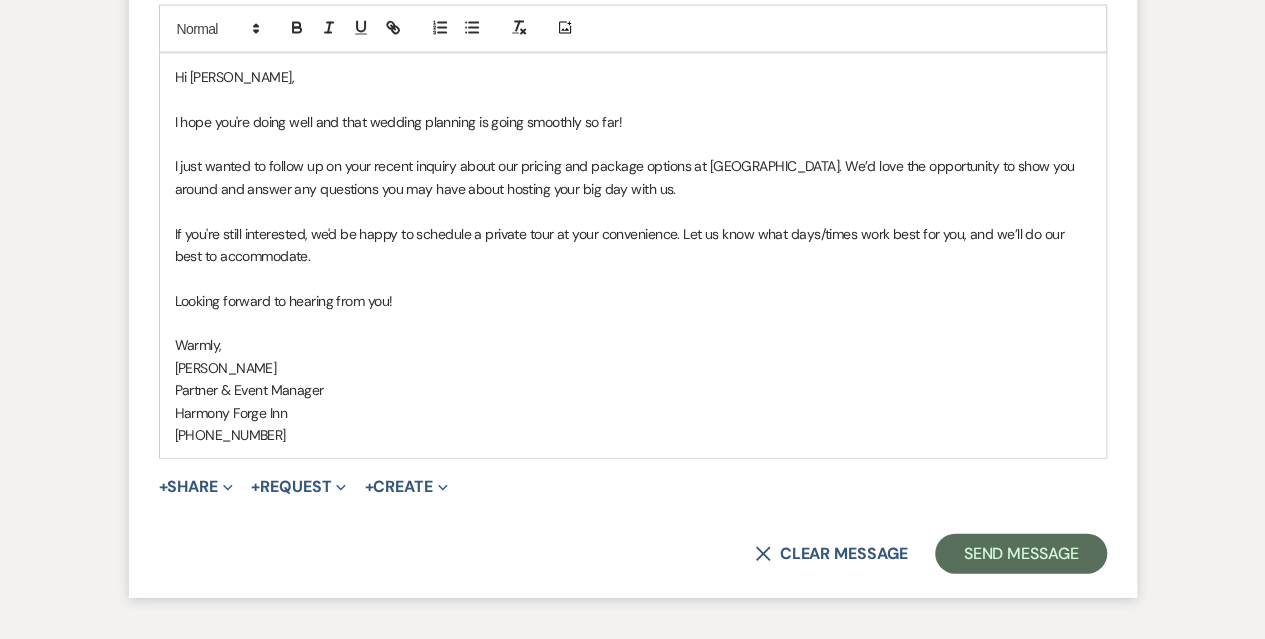 scroll, scrollTop: 2066, scrollLeft: 0, axis: vertical 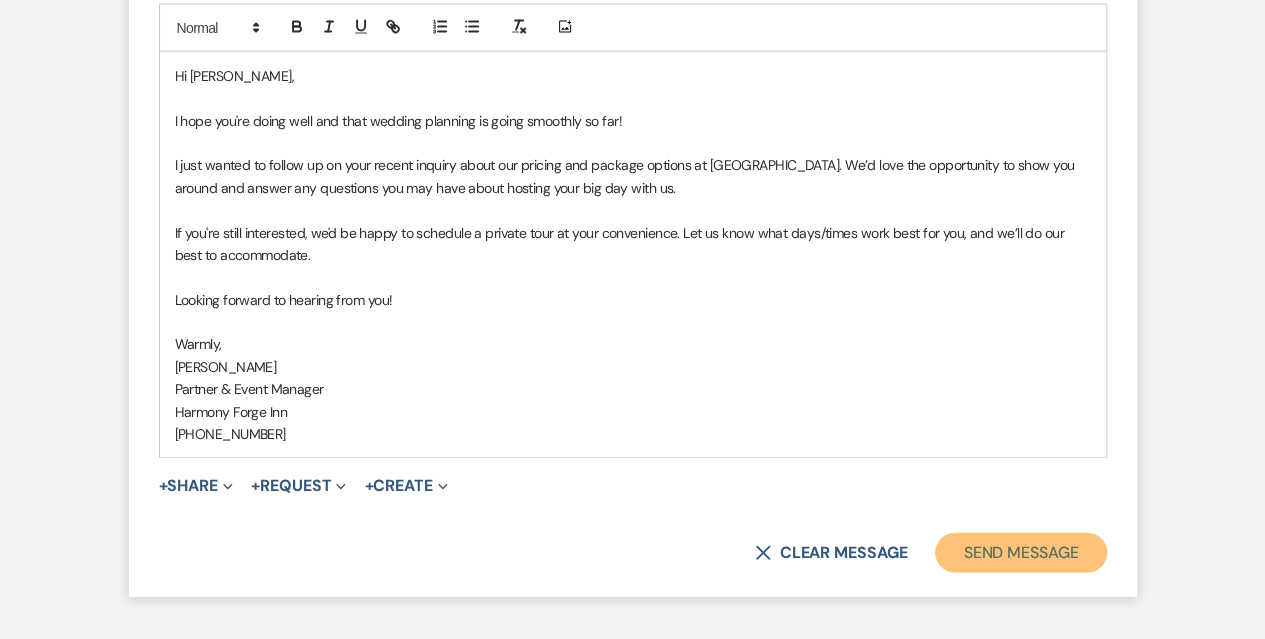 click on "Send Message" at bounding box center [1020, 553] 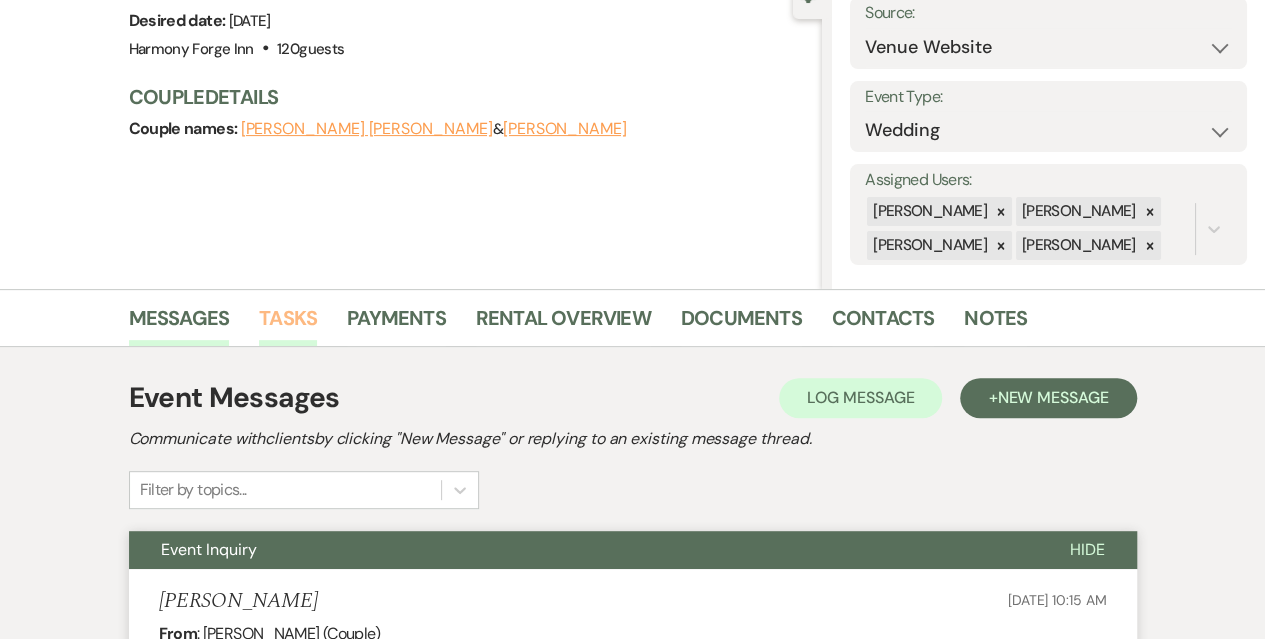 scroll, scrollTop: 0, scrollLeft: 0, axis: both 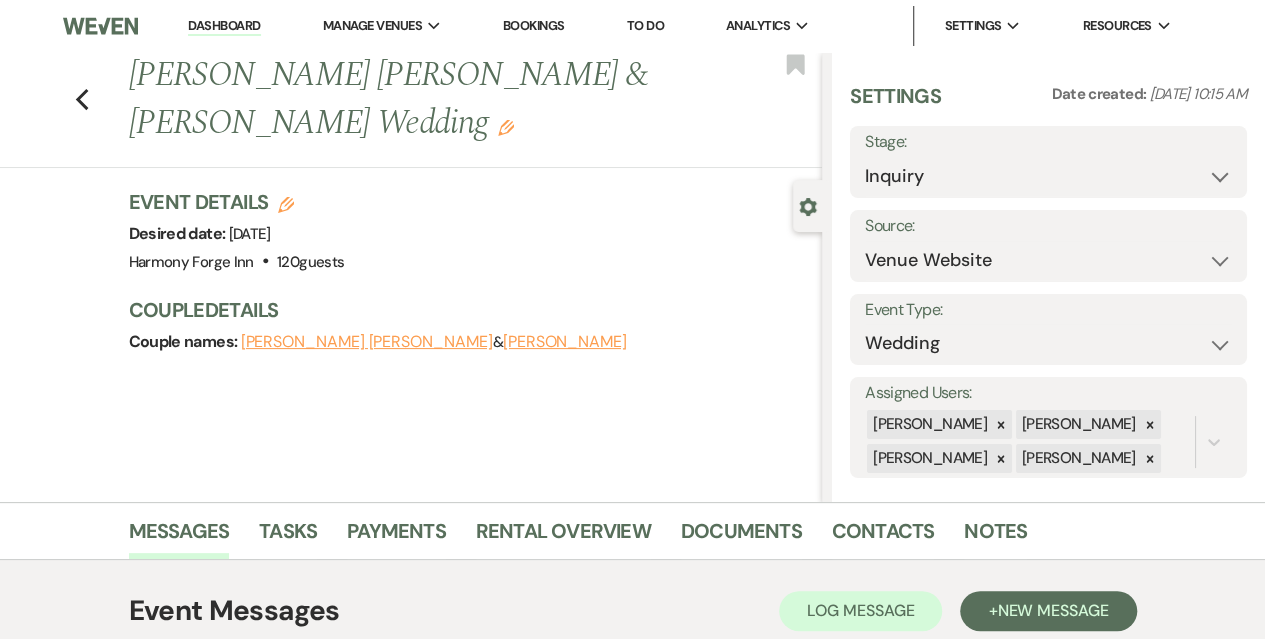 click on "Dashboard" at bounding box center (224, 26) 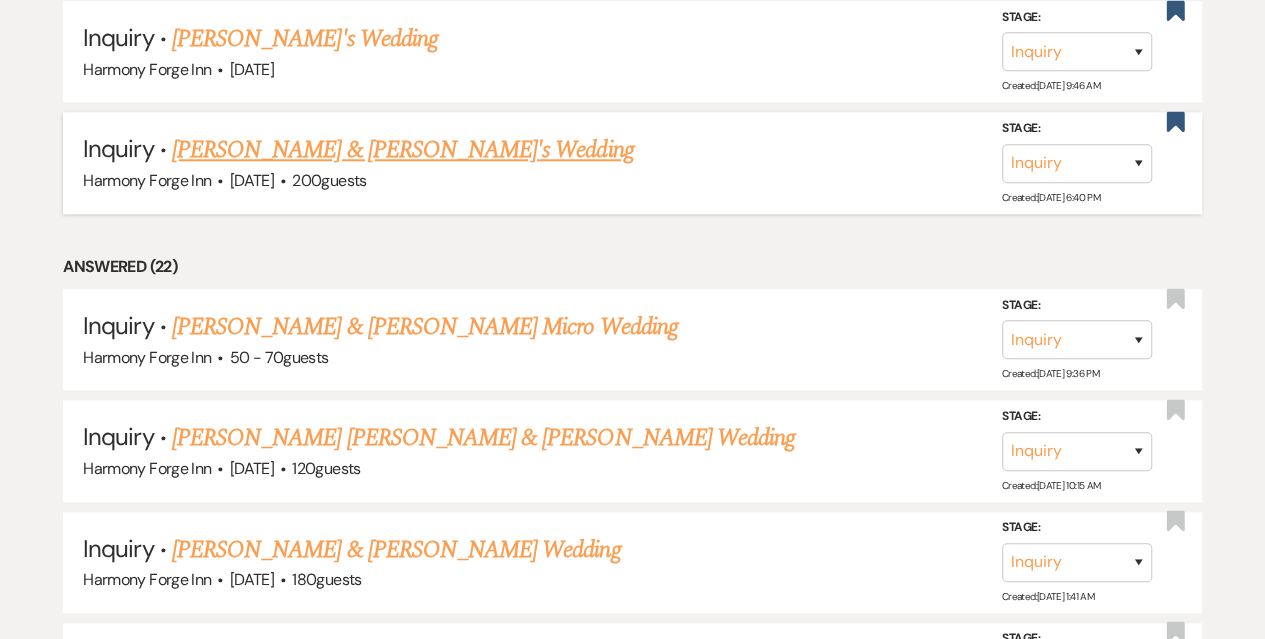 scroll, scrollTop: 1000, scrollLeft: 0, axis: vertical 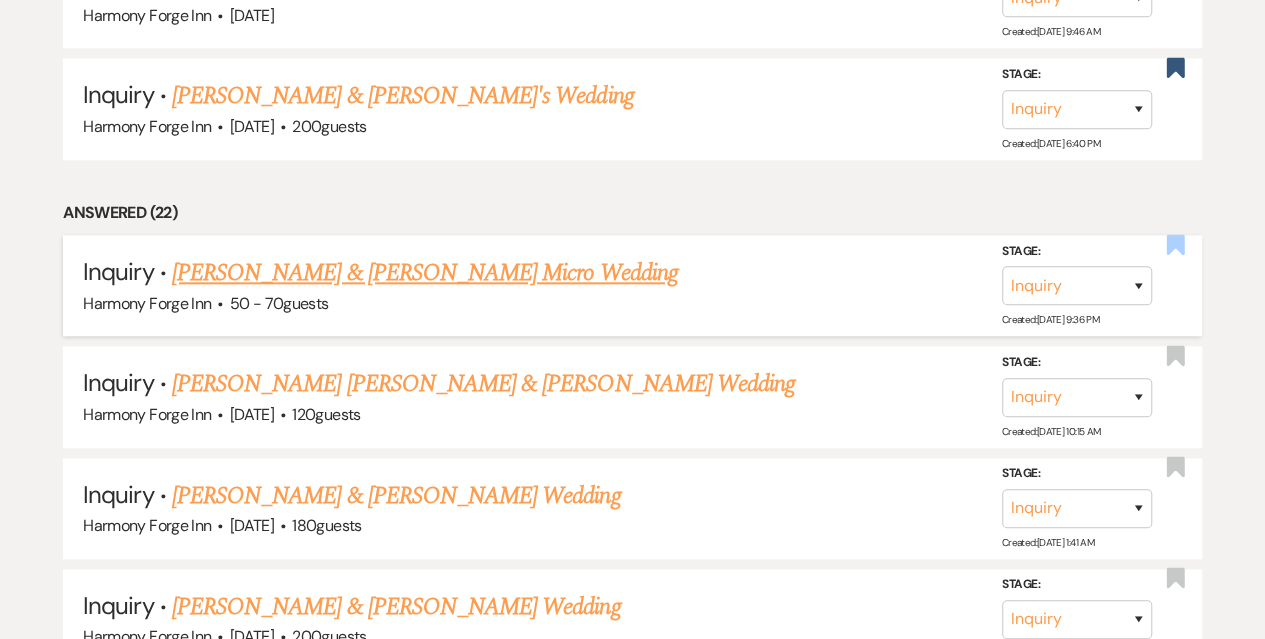 click 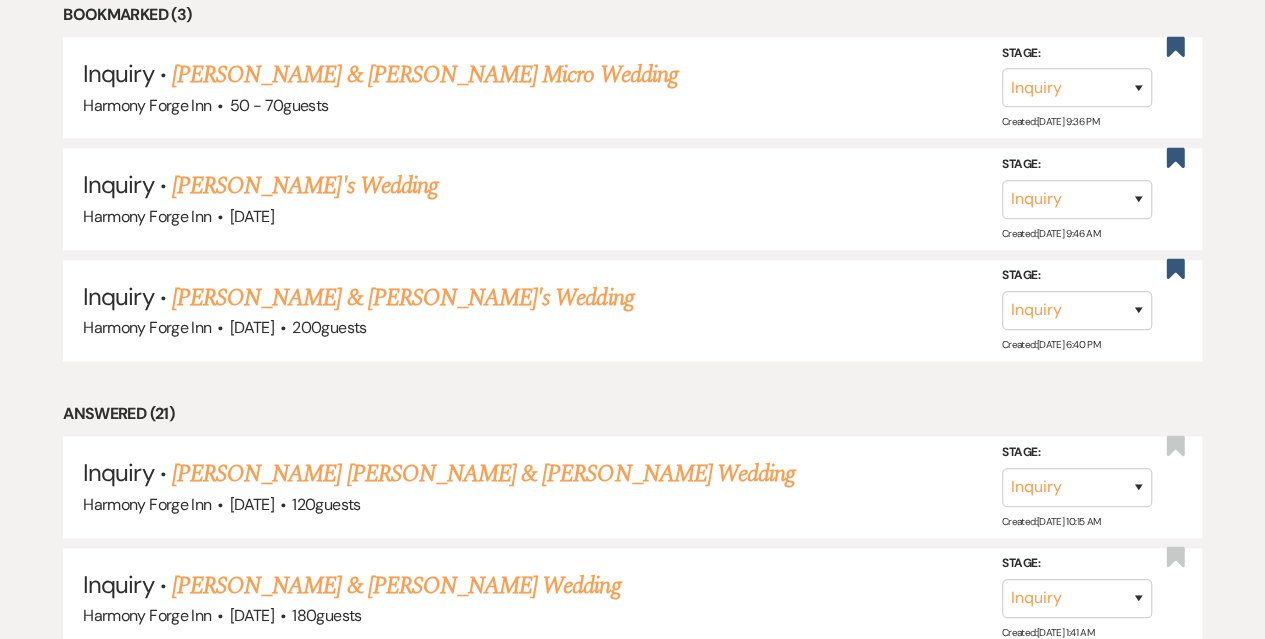 scroll, scrollTop: 1110, scrollLeft: 0, axis: vertical 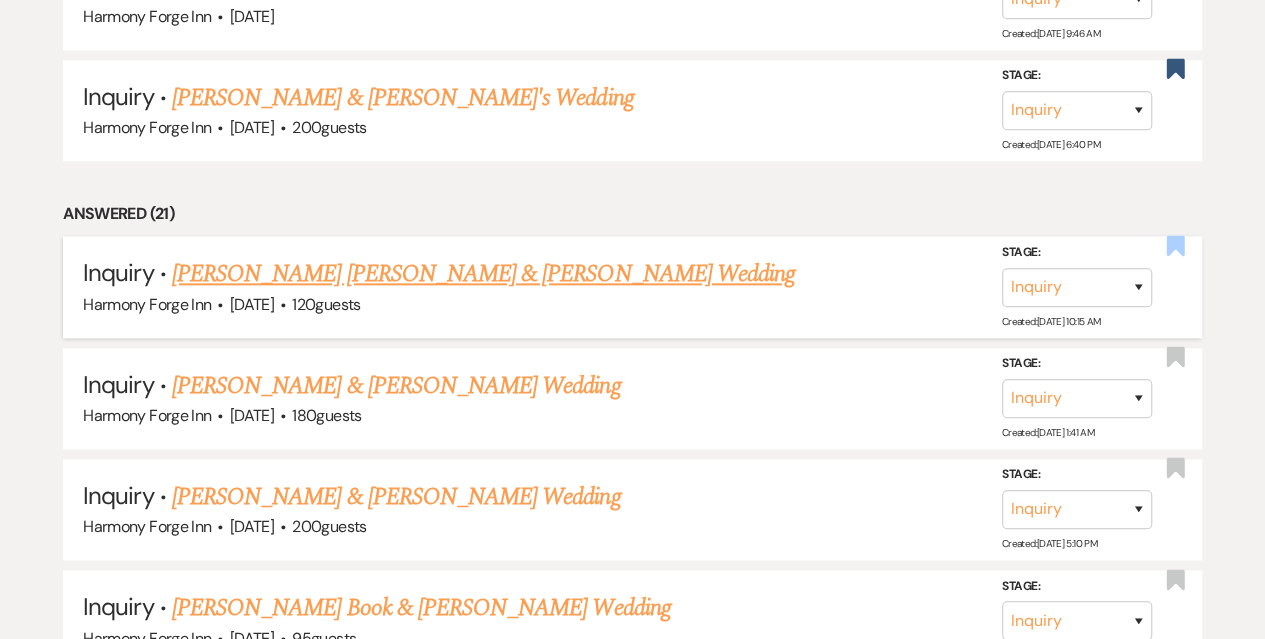 click 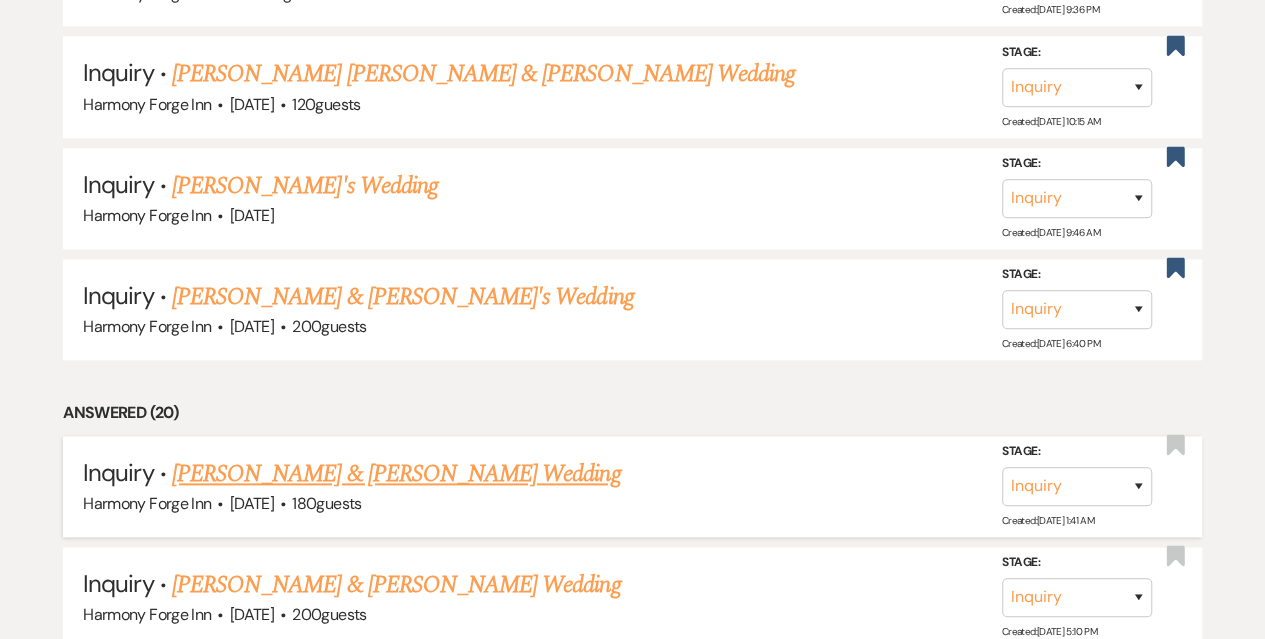 scroll, scrollTop: 921, scrollLeft: 0, axis: vertical 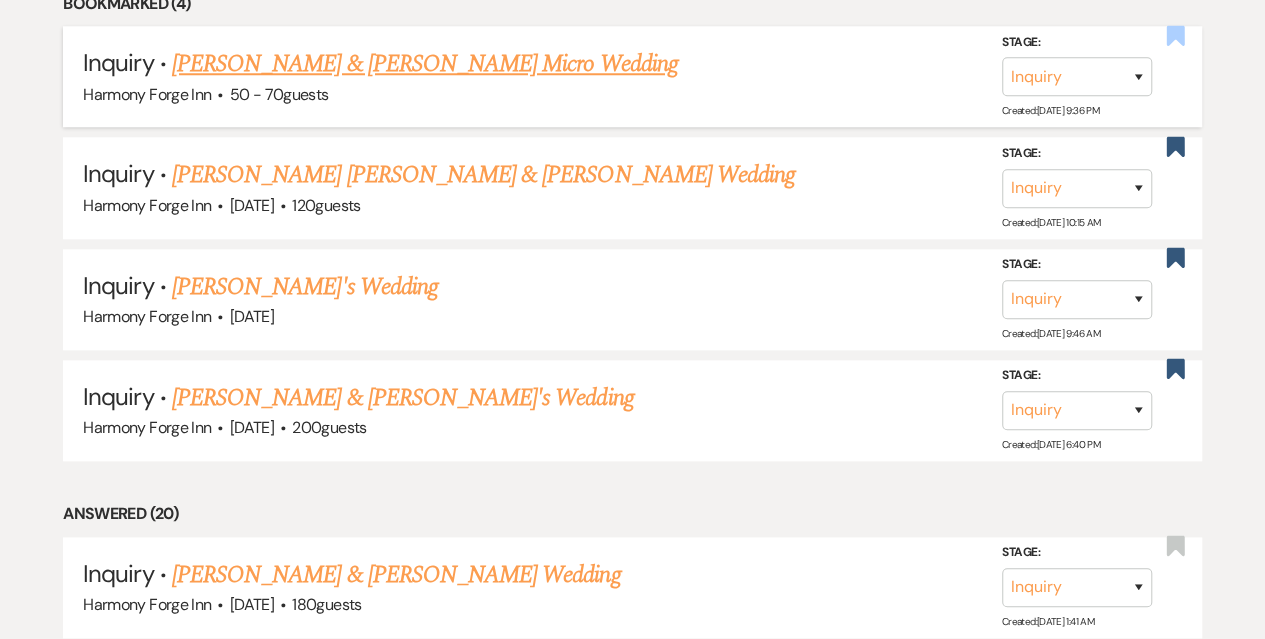 click 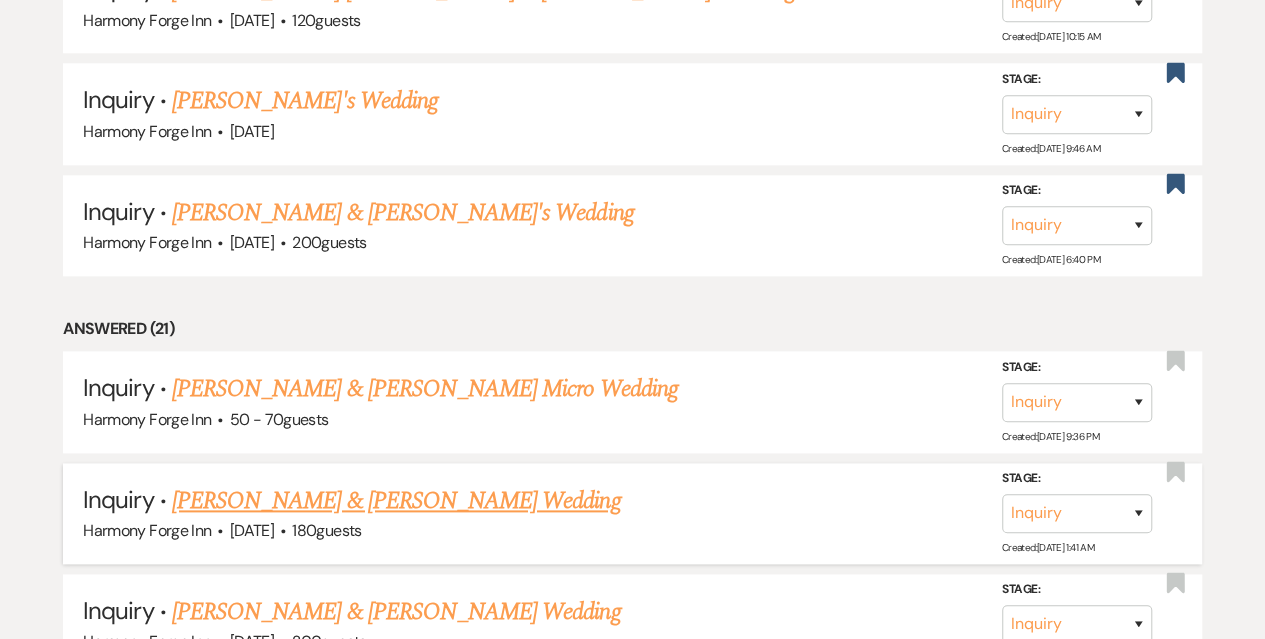 scroll, scrollTop: 1021, scrollLeft: 0, axis: vertical 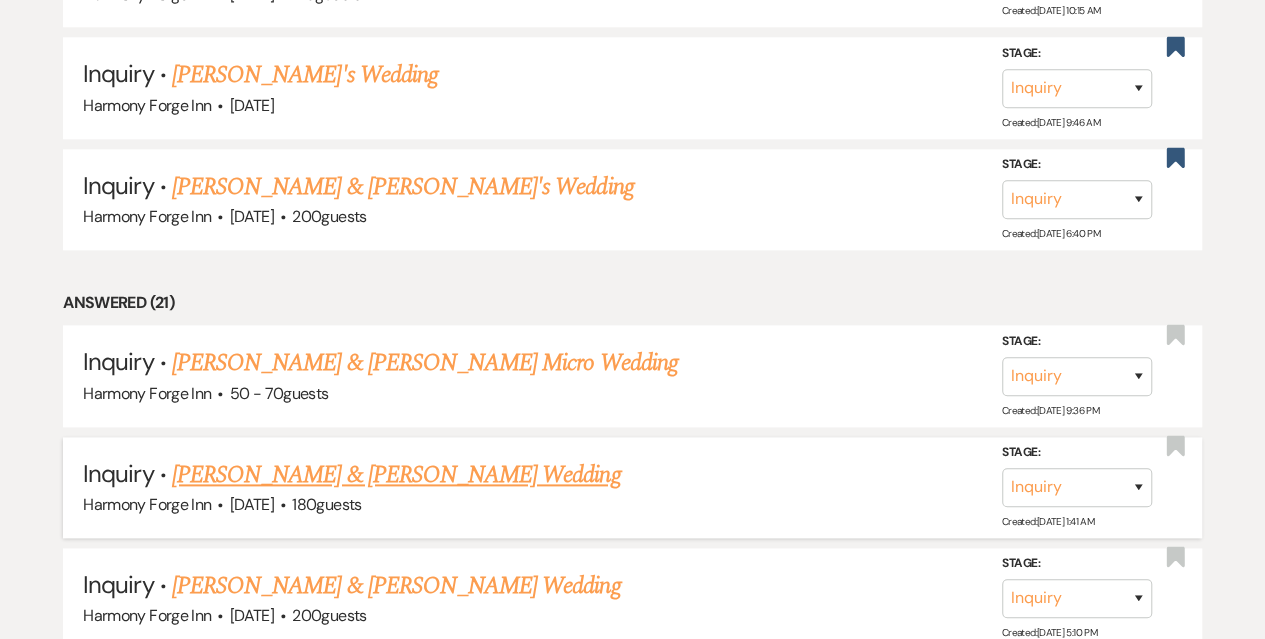 click on "[PERSON_NAME] & [PERSON_NAME] Wedding" at bounding box center [396, 475] 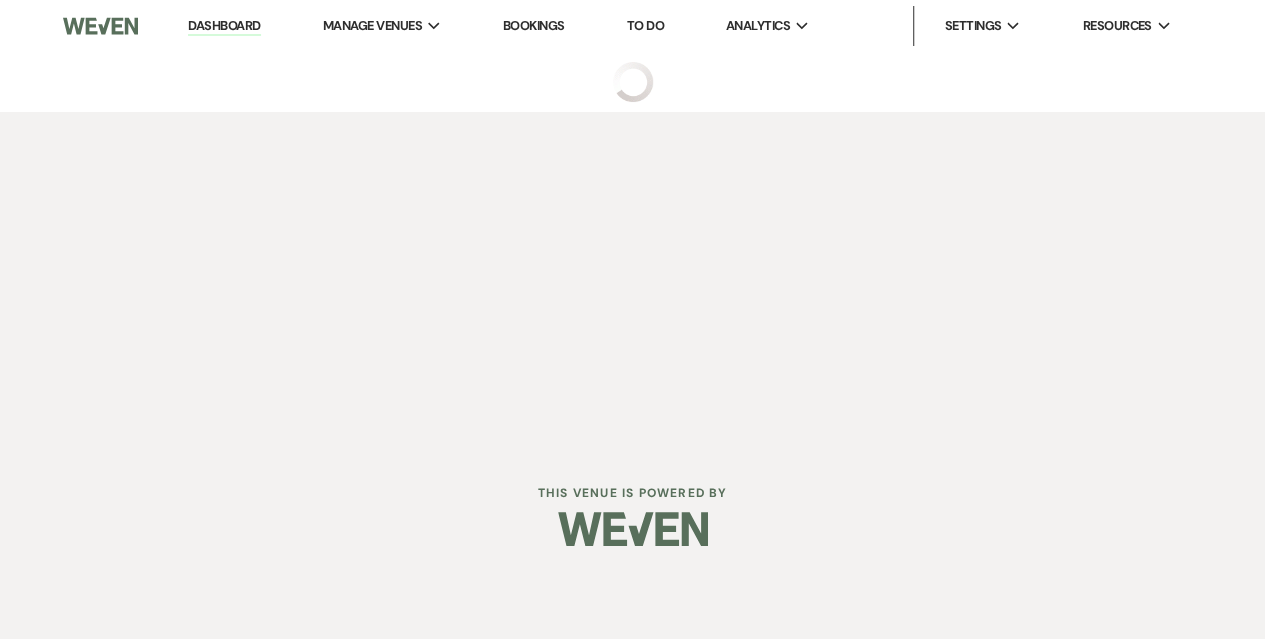 scroll, scrollTop: 0, scrollLeft: 0, axis: both 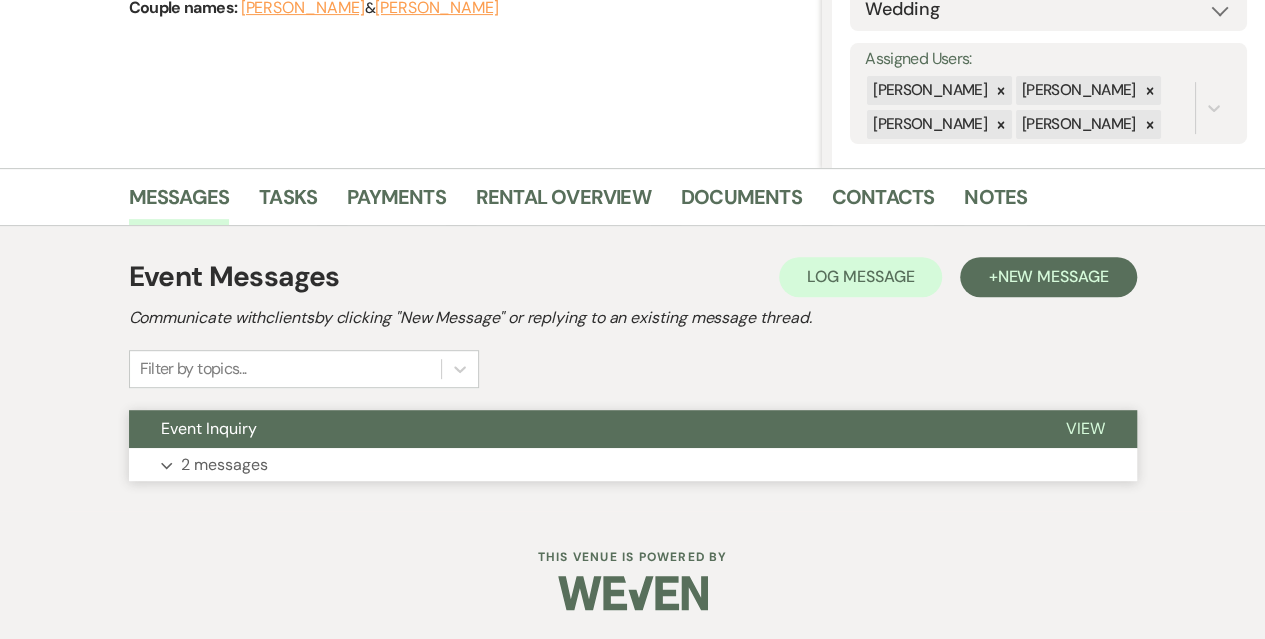click on "2 messages" at bounding box center [224, 465] 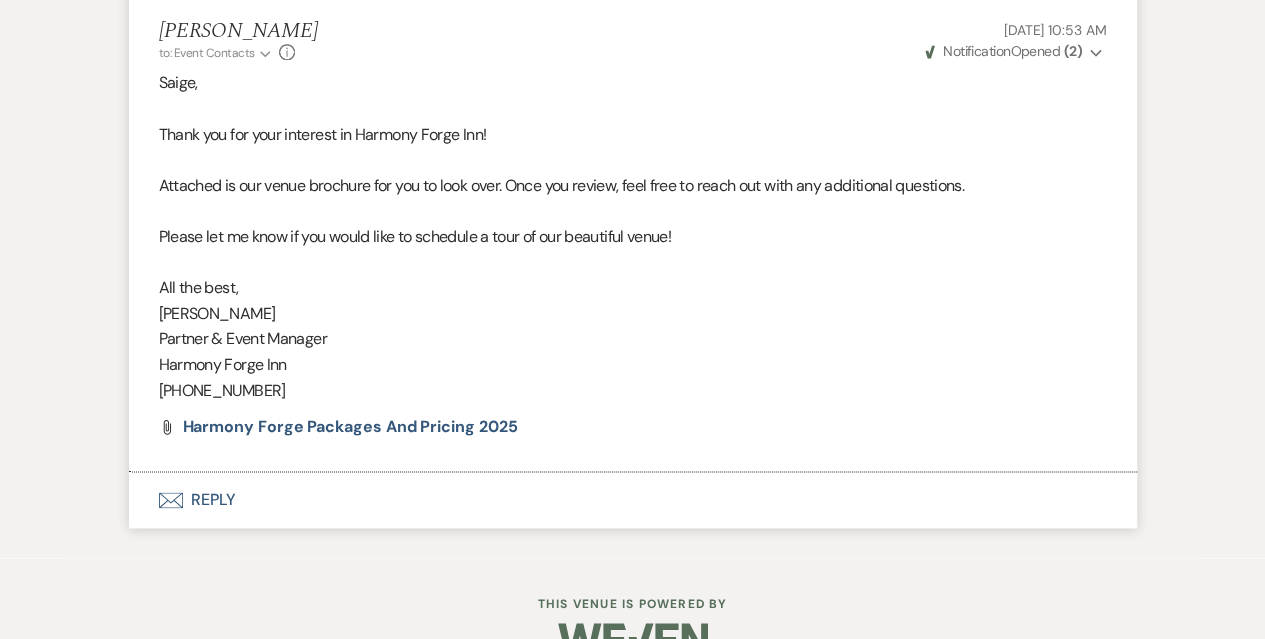 scroll, scrollTop: 1235, scrollLeft: 0, axis: vertical 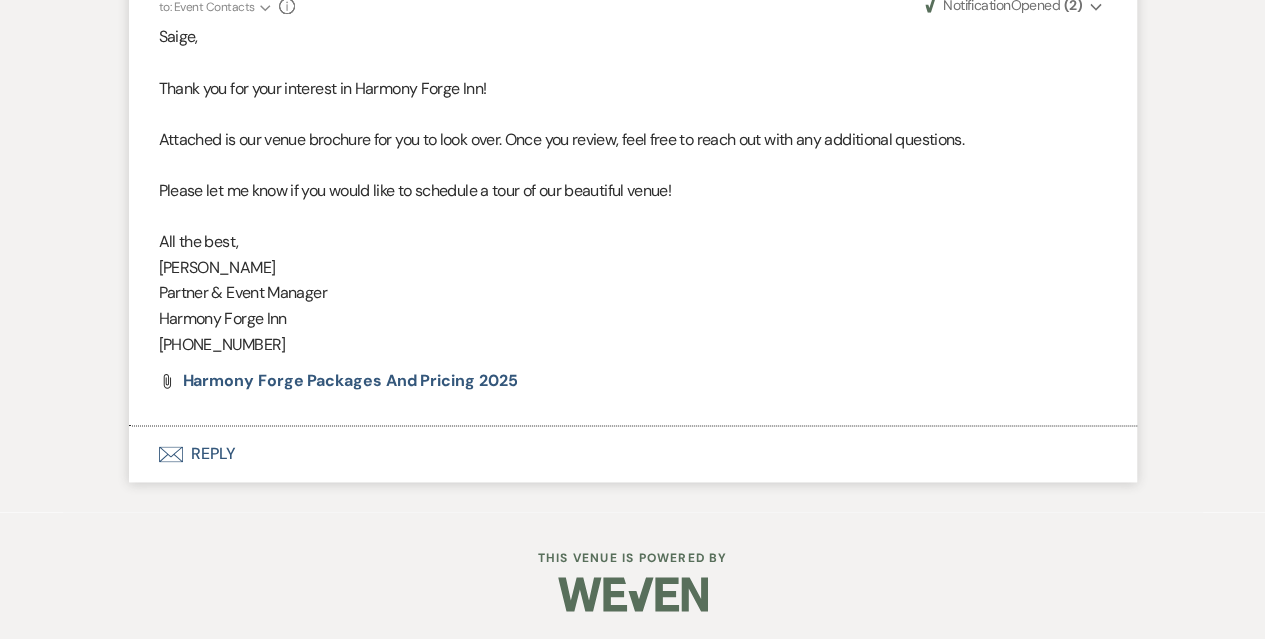 click on "Envelope Reply" at bounding box center (633, 454) 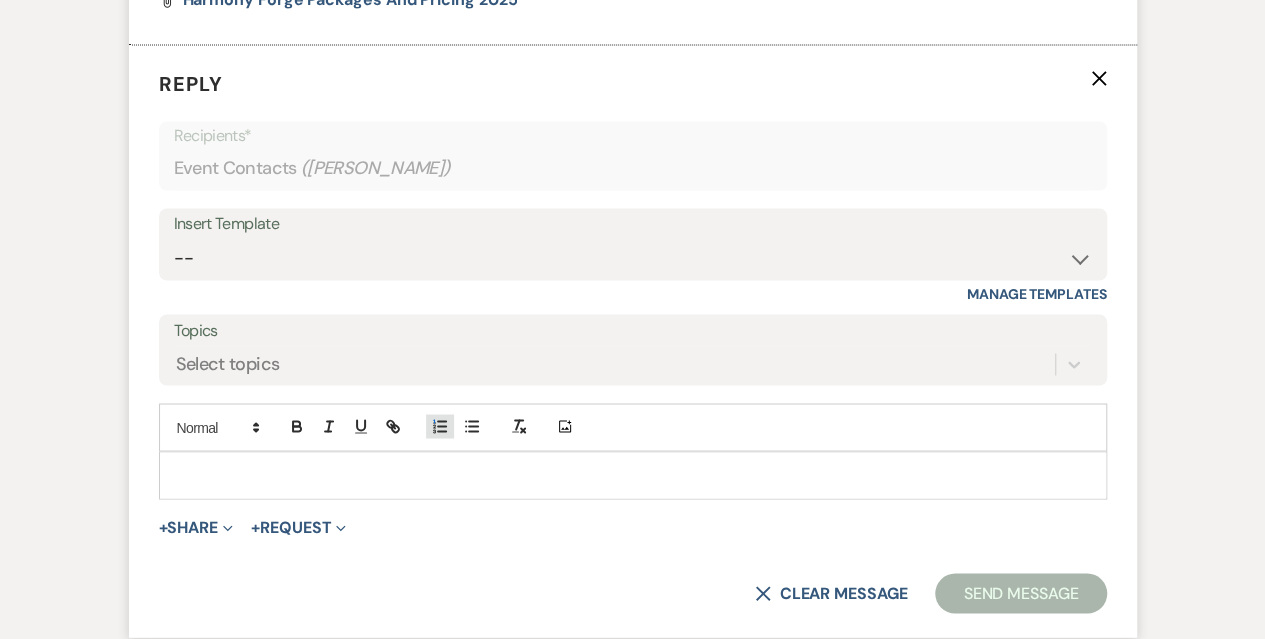 scroll, scrollTop: 1636, scrollLeft: 0, axis: vertical 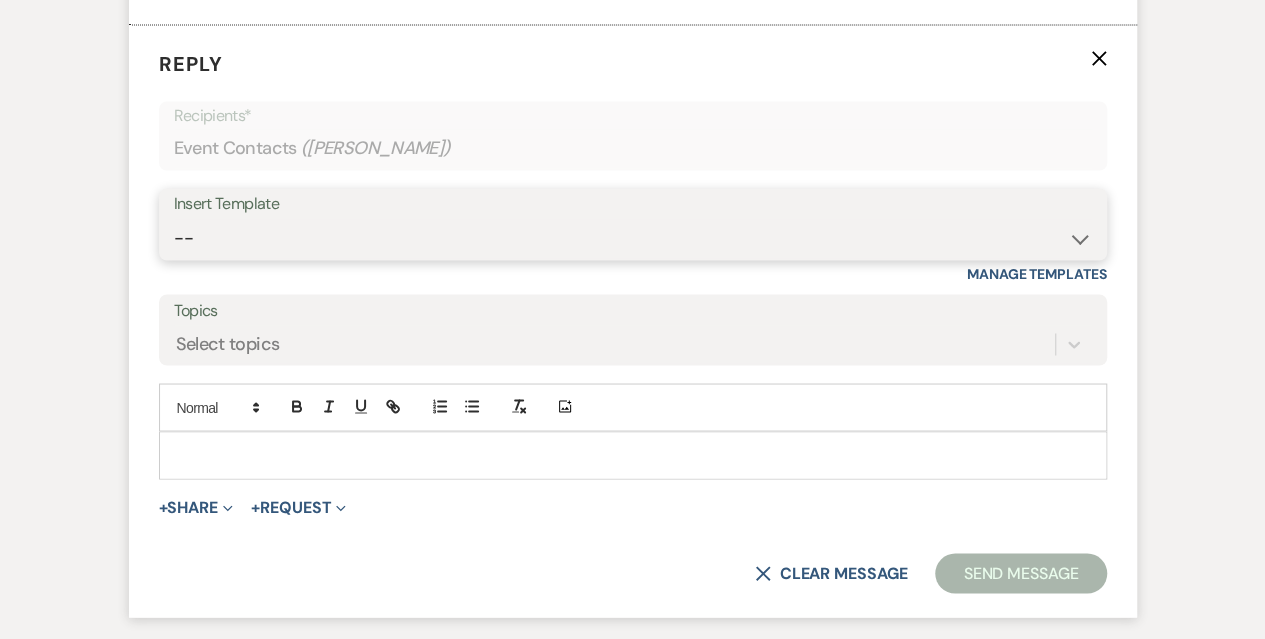 click on "-- Weven Planning Portal Introduction (Booked Events) Initial Inquiry Response Tour Request Response Follow Up Contract (Pre-Booked Leads) New inquiry Valentines Day 2025 Special Copy of Initial Inquiry Response Follow up - post tour Info Request Follow up" at bounding box center [633, 238] 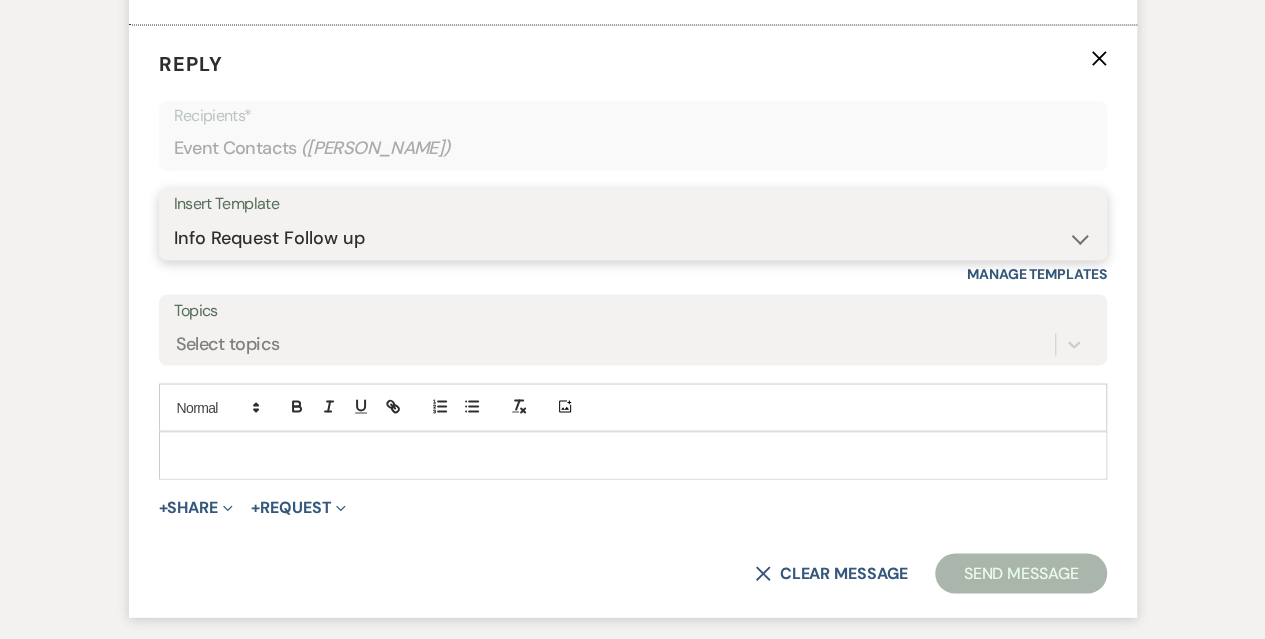 click on "-- Weven Planning Portal Introduction (Booked Events) Initial Inquiry Response Tour Request Response Follow Up Contract (Pre-Booked Leads) New inquiry Valentines Day 2025 Special Copy of Initial Inquiry Response Follow up - post tour Info Request Follow up" at bounding box center [633, 238] 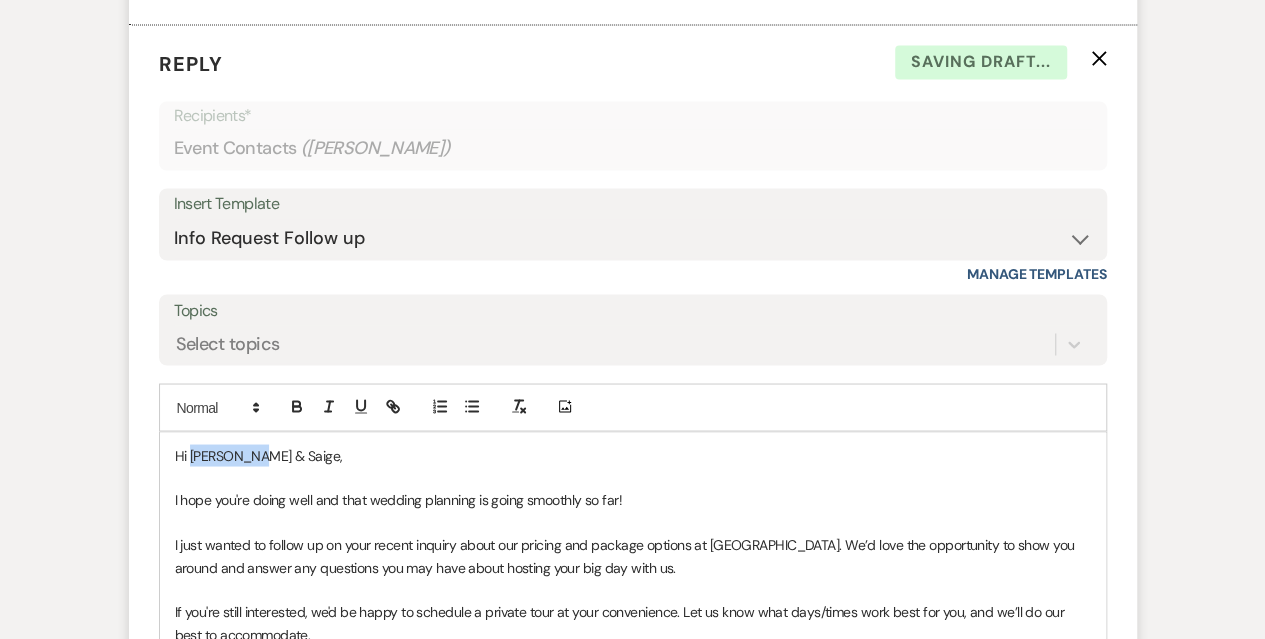 drag, startPoint x: 255, startPoint y: 452, endPoint x: 192, endPoint y: 455, distance: 63.07139 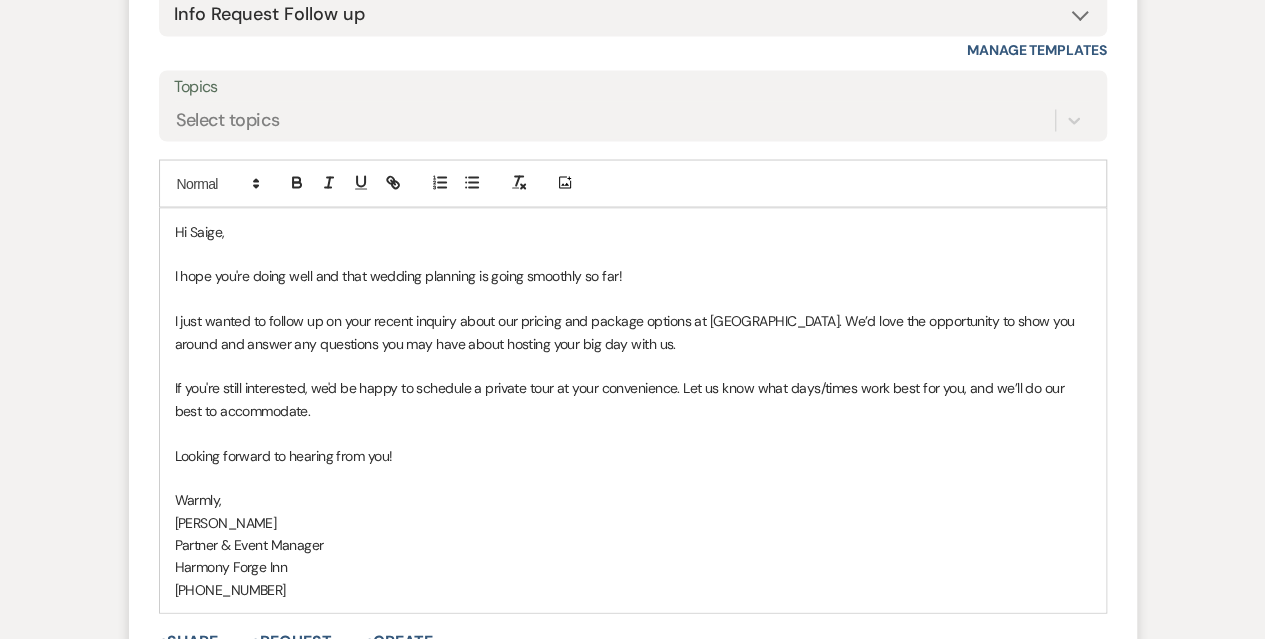 scroll, scrollTop: 2036, scrollLeft: 0, axis: vertical 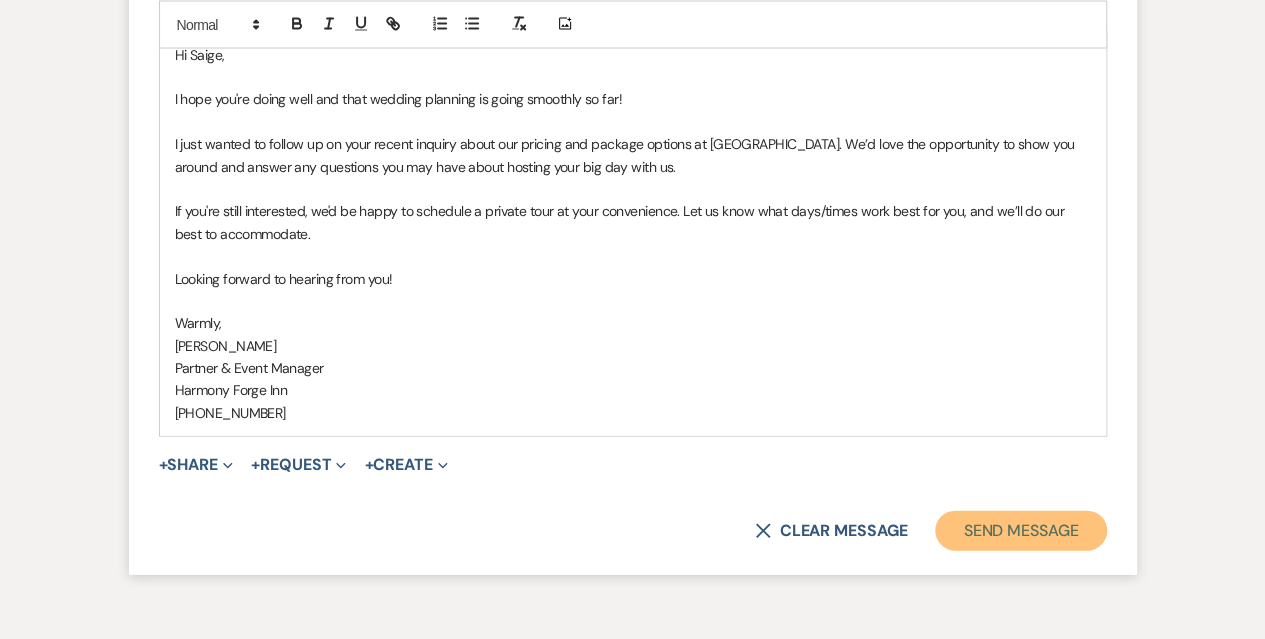 click on "Send Message" at bounding box center (1020, 531) 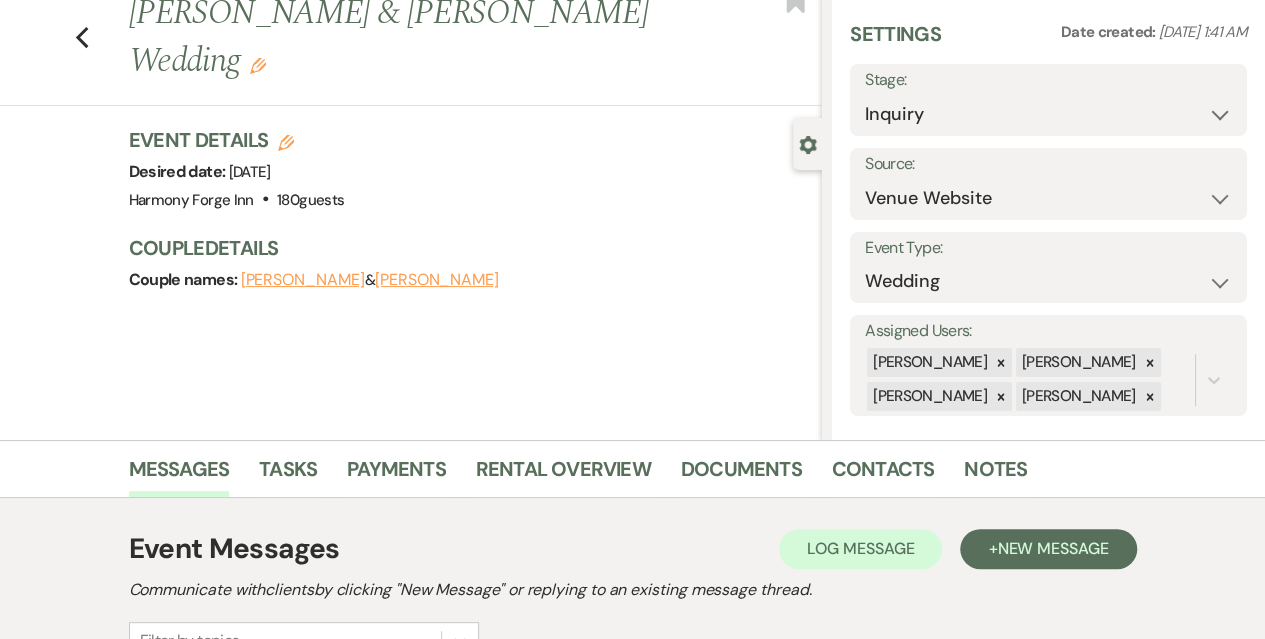 scroll, scrollTop: 0, scrollLeft: 0, axis: both 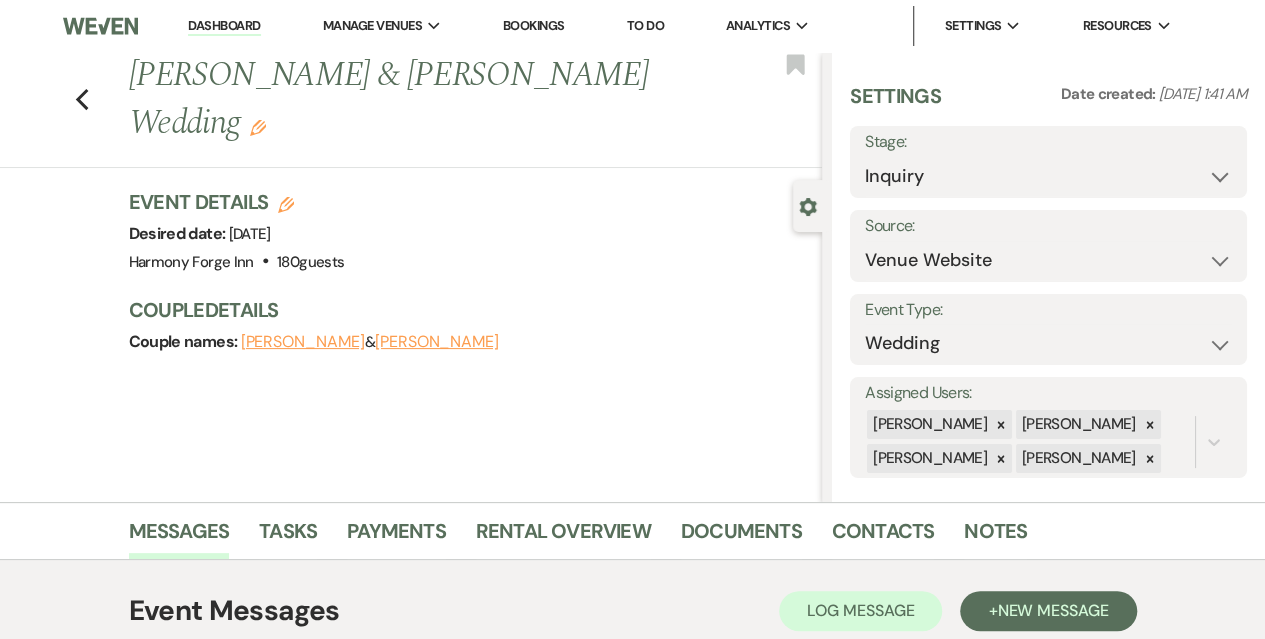 click on "Dashboard" at bounding box center [224, 26] 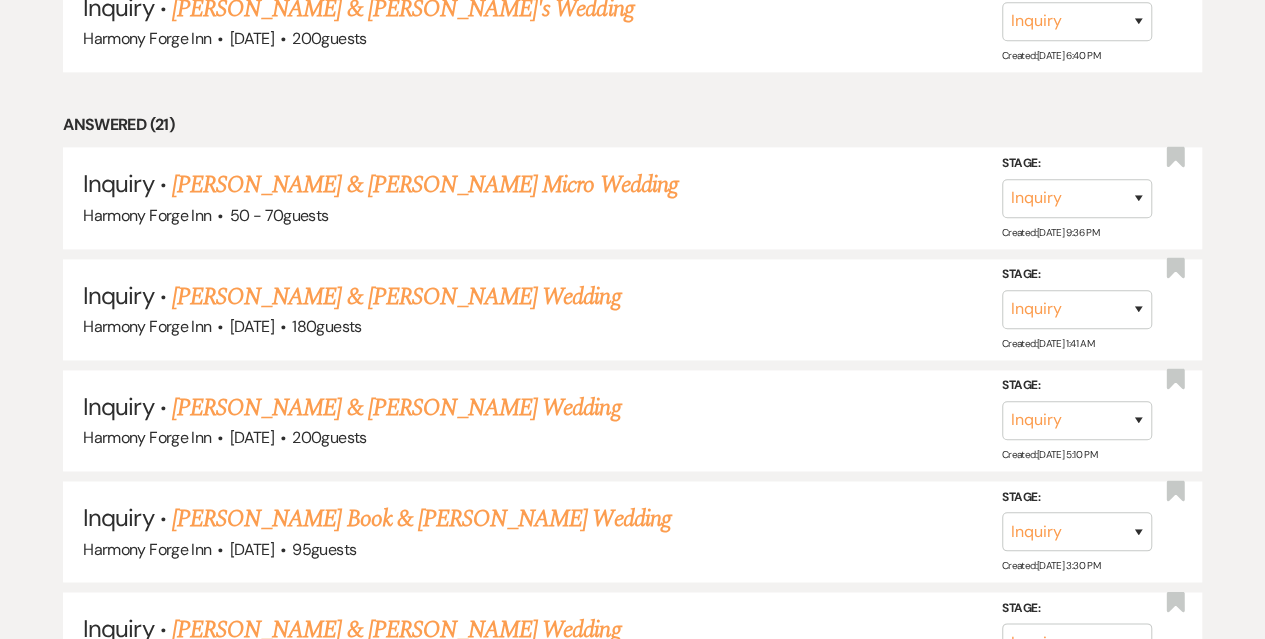 scroll, scrollTop: 1200, scrollLeft: 0, axis: vertical 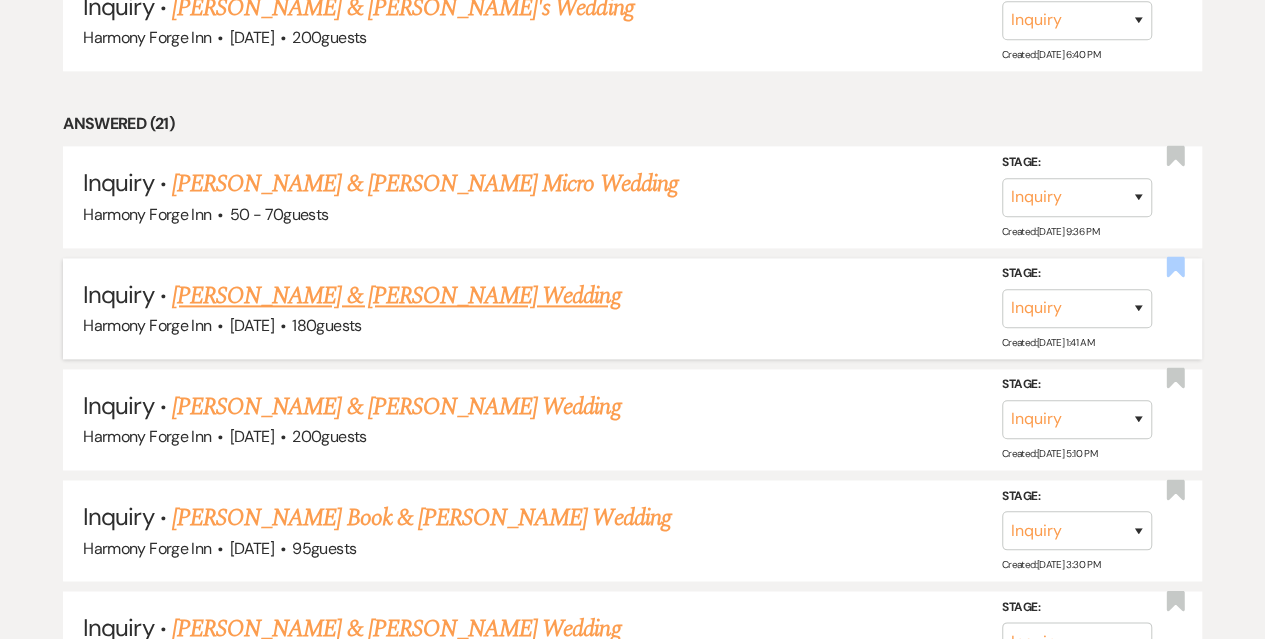 click 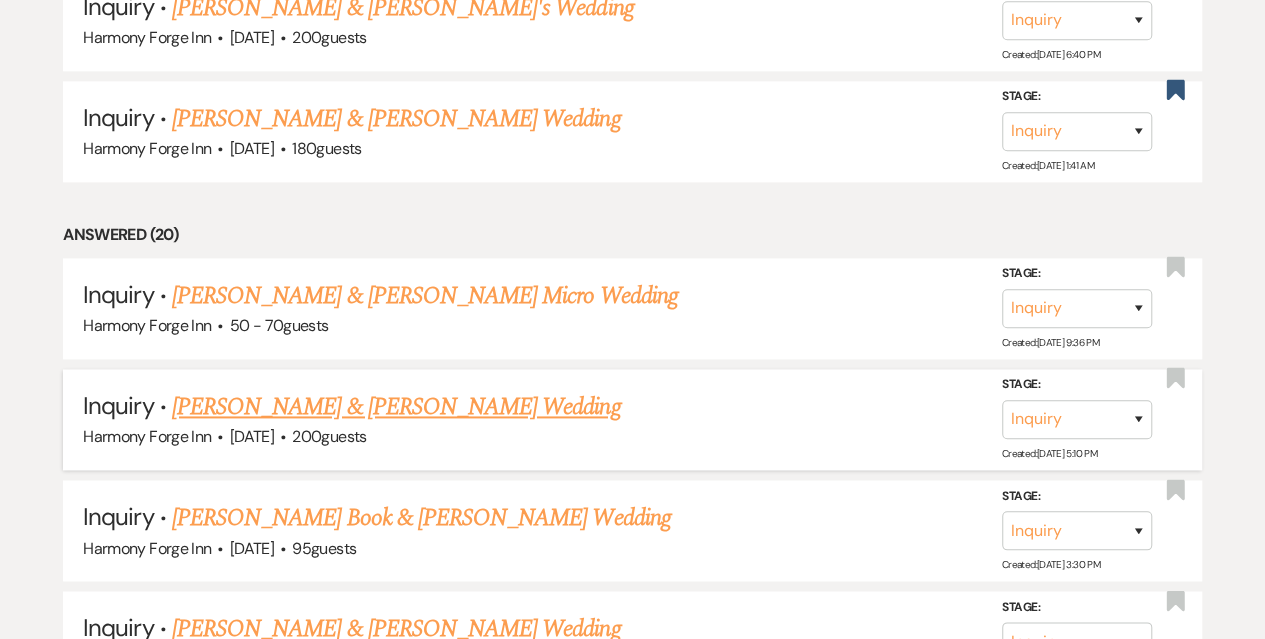 click on "[PERSON_NAME] & [PERSON_NAME] Wedding" at bounding box center [396, 407] 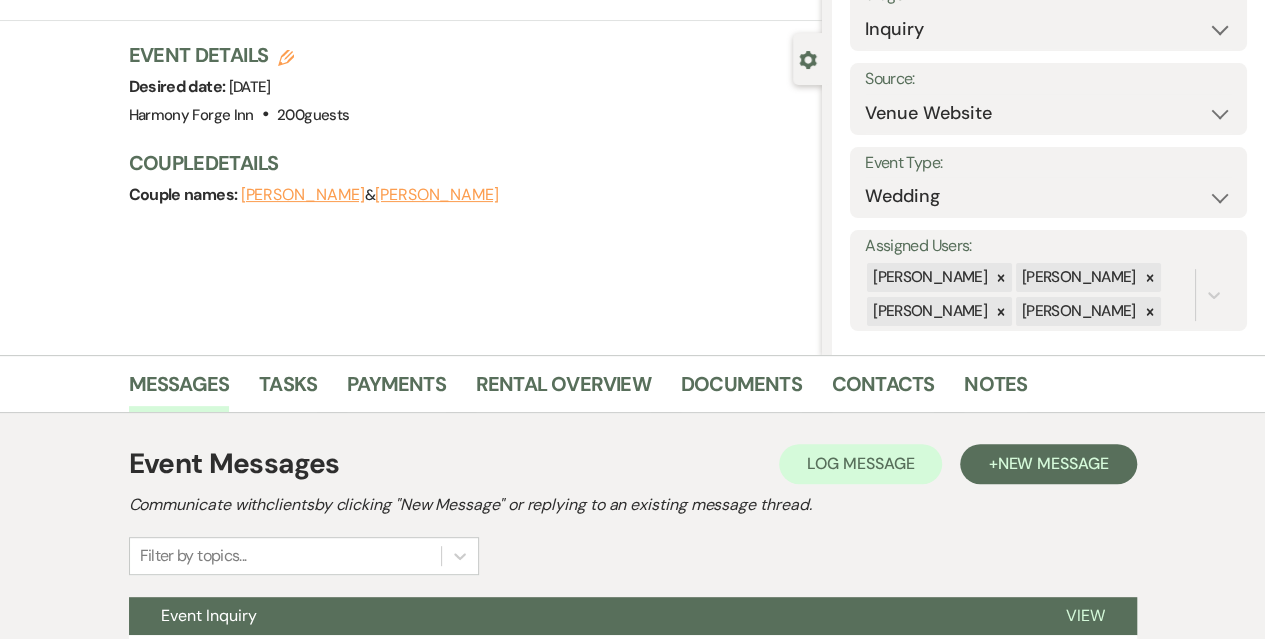 scroll, scrollTop: 334, scrollLeft: 0, axis: vertical 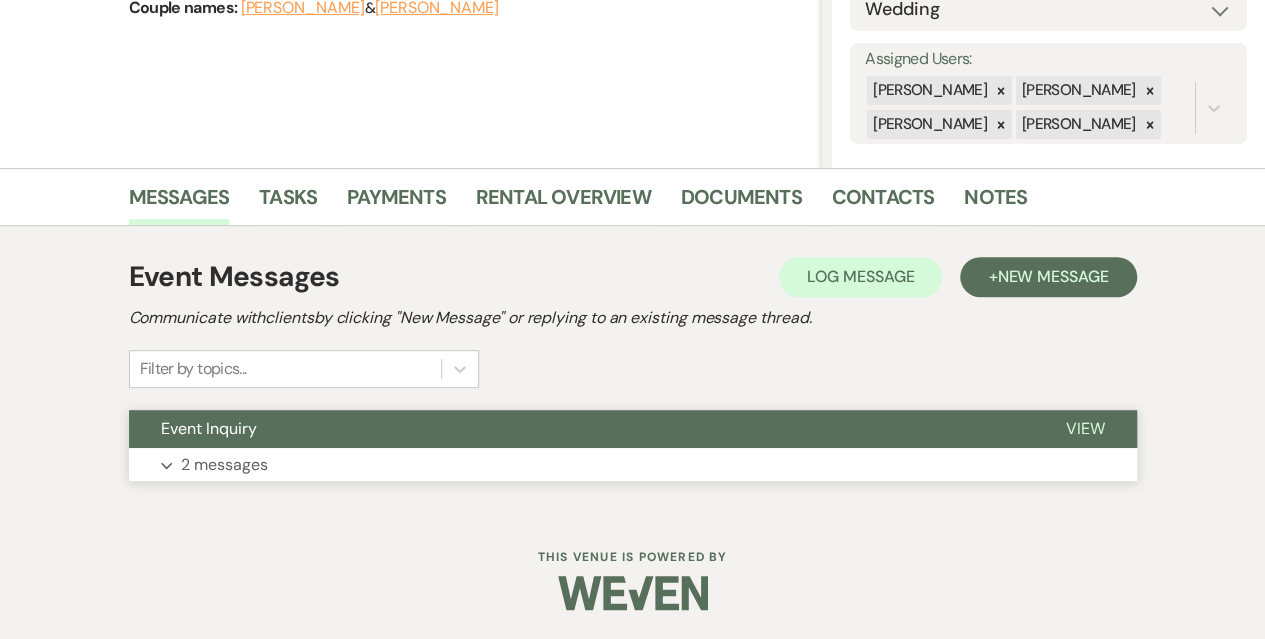 click on "Expand 2 messages" at bounding box center (633, 465) 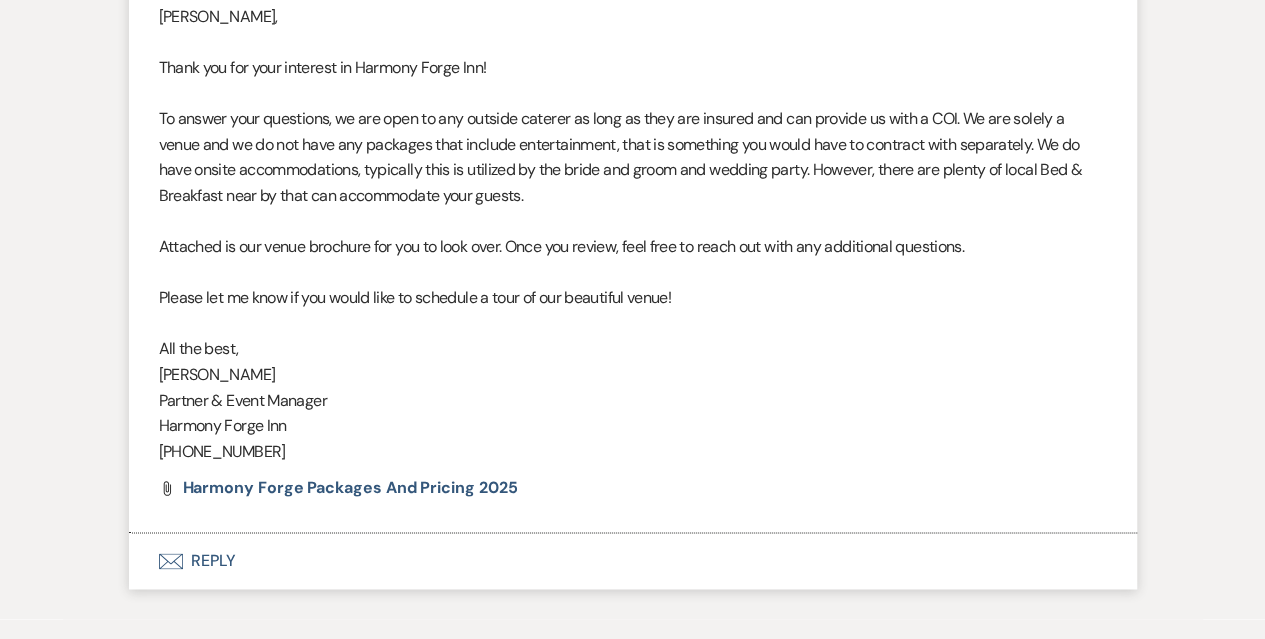 scroll, scrollTop: 1334, scrollLeft: 0, axis: vertical 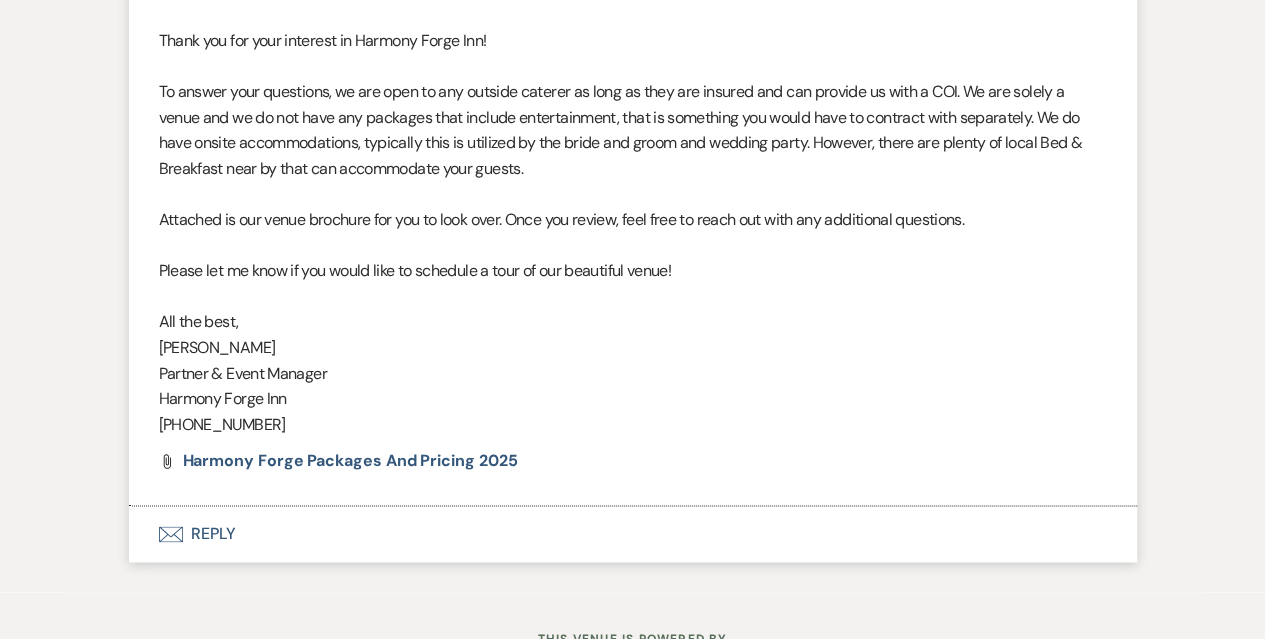 click on "Envelope Reply" at bounding box center (633, 534) 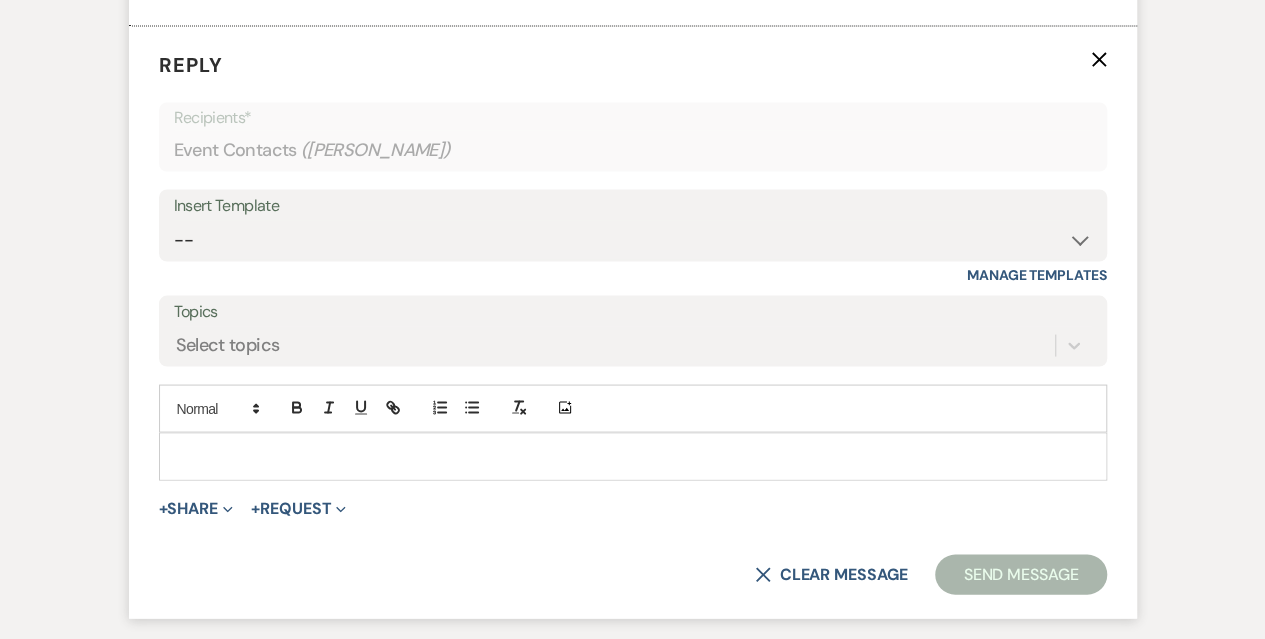 scroll, scrollTop: 1815, scrollLeft: 0, axis: vertical 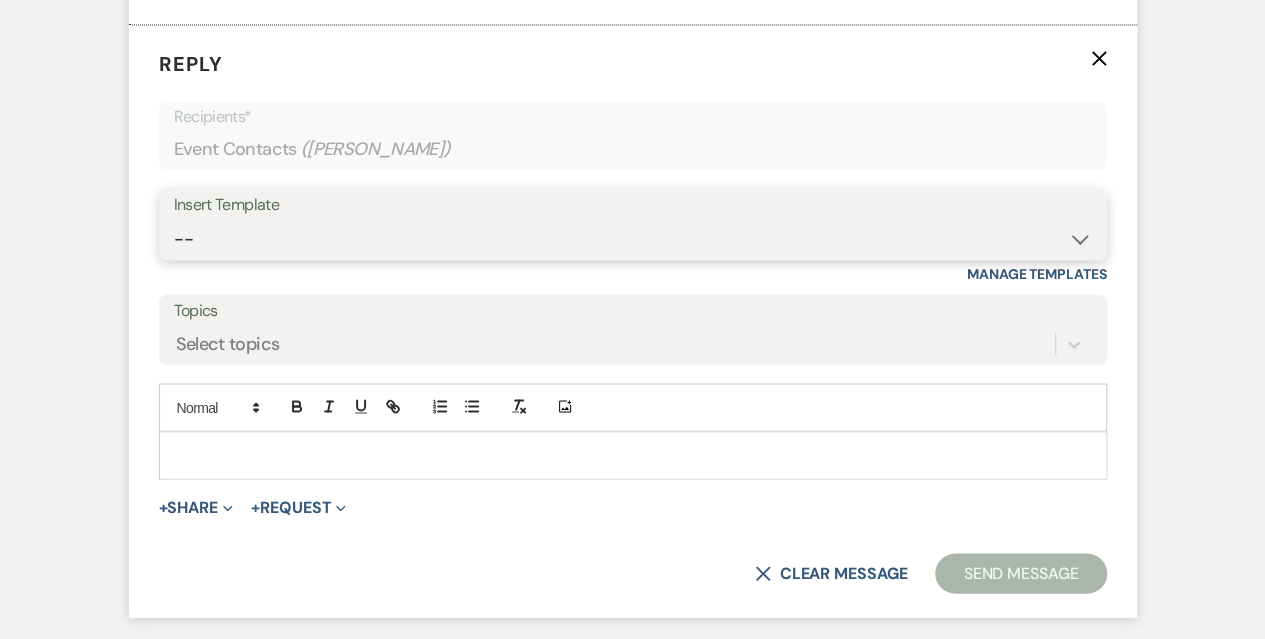 click on "-- Weven Planning Portal Introduction (Booked Events) Initial Inquiry Response Tour Request Response Follow Up Contract (Pre-Booked Leads) New inquiry Valentines Day 2025 Special Copy of Initial Inquiry Response Follow up - post tour Info Request Follow up" at bounding box center [633, 238] 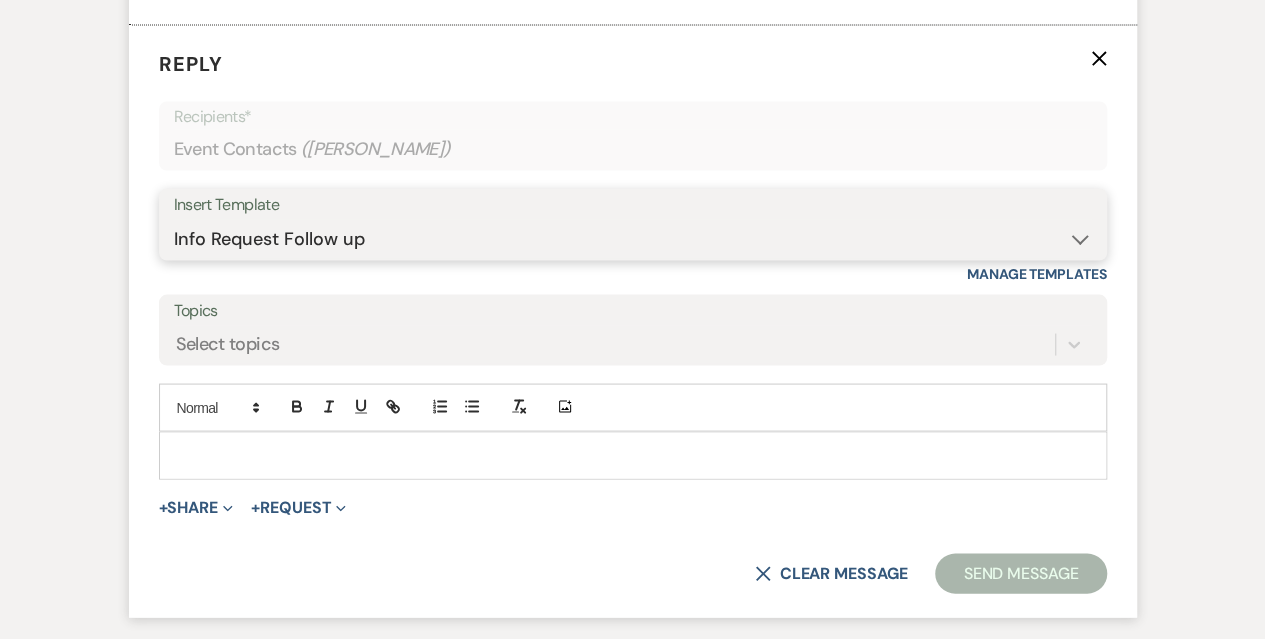 click on "-- Weven Planning Portal Introduction (Booked Events) Initial Inquiry Response Tour Request Response Follow Up Contract (Pre-Booked Leads) New inquiry Valentines Day 2025 Special Copy of Initial Inquiry Response Follow up - post tour Info Request Follow up" at bounding box center (633, 238) 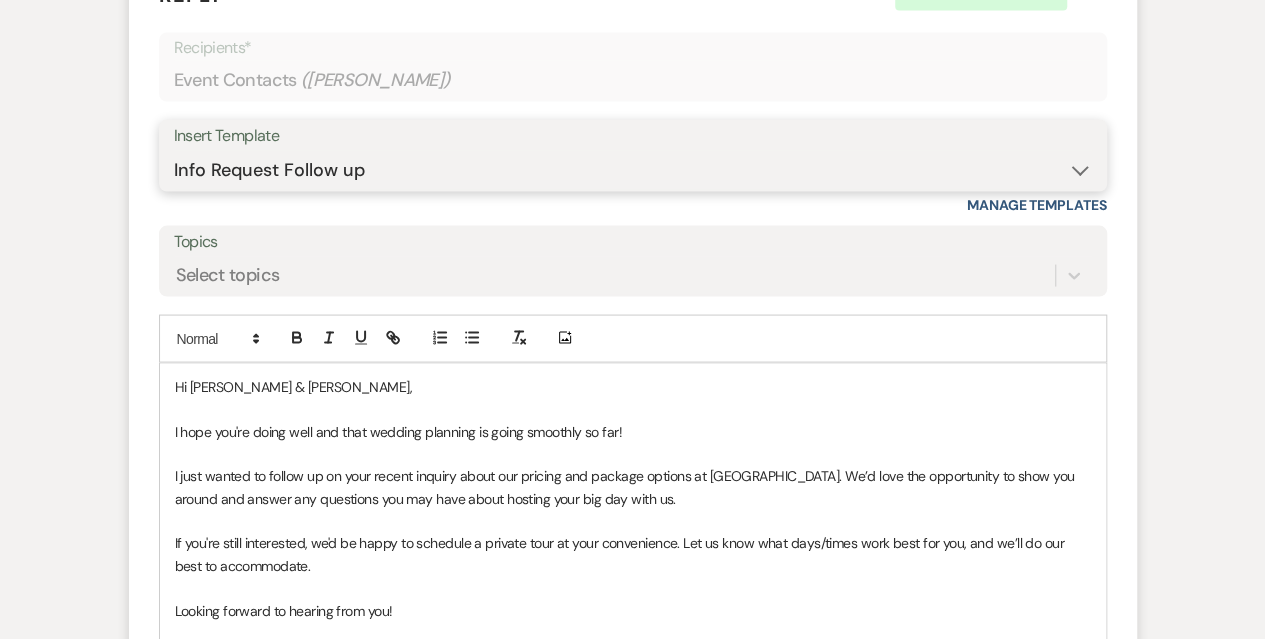 scroll, scrollTop: 1915, scrollLeft: 0, axis: vertical 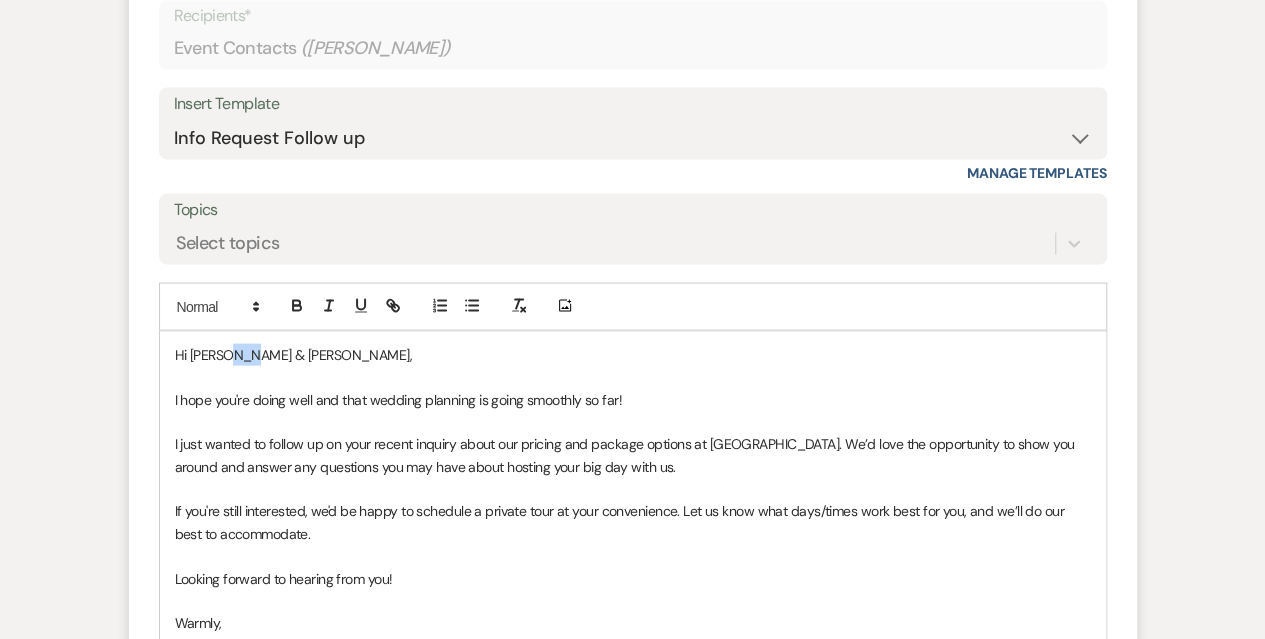 drag, startPoint x: 246, startPoint y: 349, endPoint x: 228, endPoint y: 349, distance: 18 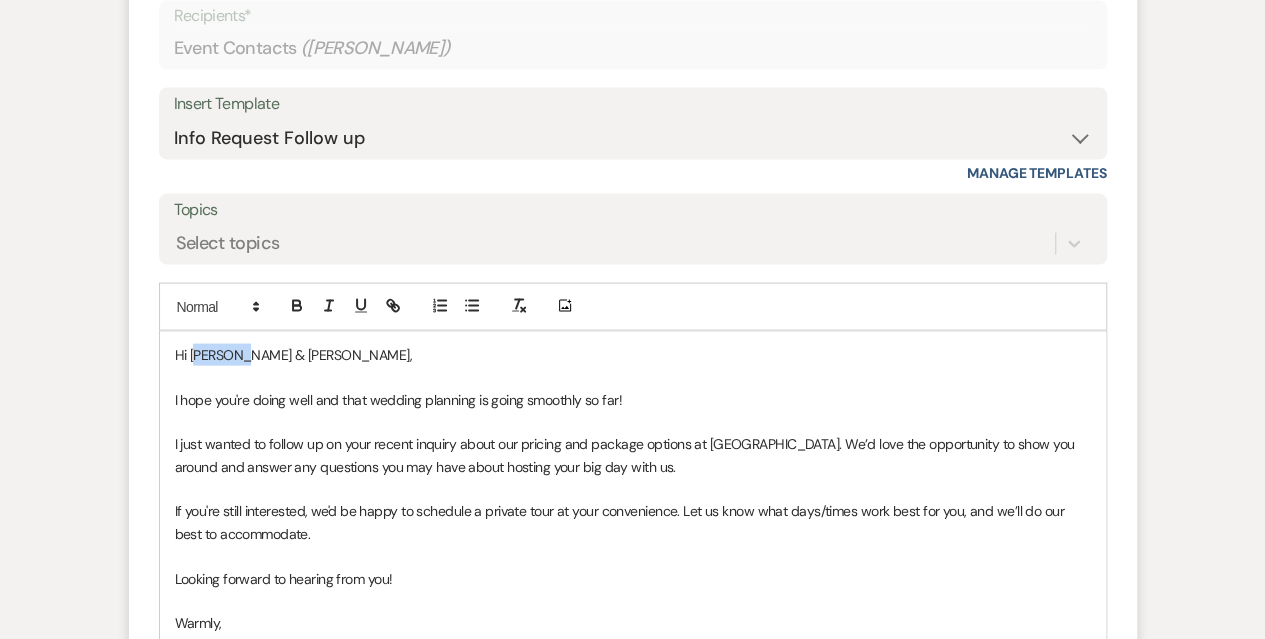 drag, startPoint x: 243, startPoint y: 348, endPoint x: 194, endPoint y: 353, distance: 49.25444 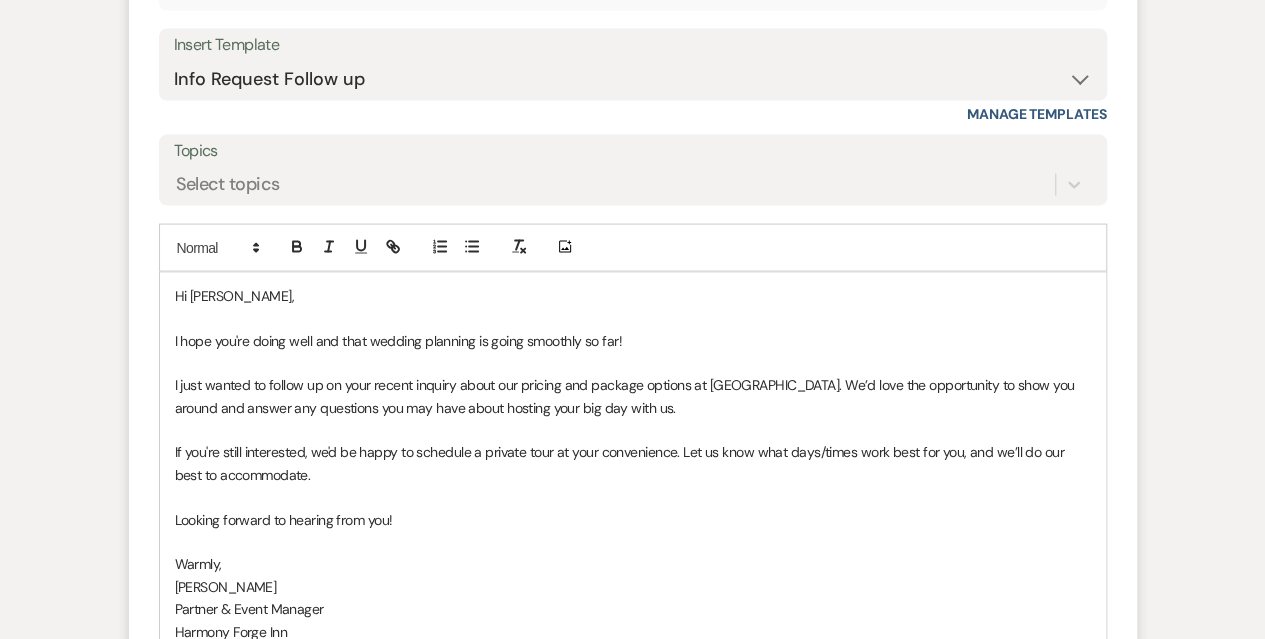 scroll, scrollTop: 2115, scrollLeft: 0, axis: vertical 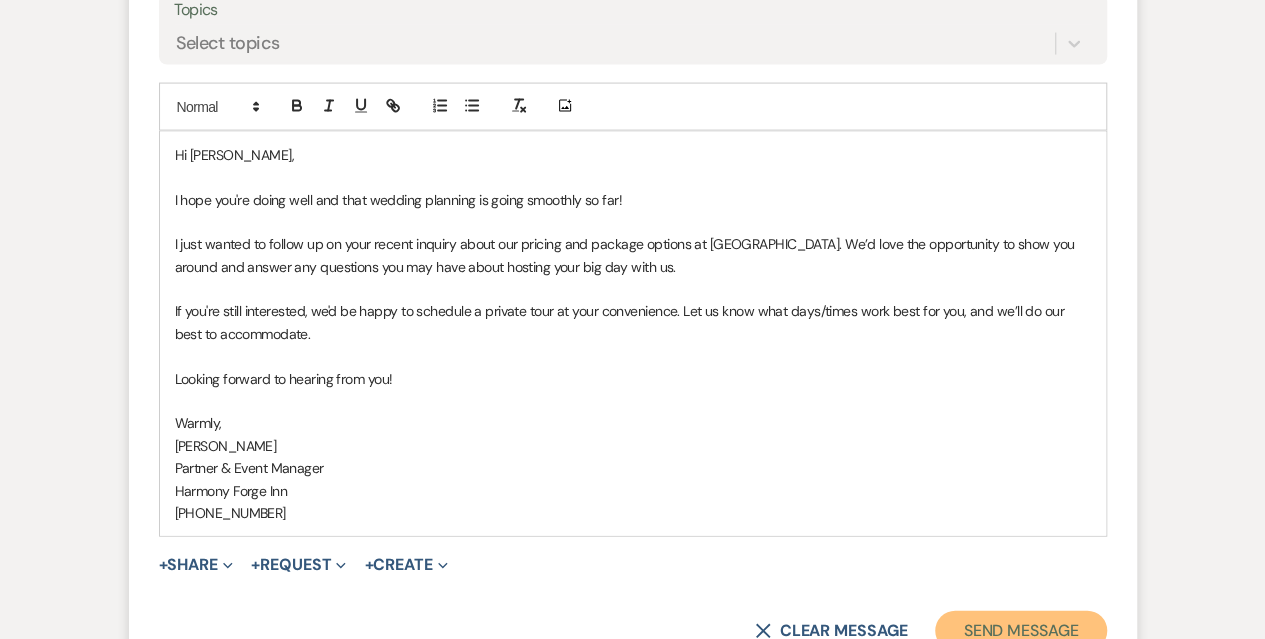 click on "Send Message" at bounding box center (1020, 631) 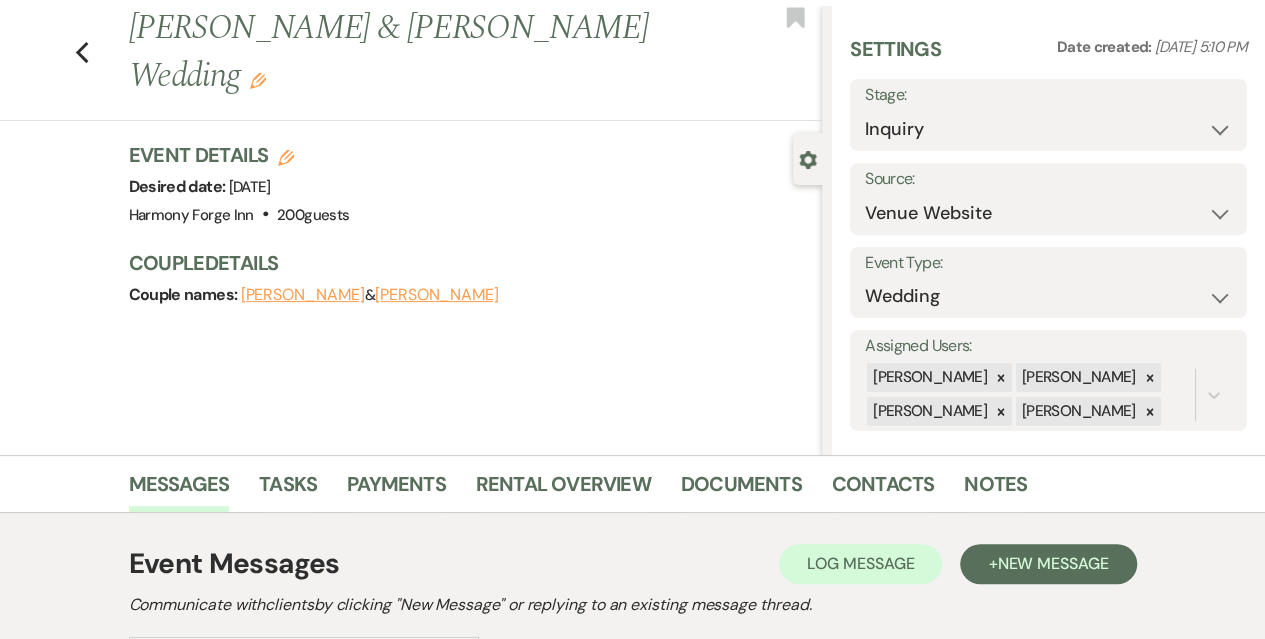 scroll, scrollTop: 0, scrollLeft: 0, axis: both 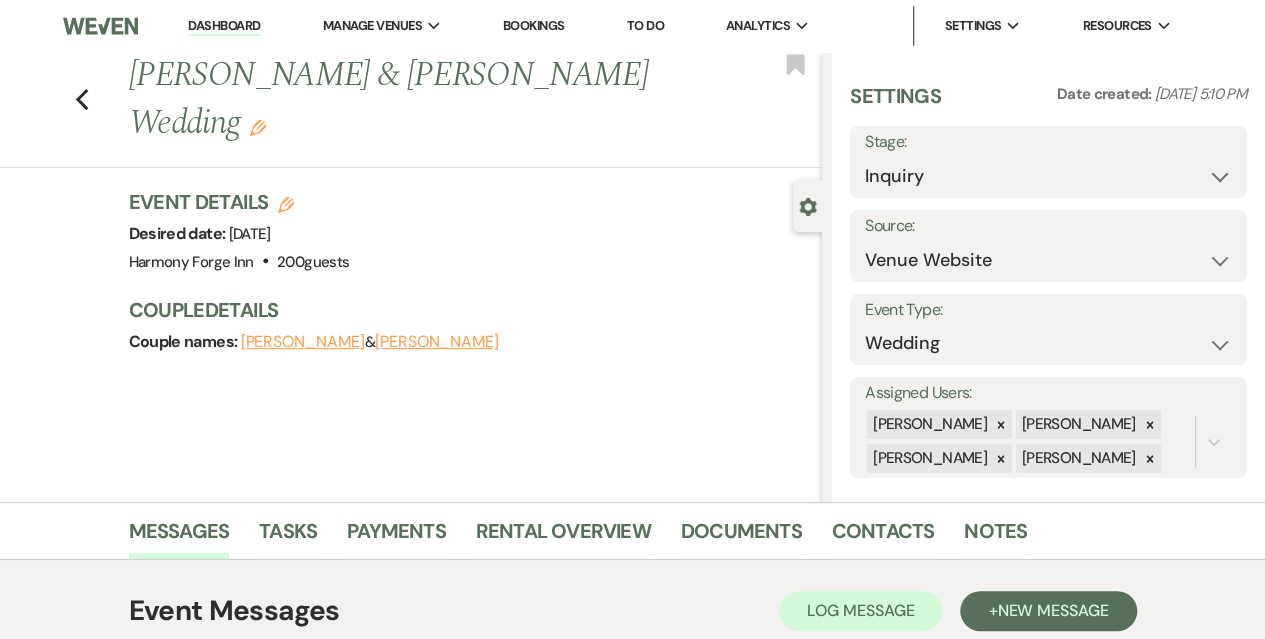 click on "Dashboard" at bounding box center [224, 26] 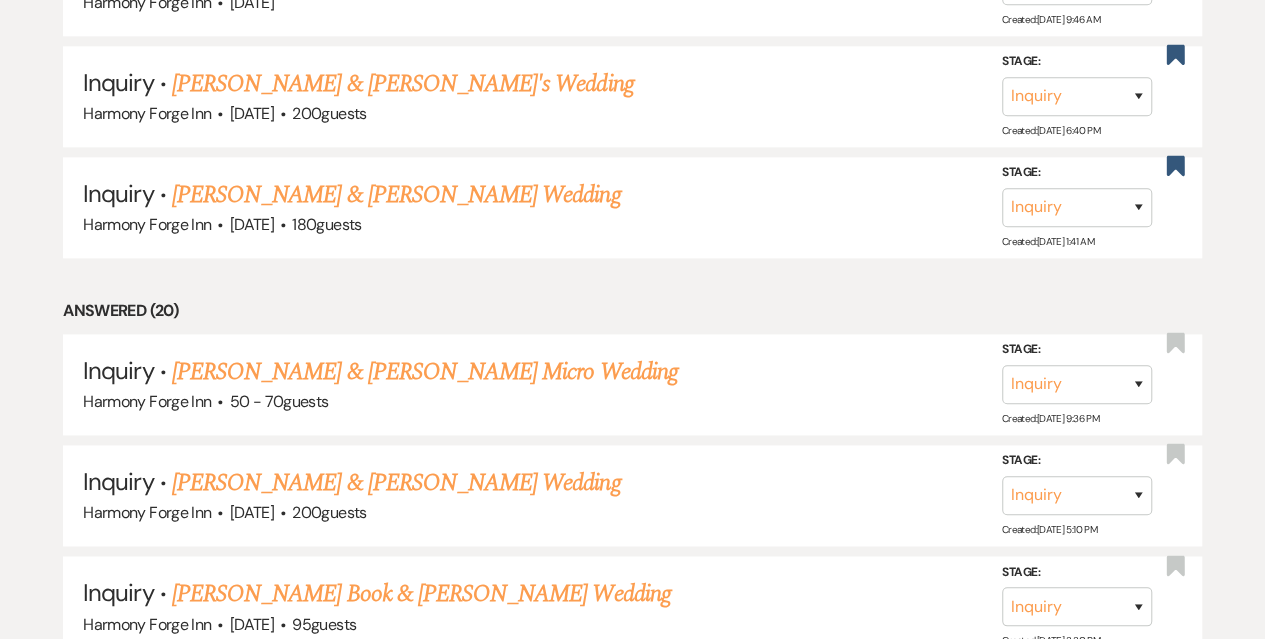 scroll, scrollTop: 1300, scrollLeft: 0, axis: vertical 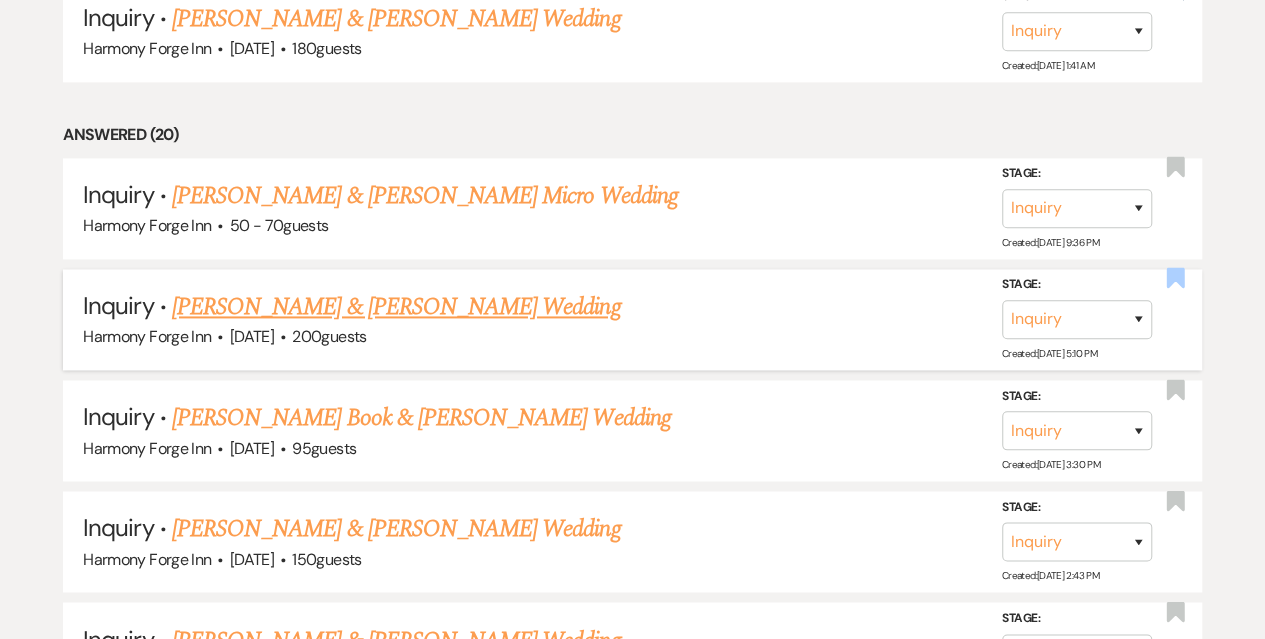 click 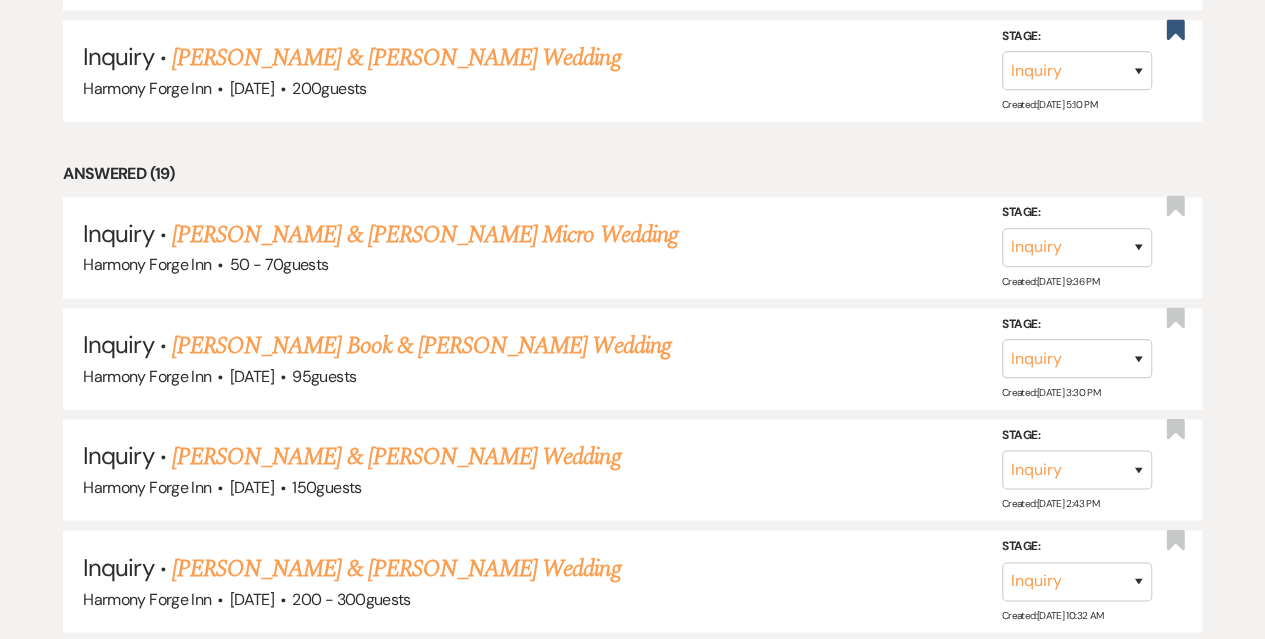 scroll, scrollTop: 1400, scrollLeft: 0, axis: vertical 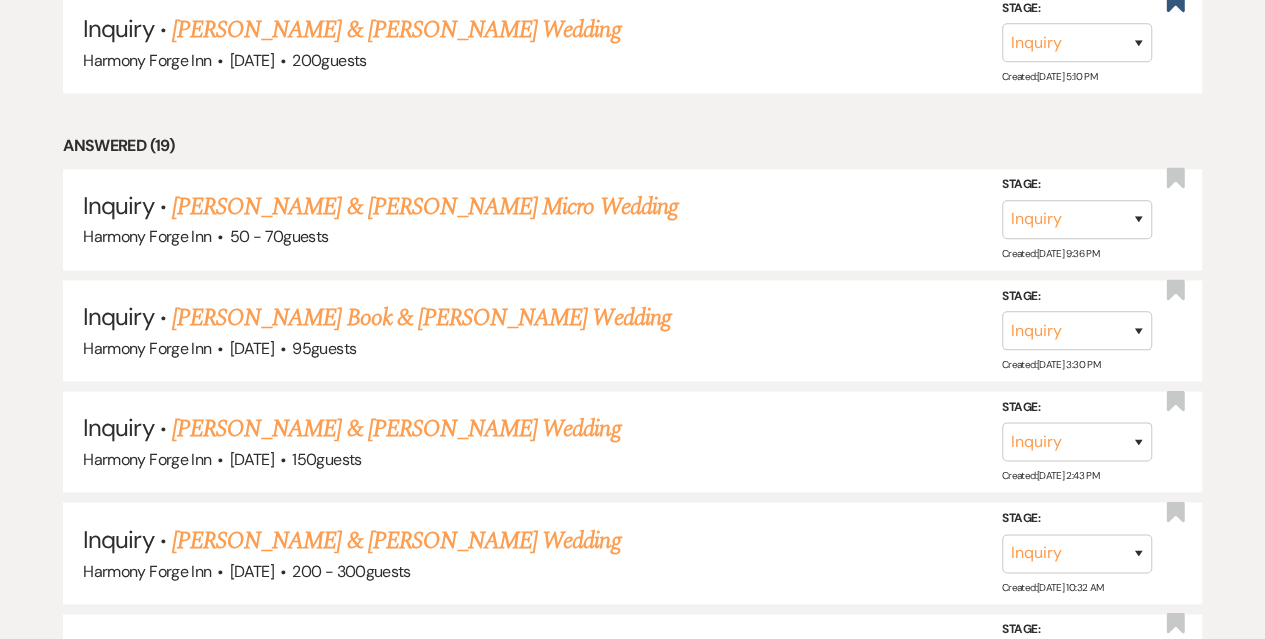 click on "[PERSON_NAME] Book & [PERSON_NAME] Wedding" at bounding box center [421, 318] 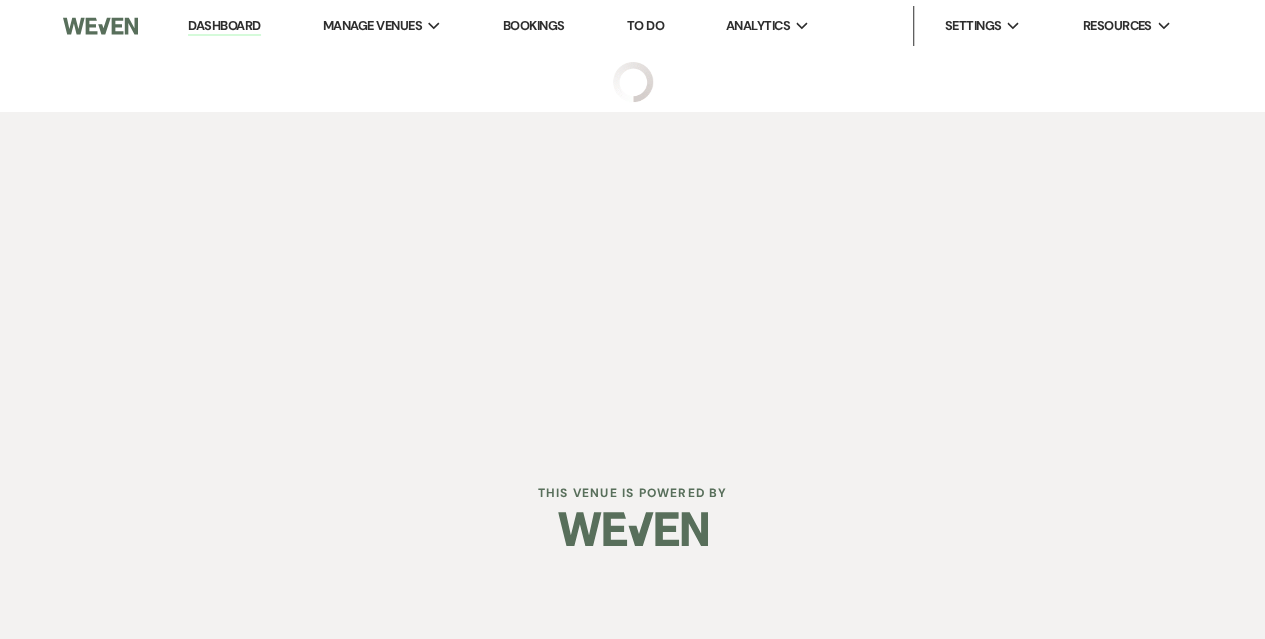 scroll, scrollTop: 0, scrollLeft: 0, axis: both 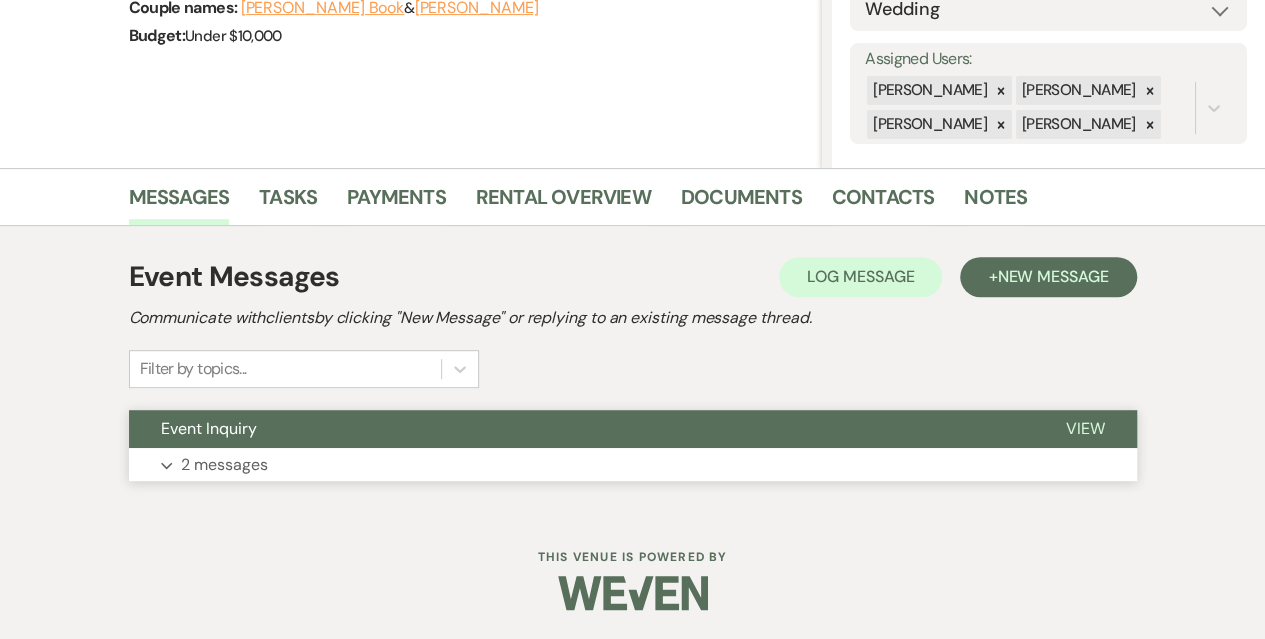 click on "2 messages" at bounding box center [224, 465] 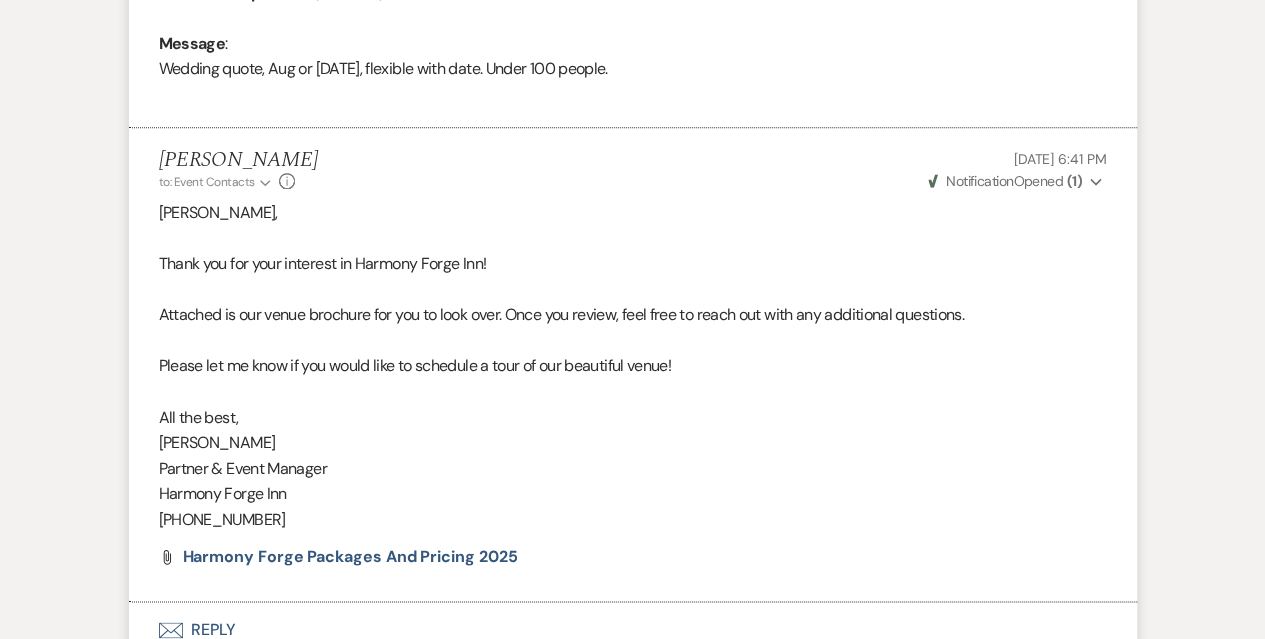 scroll, scrollTop: 1210, scrollLeft: 0, axis: vertical 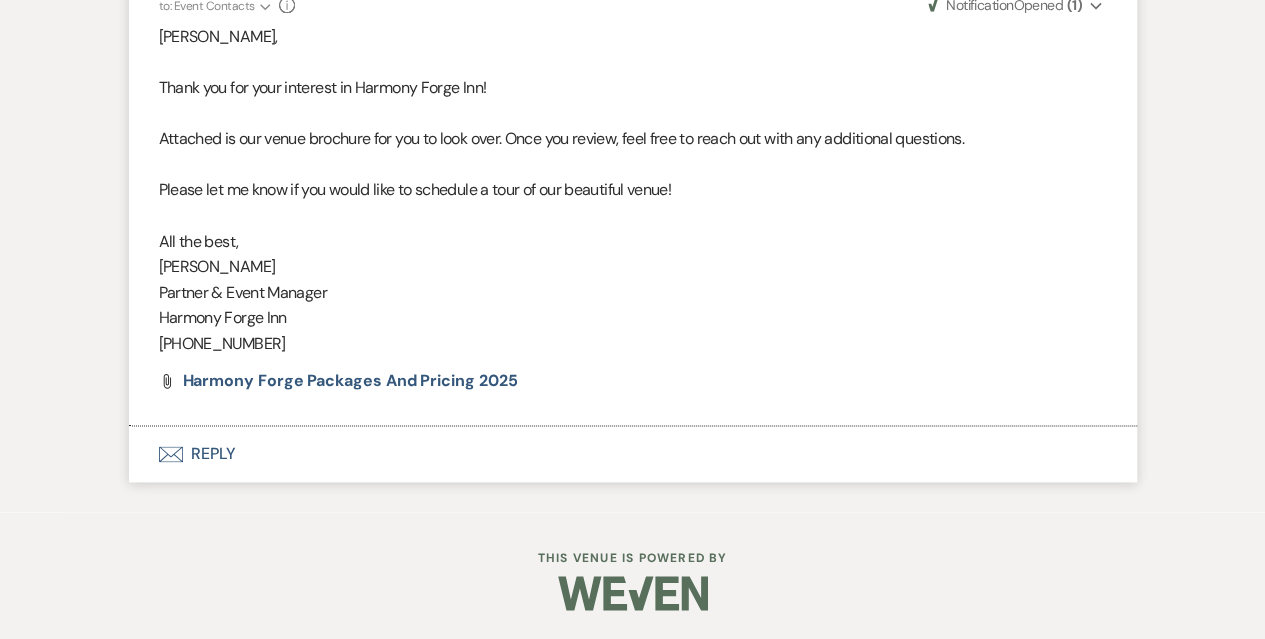 click on "Envelope Reply" at bounding box center (633, 454) 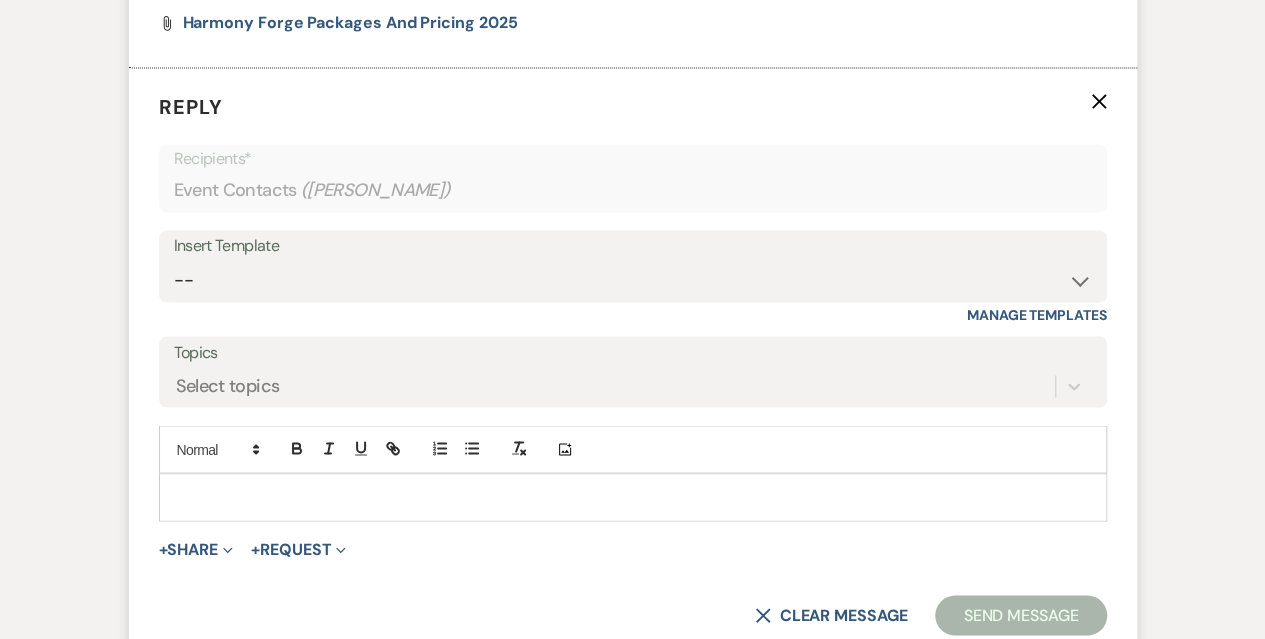 scroll, scrollTop: 1610, scrollLeft: 0, axis: vertical 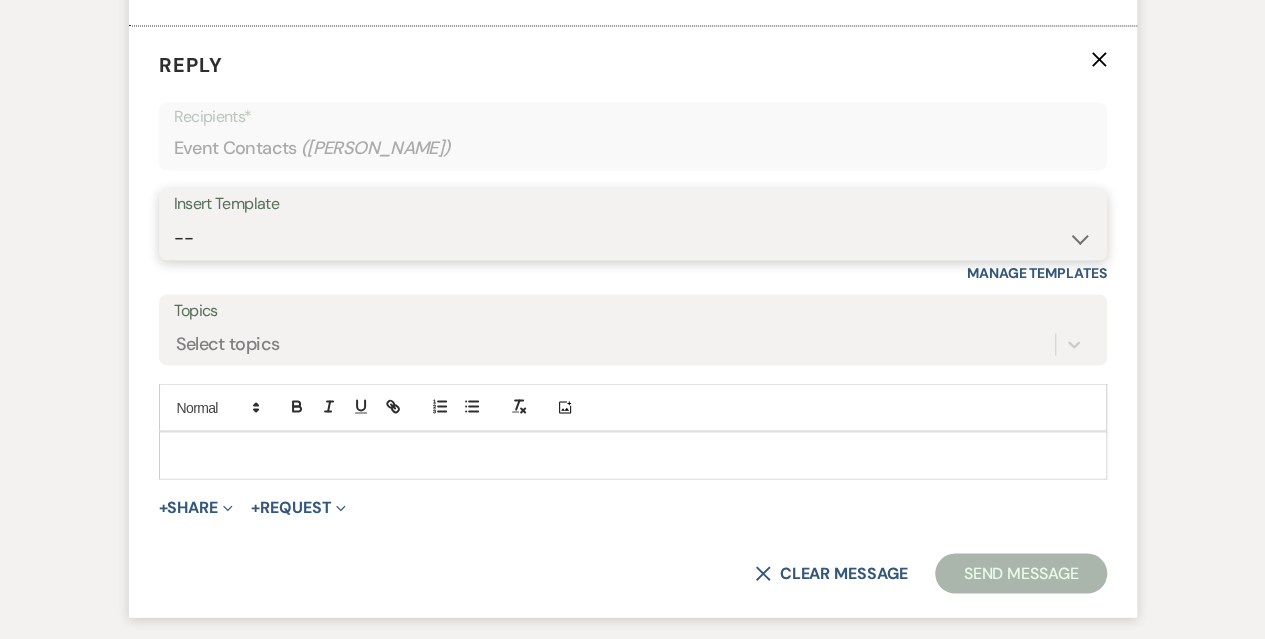 click on "-- Weven Planning Portal Introduction (Booked Events) Initial Inquiry Response Tour Request Response Follow Up Contract (Pre-Booked Leads) New inquiry Valentines Day 2025 Special Copy of Initial Inquiry Response Follow up - post tour Info Request Follow up" at bounding box center (633, 238) 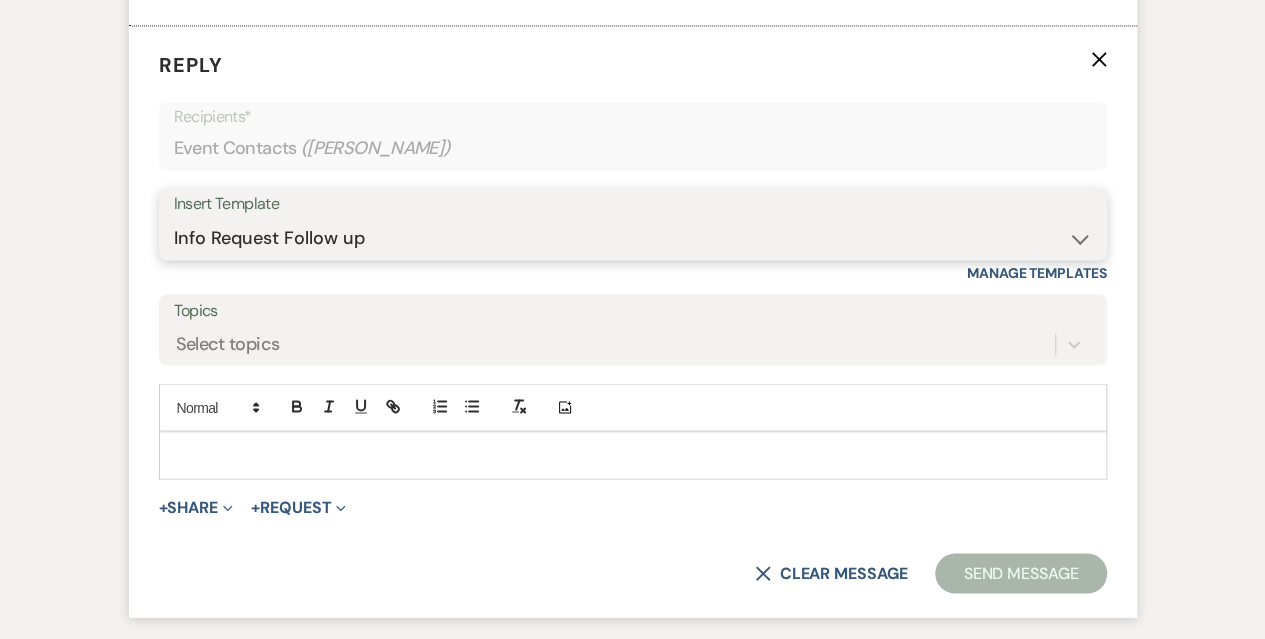 click on "-- Weven Planning Portal Introduction (Booked Events) Initial Inquiry Response Tour Request Response Follow Up Contract (Pre-Booked Leads) New inquiry Valentines Day 2025 Special Copy of Initial Inquiry Response Follow up - post tour Info Request Follow up" at bounding box center [633, 238] 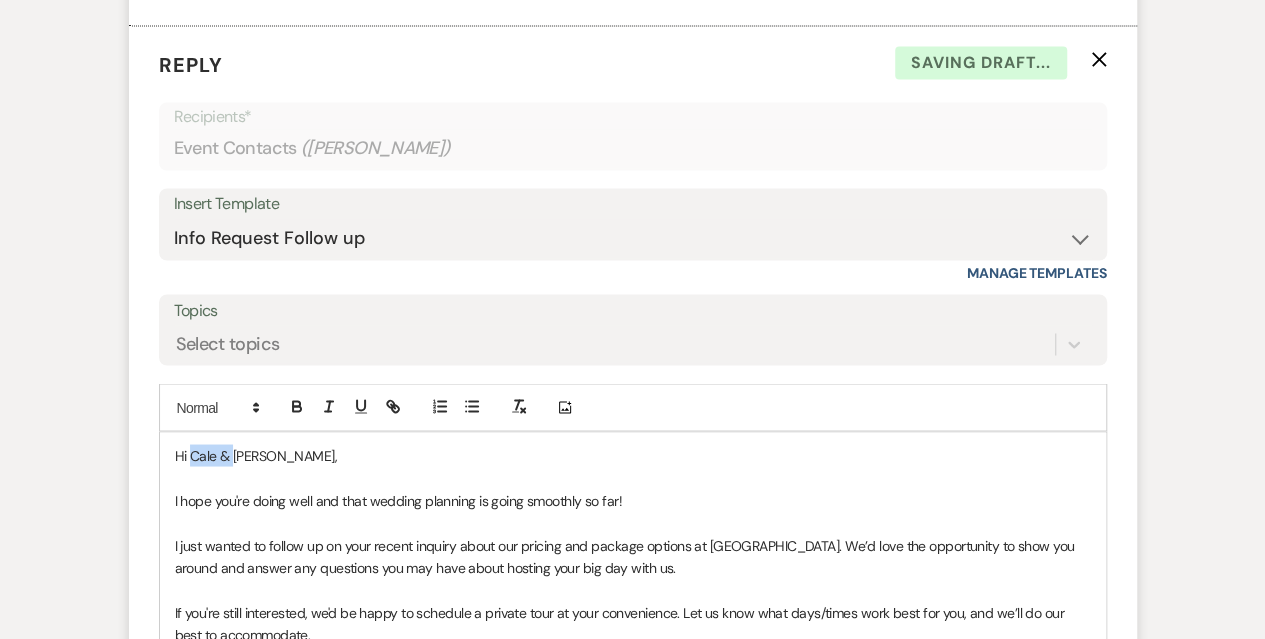 drag, startPoint x: 232, startPoint y: 447, endPoint x: 191, endPoint y: 449, distance: 41.04875 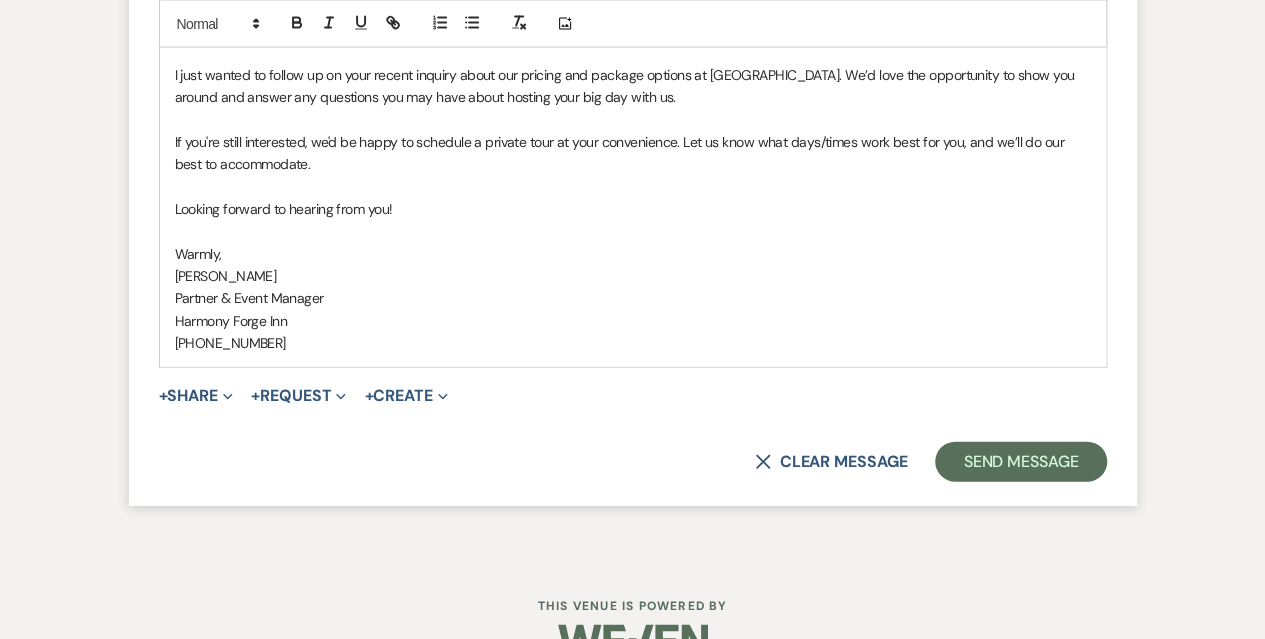 scroll, scrollTop: 2110, scrollLeft: 0, axis: vertical 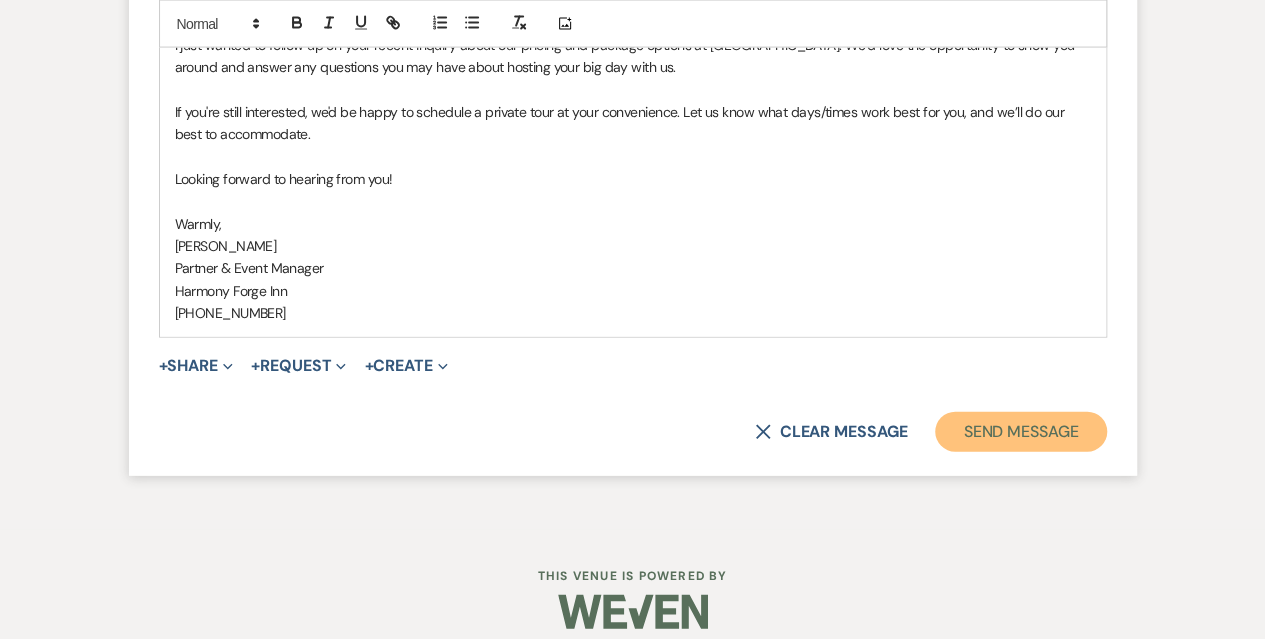 click on "Send Message" at bounding box center (1020, 432) 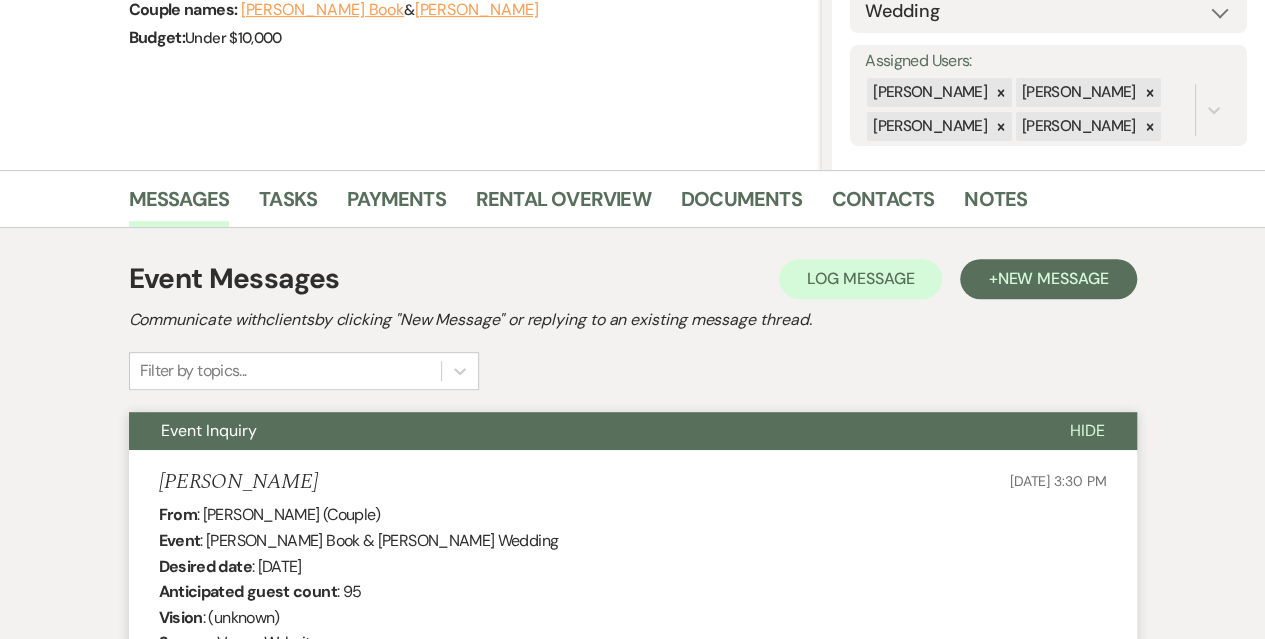 scroll, scrollTop: 0, scrollLeft: 0, axis: both 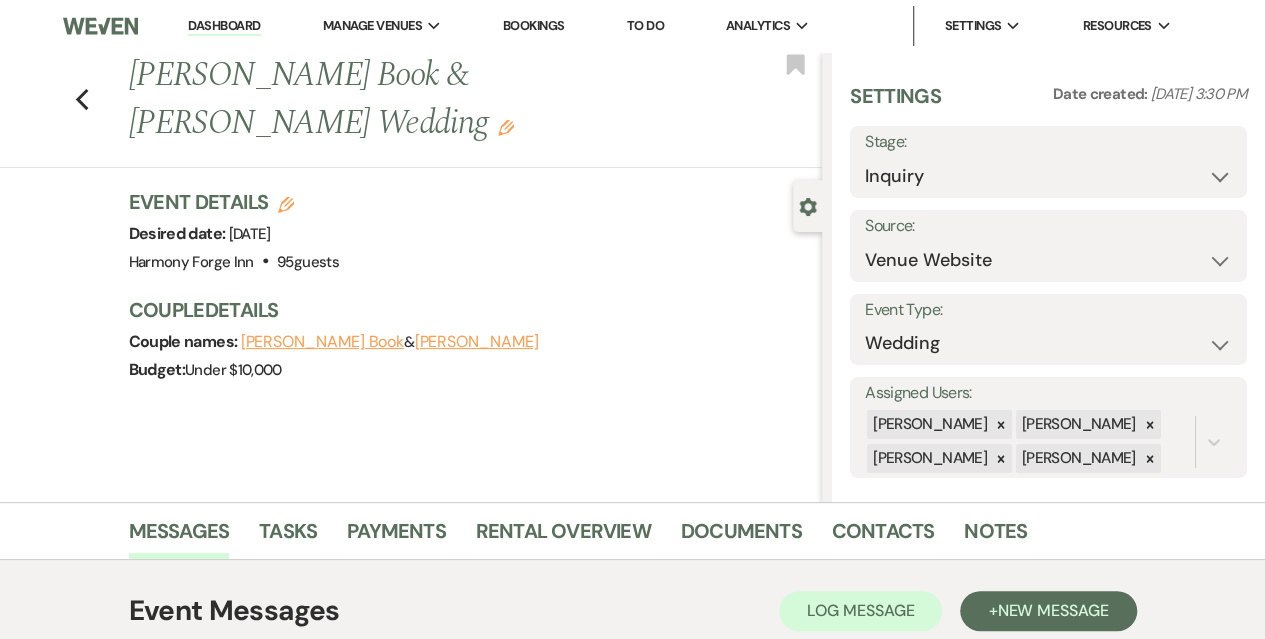 click on "Dashboard" at bounding box center [224, 26] 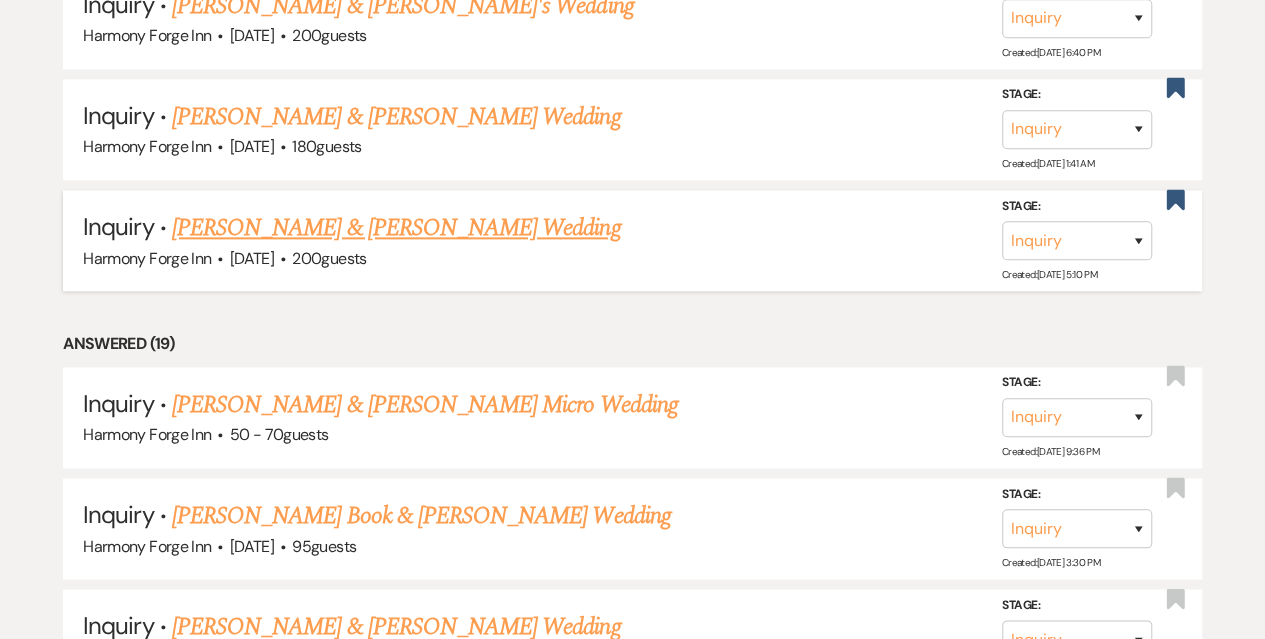 scroll, scrollTop: 1400, scrollLeft: 0, axis: vertical 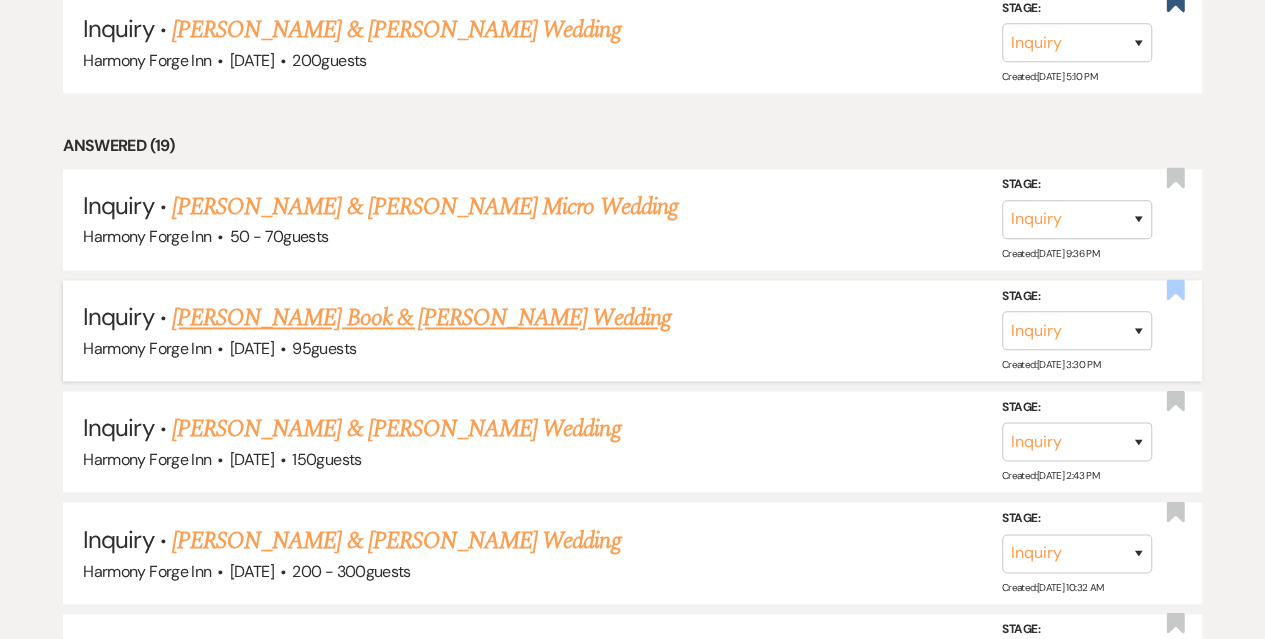 click 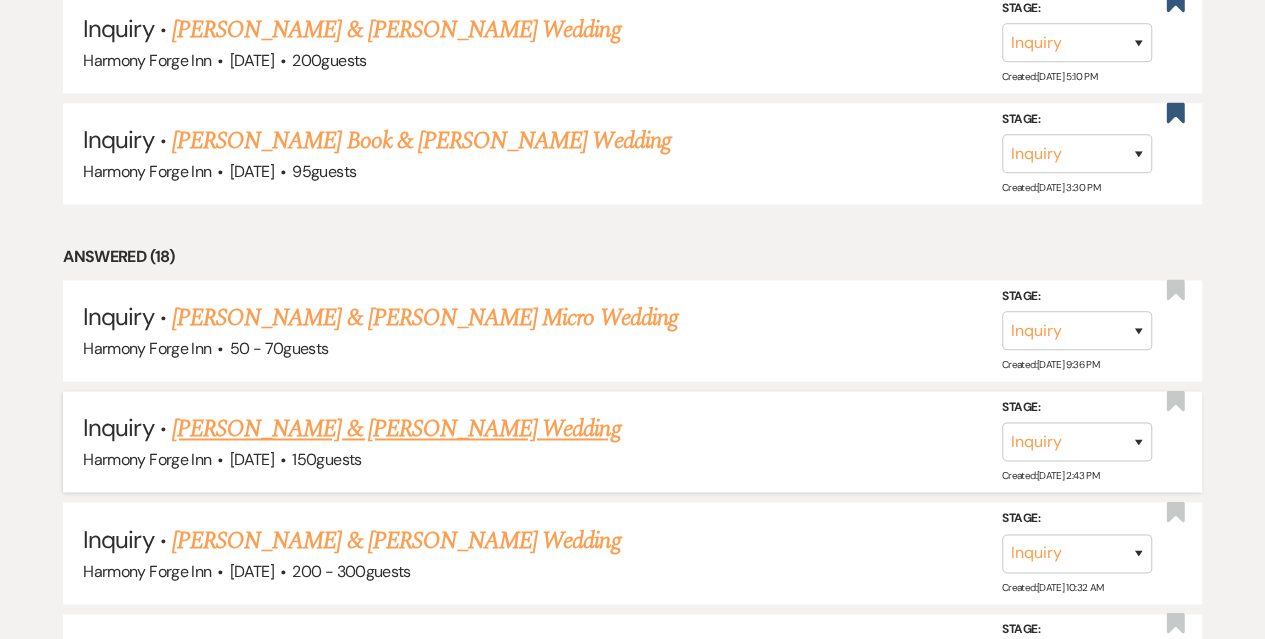 click on "[PERSON_NAME] & [PERSON_NAME] Wedding" at bounding box center [396, 429] 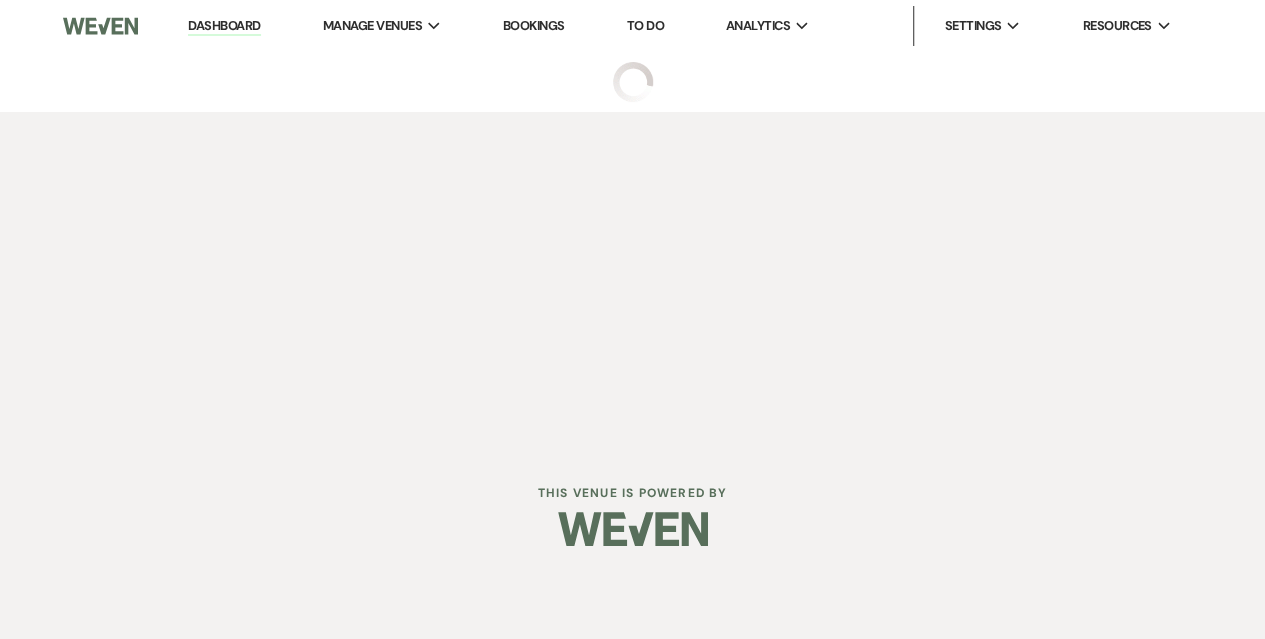 scroll, scrollTop: 0, scrollLeft: 0, axis: both 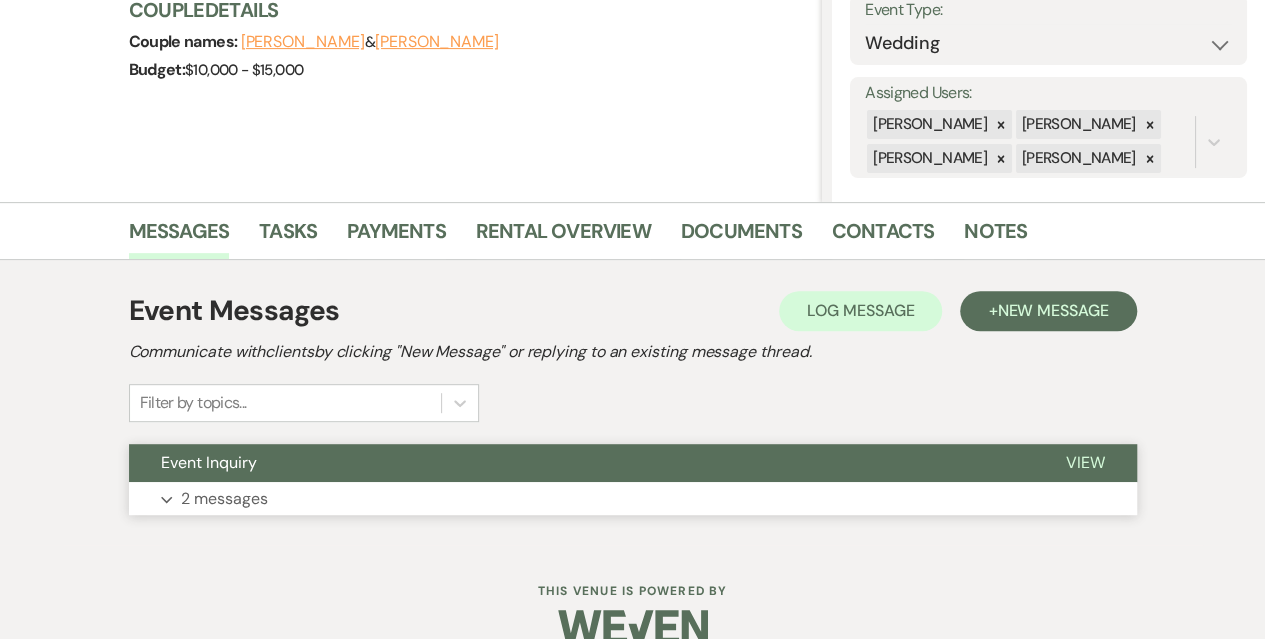 click on "2 messages" at bounding box center (224, 499) 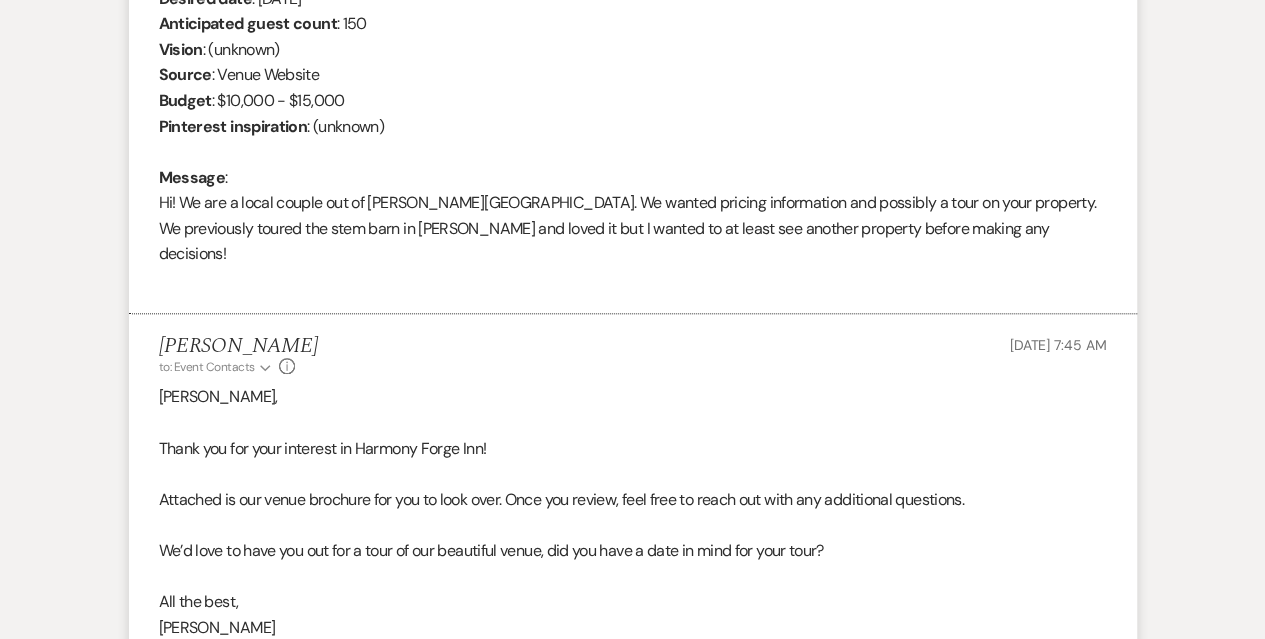 scroll, scrollTop: 1234, scrollLeft: 0, axis: vertical 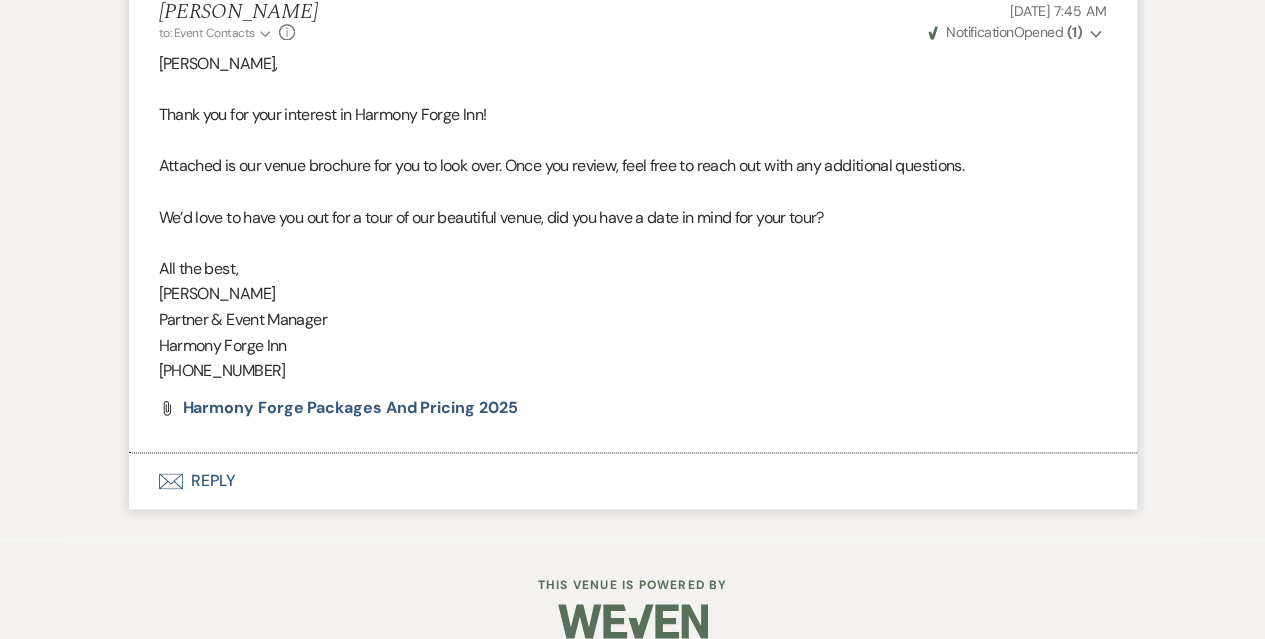 click on "Envelope Reply" at bounding box center [633, 481] 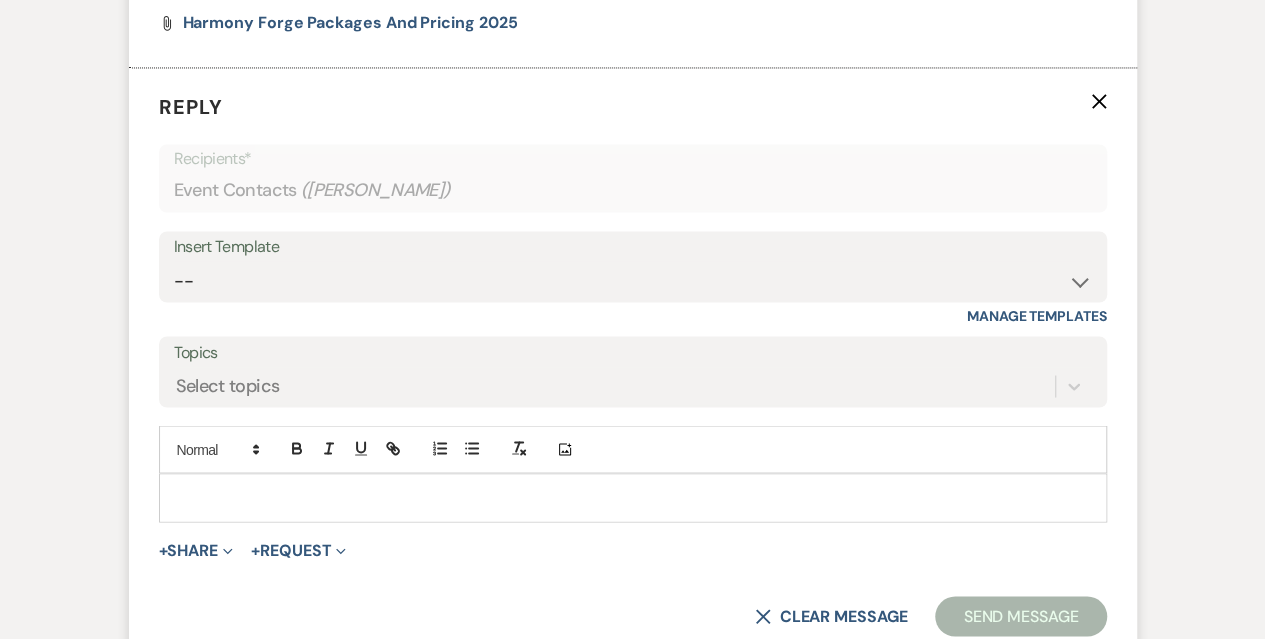 scroll, scrollTop: 1636, scrollLeft: 0, axis: vertical 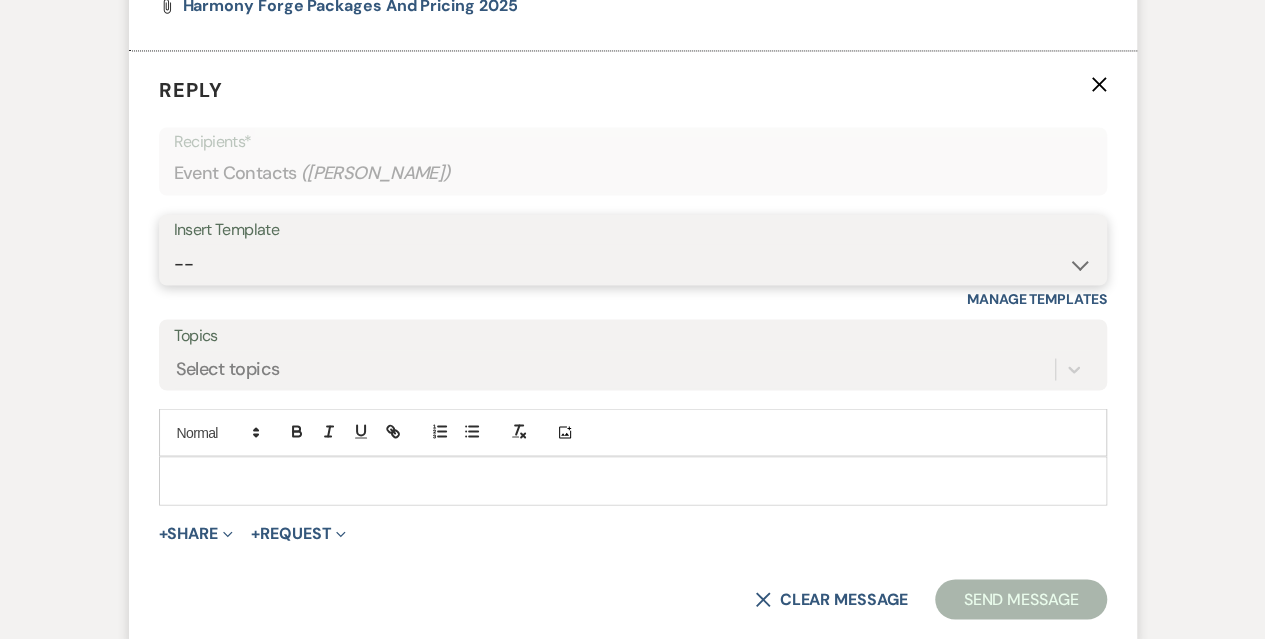 click on "-- Weven Planning Portal Introduction (Booked Events) Initial Inquiry Response Tour Request Response Follow Up Contract (Pre-Booked Leads) New inquiry Valentines Day 2025 Special Copy of Initial Inquiry Response Follow up - post tour Info Request Follow up" at bounding box center (633, 263) 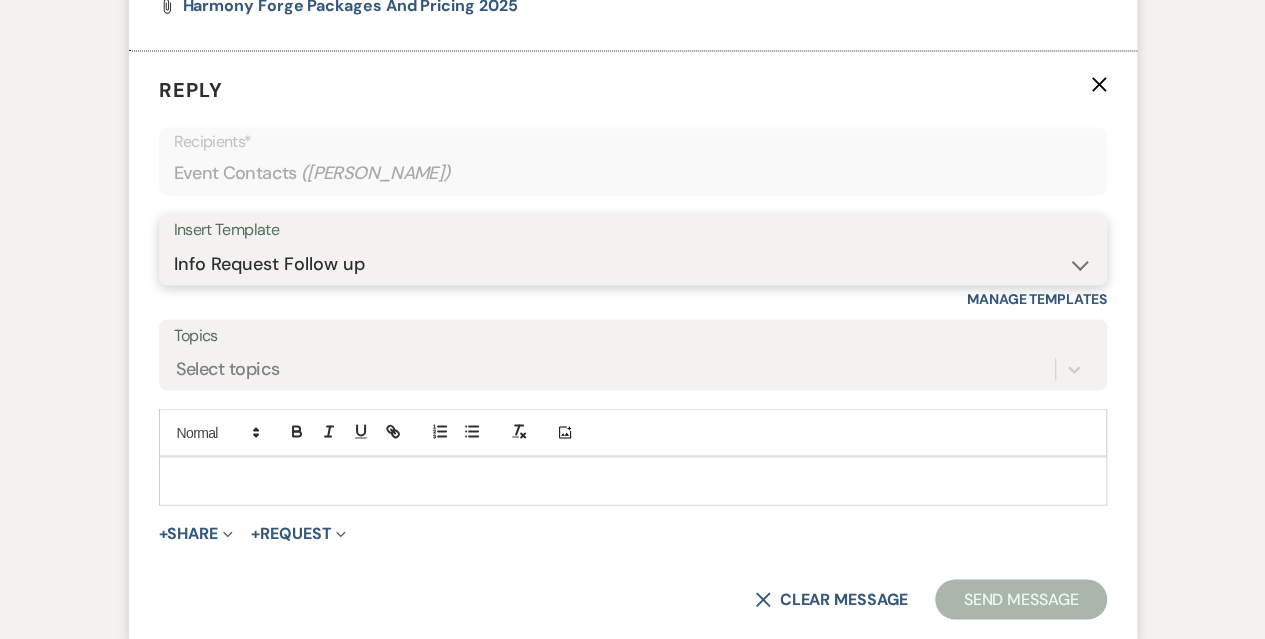 click on "-- Weven Planning Portal Introduction (Booked Events) Initial Inquiry Response Tour Request Response Follow Up Contract (Pre-Booked Leads) New inquiry Valentines Day 2025 Special Copy of Initial Inquiry Response Follow up - post tour Info Request Follow up" at bounding box center [633, 263] 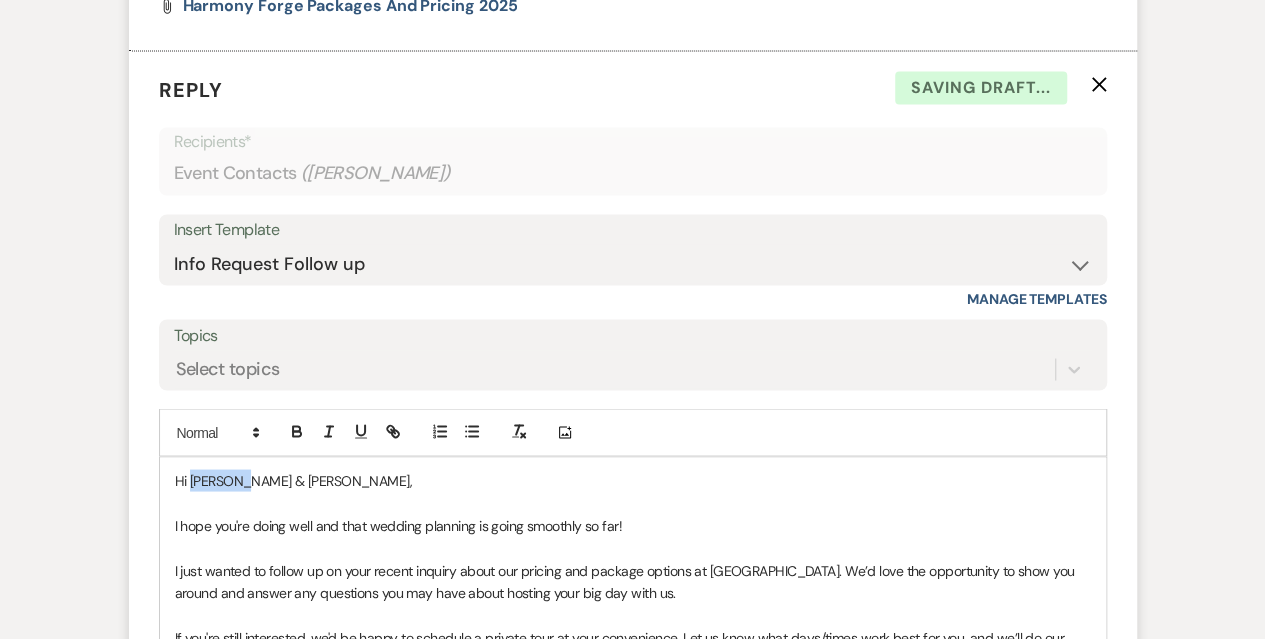 drag, startPoint x: 243, startPoint y: 453, endPoint x: 191, endPoint y: 450, distance: 52.086468 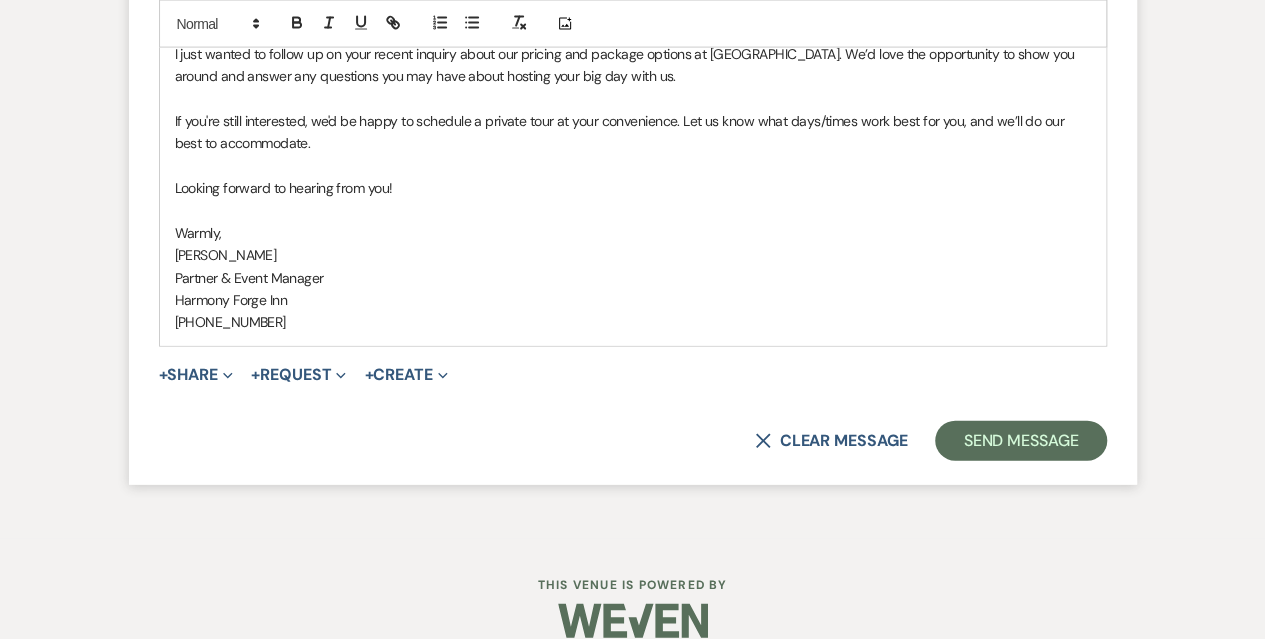 scroll, scrollTop: 2152, scrollLeft: 0, axis: vertical 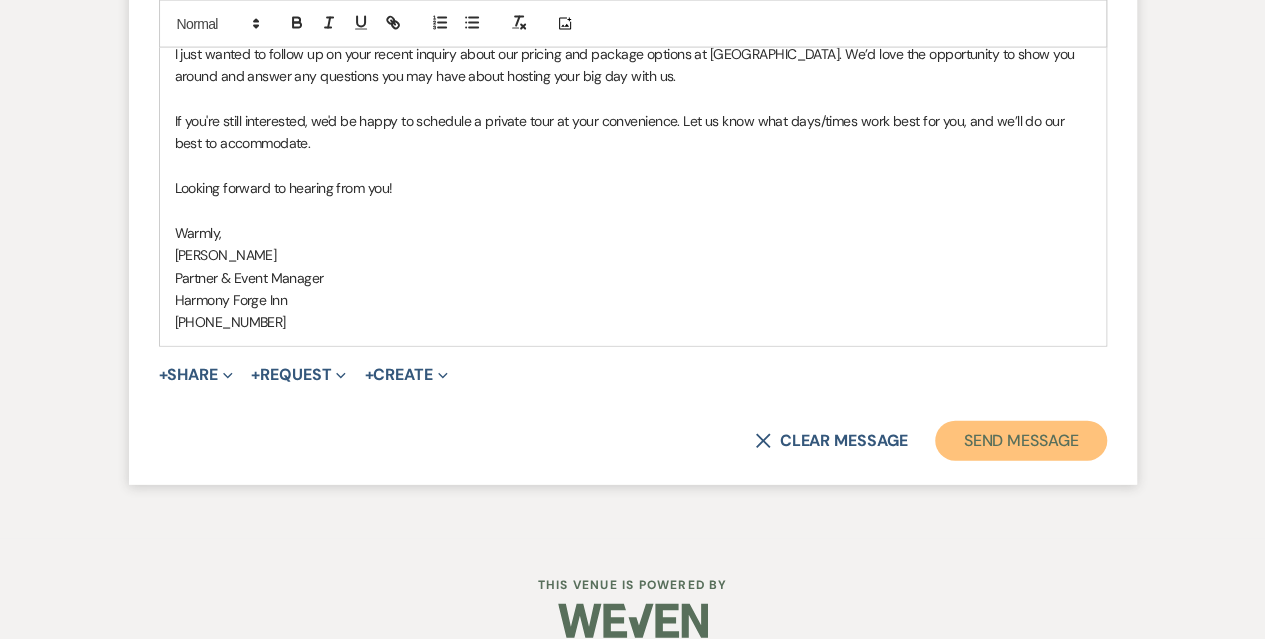 click on "Send Message" at bounding box center [1020, 441] 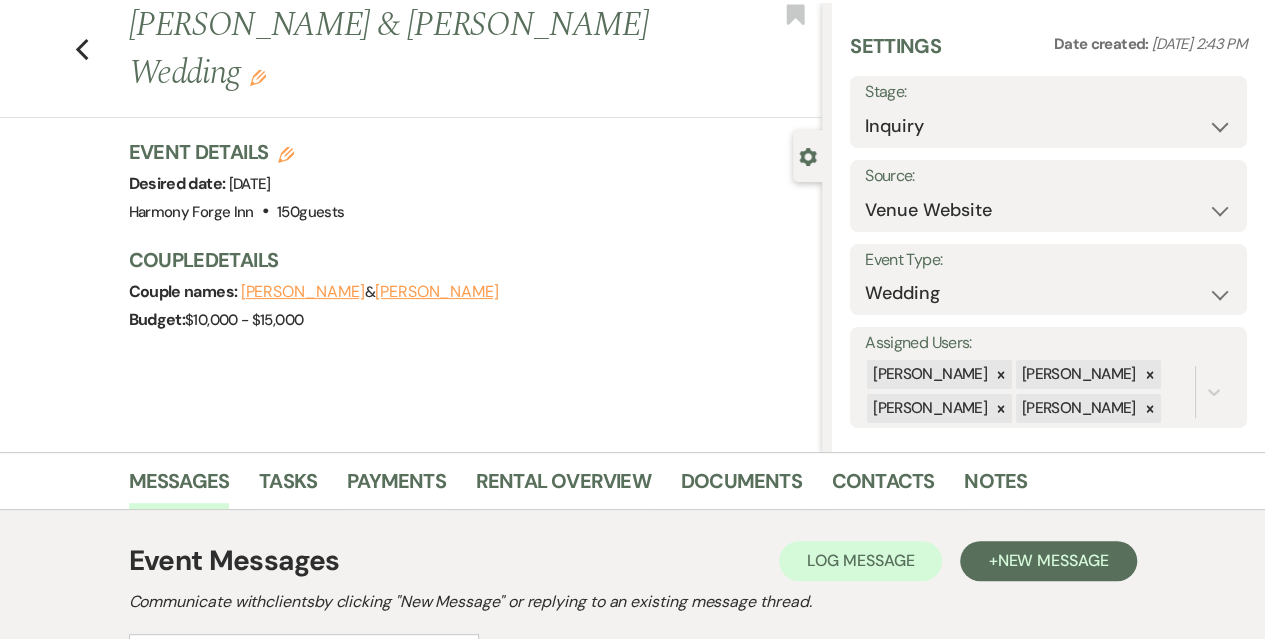 scroll, scrollTop: 0, scrollLeft: 0, axis: both 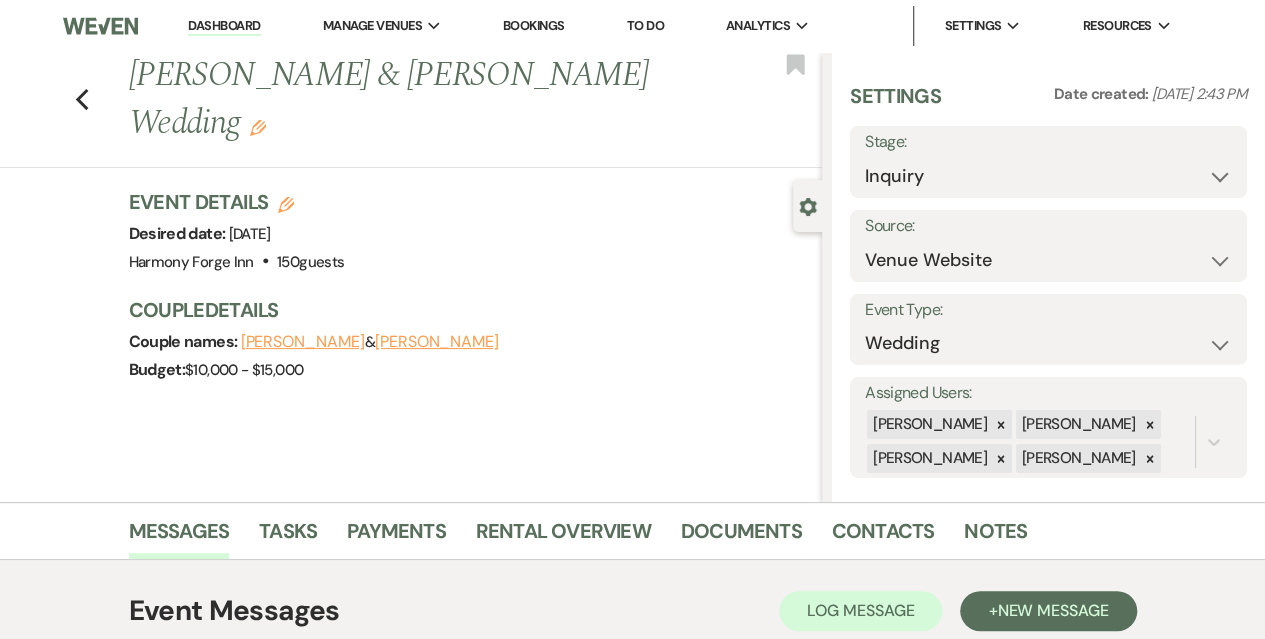 click on "Dashboard" at bounding box center (224, 26) 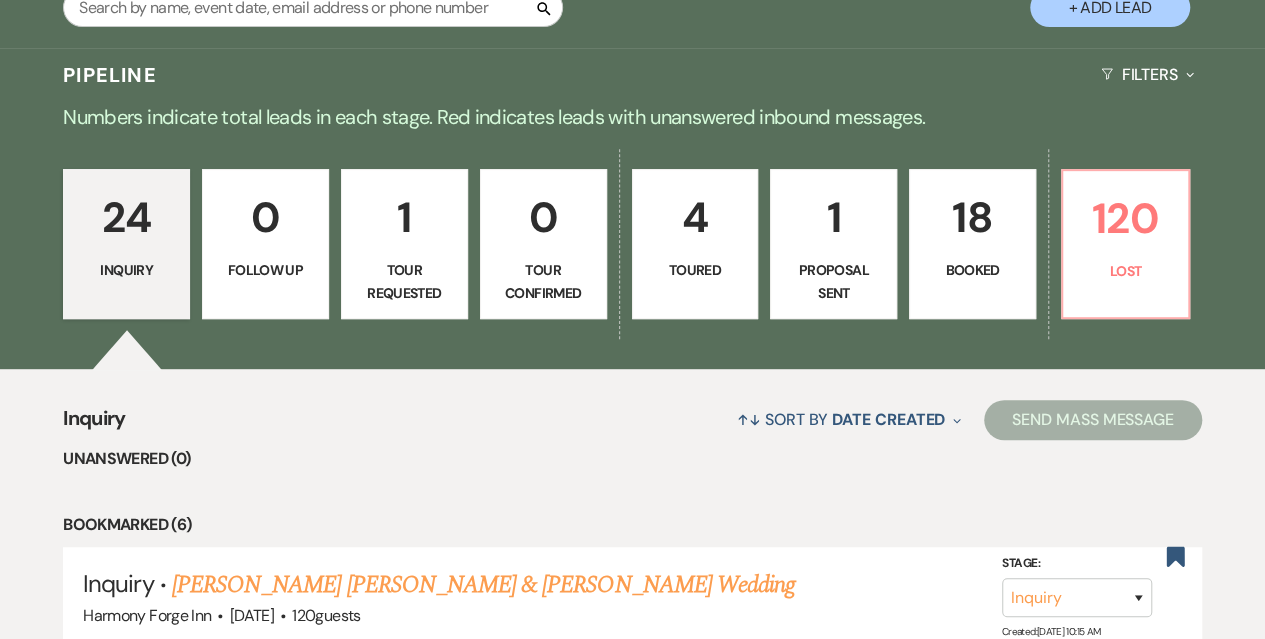 click on "4 Toured" at bounding box center [695, 244] 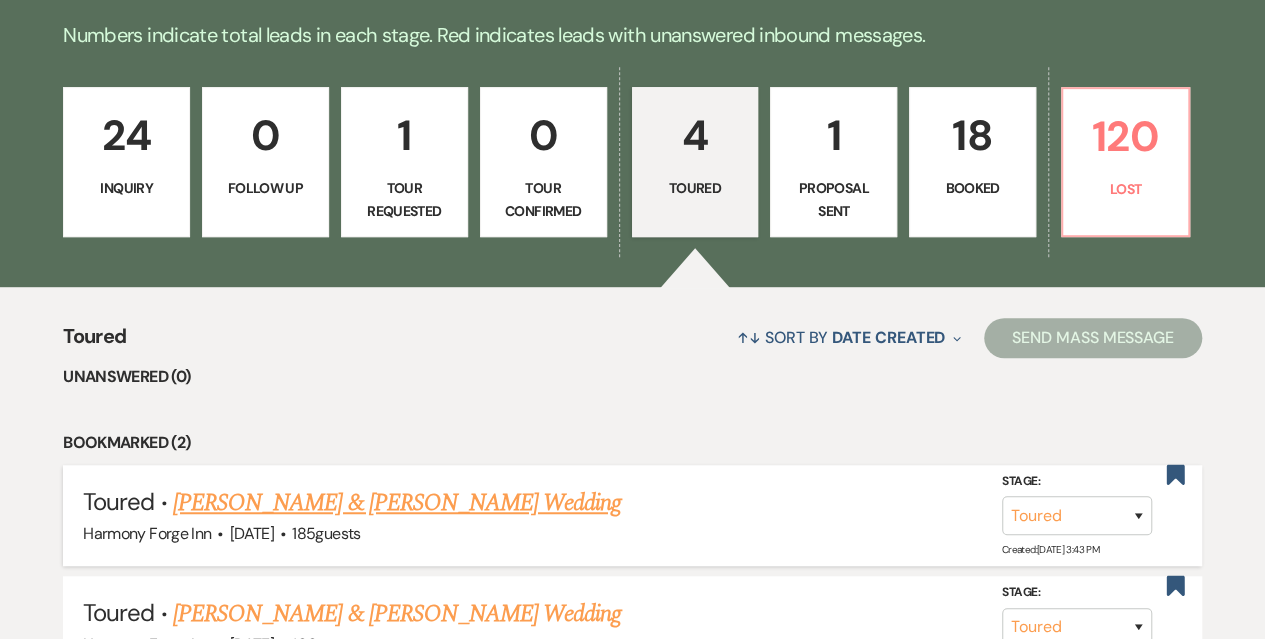 scroll, scrollTop: 600, scrollLeft: 0, axis: vertical 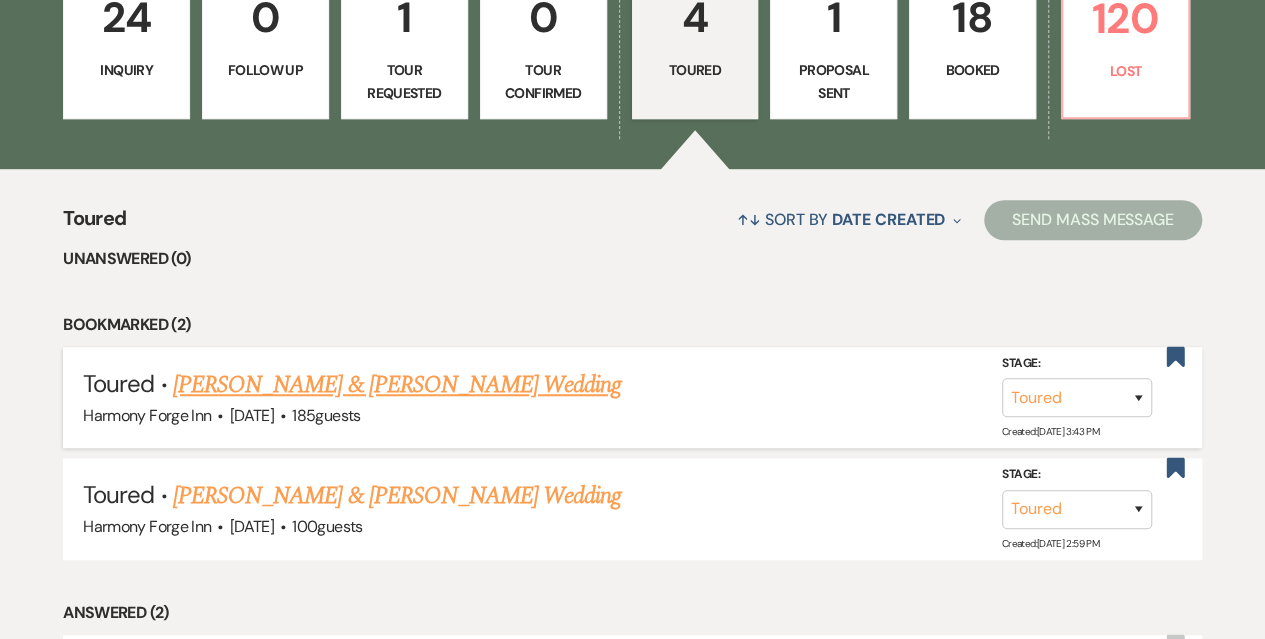click on "[PERSON_NAME] & [PERSON_NAME] Wedding" at bounding box center (397, 385) 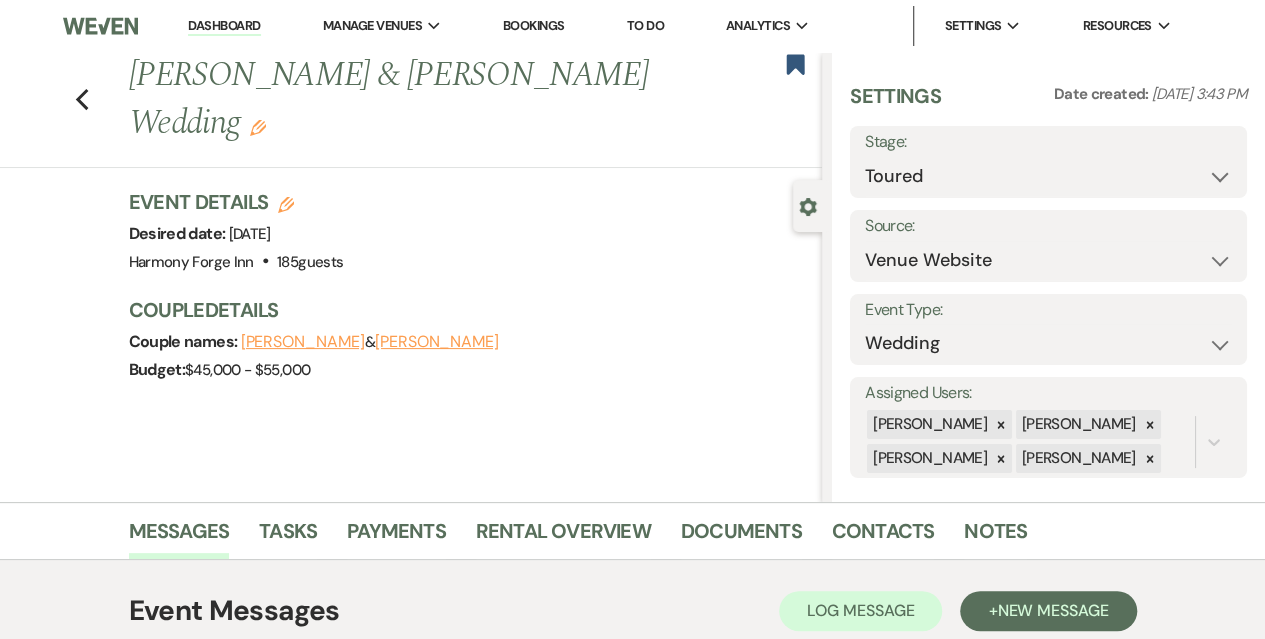 scroll, scrollTop: 427, scrollLeft: 0, axis: vertical 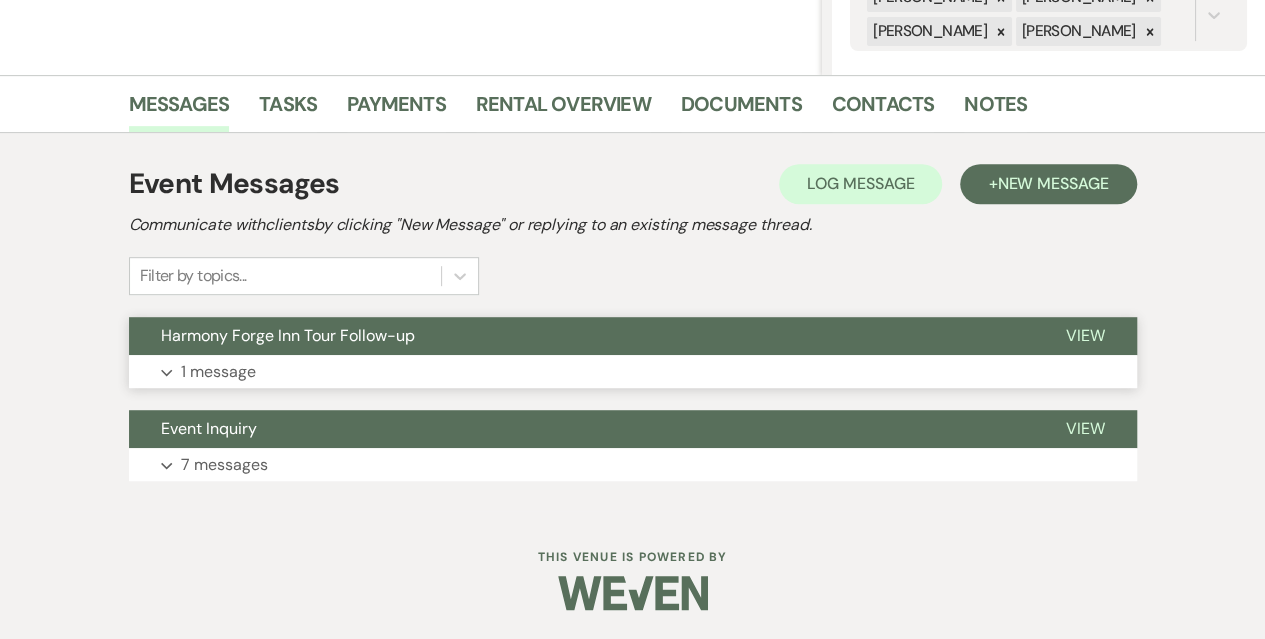 click on "1 message" at bounding box center (218, 372) 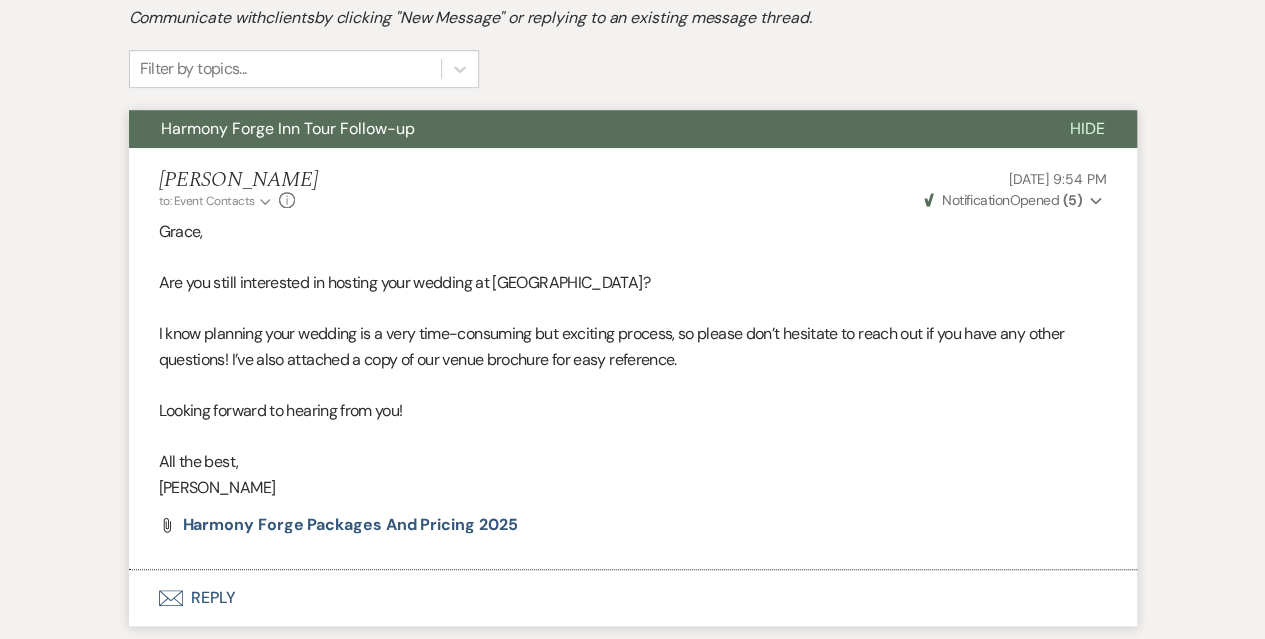 scroll, scrollTop: 727, scrollLeft: 0, axis: vertical 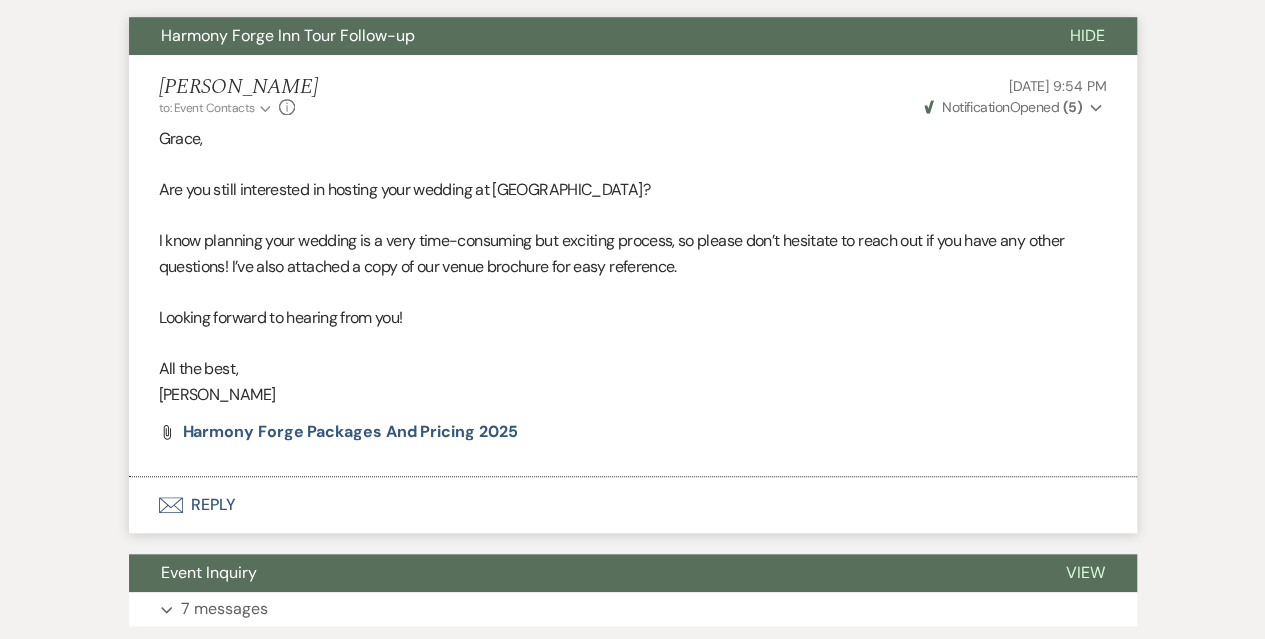 click on "Weven Check Notification  Opened   ( 5 ) Expand" at bounding box center (1014, 107) 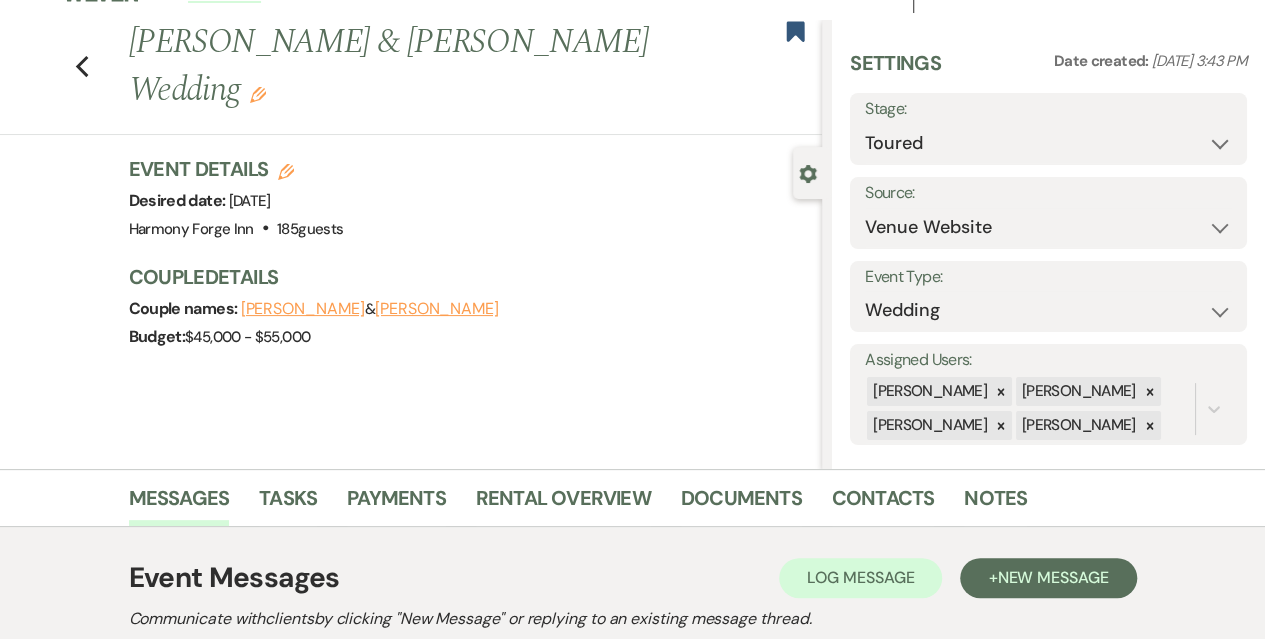 scroll, scrollTop: 0, scrollLeft: 0, axis: both 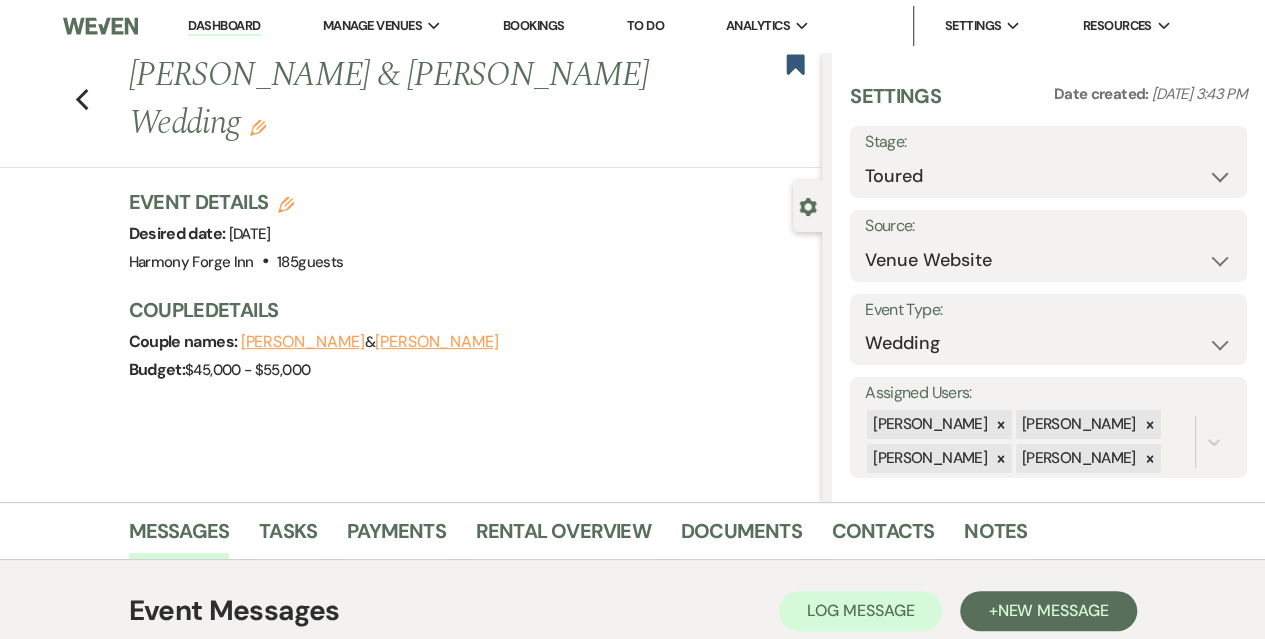 click on "Dashboard" at bounding box center (224, 26) 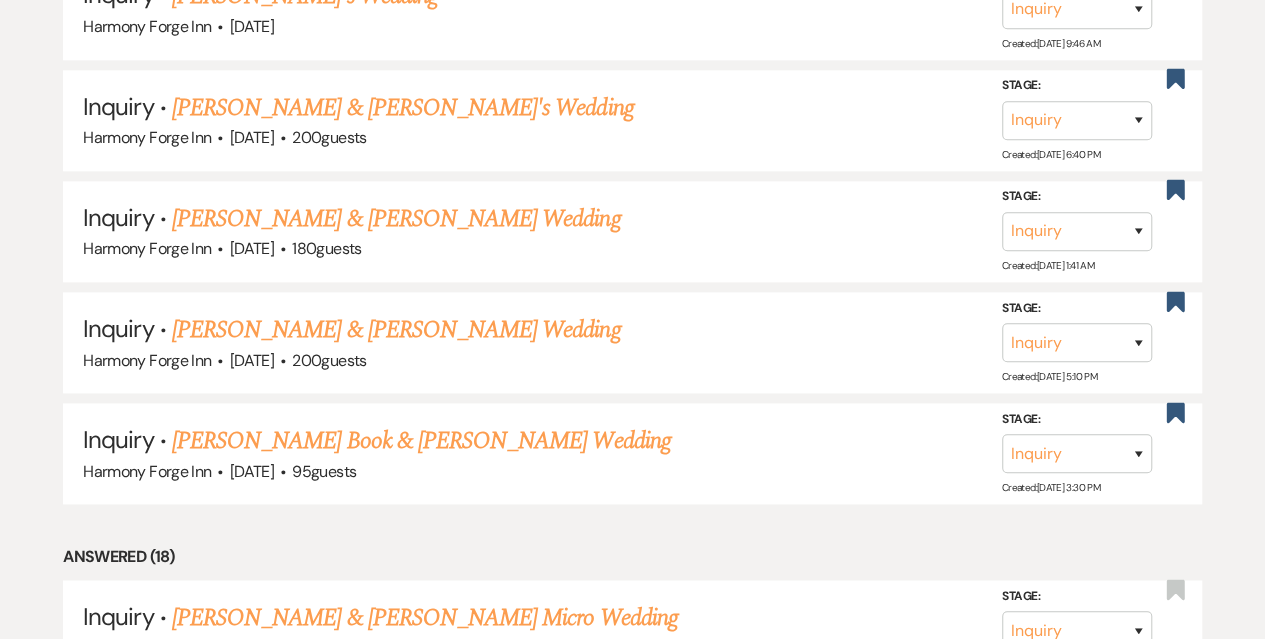 scroll, scrollTop: 1500, scrollLeft: 0, axis: vertical 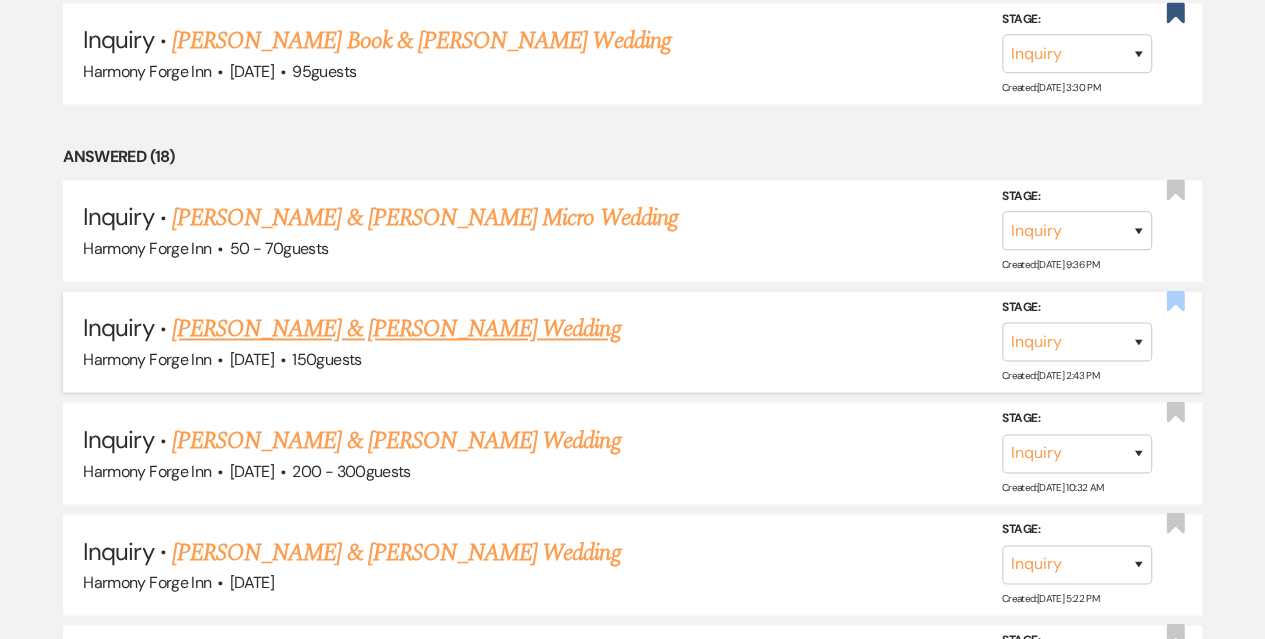 click 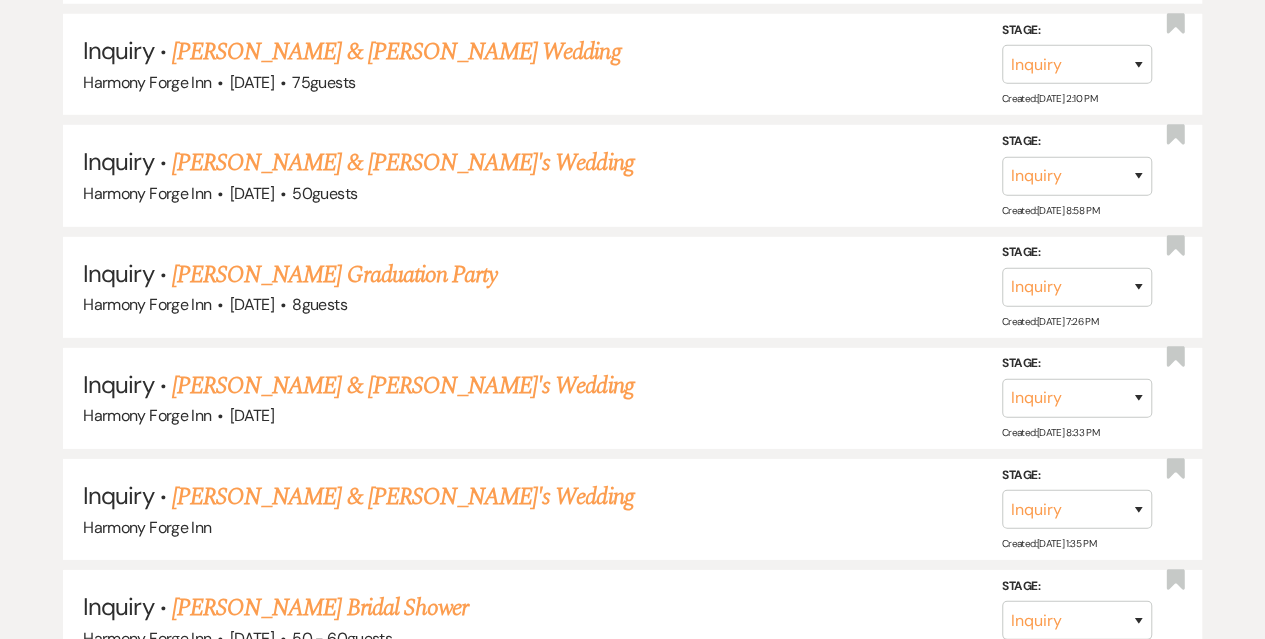 scroll, scrollTop: 3178, scrollLeft: 0, axis: vertical 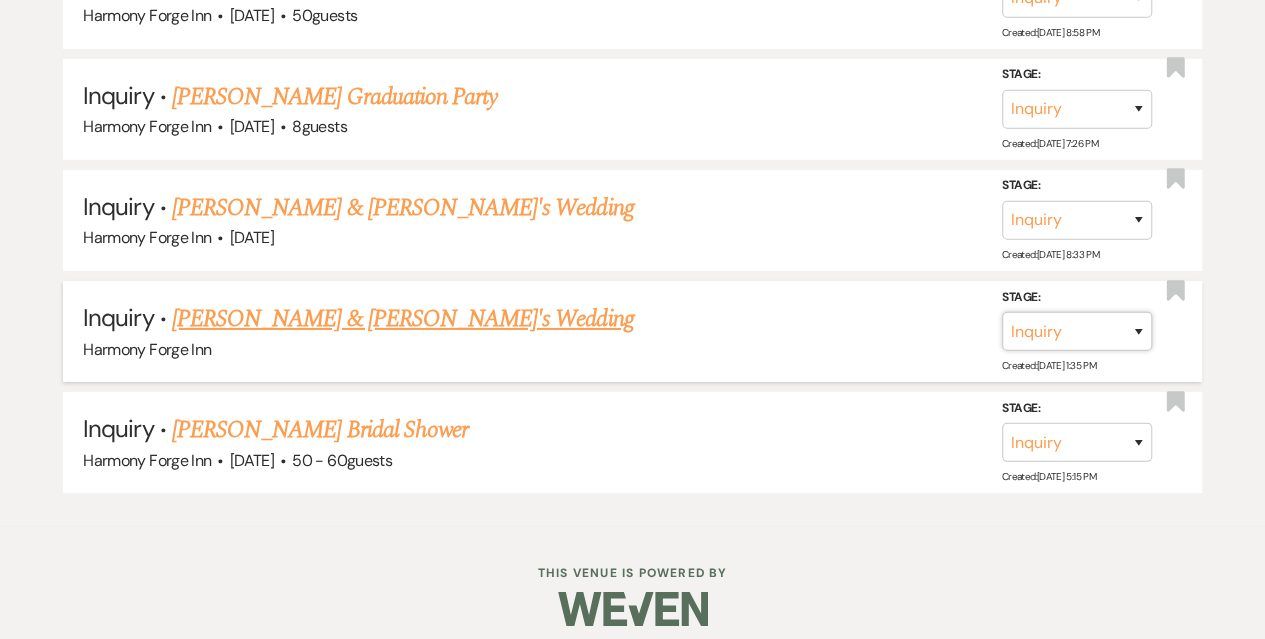 click on "Inquiry Follow Up Tour Requested Tour Confirmed Toured Proposal Sent Booked Lost" at bounding box center (1077, 331) 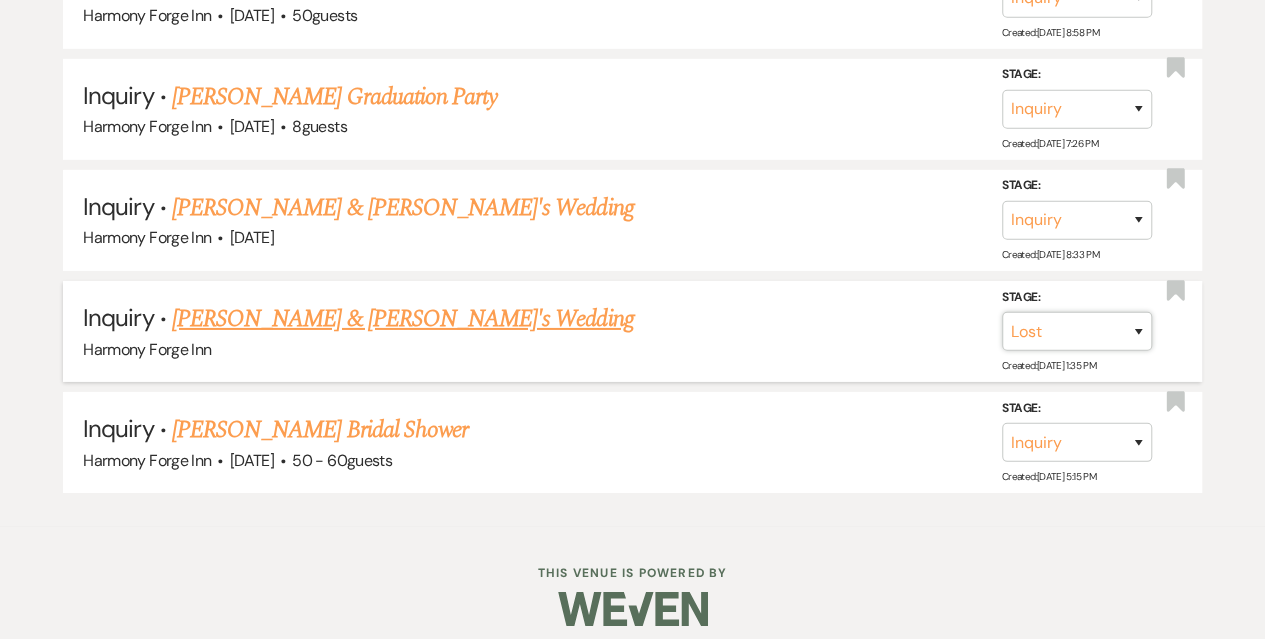 click on "Inquiry Follow Up Tour Requested Tour Confirmed Toured Proposal Sent Booked Lost" at bounding box center [1077, 331] 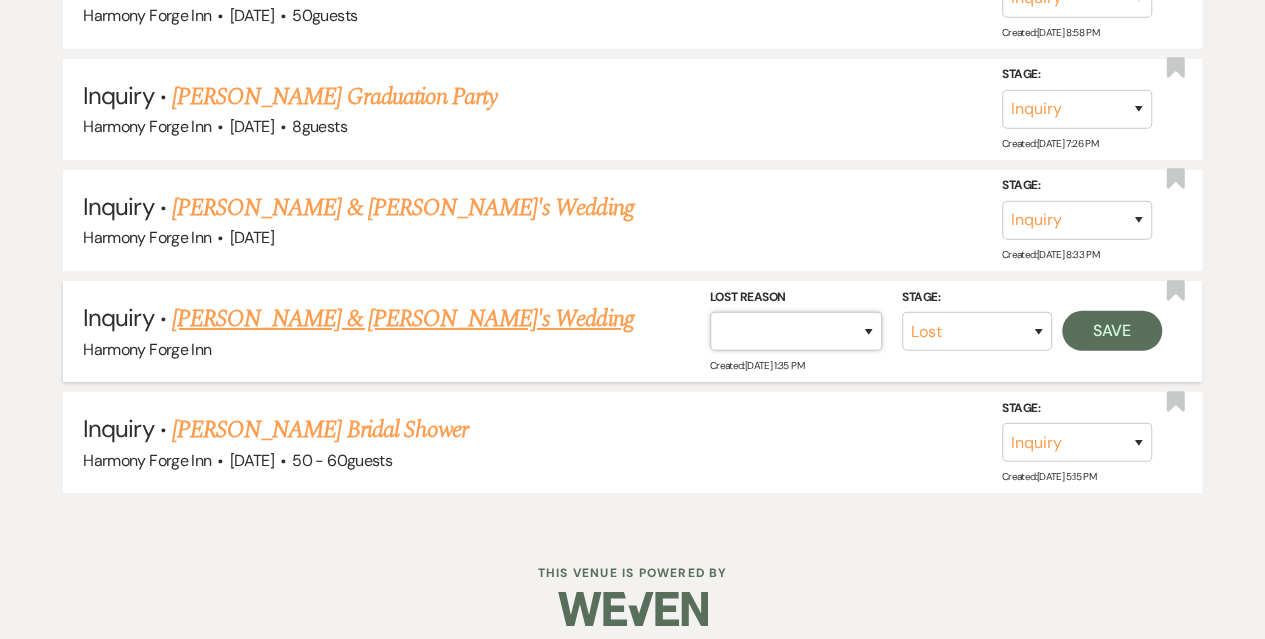 click on "Booked Elsewhere Budget Date Unavailable No Response Not a Good Match Capacity Cancelled Duplicate (hidden) Spam (hidden) Other (hidden) Other" at bounding box center [796, 331] 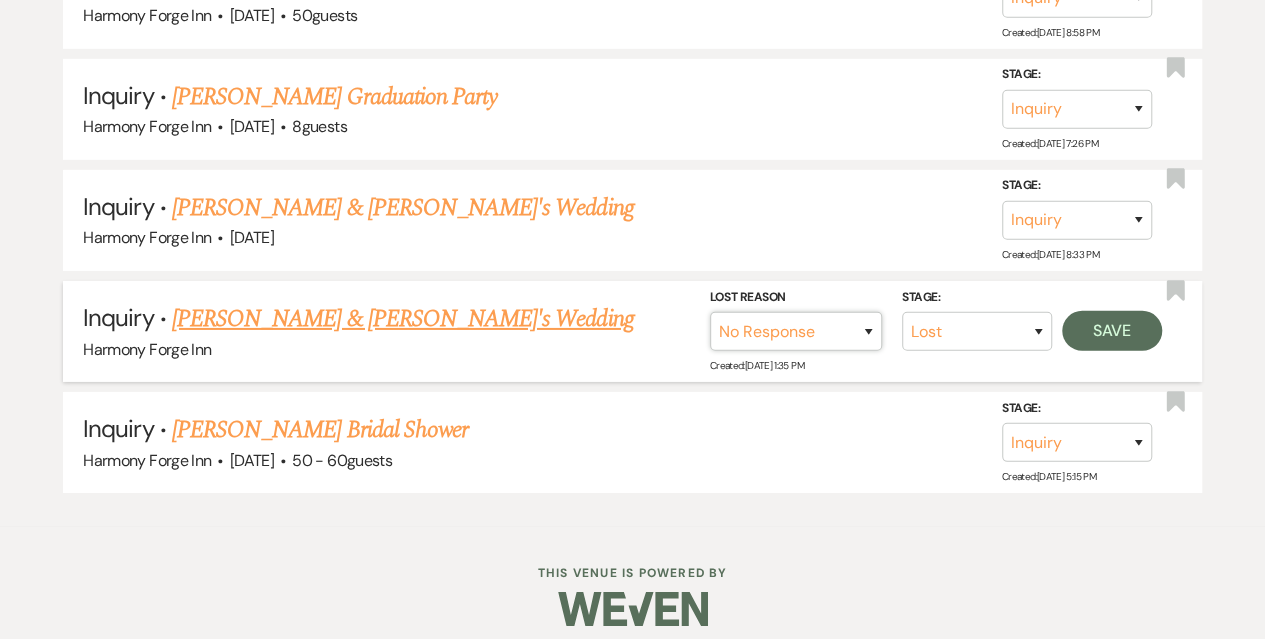 click on "Booked Elsewhere Budget Date Unavailable No Response Not a Good Match Capacity Cancelled Duplicate (hidden) Spam (hidden) Other (hidden) Other" at bounding box center [796, 331] 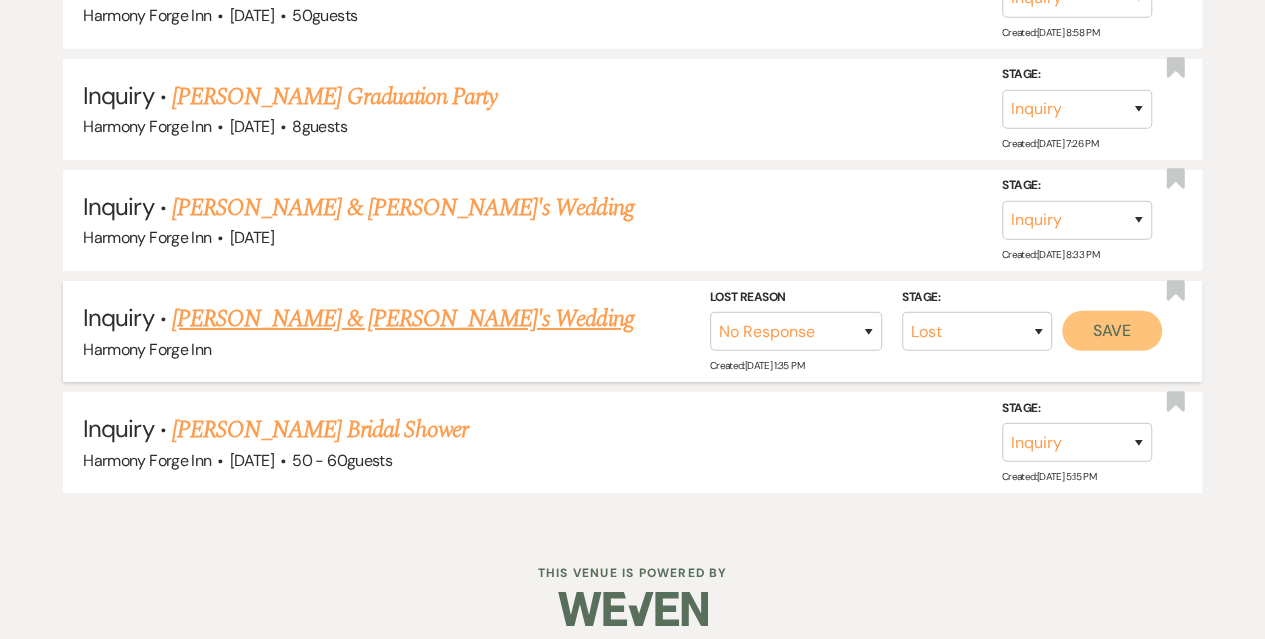 click on "Save" at bounding box center [1112, 331] 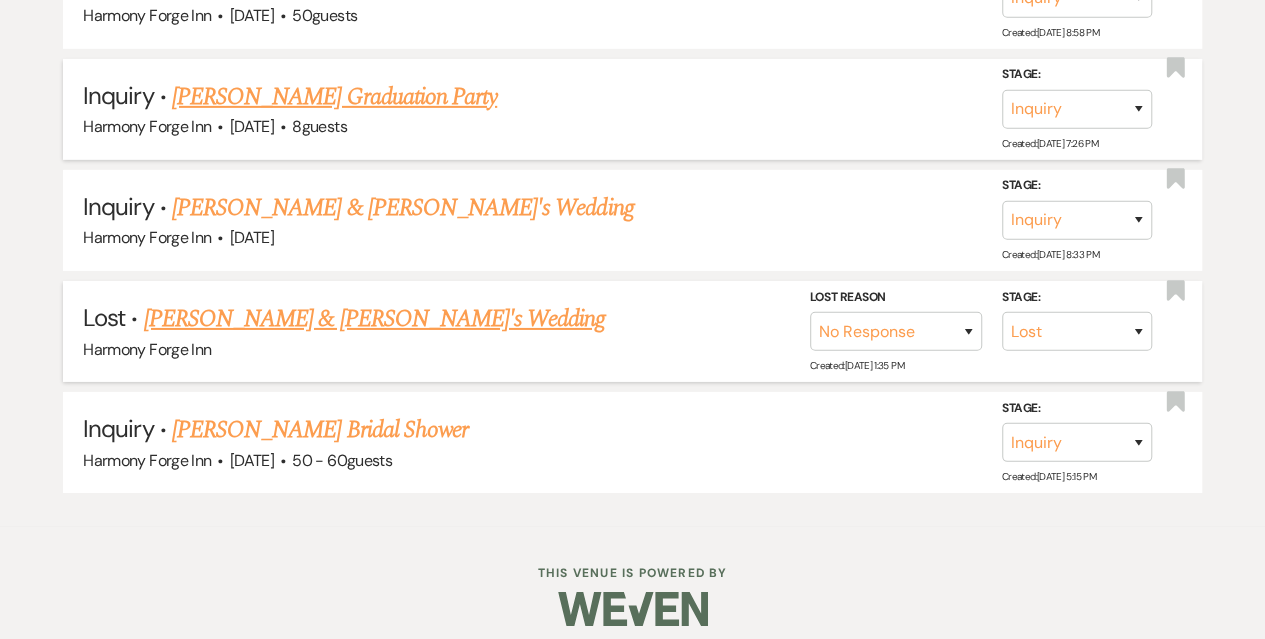 scroll, scrollTop: 3068, scrollLeft: 0, axis: vertical 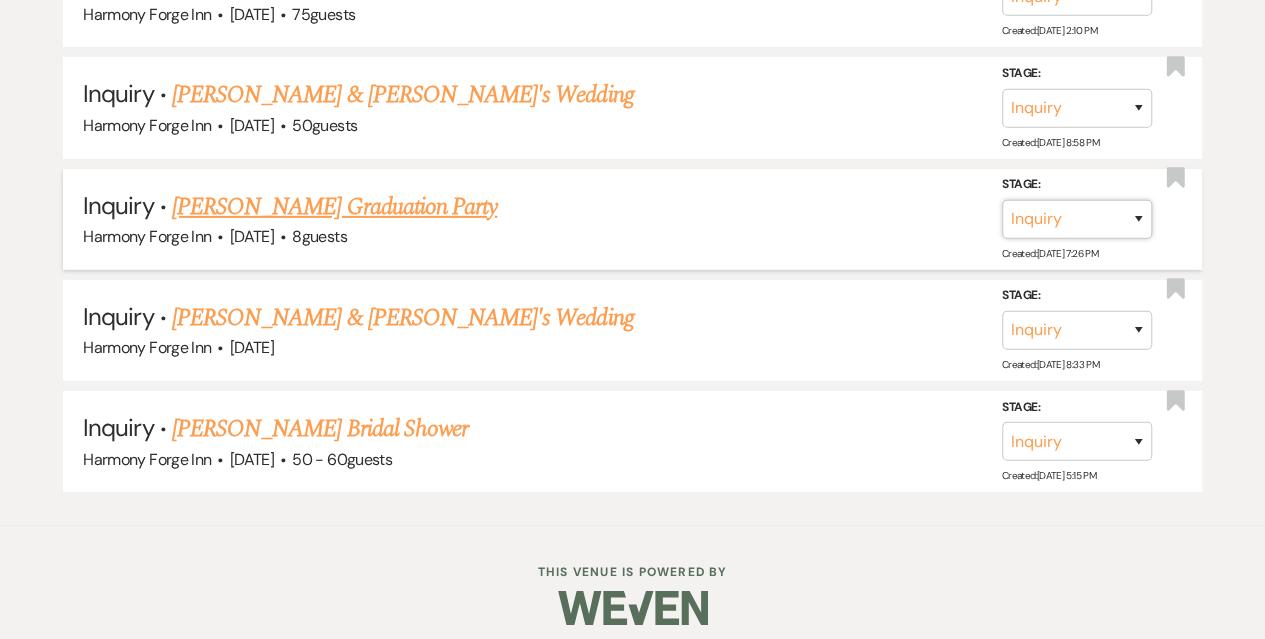 click on "Inquiry Follow Up Tour Requested Tour Confirmed Toured Proposal Sent Booked Lost" at bounding box center (1077, 219) 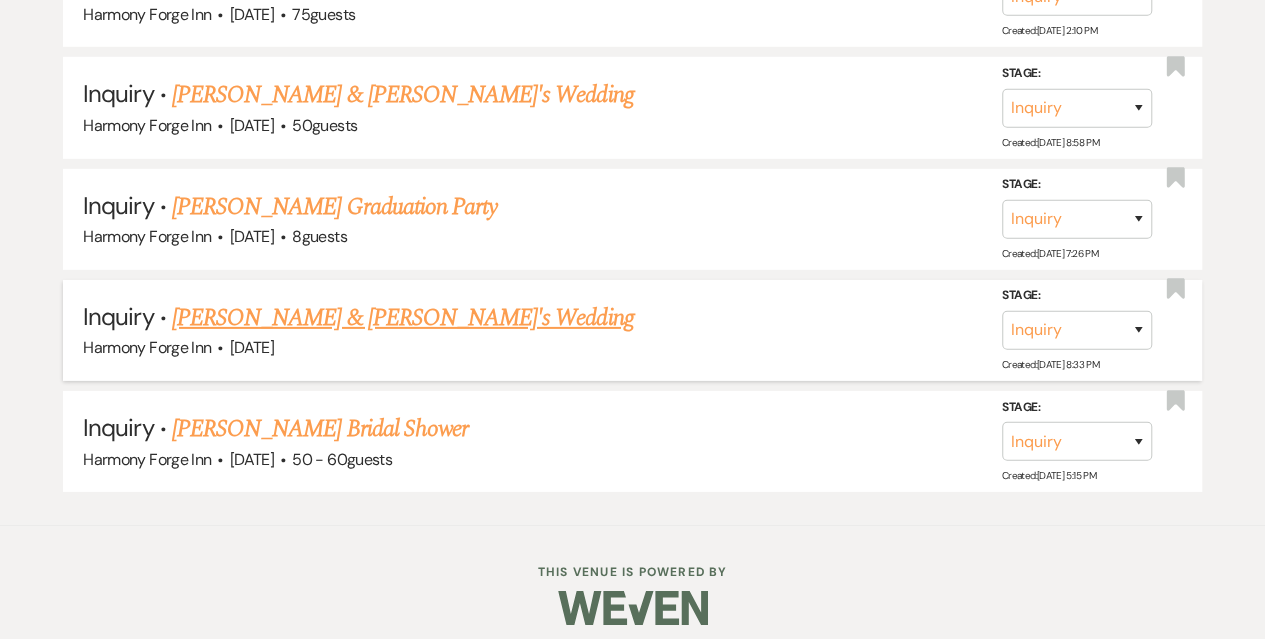 click on "Inquiry · [PERSON_NAME] & [PERSON_NAME]'s Wedding" at bounding box center [632, 318] 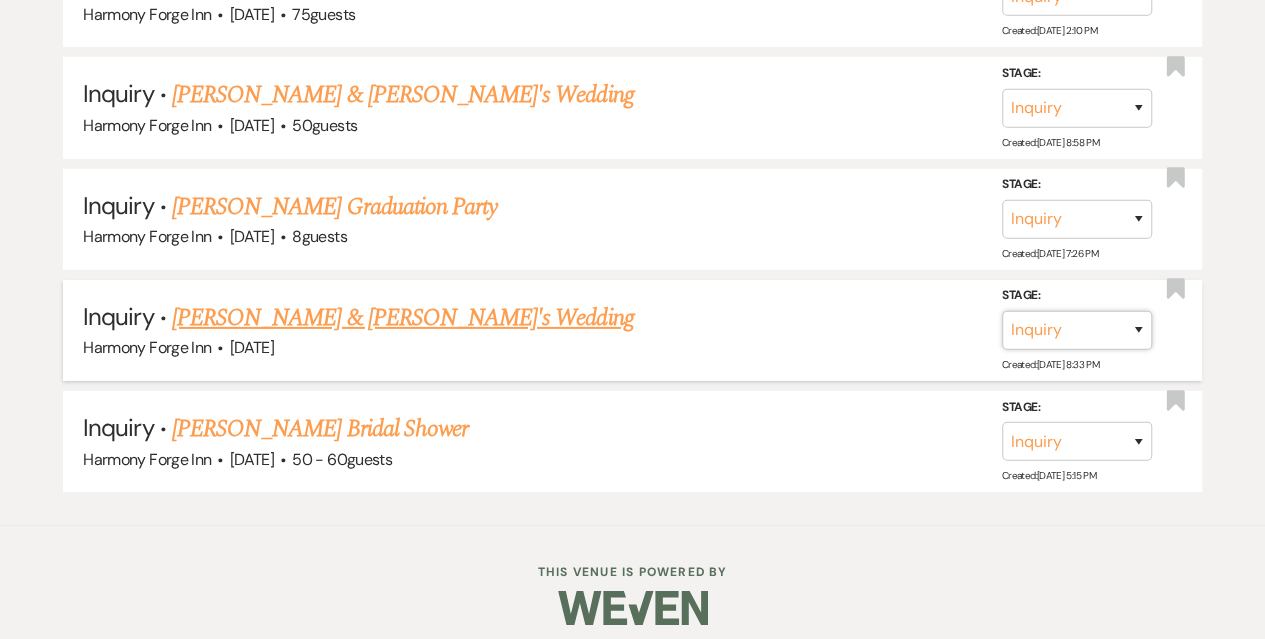 click on "Inquiry Follow Up Tour Requested Tour Confirmed Toured Proposal Sent Booked Lost" at bounding box center [1077, 330] 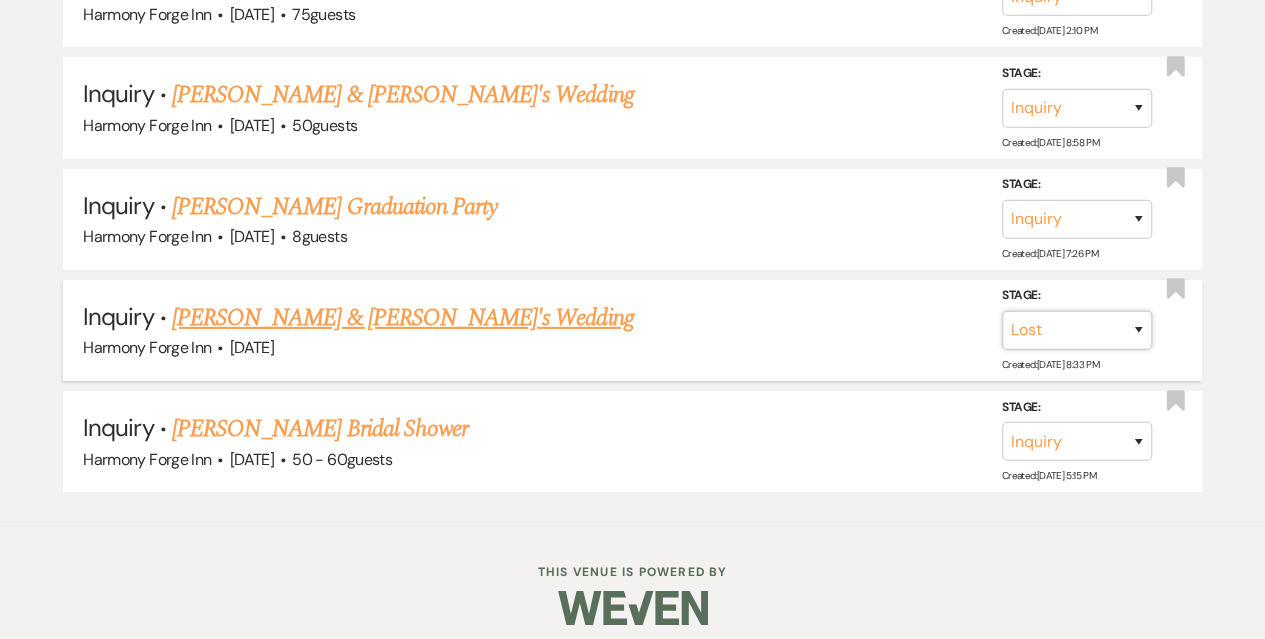click on "Inquiry Follow Up Tour Requested Tour Confirmed Toured Proposal Sent Booked Lost" at bounding box center [1077, 330] 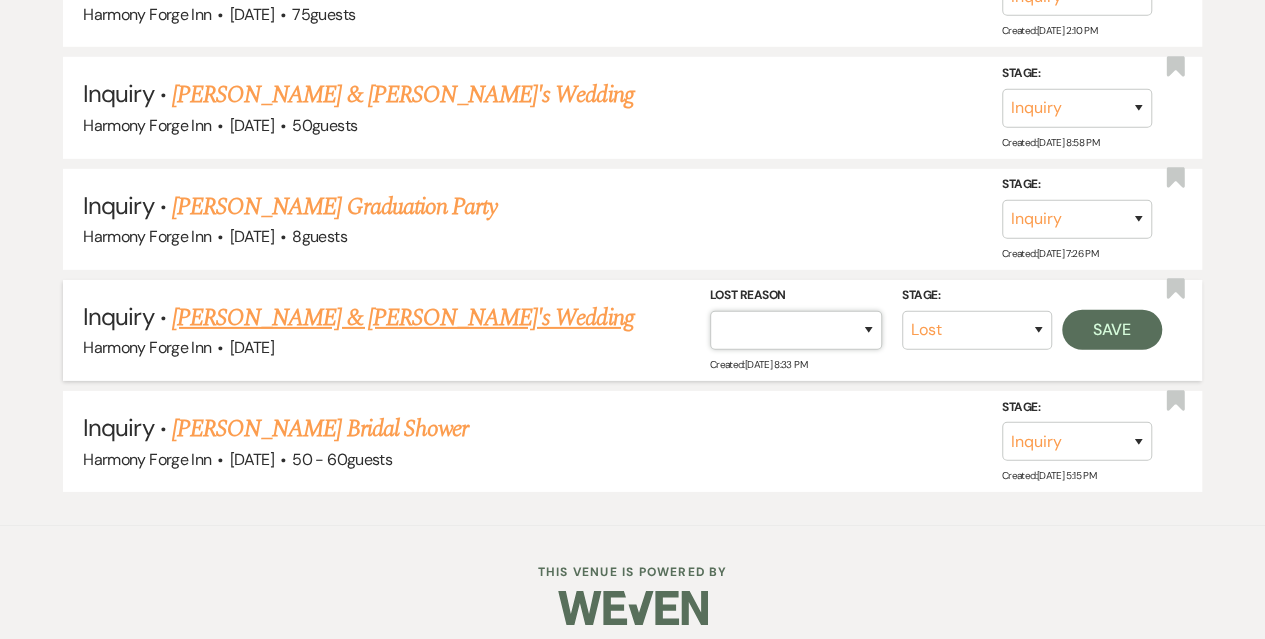 click on "Booked Elsewhere Budget Date Unavailable No Response Not a Good Match Capacity Cancelled Duplicate (hidden) Spam (hidden) Other (hidden) Other" at bounding box center [796, 330] 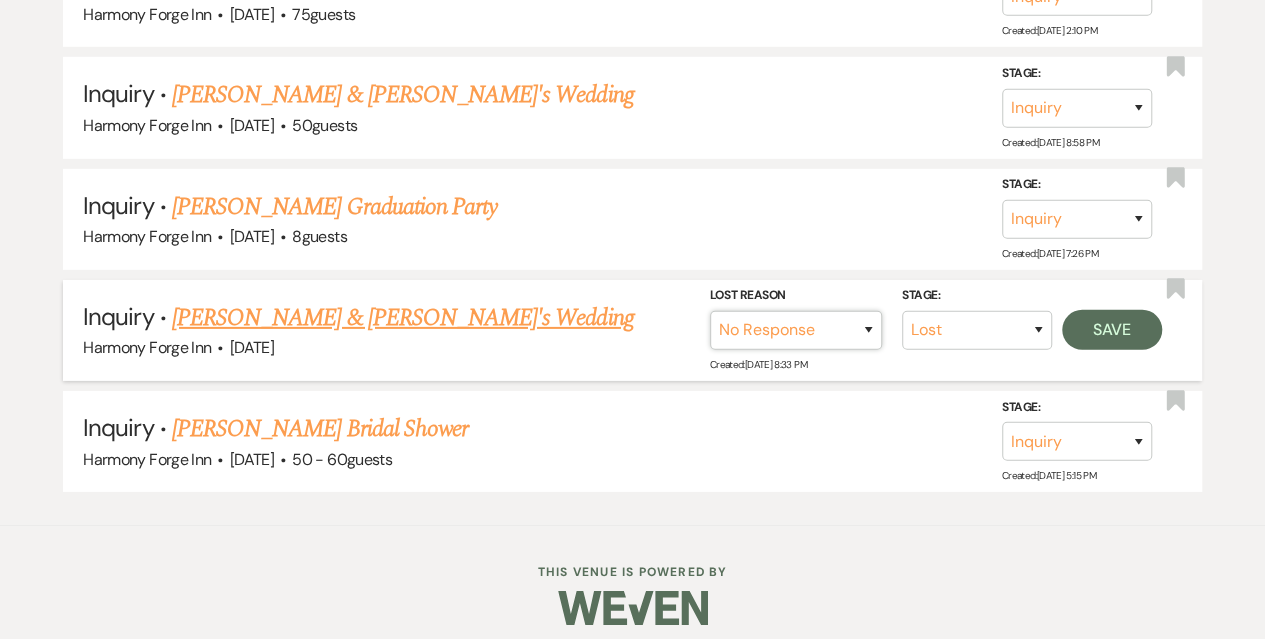 click on "Booked Elsewhere Budget Date Unavailable No Response Not a Good Match Capacity Cancelled Duplicate (hidden) Spam (hidden) Other (hidden) Other" at bounding box center (796, 330) 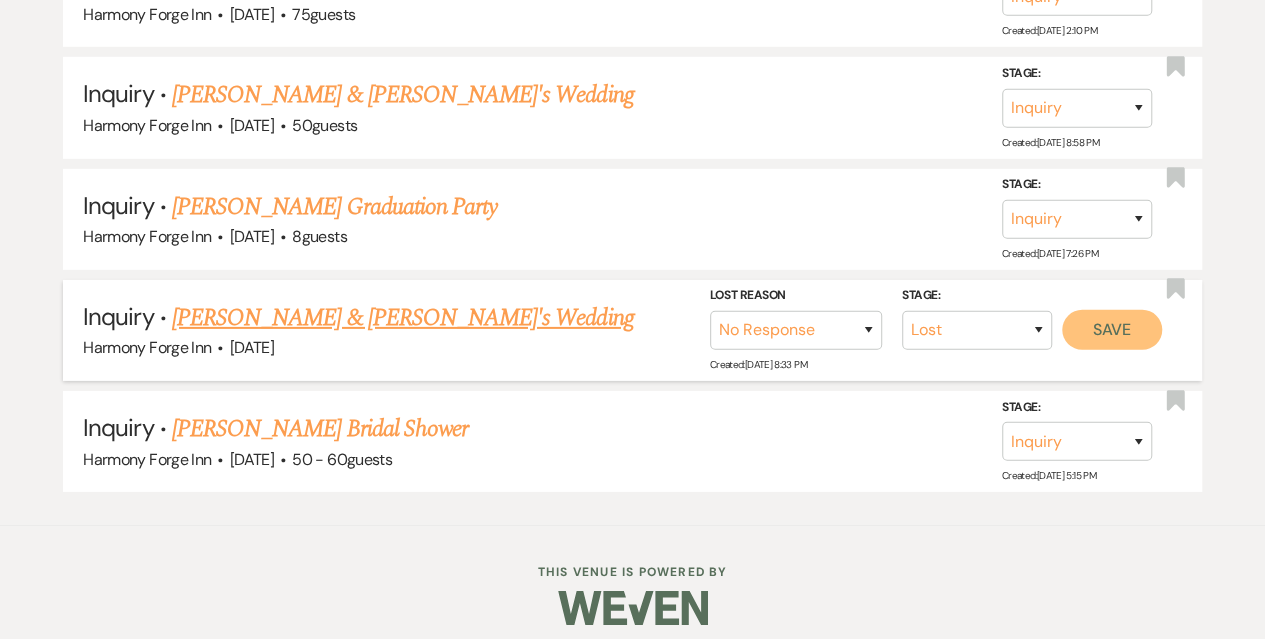 click on "Save" at bounding box center [1112, 330] 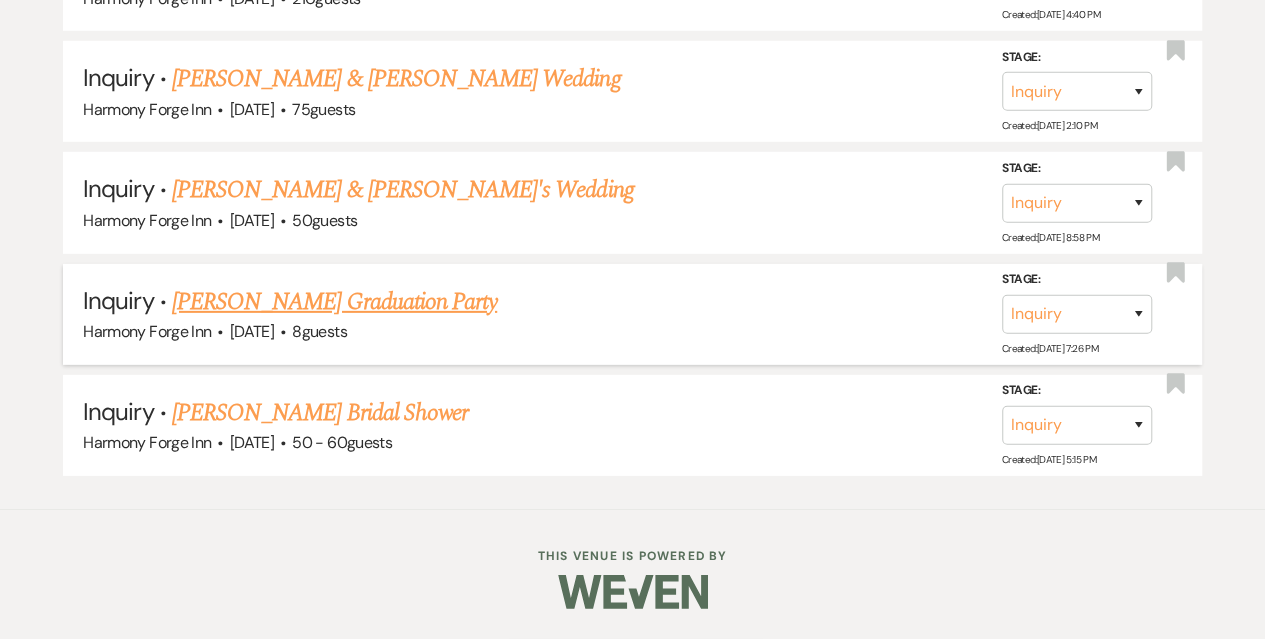scroll, scrollTop: 2957, scrollLeft: 0, axis: vertical 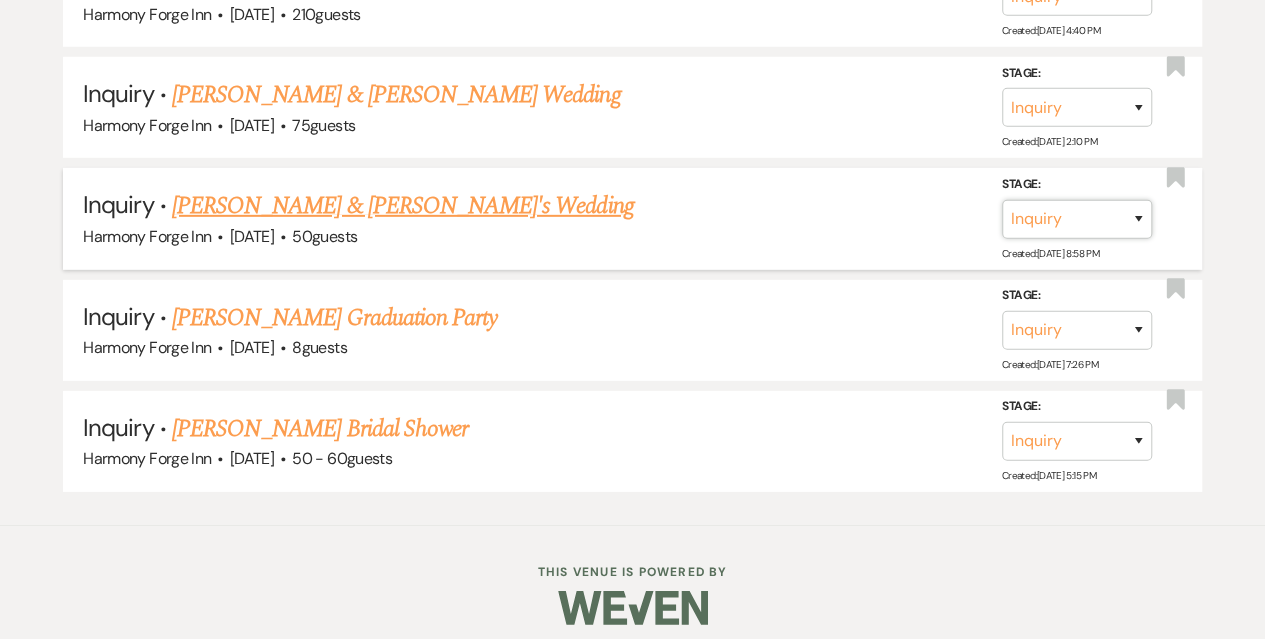 click on "Inquiry Follow Up Tour Requested Tour Confirmed Toured Proposal Sent Booked Lost" at bounding box center (1077, 218) 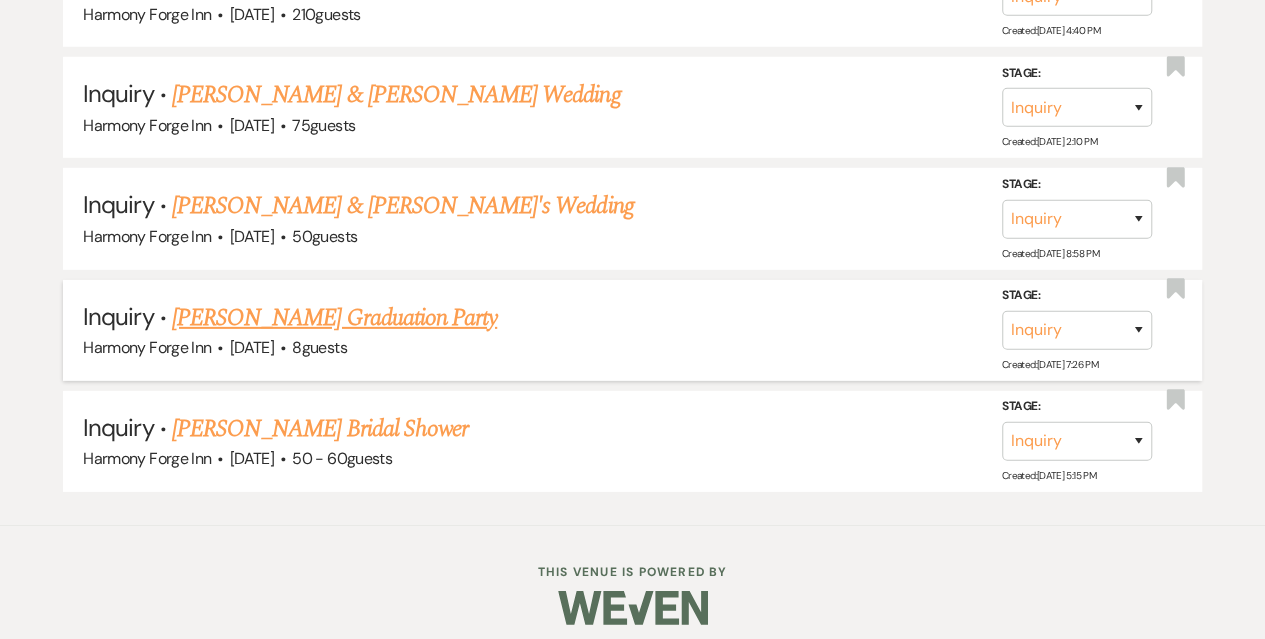 click on "Harmony Forge Inn · [DATE] · 8  guests" at bounding box center (632, 348) 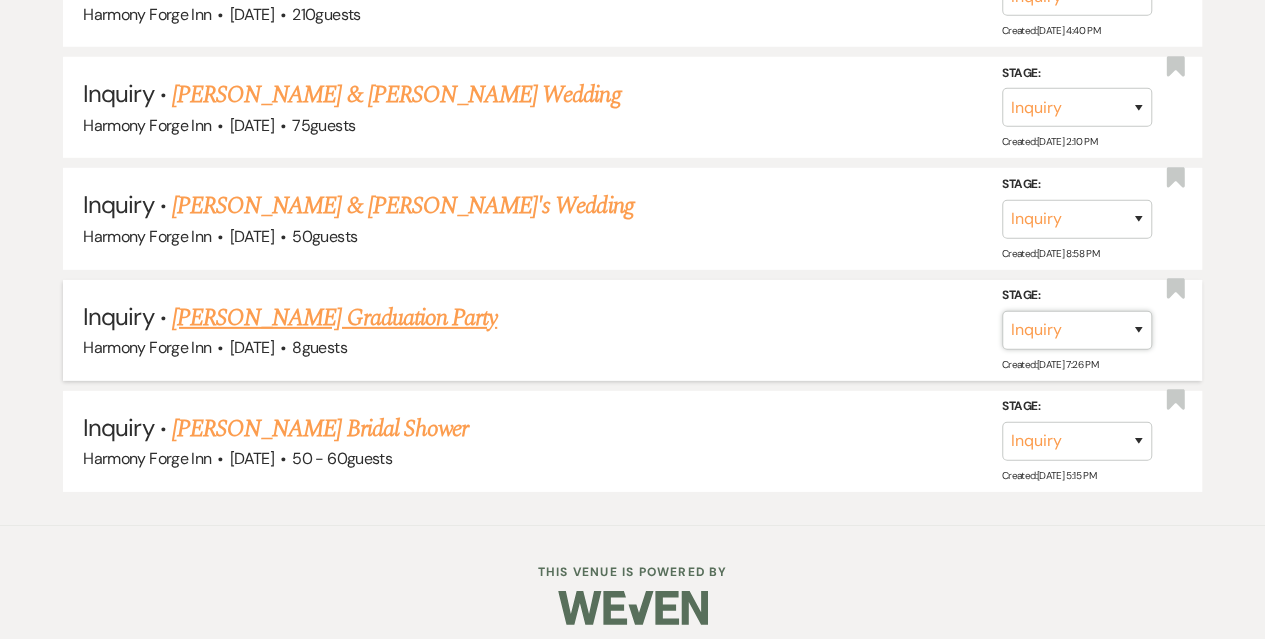 click on "Inquiry Follow Up Tour Requested Tour Confirmed Toured Proposal Sent Booked Lost" at bounding box center [1077, 330] 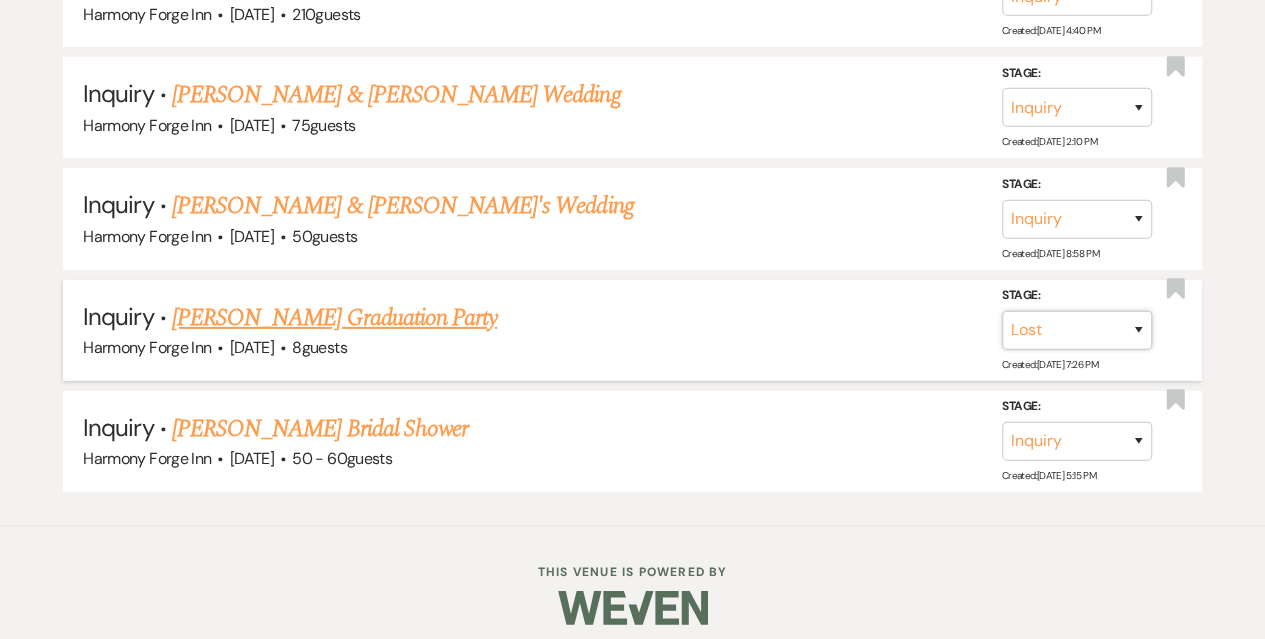click on "Inquiry Follow Up Tour Requested Tour Confirmed Toured Proposal Sent Booked Lost" at bounding box center (1077, 330) 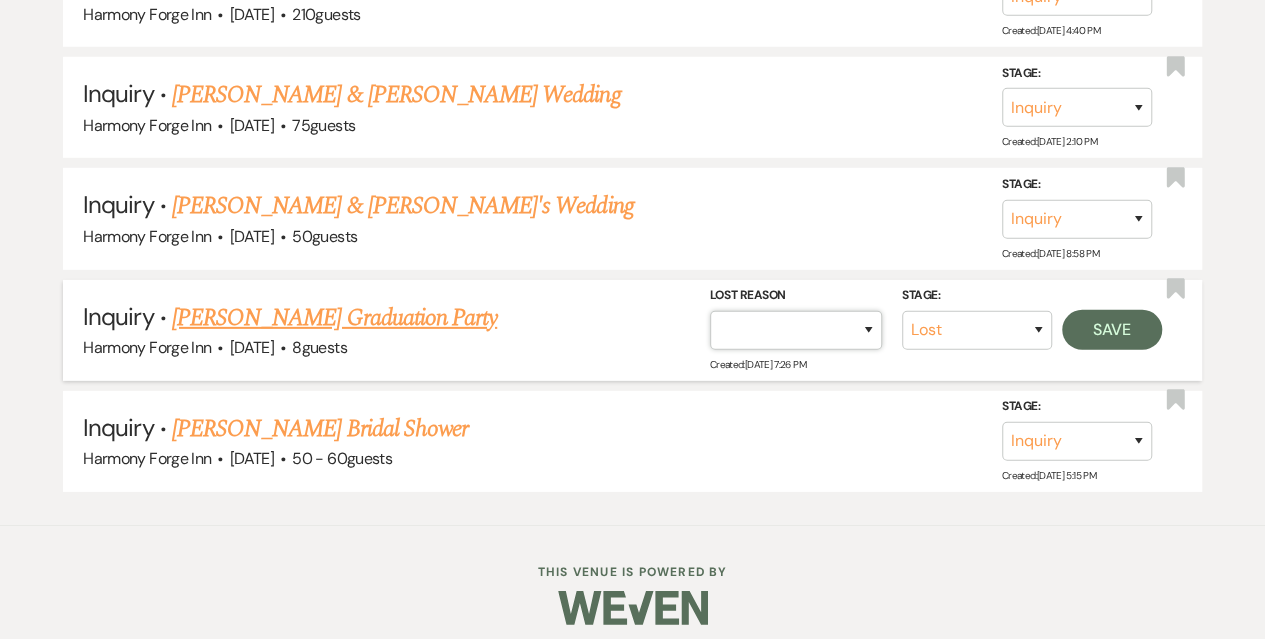 click on "Booked Elsewhere Budget Date Unavailable No Response Not a Good Match Capacity Cancelled Duplicate (hidden) Spam (hidden) Other (hidden) Other" at bounding box center (796, 330) 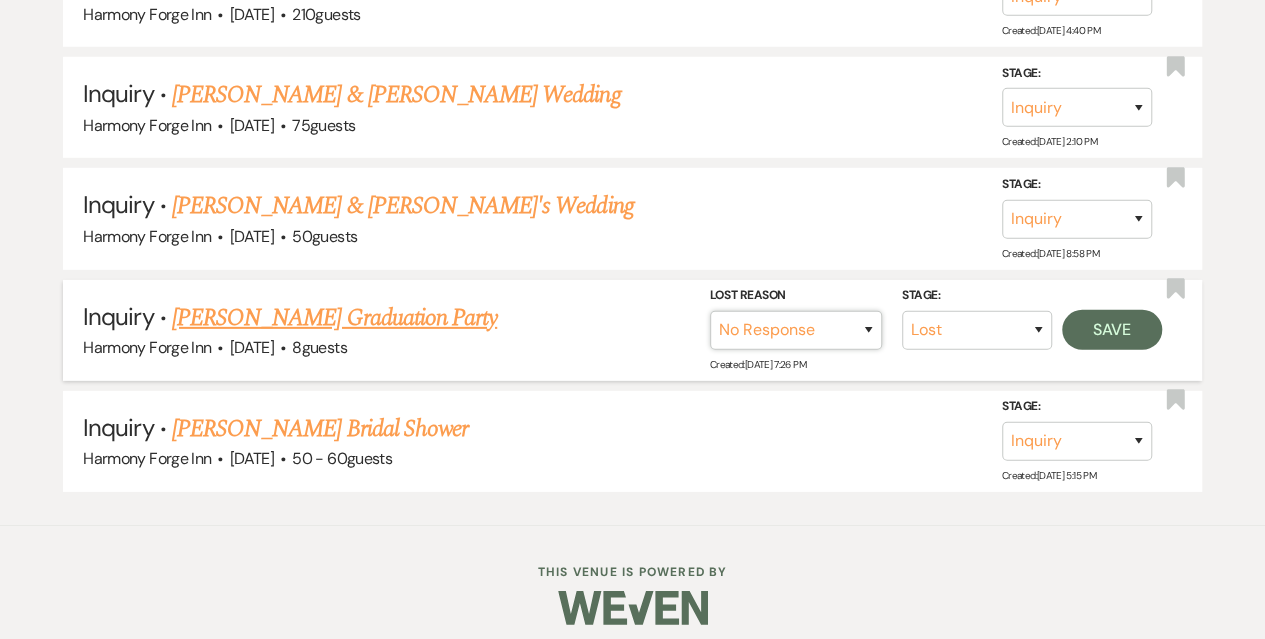 click on "Booked Elsewhere Budget Date Unavailable No Response Not a Good Match Capacity Cancelled Duplicate (hidden) Spam (hidden) Other (hidden) Other" at bounding box center (796, 330) 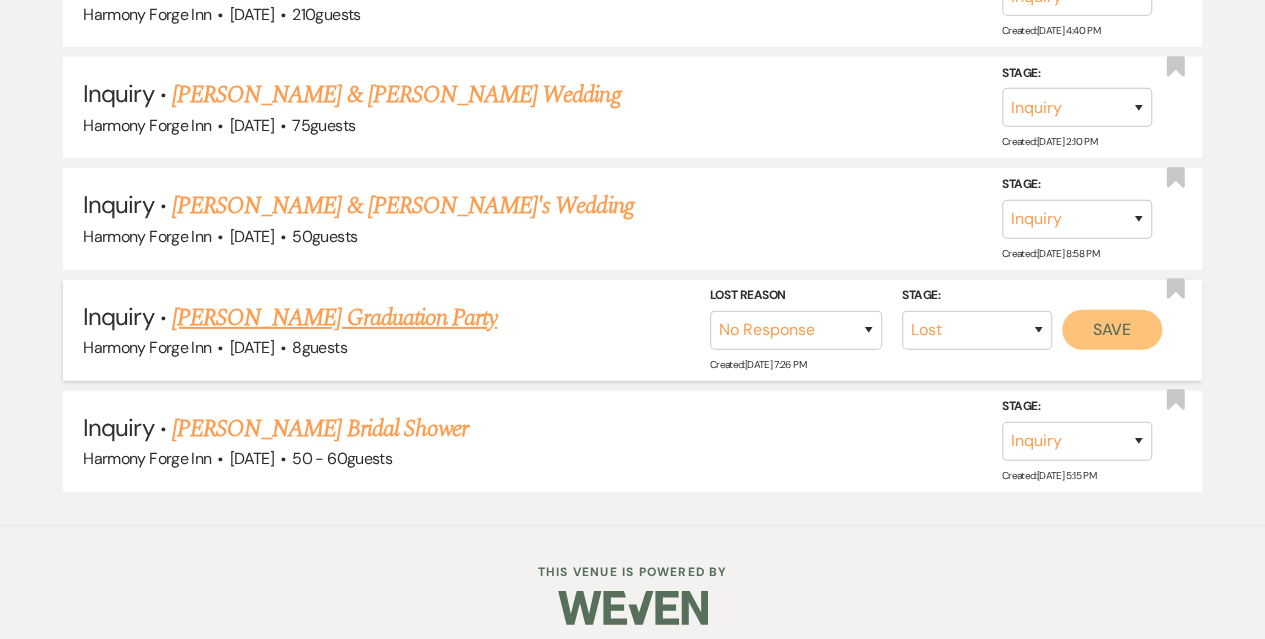 click on "Save" at bounding box center (1112, 330) 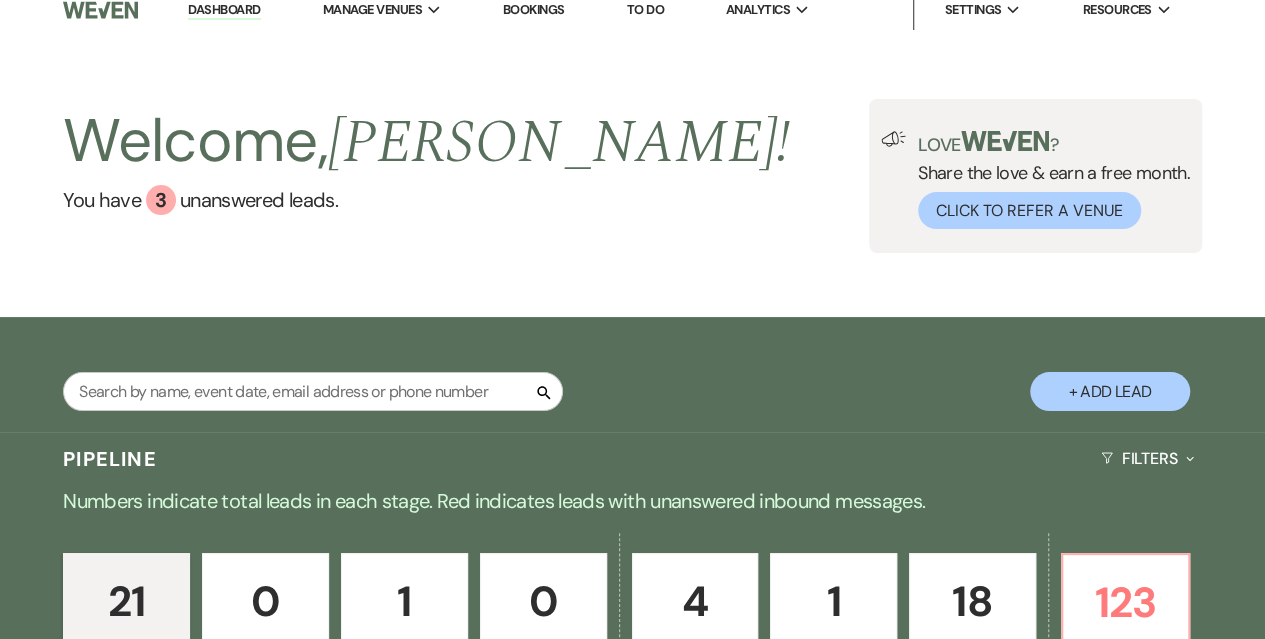 scroll, scrollTop: 0, scrollLeft: 0, axis: both 